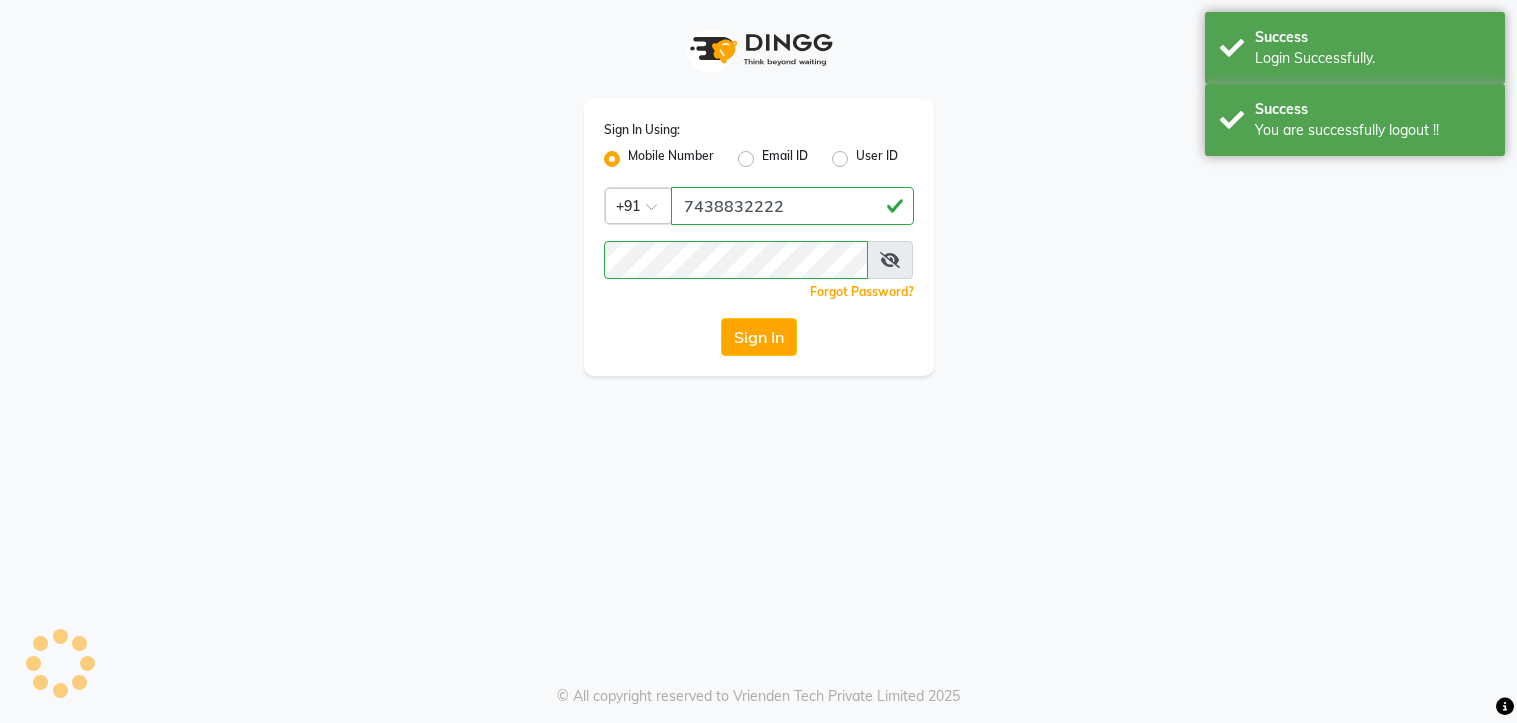 scroll, scrollTop: 0, scrollLeft: 0, axis: both 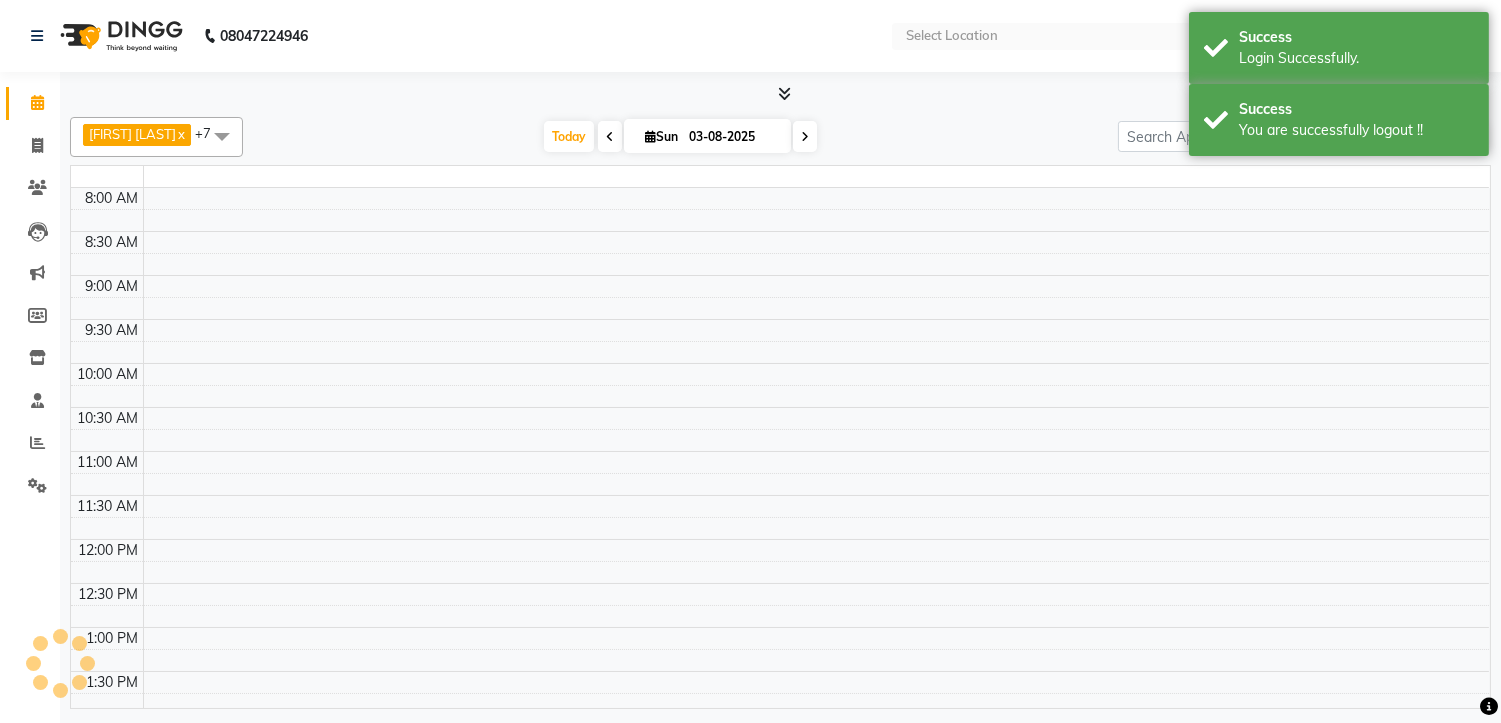 select on "en" 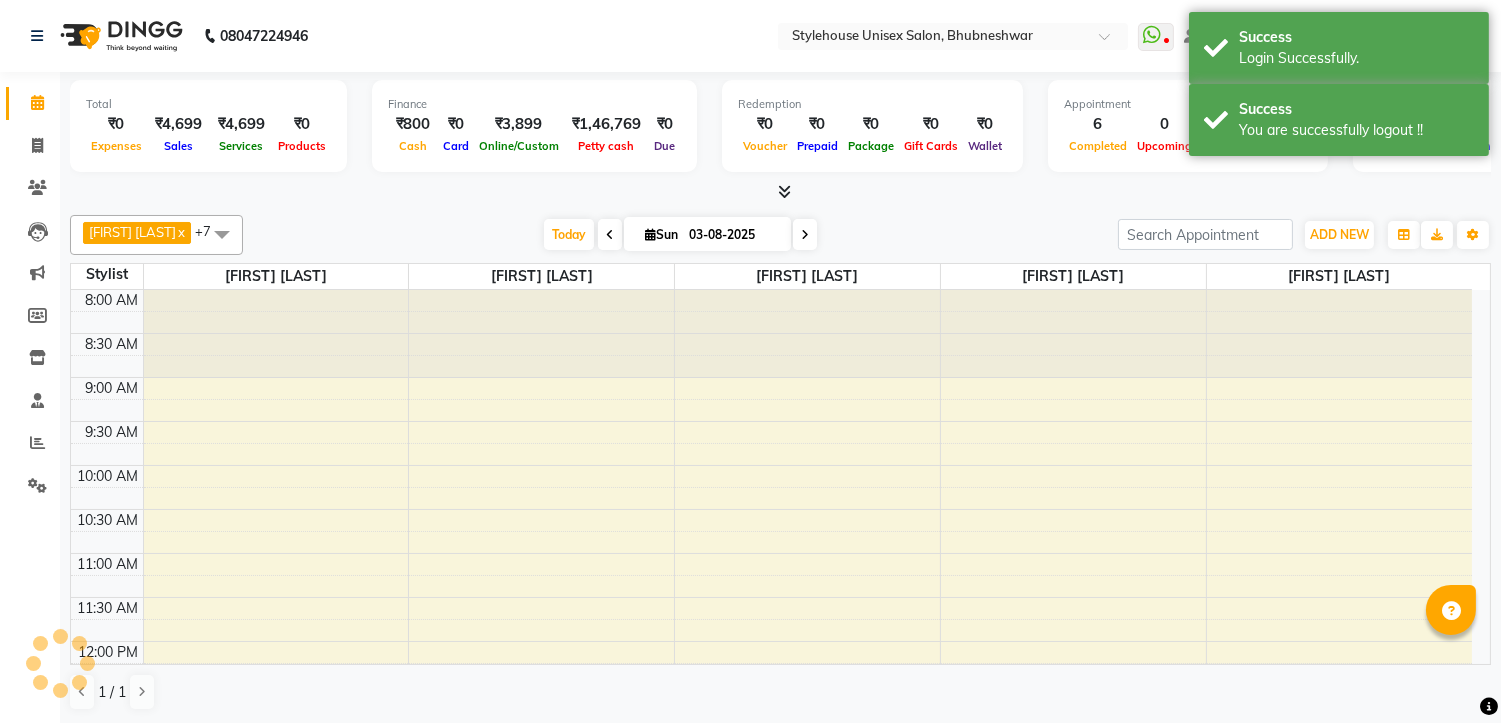 scroll, scrollTop: 0, scrollLeft: 0, axis: both 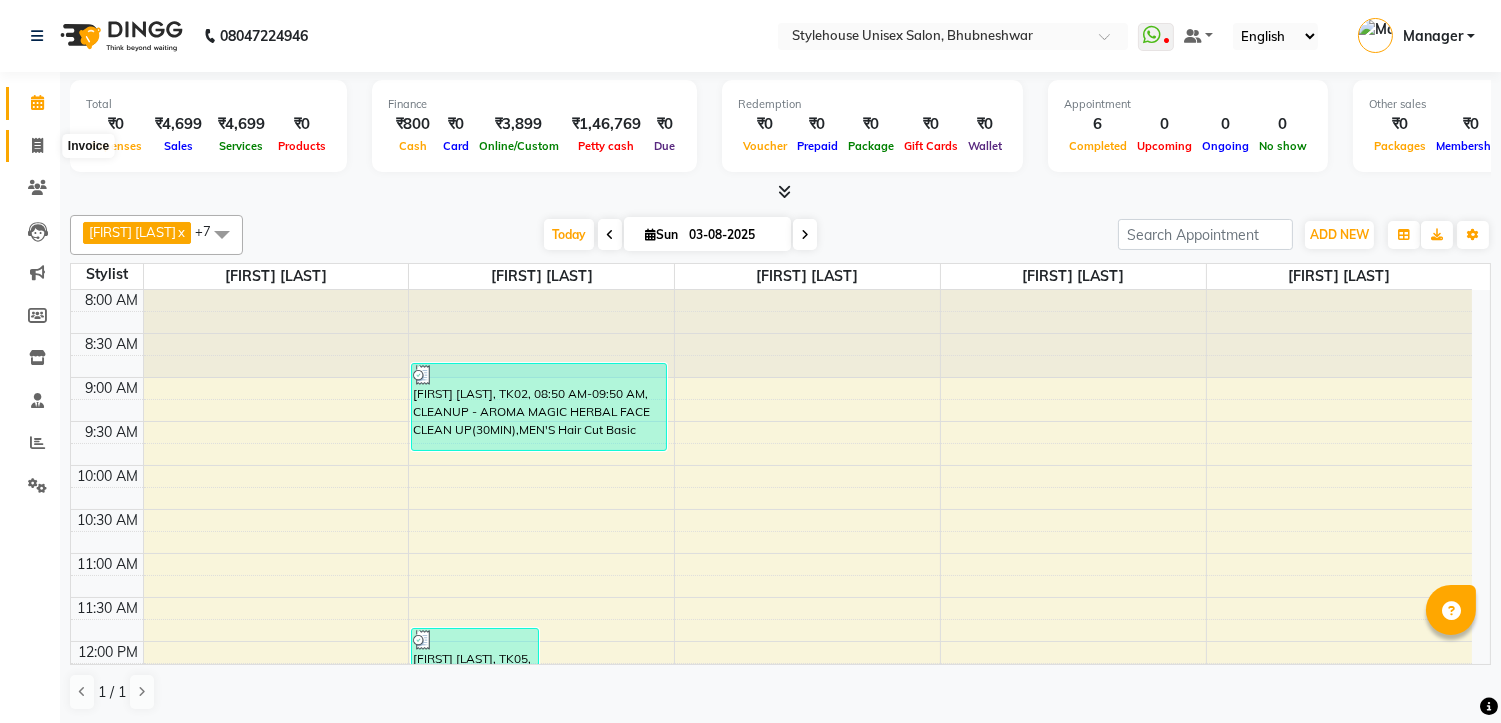 click 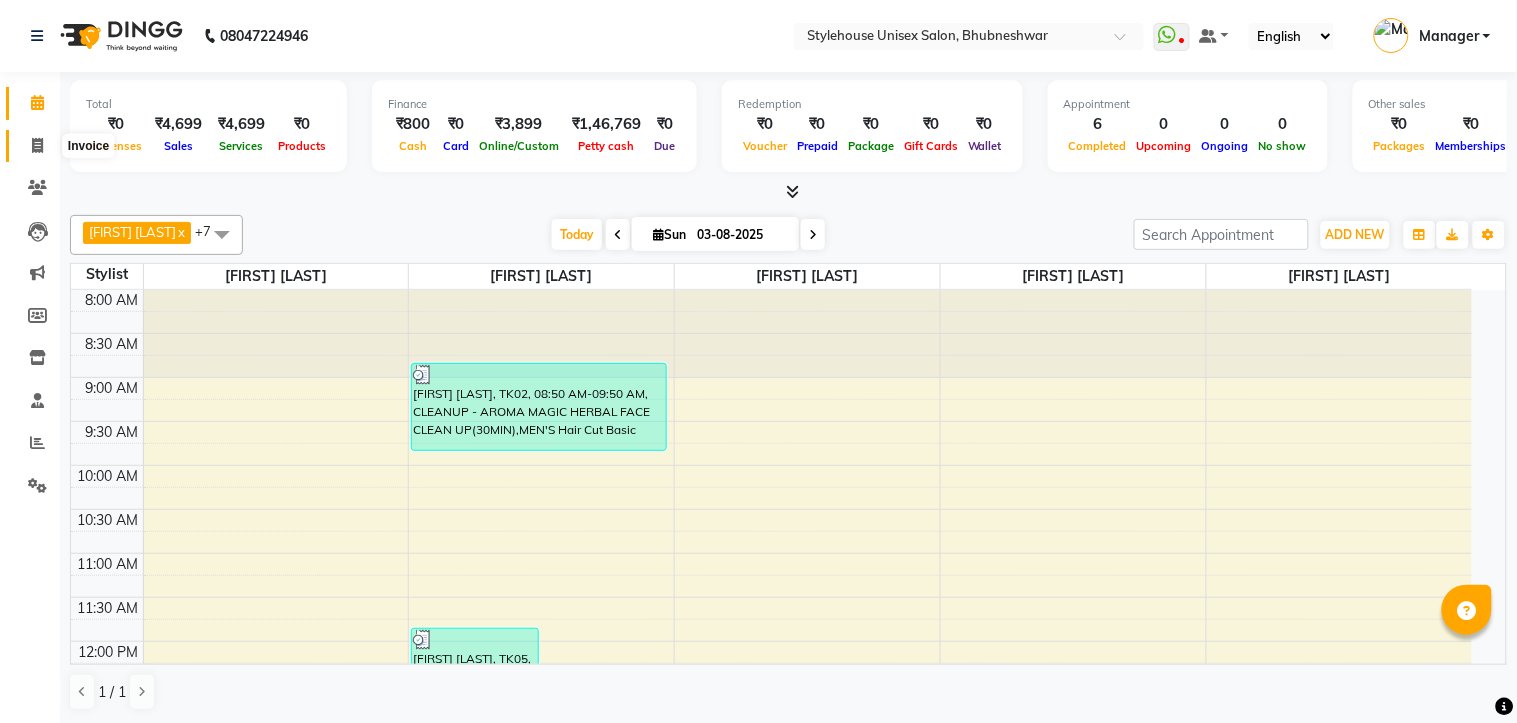 select on "service" 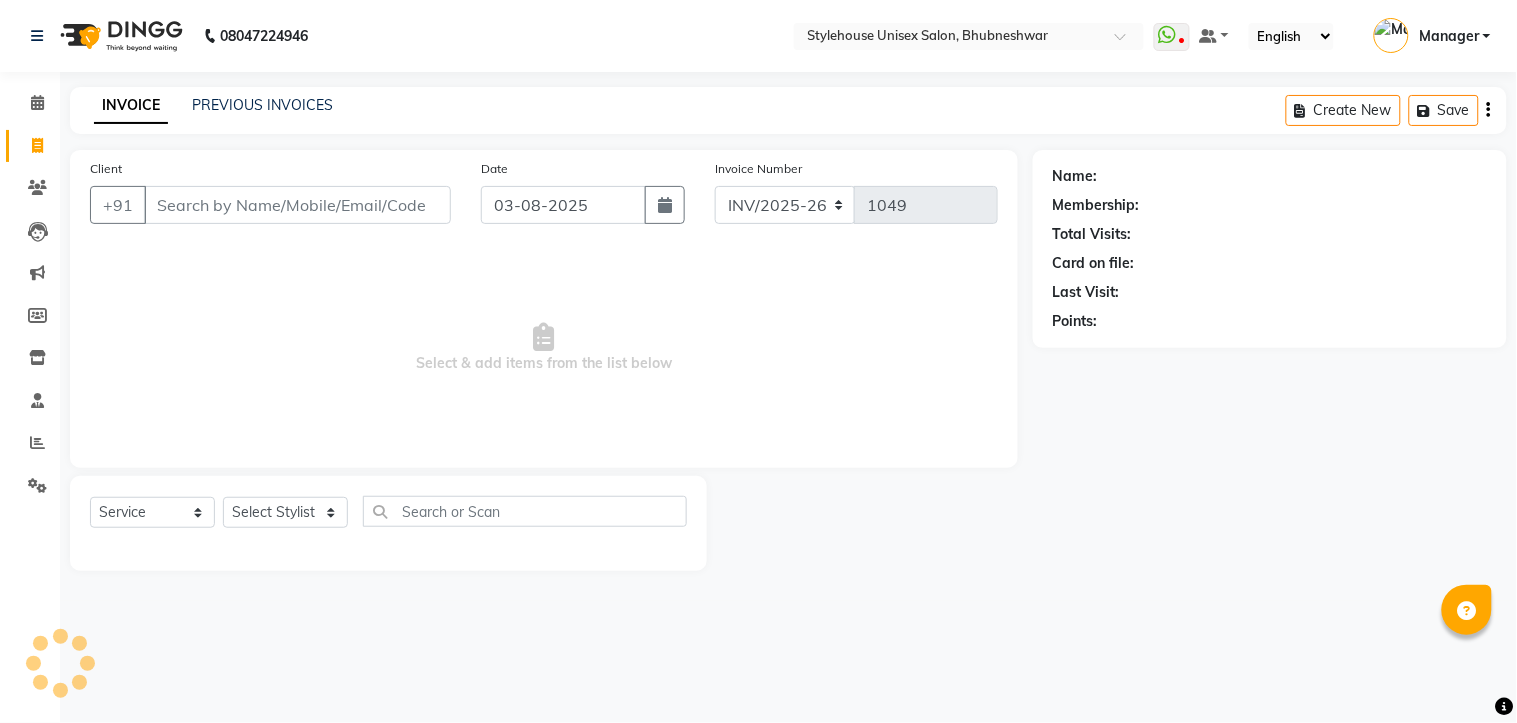 click on "Client" at bounding box center (297, 205) 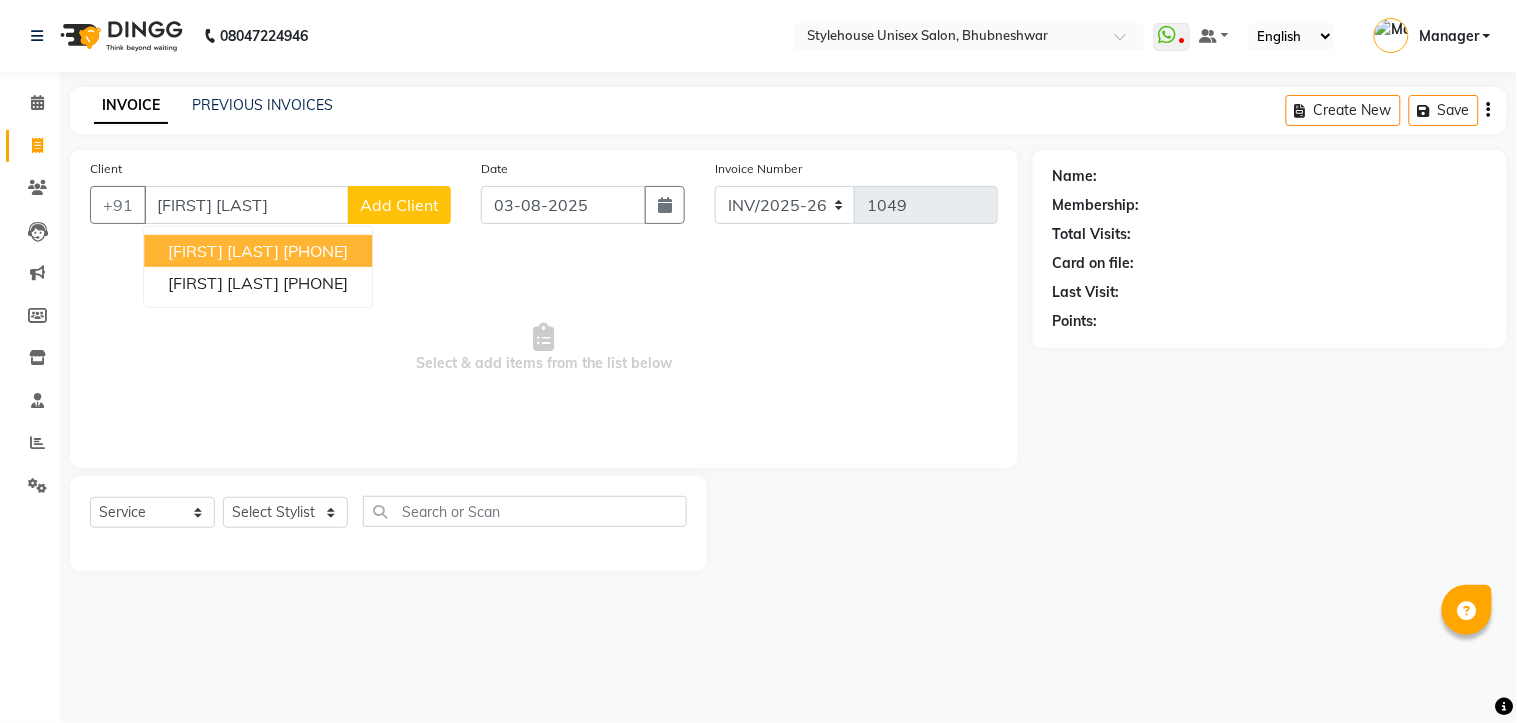 click on "[PHONE]" at bounding box center [315, 251] 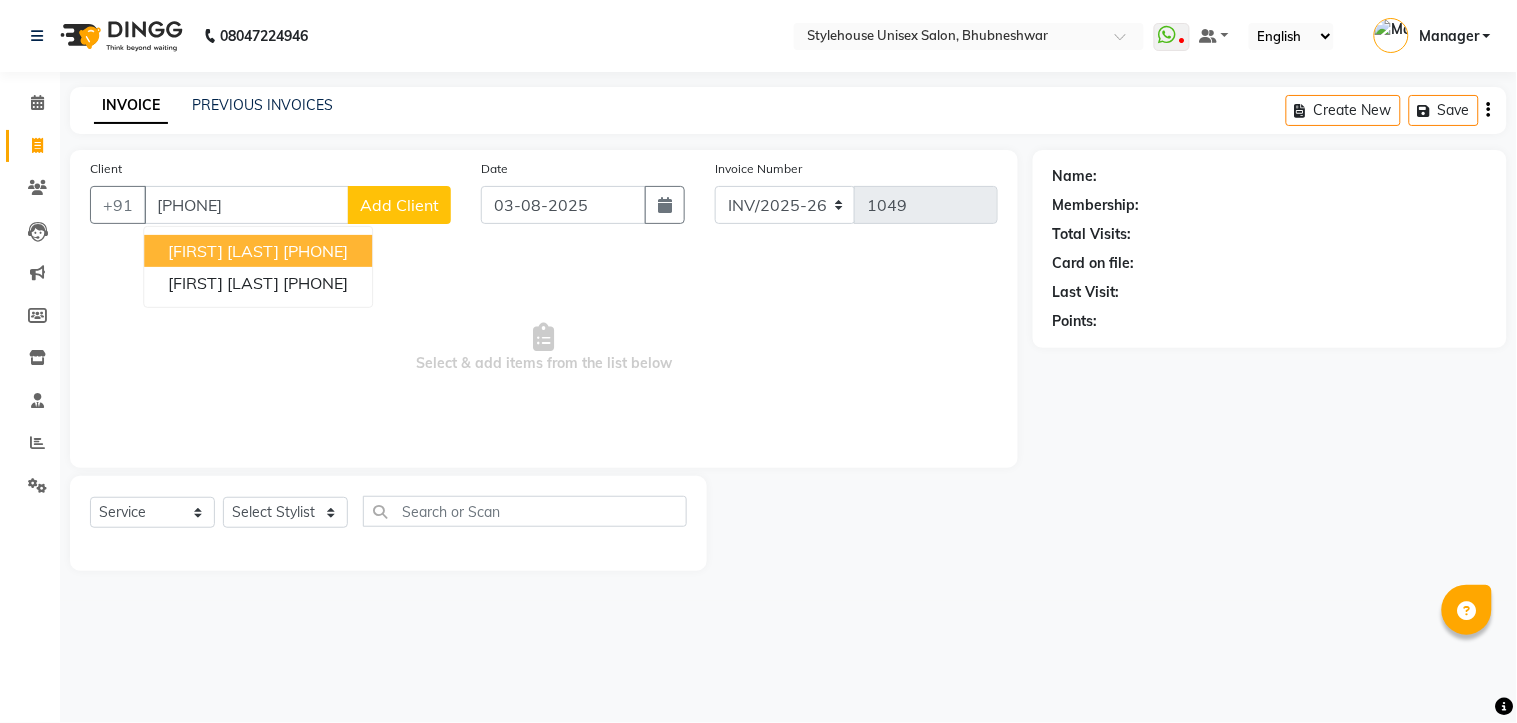 type on "[PHONE]" 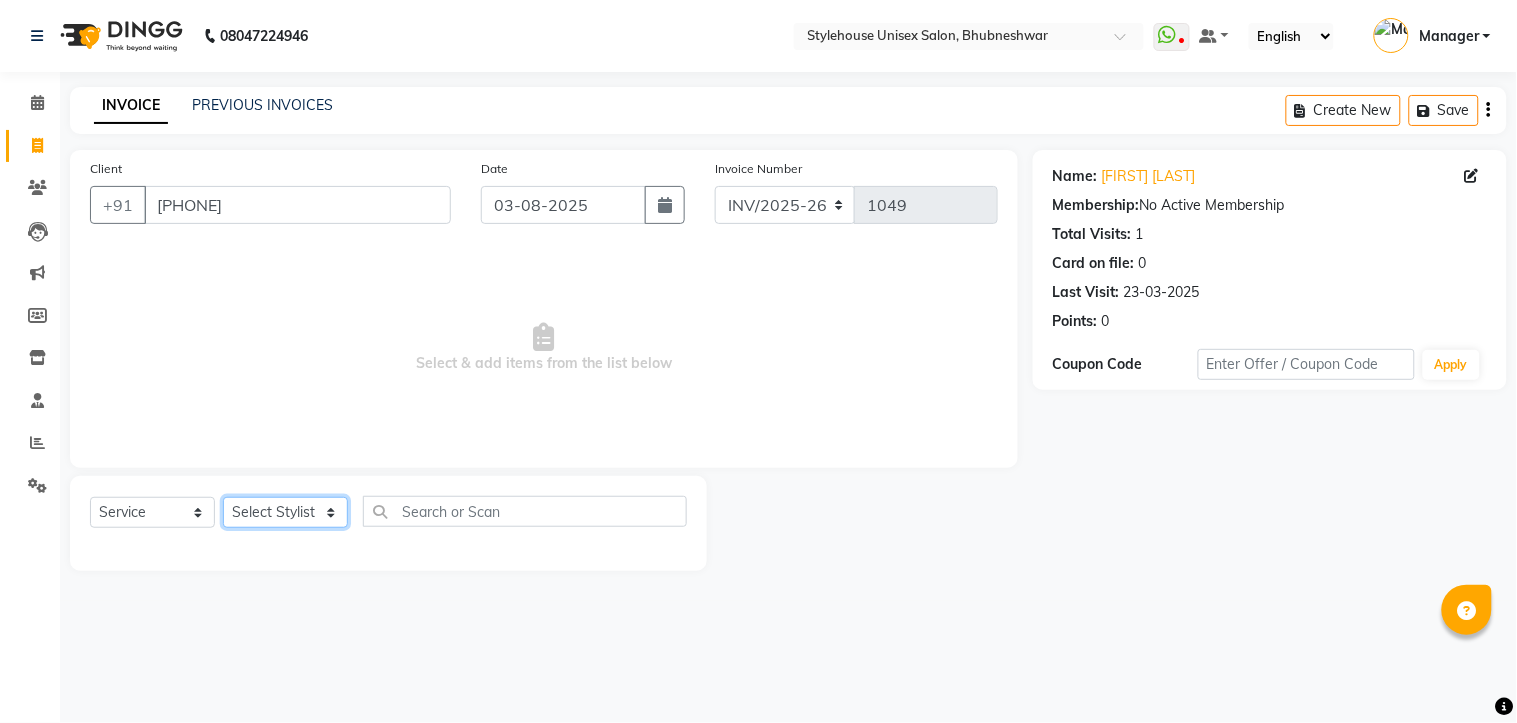click on "Select Stylist [FIRST] [LAST] [FIRST] [LAST] [FIRST] [LAST] Manager [FIRST] [LAST] [FIRST] [LAST] [FIRST] [LAST]" 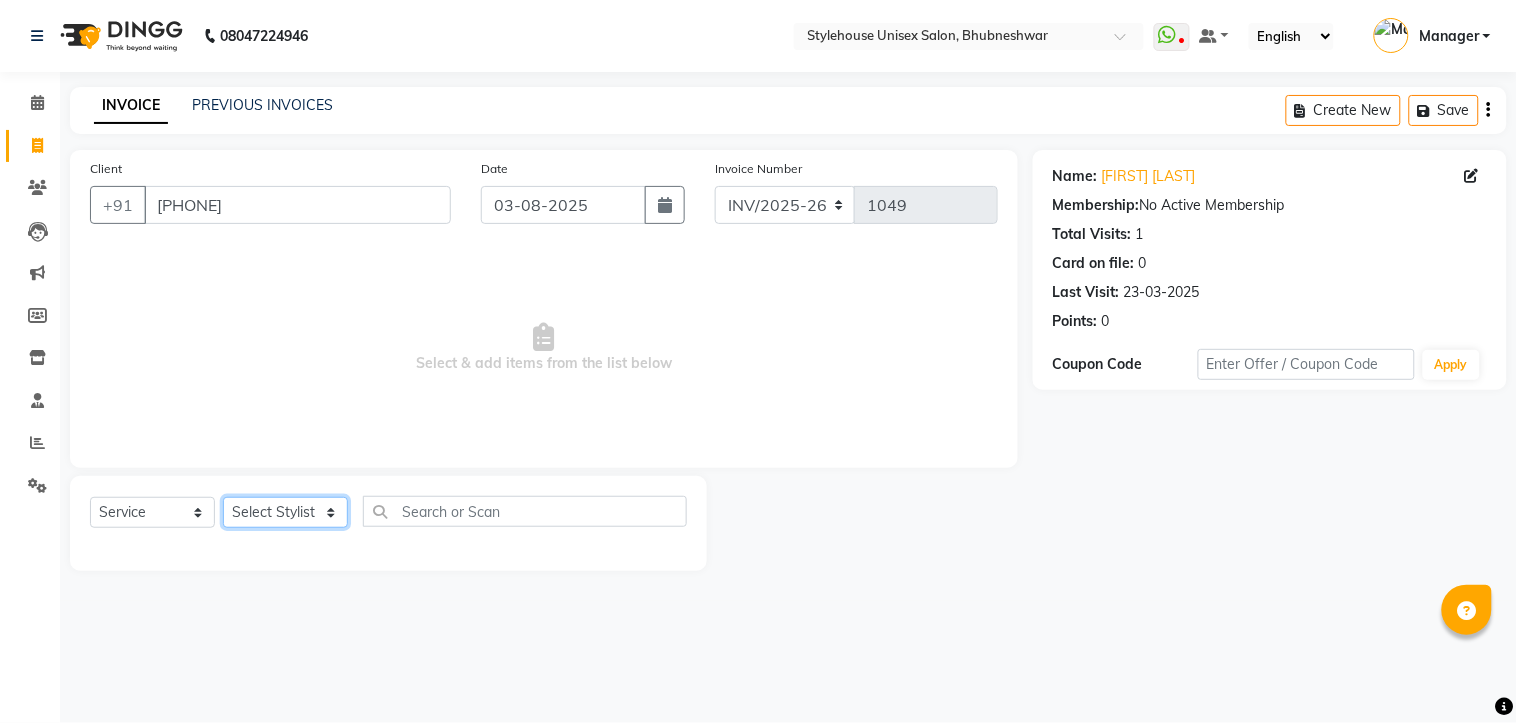 select on "69918" 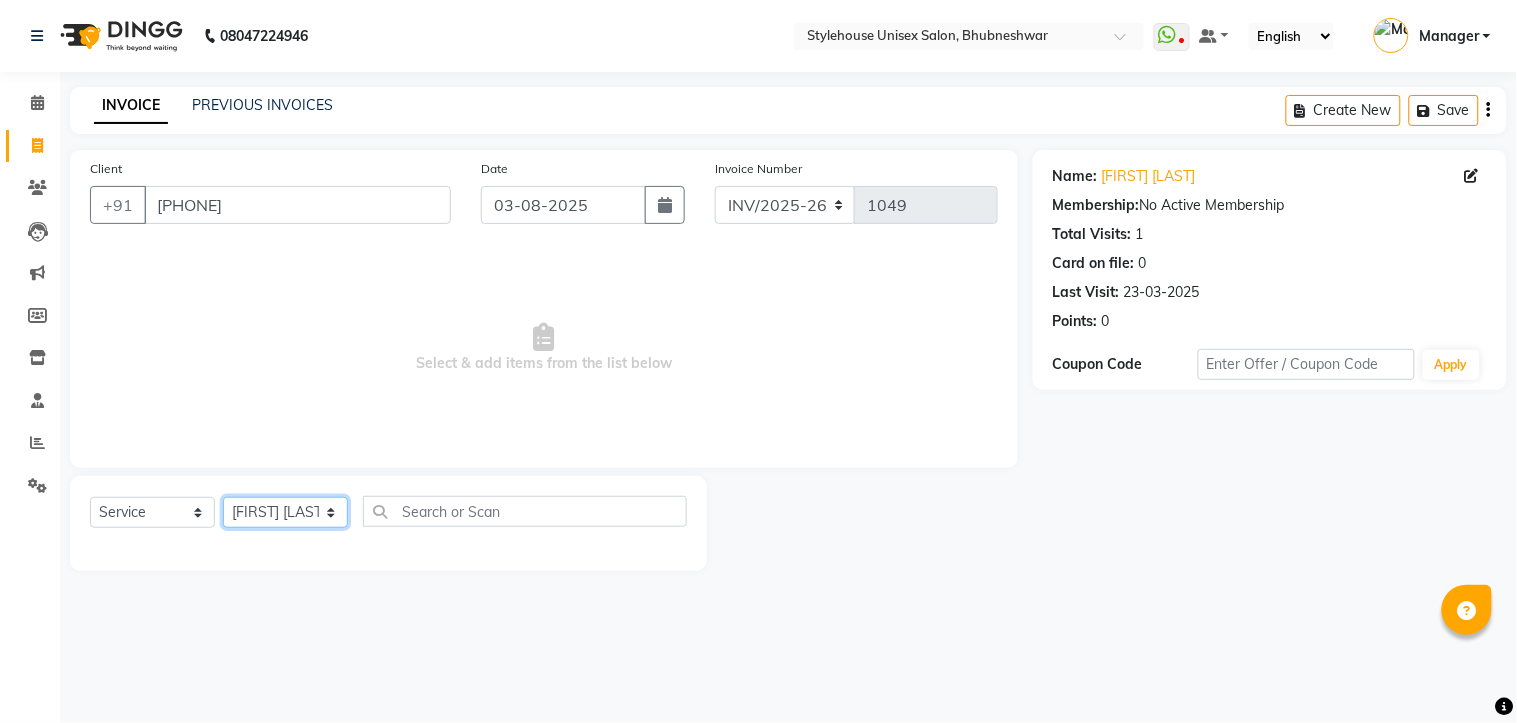 click on "Select Stylist [FIRST] [LAST] [FIRST] [LAST] [FIRST] [LAST] Manager [FIRST] [LAST] [FIRST] [LAST] [FIRST] [LAST]" 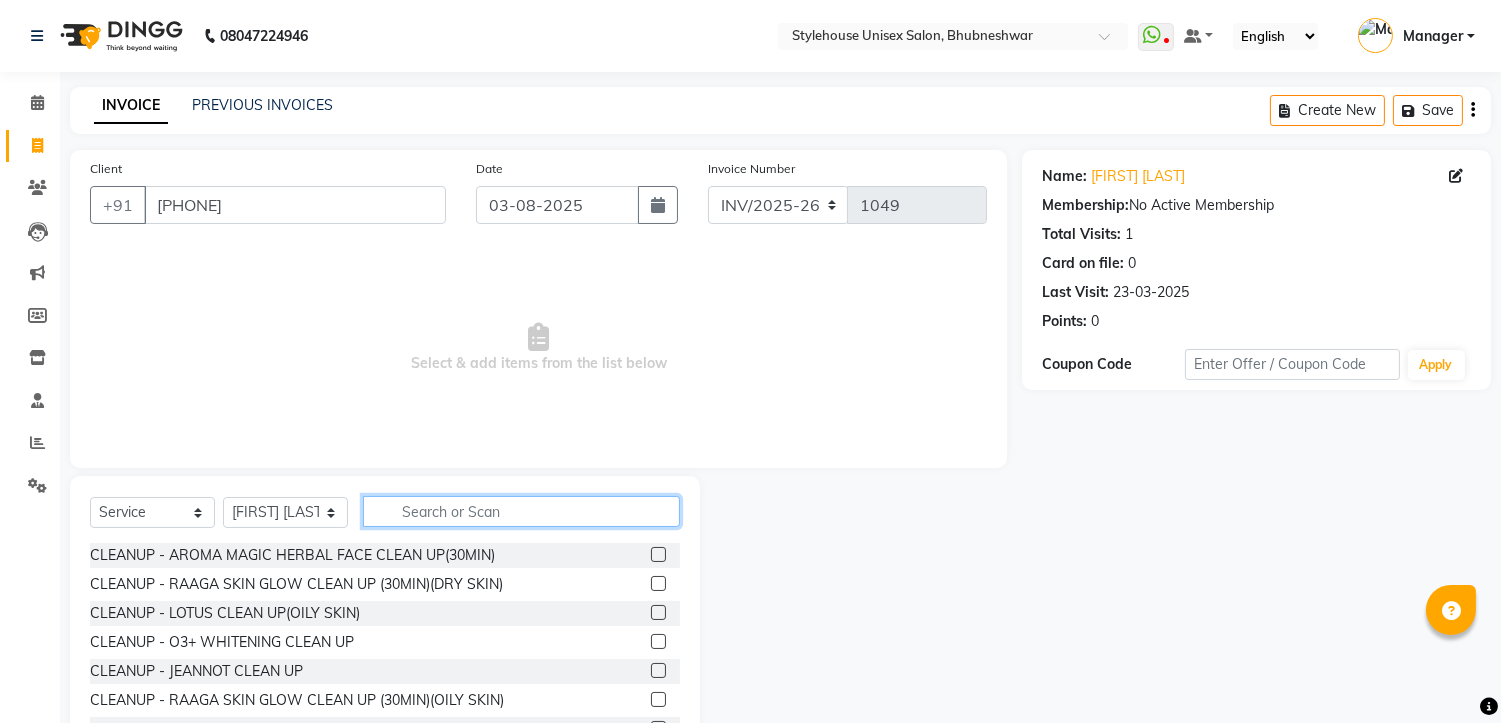 click 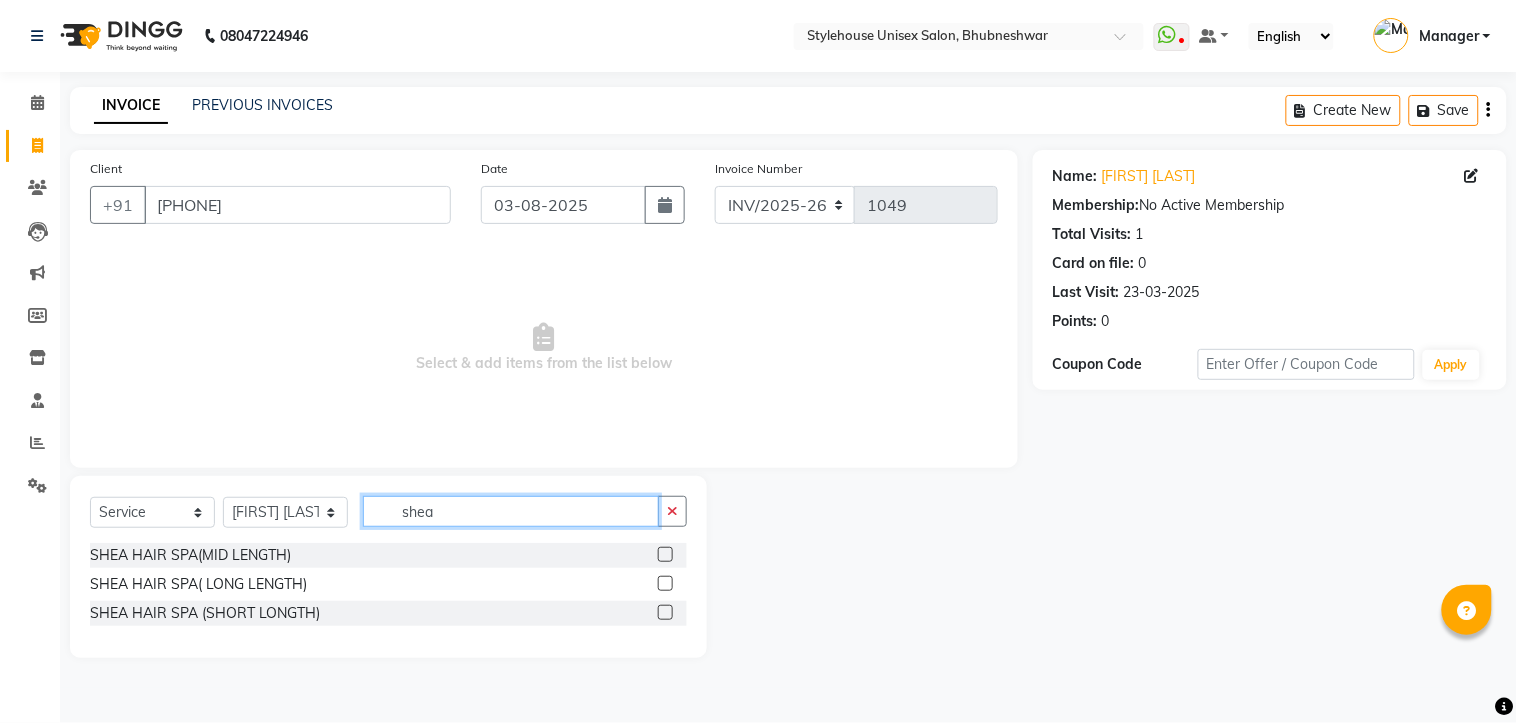 type on "shea" 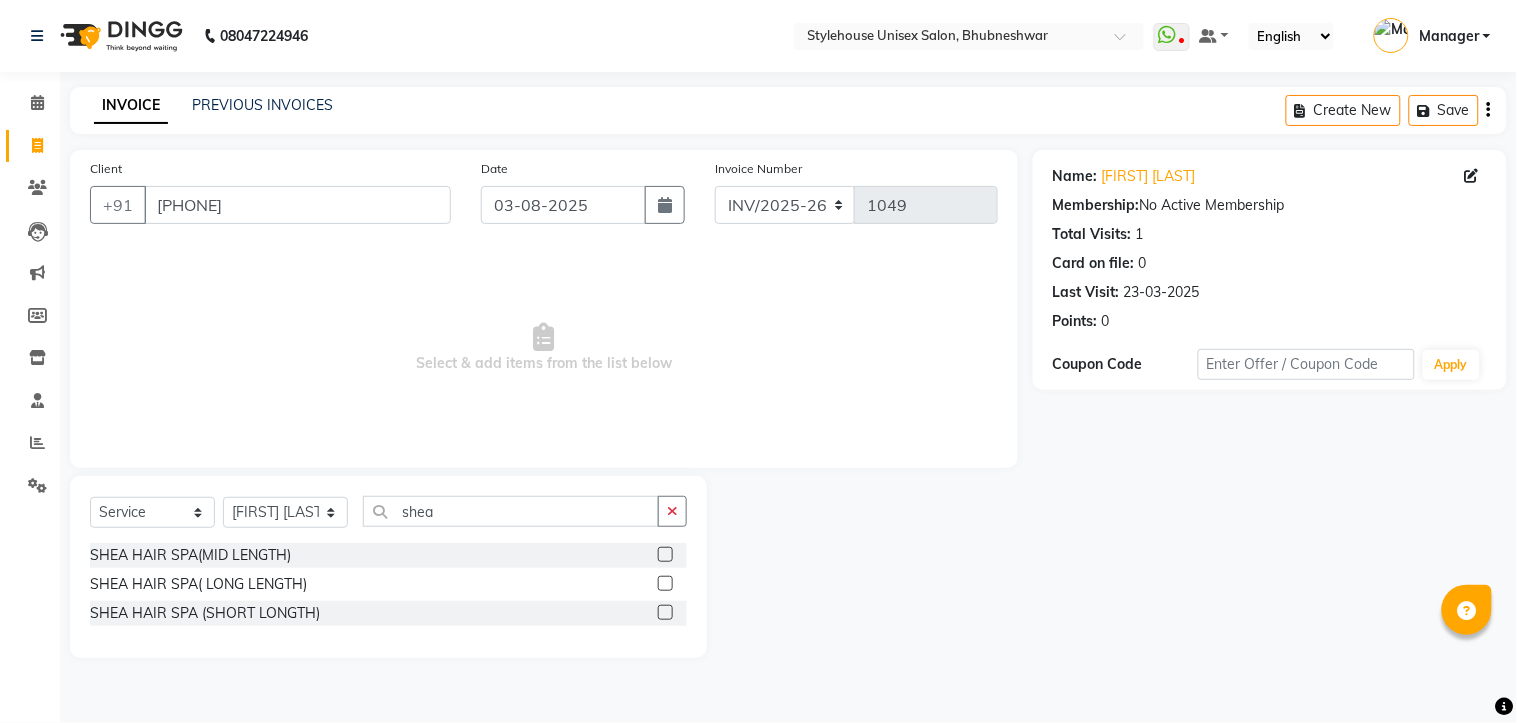click 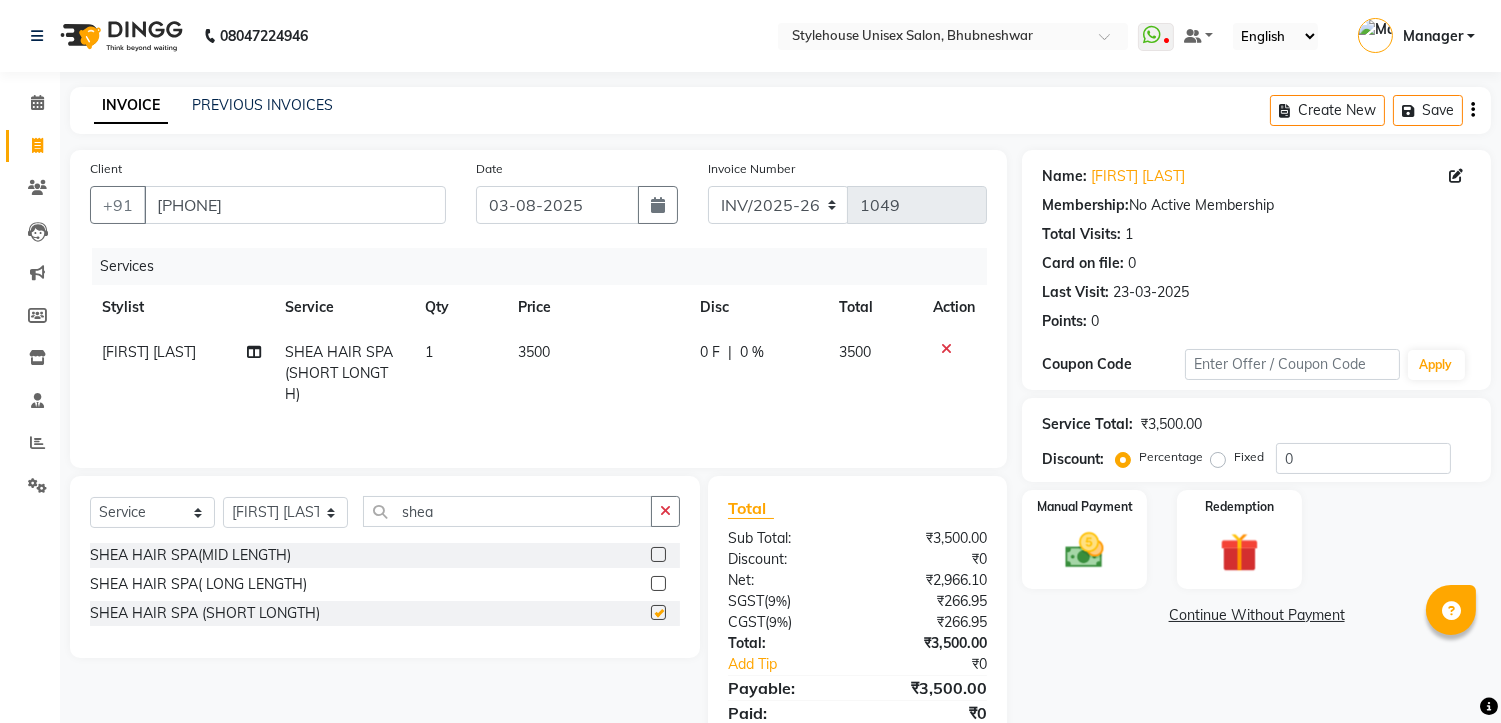 checkbox on "false" 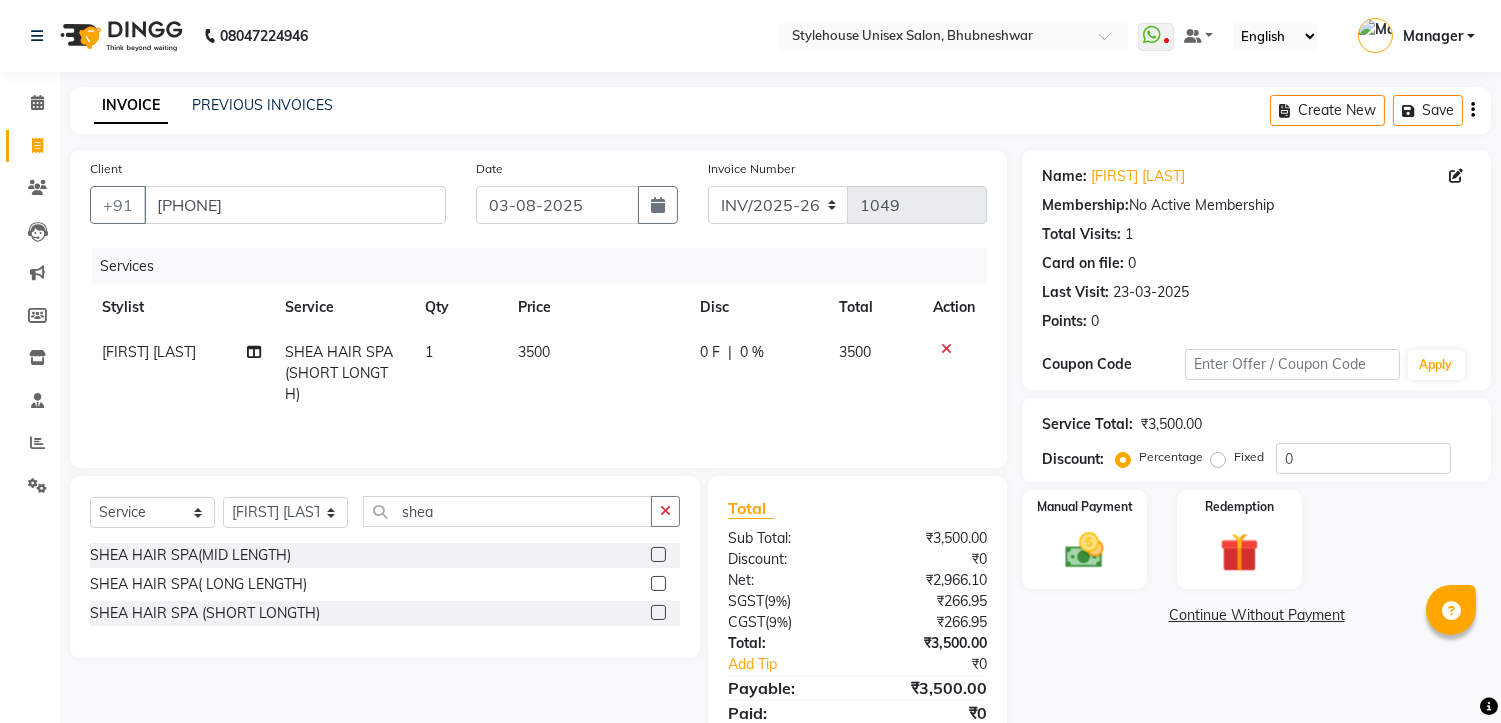 click 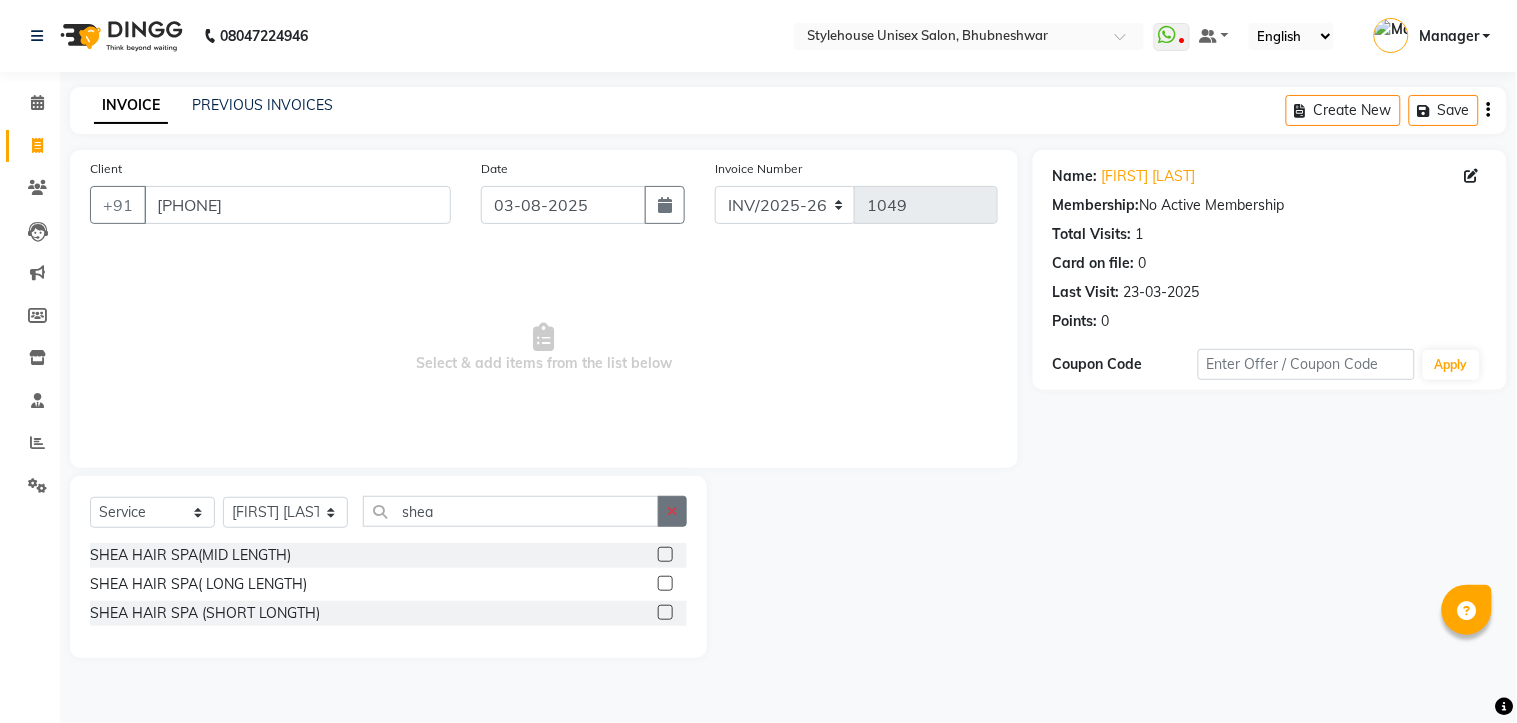 click 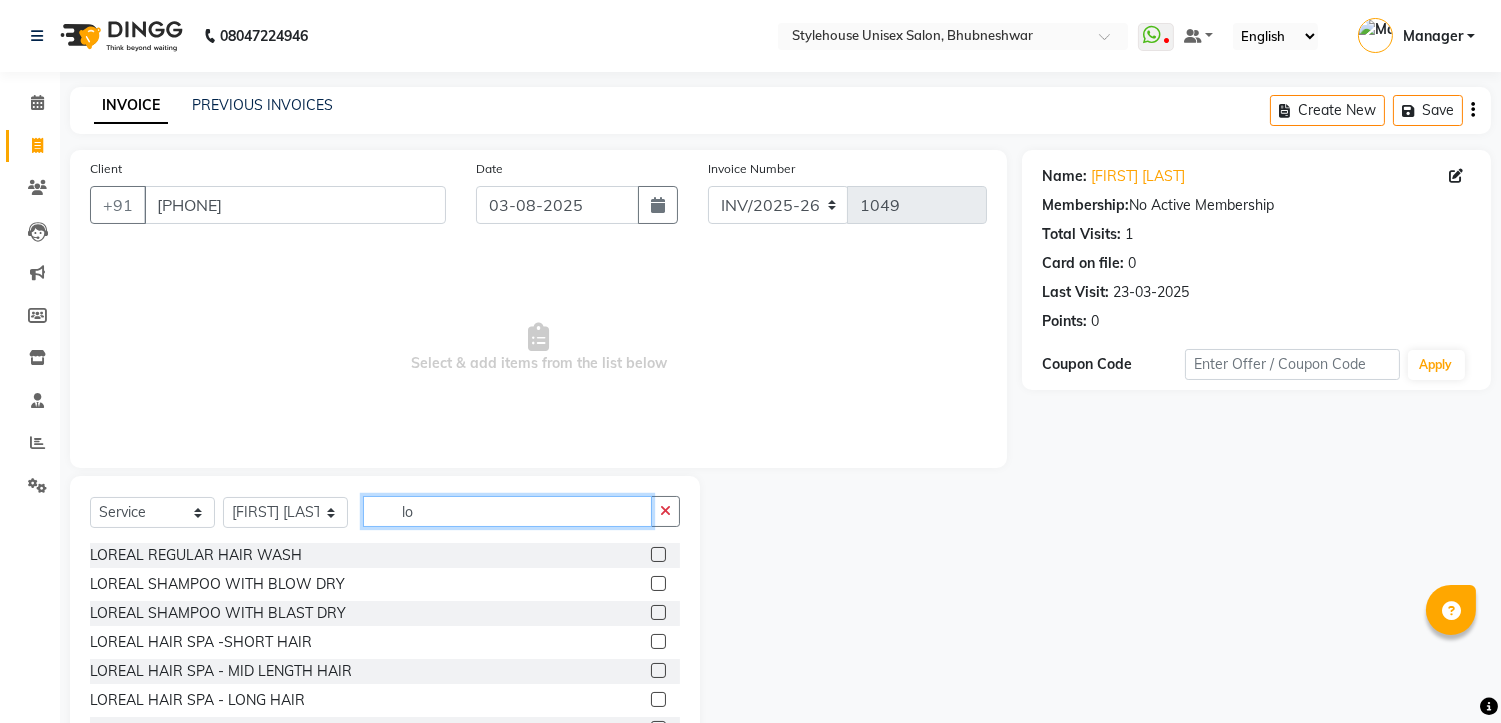 type on "l" 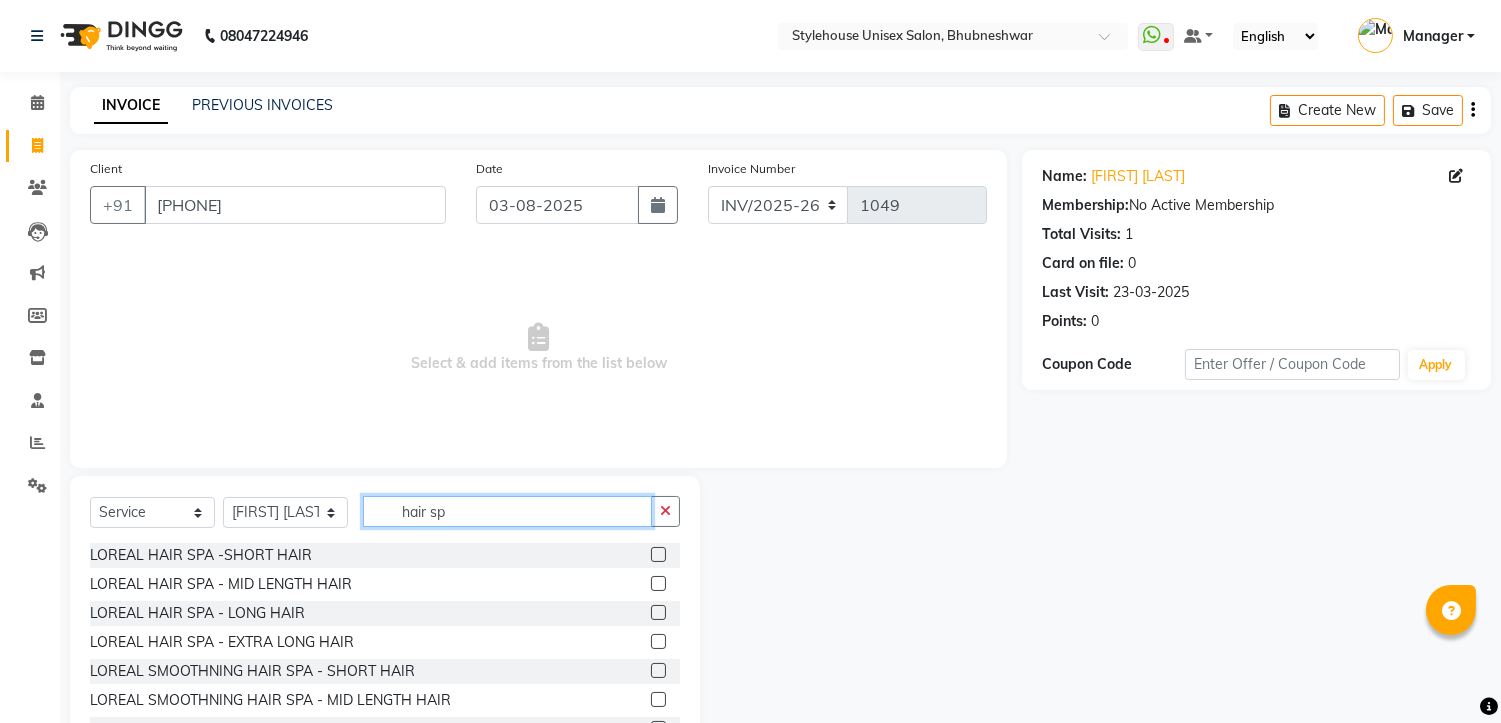 type on "hair sp" 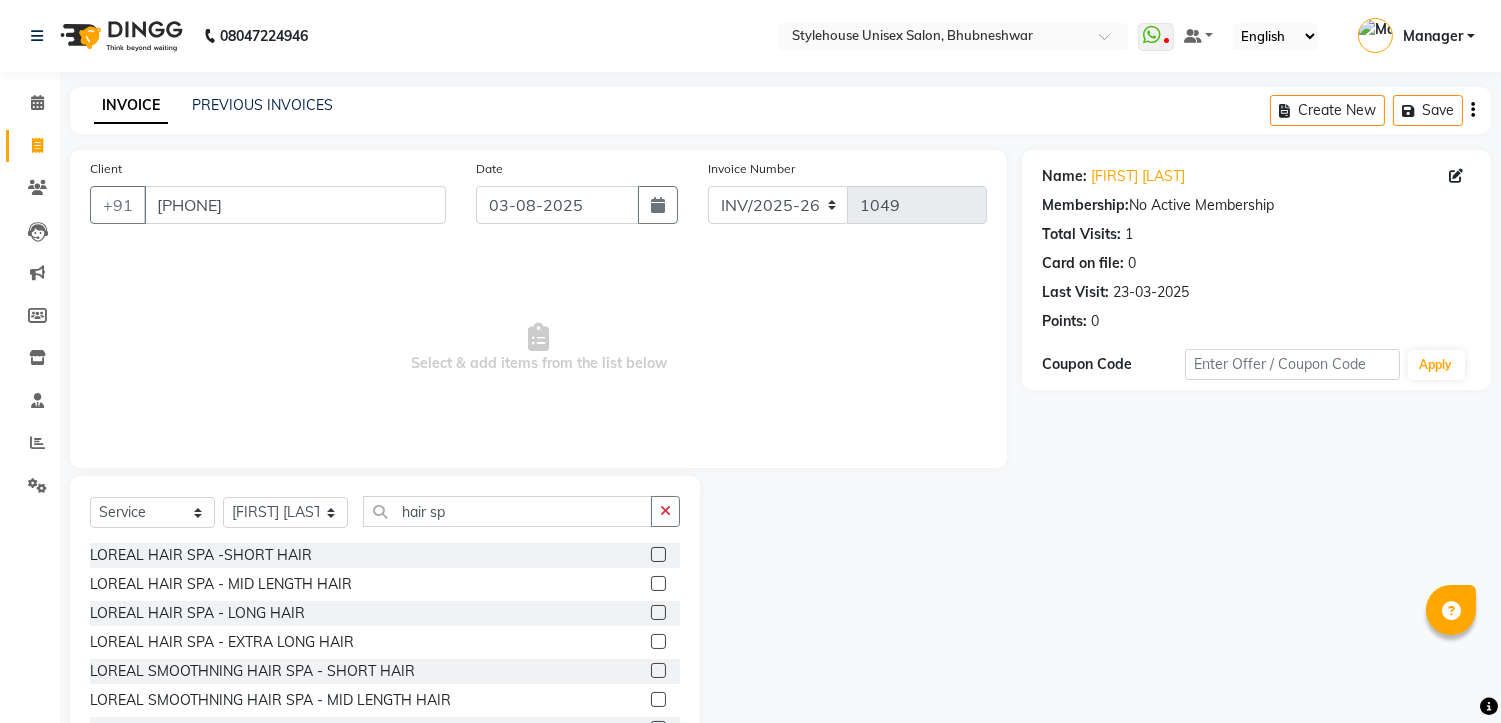 click 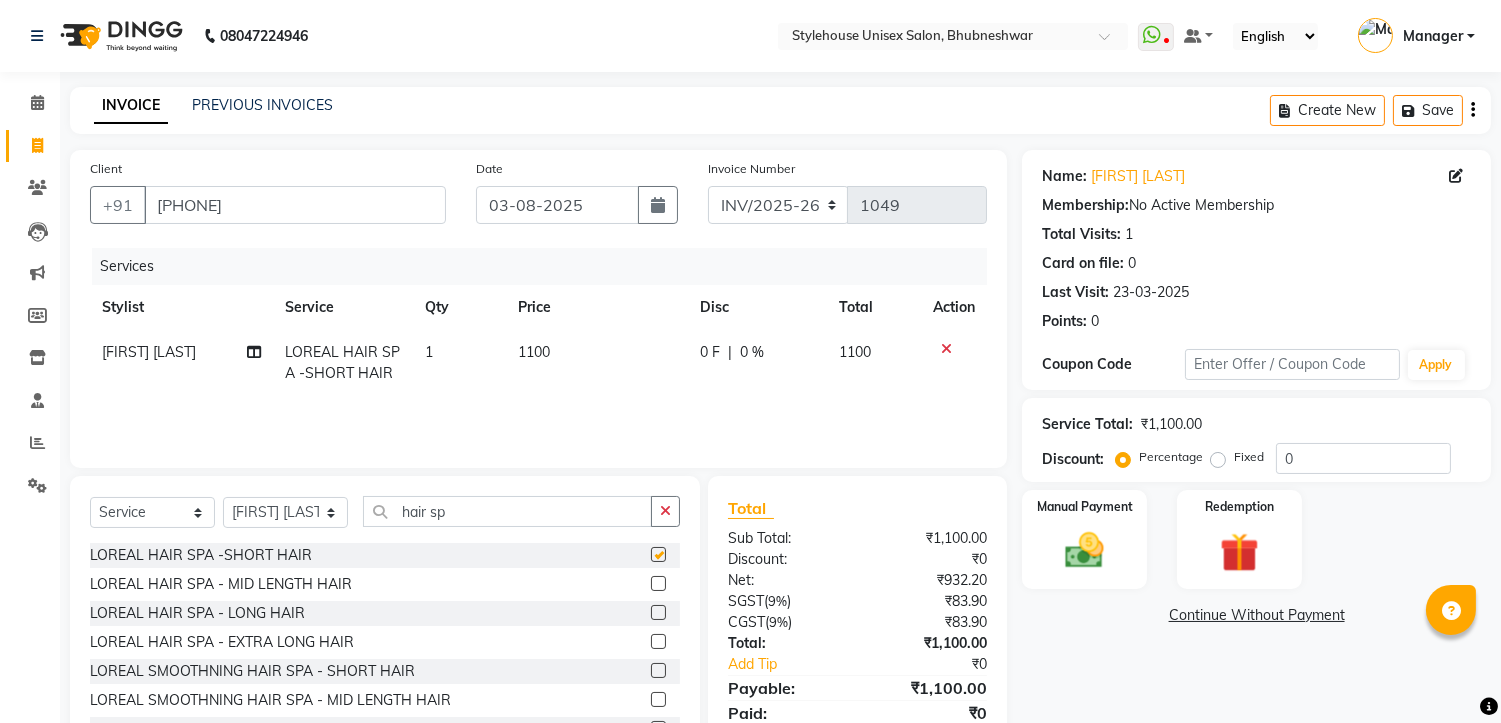 checkbox on "false" 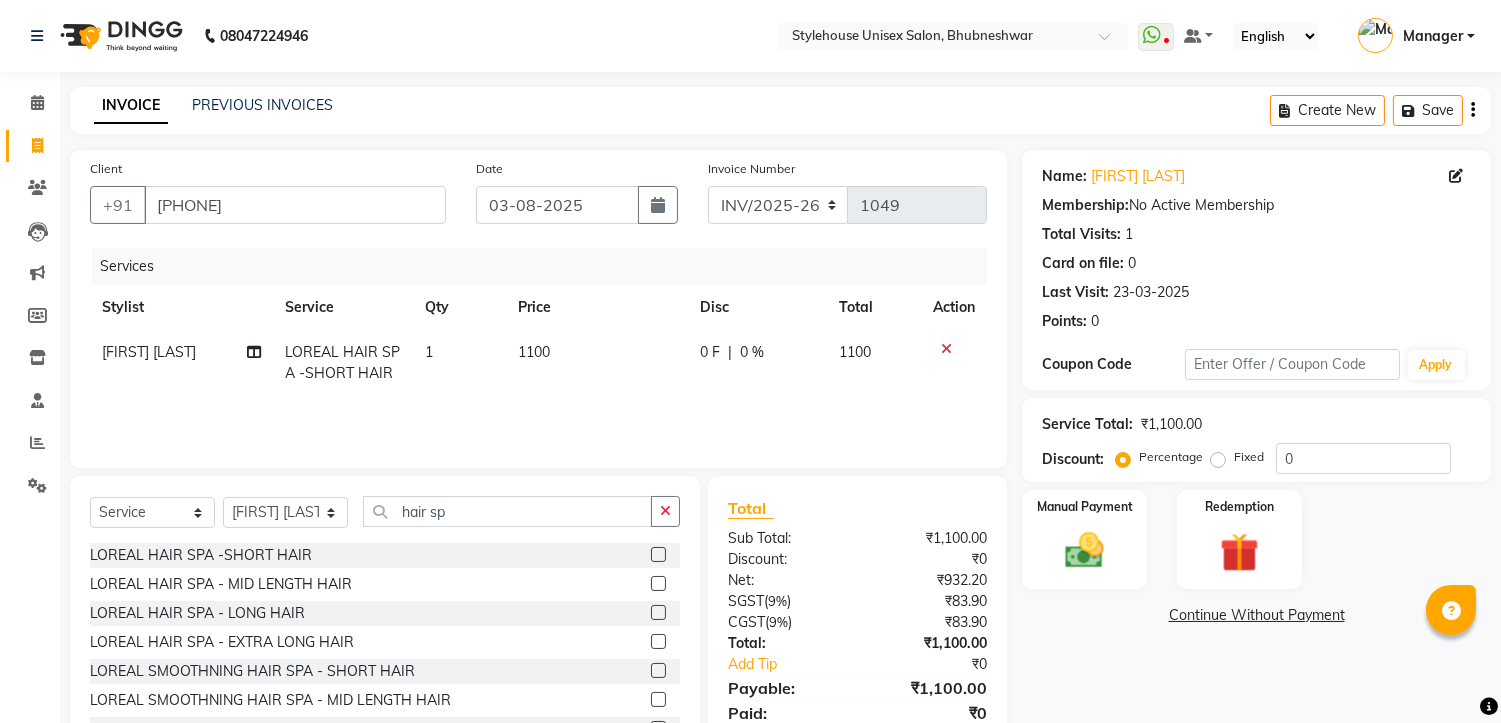 click 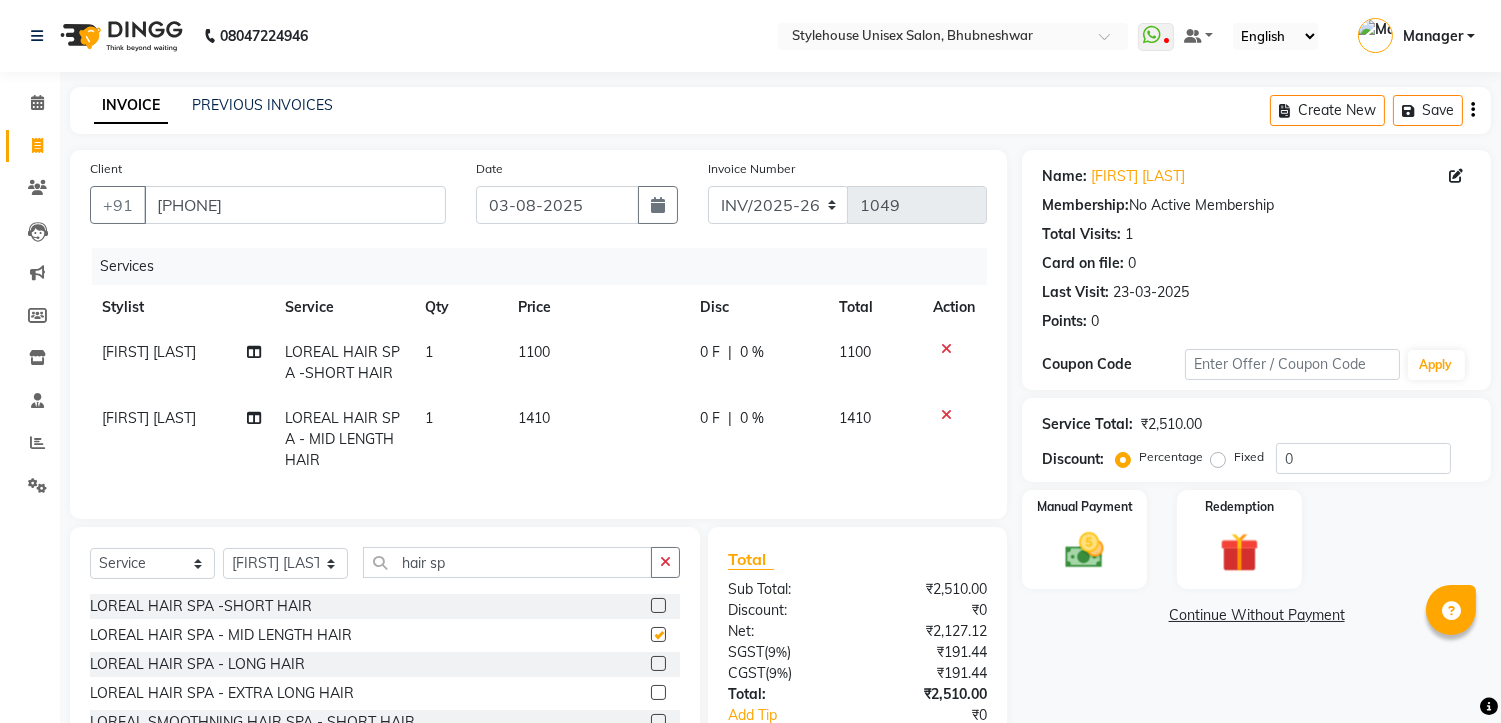 checkbox on "false" 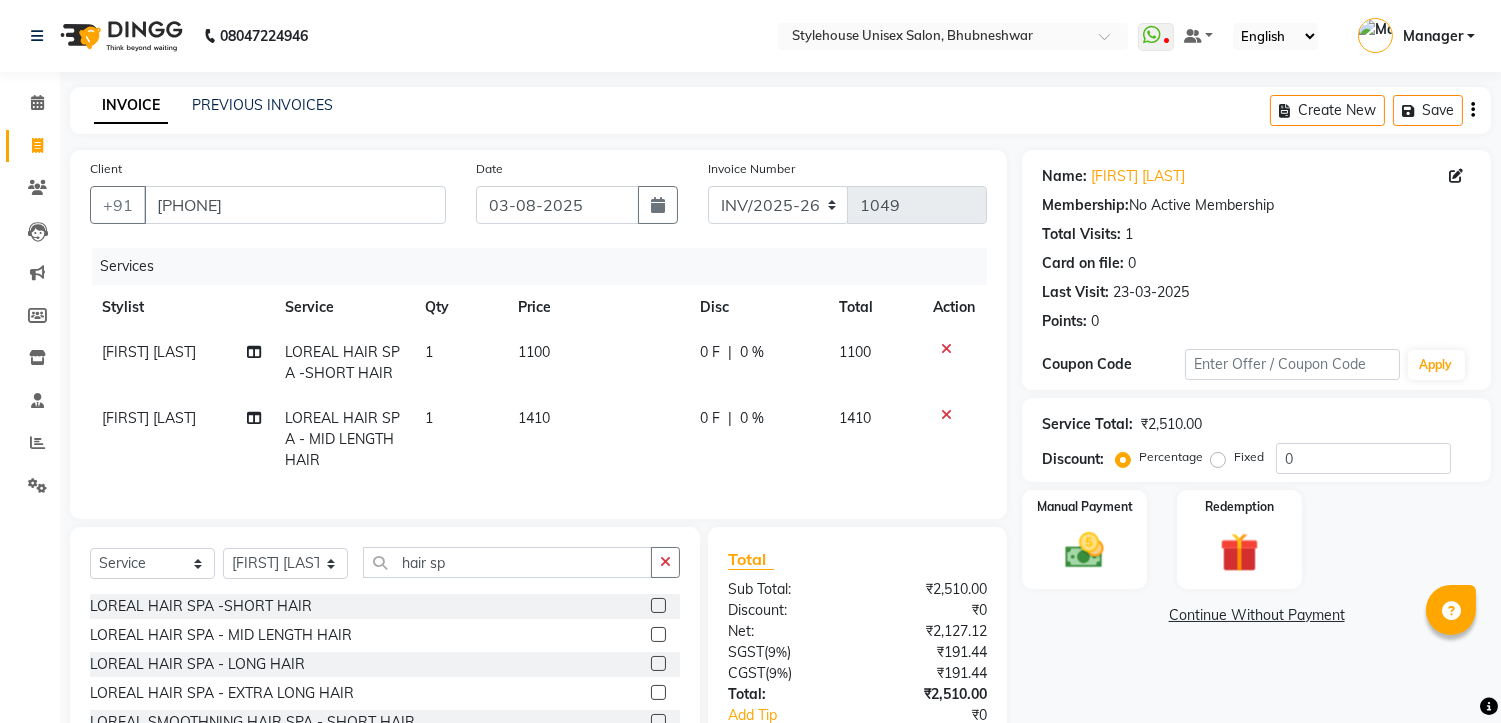 click 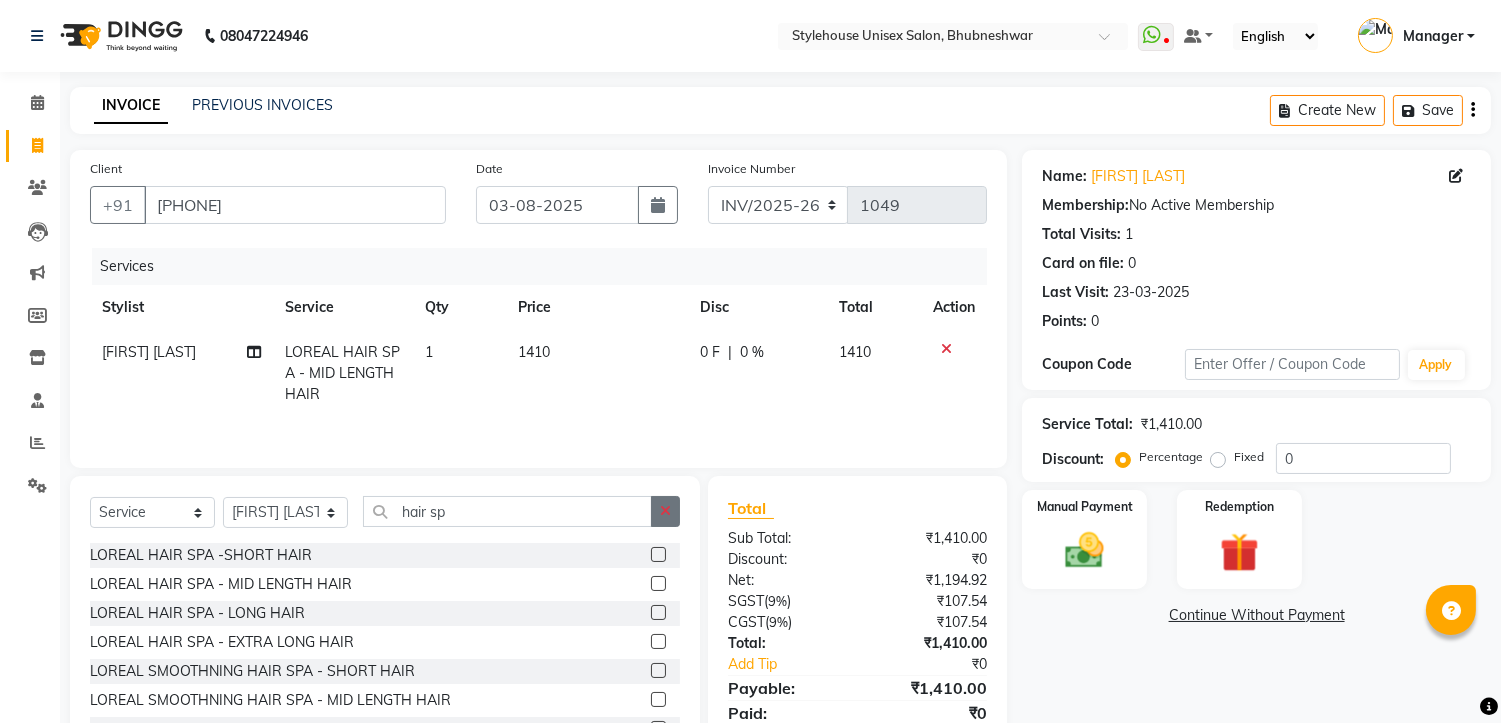 click 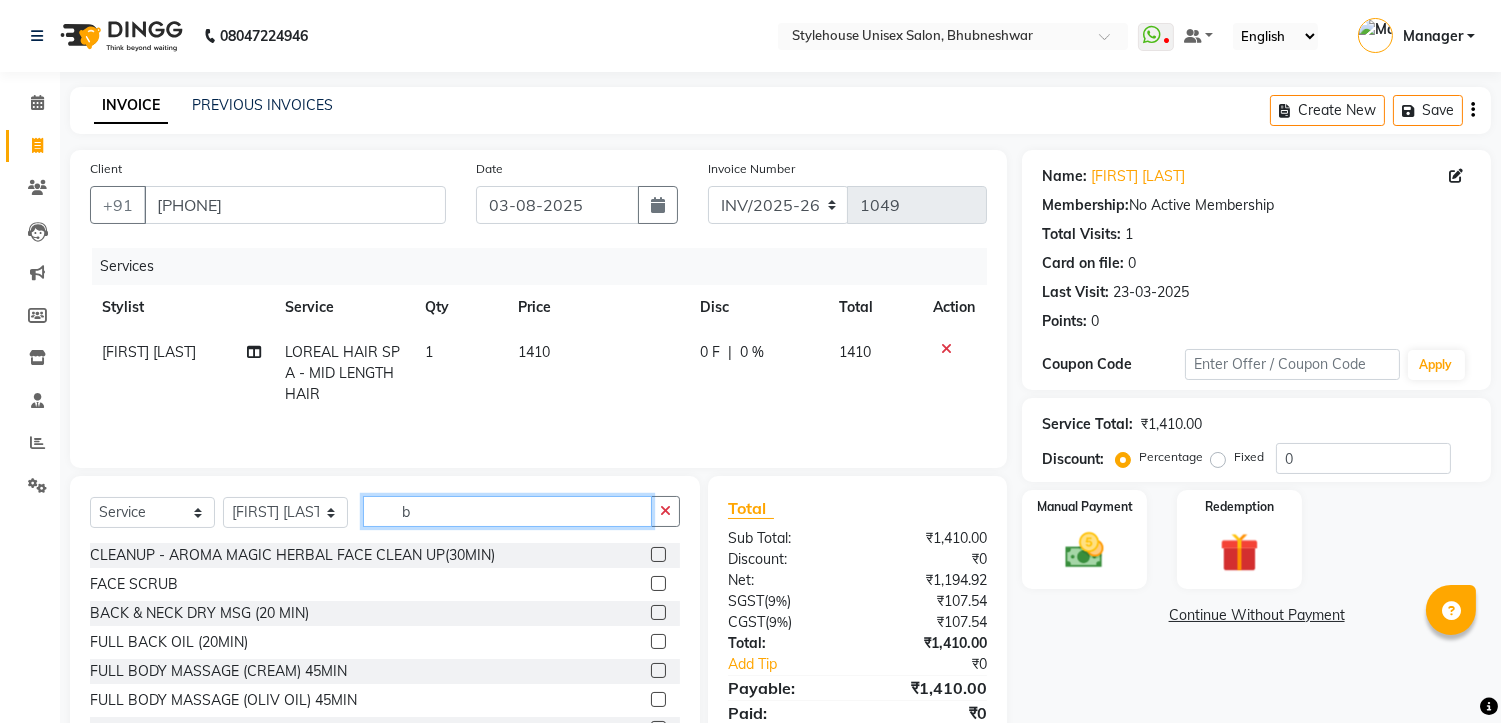 type on "b" 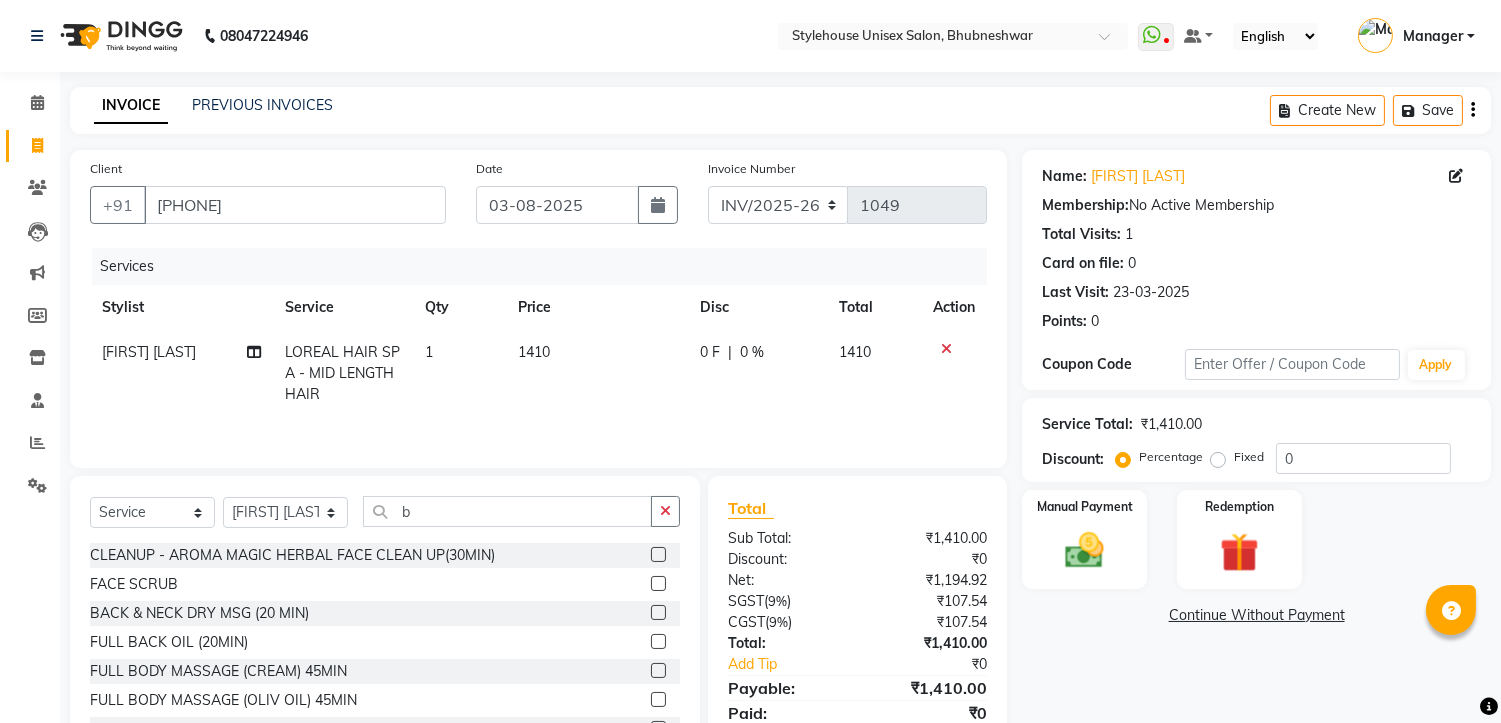 click on "INVOICE" 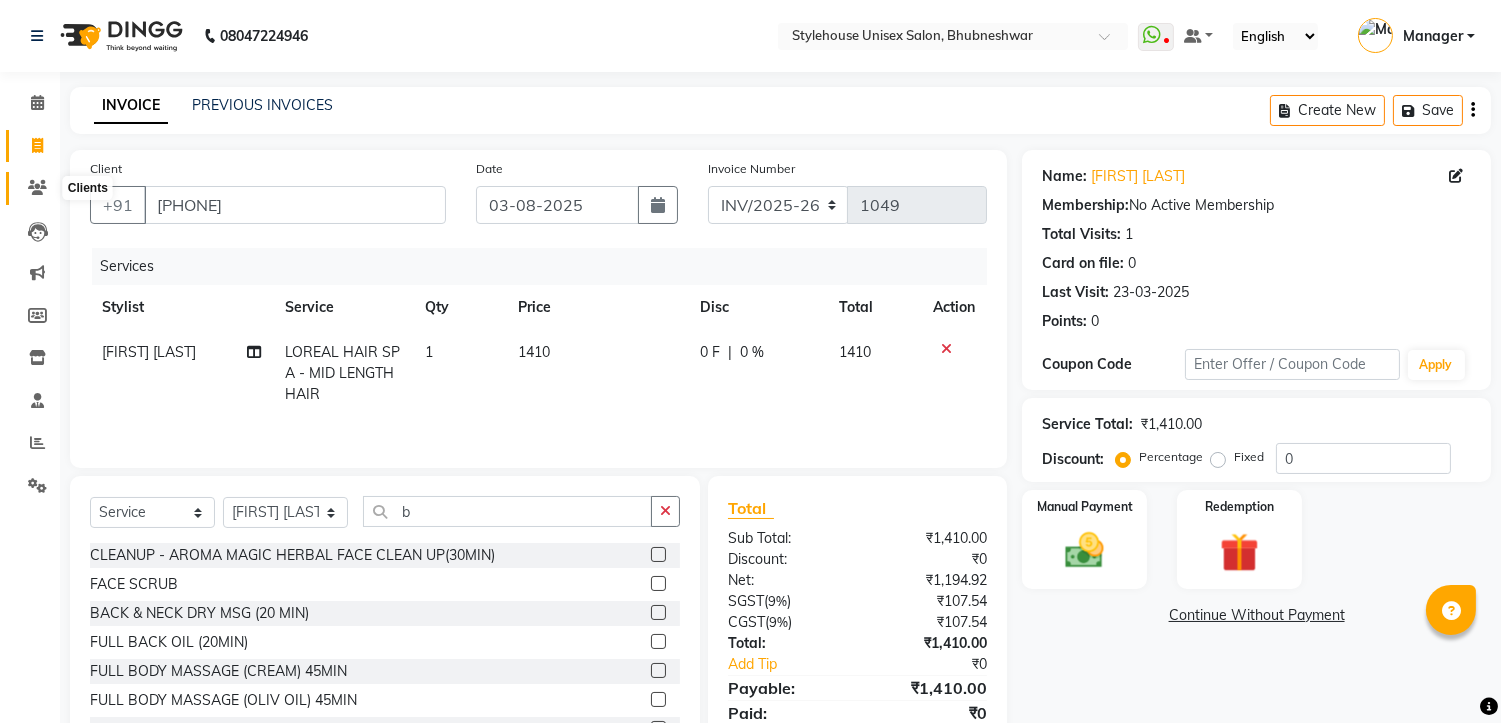 click 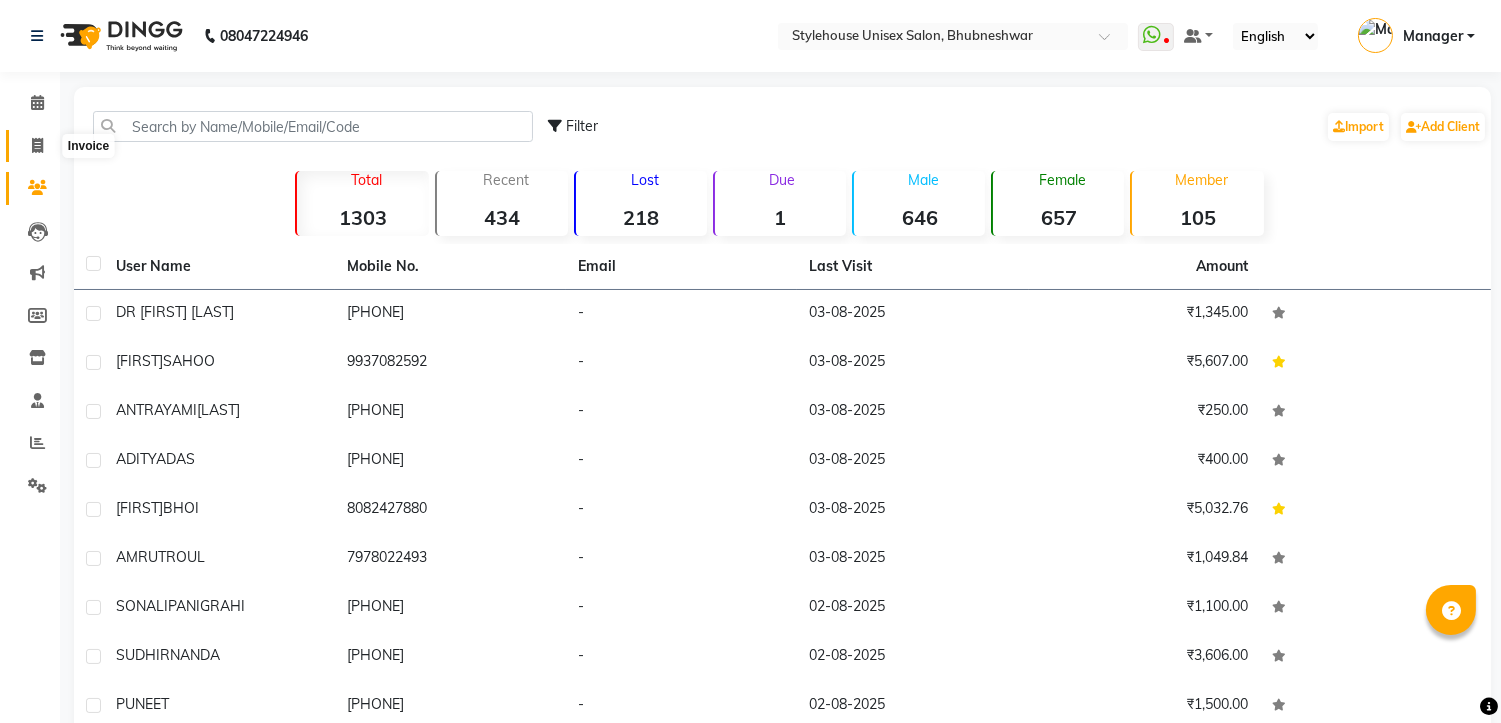 click 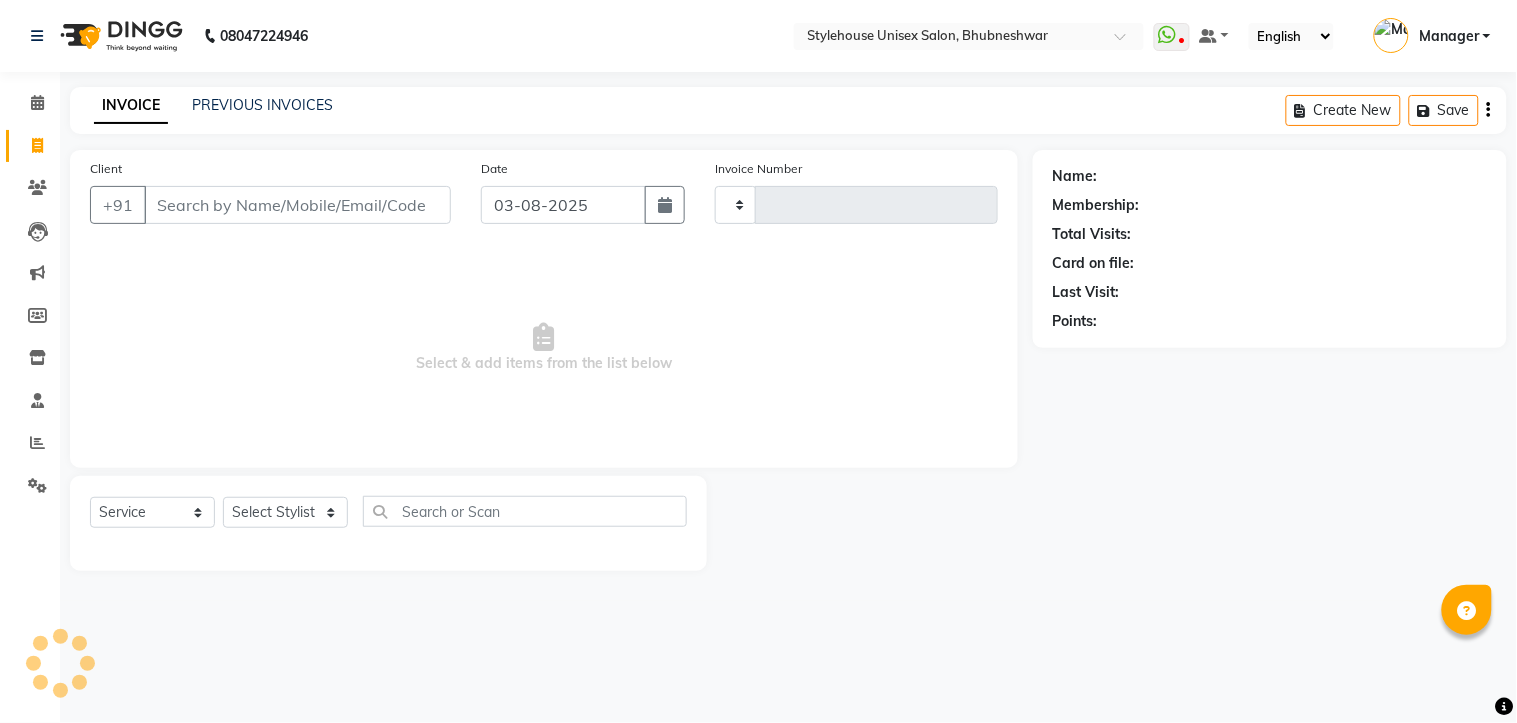 type on "1049" 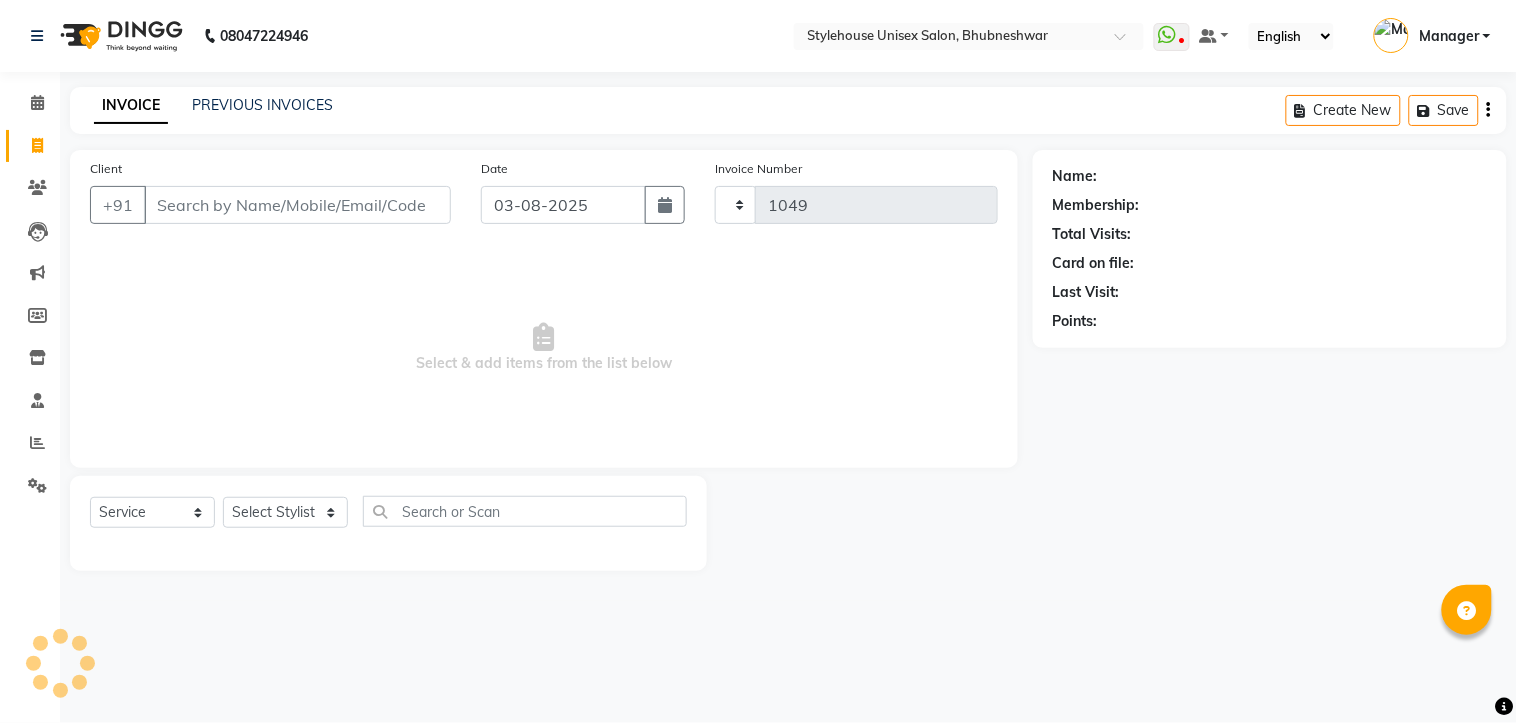 select on "7906" 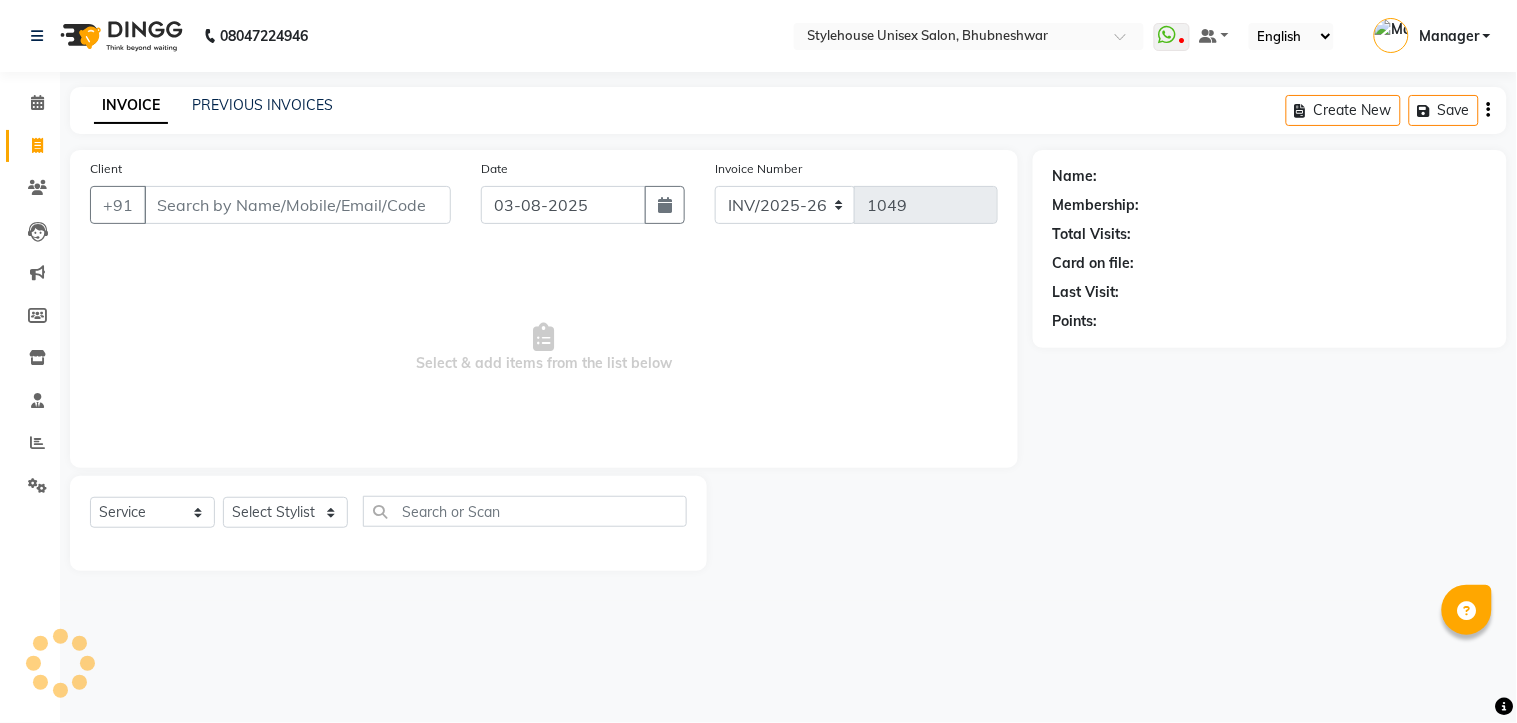 click on "Client" at bounding box center [297, 205] 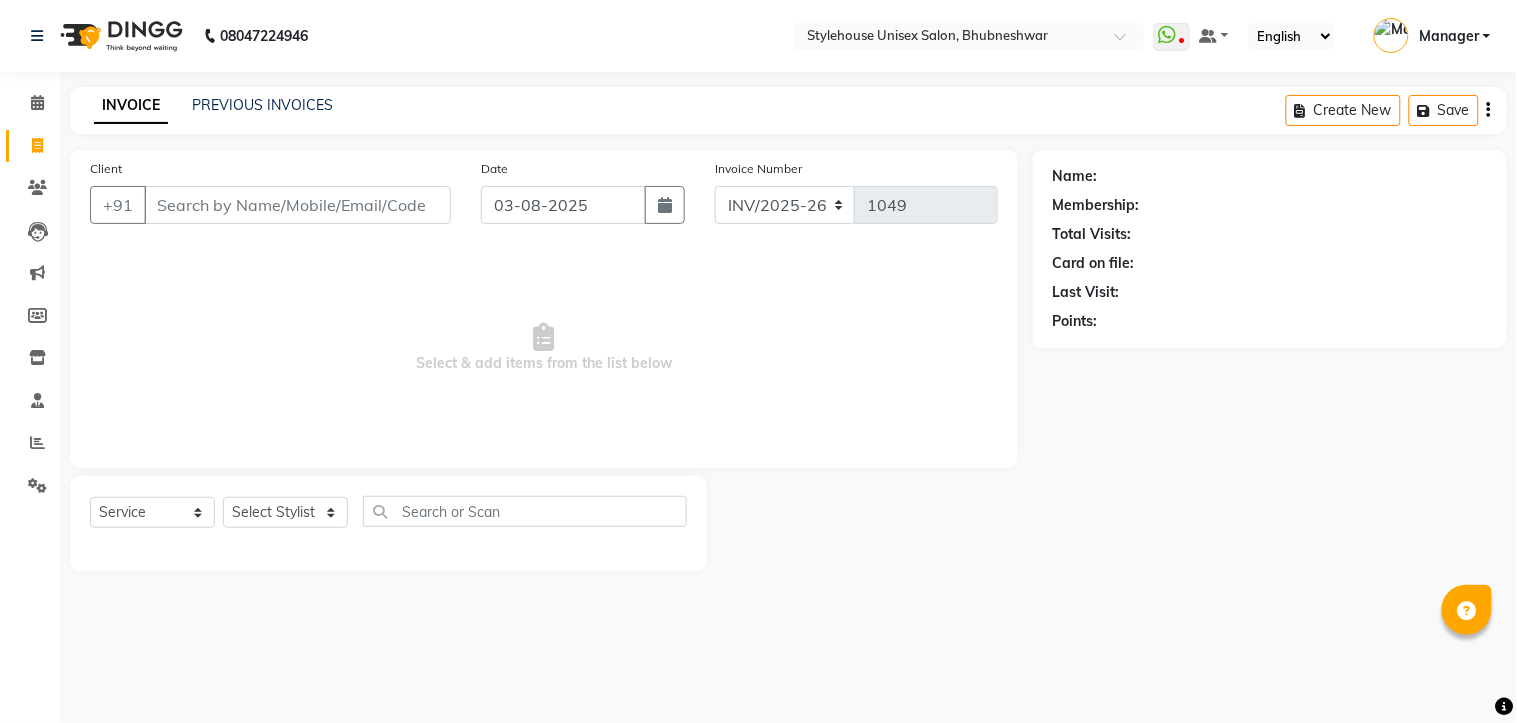 click on "Client" at bounding box center (297, 205) 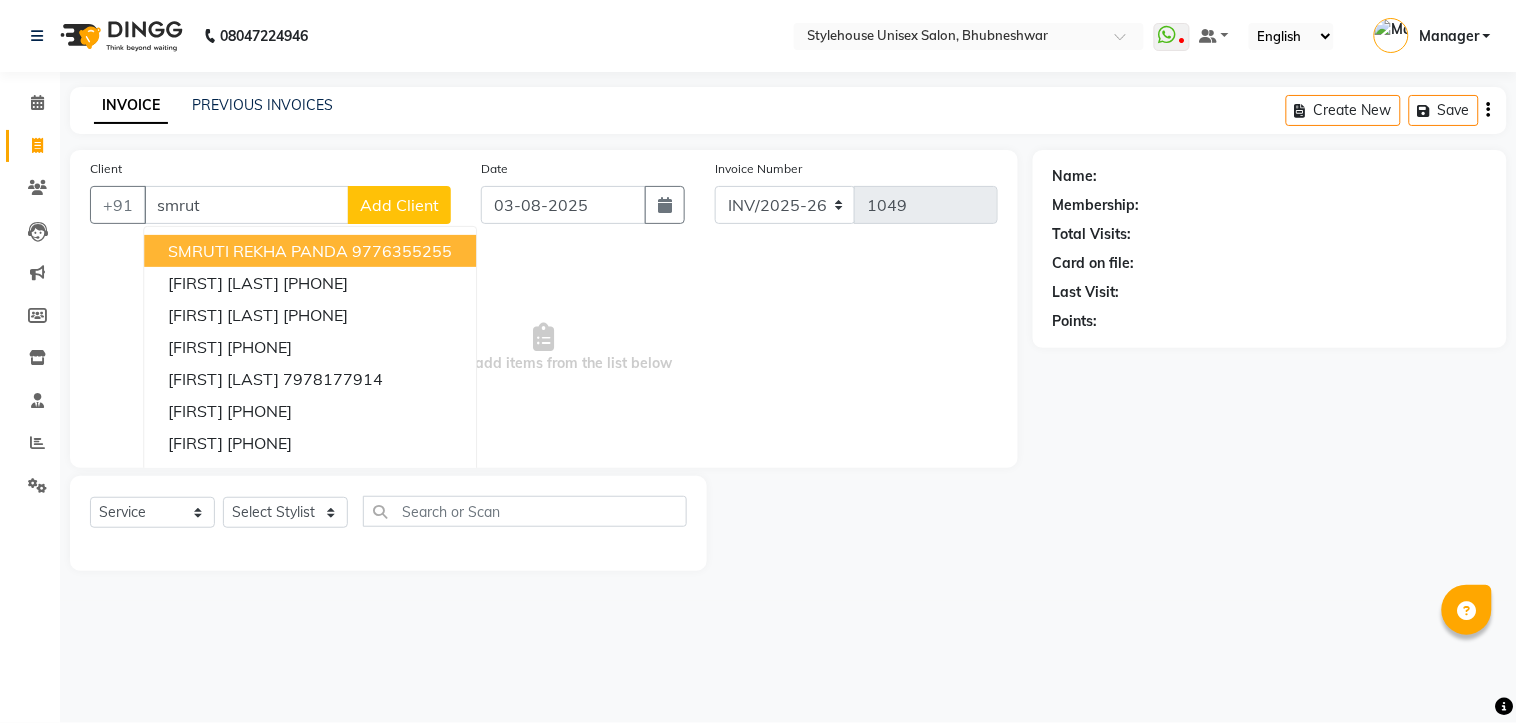 click on "SMRUTI REKHA PANDA" at bounding box center (258, 251) 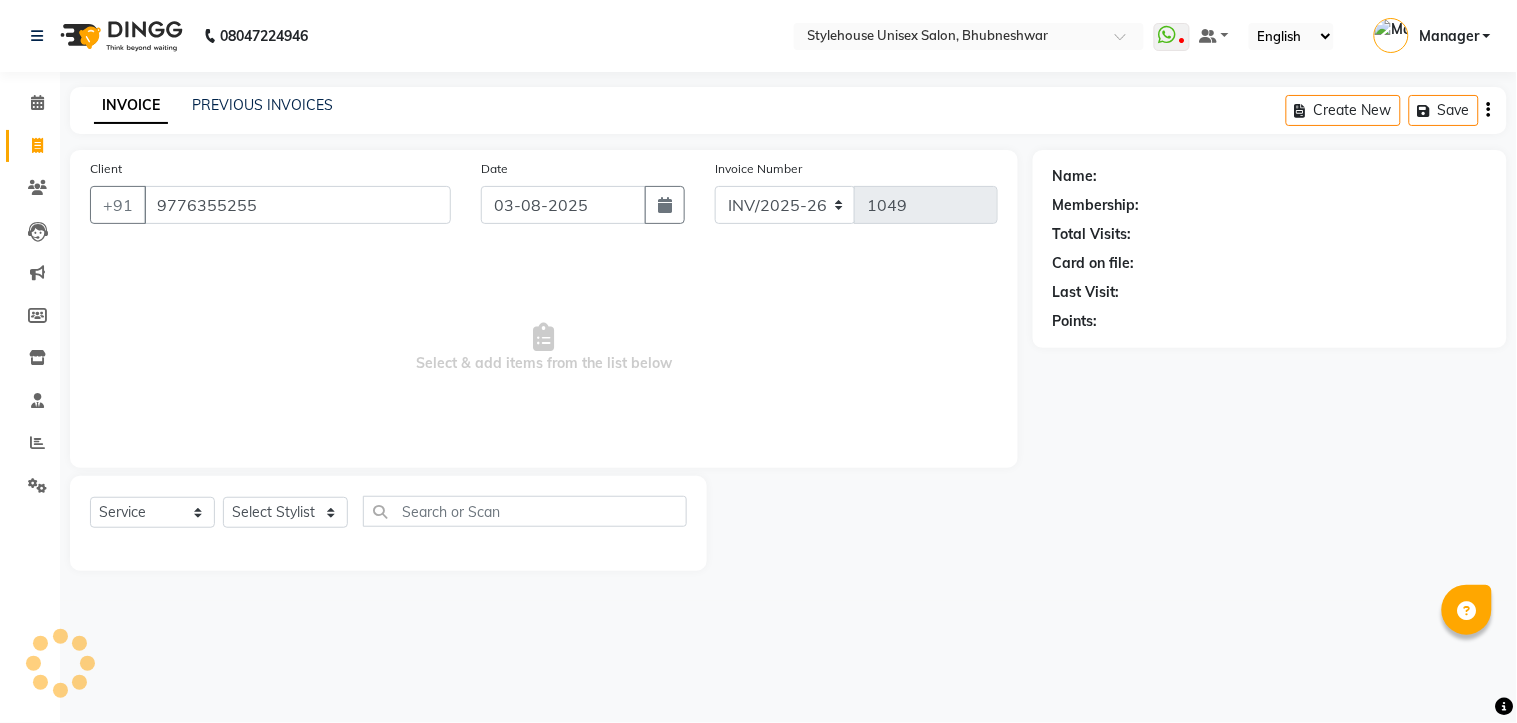 type on "9776355255" 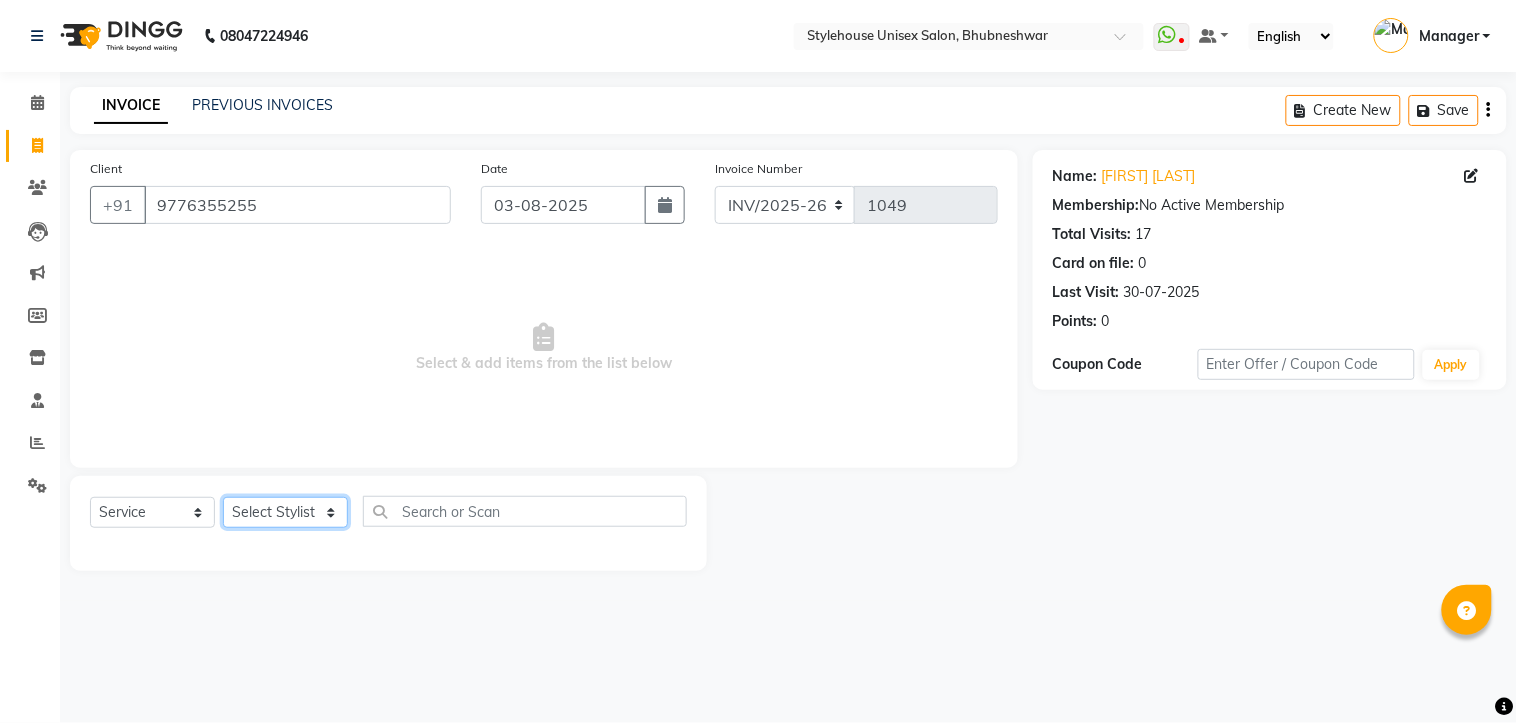 click on "Select Stylist [FIRST] [LAST] [FIRST] [LAST] [FIRST] [LAST] Manager [FIRST] [LAST] [FIRST] [LAST] [FIRST] [LAST]" 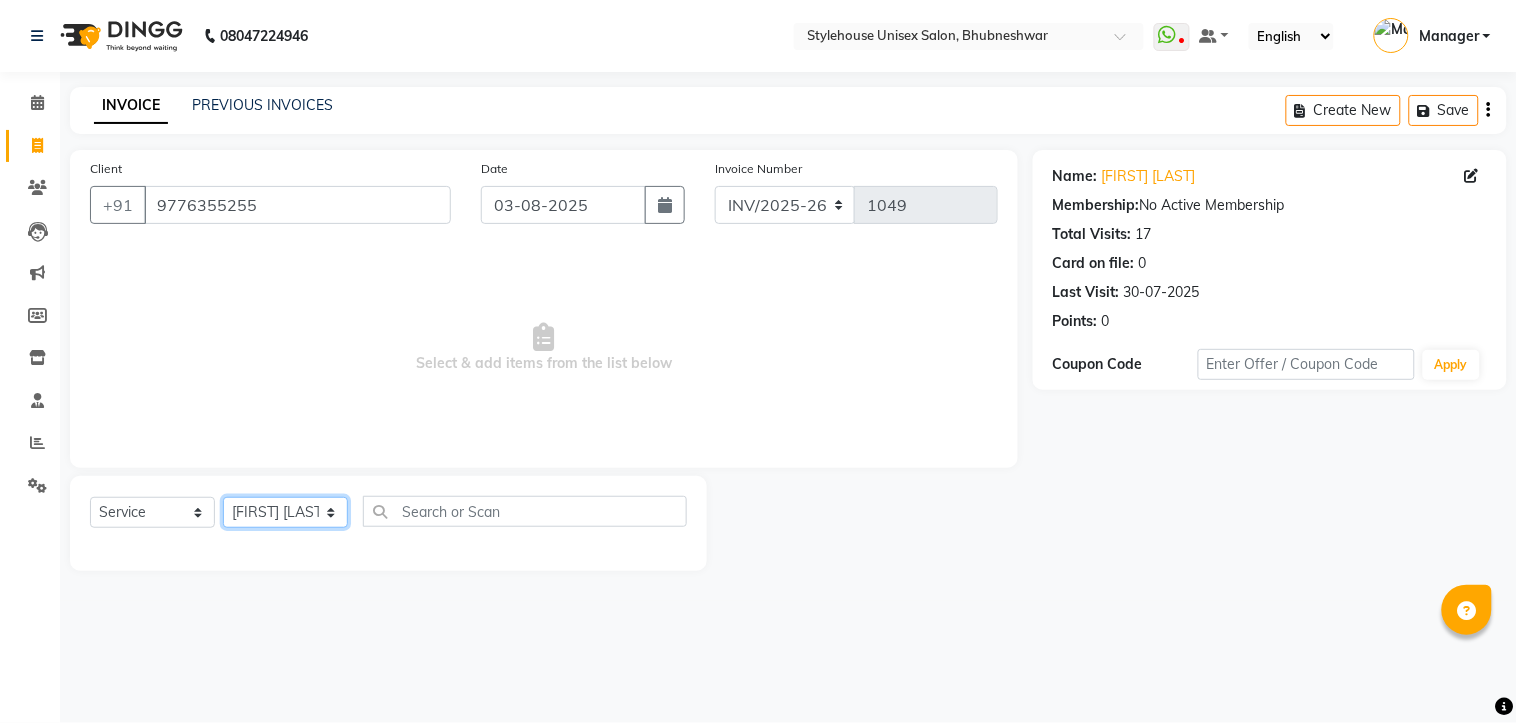 click on "Select Stylist [FIRST] [LAST] [FIRST] [LAST] [FIRST] [LAST] Manager [FIRST] [LAST] [FIRST] [LAST] [FIRST] [LAST]" 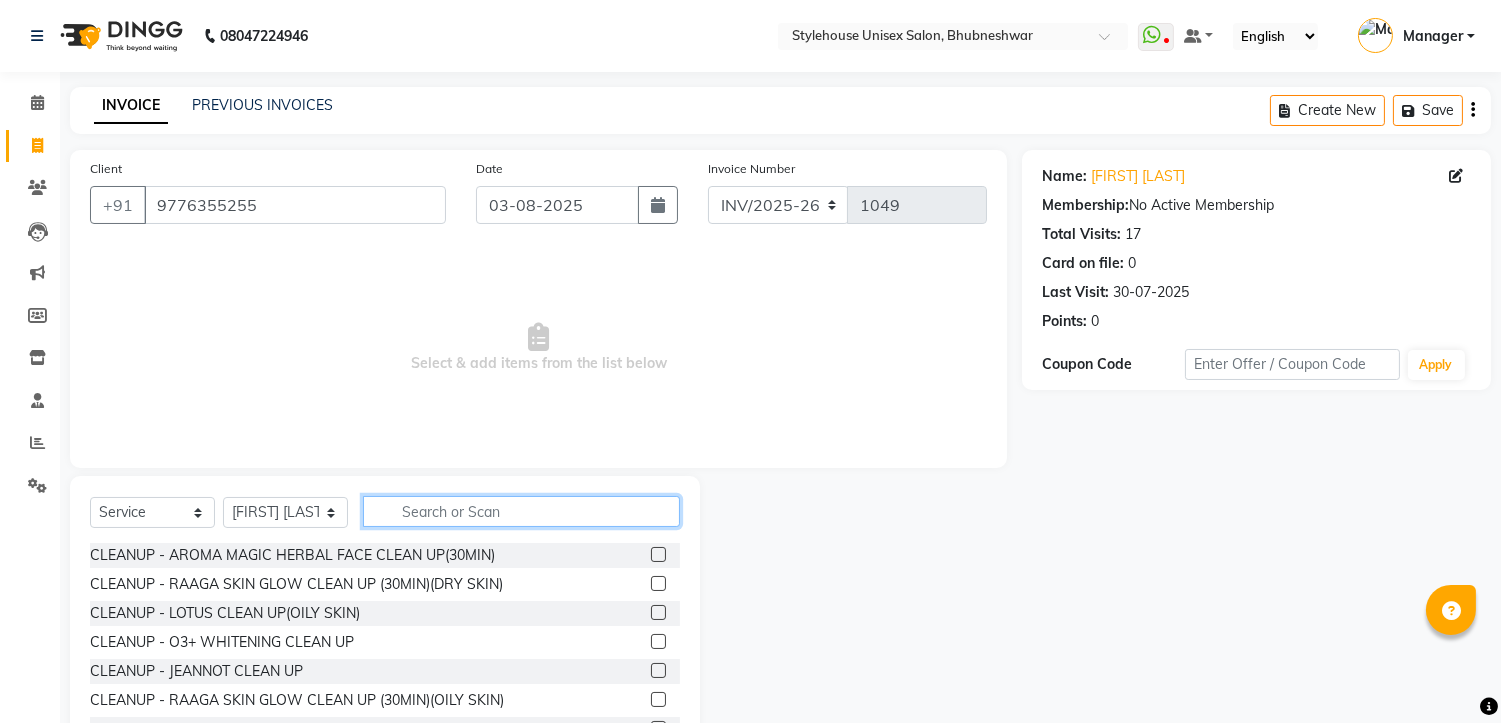 click 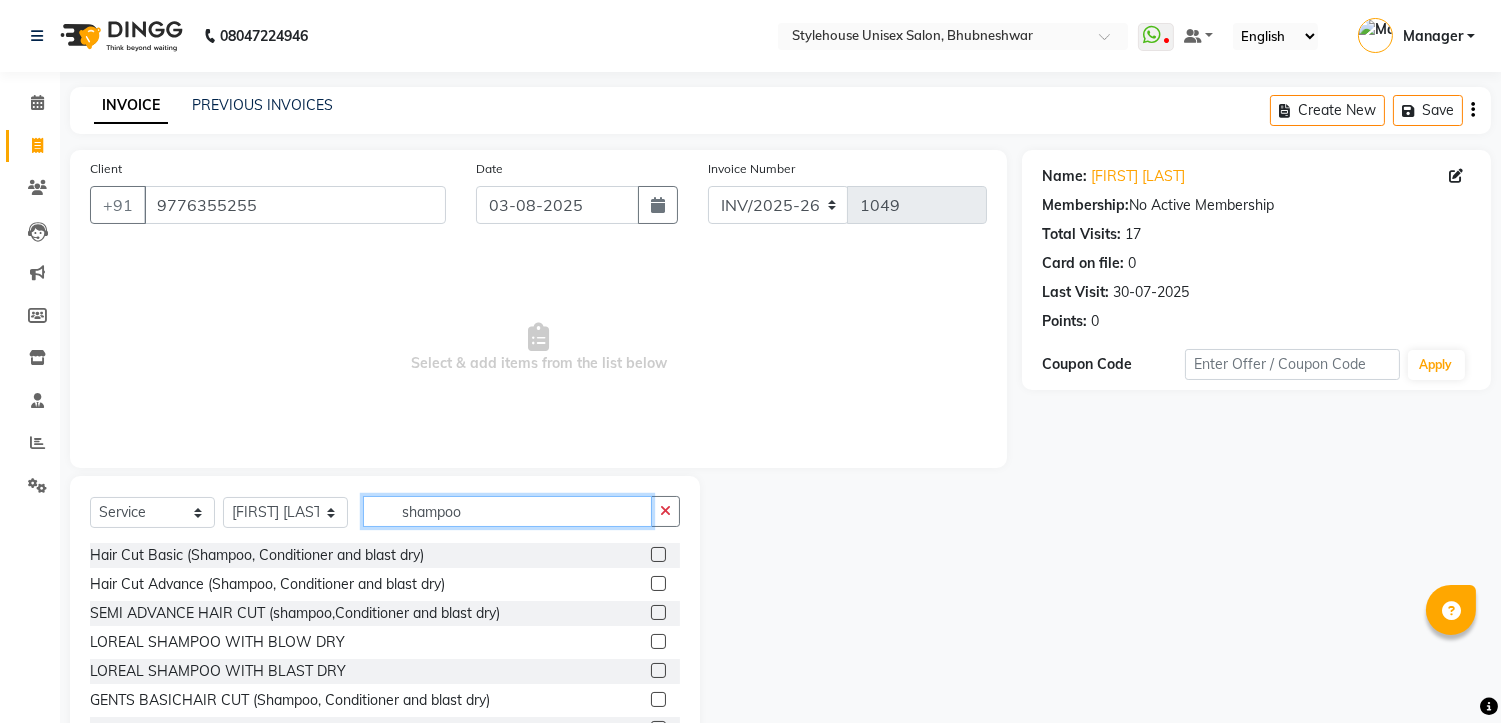 type on "shampoo" 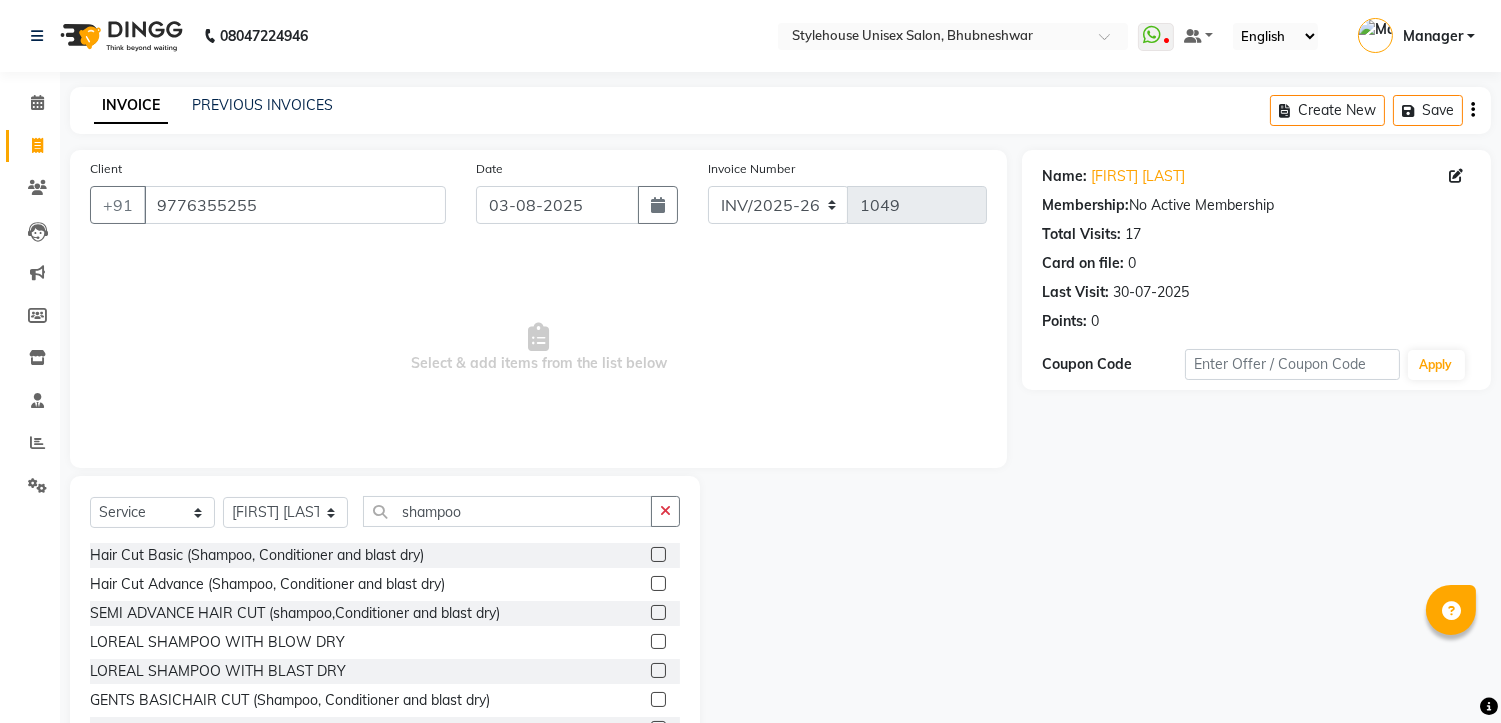 click 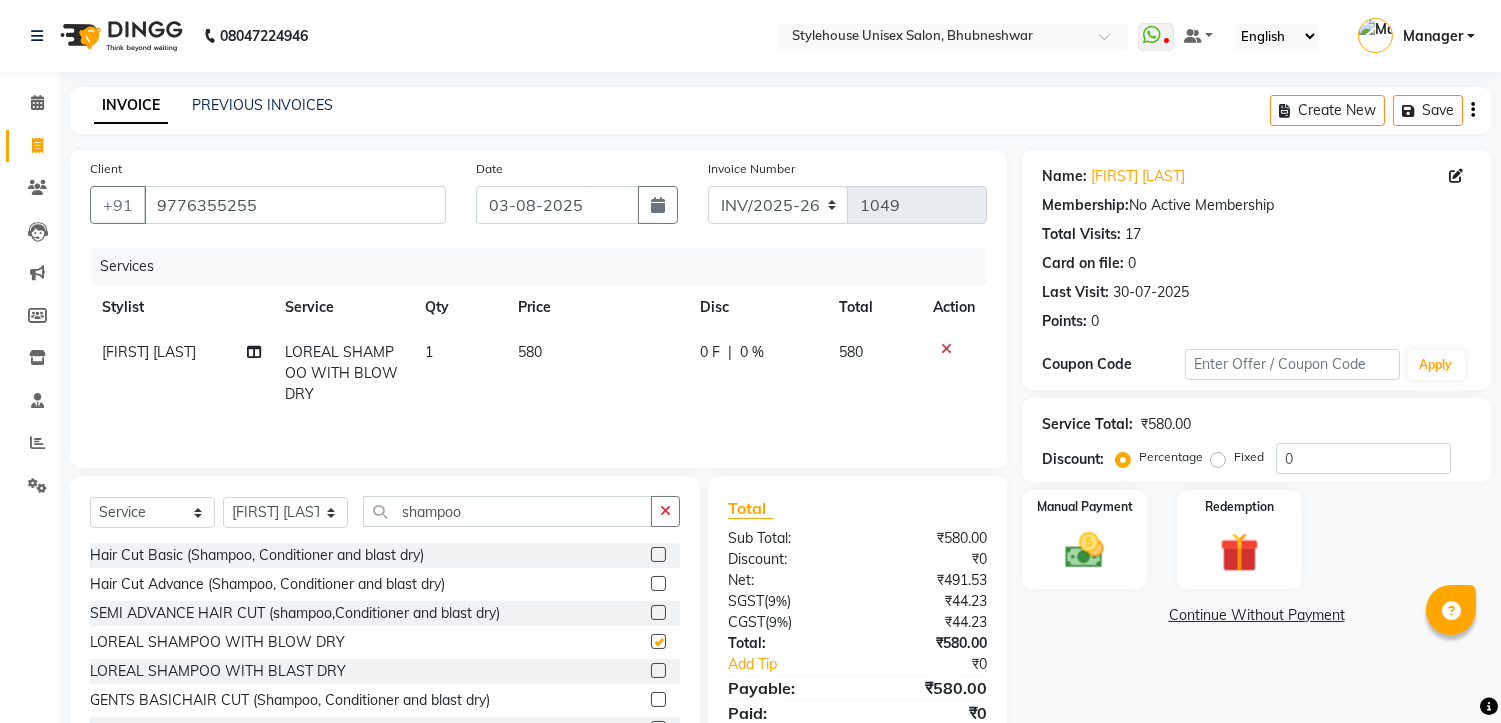 checkbox on "false" 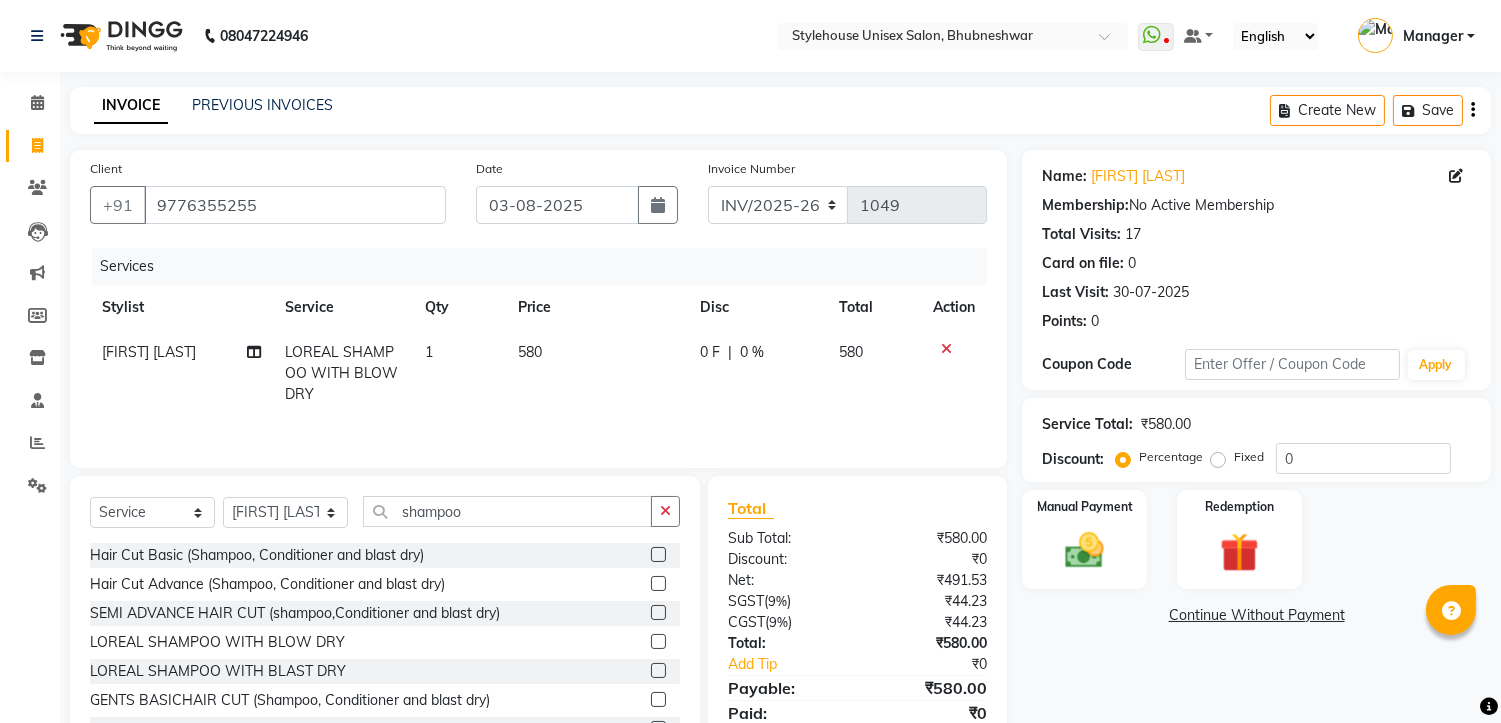 click on "580" 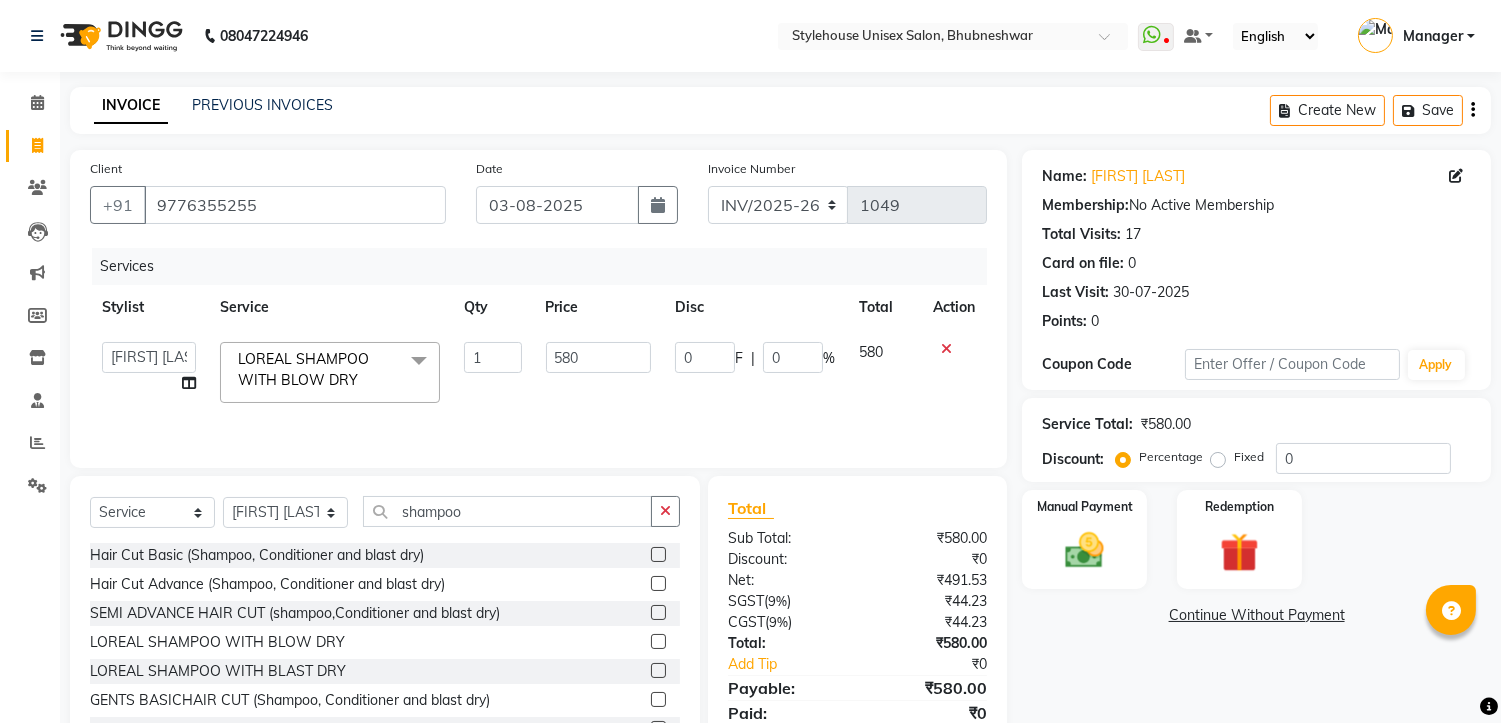click on "580" 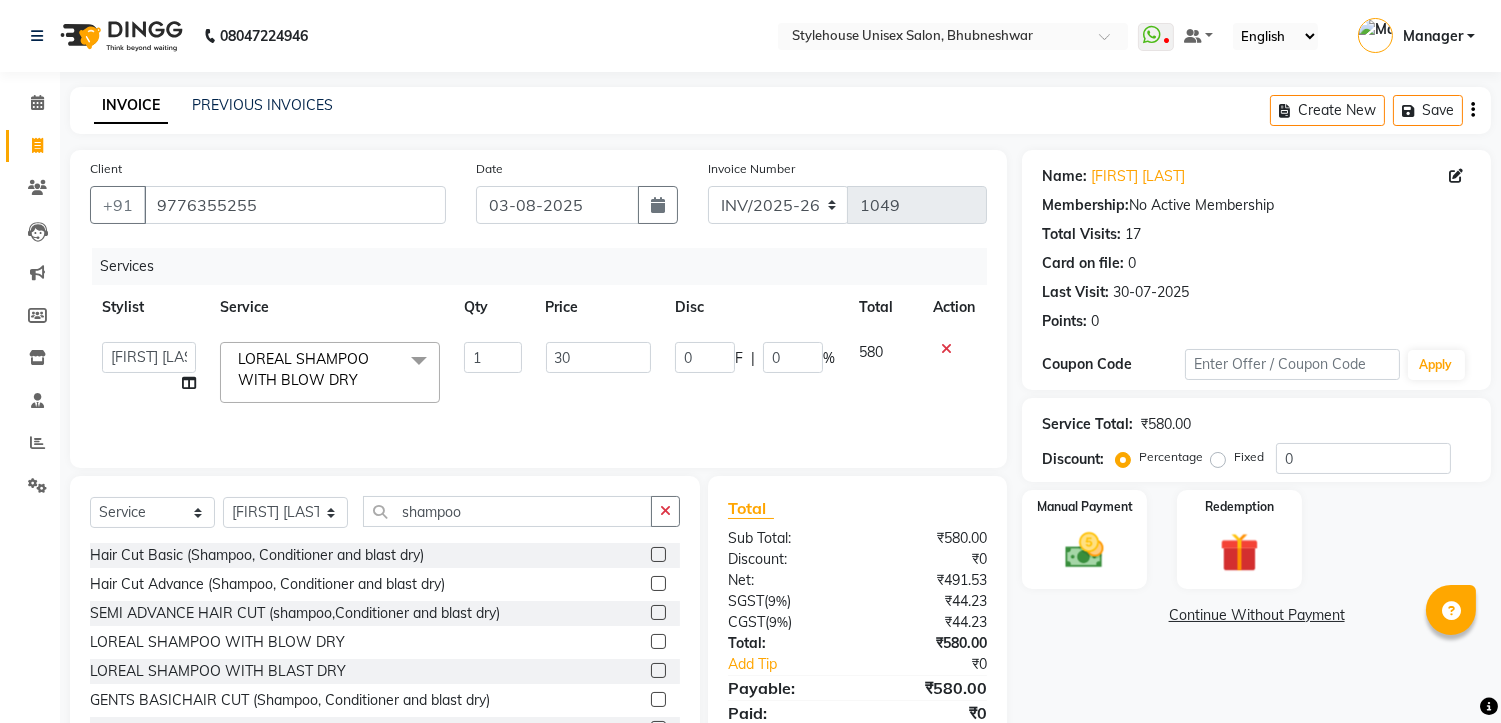 type on "300" 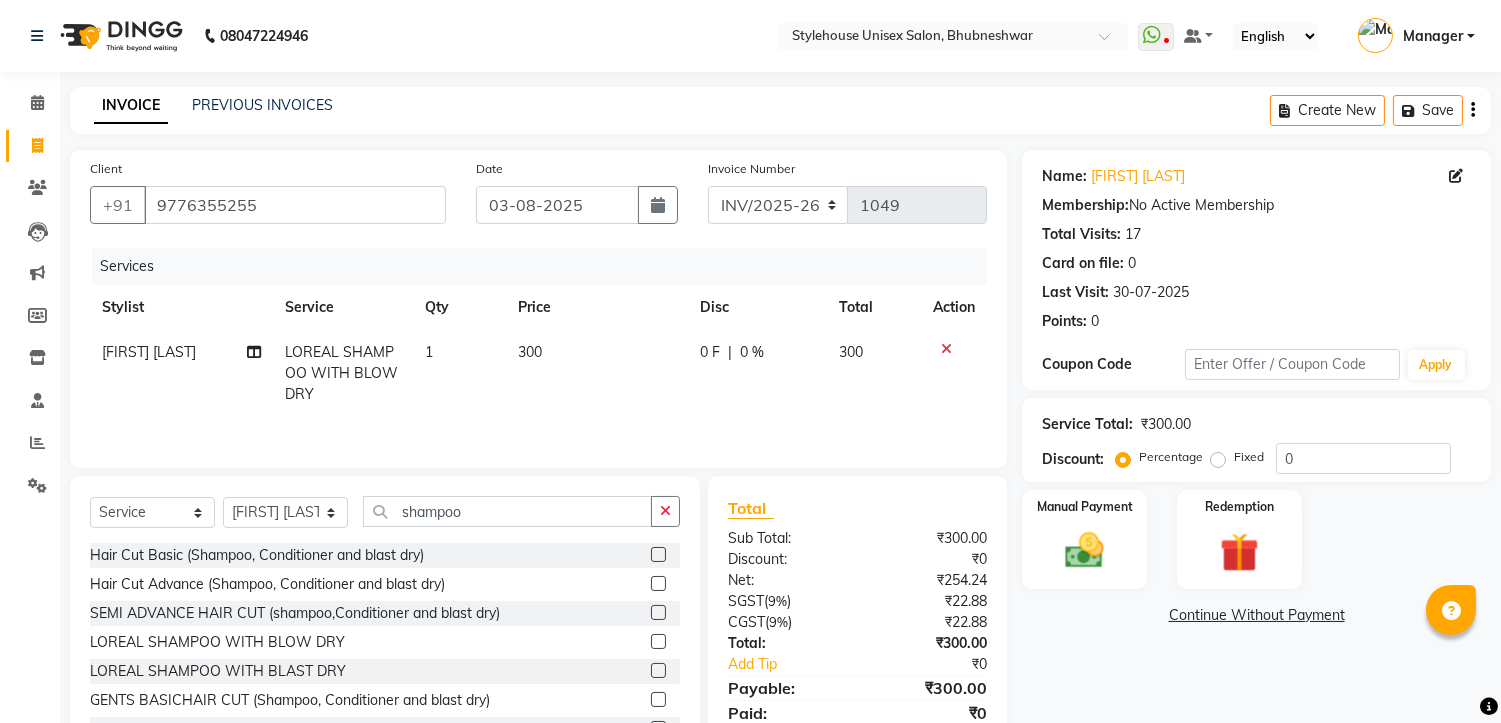 click on "RUPANJALI SAMAL LOREAL SHAMPOO WITH BLOW DRY 1 300 0 F | 0 % 300" 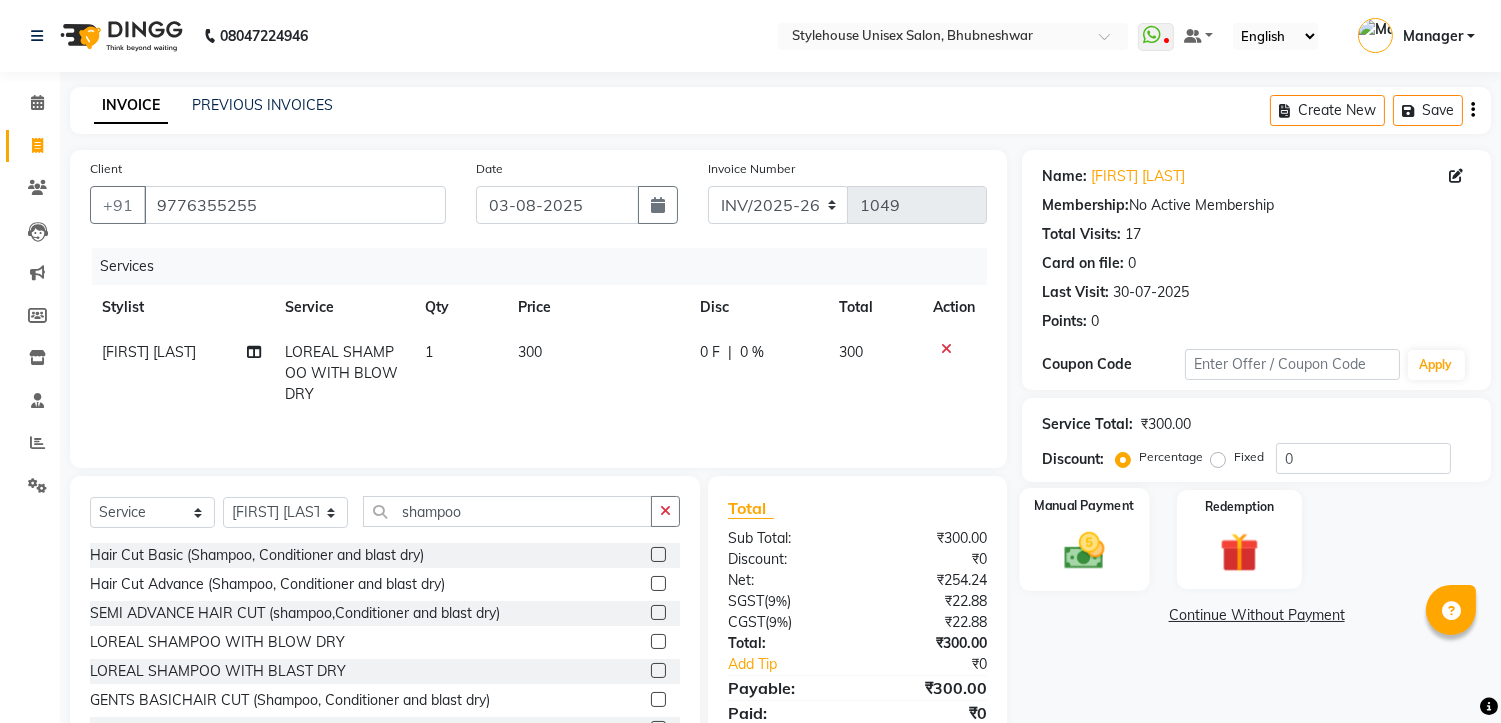 click 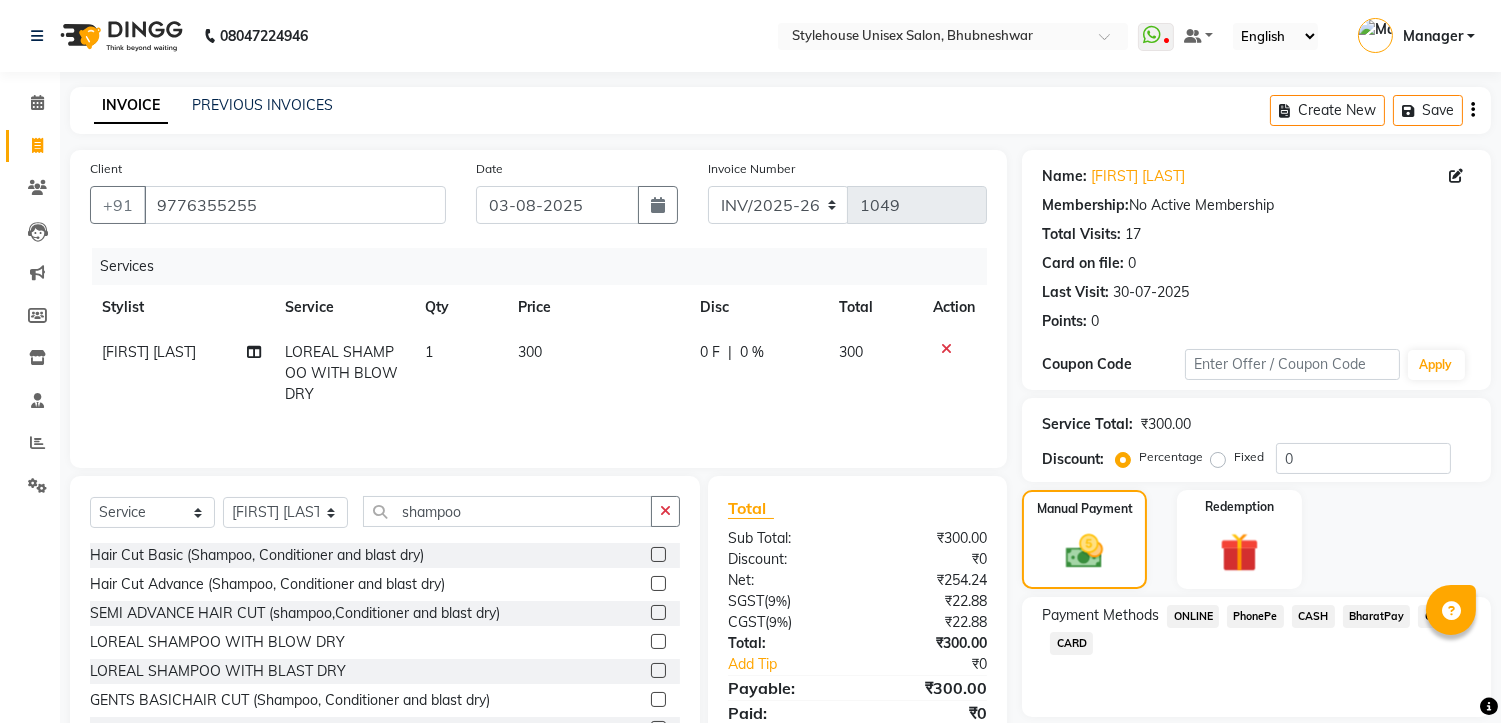 click on "PhonePe" 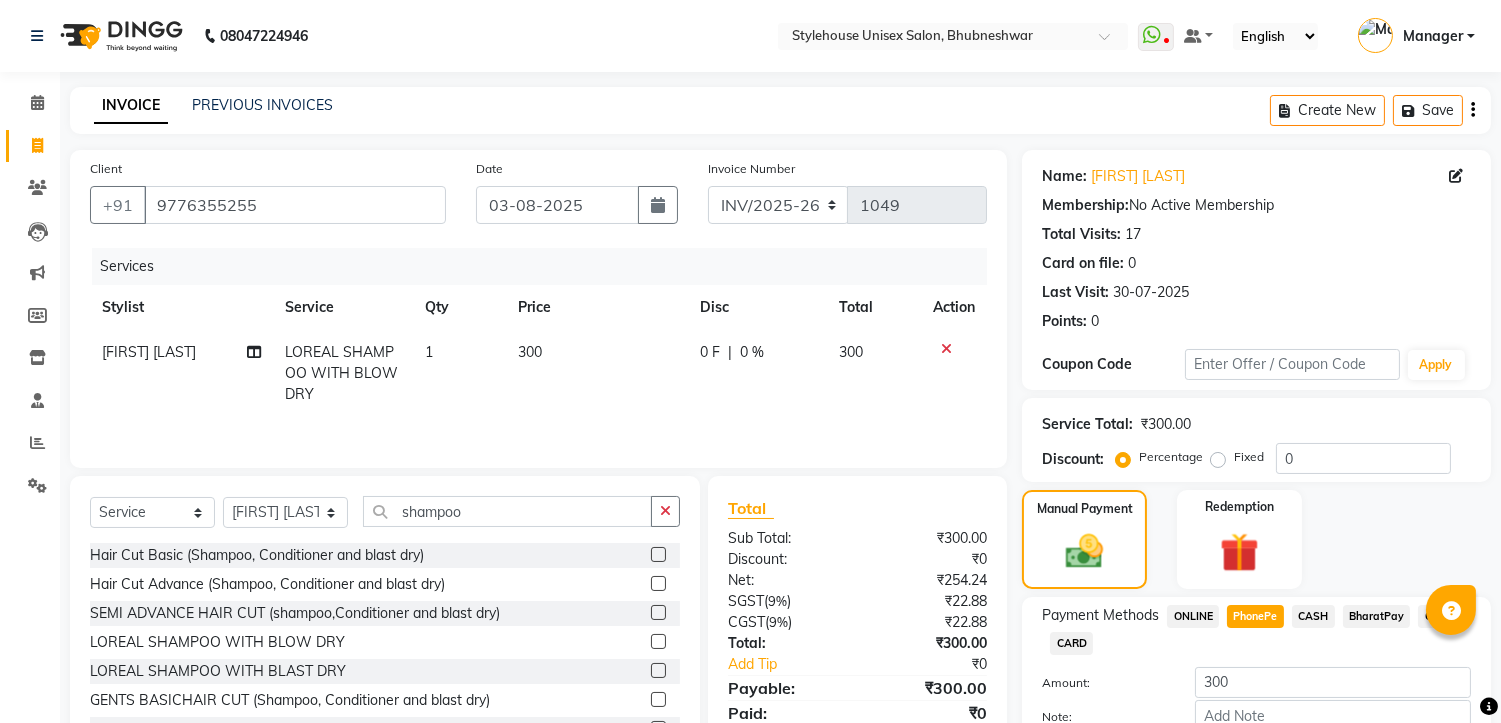 scroll, scrollTop: 121, scrollLeft: 0, axis: vertical 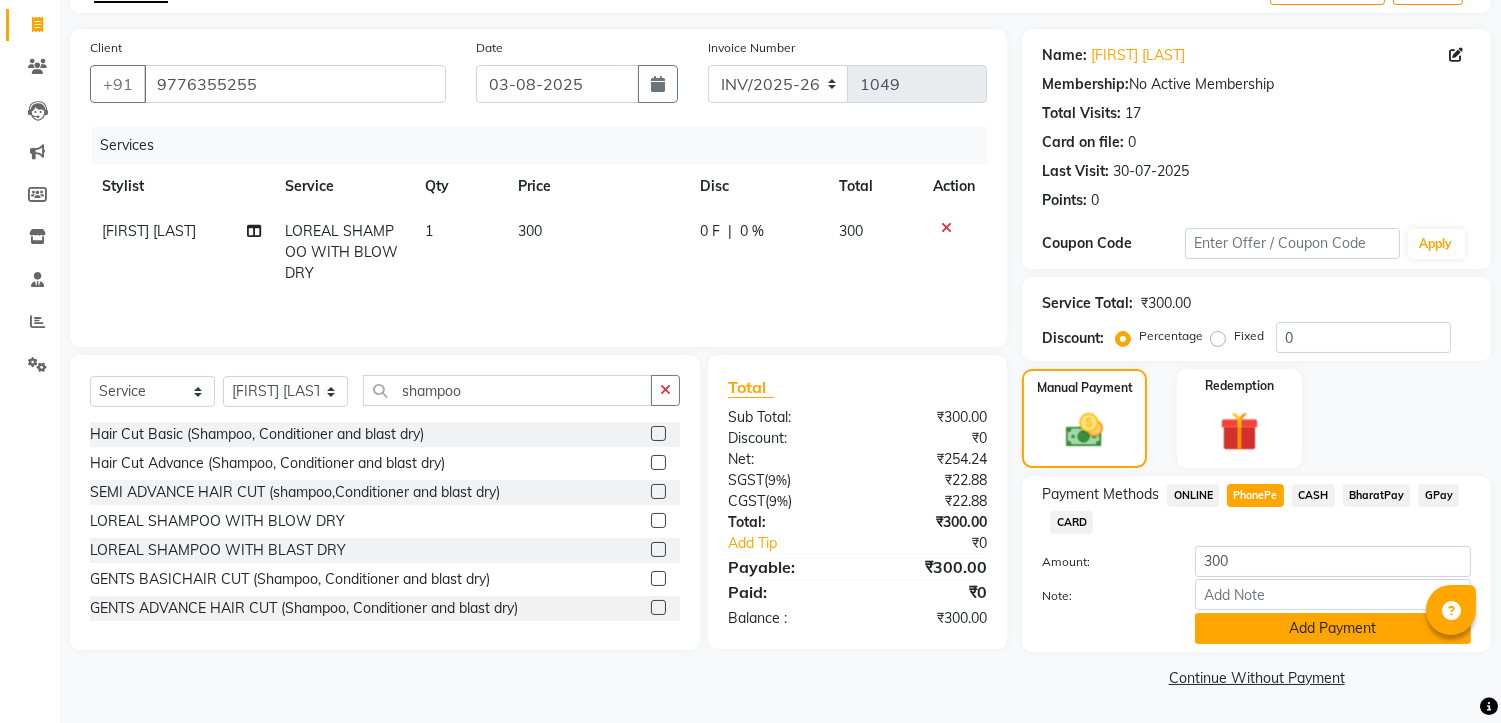 click on "Add Payment" 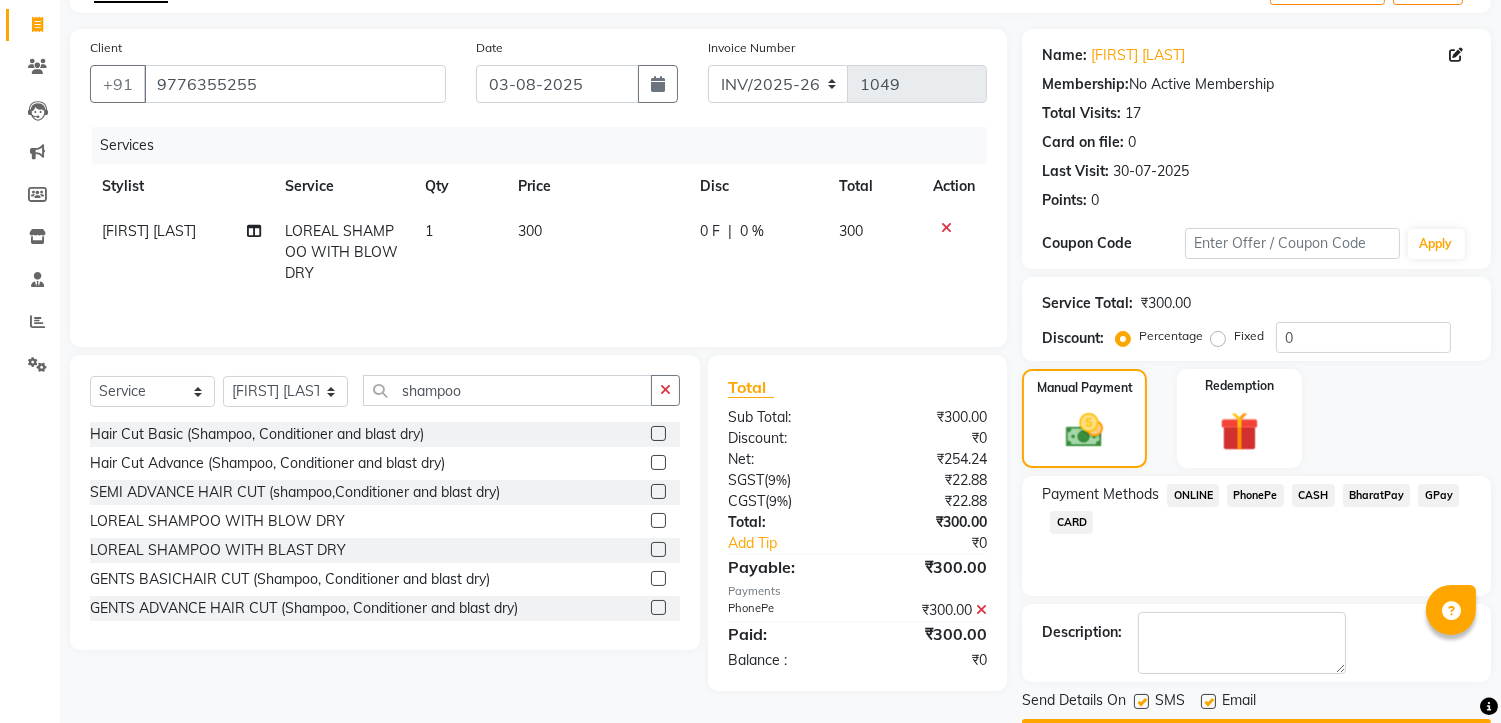 scroll, scrollTop: 176, scrollLeft: 0, axis: vertical 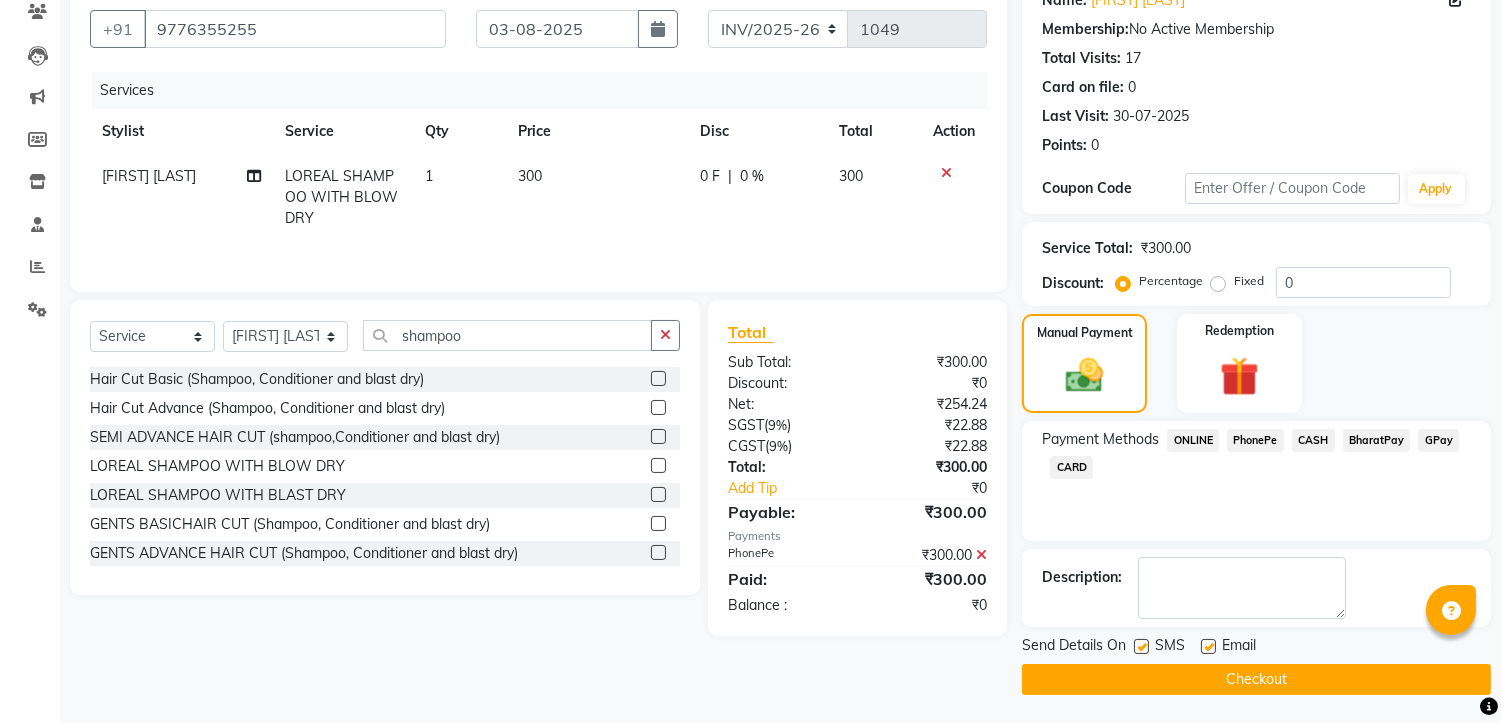 click on "Checkout" 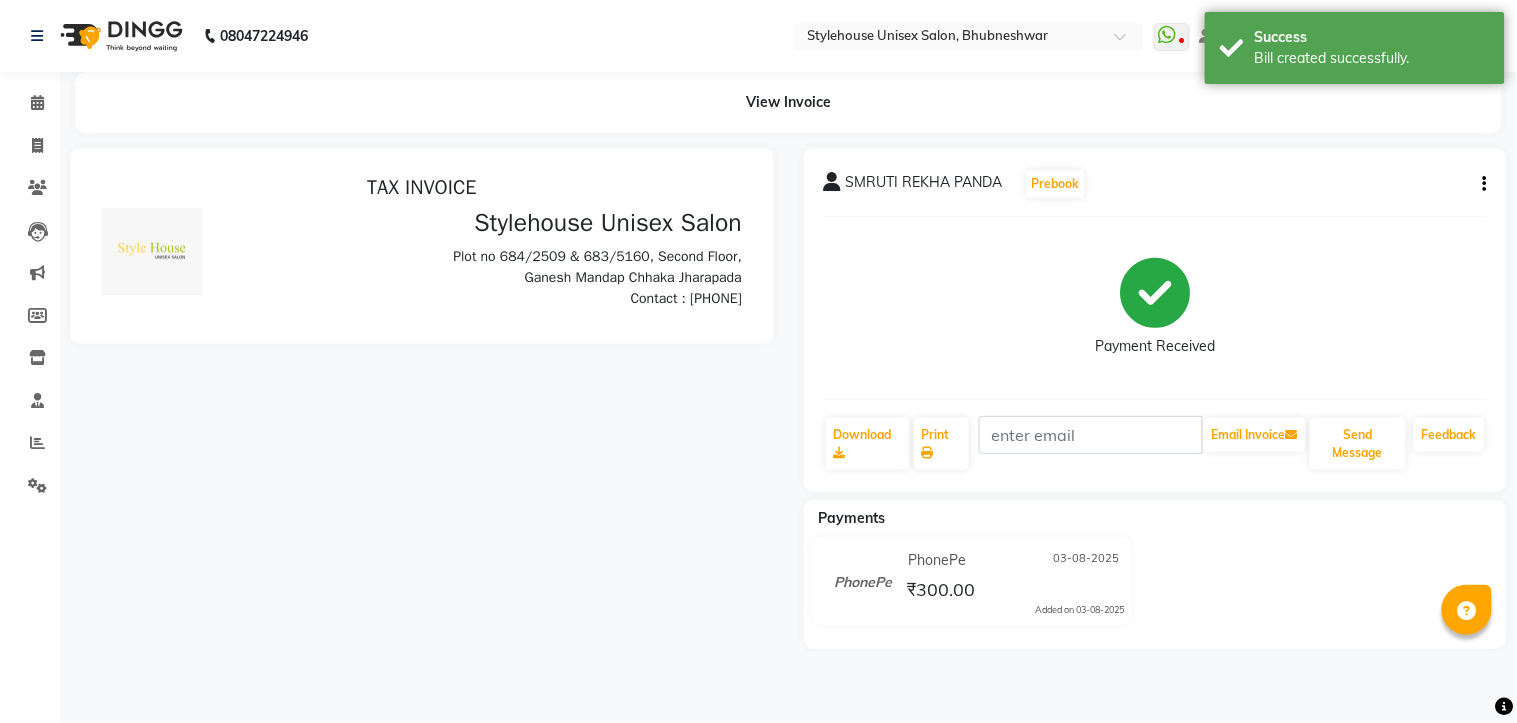 scroll, scrollTop: 0, scrollLeft: 0, axis: both 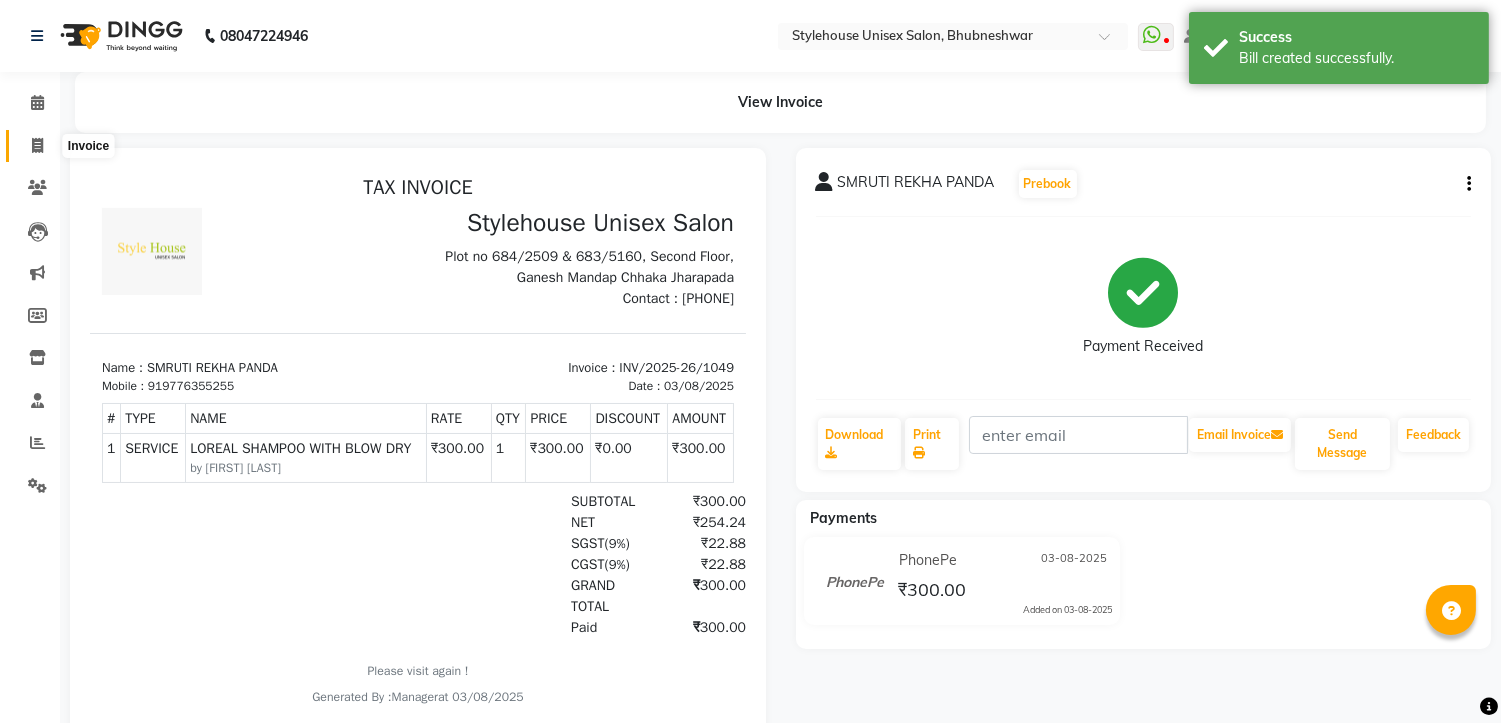 click 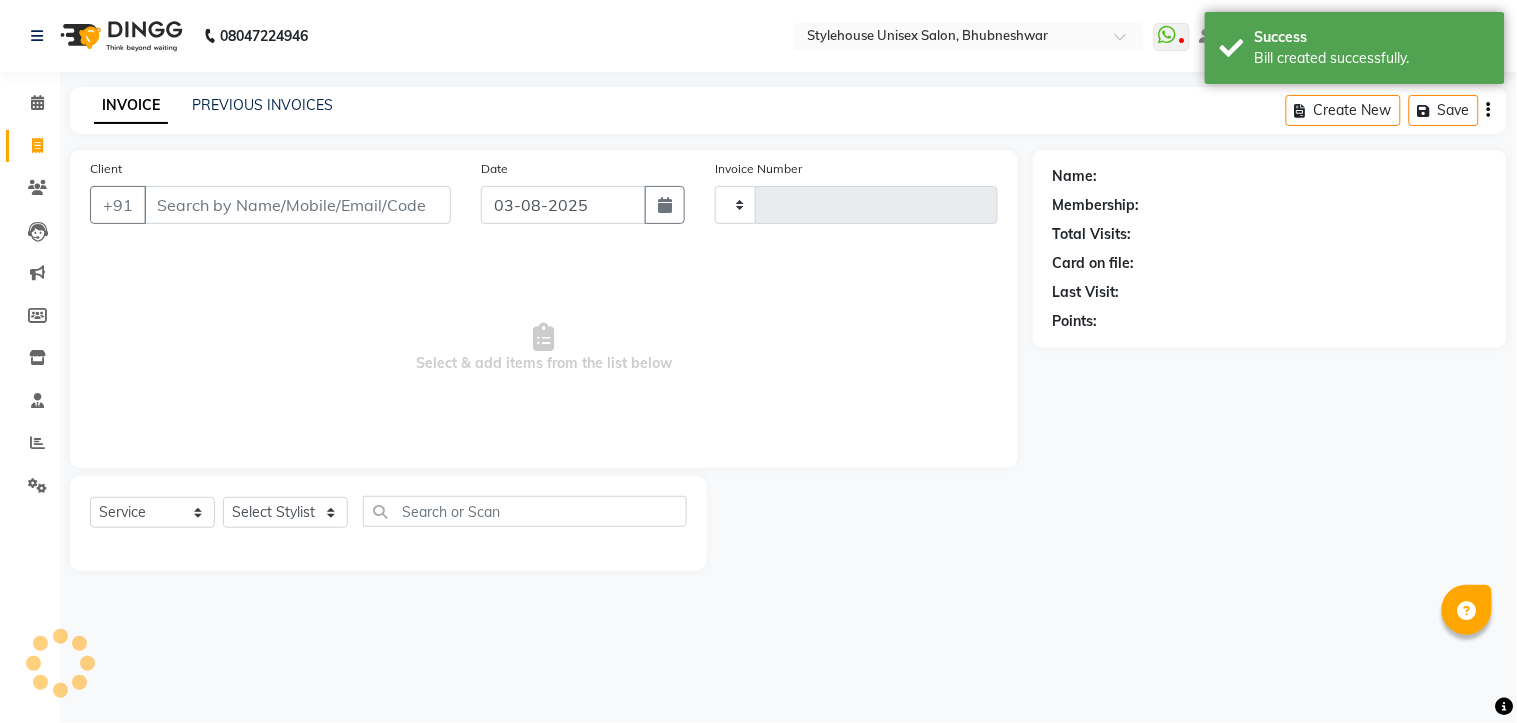 type on "1050" 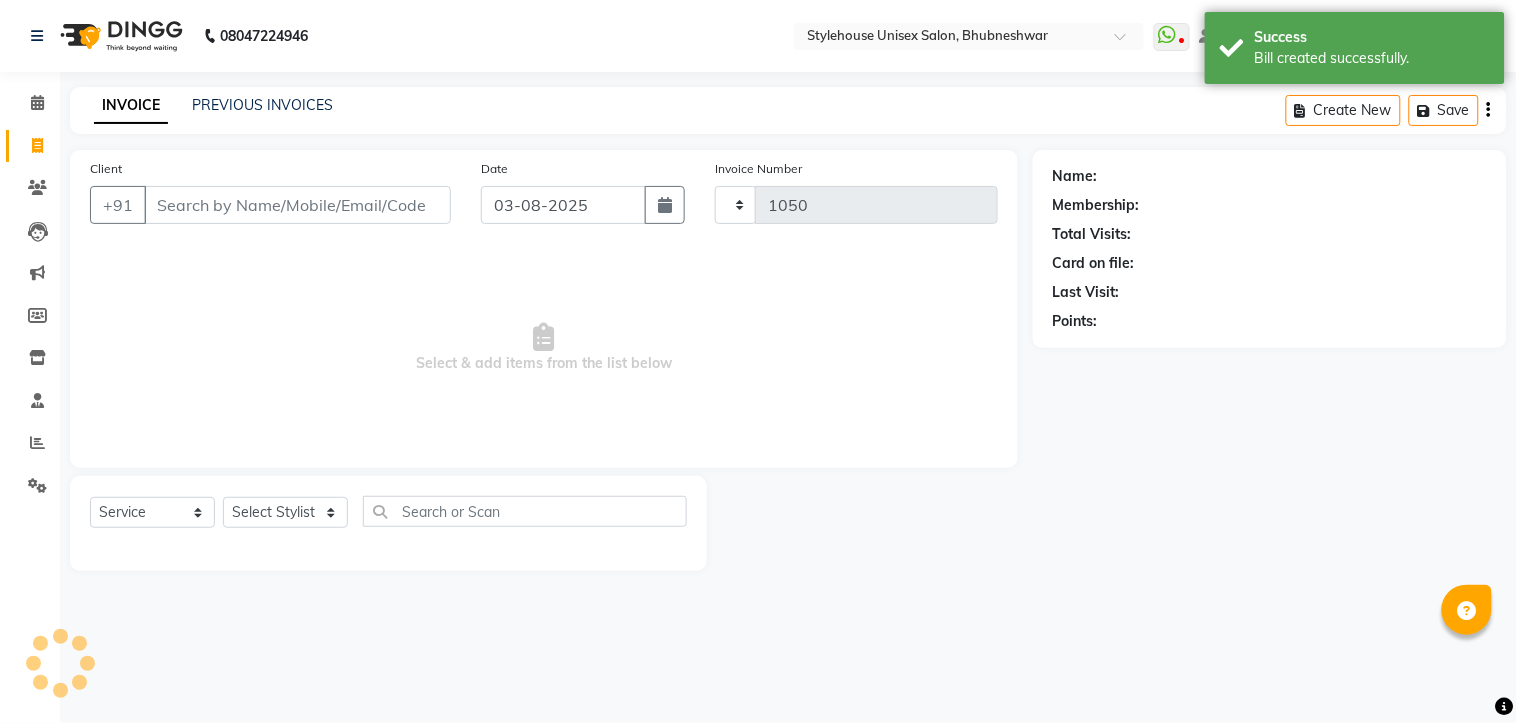 select on "7906" 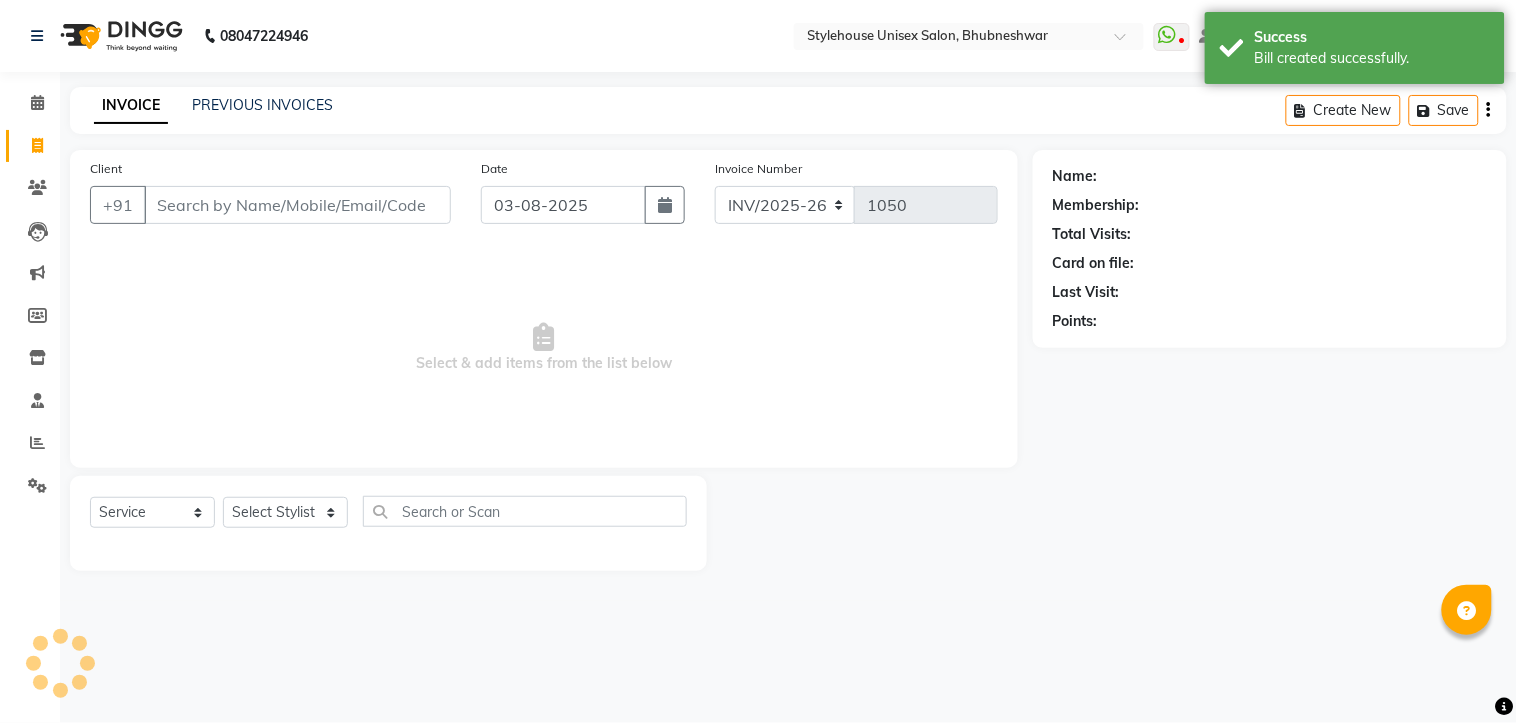 click on "Client" at bounding box center [297, 205] 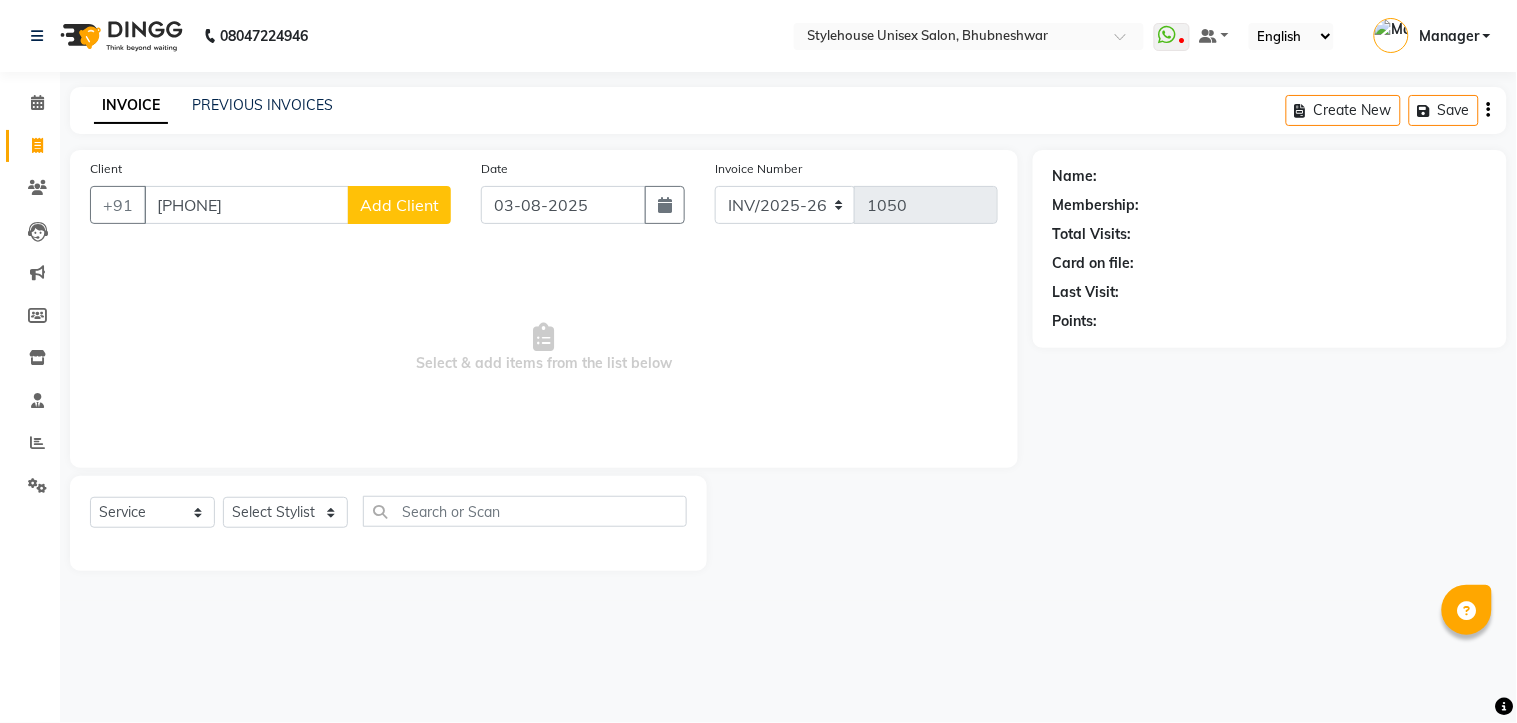 type on "[PHONE]" 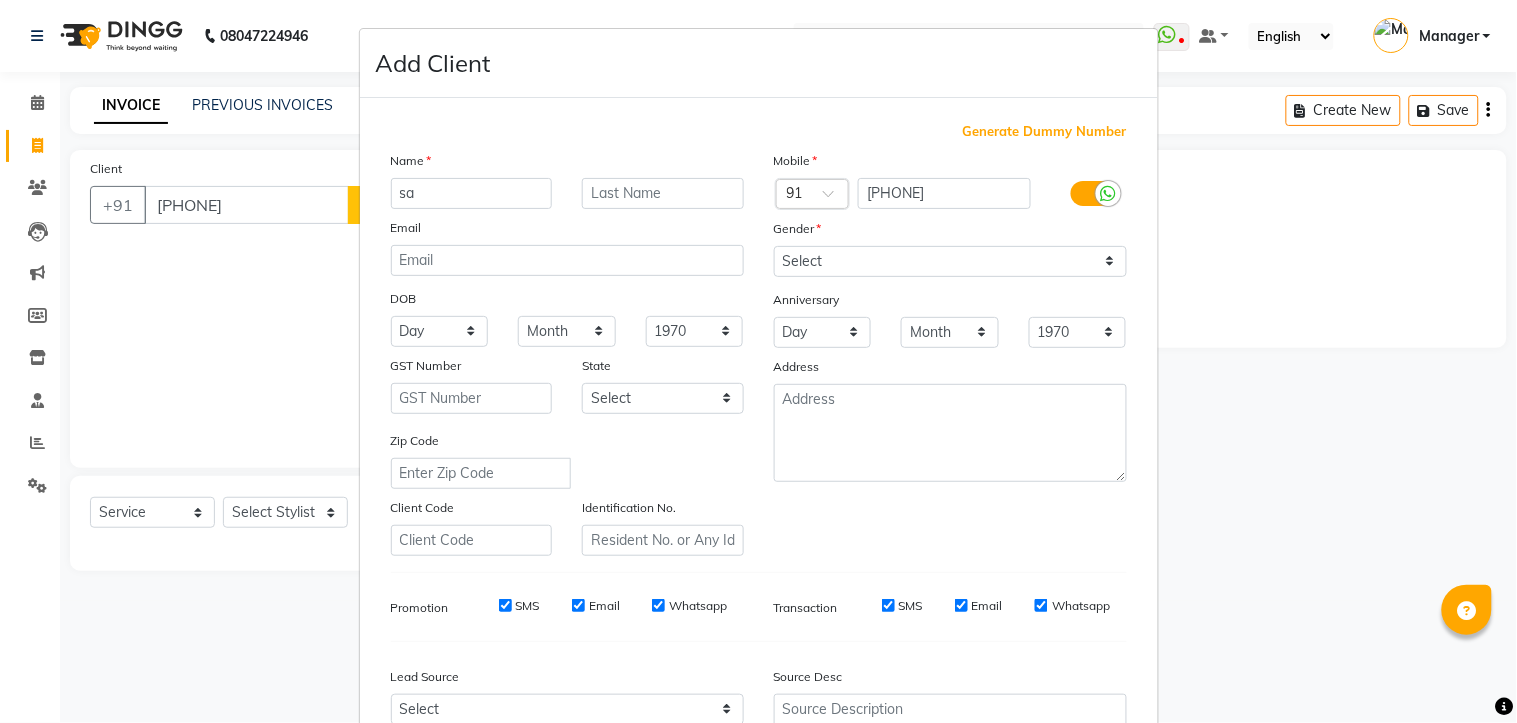 type on "s" 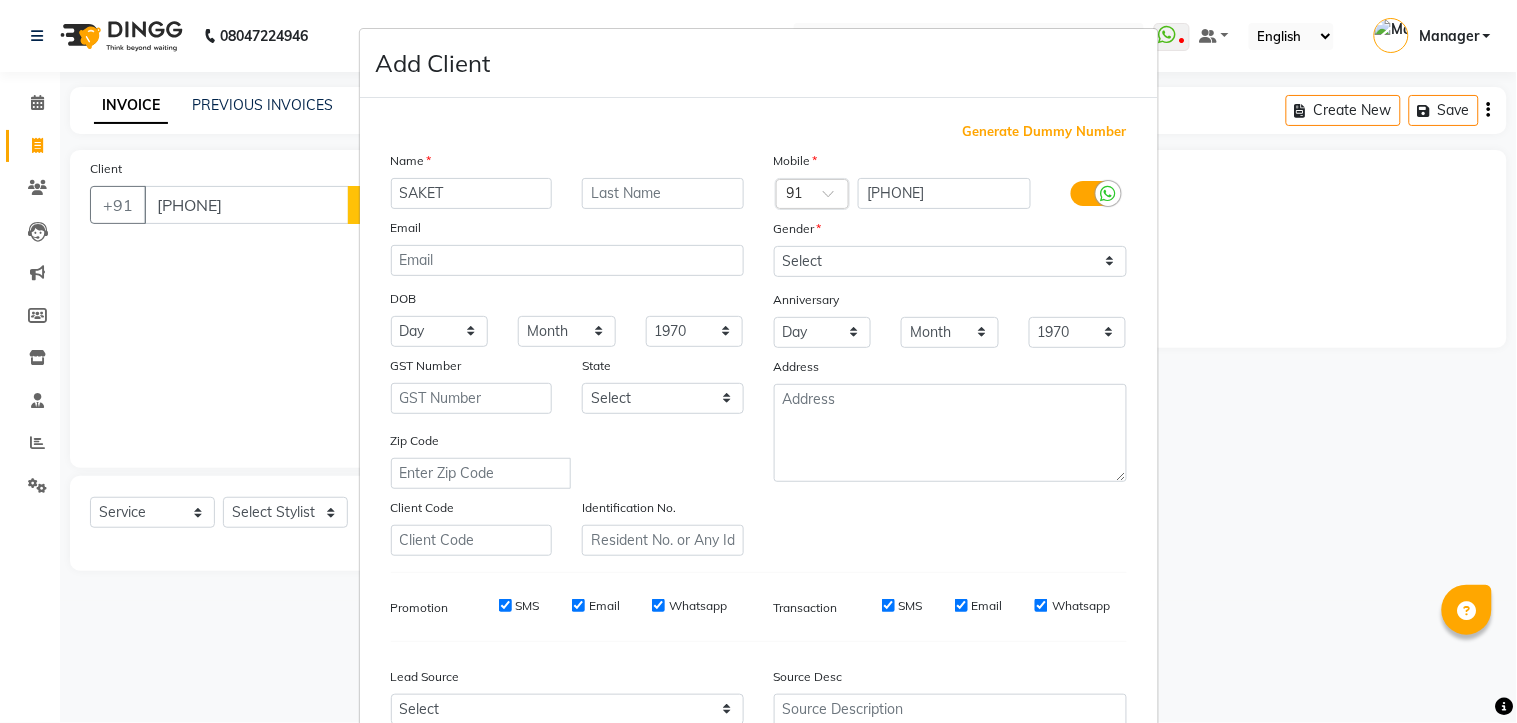 type on "SAKET" 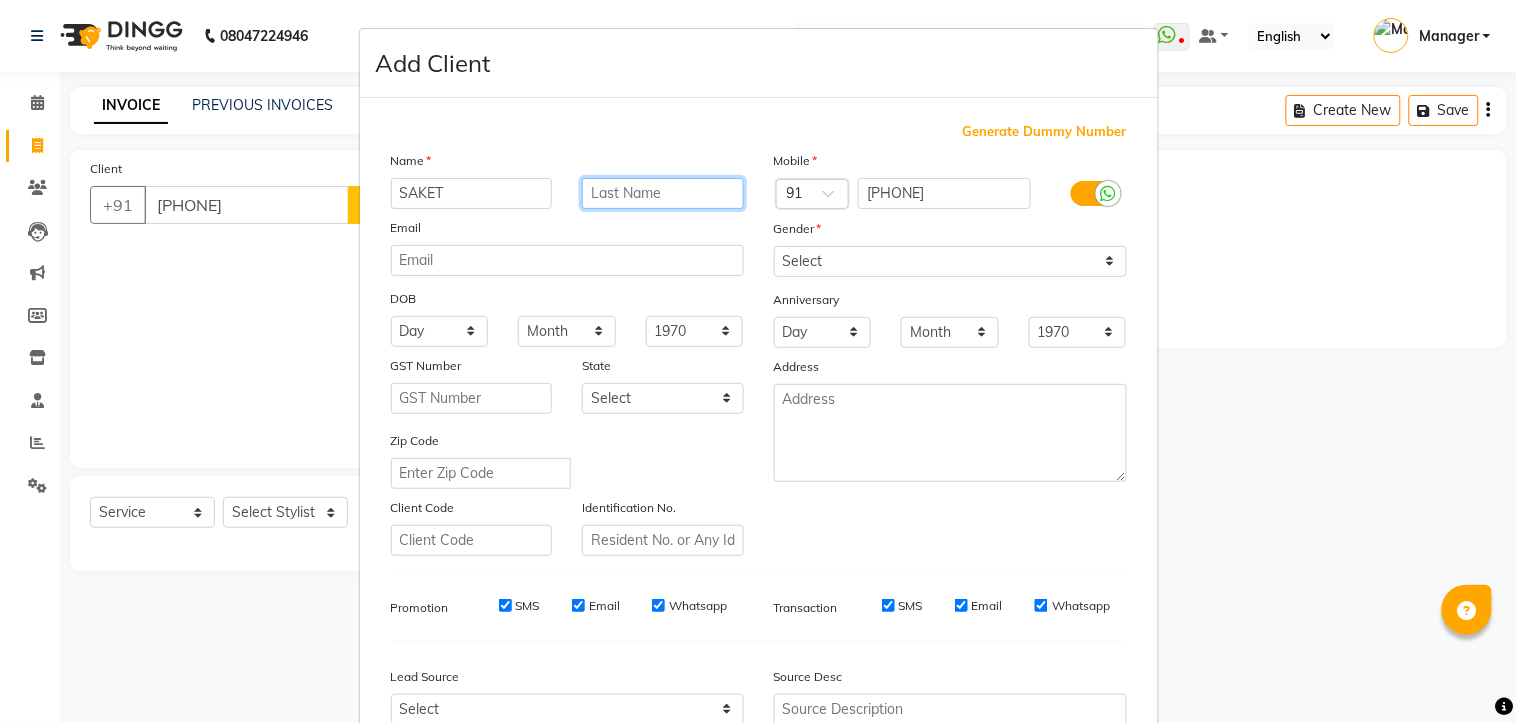 click at bounding box center (663, 193) 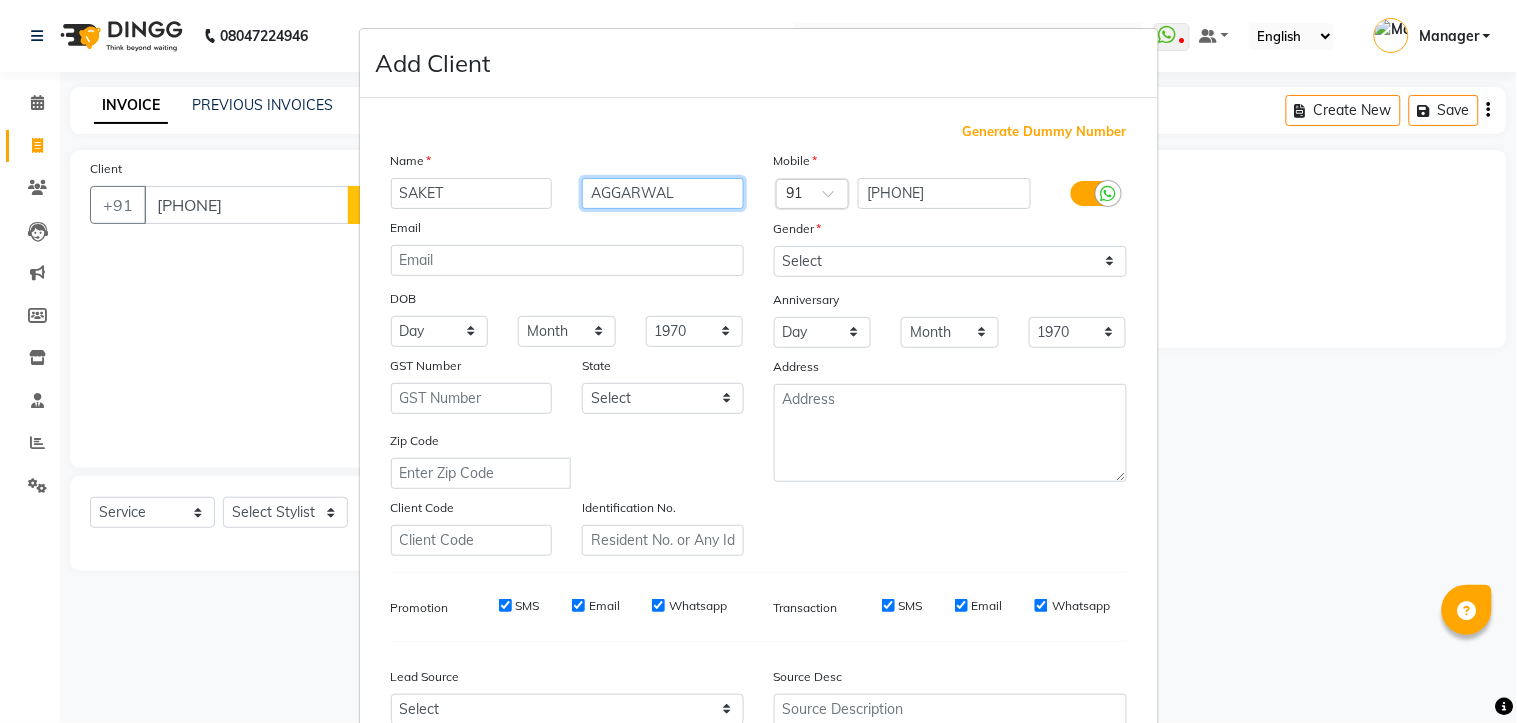 type on "AGGARWAL" 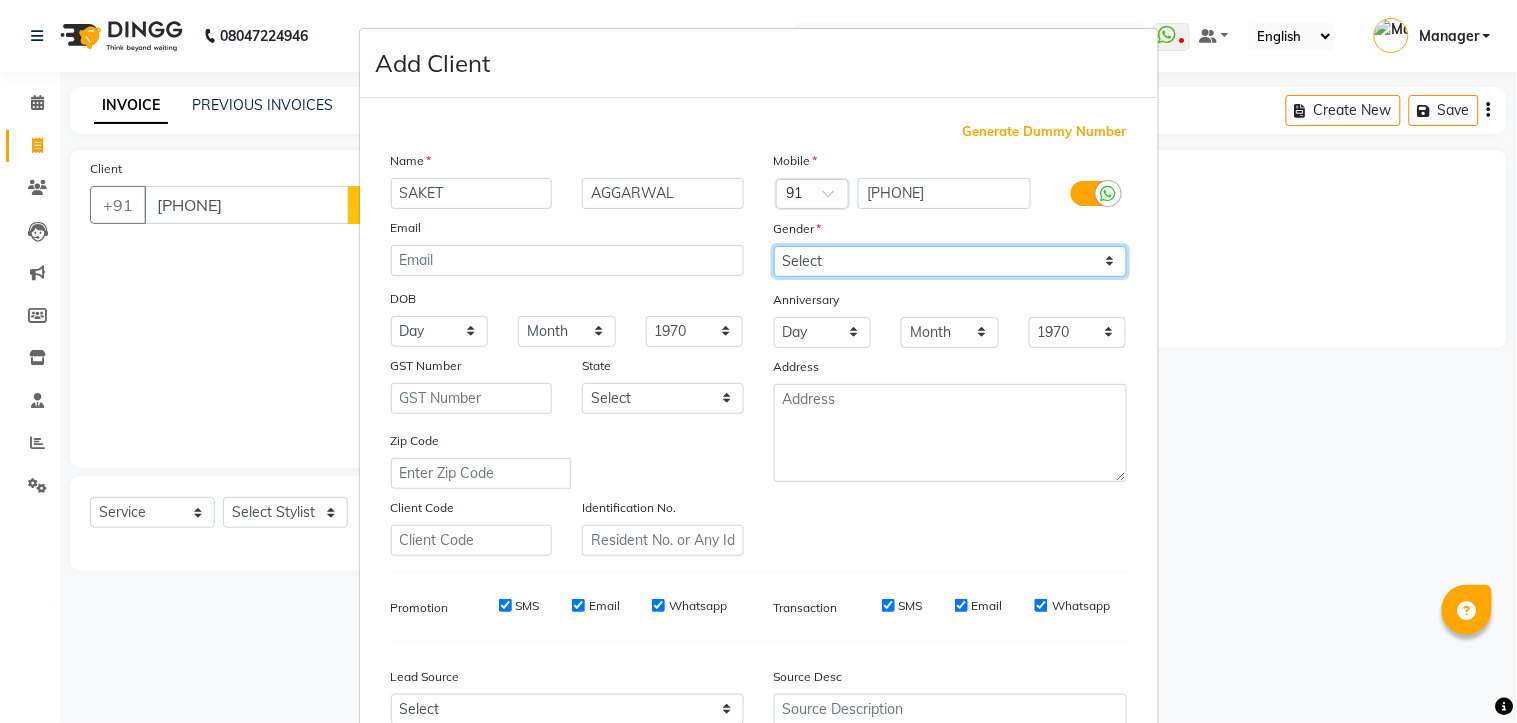 click on "Select Male Female Other Prefer Not To Say" at bounding box center (950, 261) 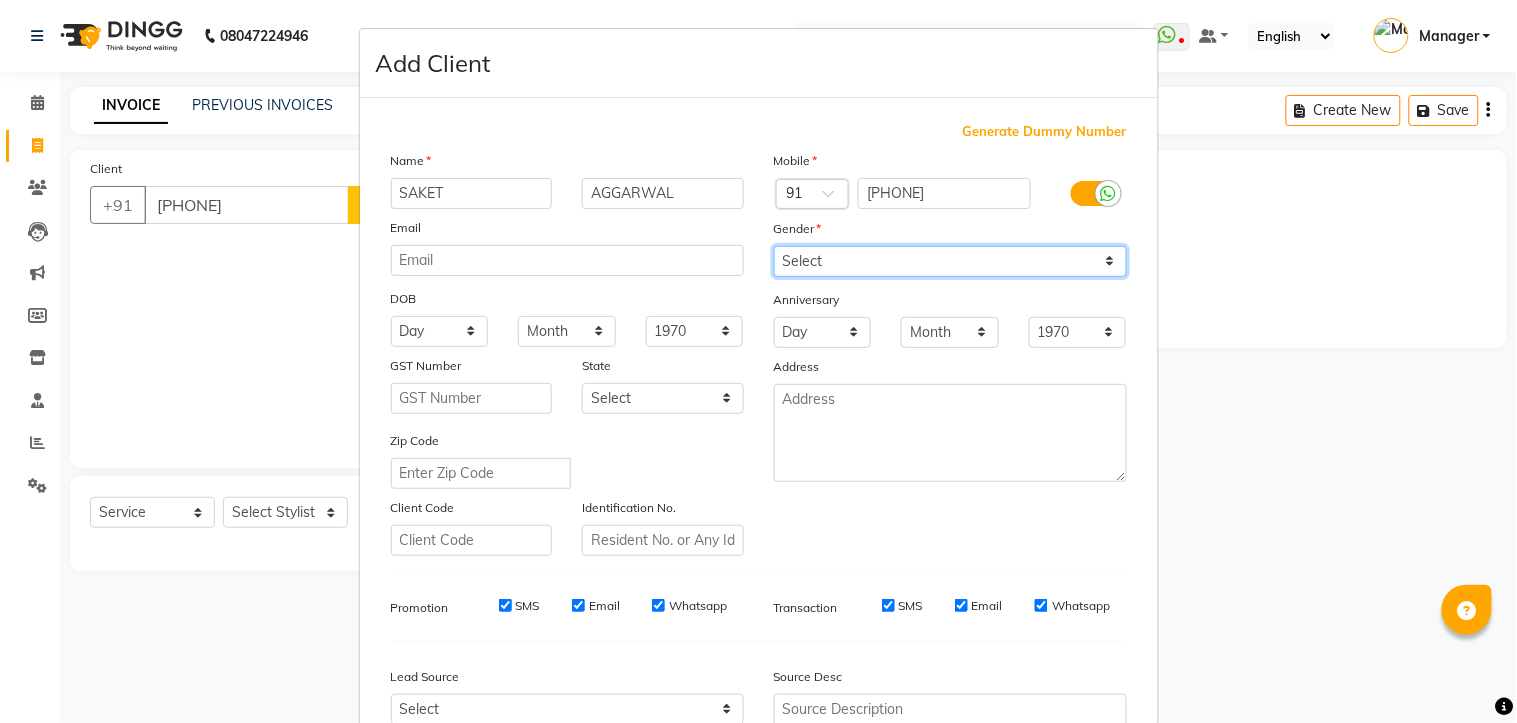 select on "male" 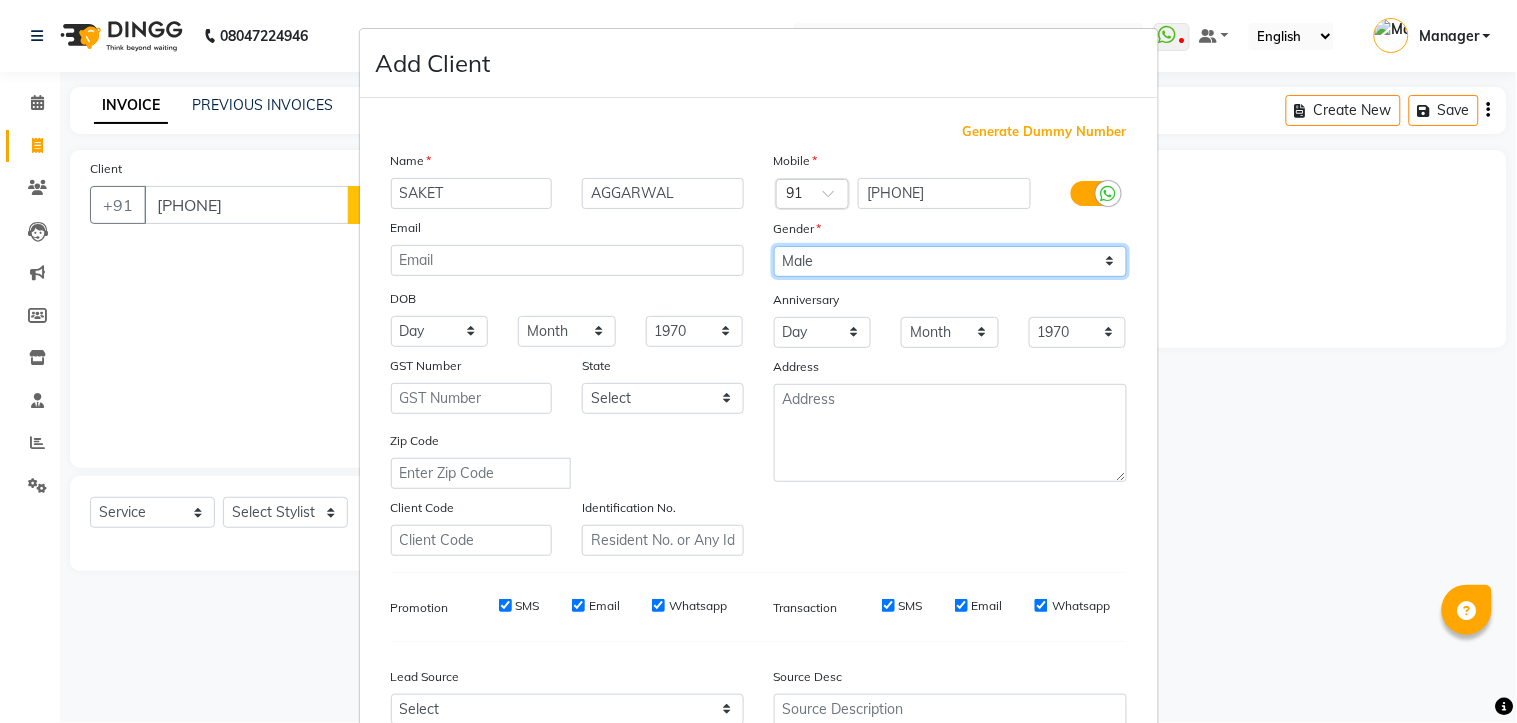 click on "Select Male Female Other Prefer Not To Say" at bounding box center (950, 261) 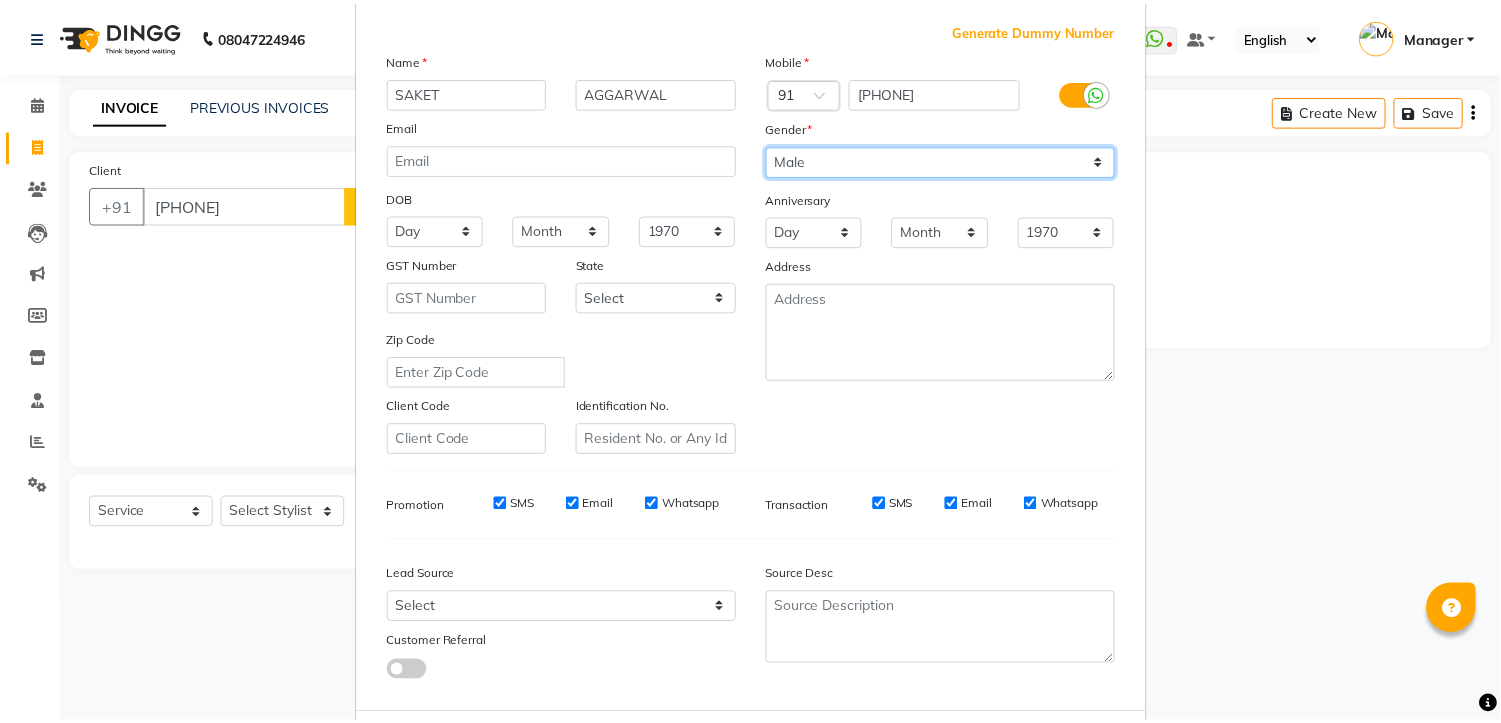 scroll, scrollTop: 201, scrollLeft: 0, axis: vertical 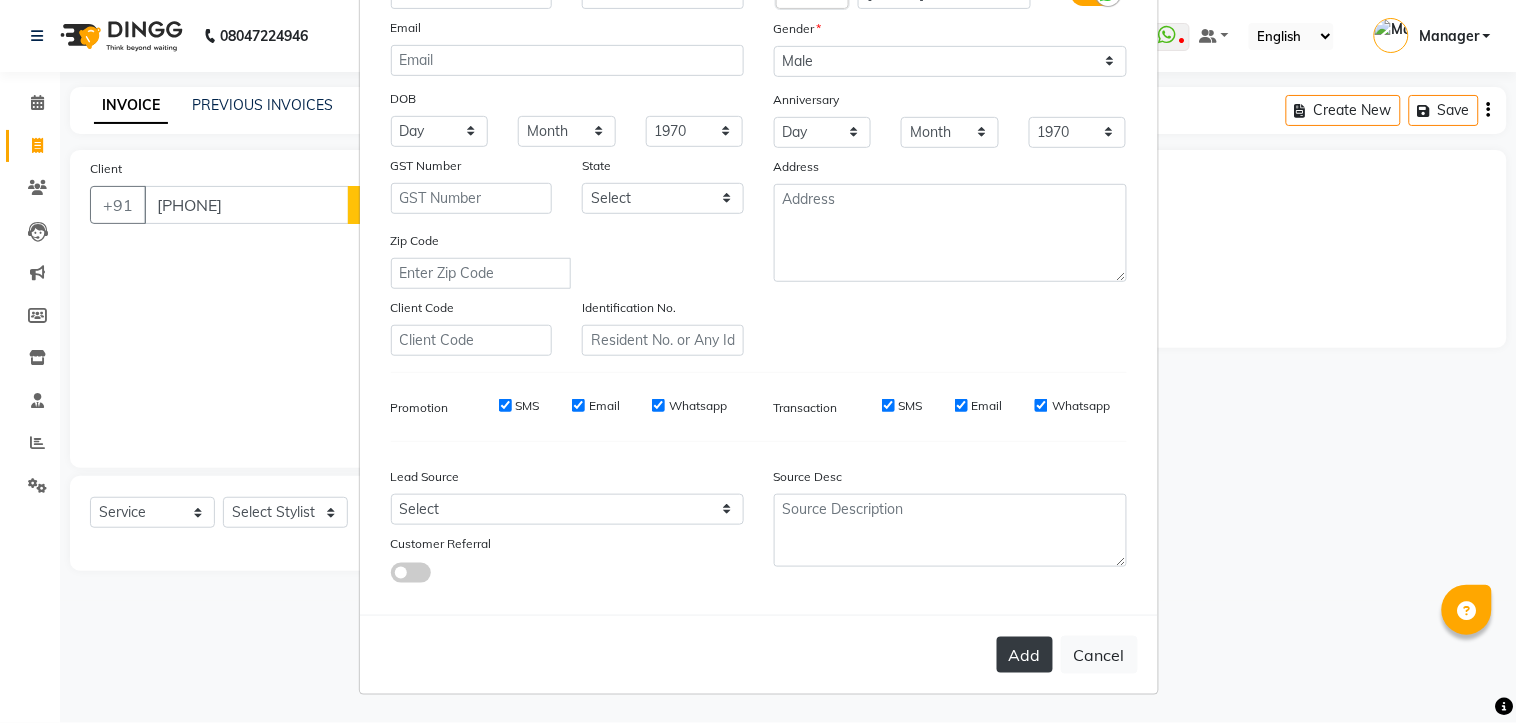 click on "Add" at bounding box center [1025, 655] 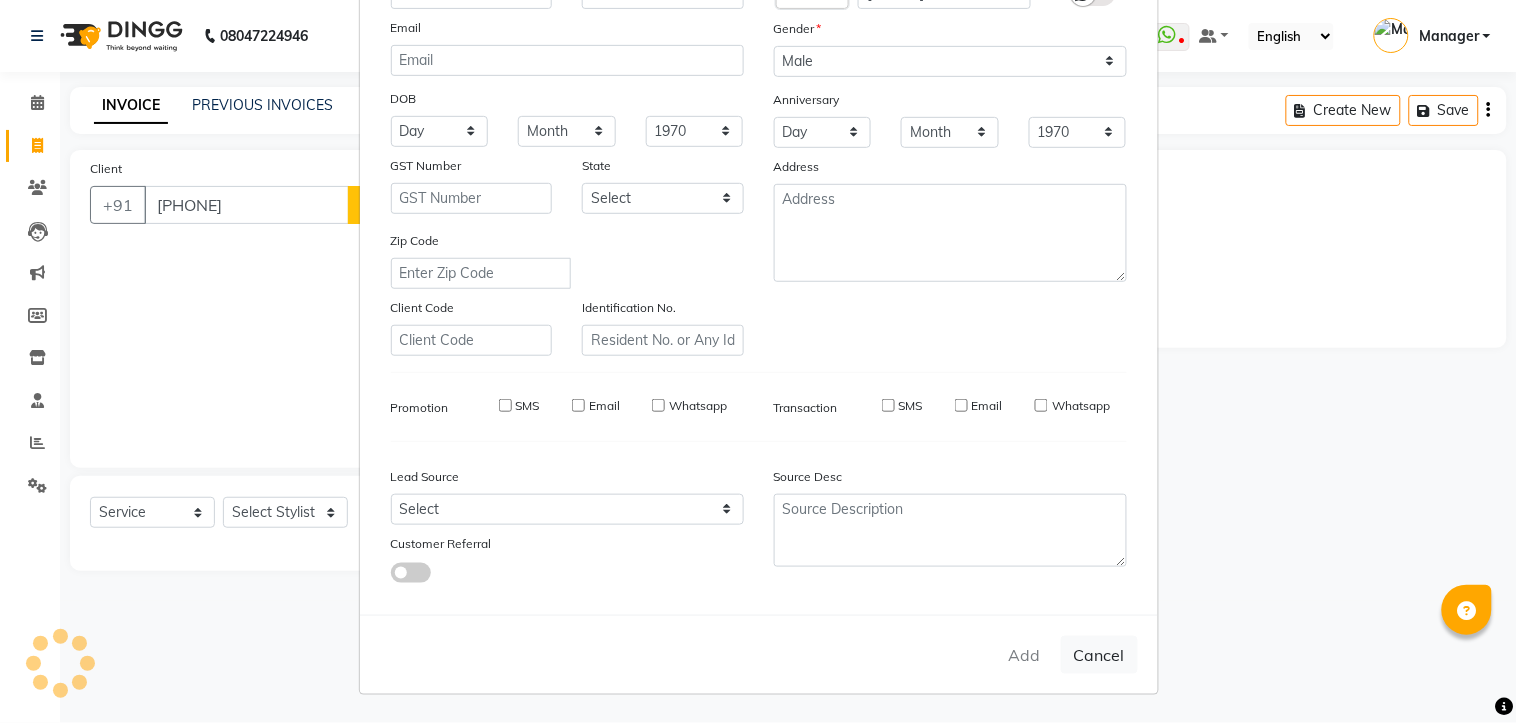 type 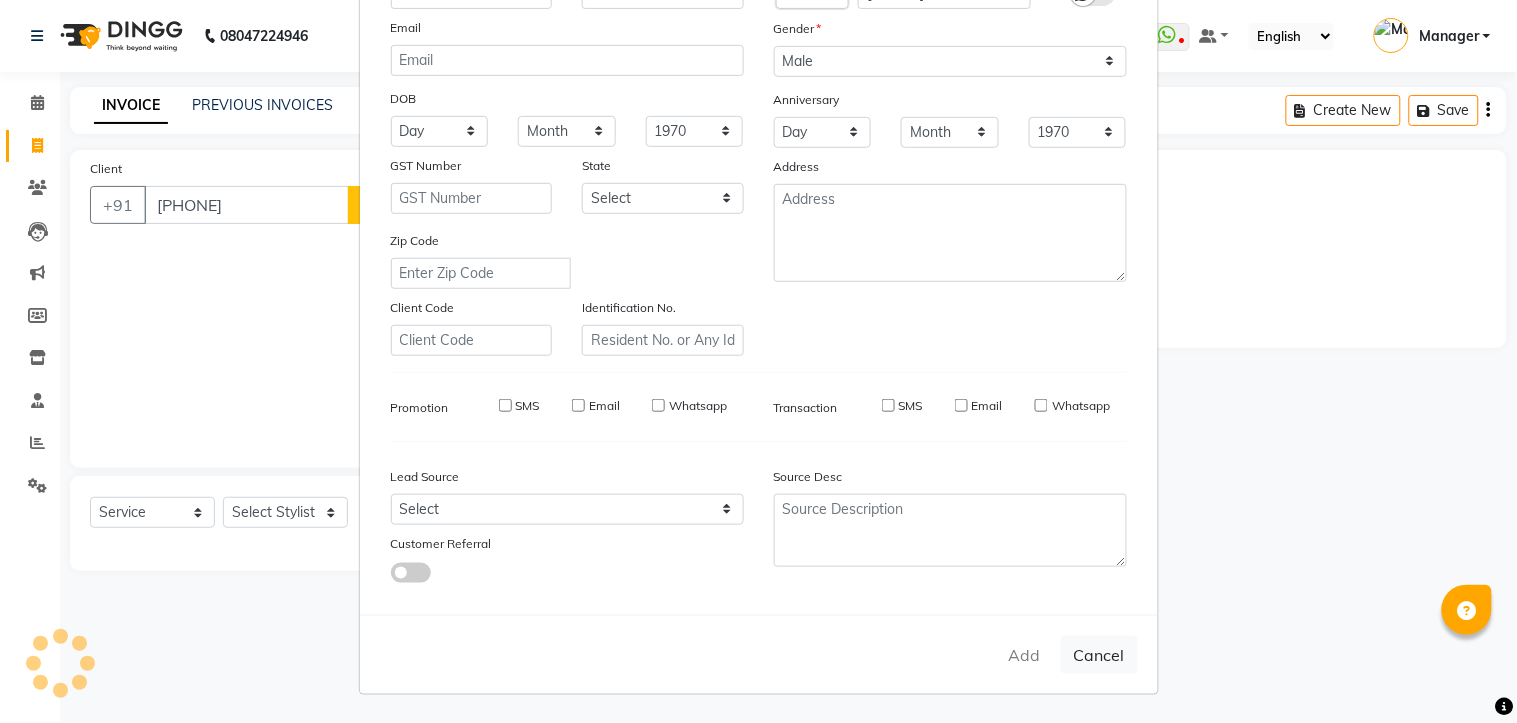 type 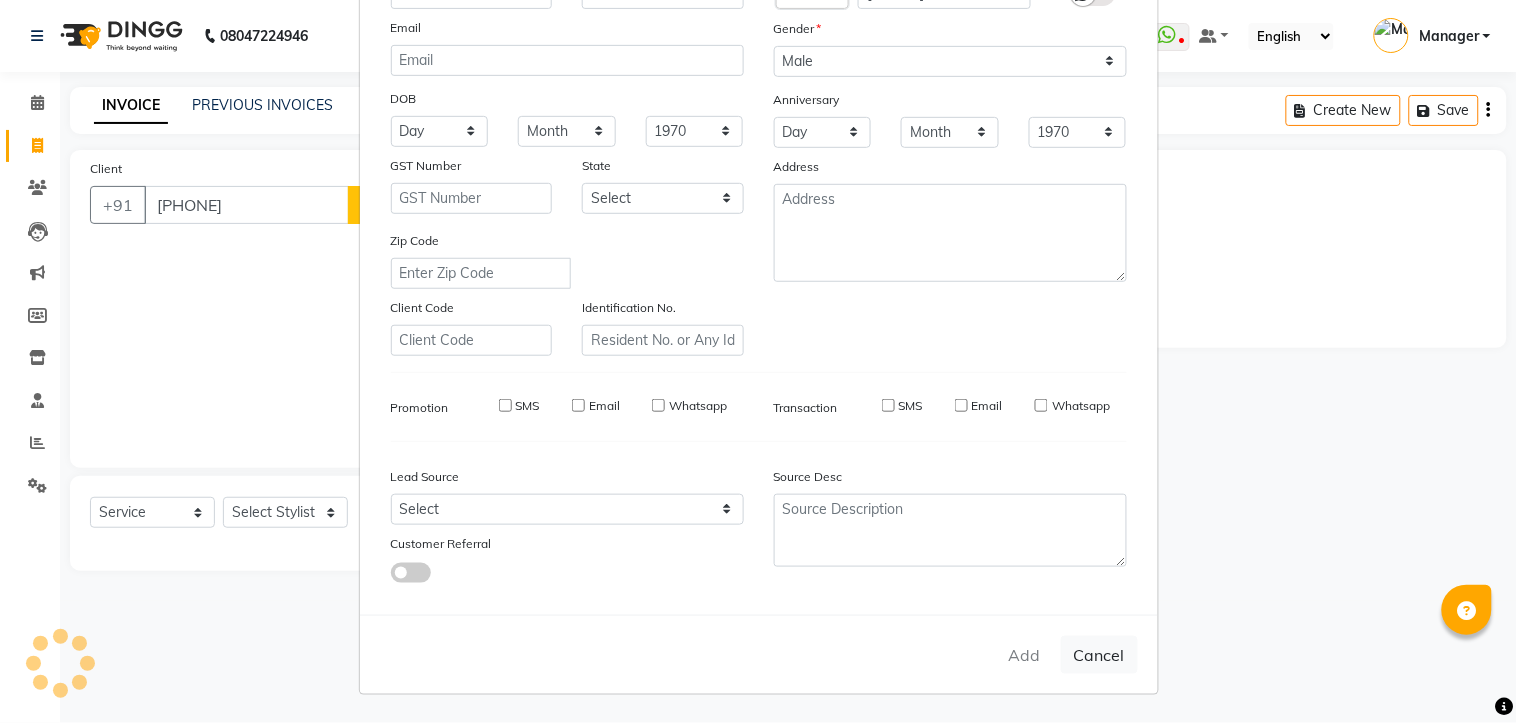 select 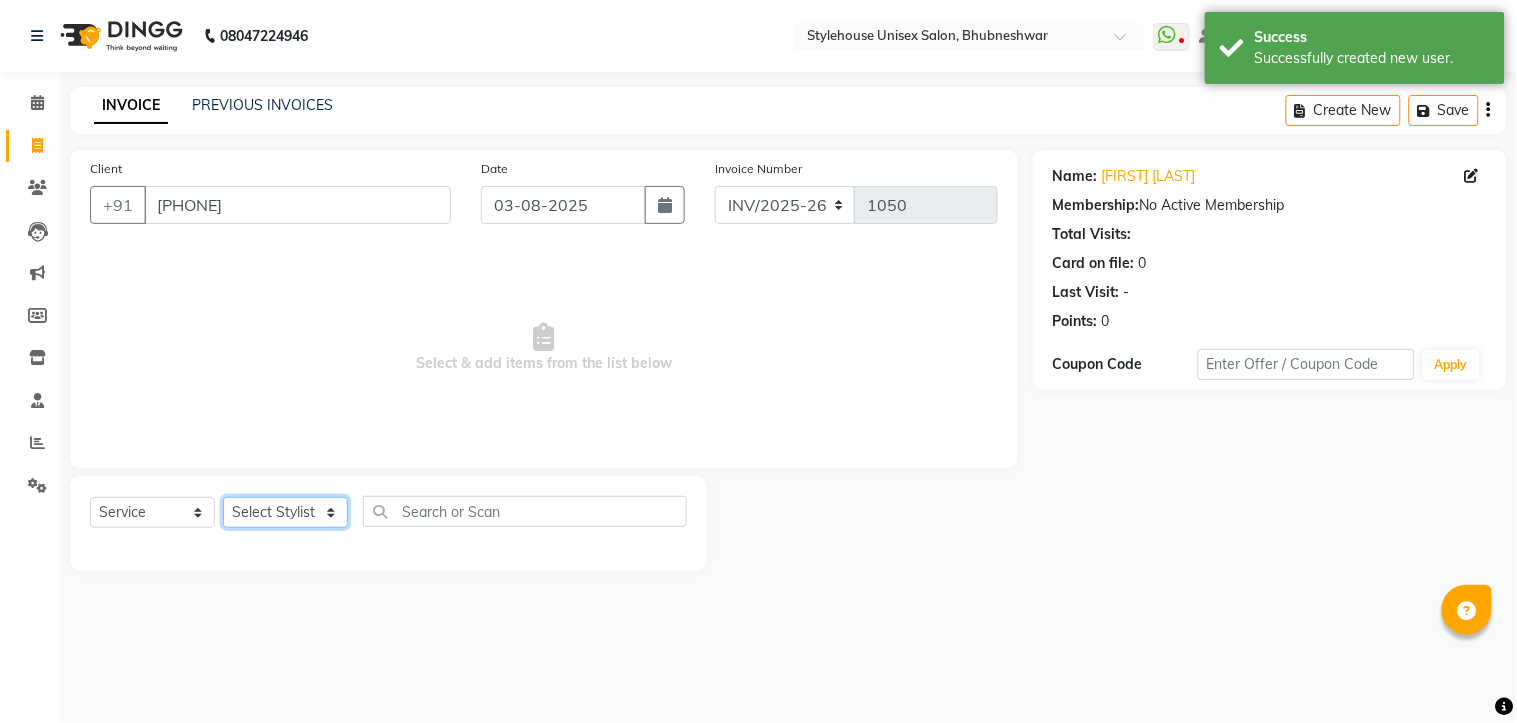 click on "Select Stylist [FIRST] [LAST] [FIRST] [LAST] [FIRST] [LAST] Manager [FIRST] [LAST] [FIRST] [LAST] [FIRST] [LAST]" 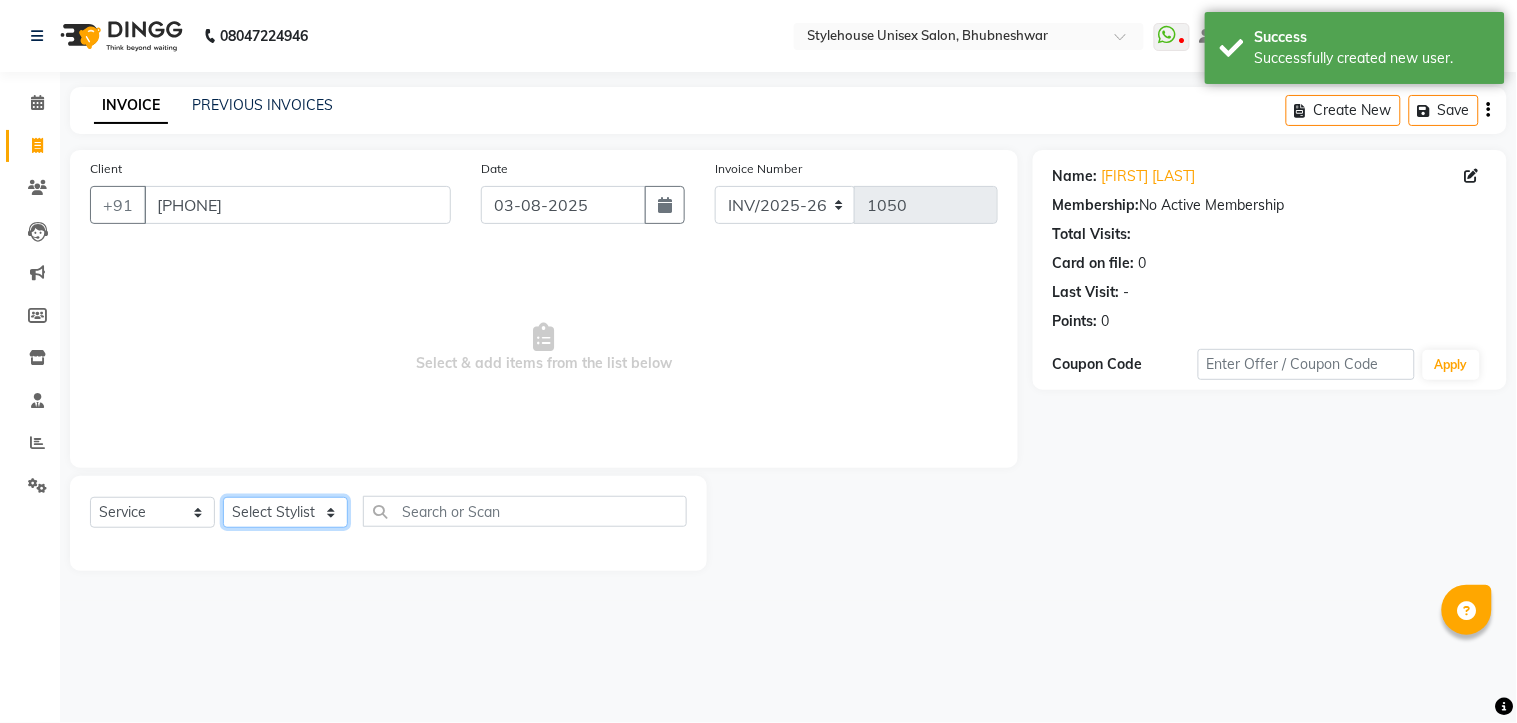 select on "87941" 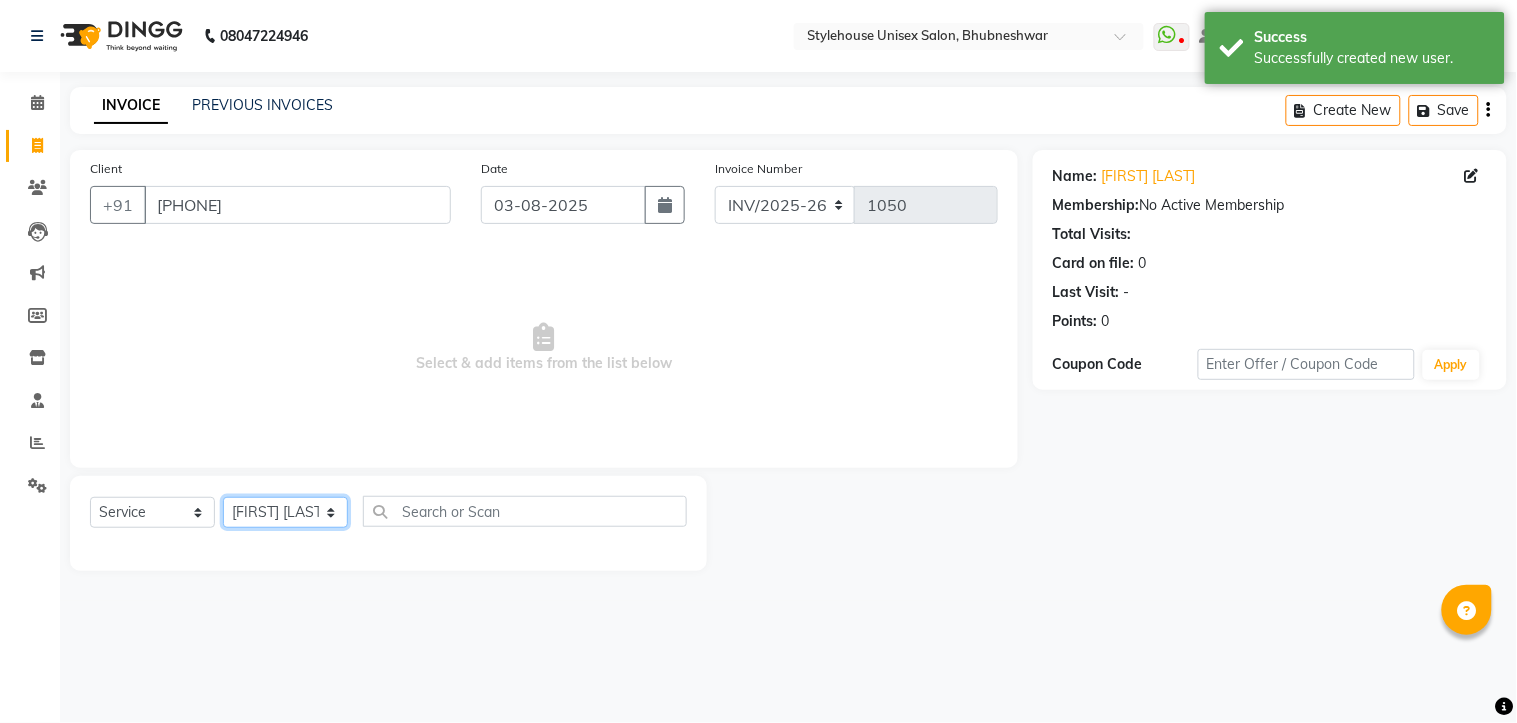 click on "Select Stylist [FIRST] [LAST] [FIRST] [LAST] [FIRST] [LAST] Manager [FIRST] [LAST] [FIRST] [LAST] [FIRST] [LAST]" 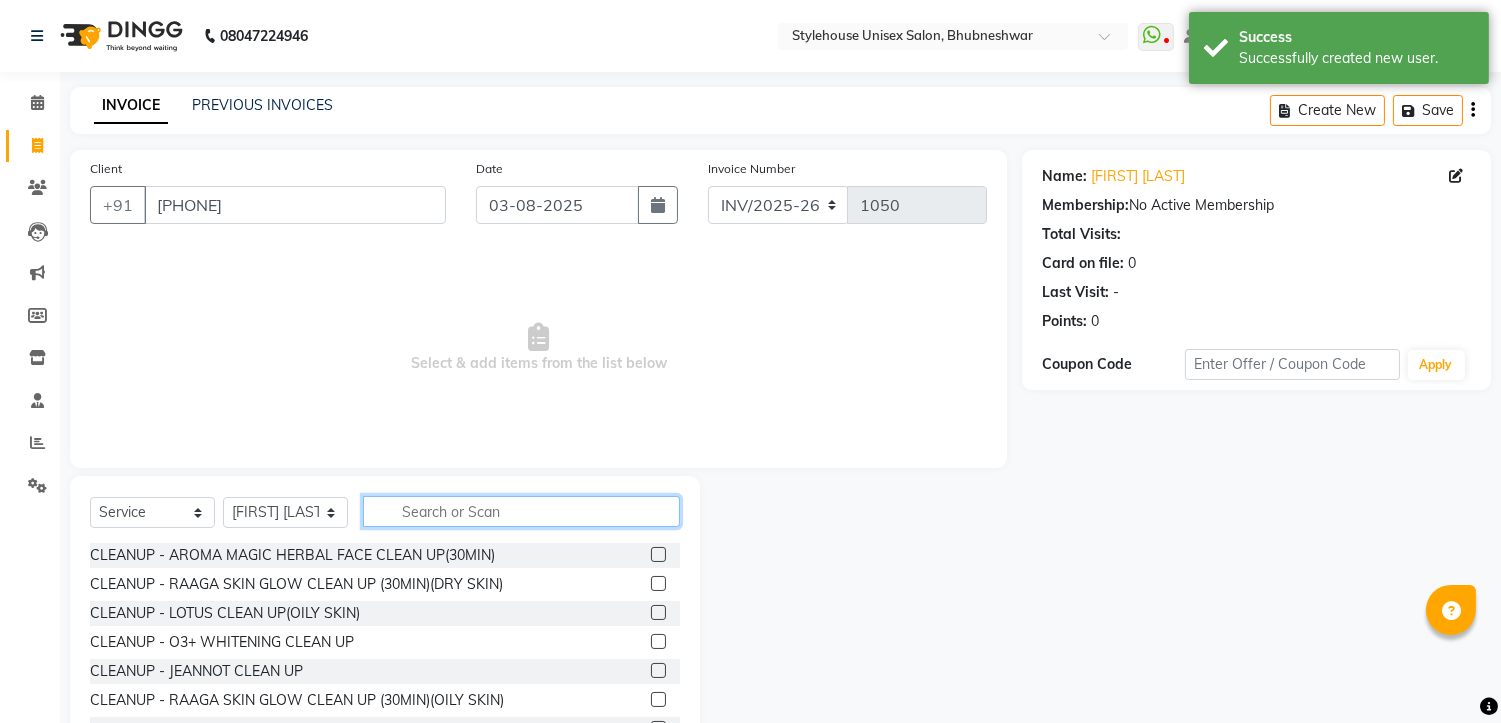 click 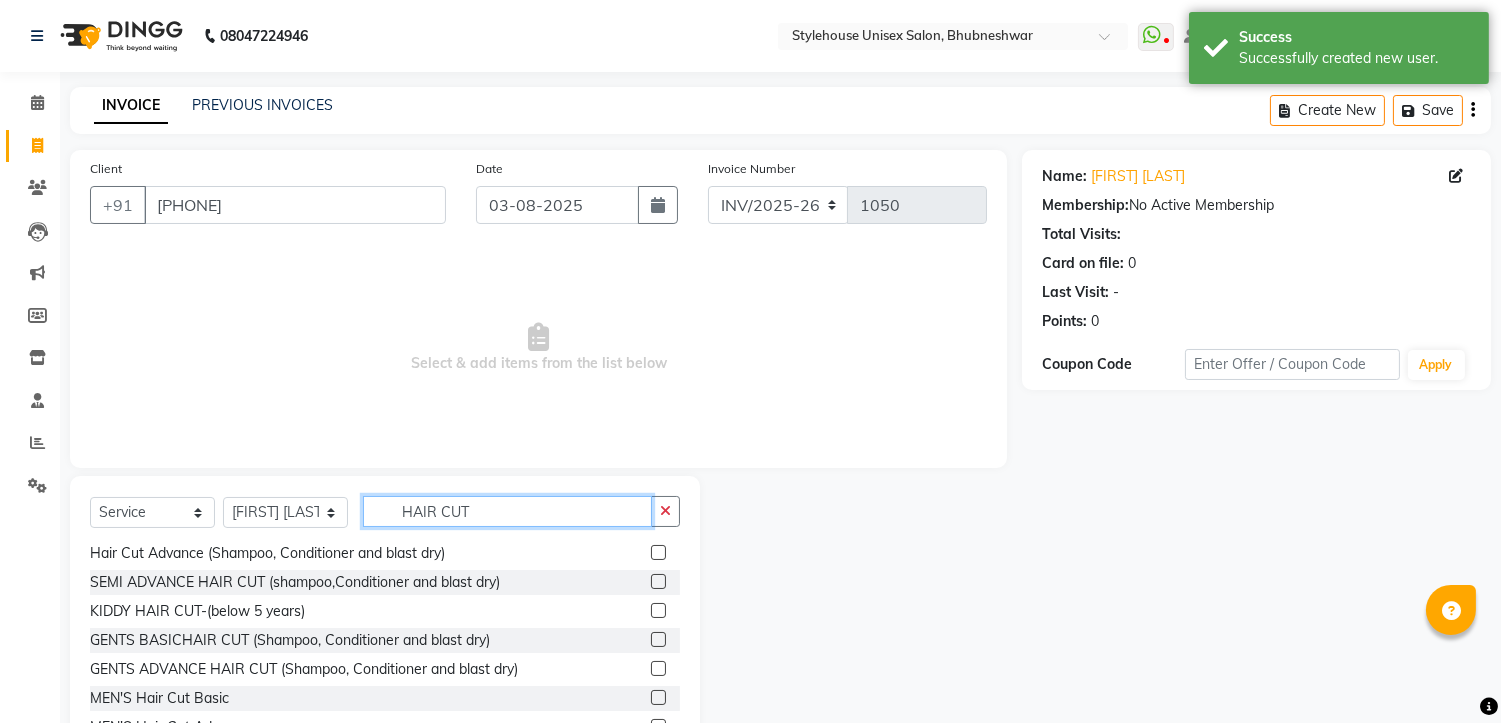 scroll, scrollTop: 61, scrollLeft: 0, axis: vertical 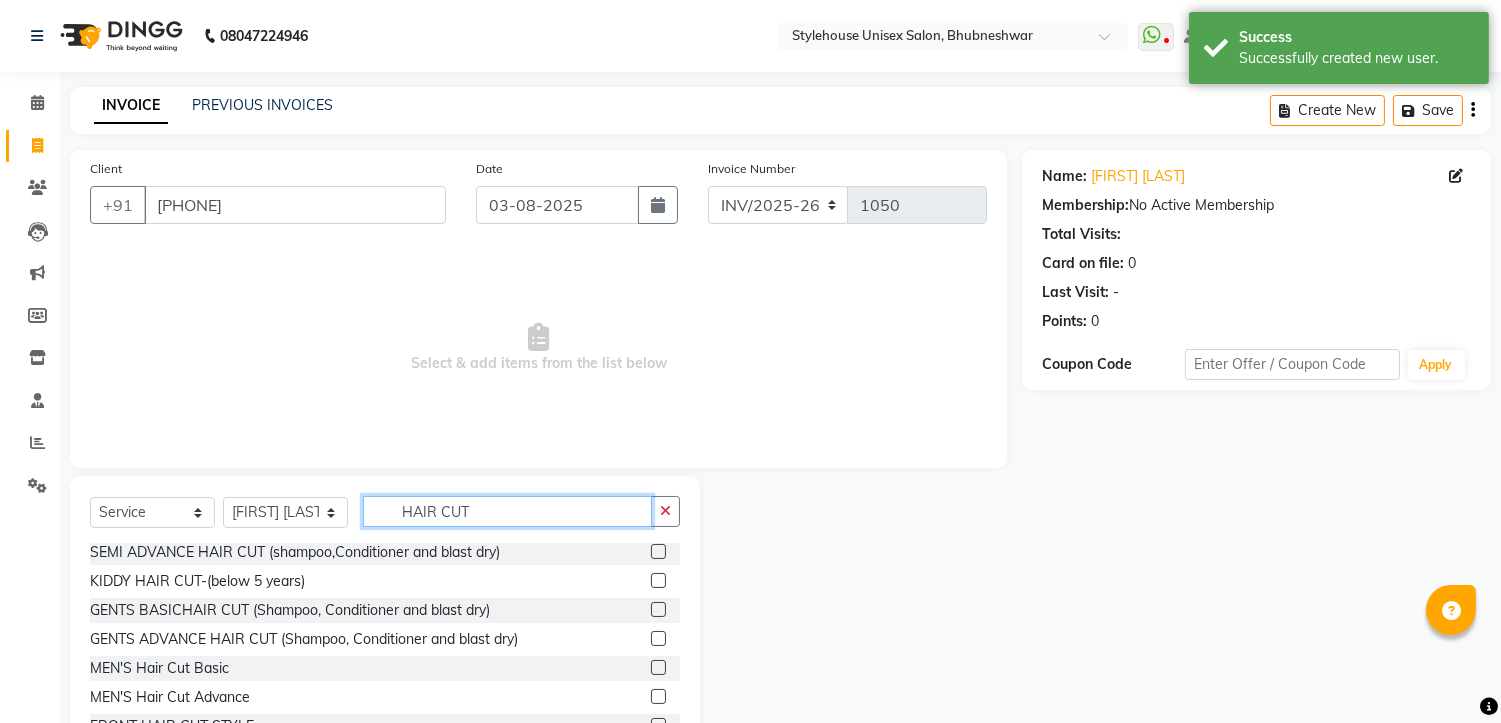 type on "HAIR CUT" 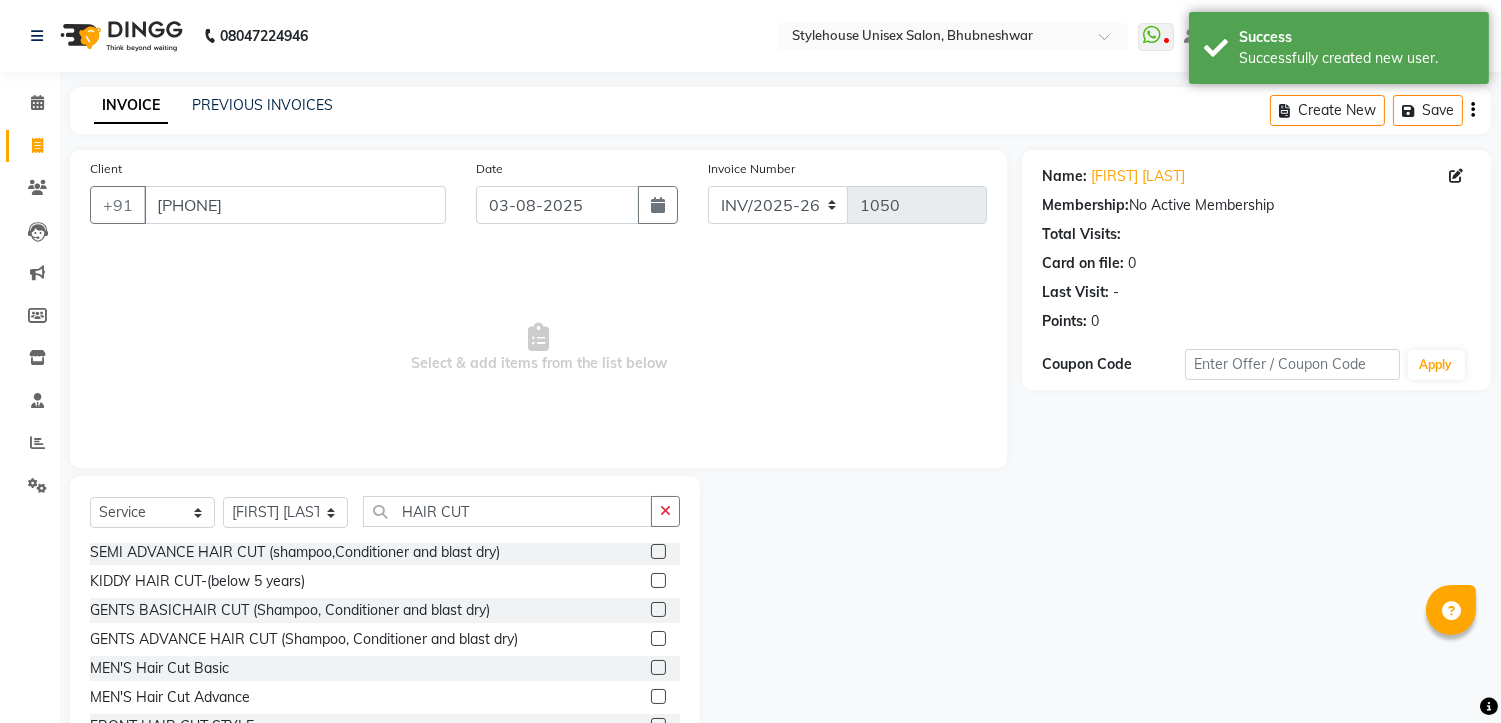 click 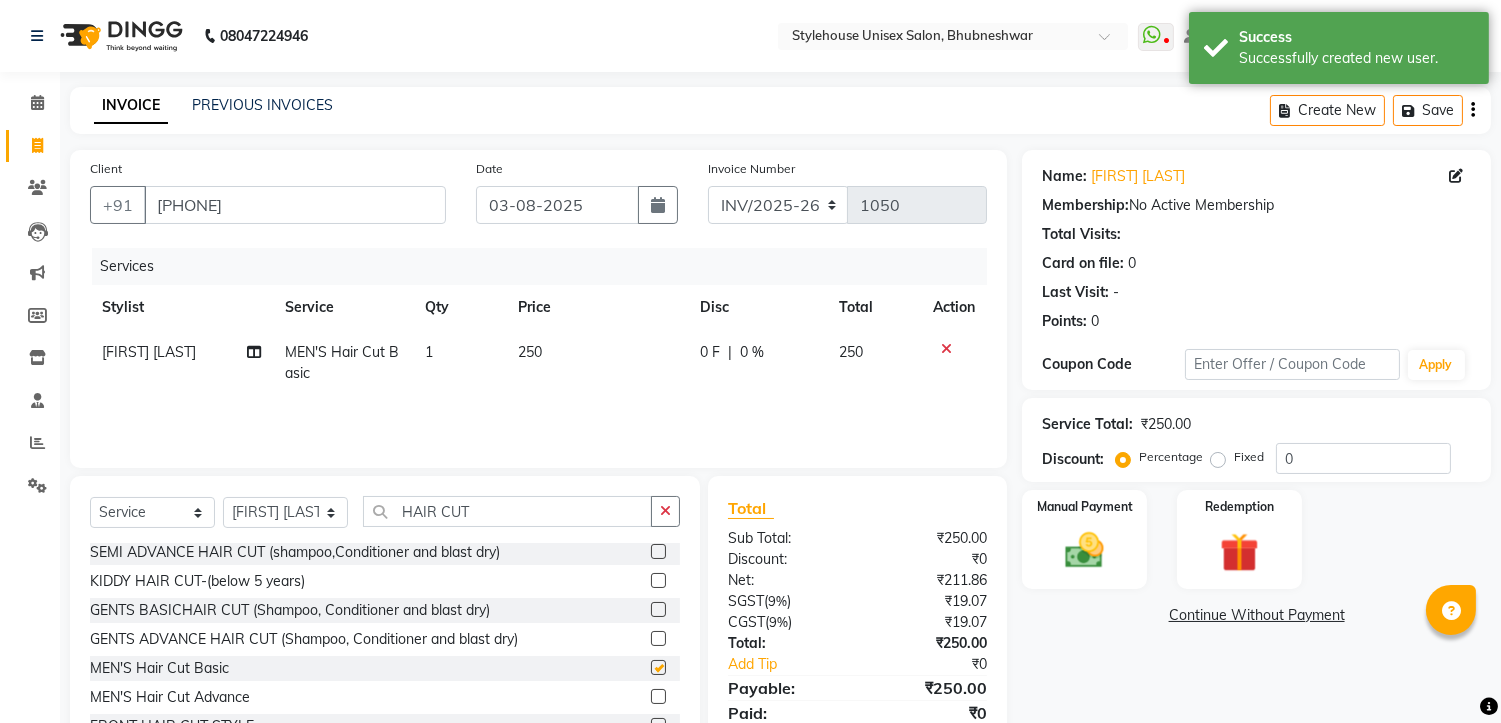 checkbox on "false" 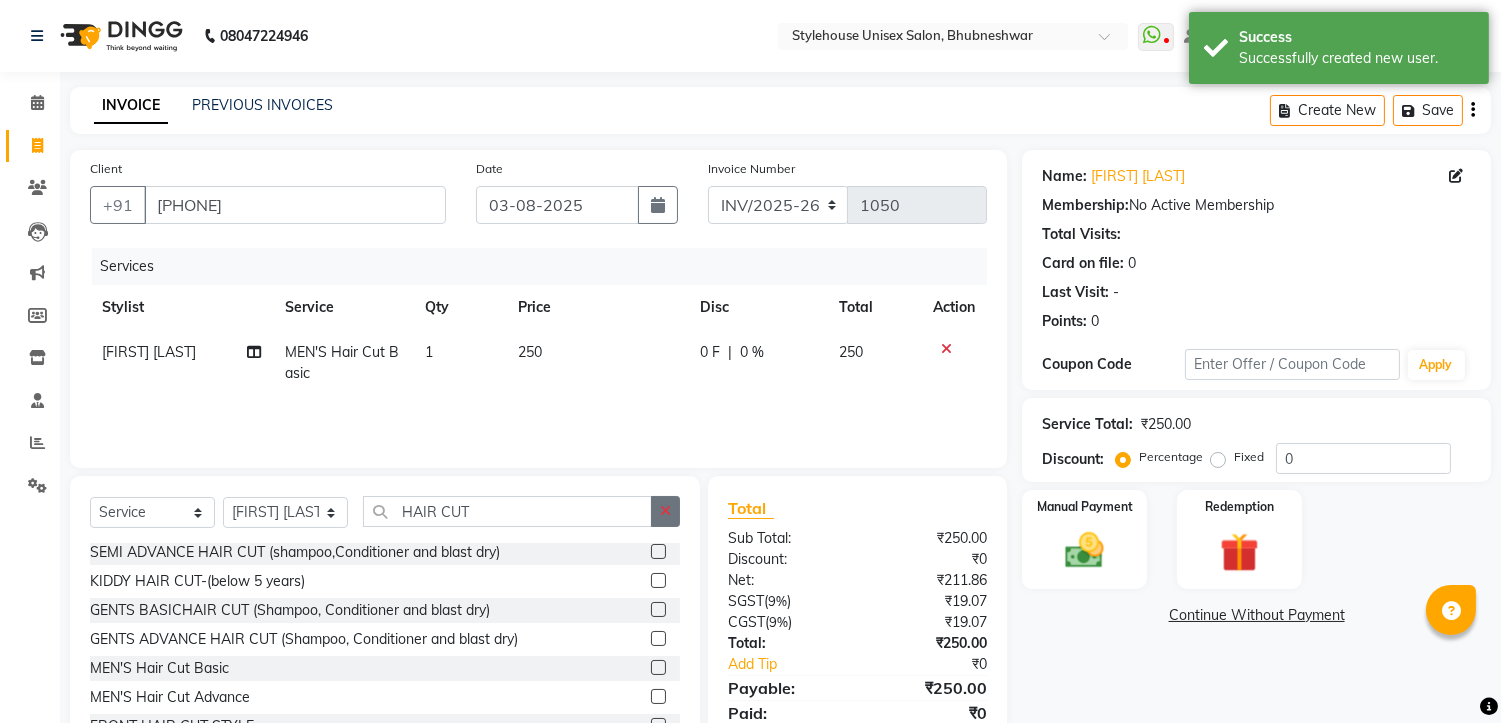 click 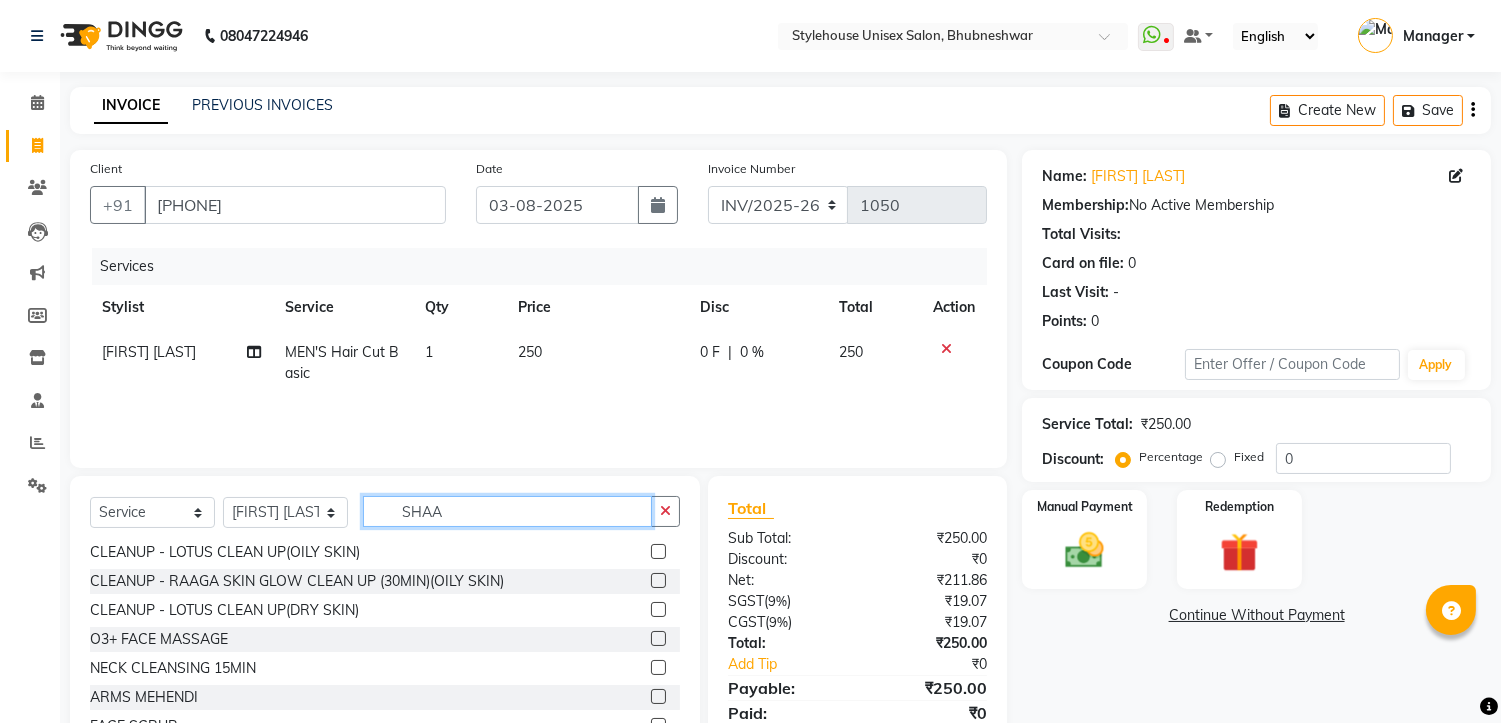 scroll, scrollTop: 0, scrollLeft: 0, axis: both 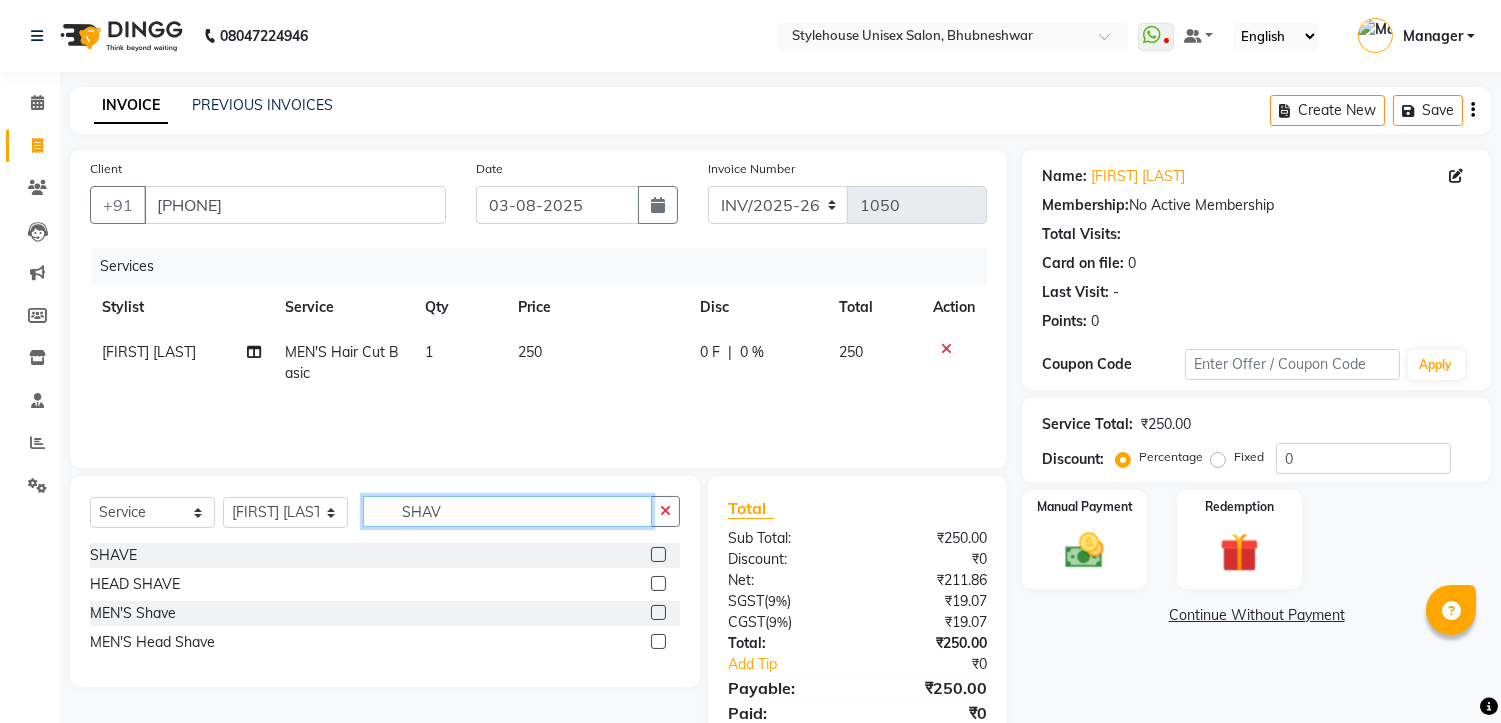 type on "SHAV" 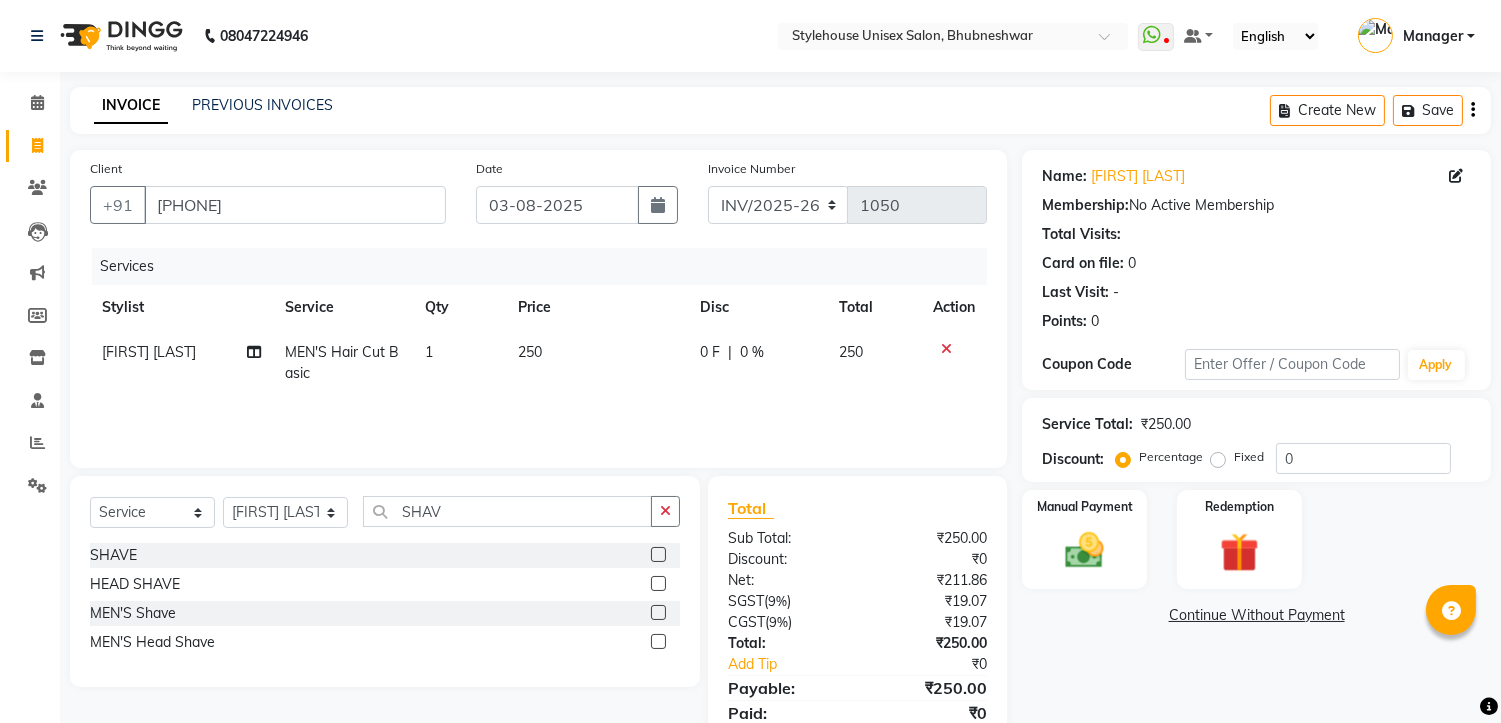 click 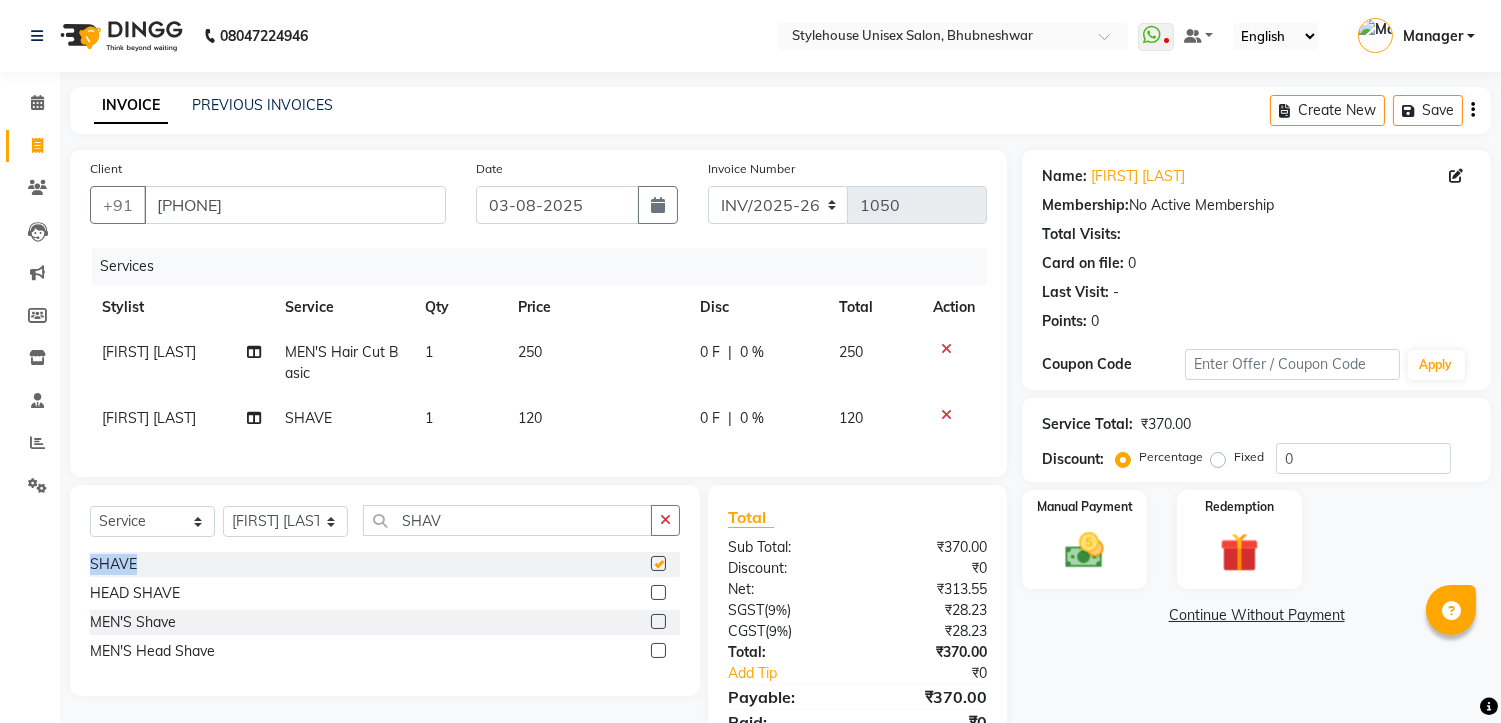 click on "Select  Service  Product  Membership  Package Voucher Prepaid Gift Card  Select Stylist ASISH MANTRI BIKASH BARIK LIMARANI SAMAL Manager NAZNI BEGUM PABITRA BARIK RUPANJALI SAMAL SHAV" 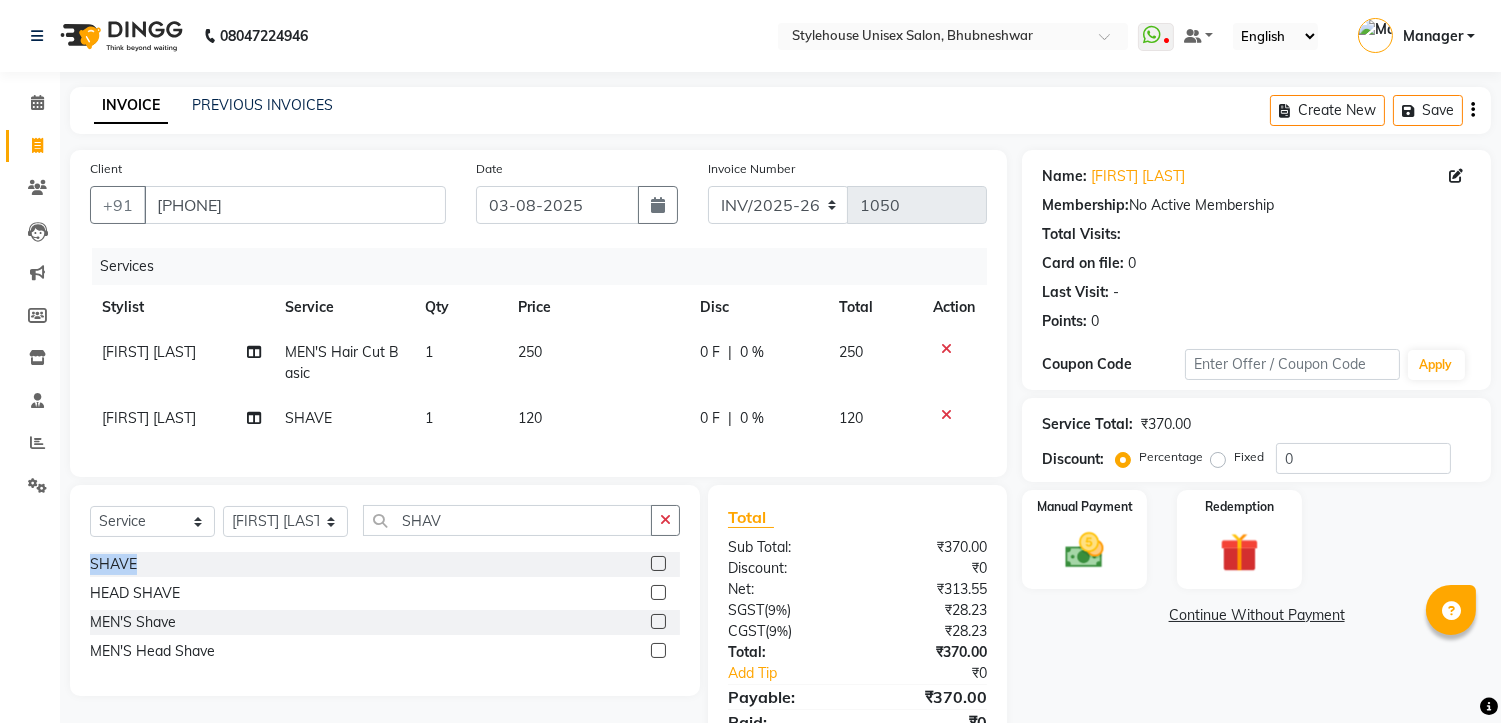 checkbox on "false" 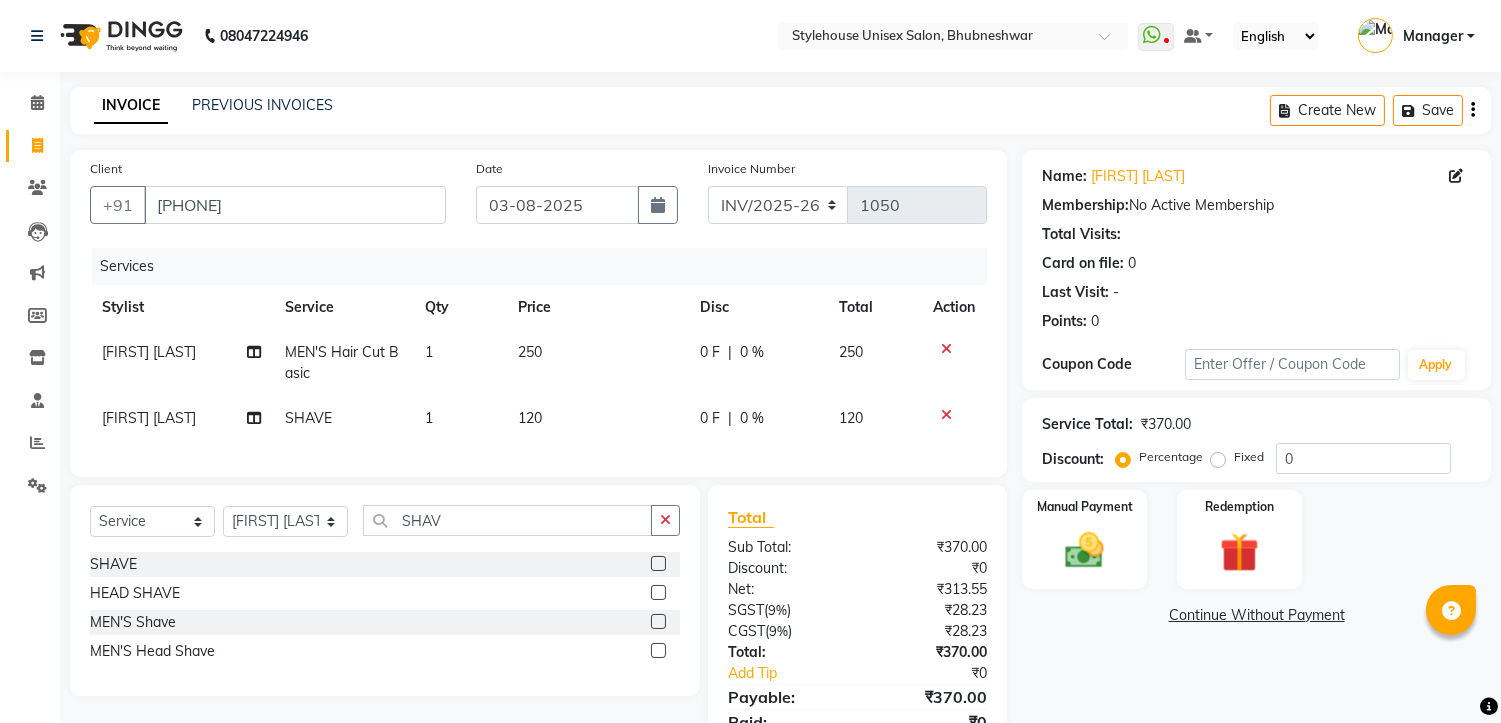 click on "Fixed" 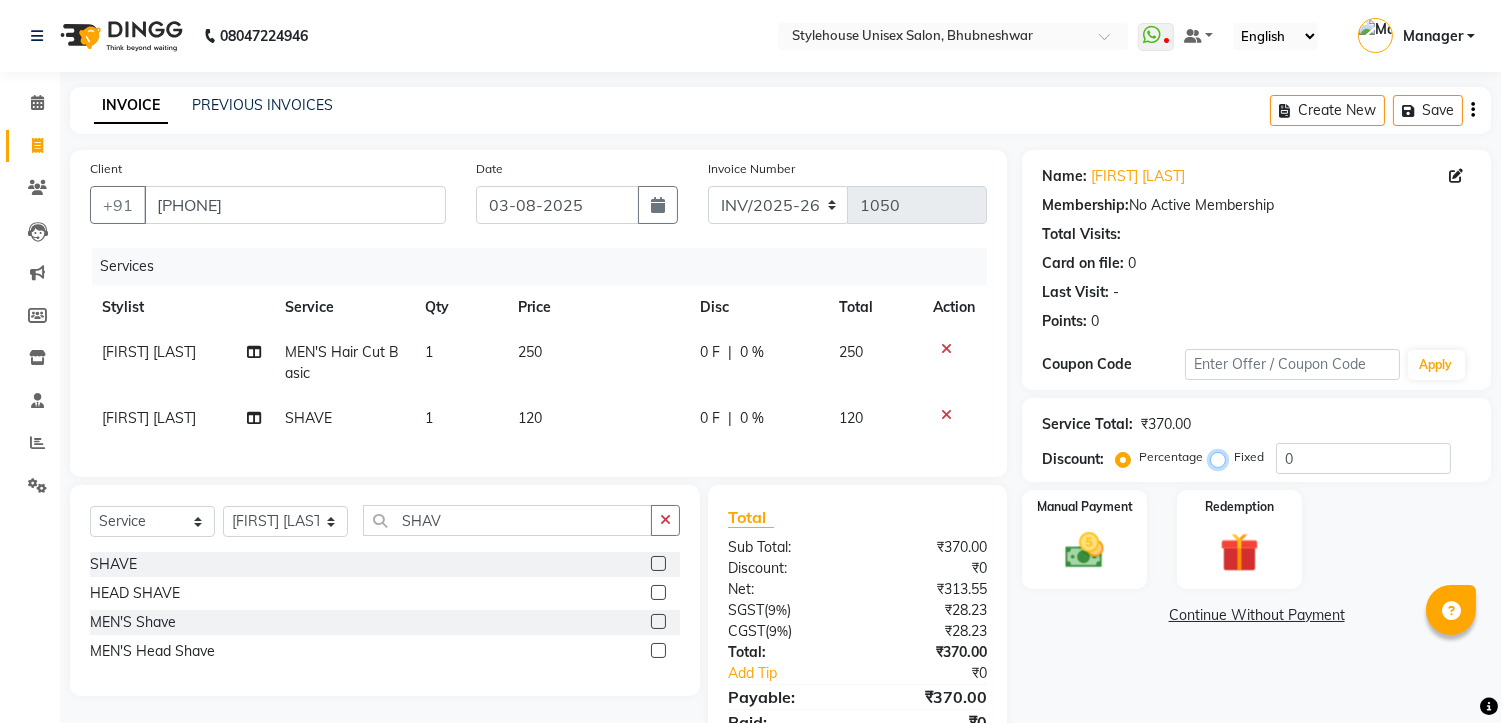 click on "Fixed" at bounding box center (1222, 457) 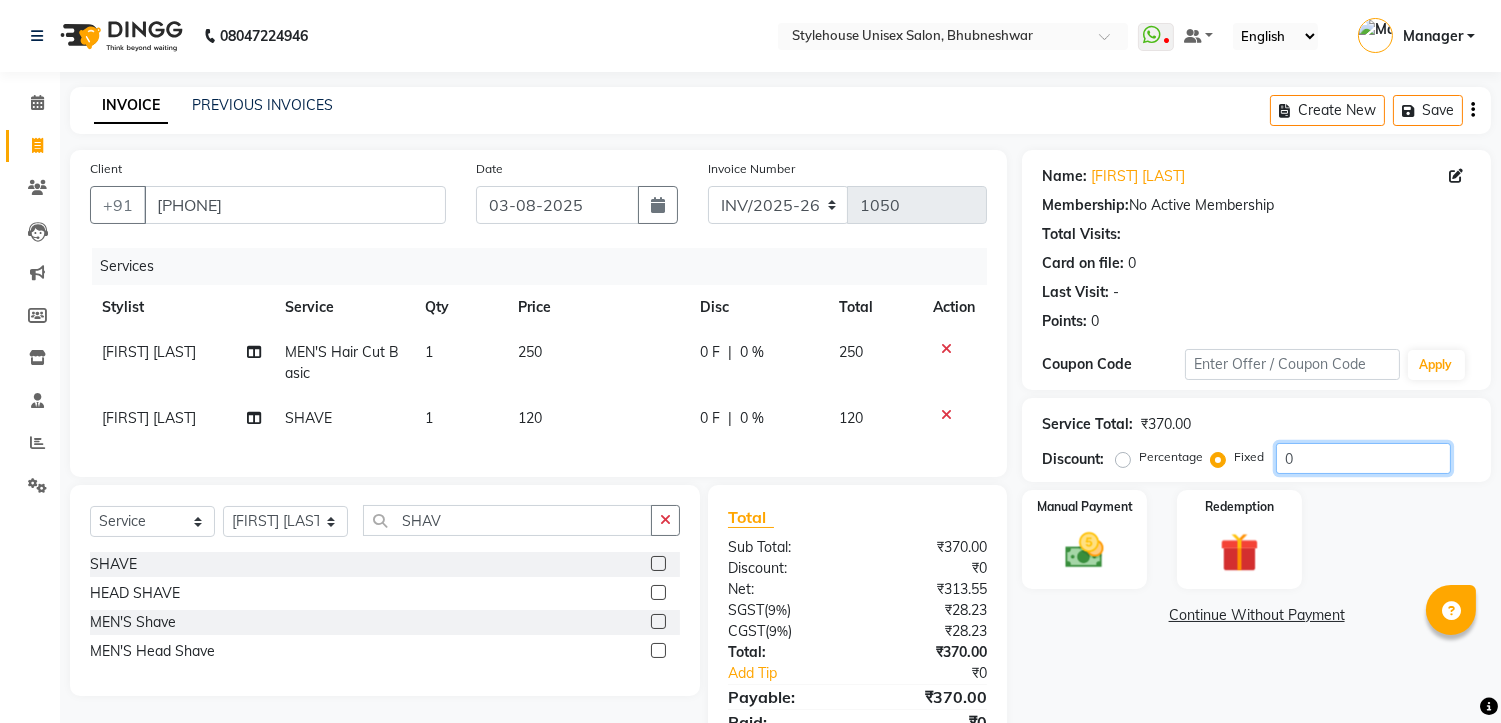 click on "0" 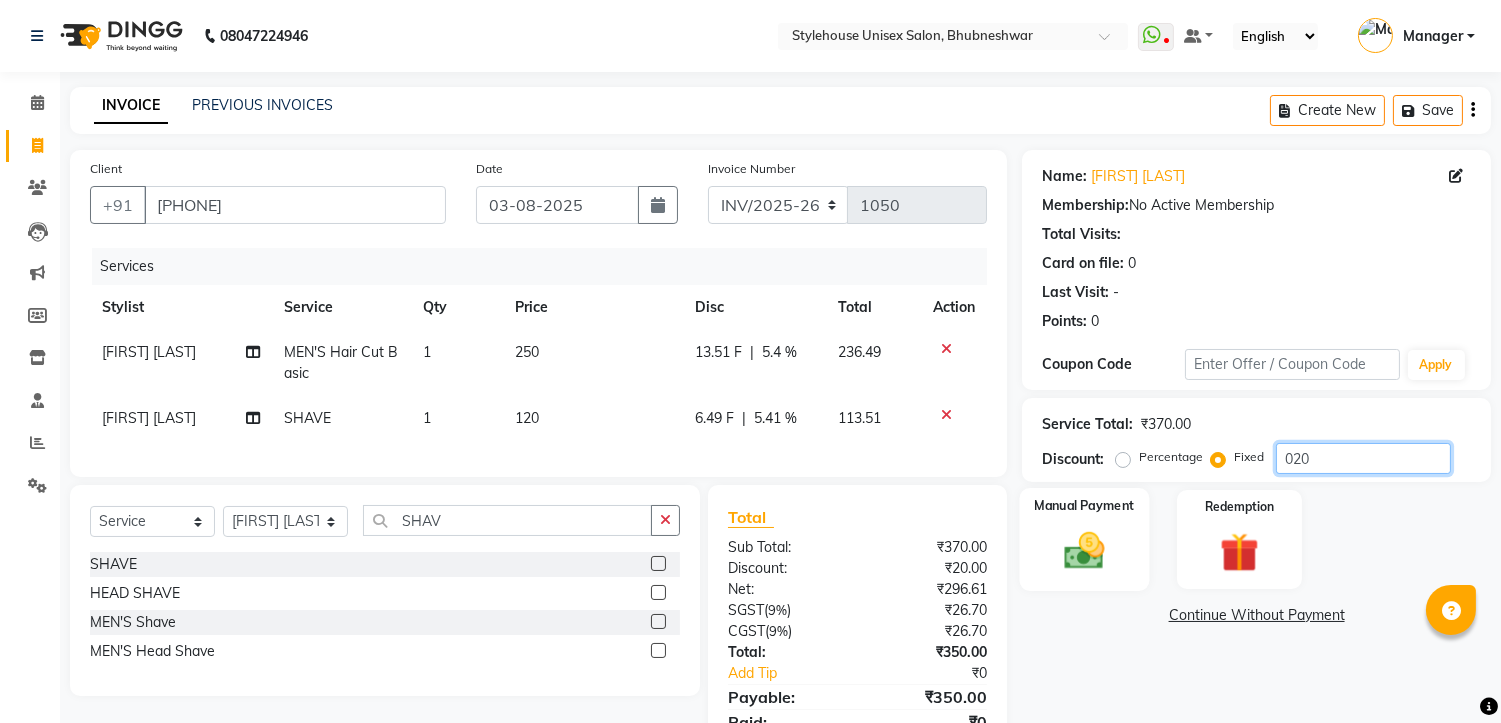 type on "020" 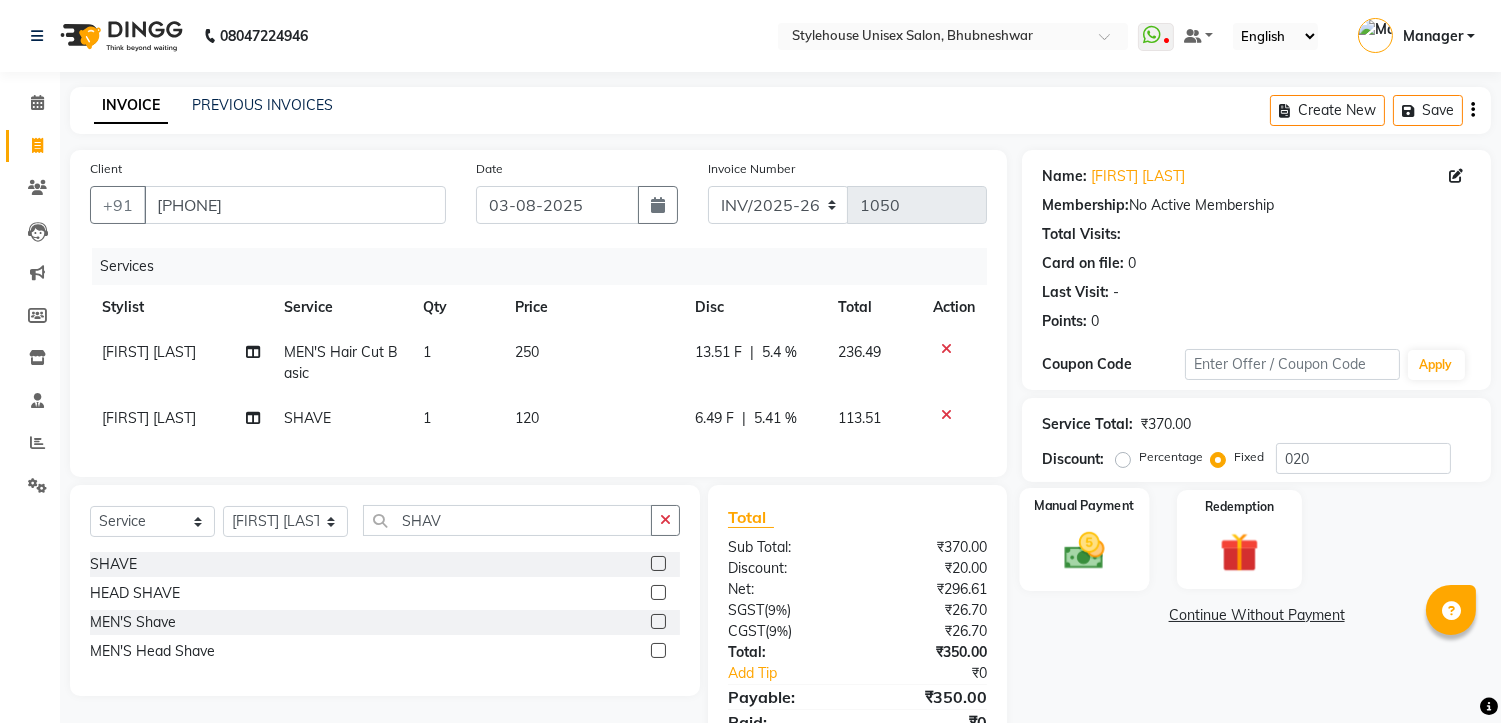 click 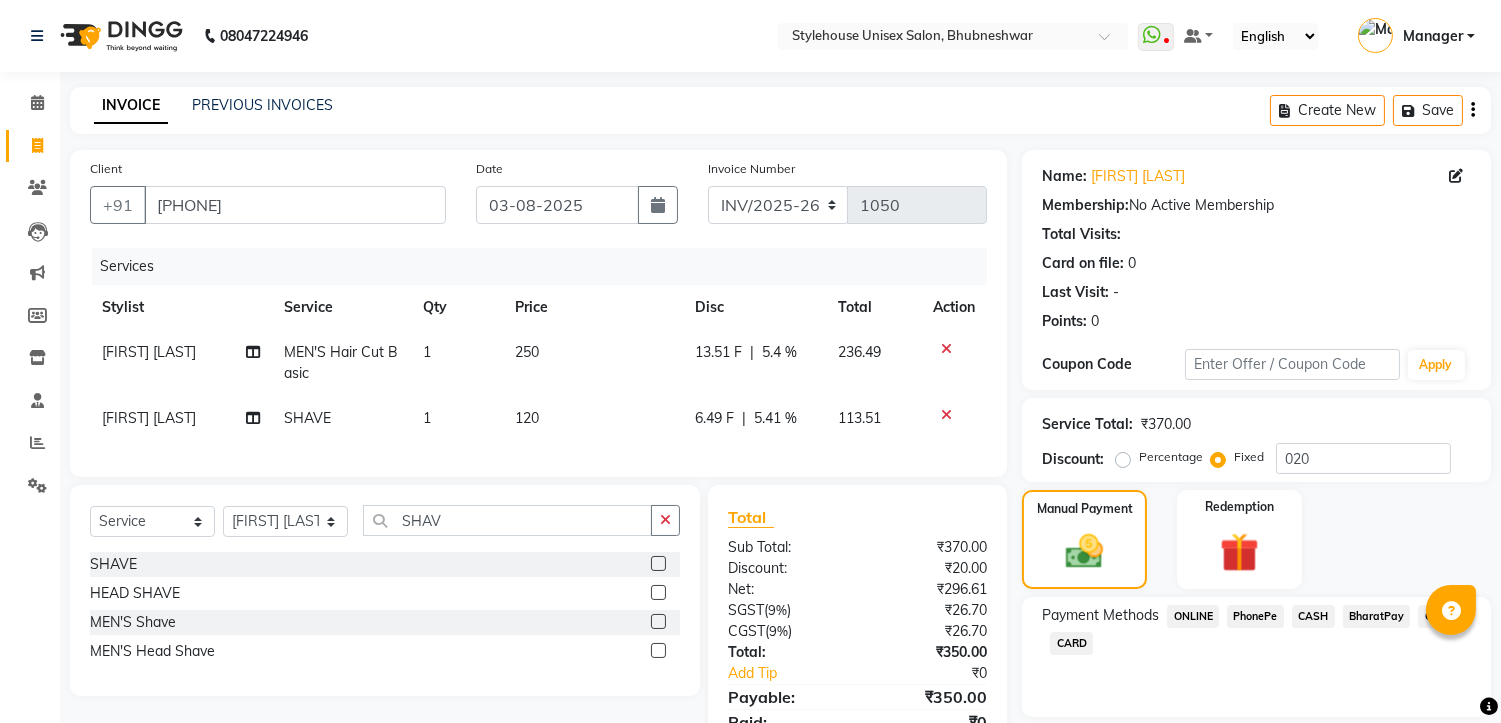 click on "CASH" 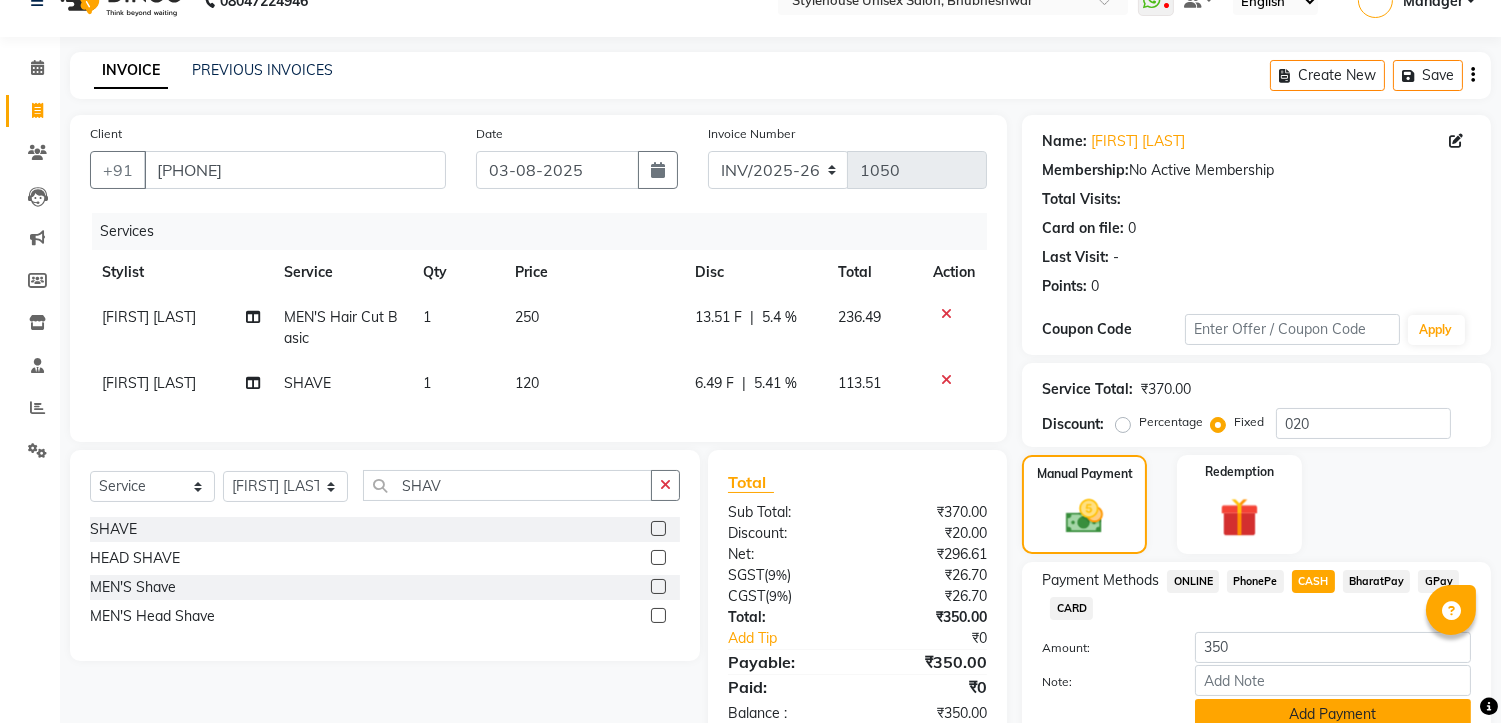 scroll, scrollTop: 121, scrollLeft: 0, axis: vertical 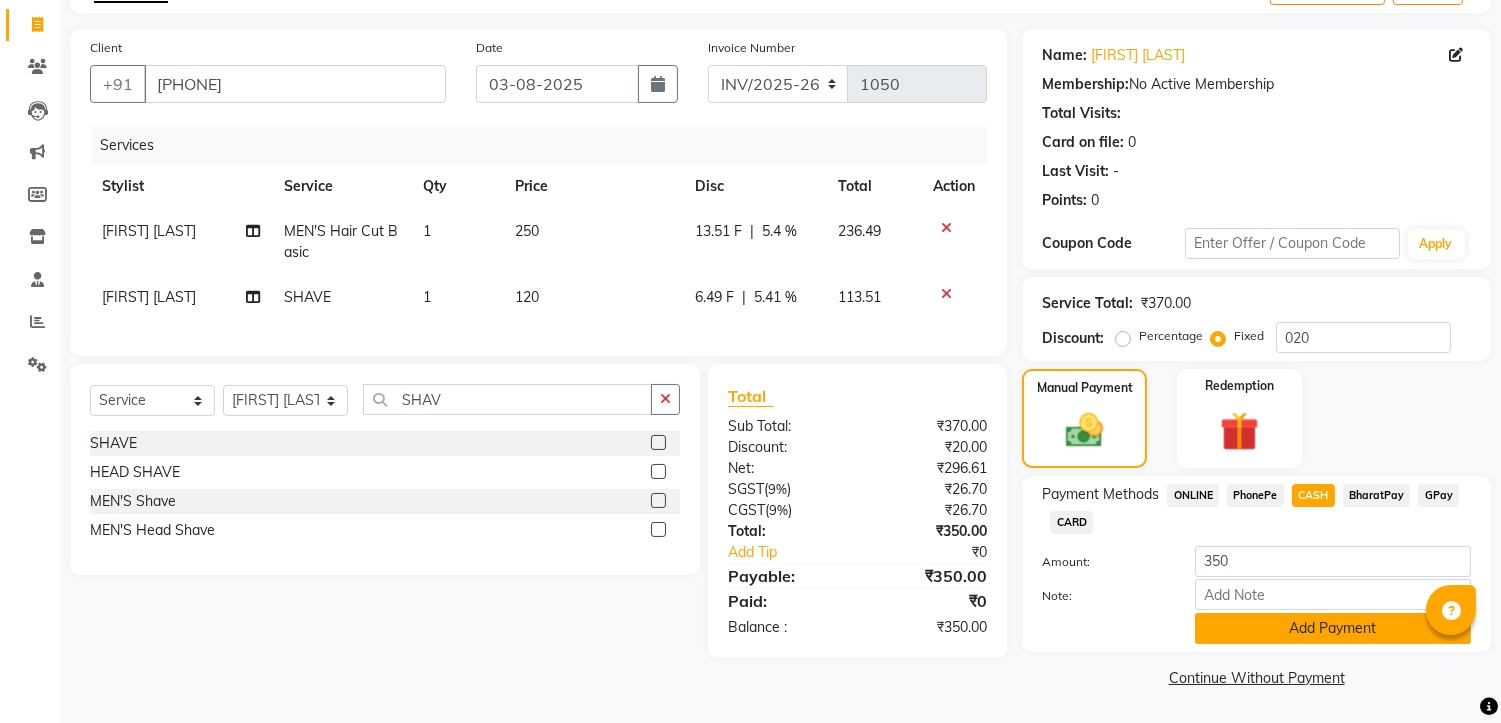 click on "Add Payment" 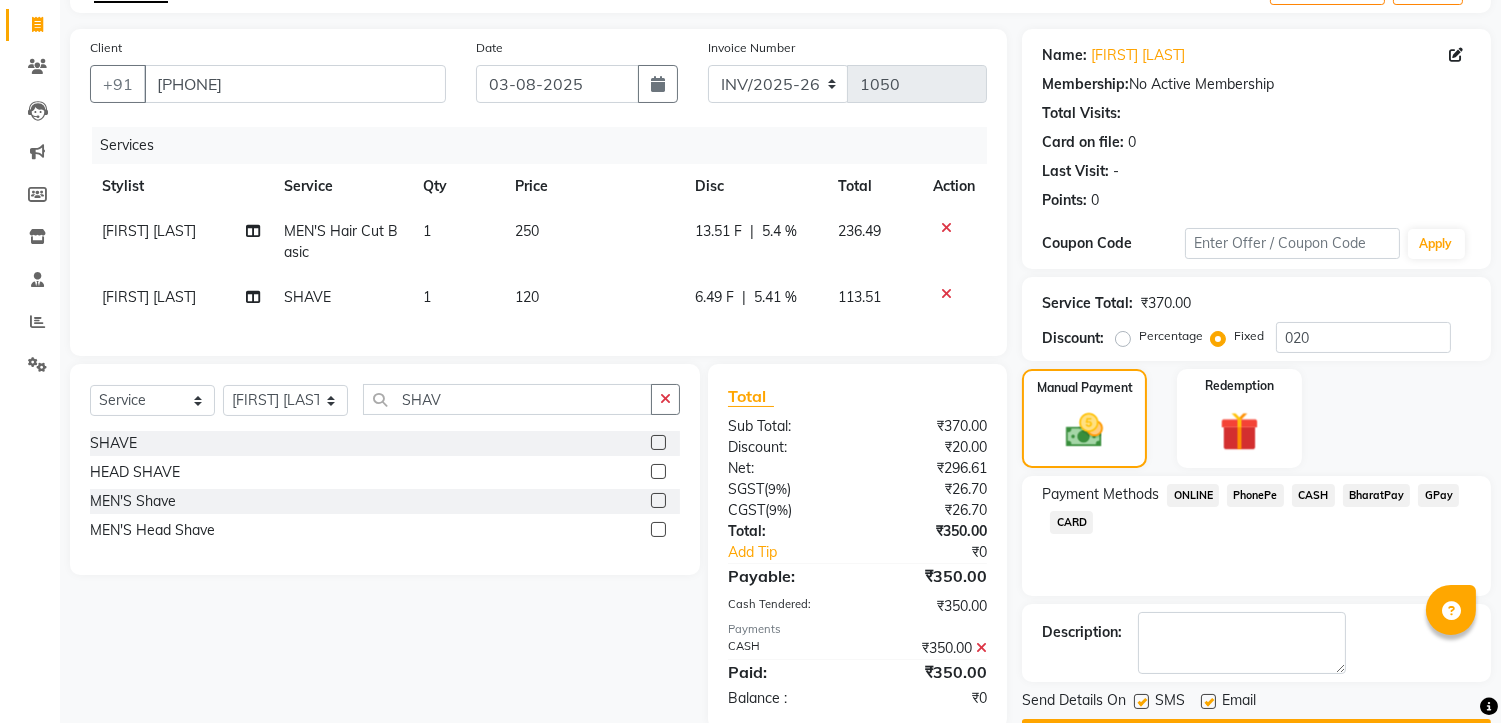 scroll, scrollTop: 176, scrollLeft: 0, axis: vertical 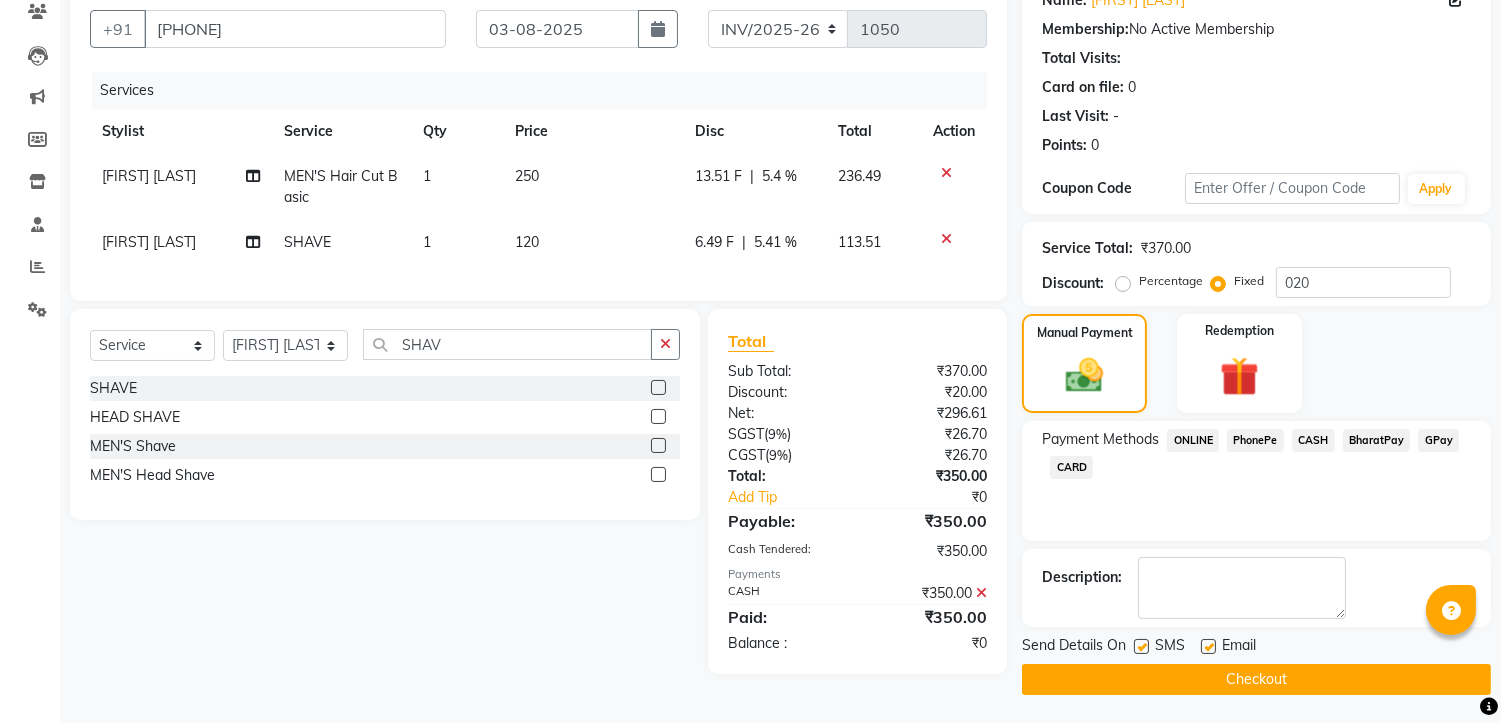 click on "Checkout" 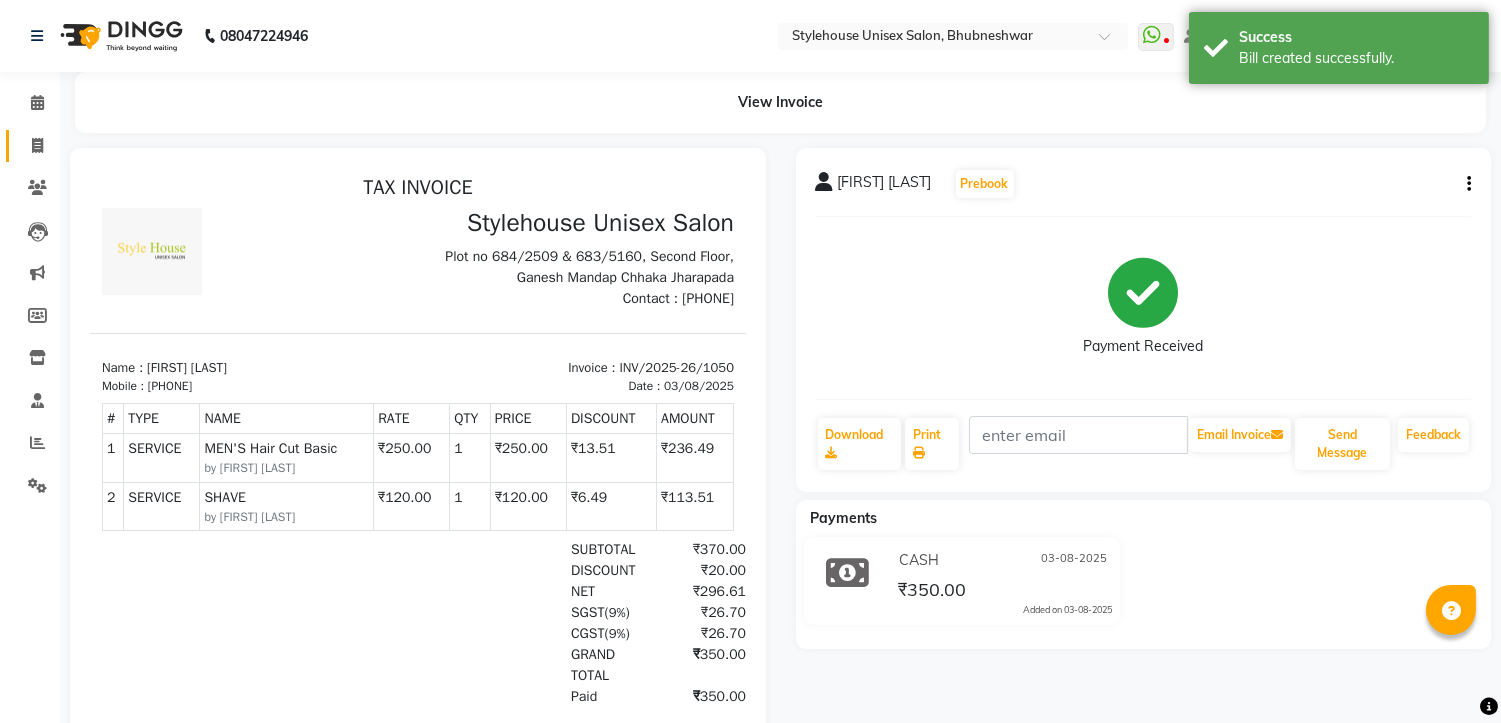 scroll, scrollTop: 0, scrollLeft: 0, axis: both 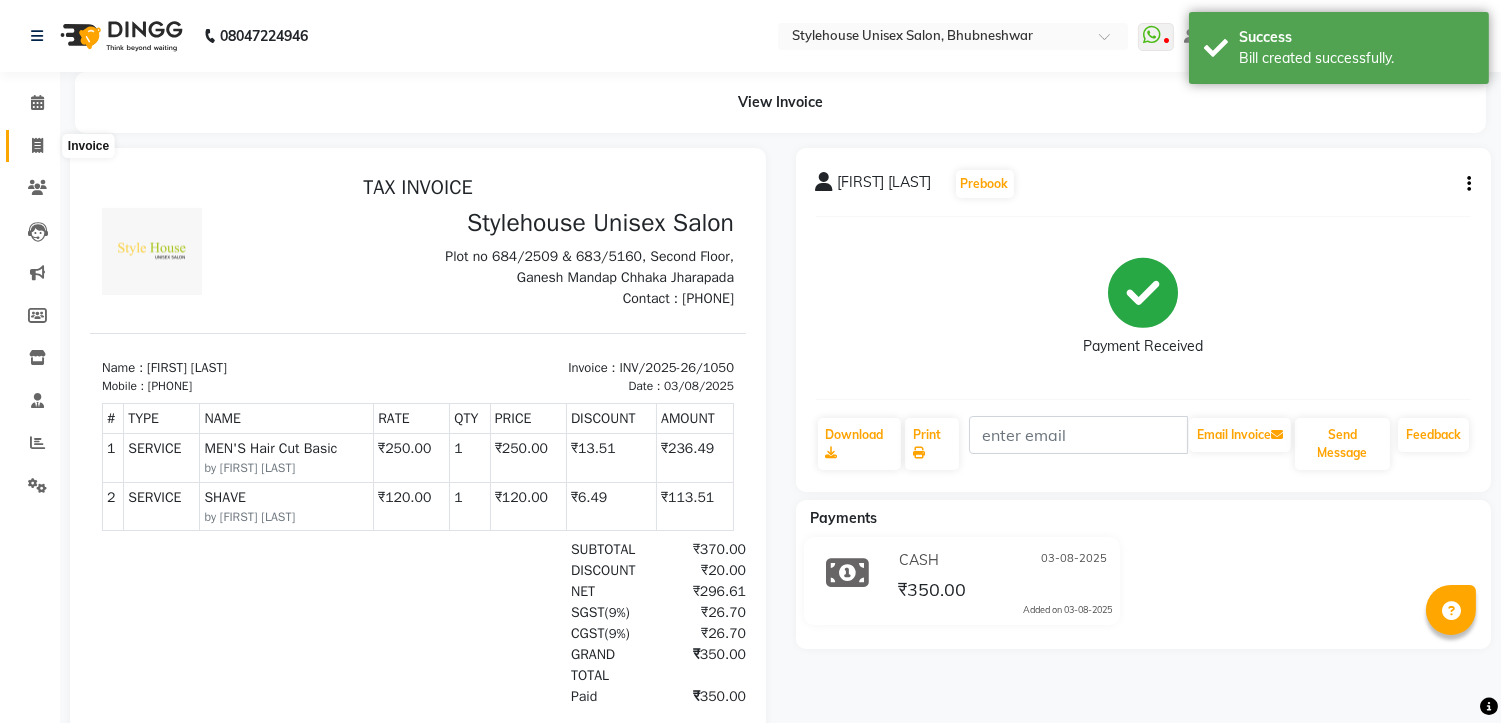 click 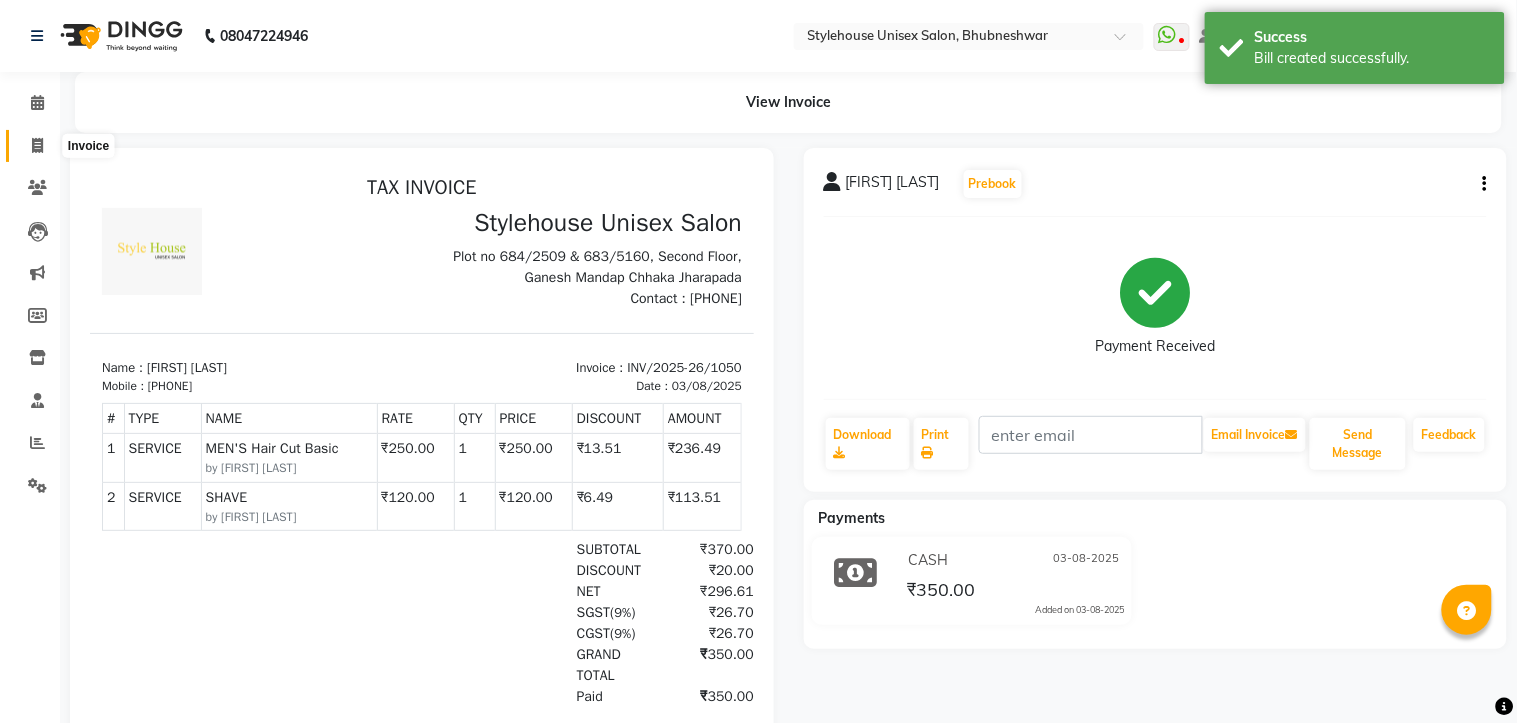 select on "service" 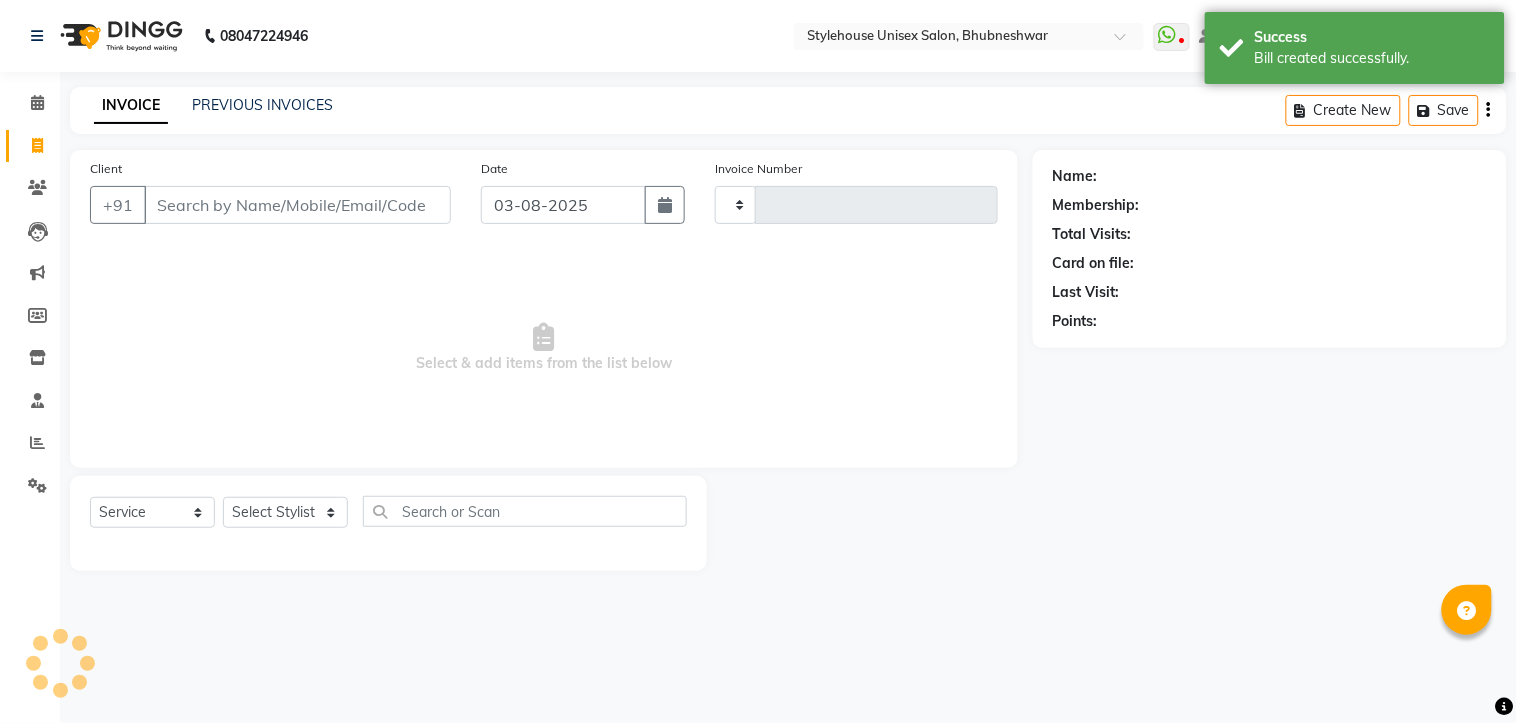 type on "1051" 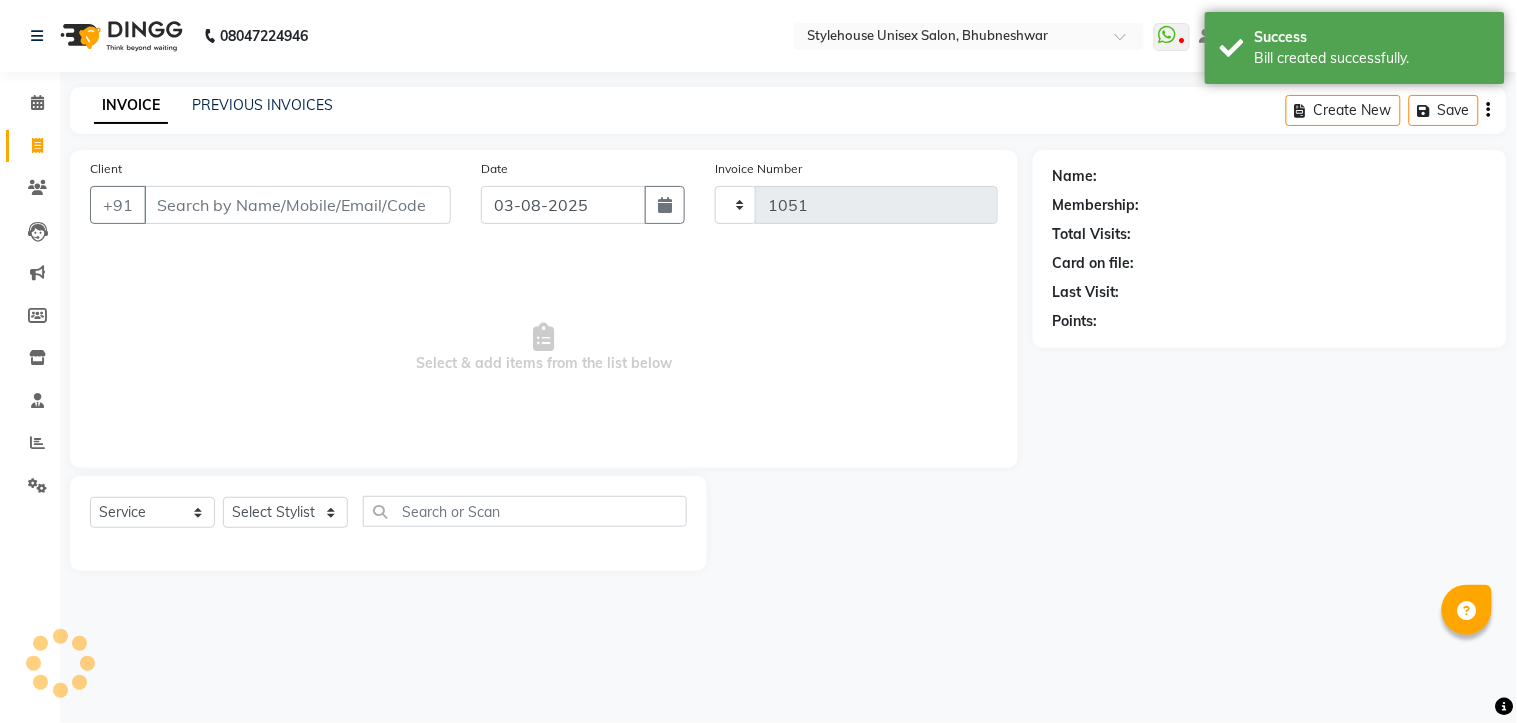 select on "7906" 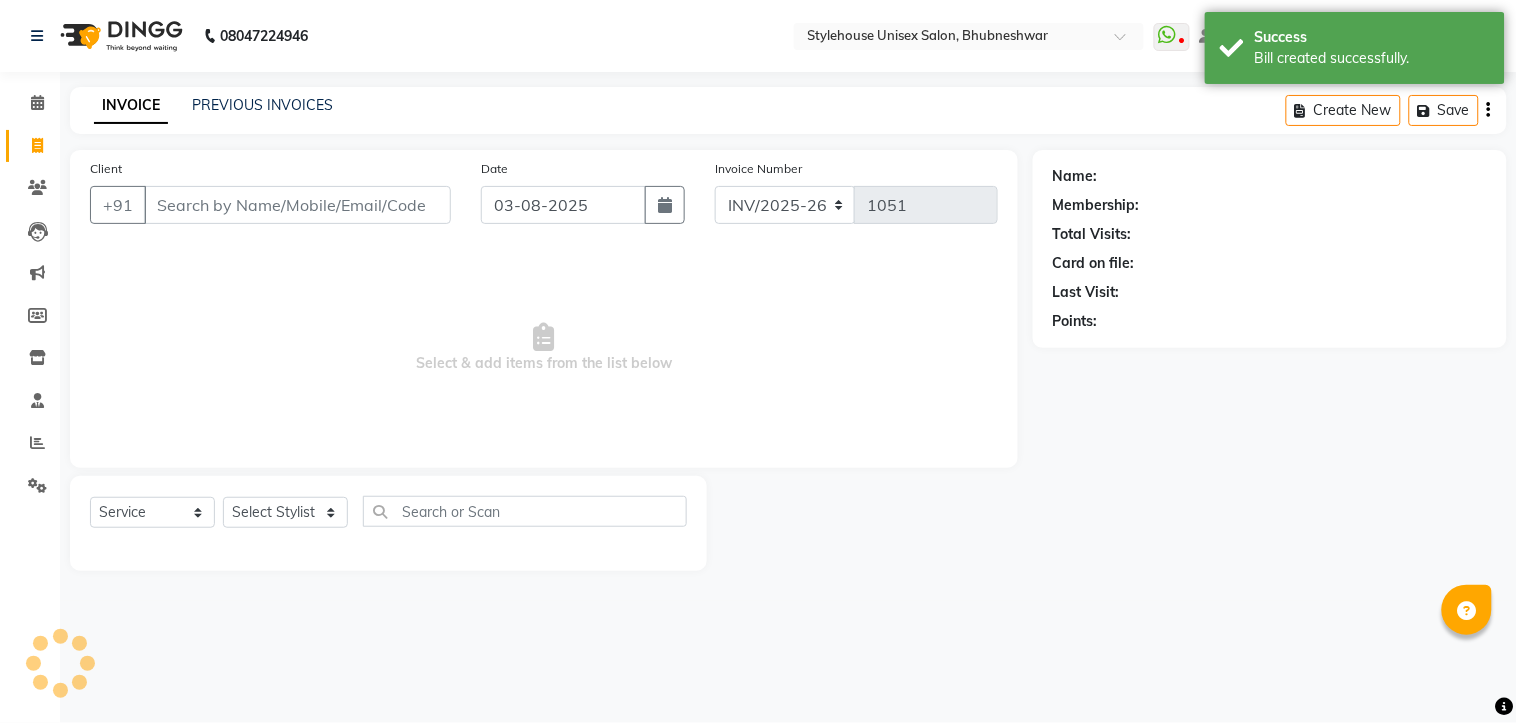click on "Client" at bounding box center [297, 205] 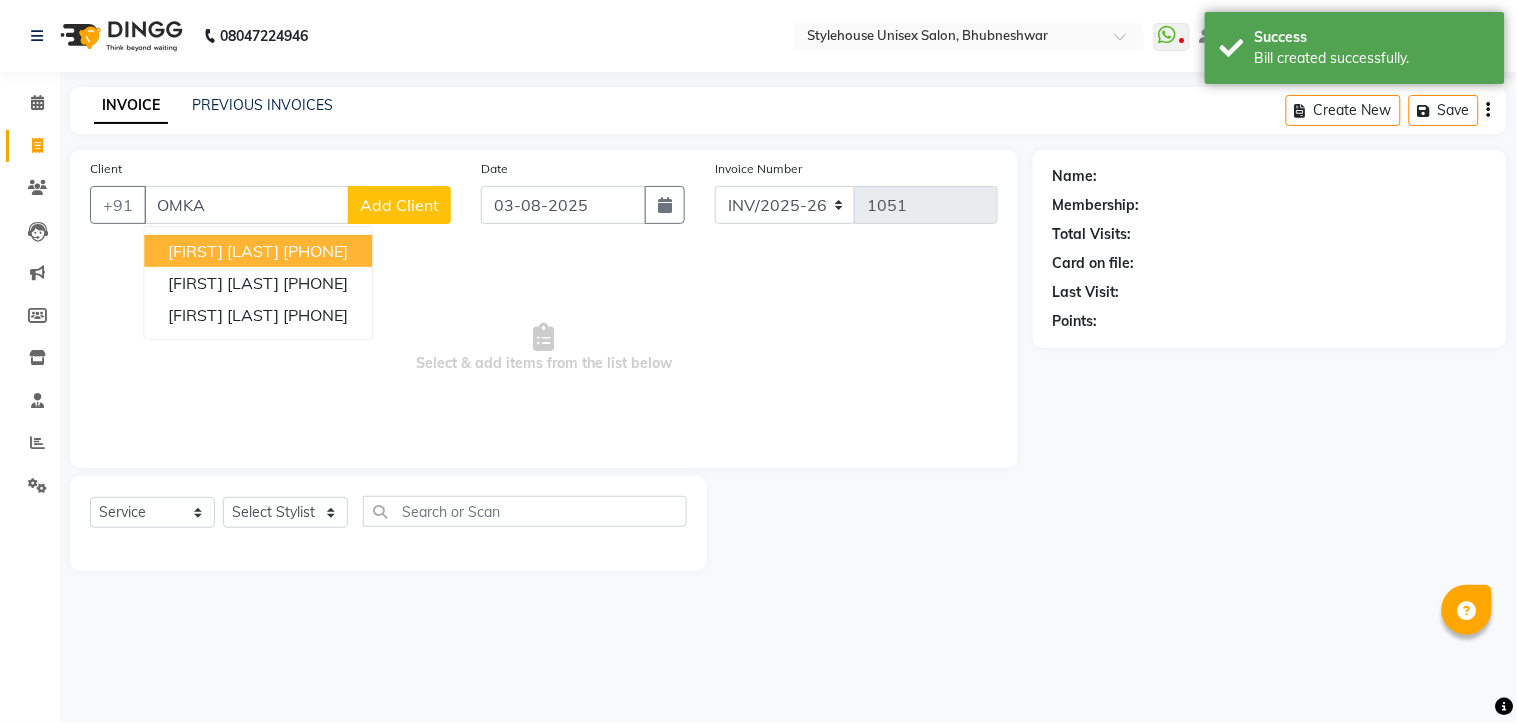 click on "[PHONE]" at bounding box center [315, 251] 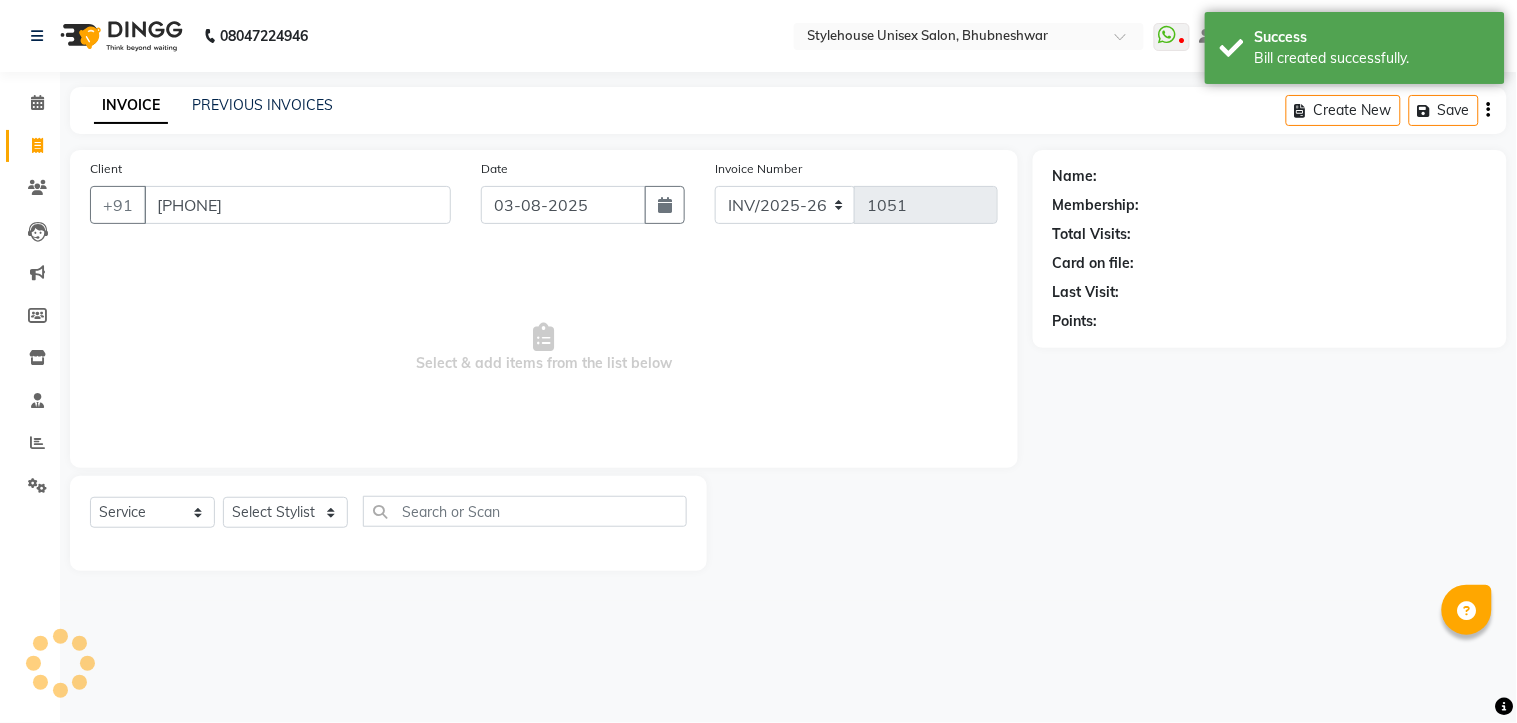 type on "[PHONE]" 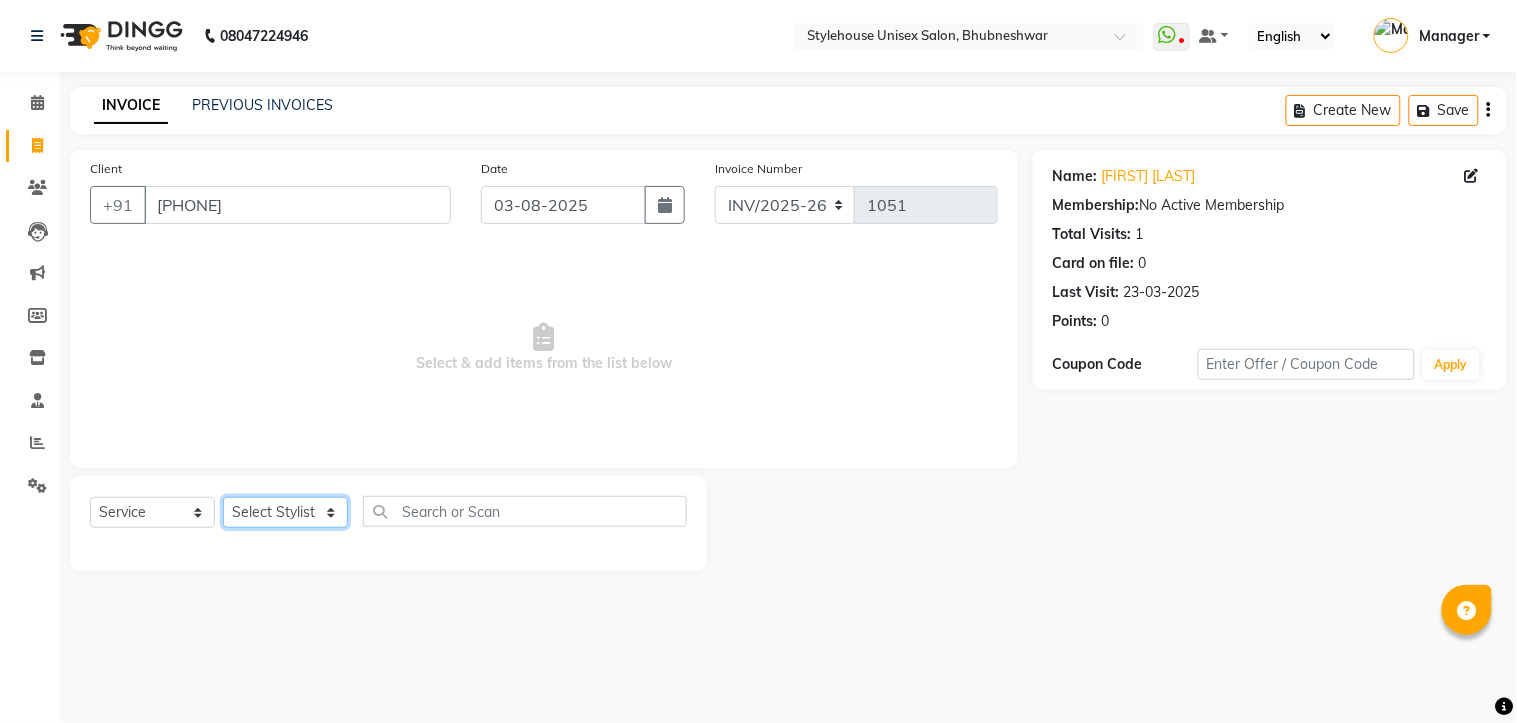 click on "Select Stylist [FIRST] [LAST] [FIRST] [LAST] [FIRST] [LAST] Manager [FIRST] [LAST] [FIRST] [LAST] [FIRST] [LAST]" 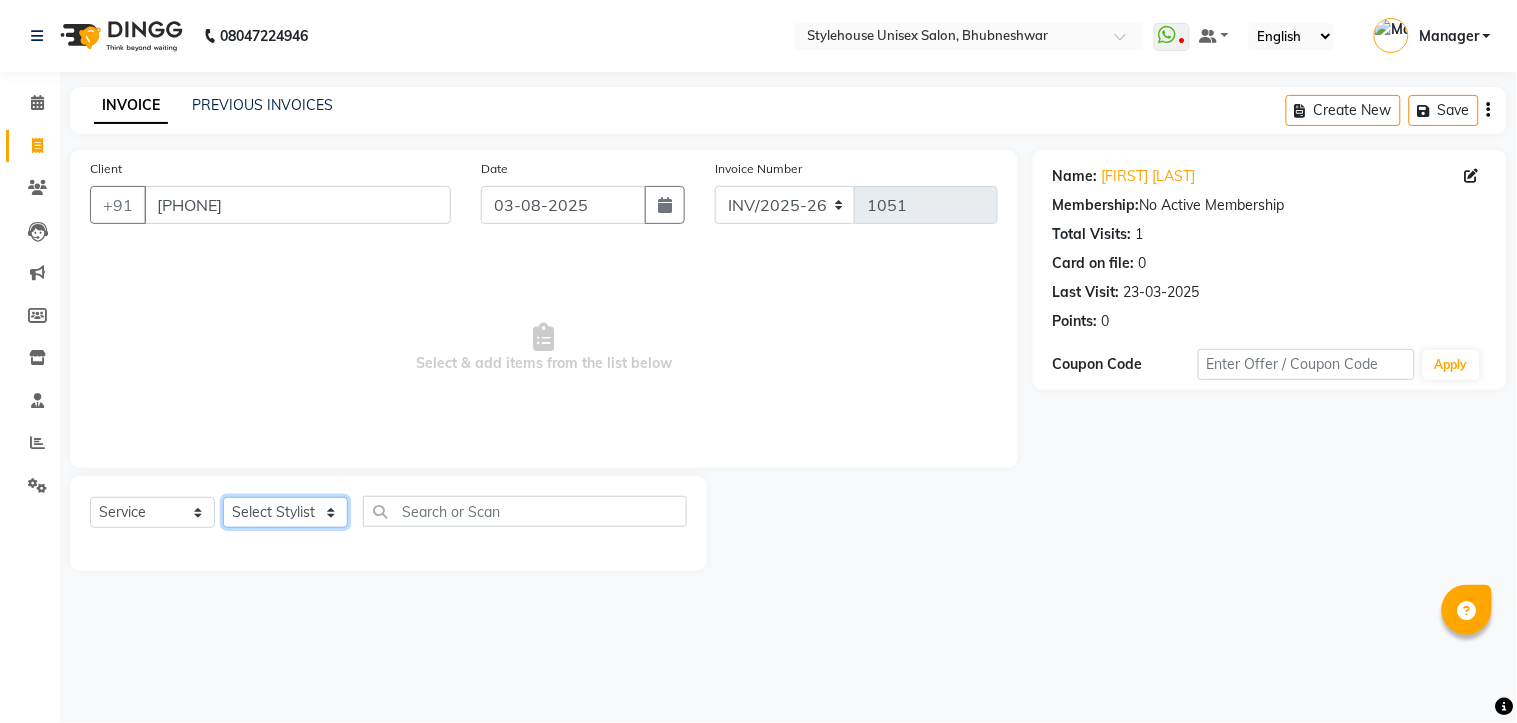 select on "69918" 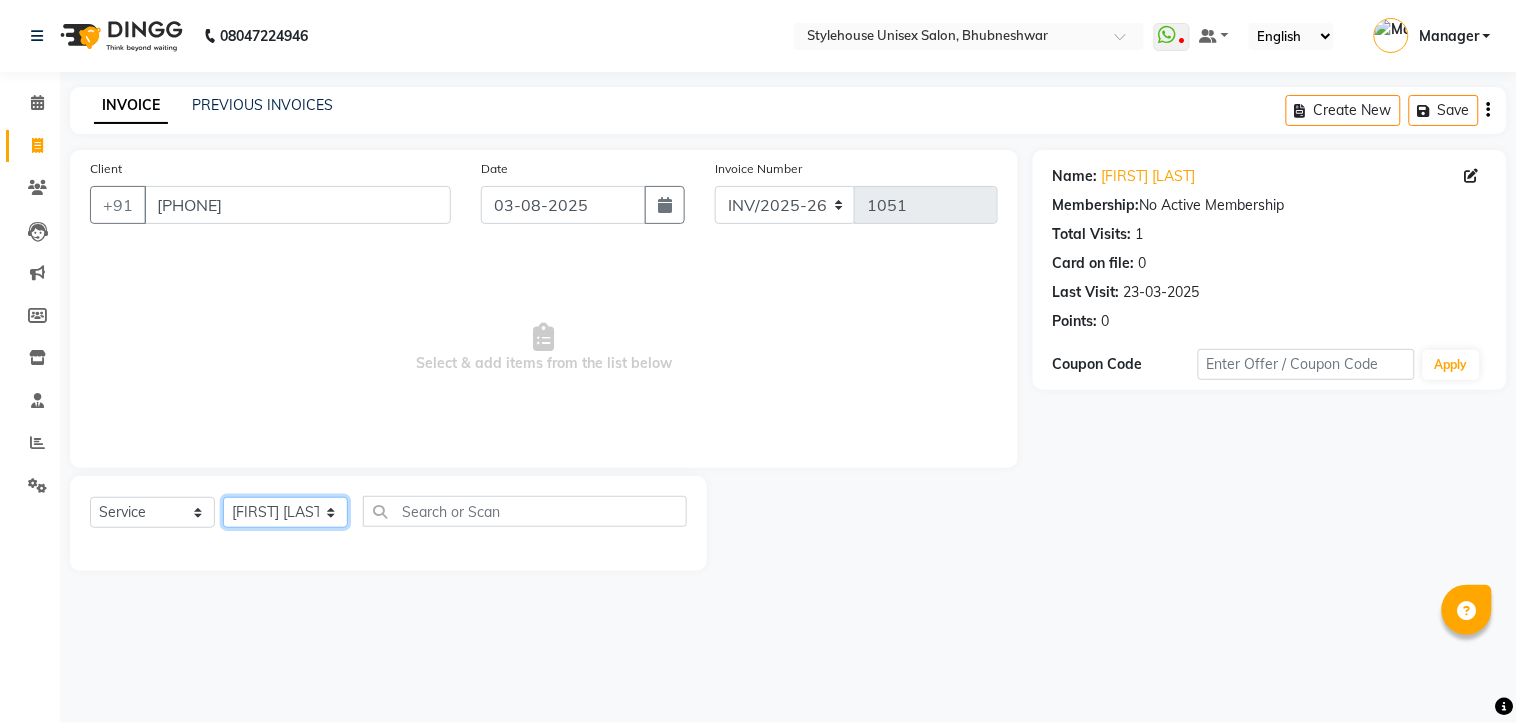 click on "Select Stylist [FIRST] [LAST] [FIRST] [LAST] [FIRST] [LAST] Manager [FIRST] [LAST] [FIRST] [LAST] [FIRST] [LAST]" 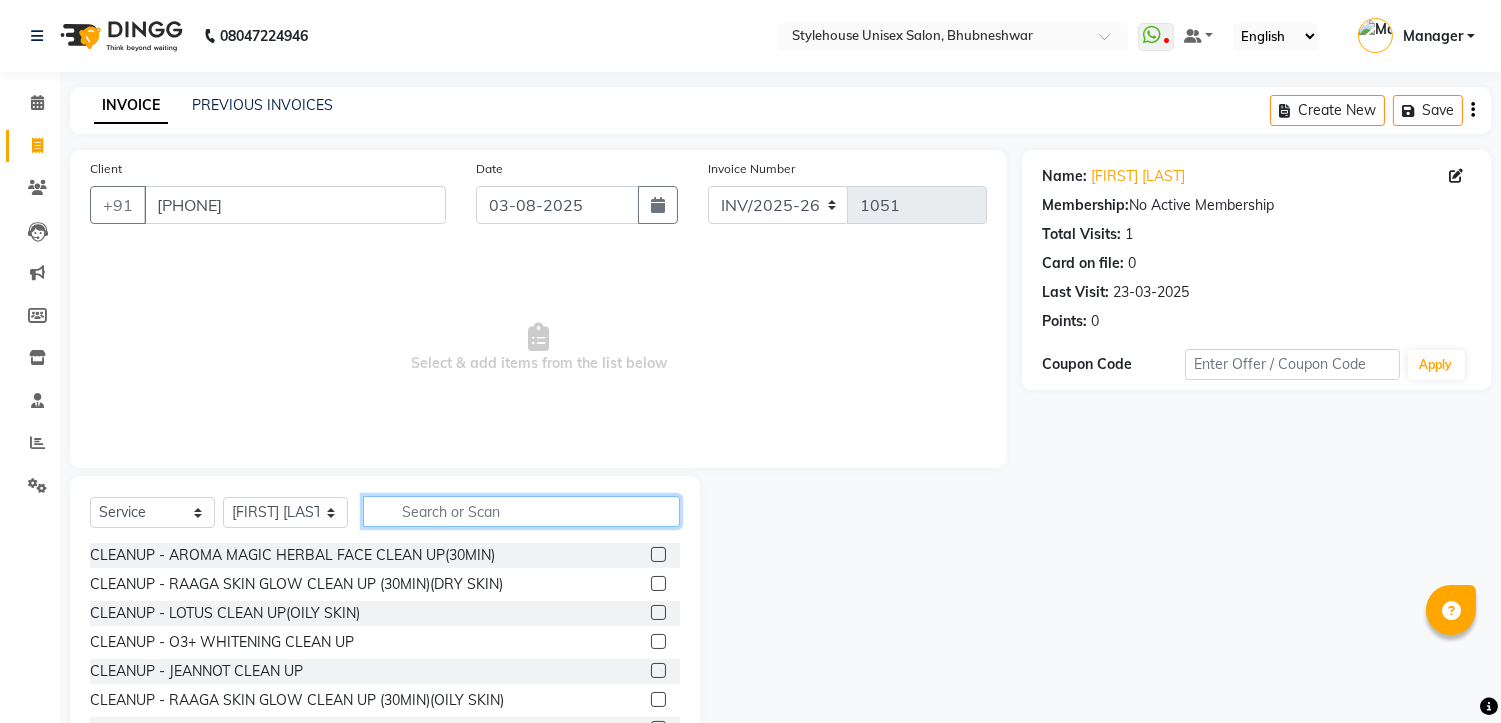 click 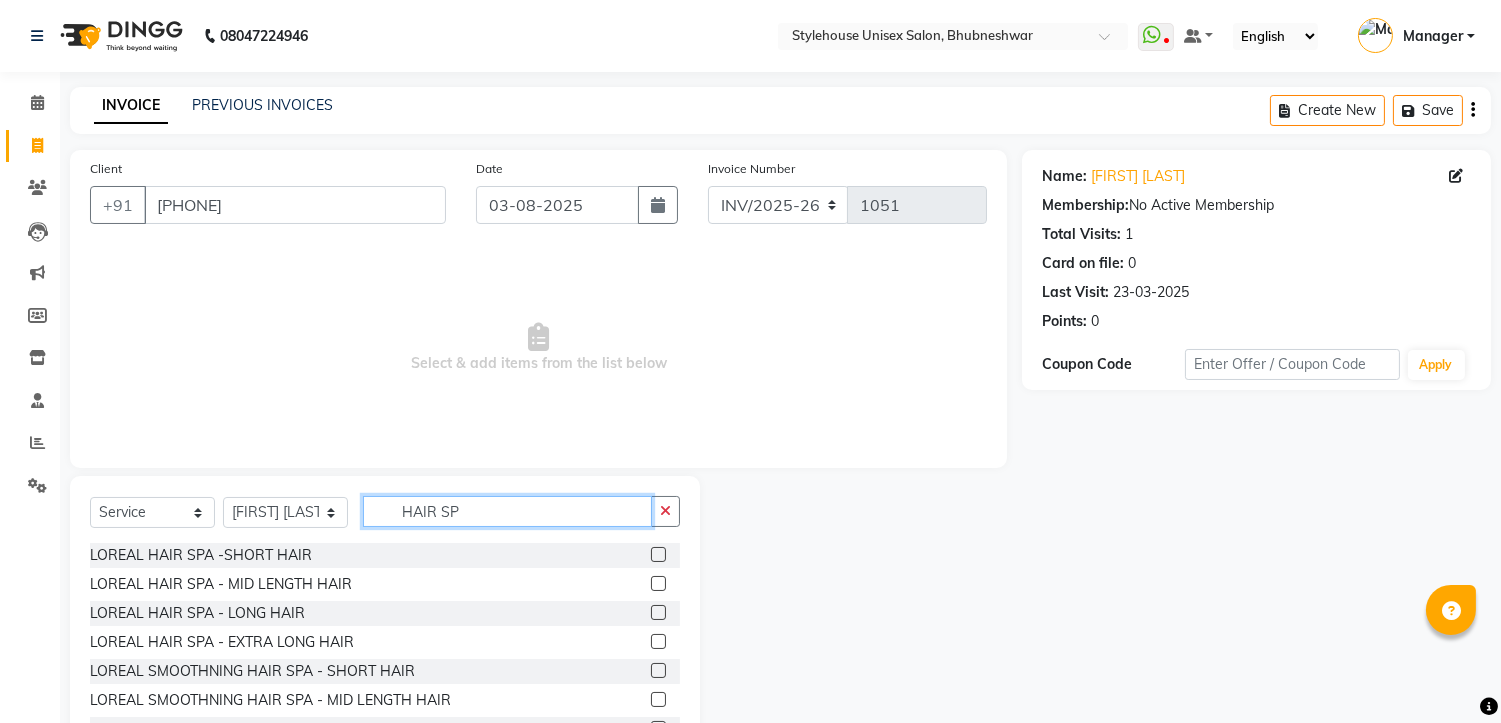 type on "HAIR SP" 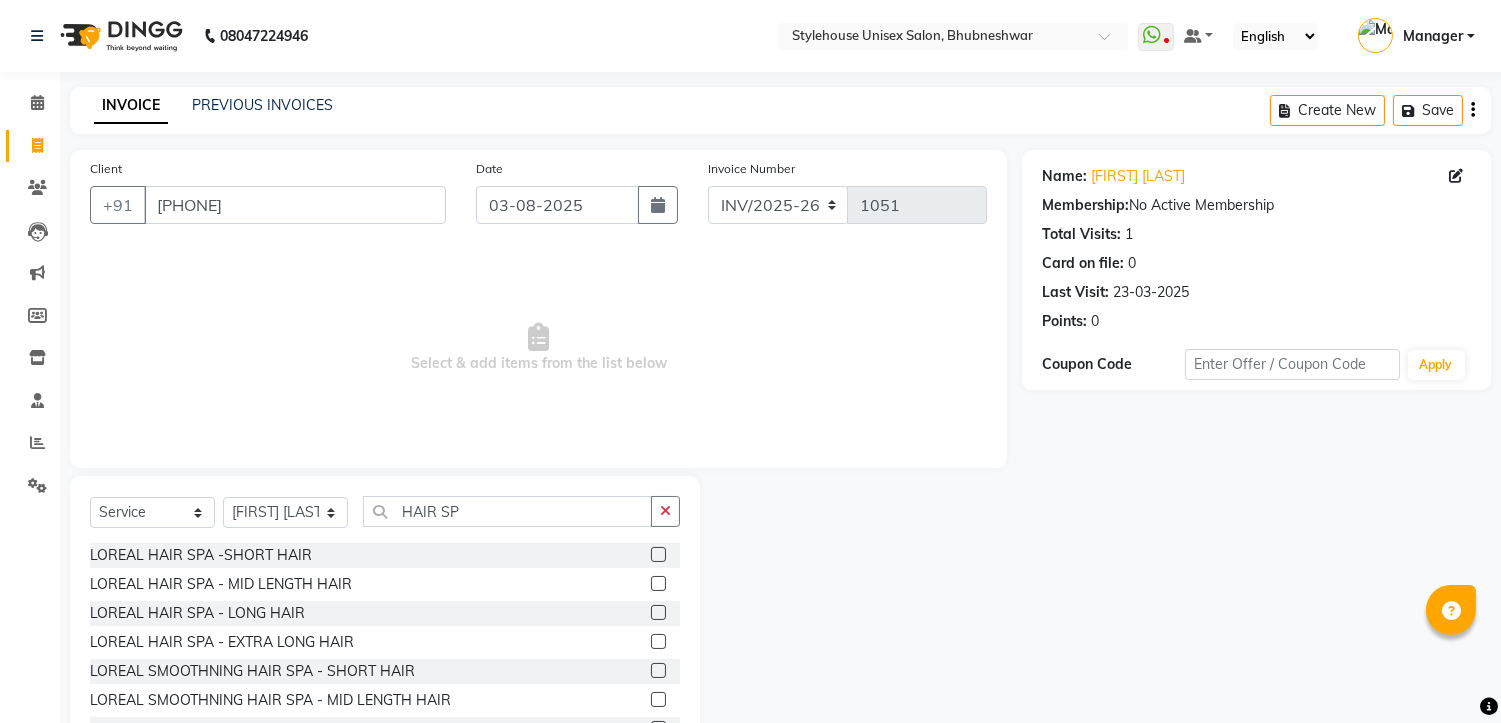 click 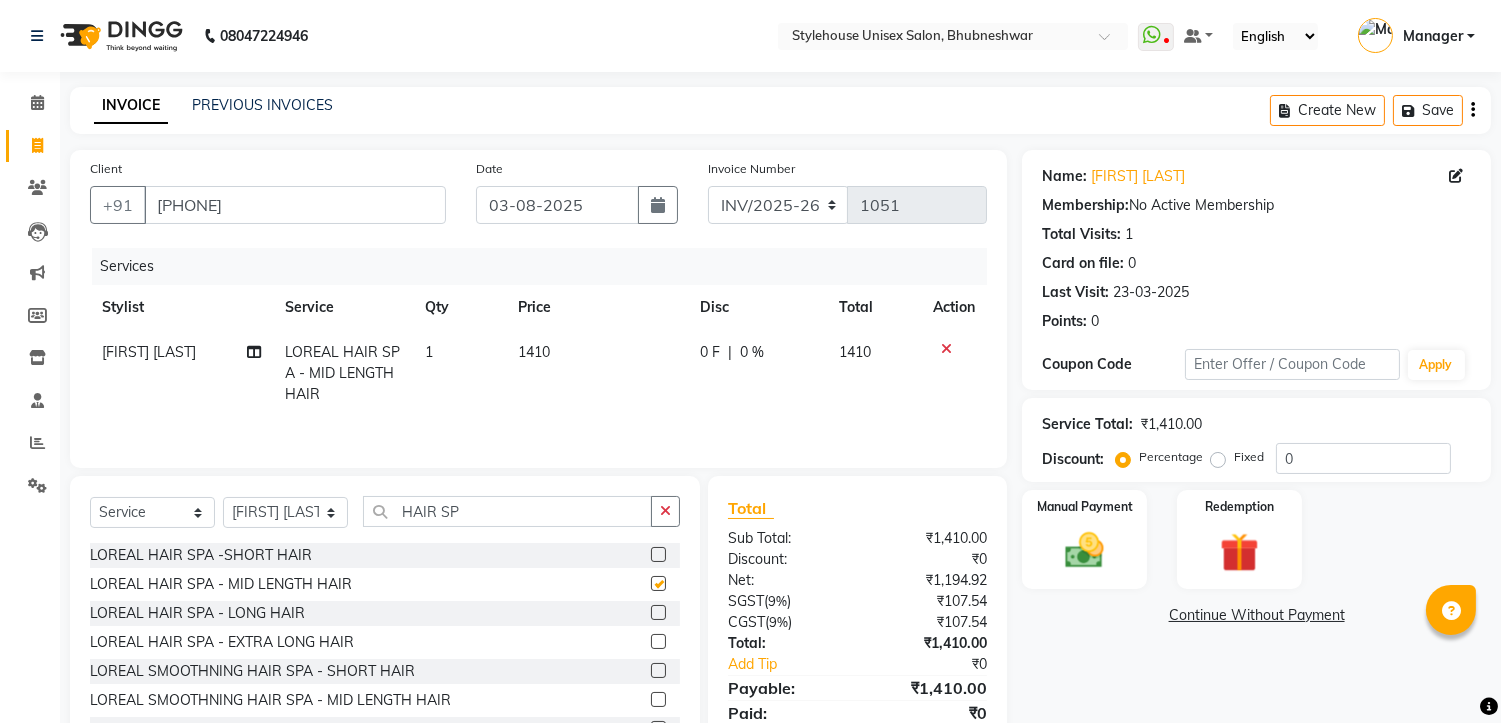 checkbox on "false" 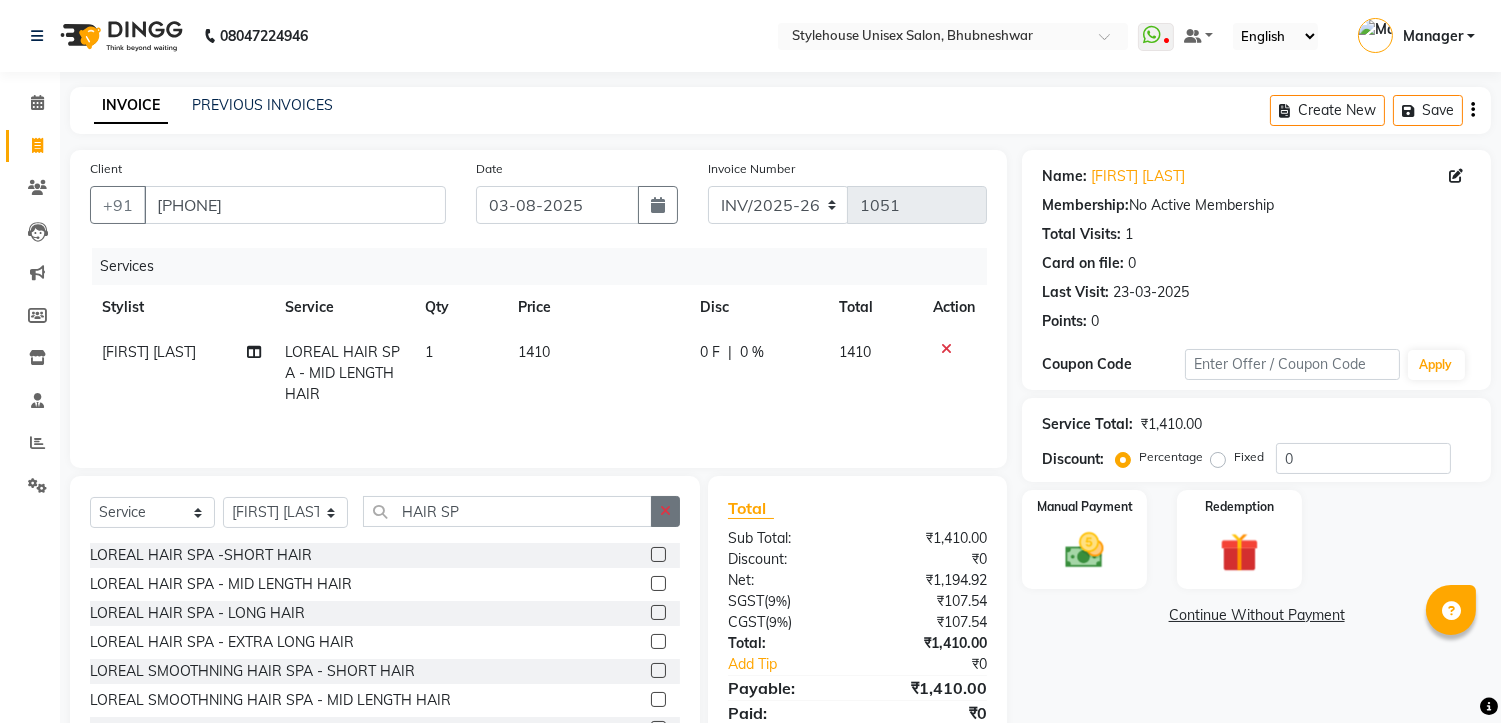click 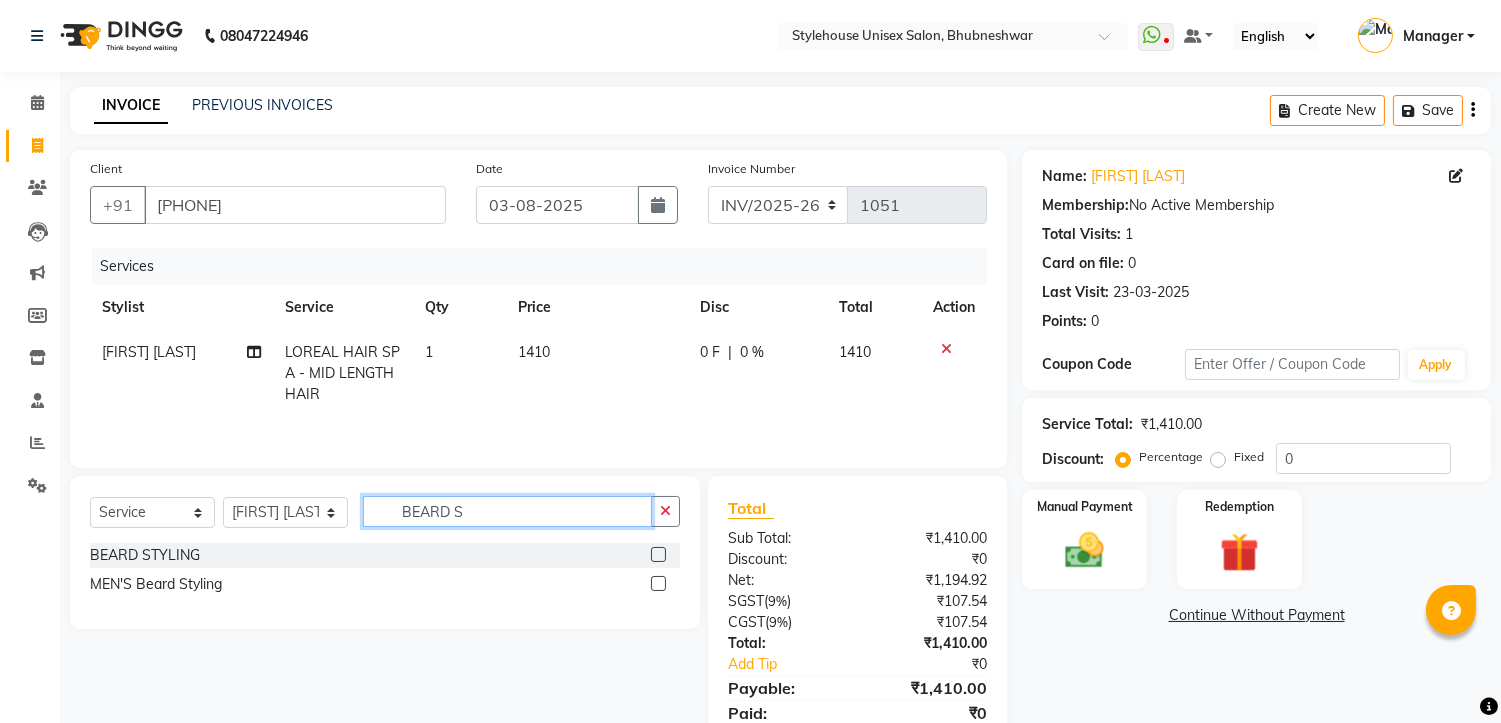 type on "BEARD S" 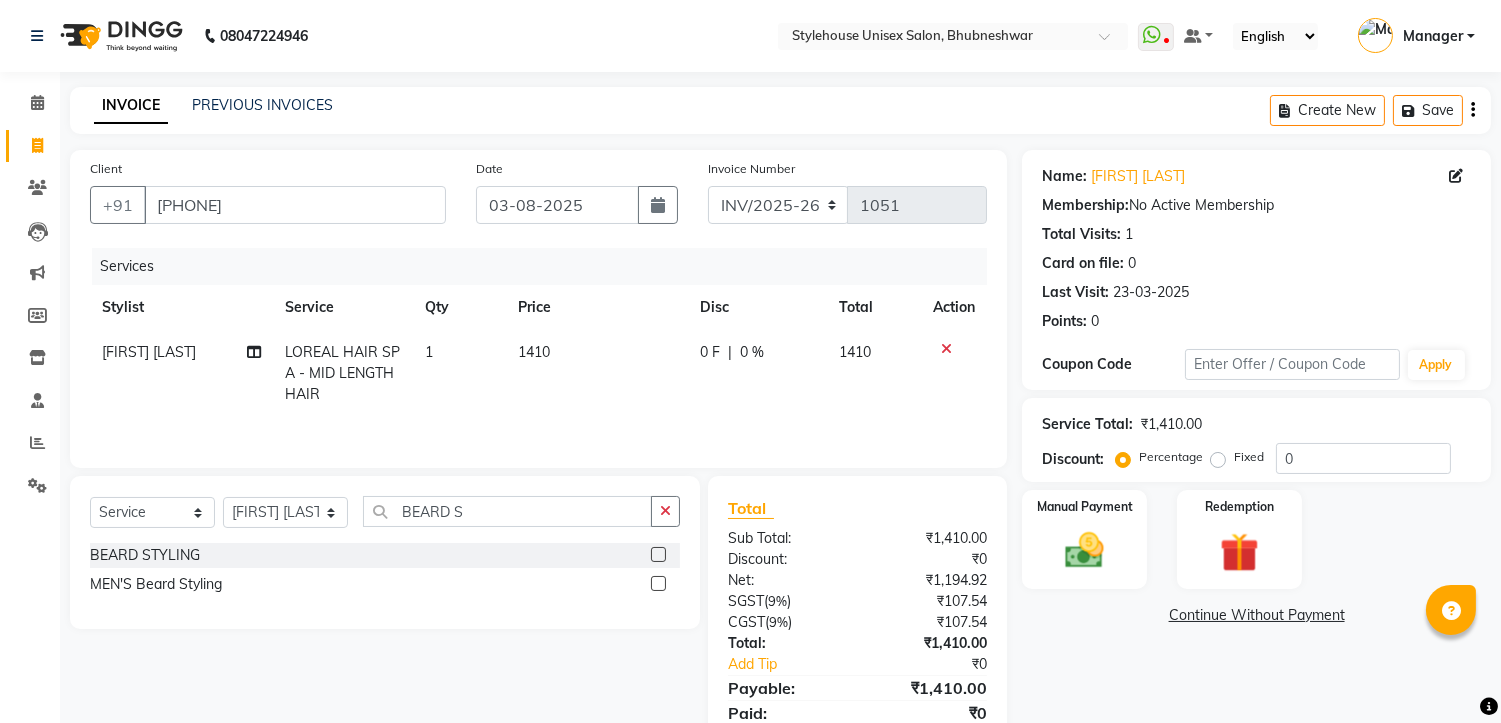click 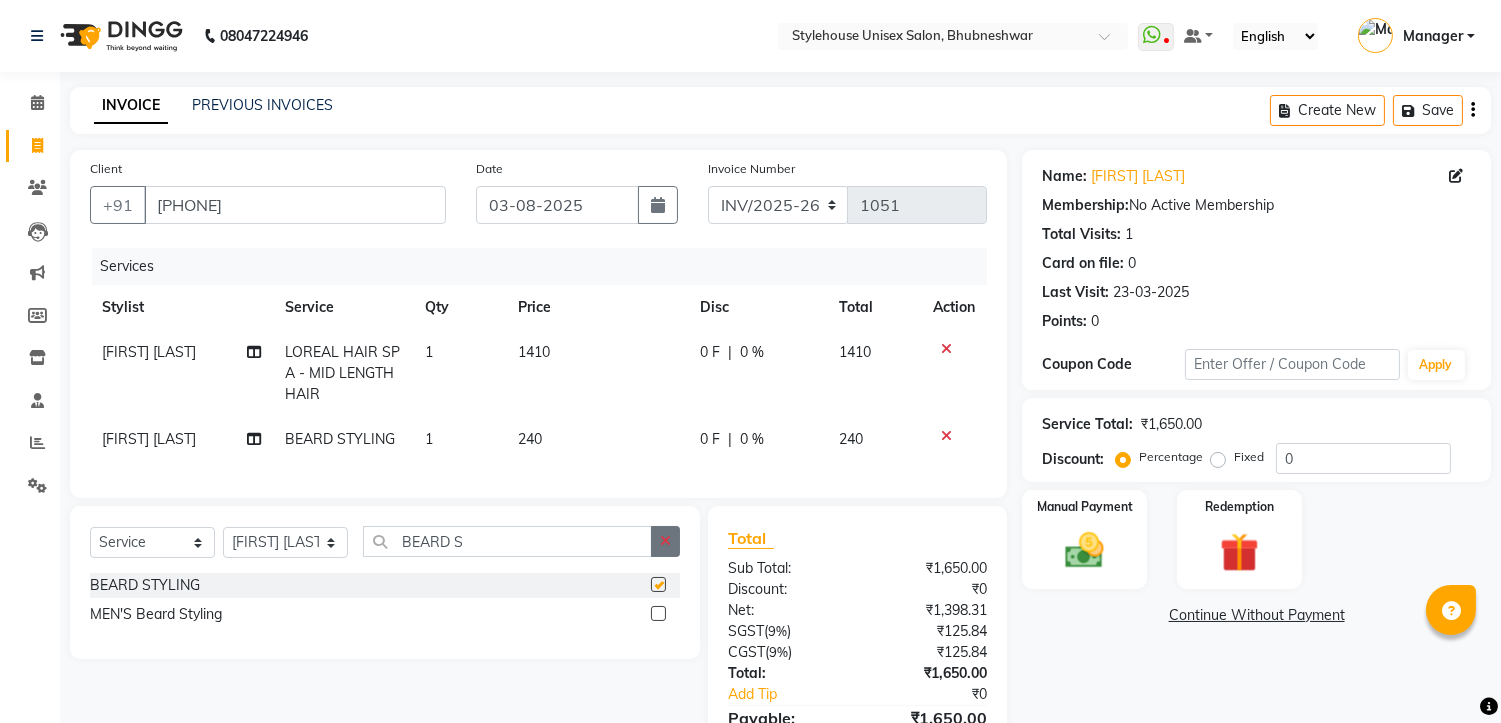 checkbox on "false" 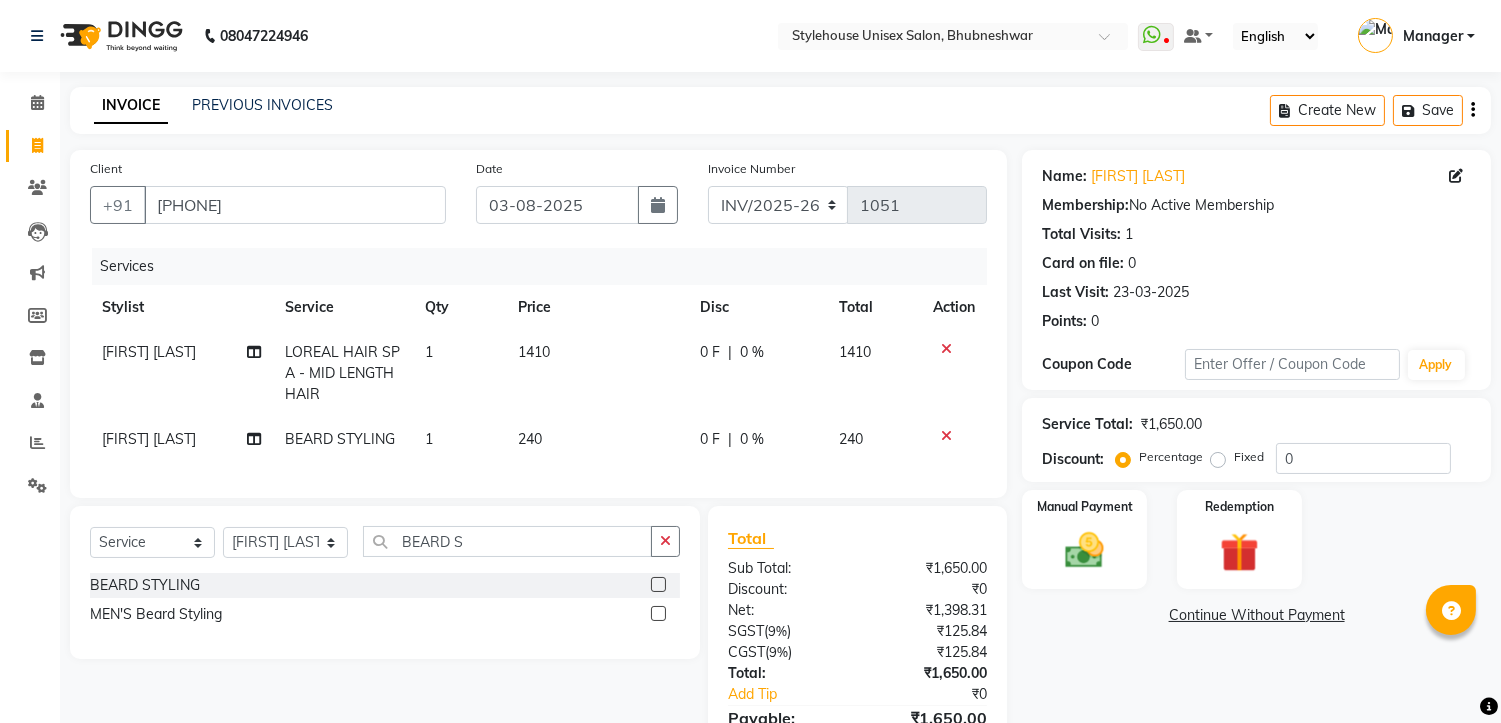 click on "Fixed" 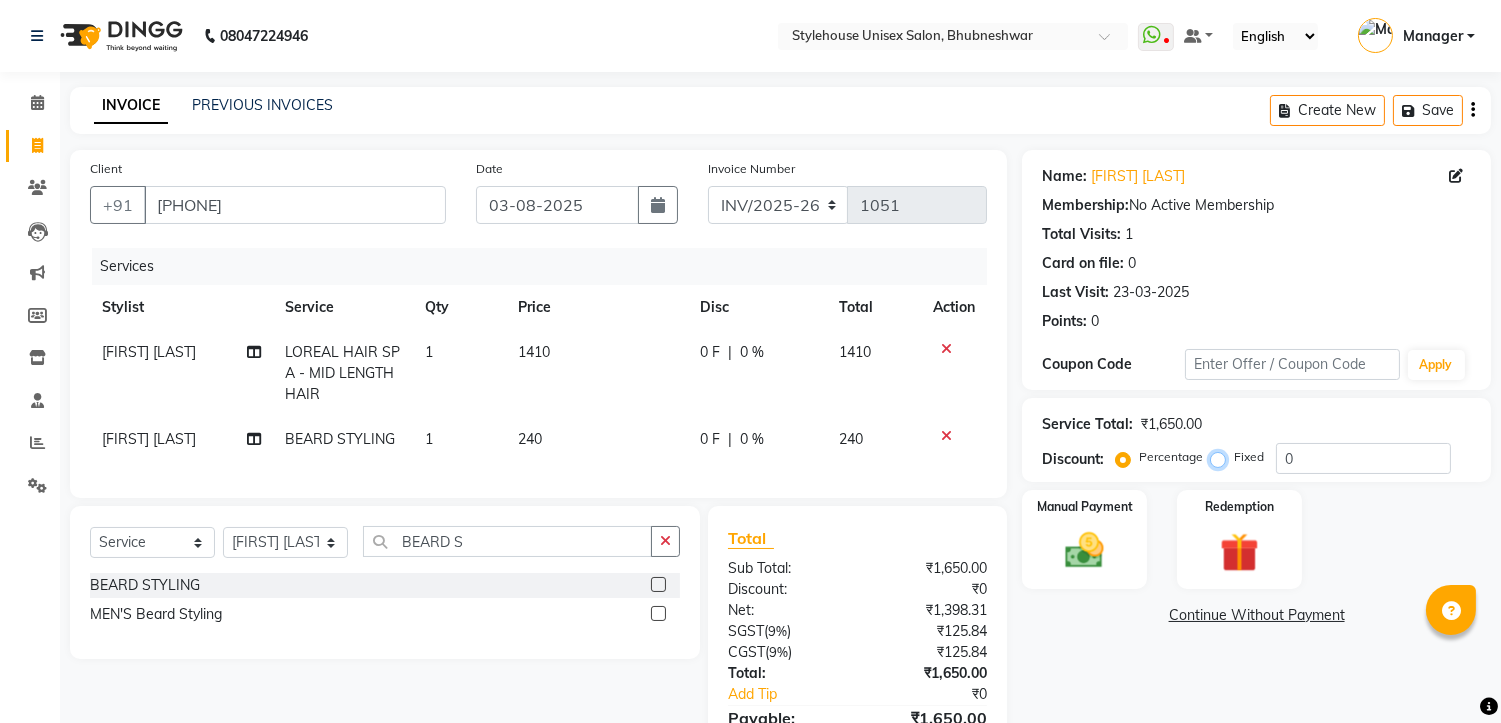 click on "Fixed" at bounding box center (1222, 457) 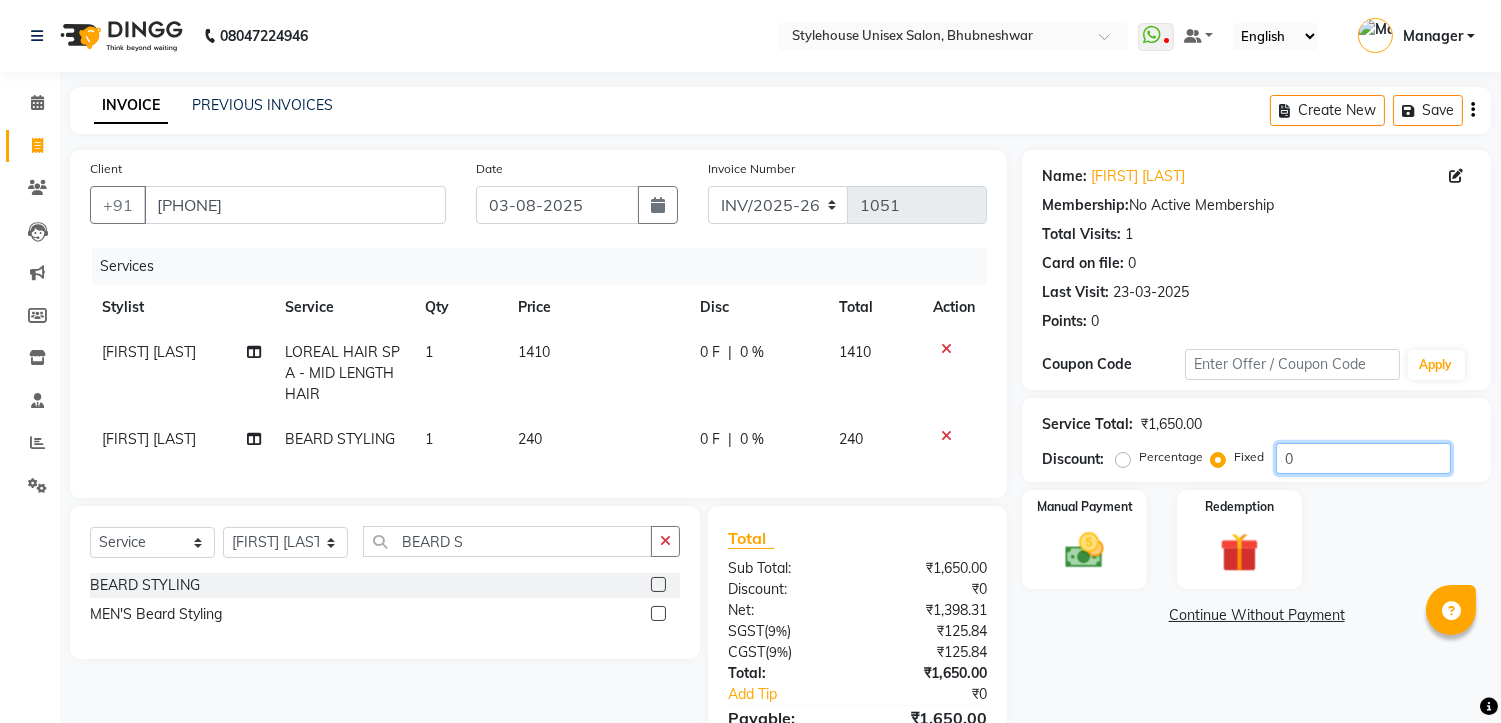 click on "0" 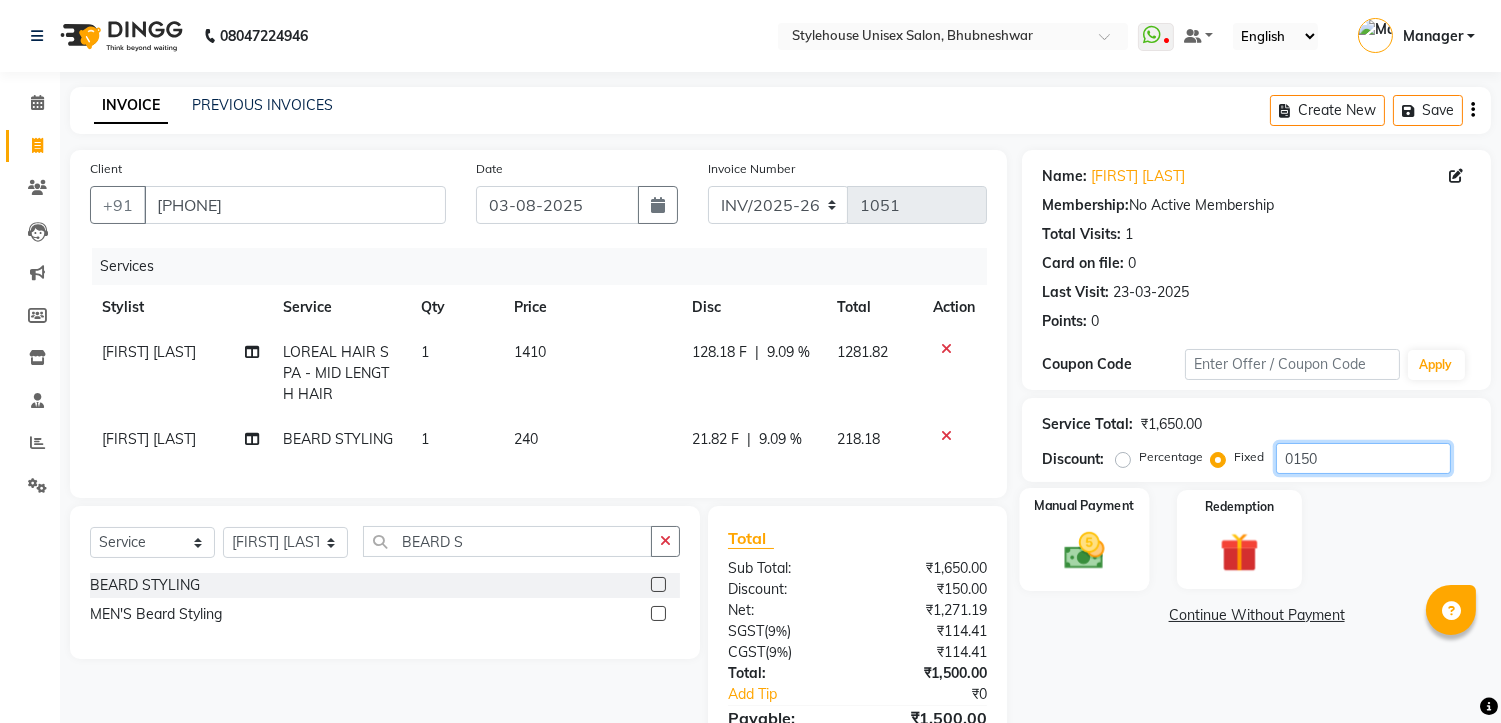type on "0150" 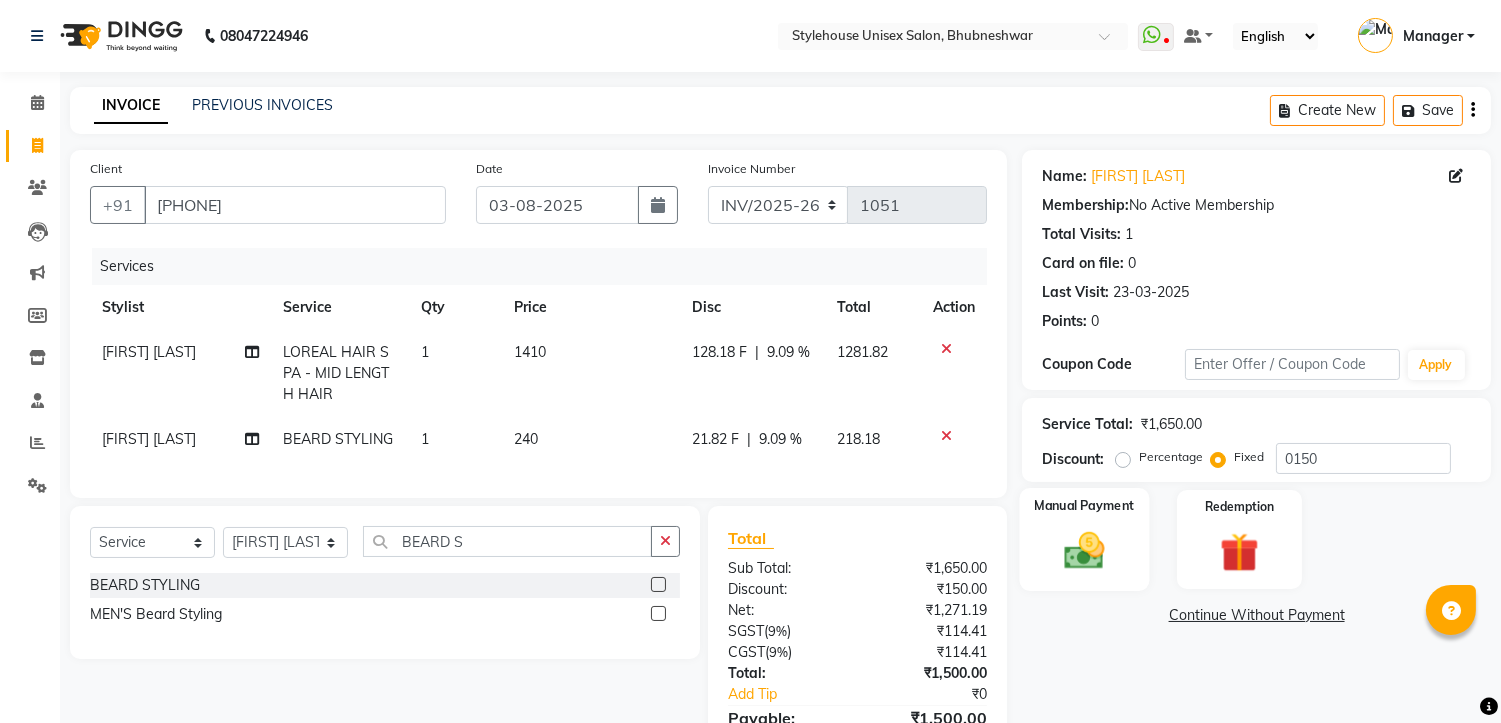 click 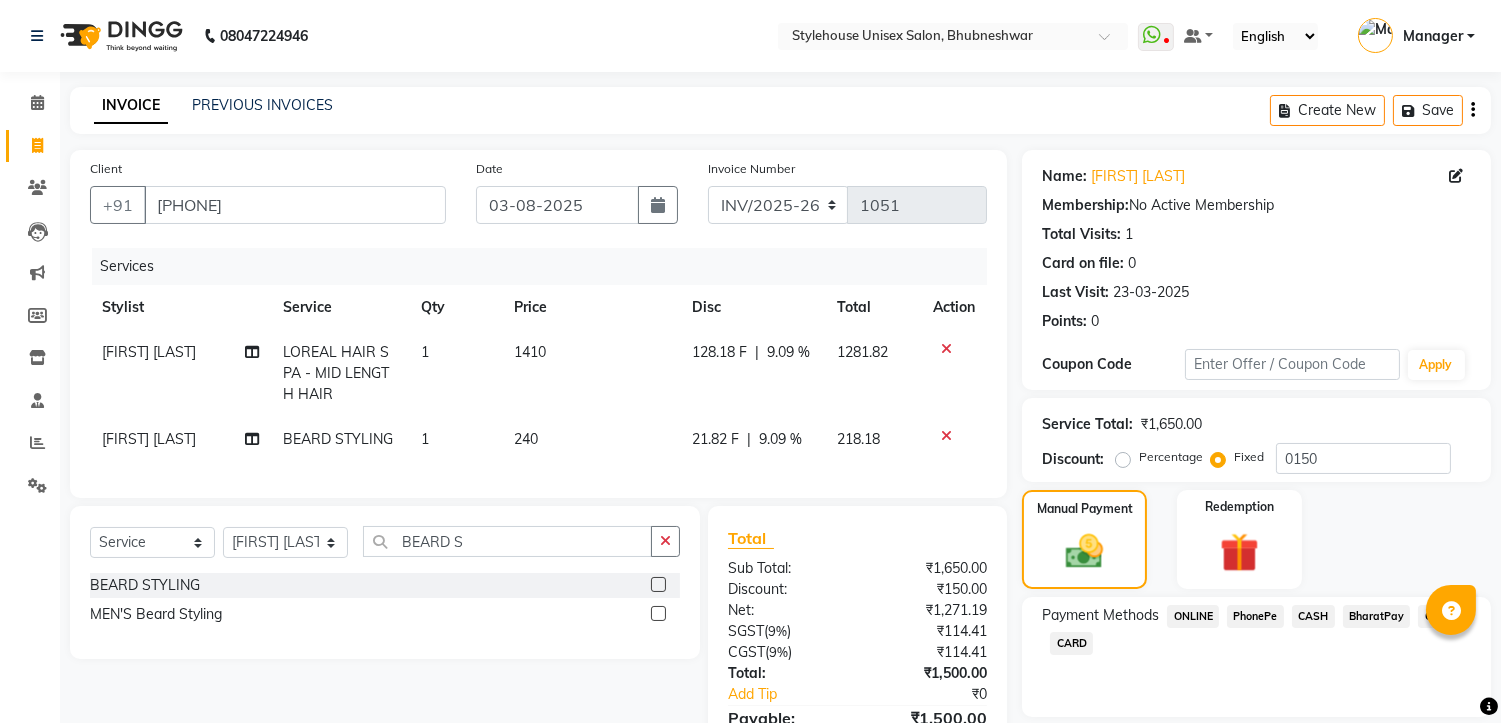 scroll, scrollTop: 123, scrollLeft: 0, axis: vertical 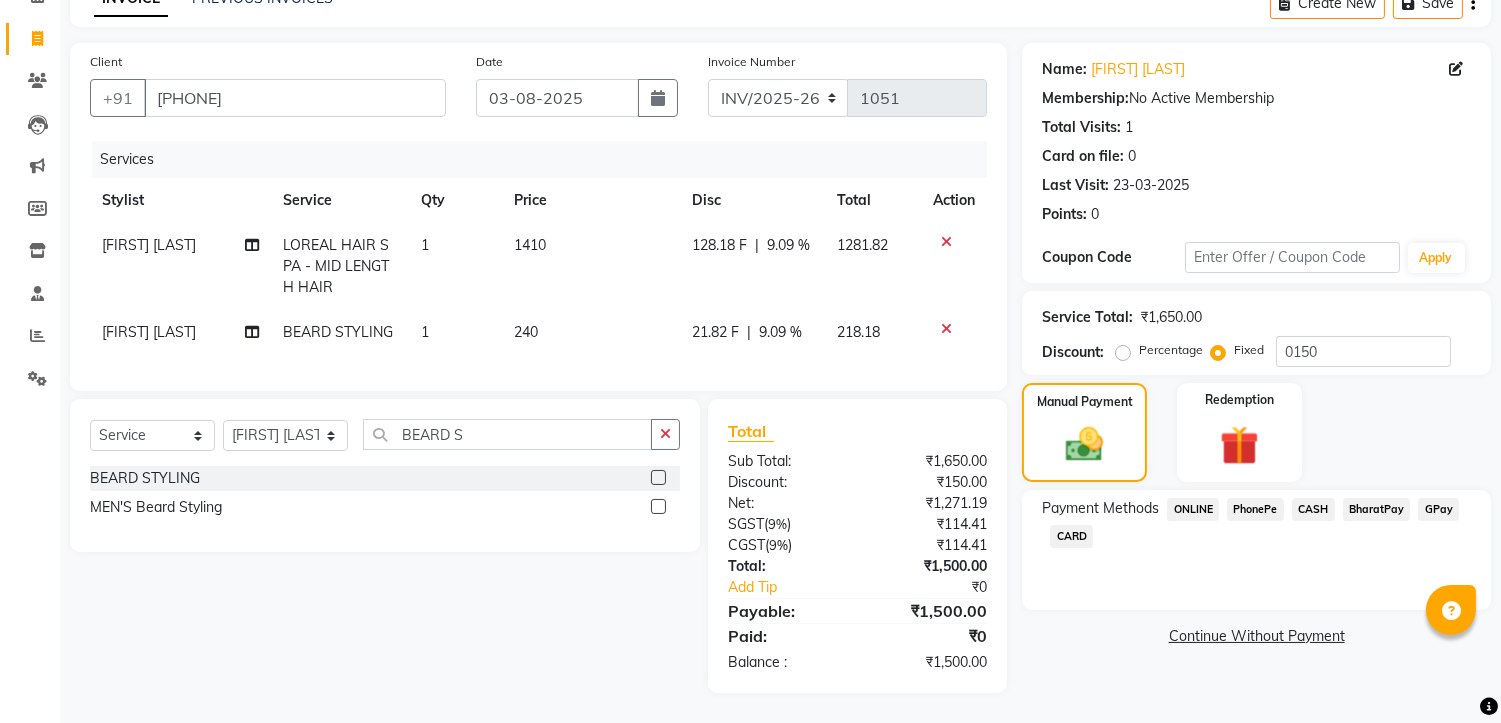 click on "PhonePe" 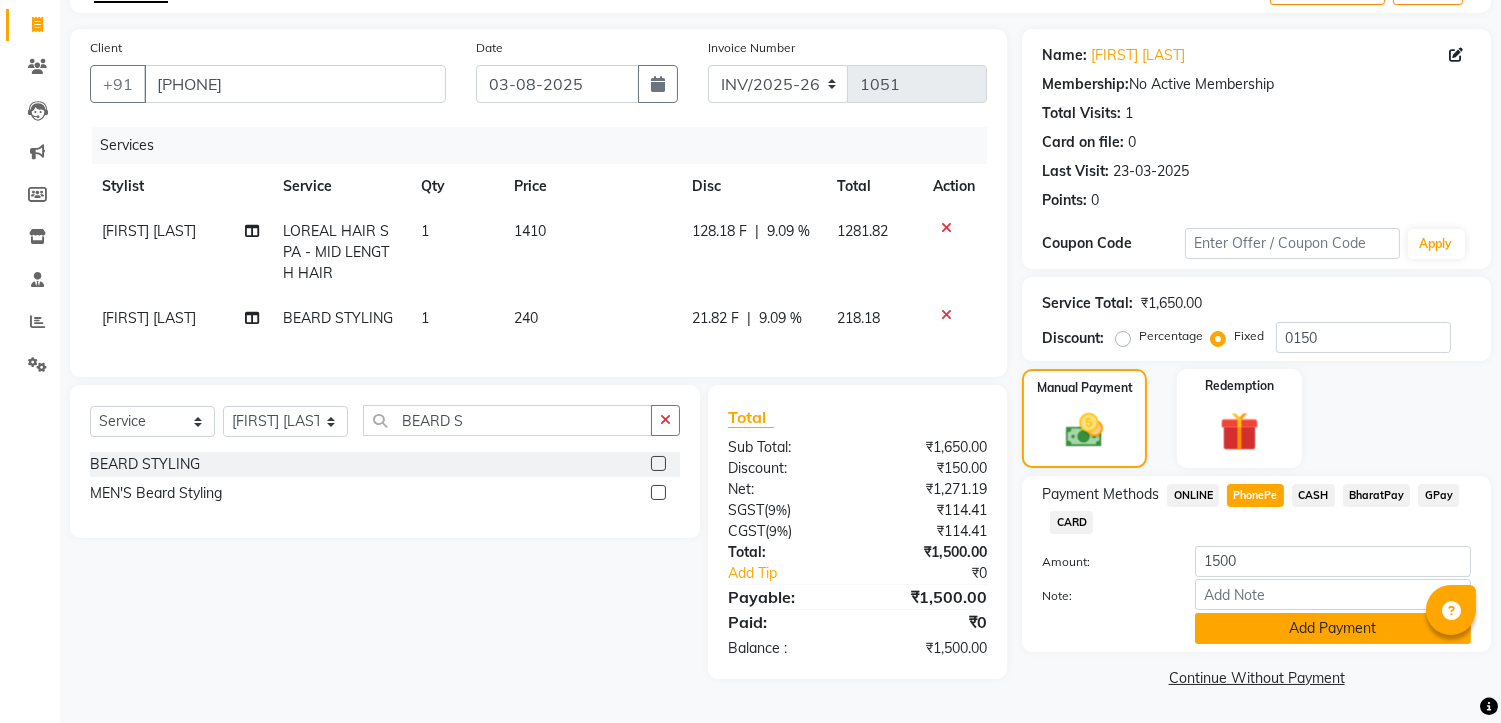 click on "Add Payment" 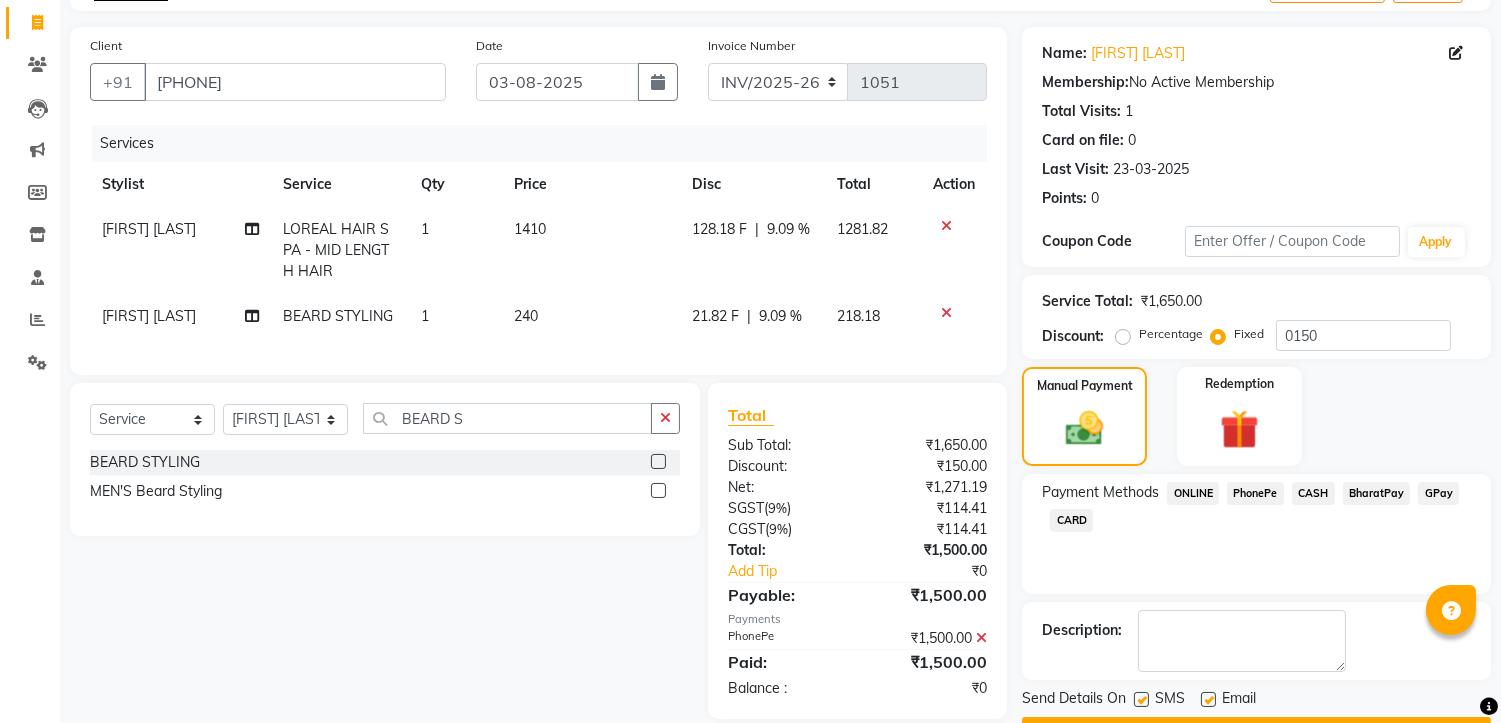 scroll, scrollTop: 176, scrollLeft: 0, axis: vertical 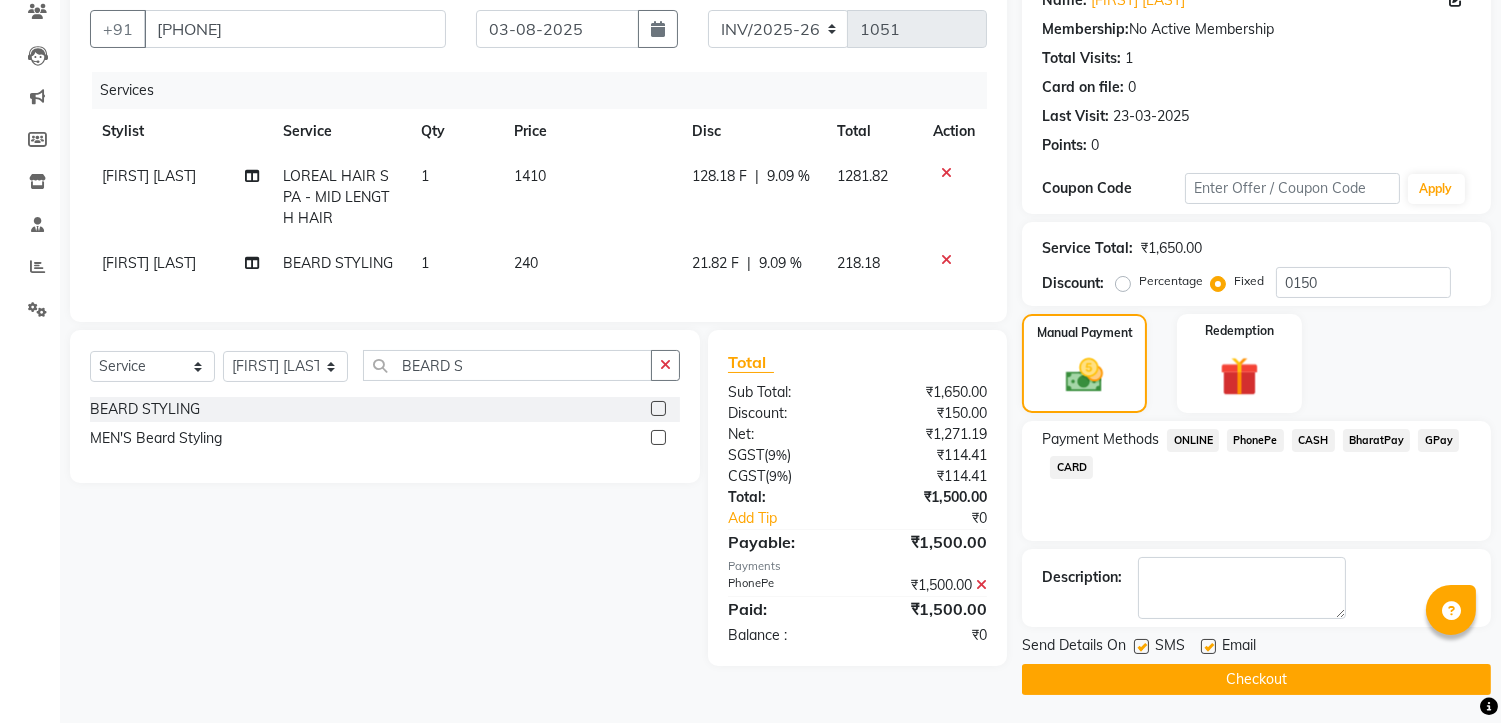 click on "Checkout" 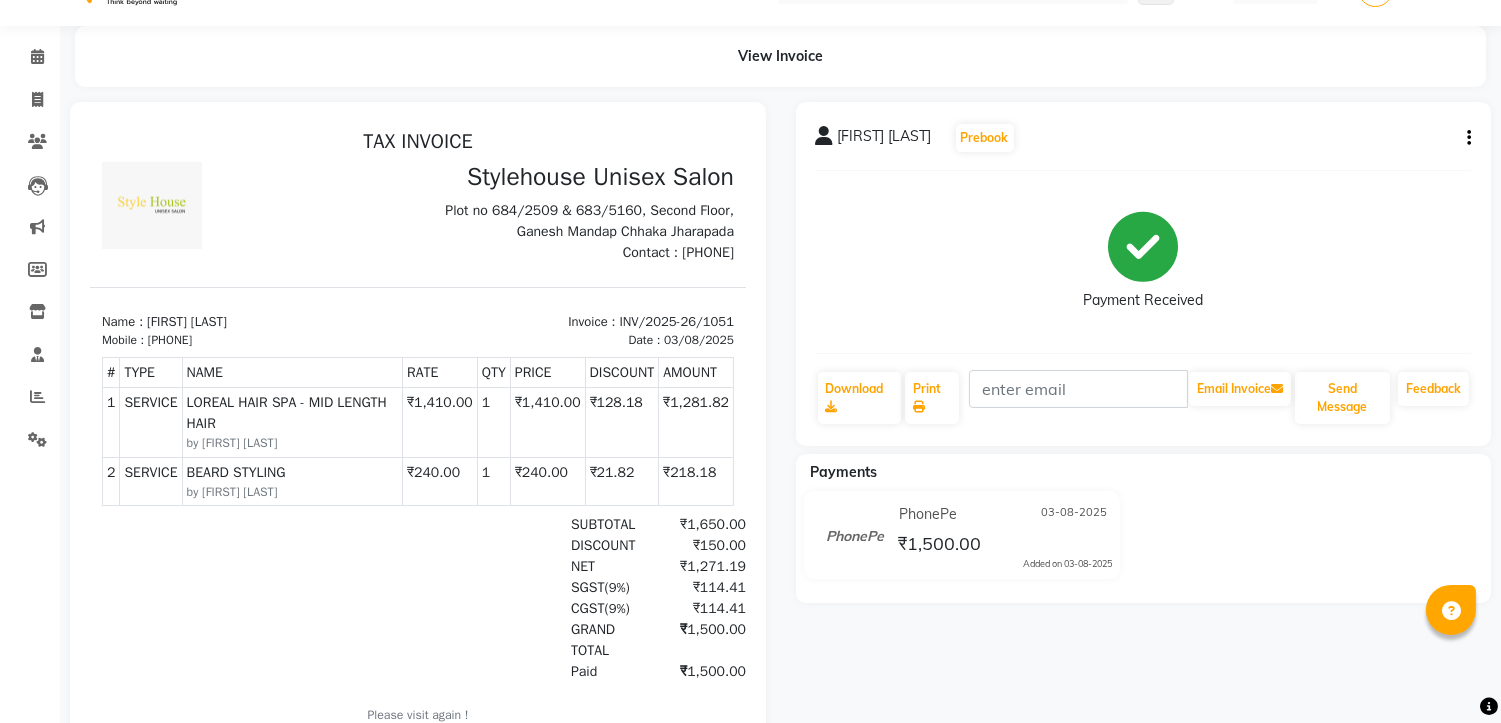 scroll, scrollTop: 0, scrollLeft: 0, axis: both 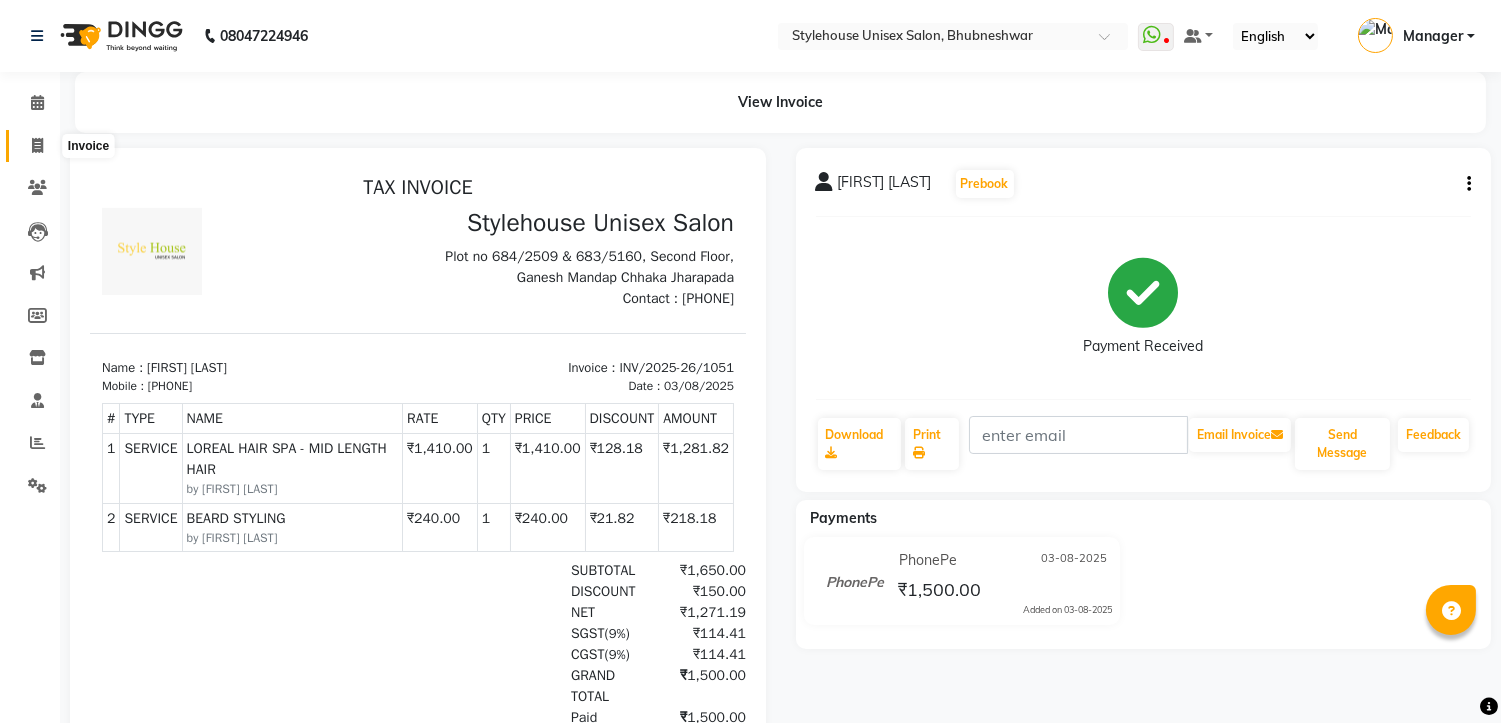 click 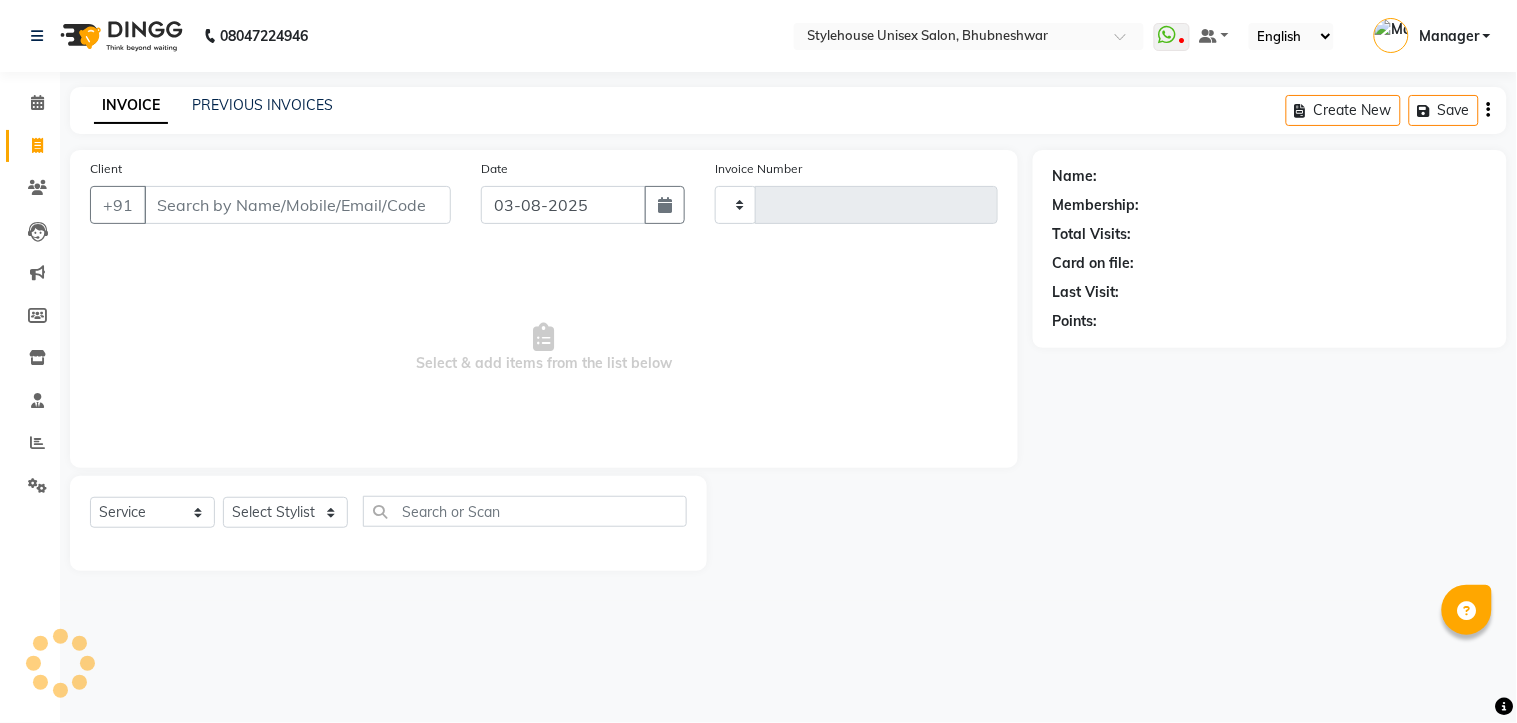 type on "1052" 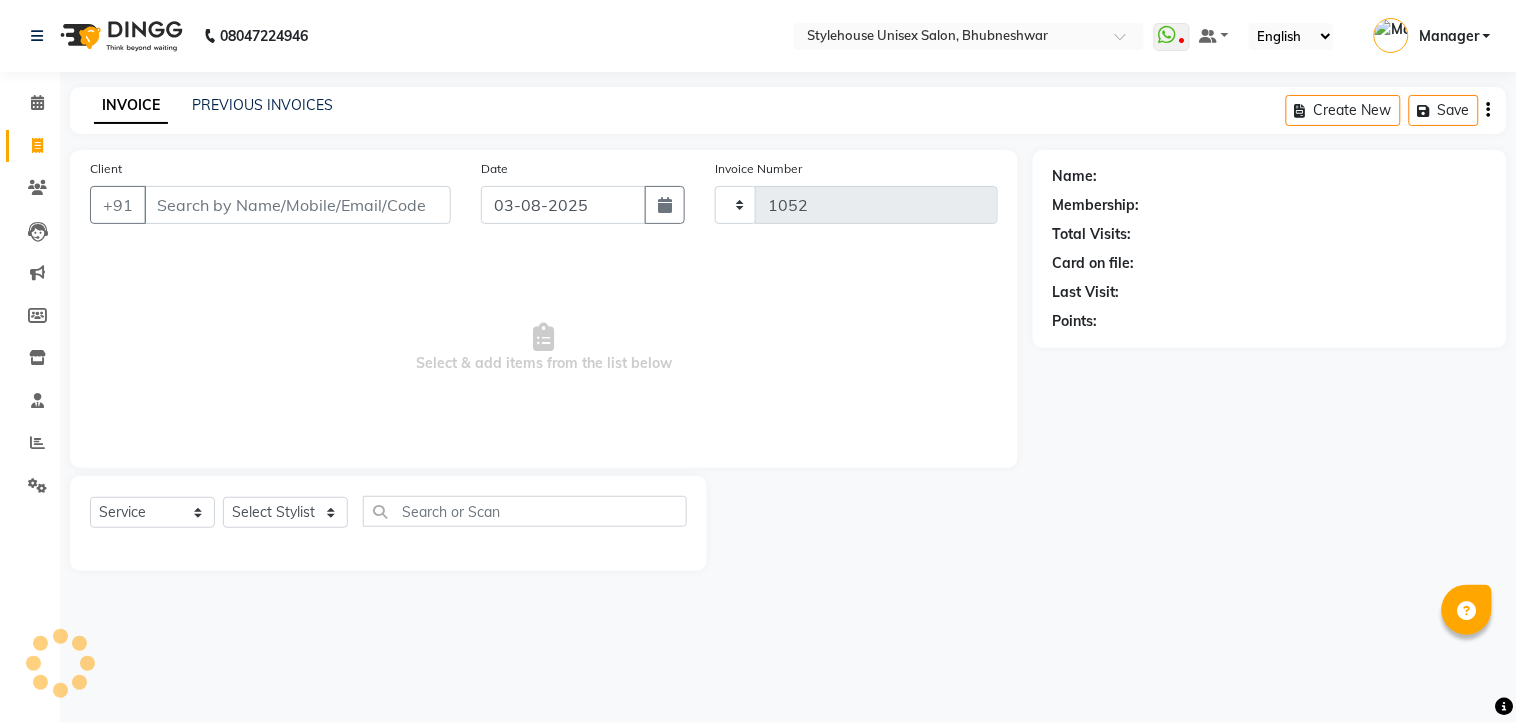 select on "7906" 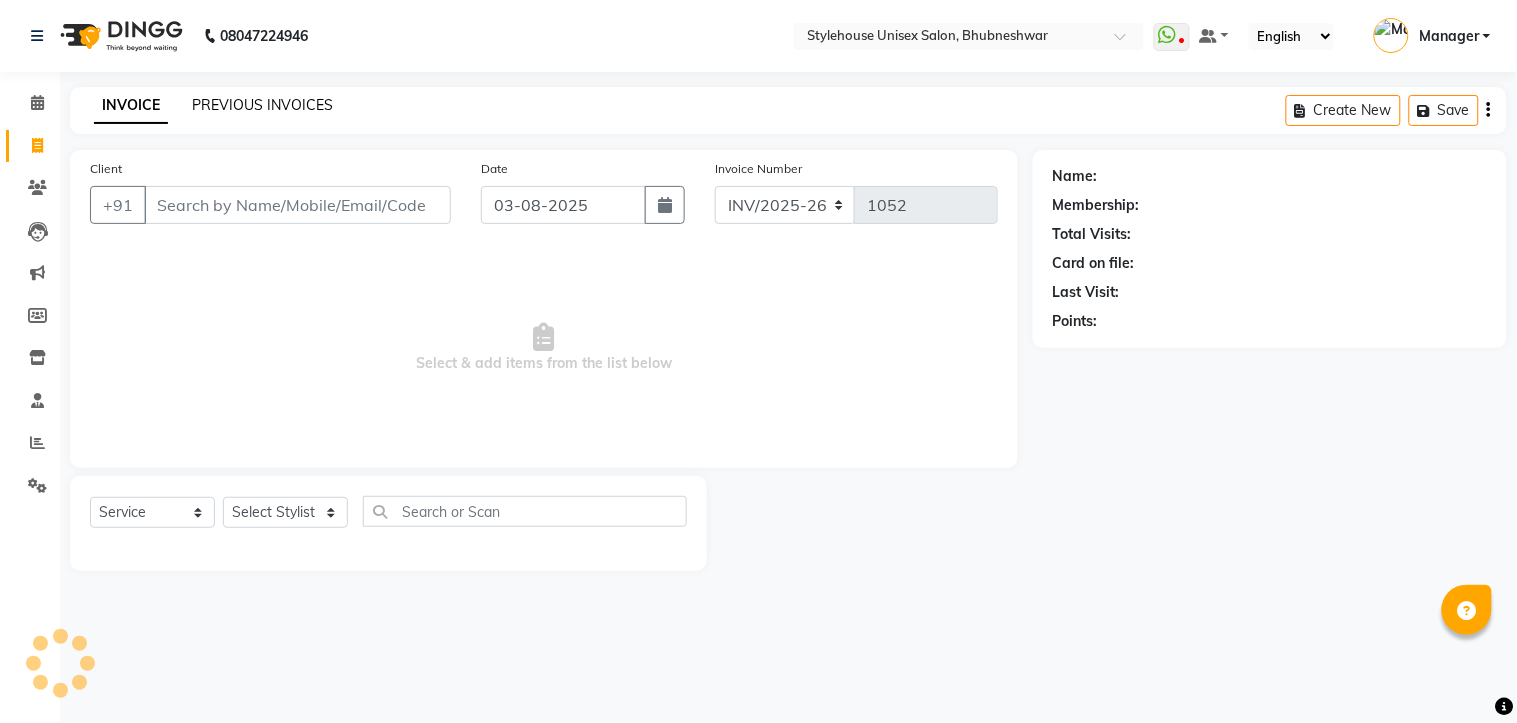 click on "PREVIOUS INVOICES" 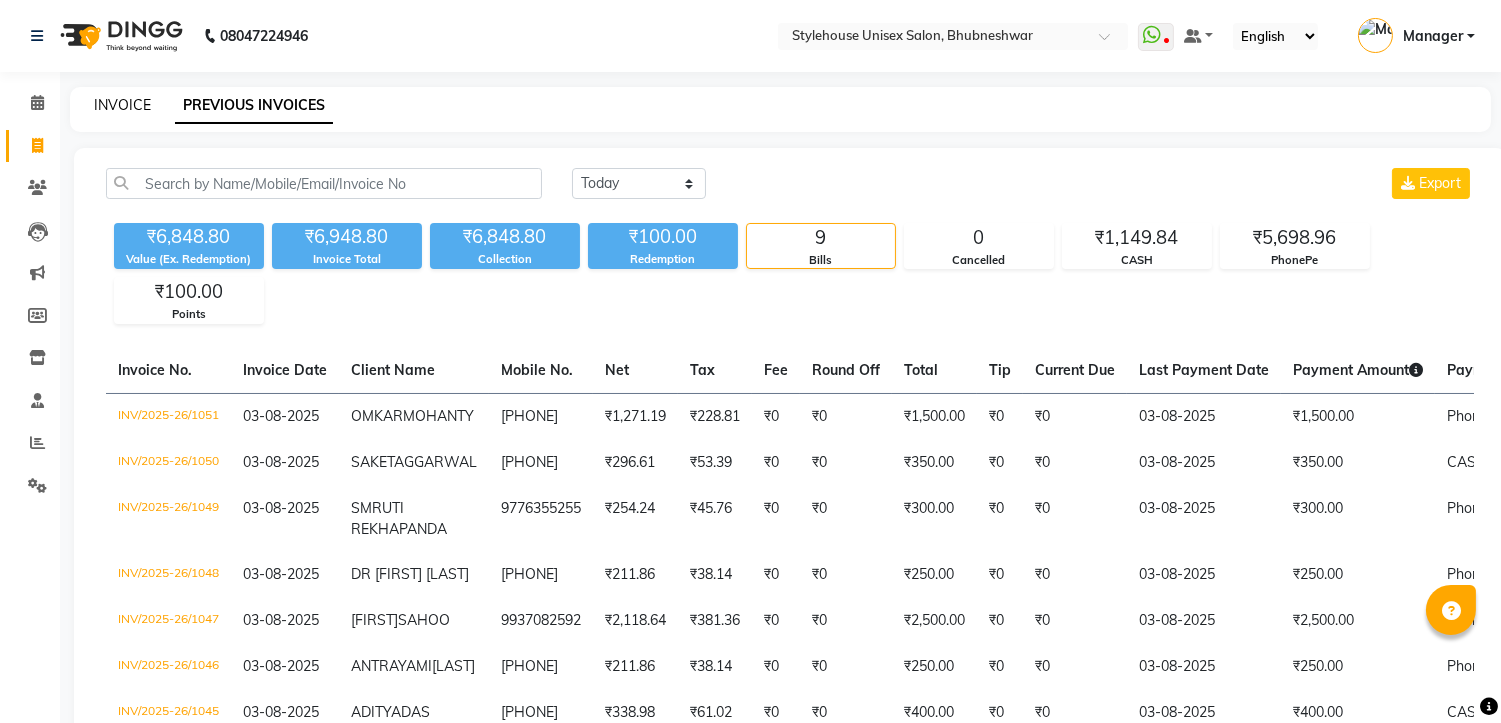 click on "INVOICE" 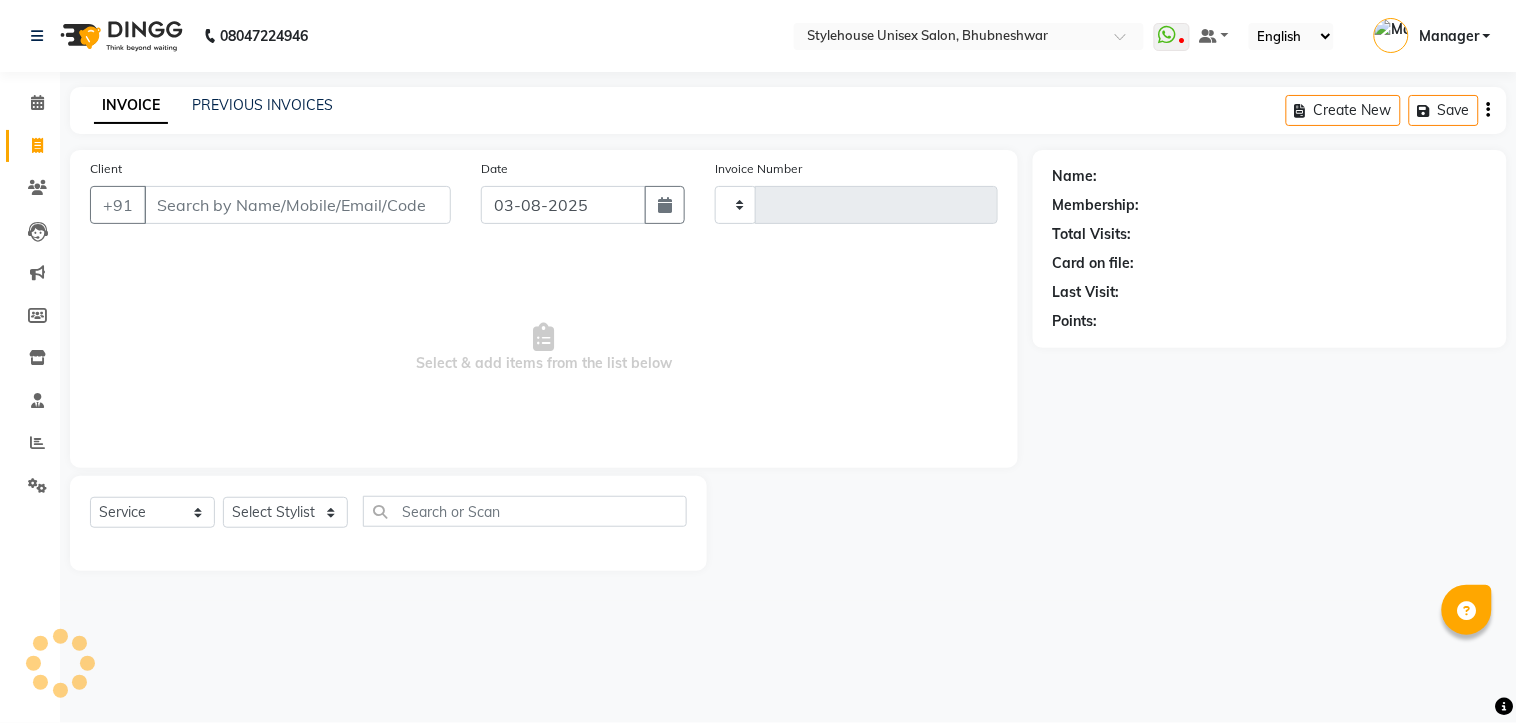 click on "Client" at bounding box center (297, 205) 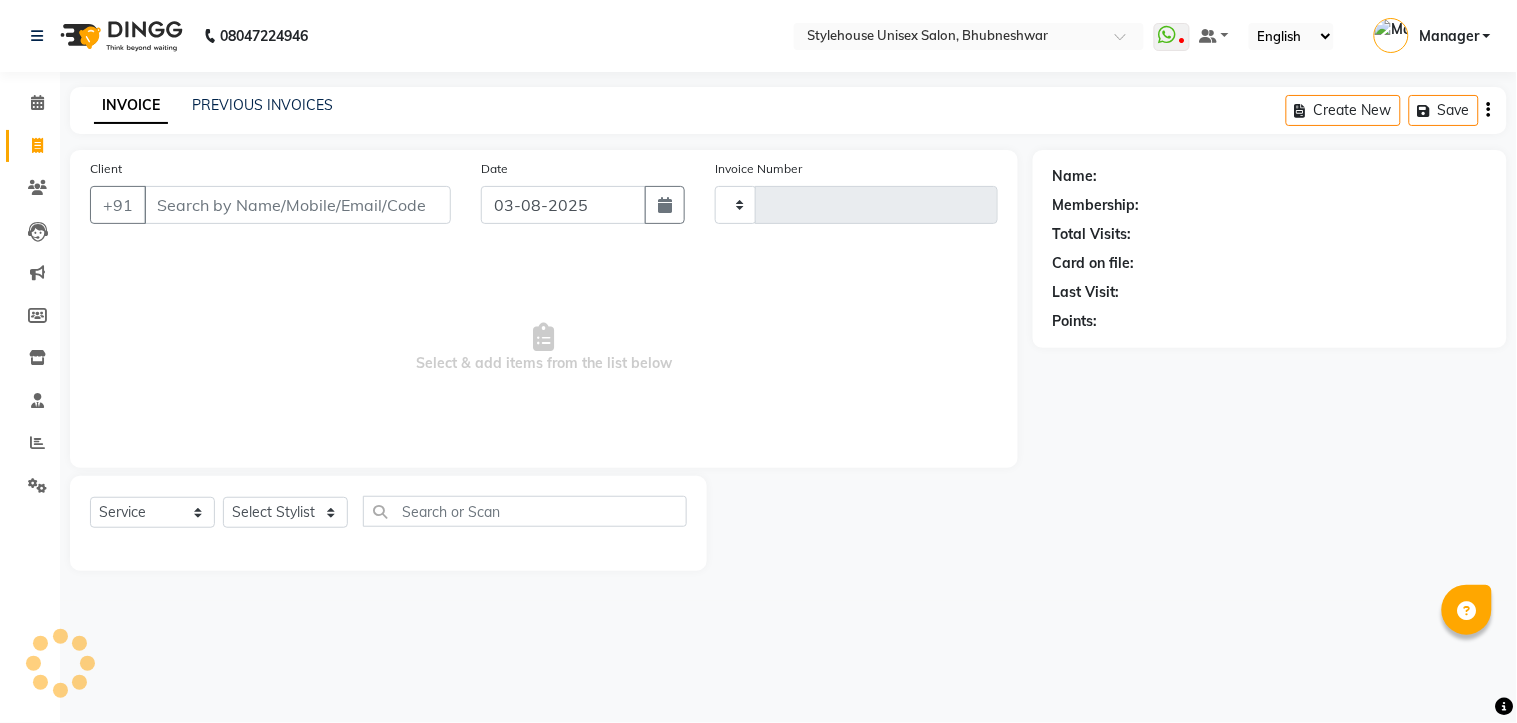 type on "1052" 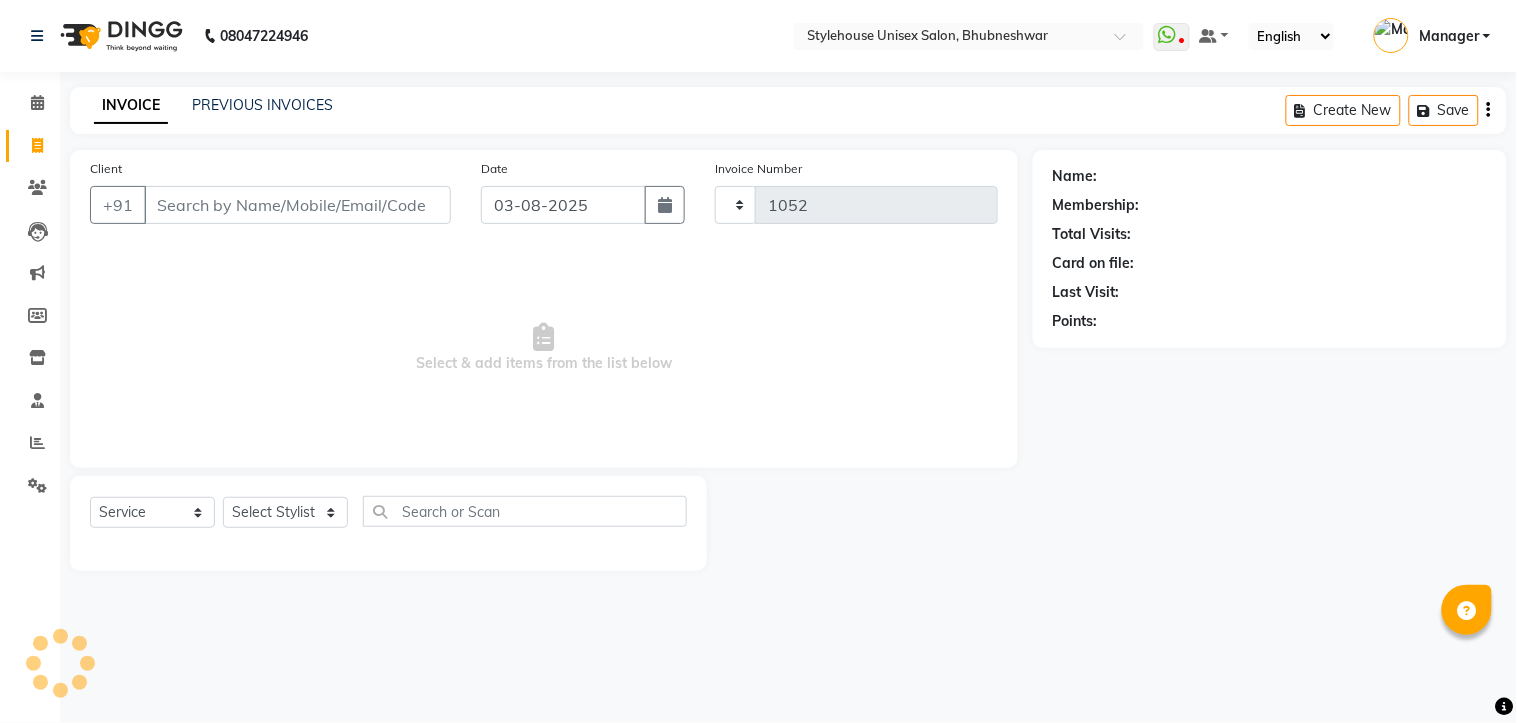 select on "7906" 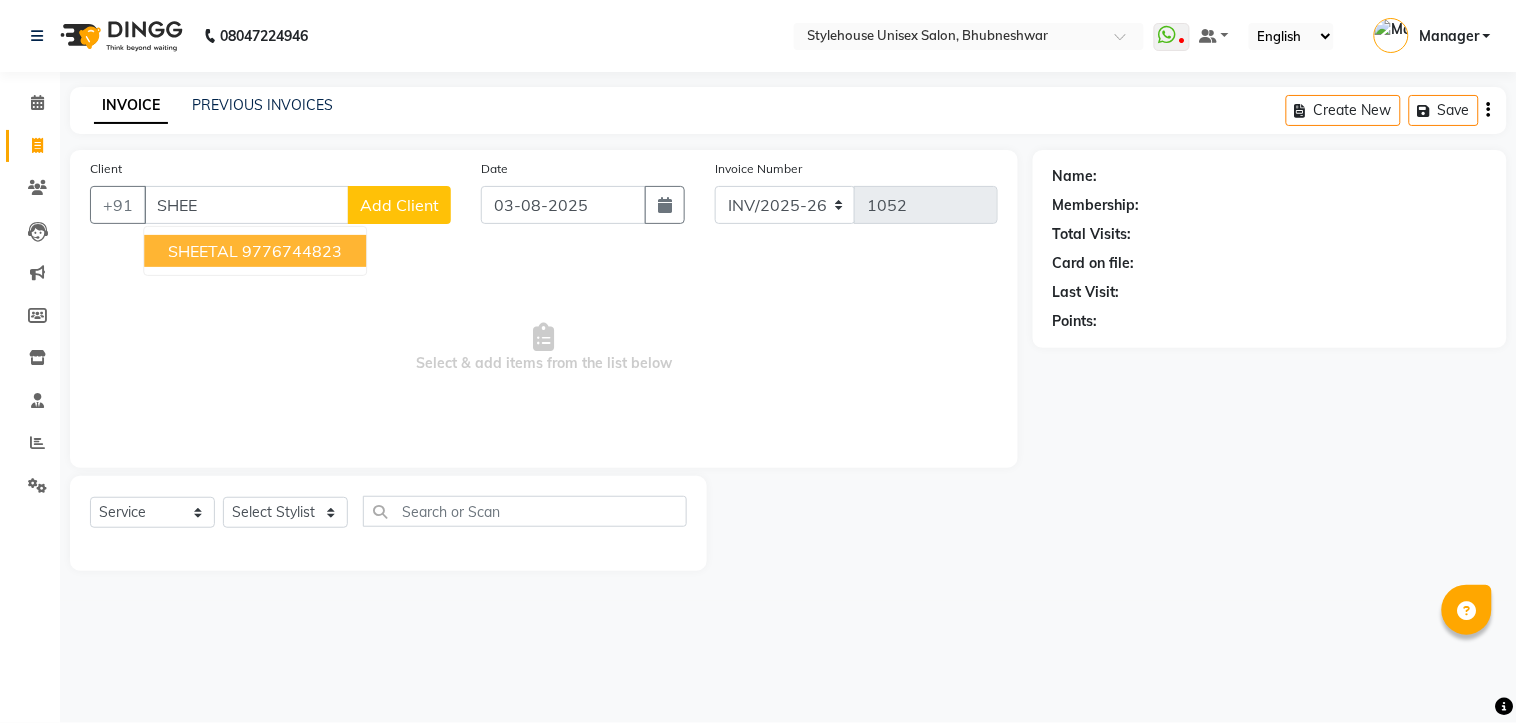 click on "9776744823" at bounding box center [292, 251] 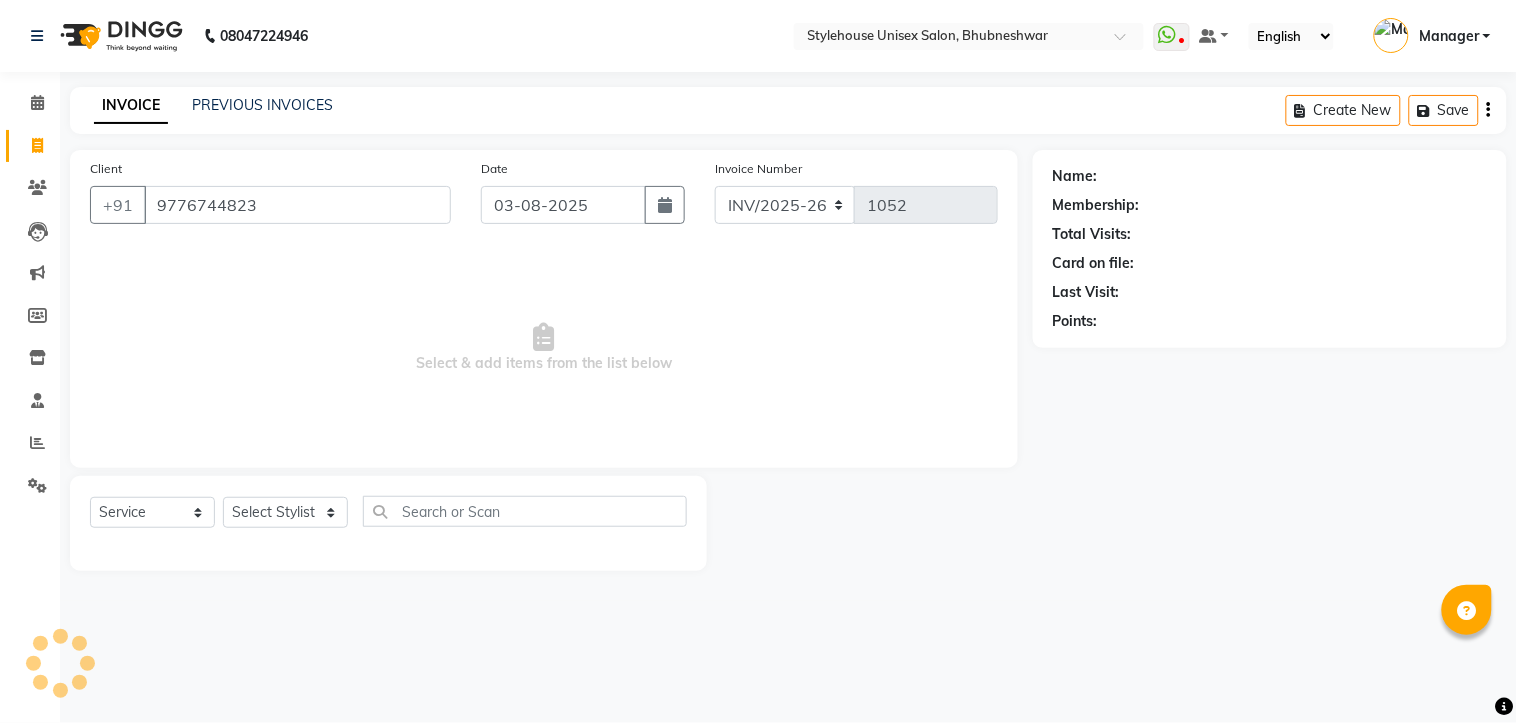 type on "9776744823" 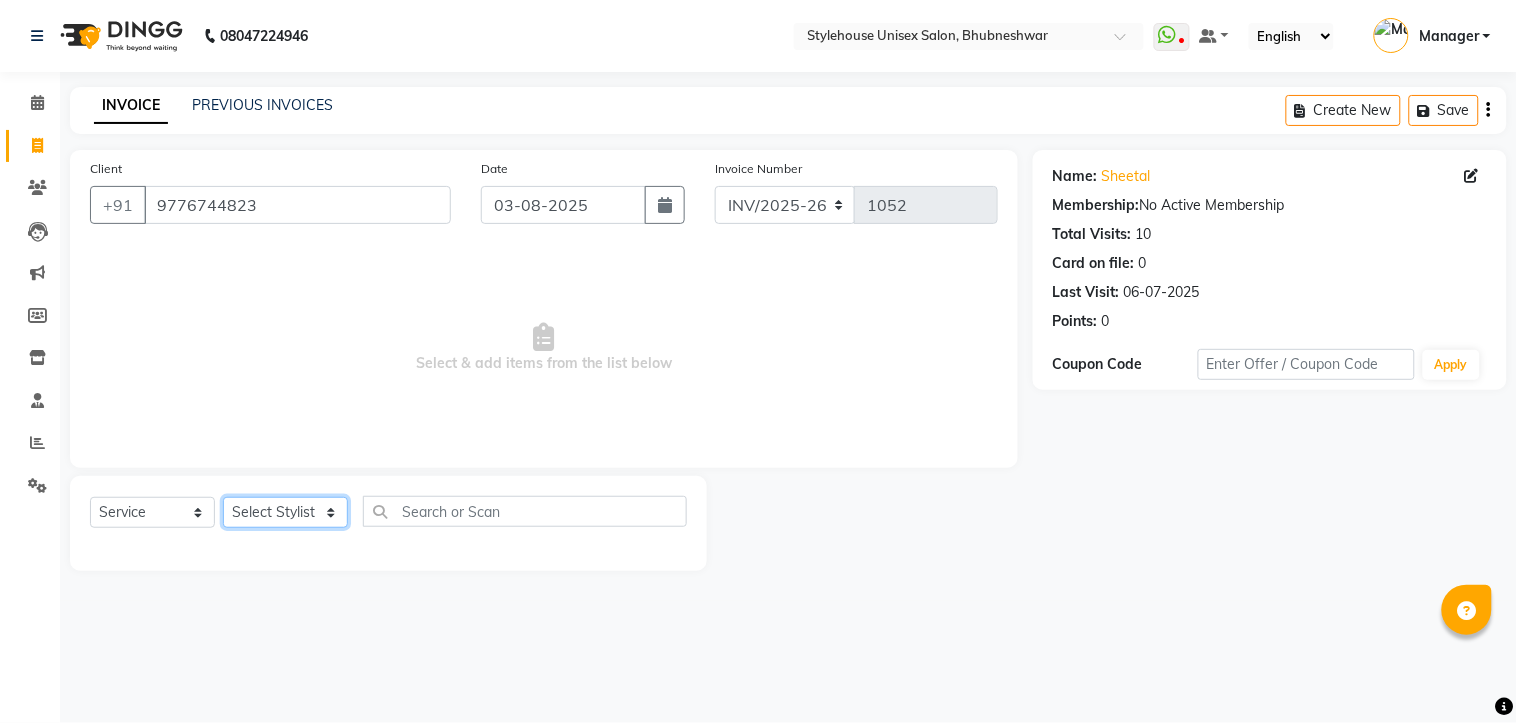 click on "Select Stylist [FIRST] [LAST] [FIRST] [LAST] [FIRST] [LAST] Manager [FIRST] [LAST] [FIRST] [LAST] [FIRST] [LAST]" 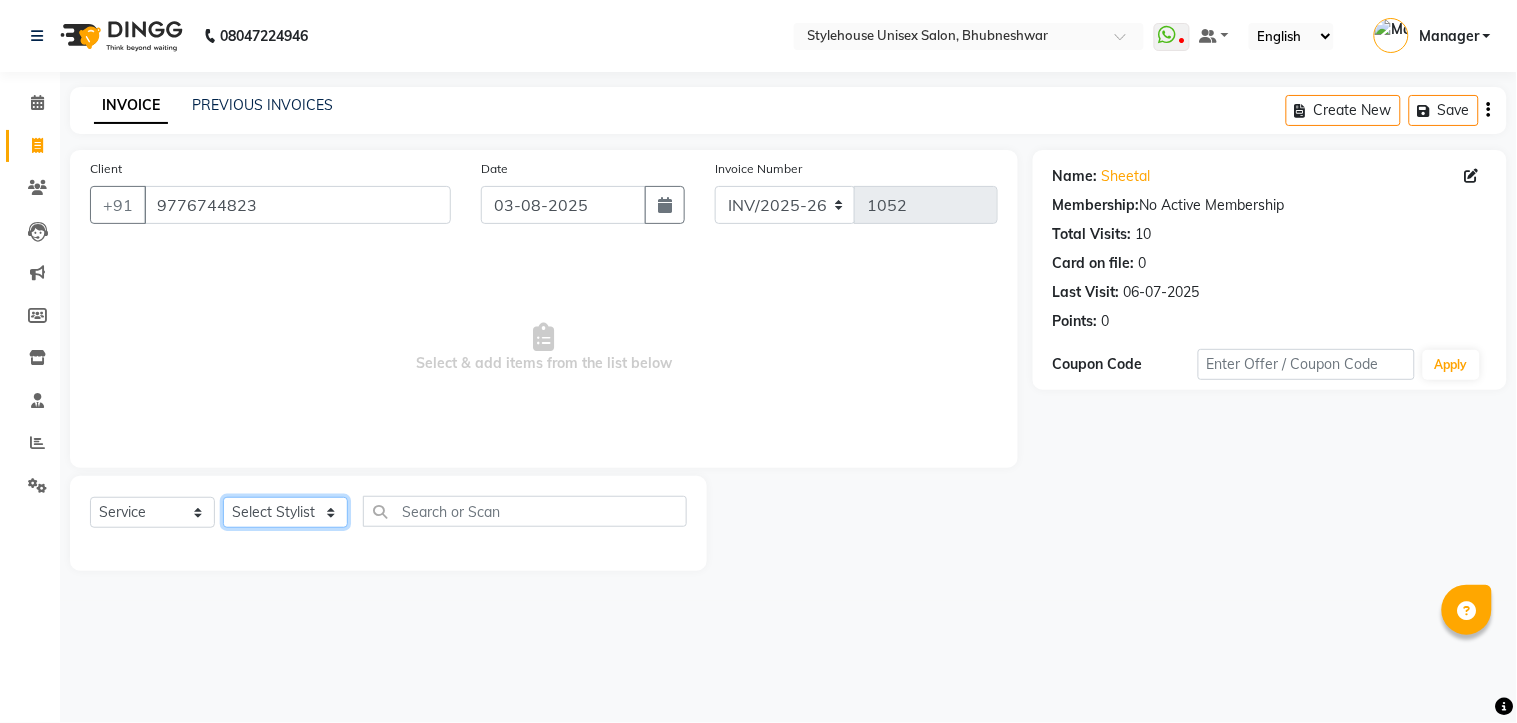 select on "69913" 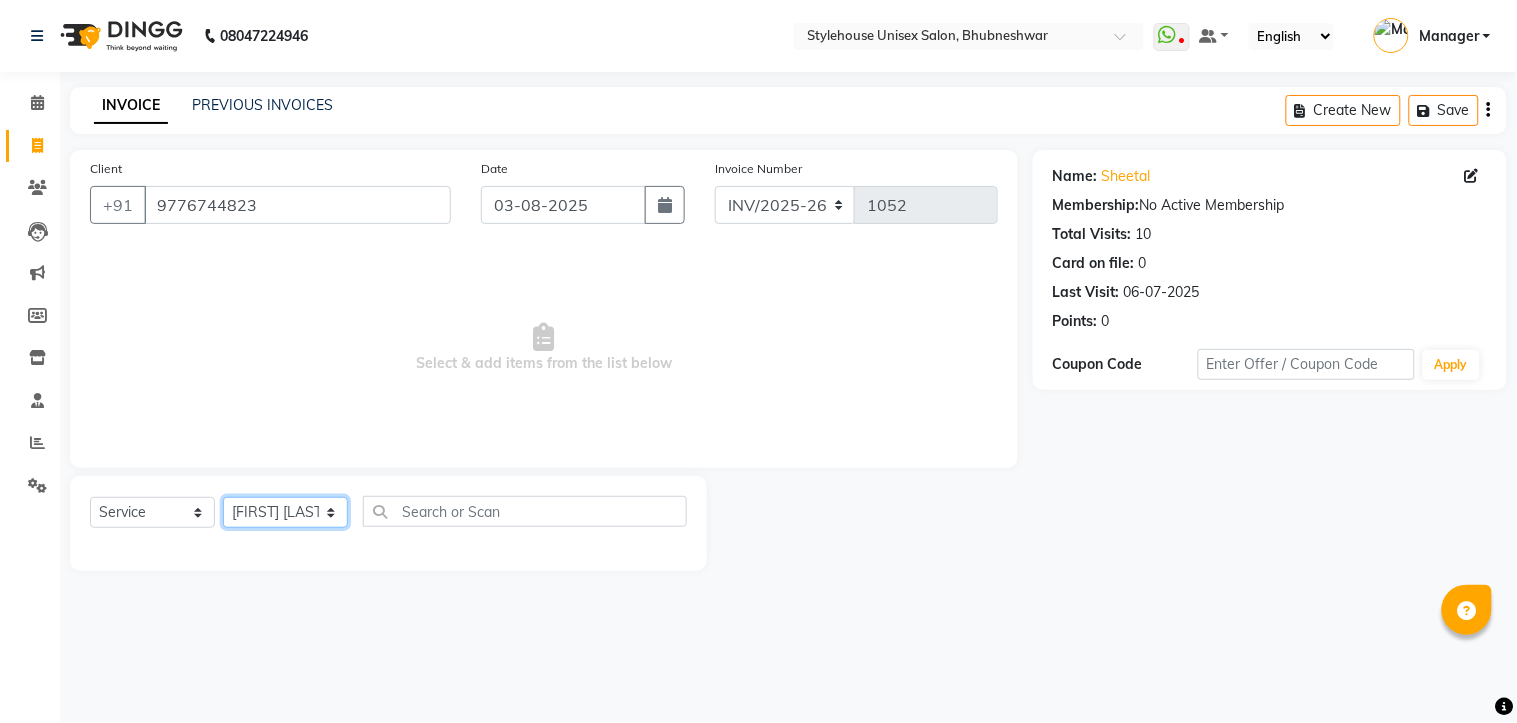 click on "Select Stylist [FIRST] [LAST] [FIRST] [LAST] [FIRST] [LAST] Manager [FIRST] [LAST] [FIRST] [LAST] [FIRST] [LAST]" 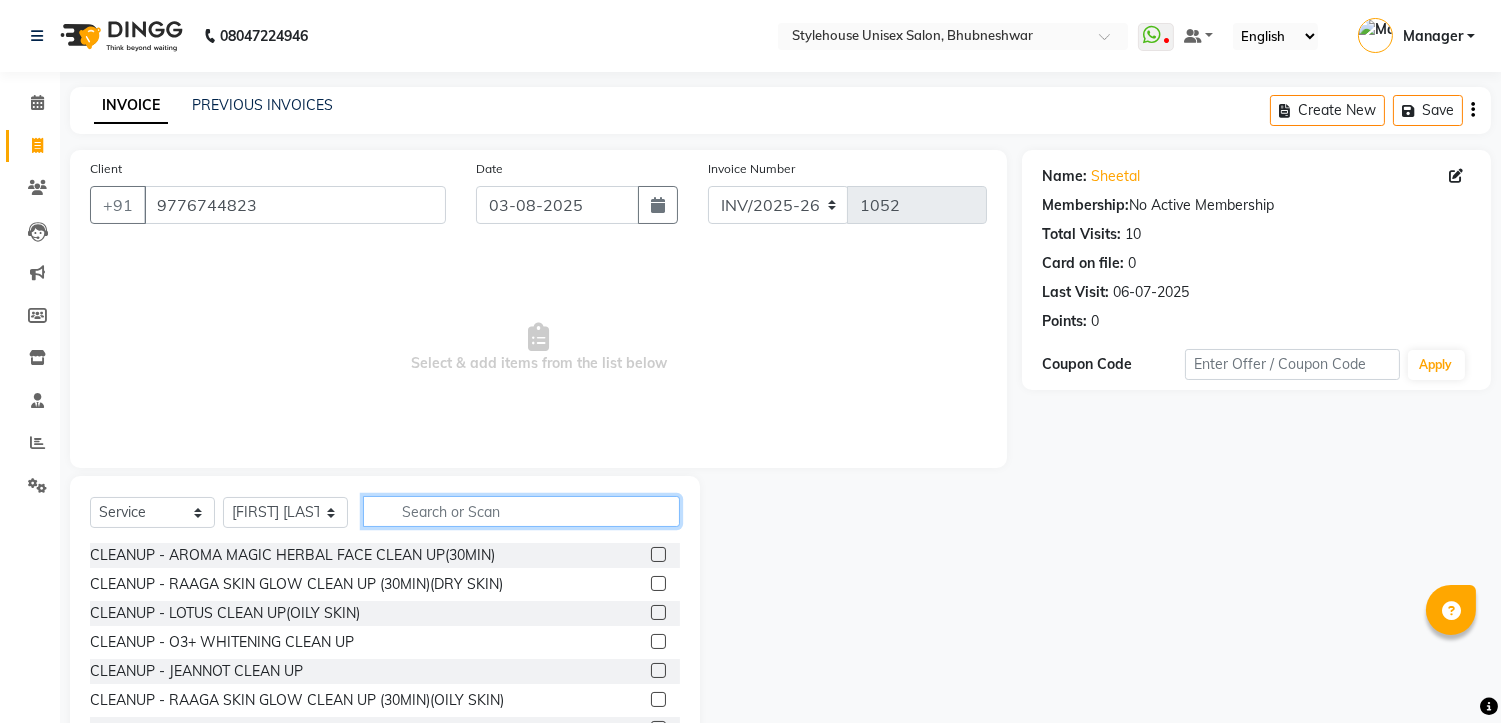 click 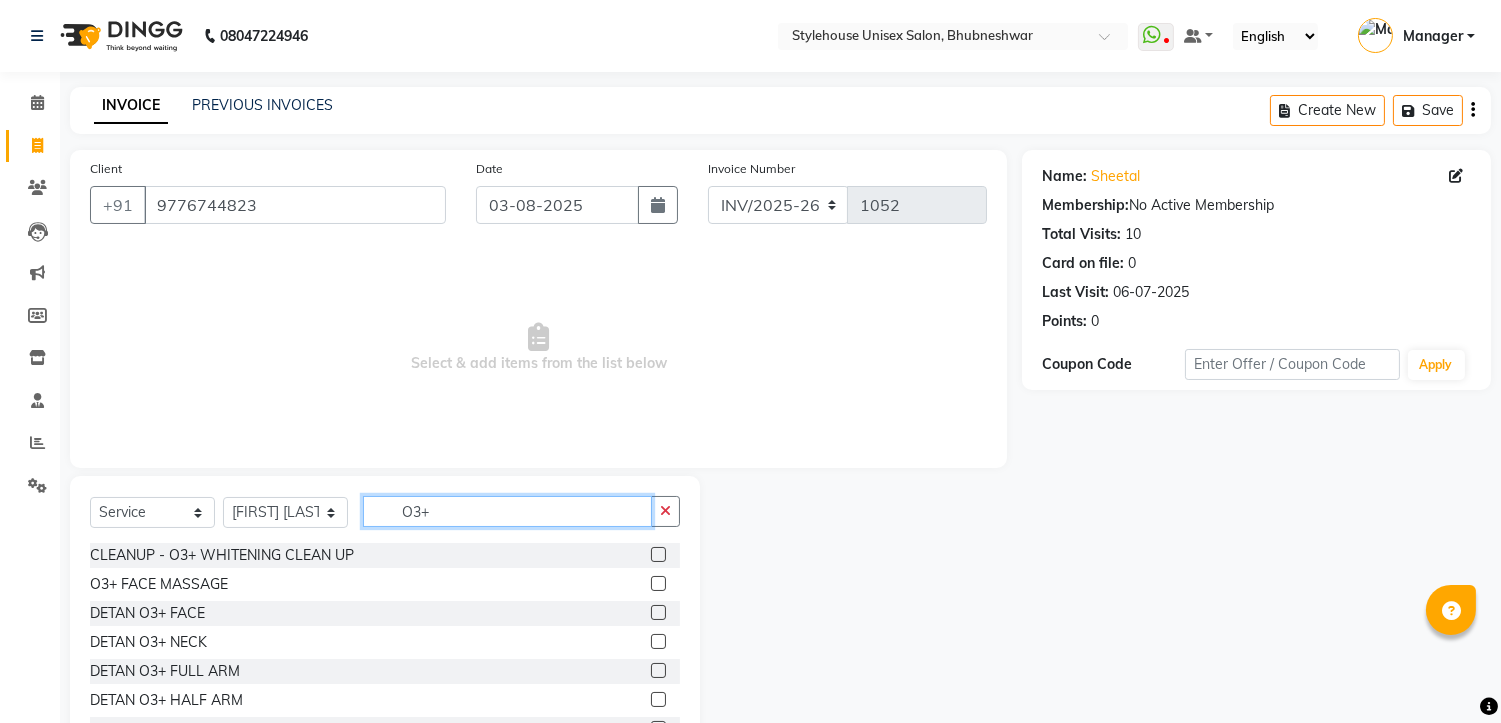 type on "O3+" 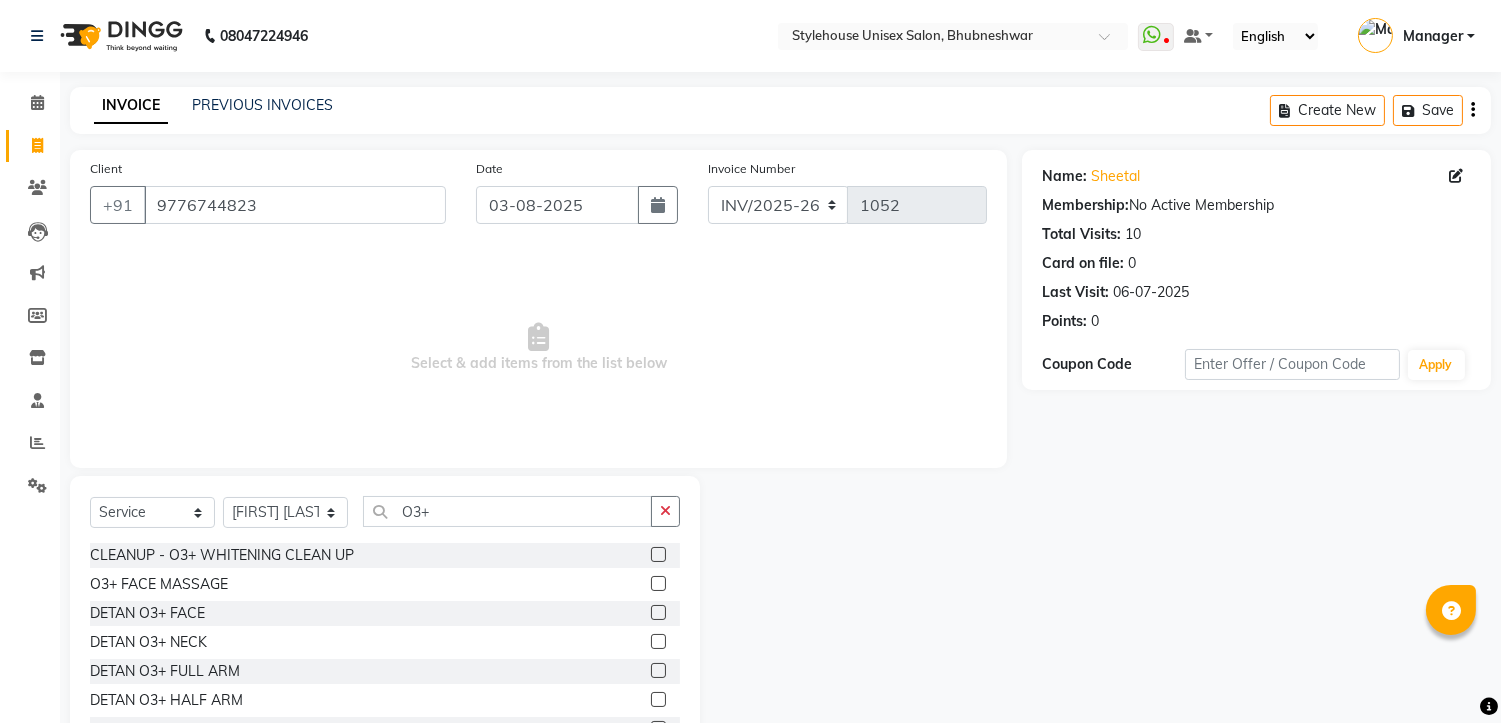click 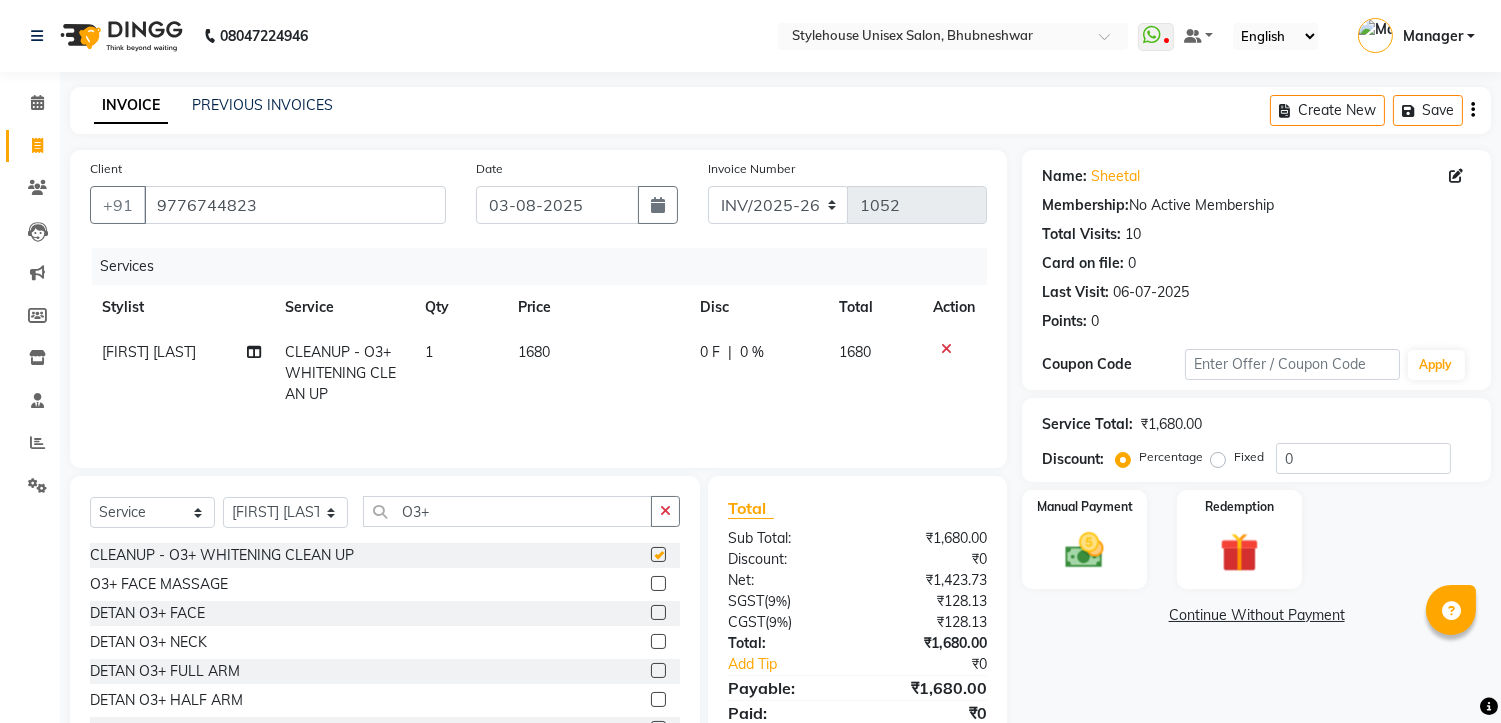 checkbox on "false" 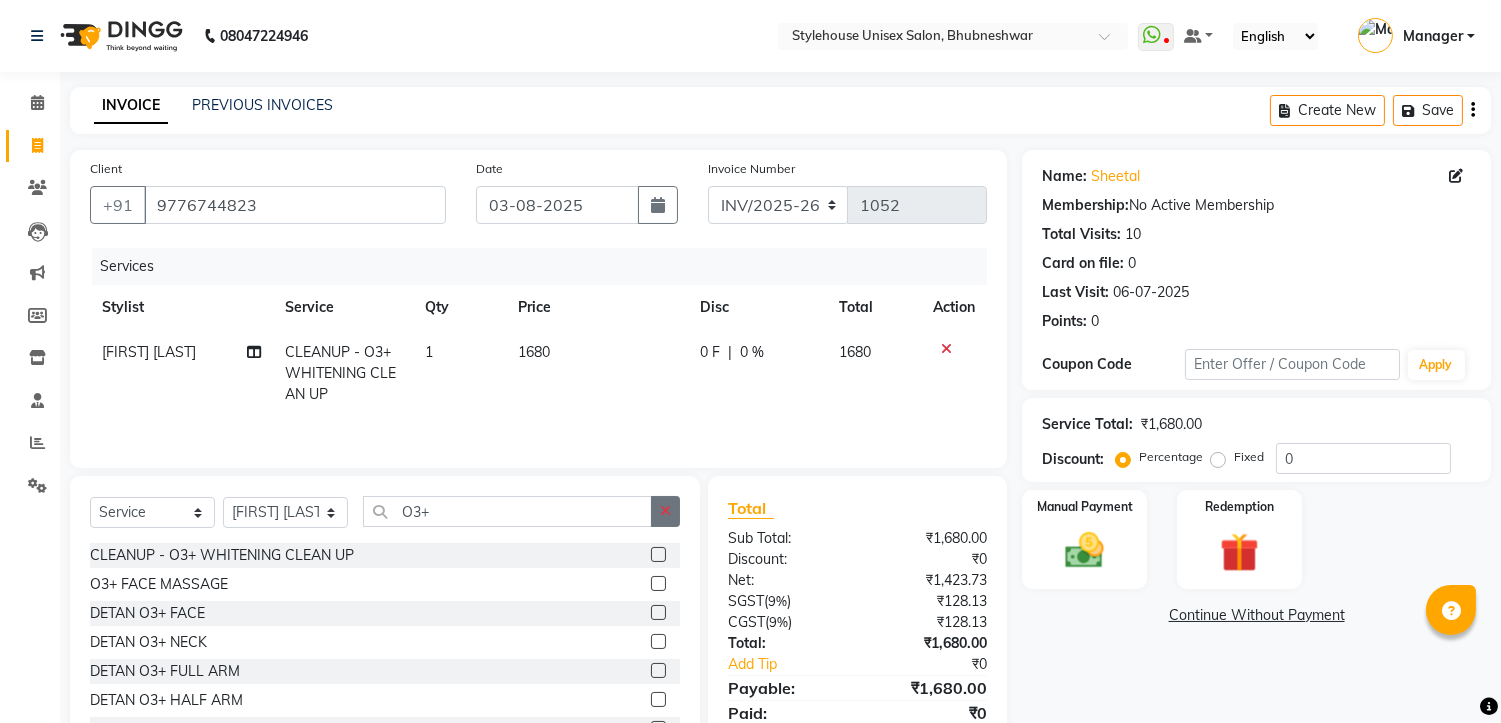 click 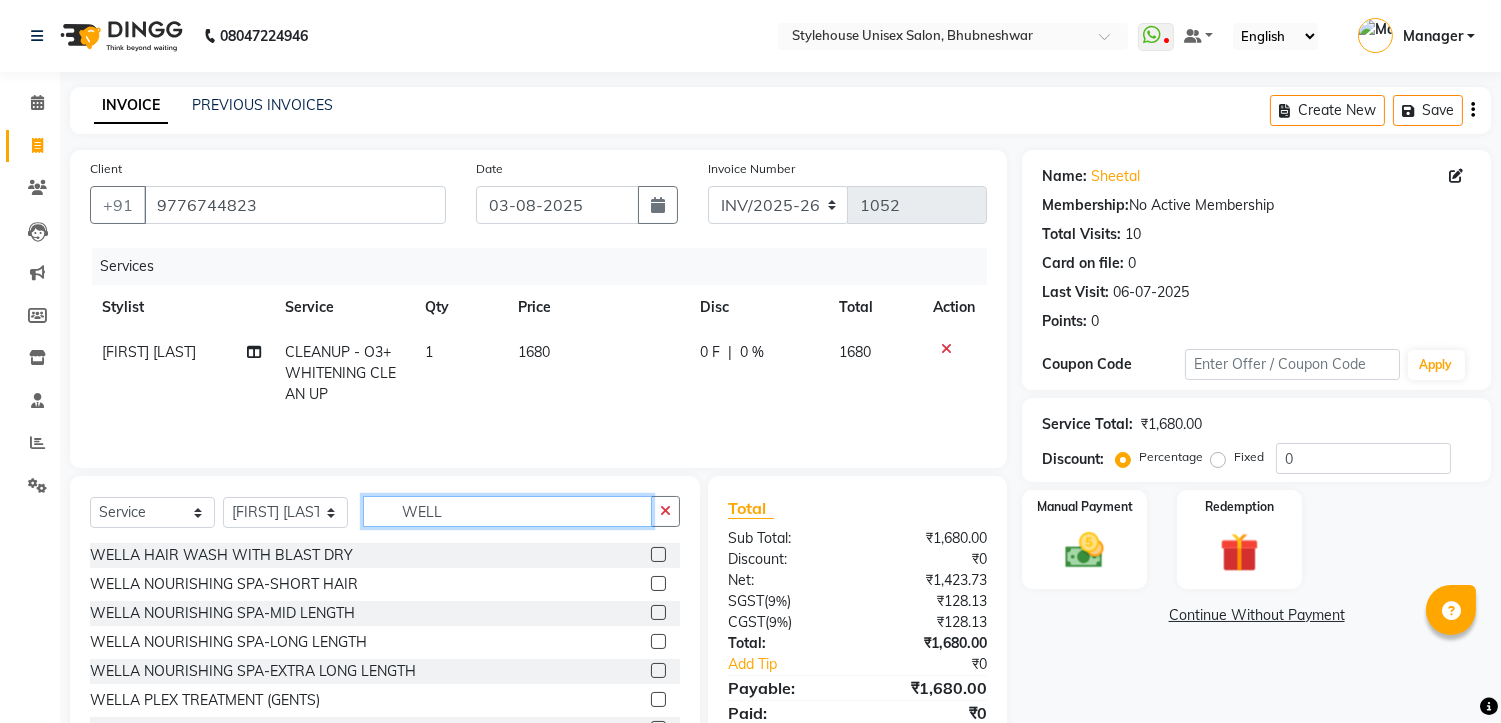 type on "WELL" 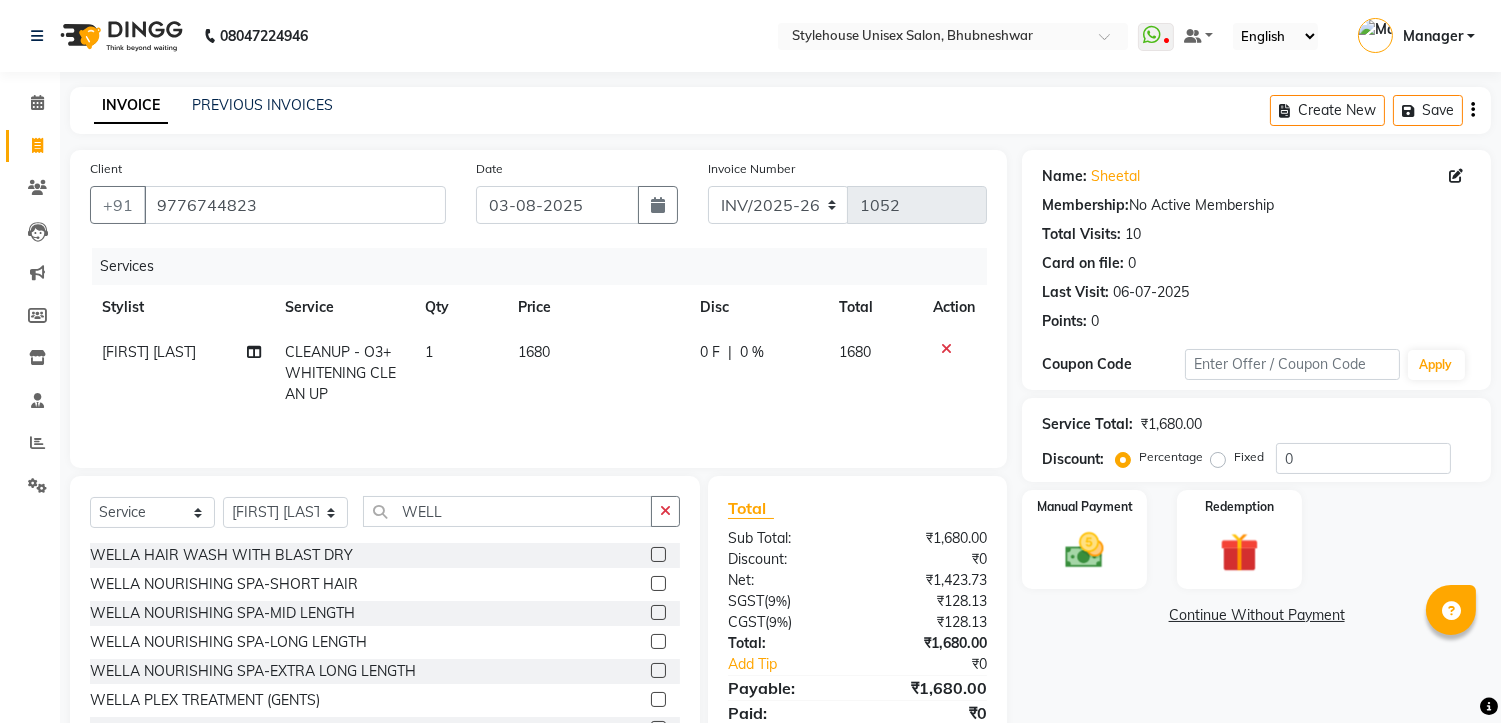 click 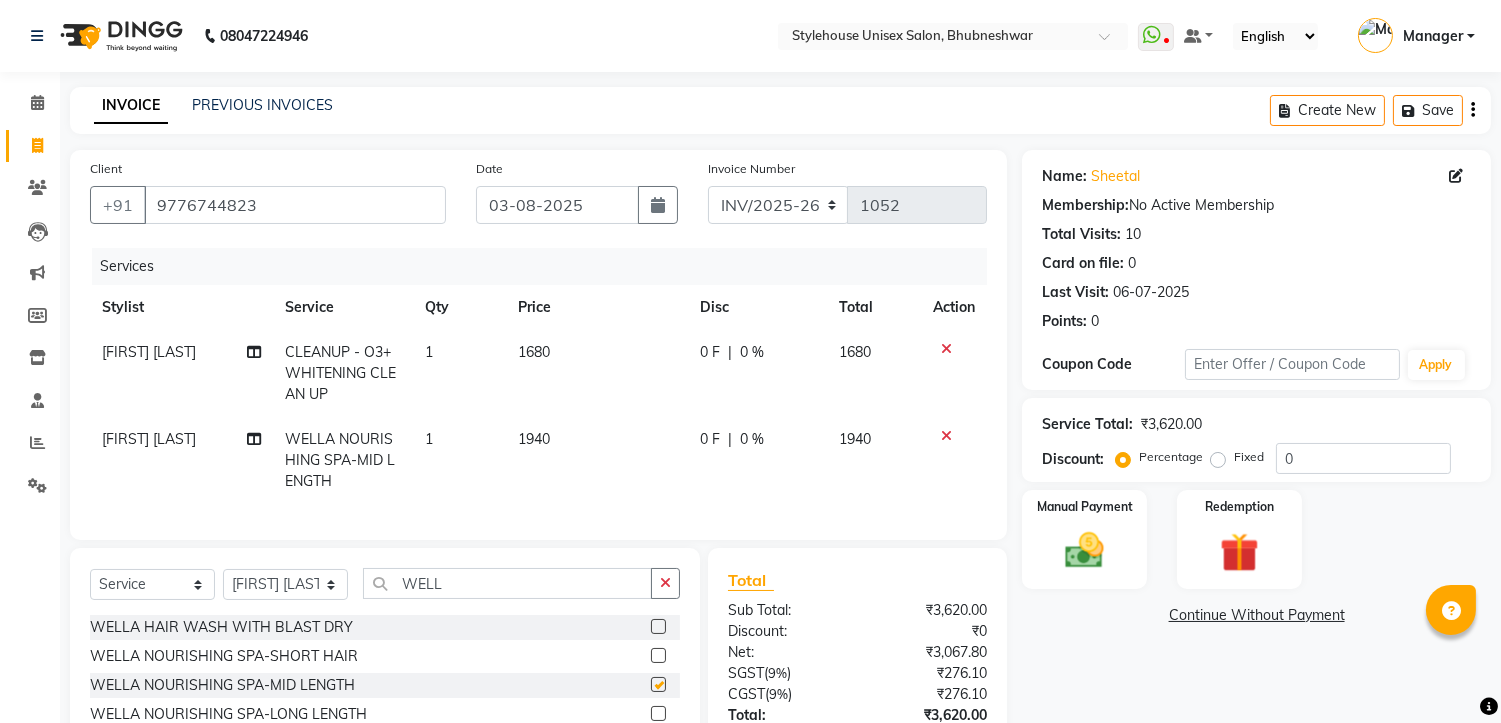 checkbox on "false" 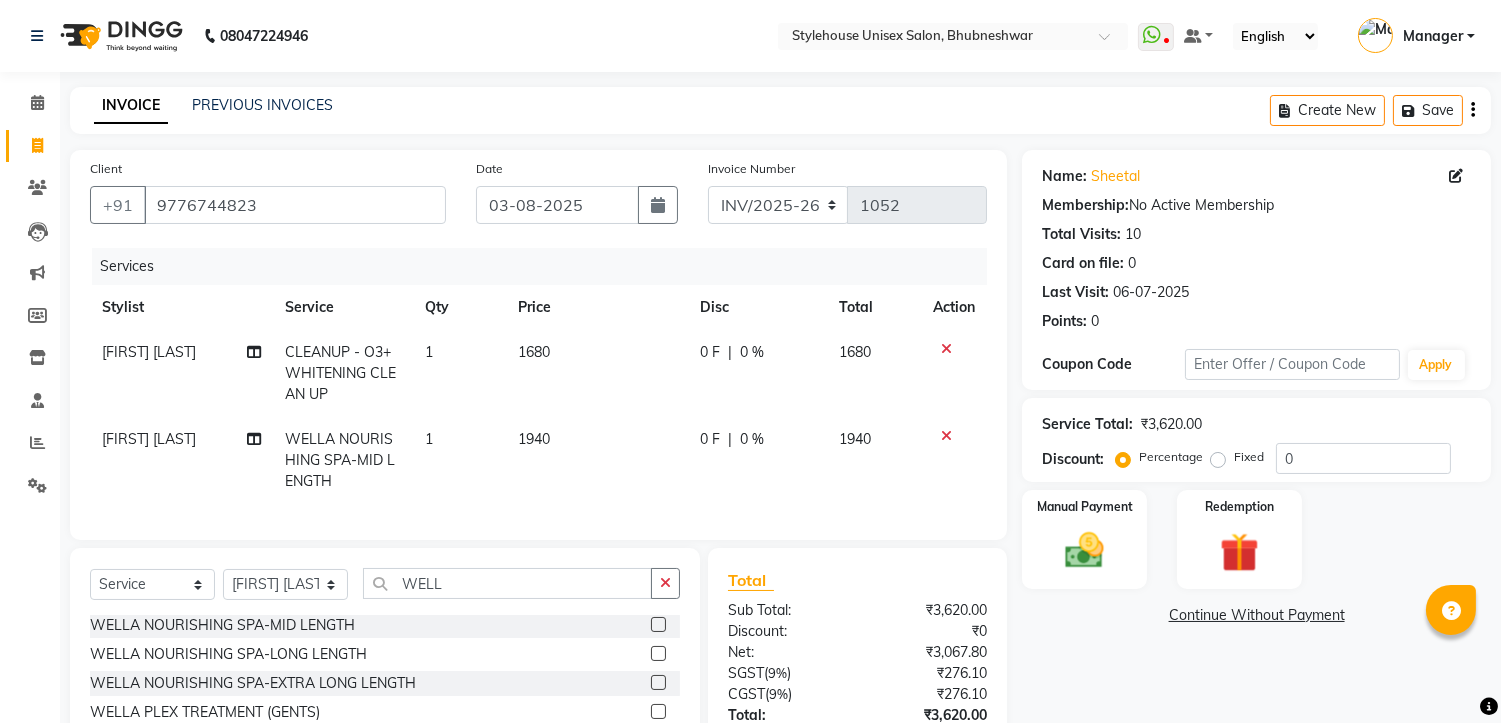 scroll, scrollTop: 111, scrollLeft: 0, axis: vertical 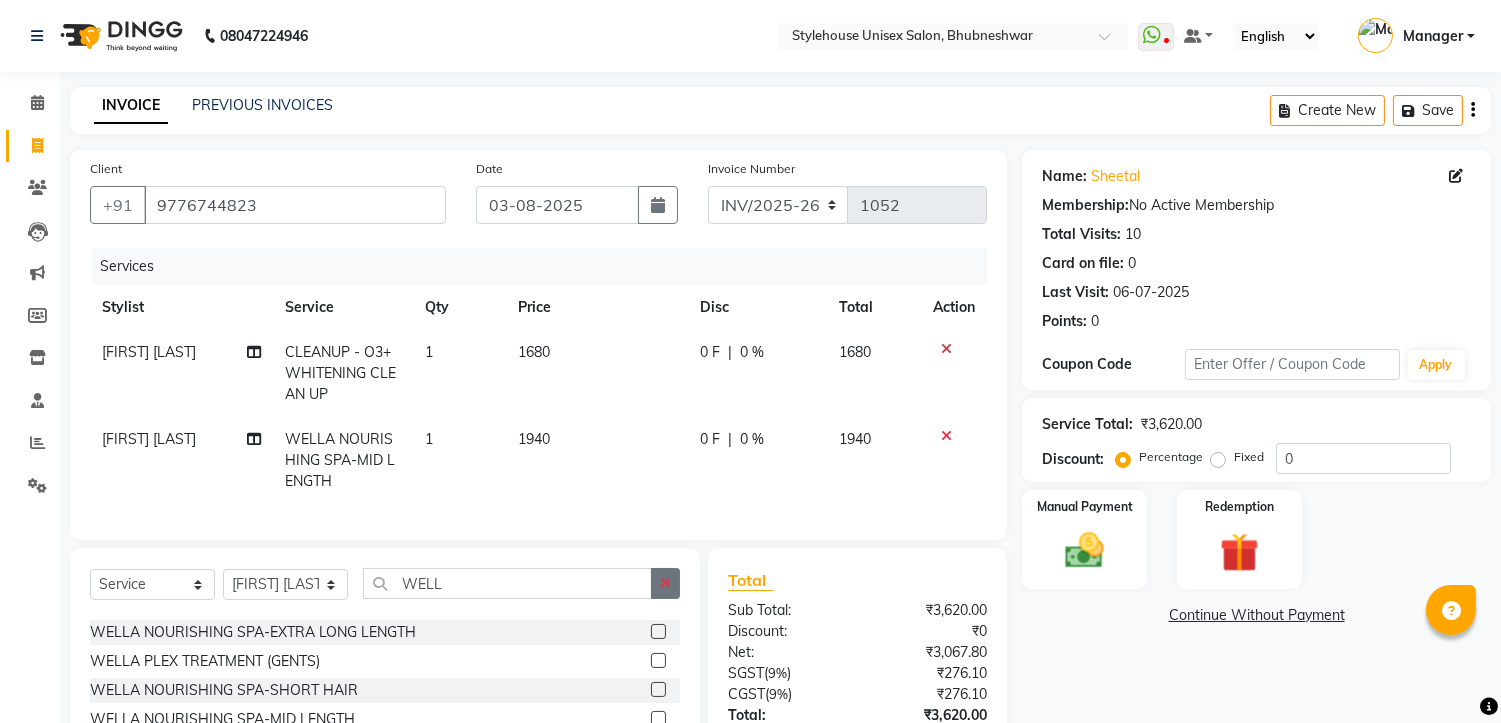 click 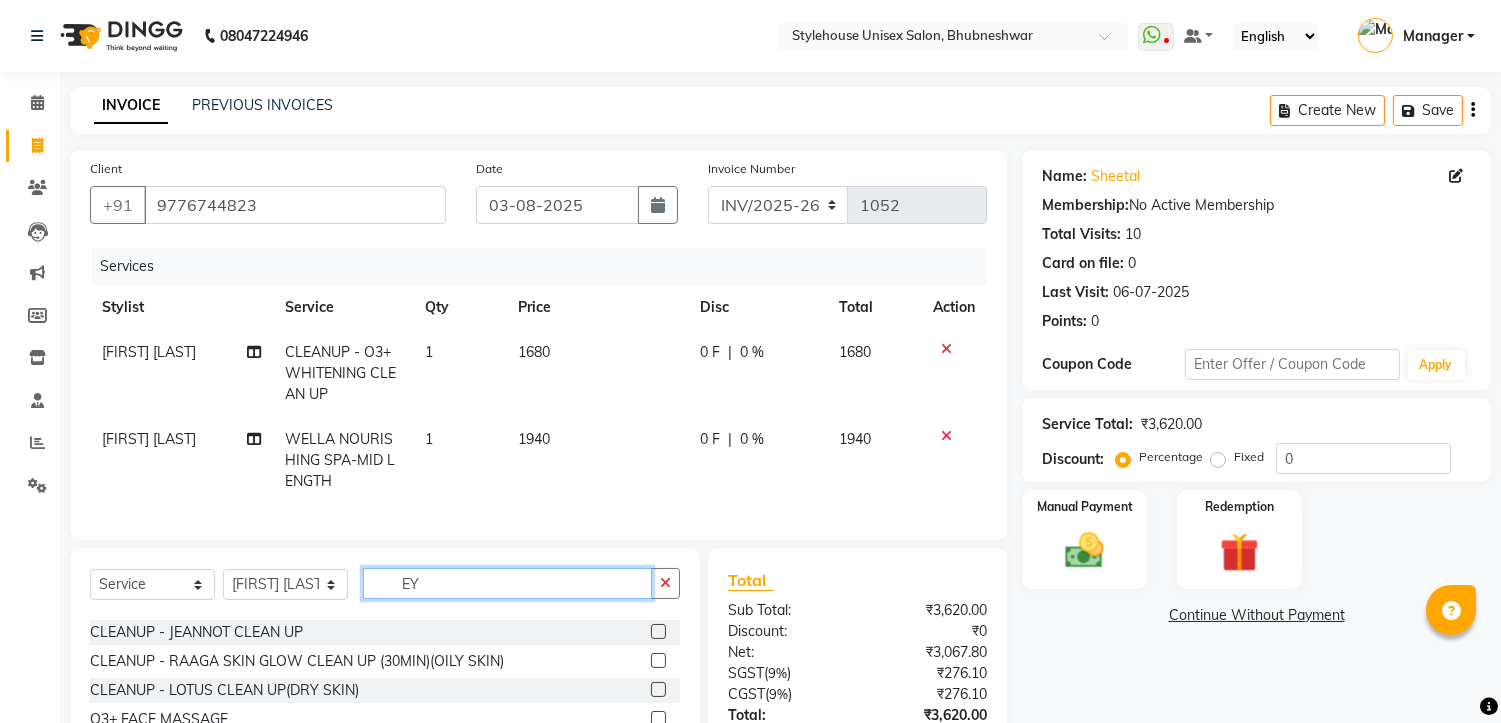 scroll, scrollTop: 0, scrollLeft: 0, axis: both 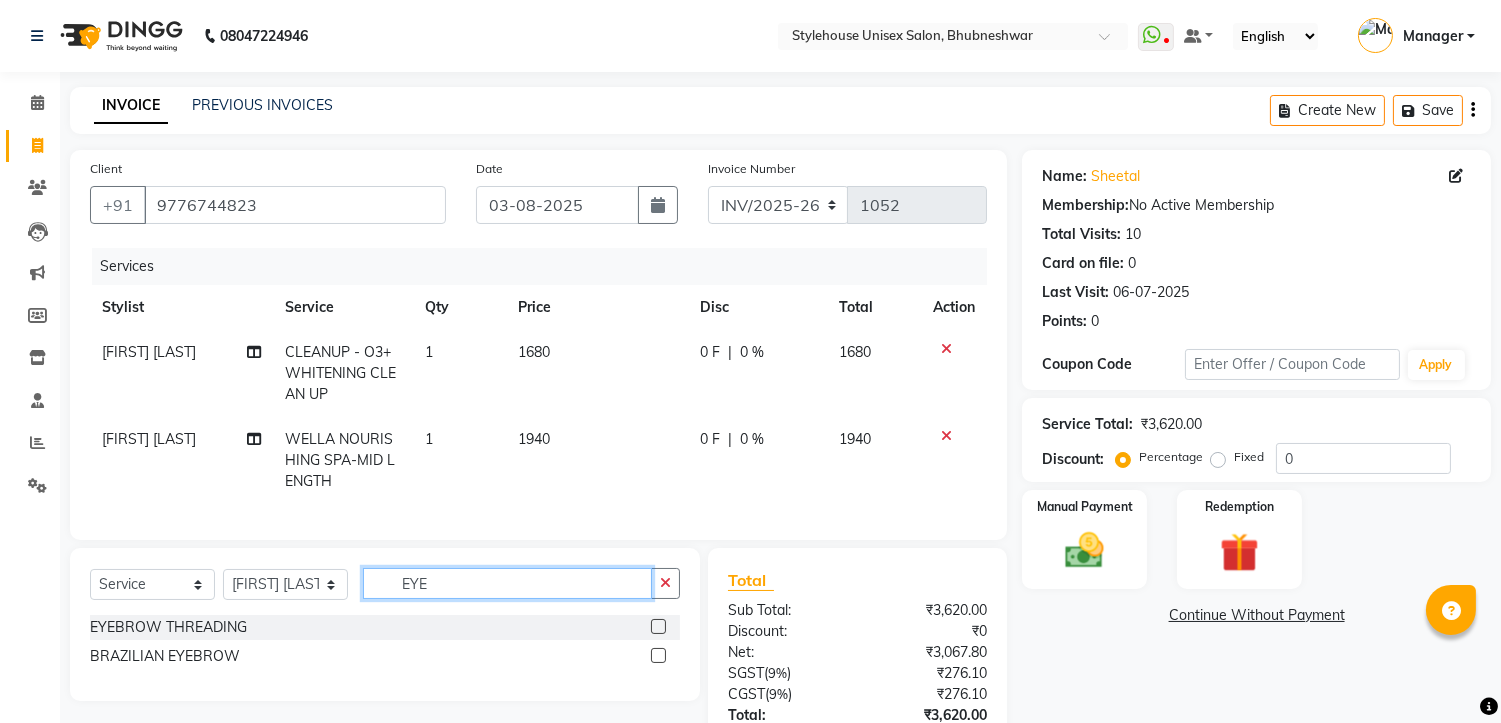 type on "EYE" 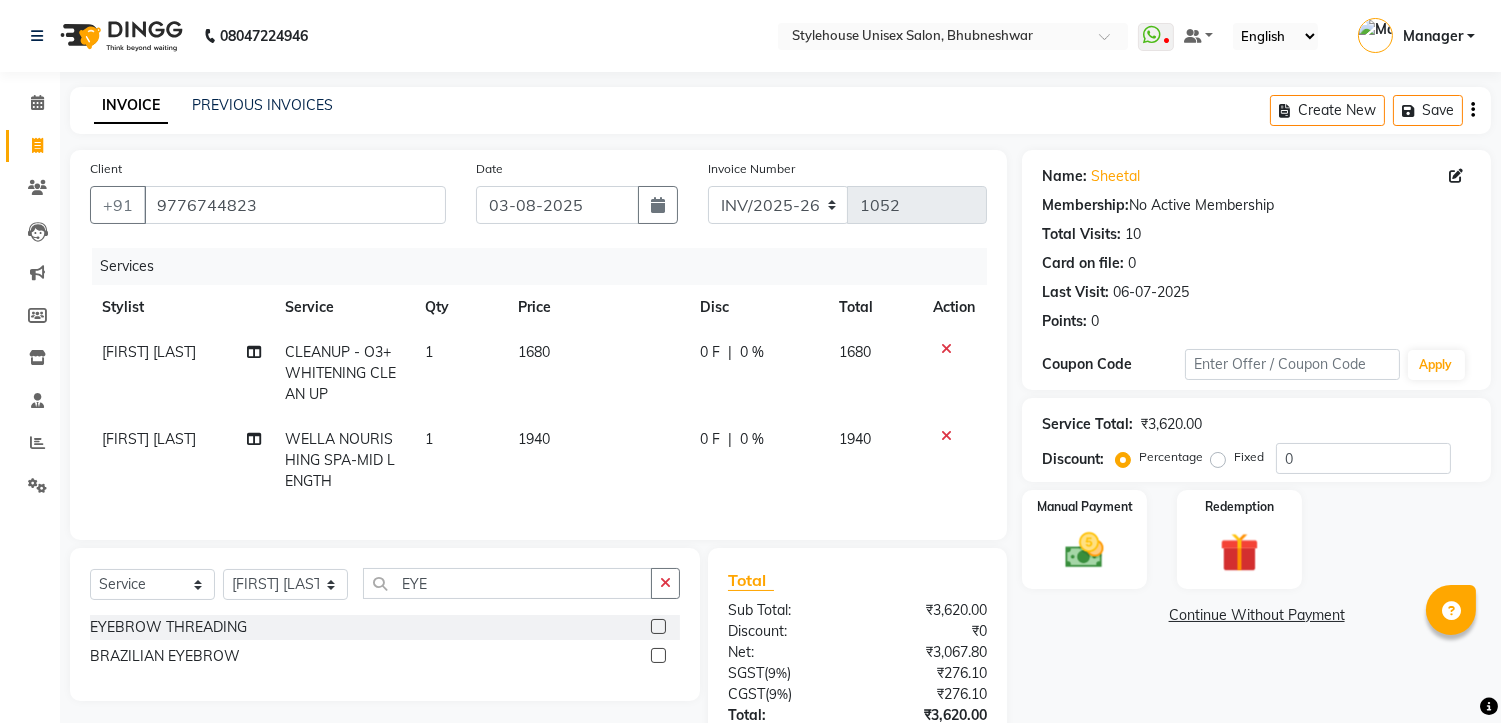 click 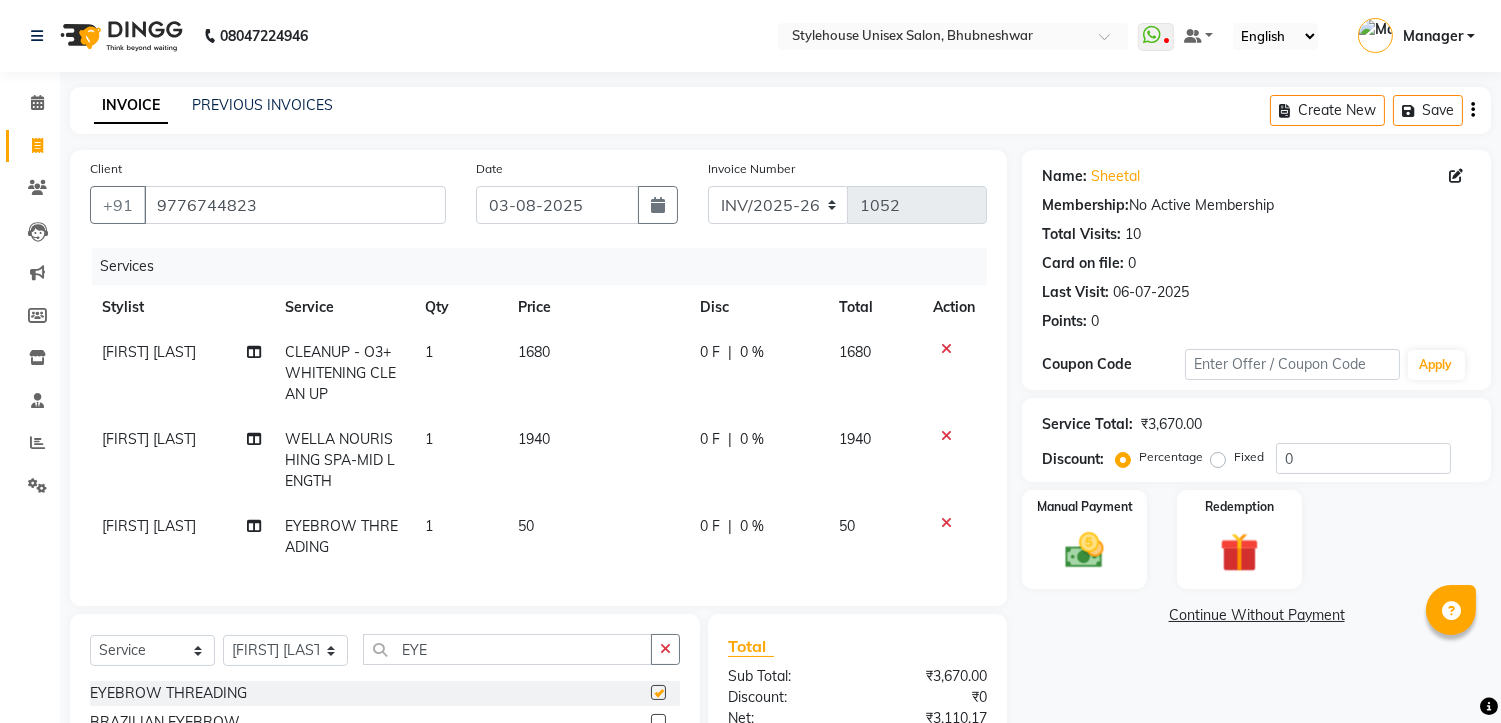 checkbox on "false" 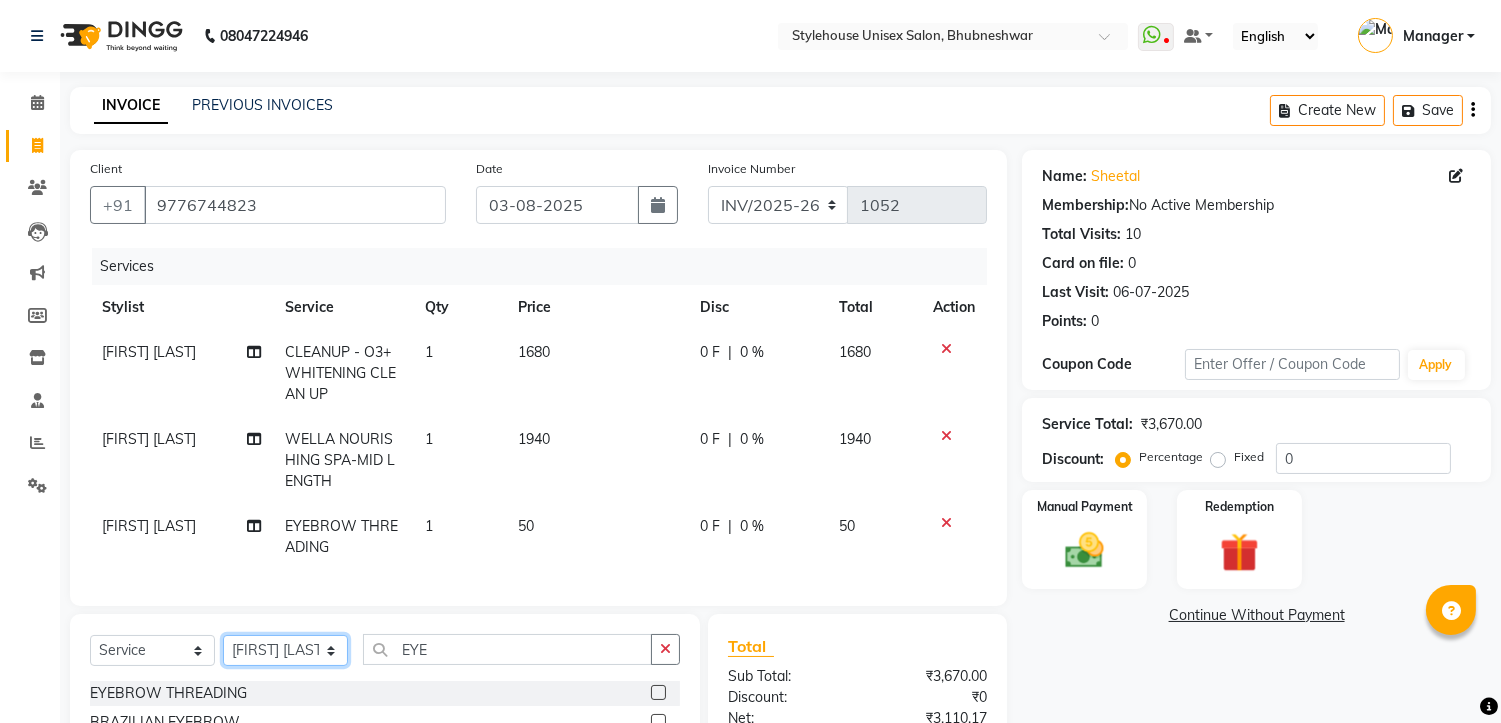 click on "Select Stylist [FIRST] [LAST] [FIRST] [LAST] [FIRST] [LAST] Manager [FIRST] [LAST] [FIRST] [LAST] [FIRST] [LAST]" 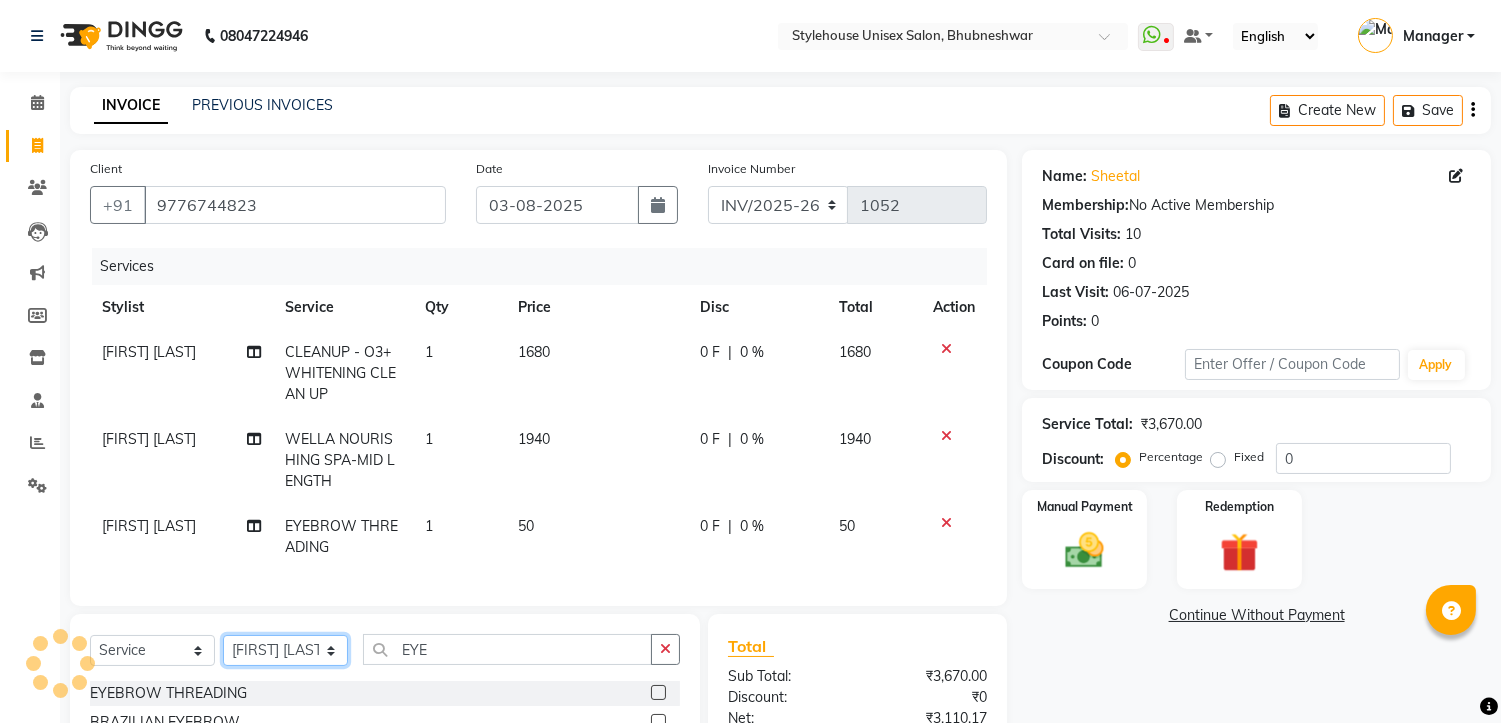 select on "87148" 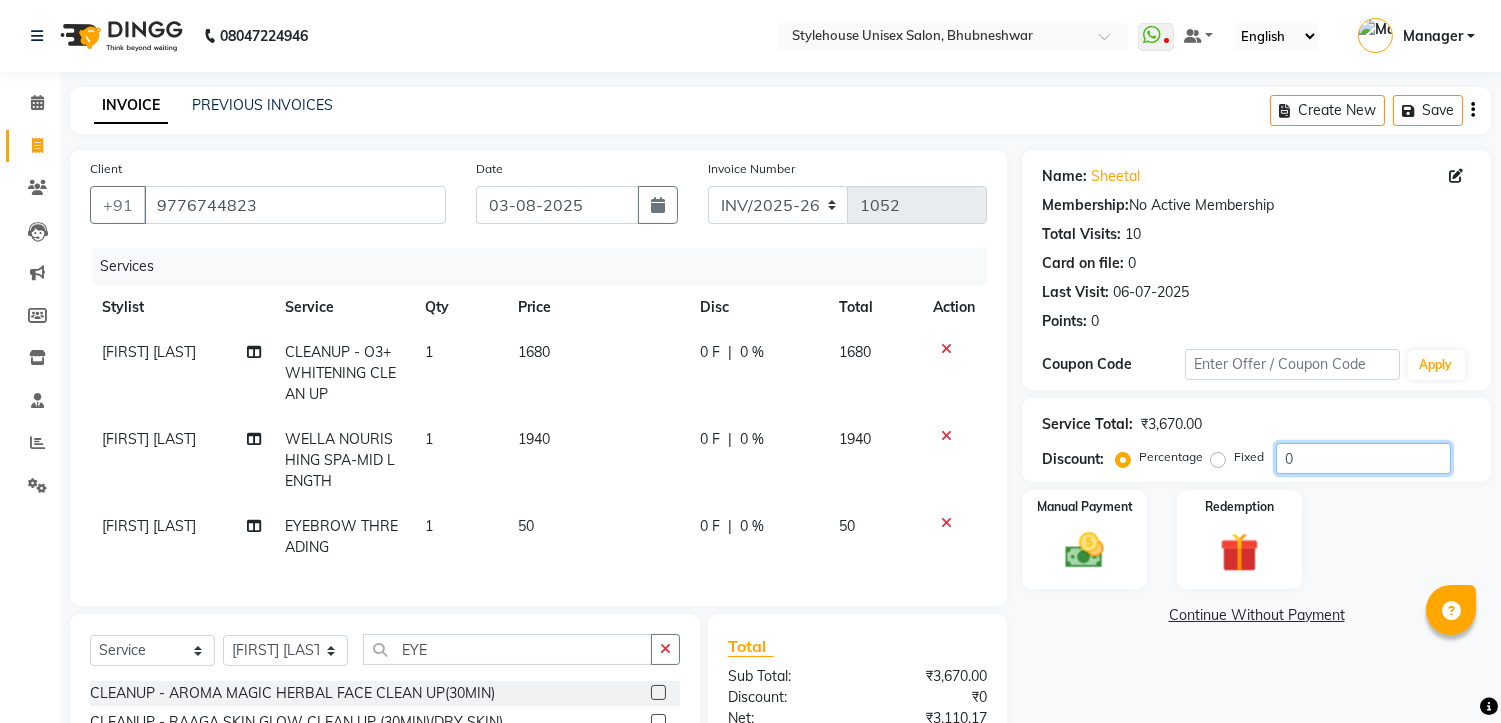 click on "0" 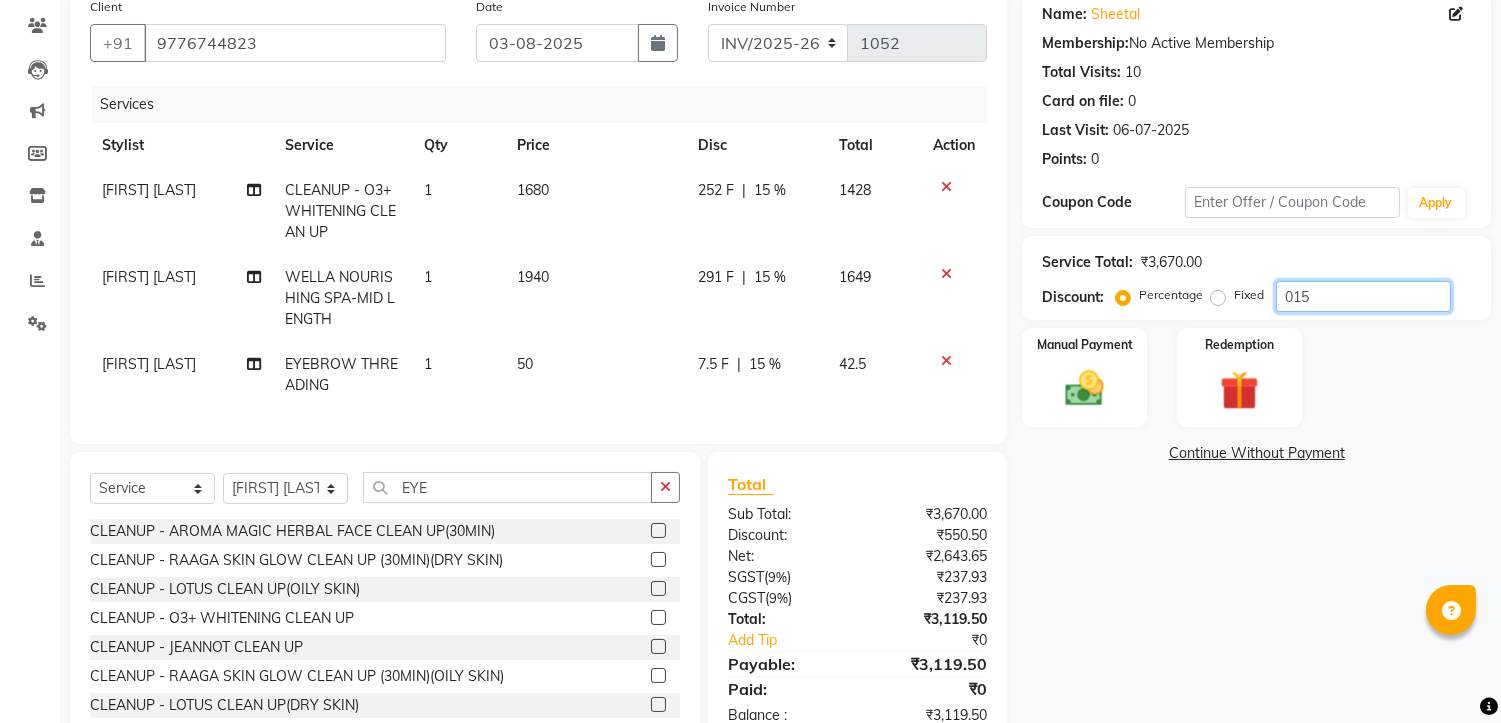 scroll, scrollTop: 232, scrollLeft: 0, axis: vertical 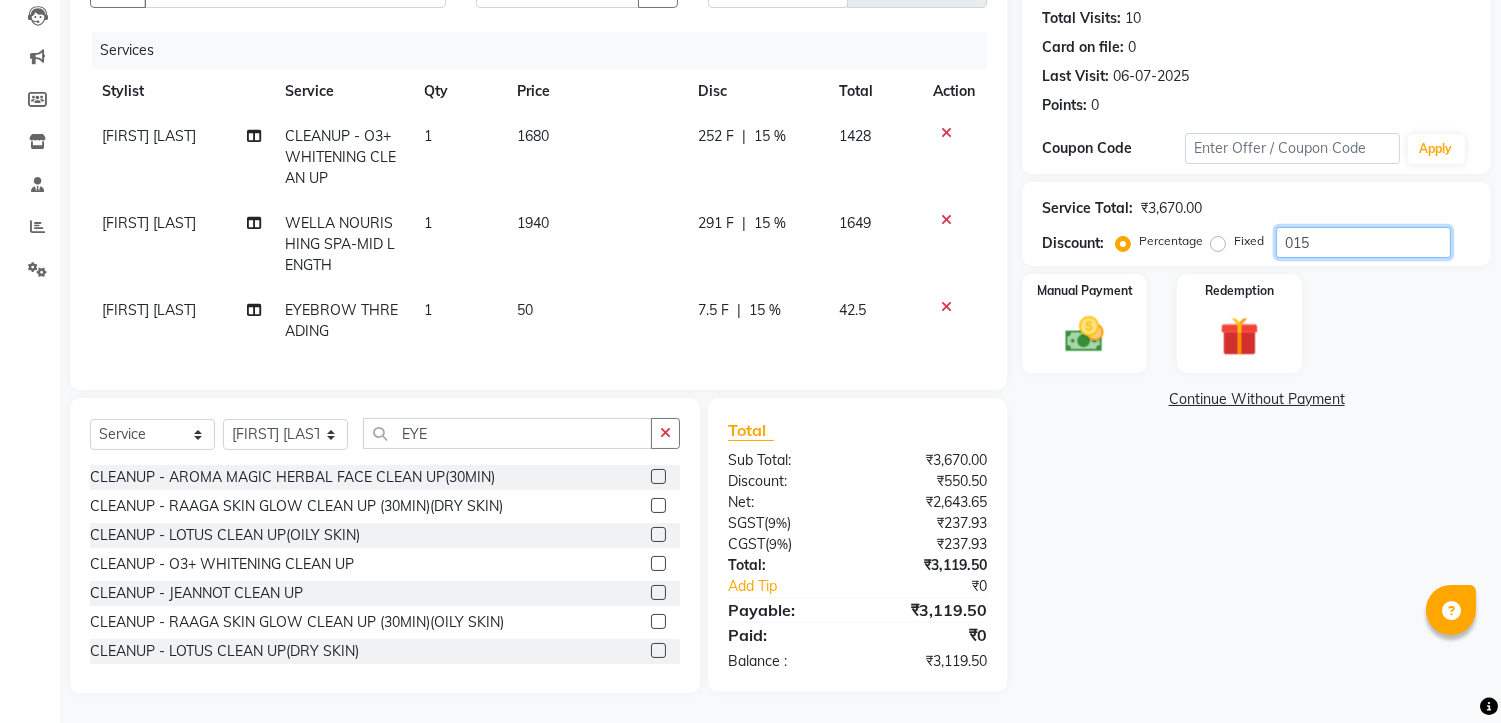 type on "015" 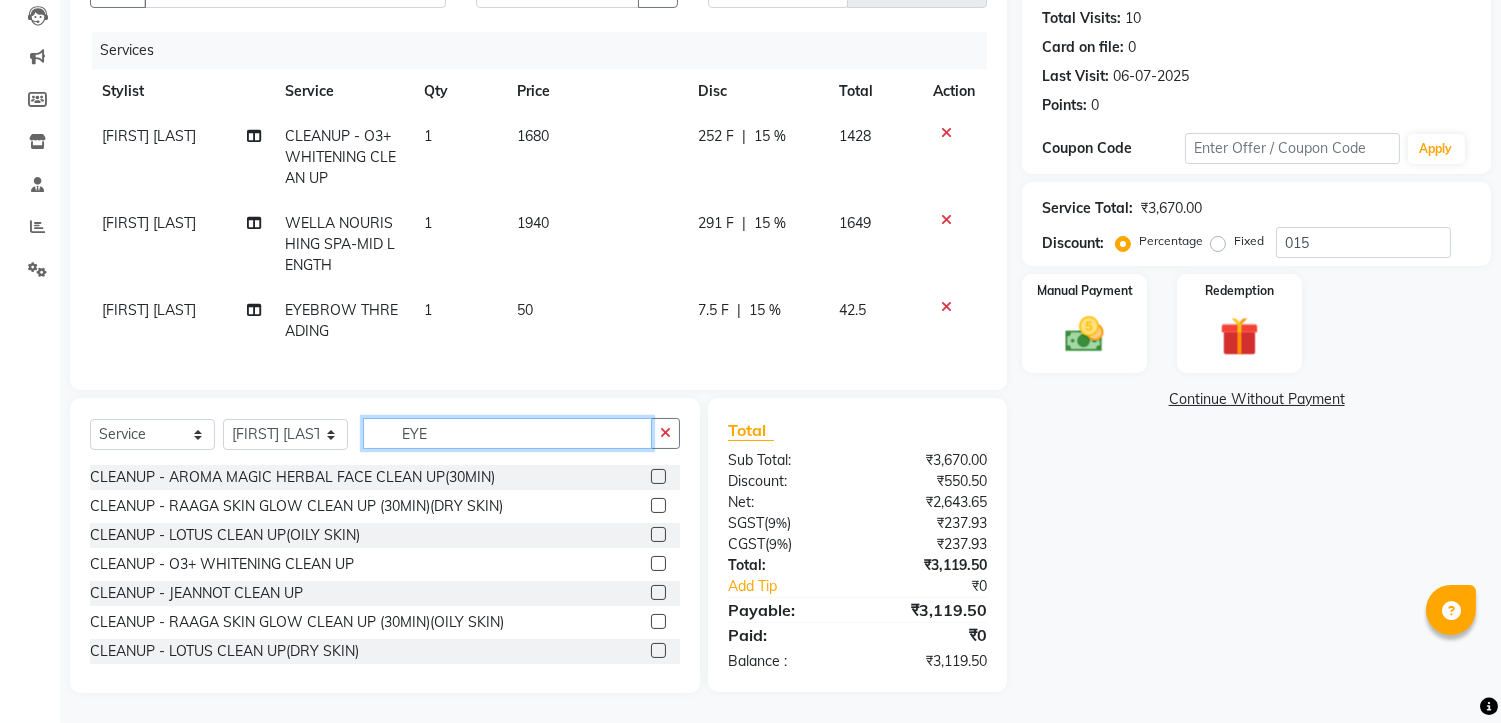 click on "EYE" 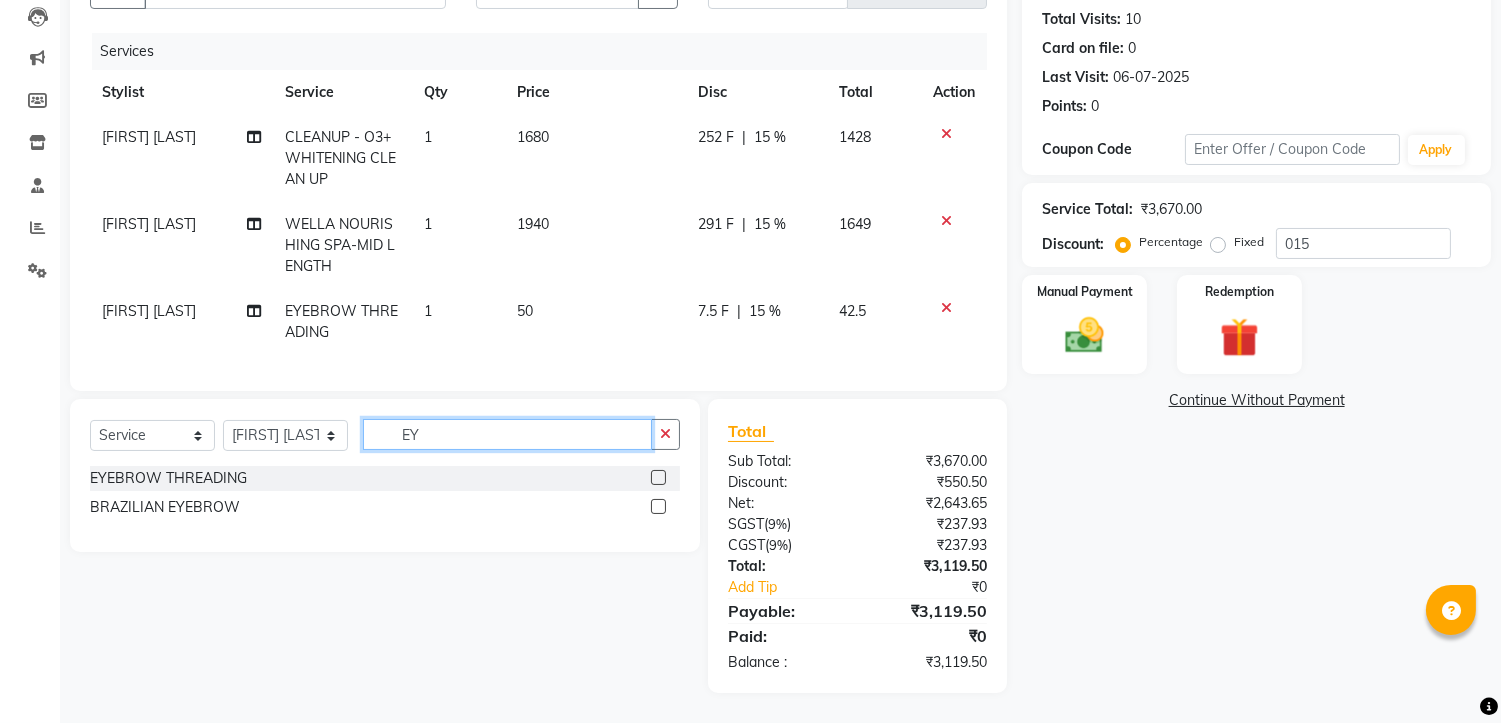 type on "E" 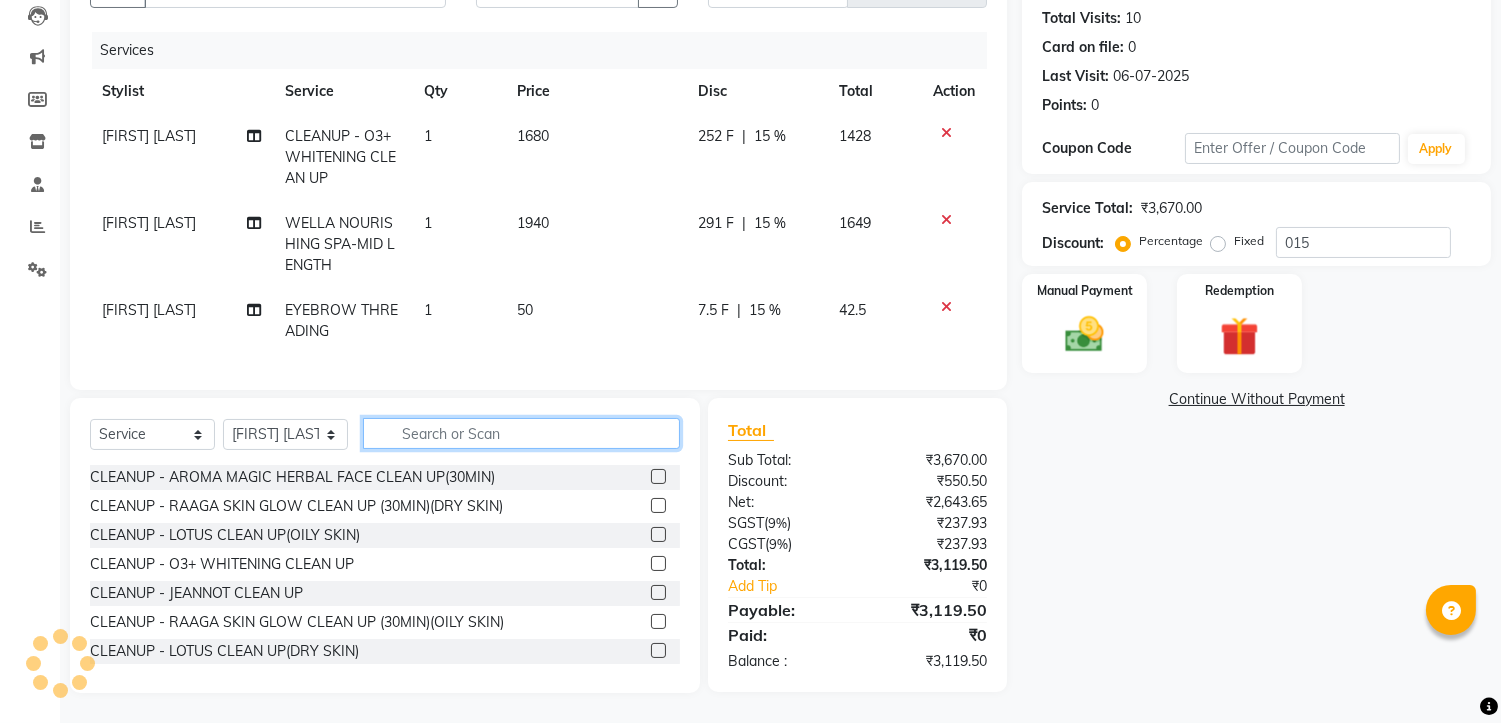 scroll, scrollTop: 232, scrollLeft: 0, axis: vertical 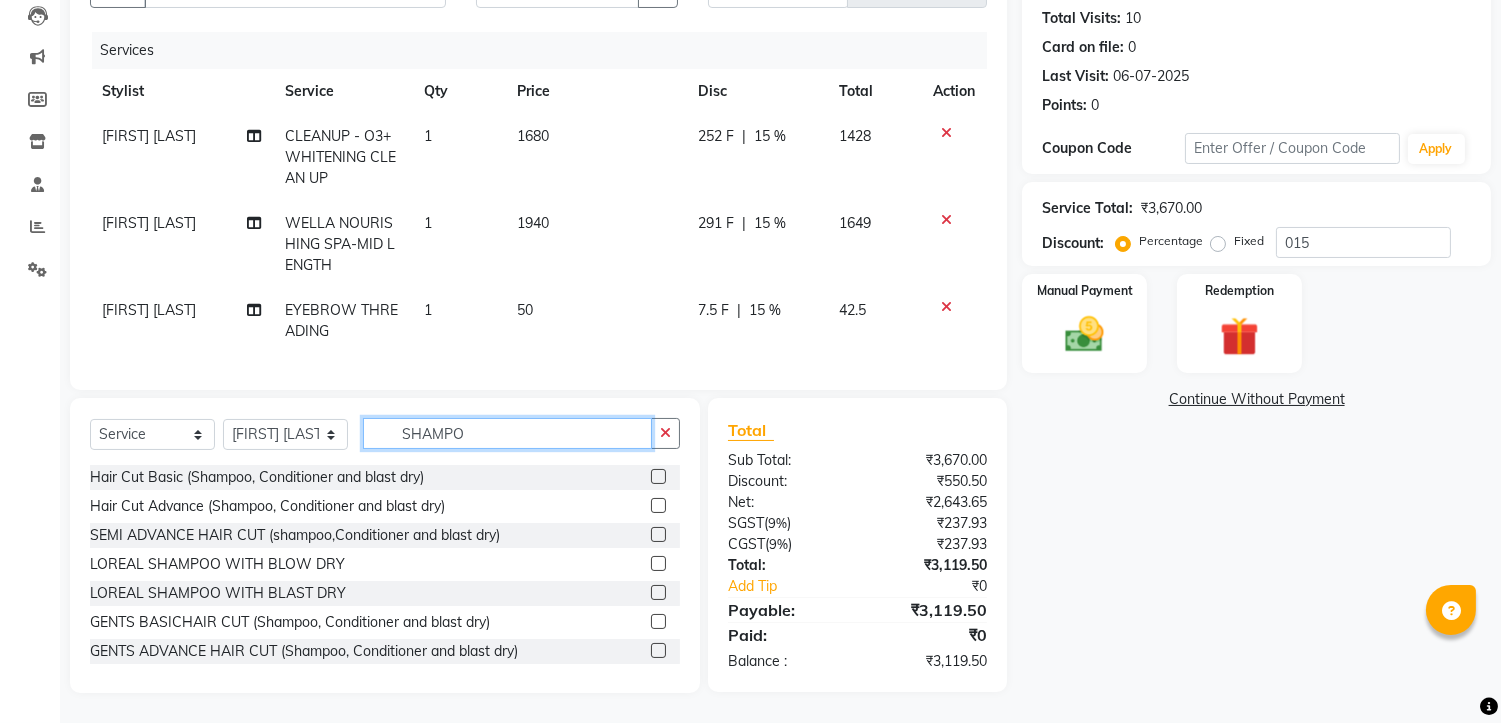 type on "SHAMPO" 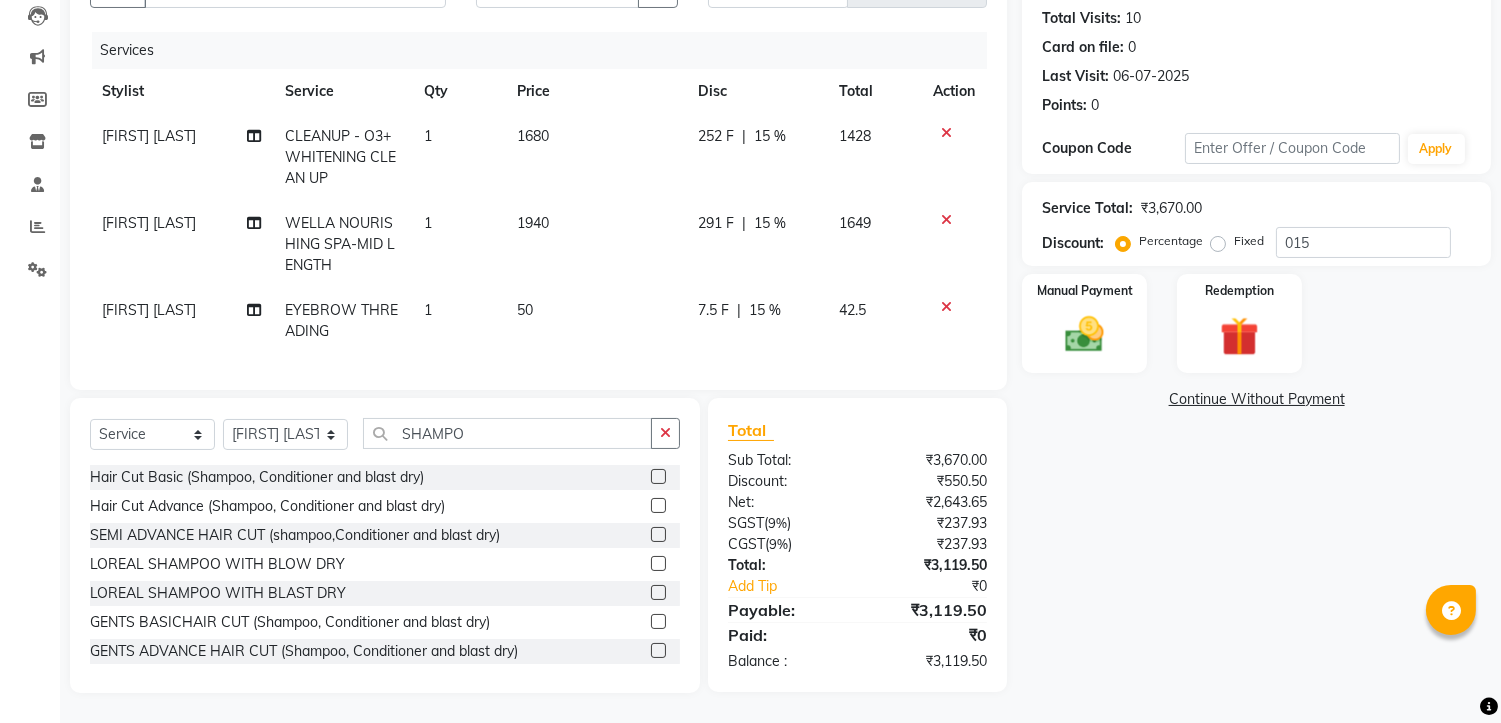 click 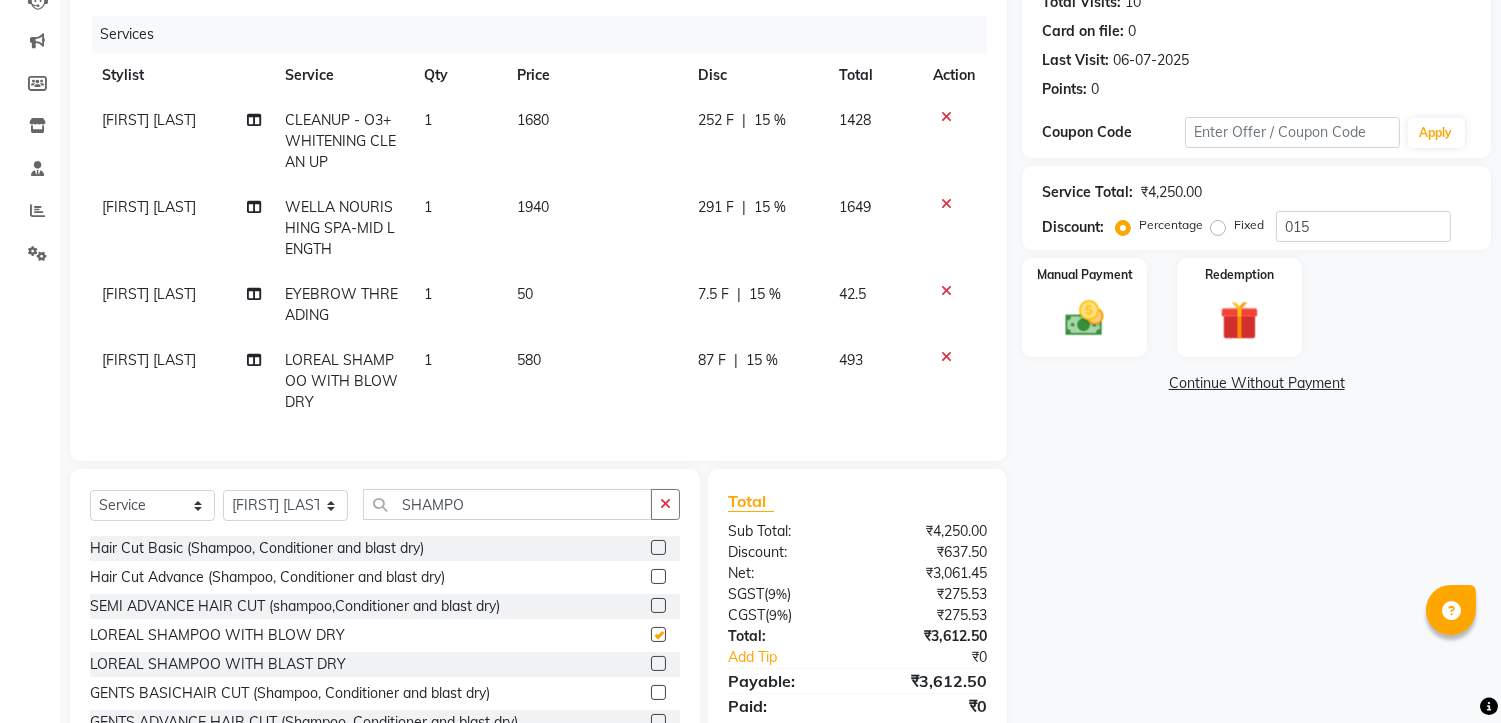 checkbox on "false" 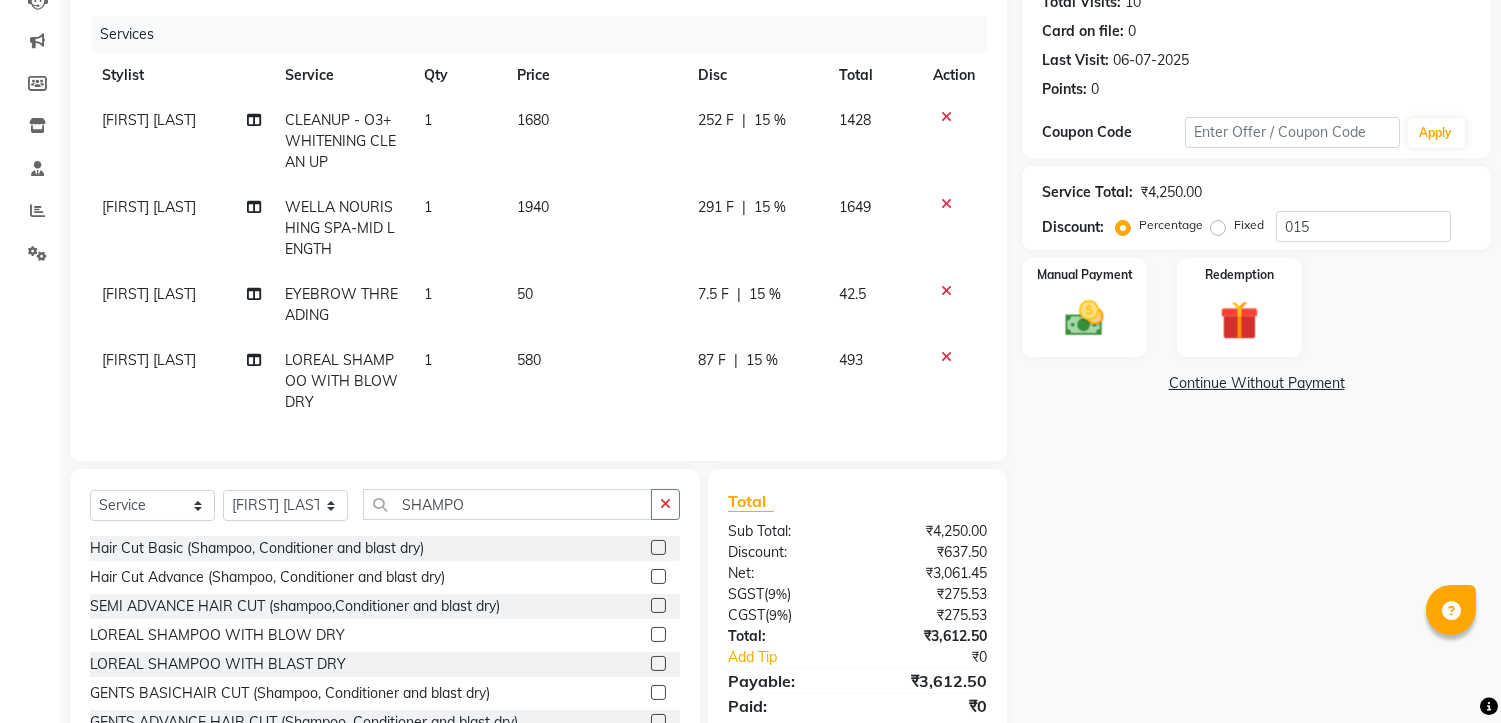 click on "580" 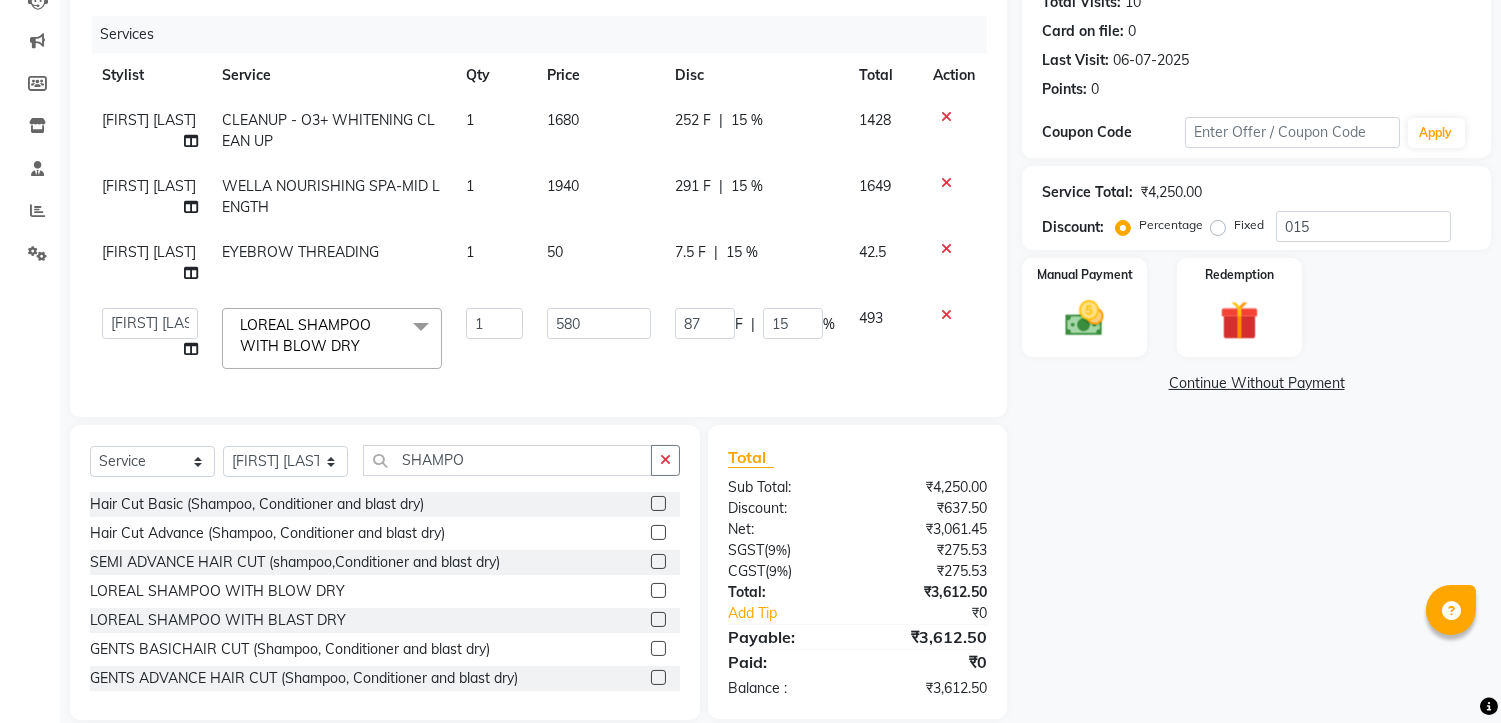 click on "580" 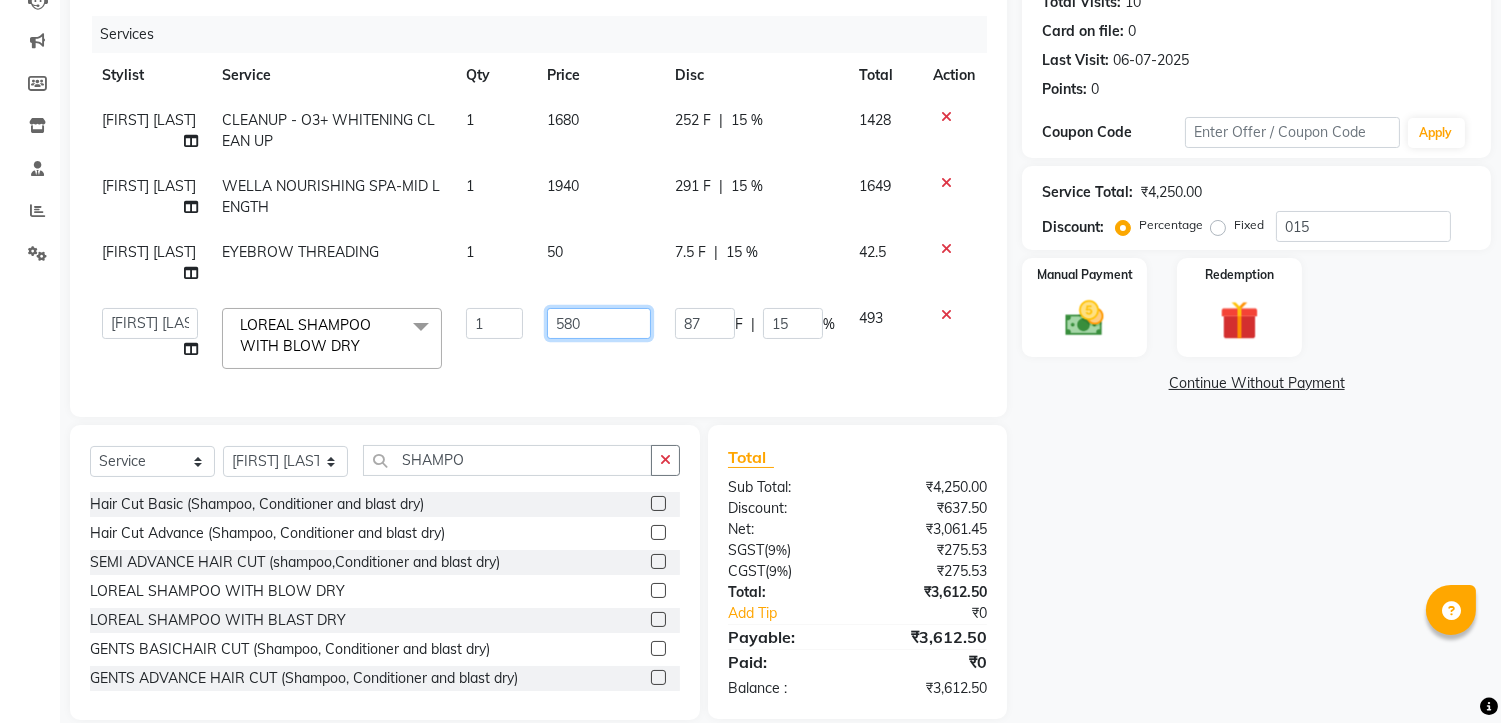 click on "580" 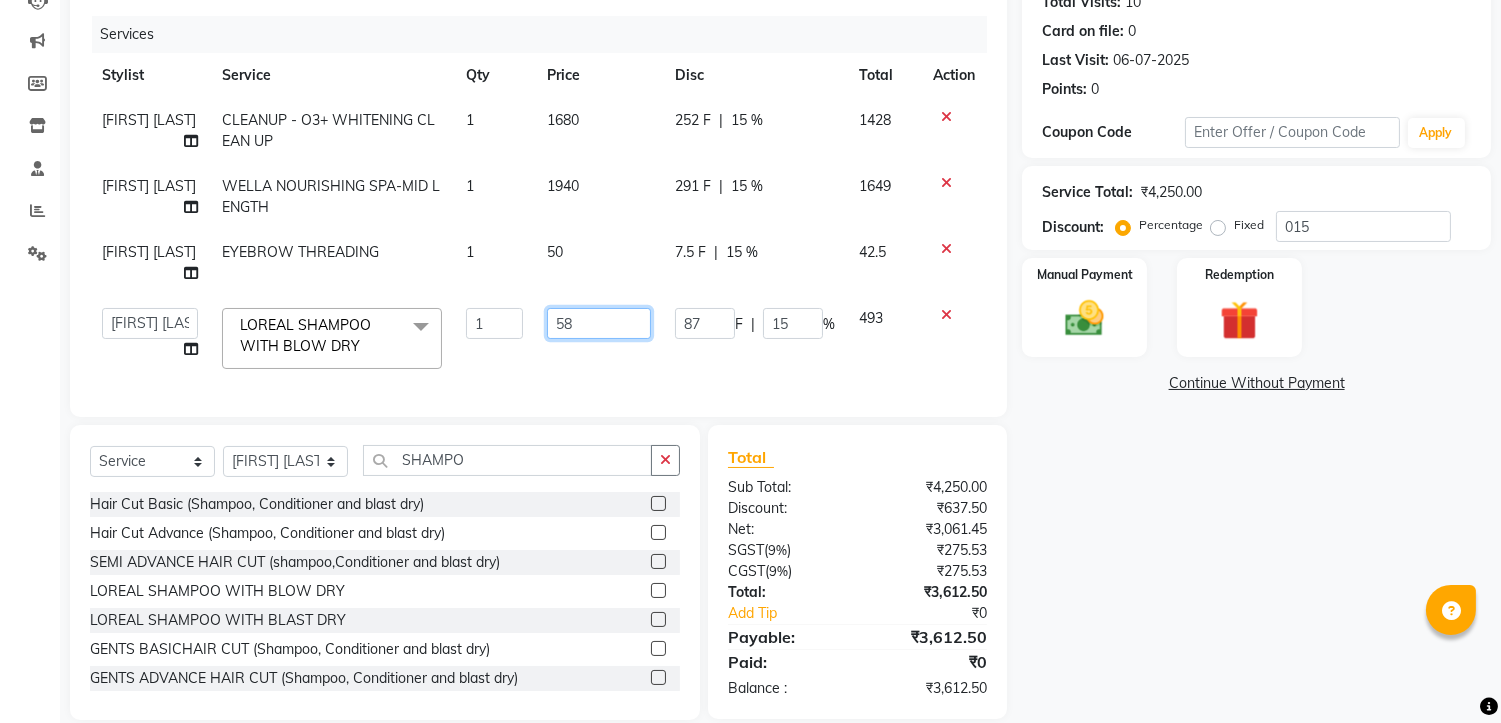 type on "5" 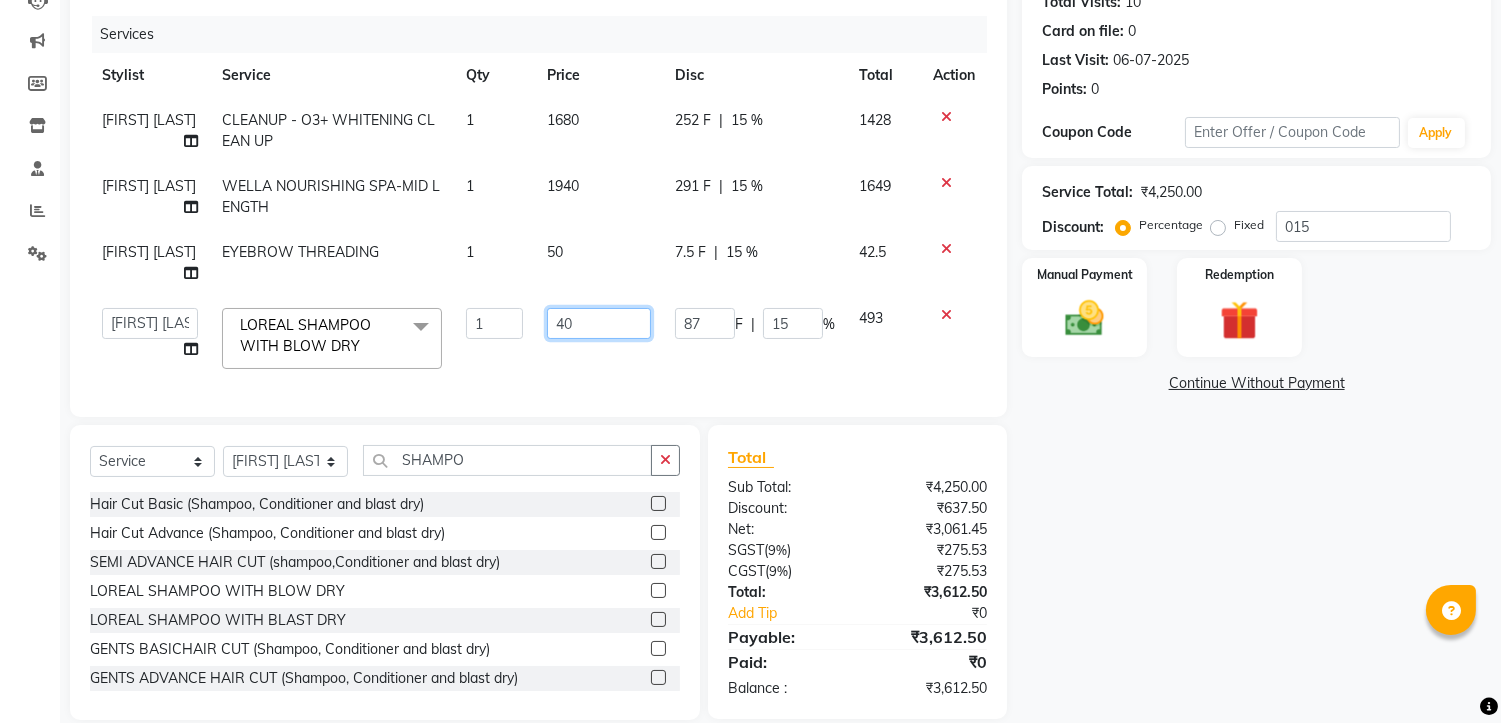 type on "400" 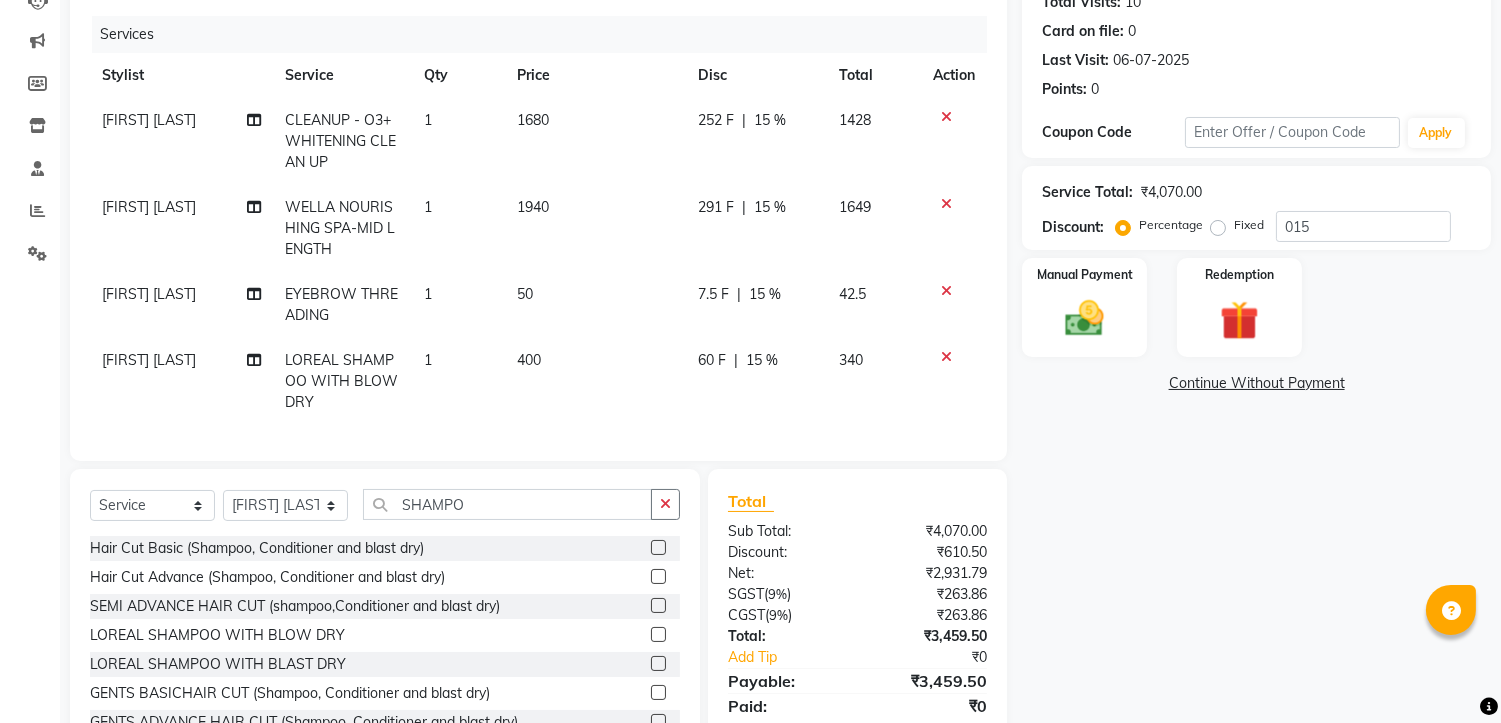 click on "60 F | 15 %" 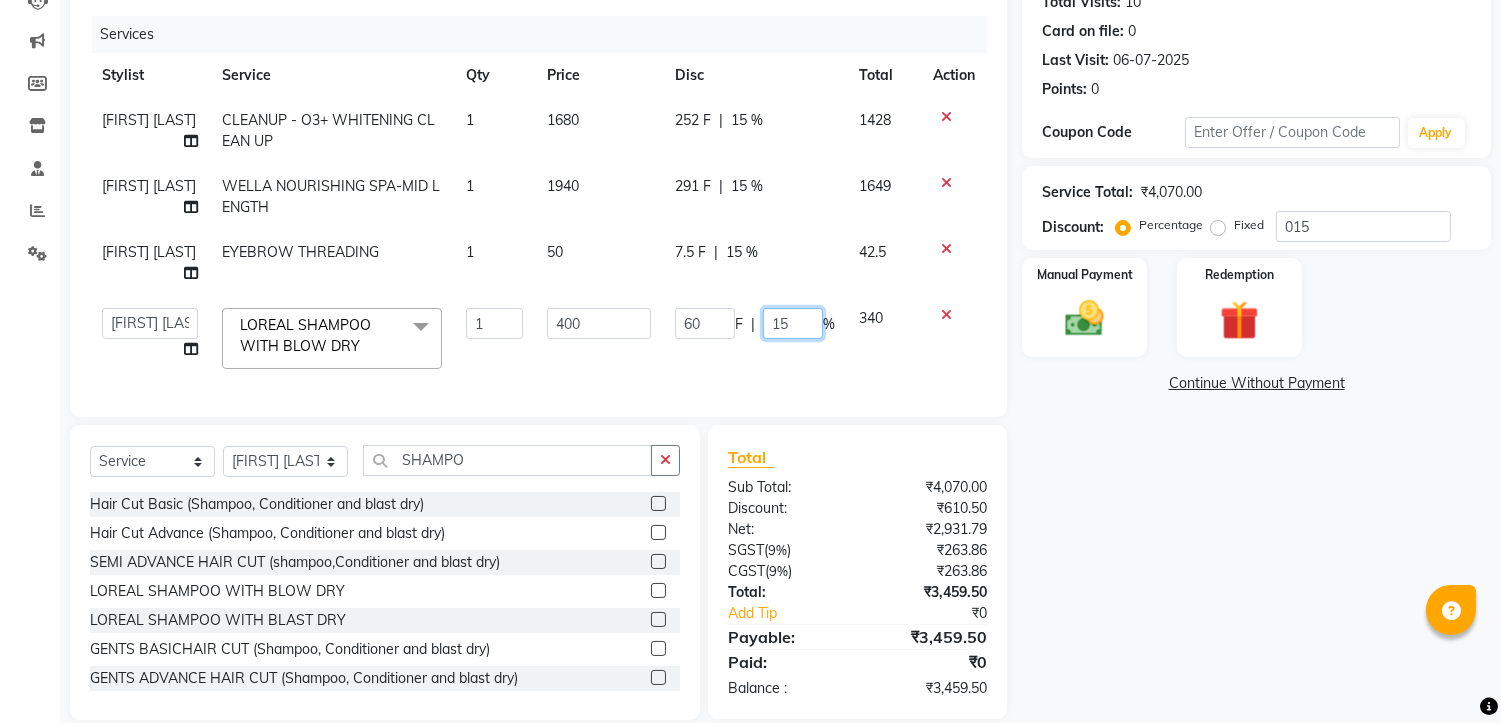 click on "15" 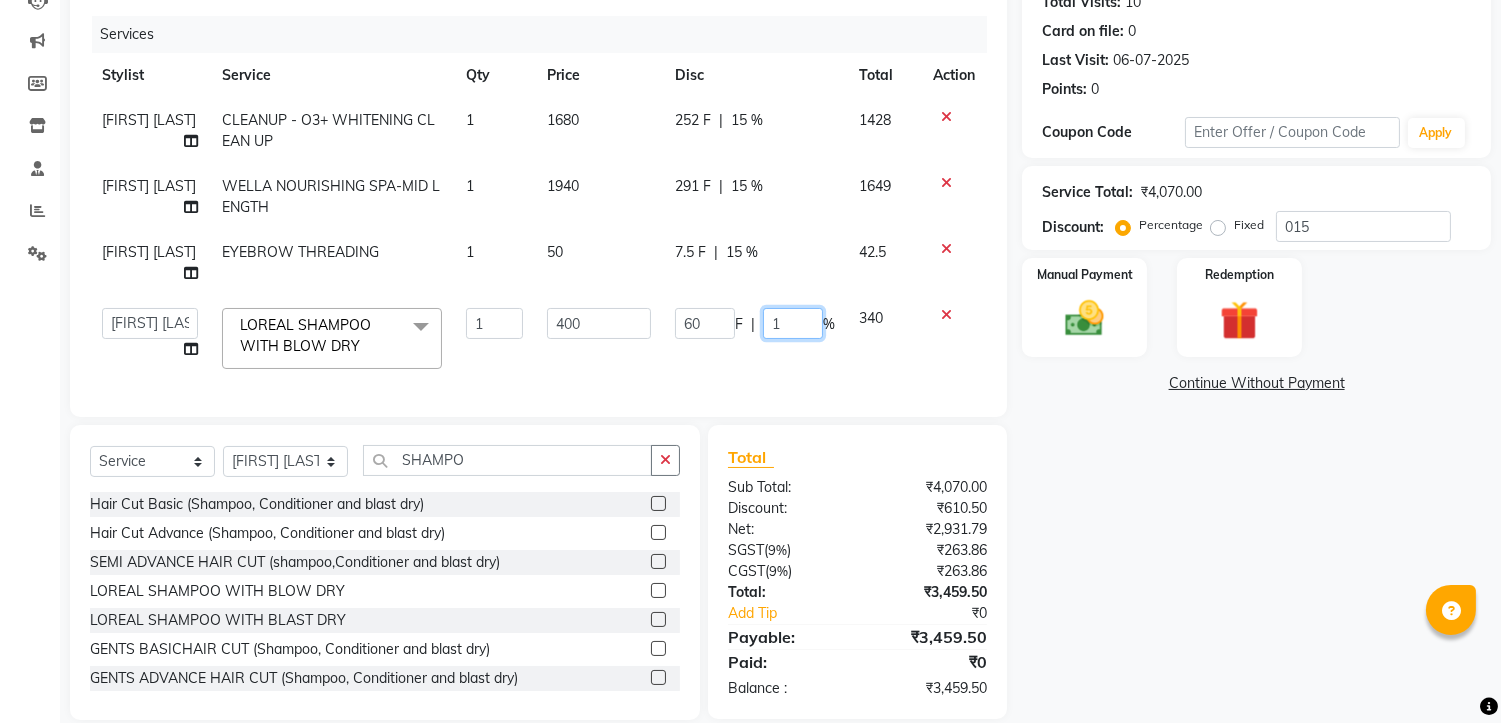 type 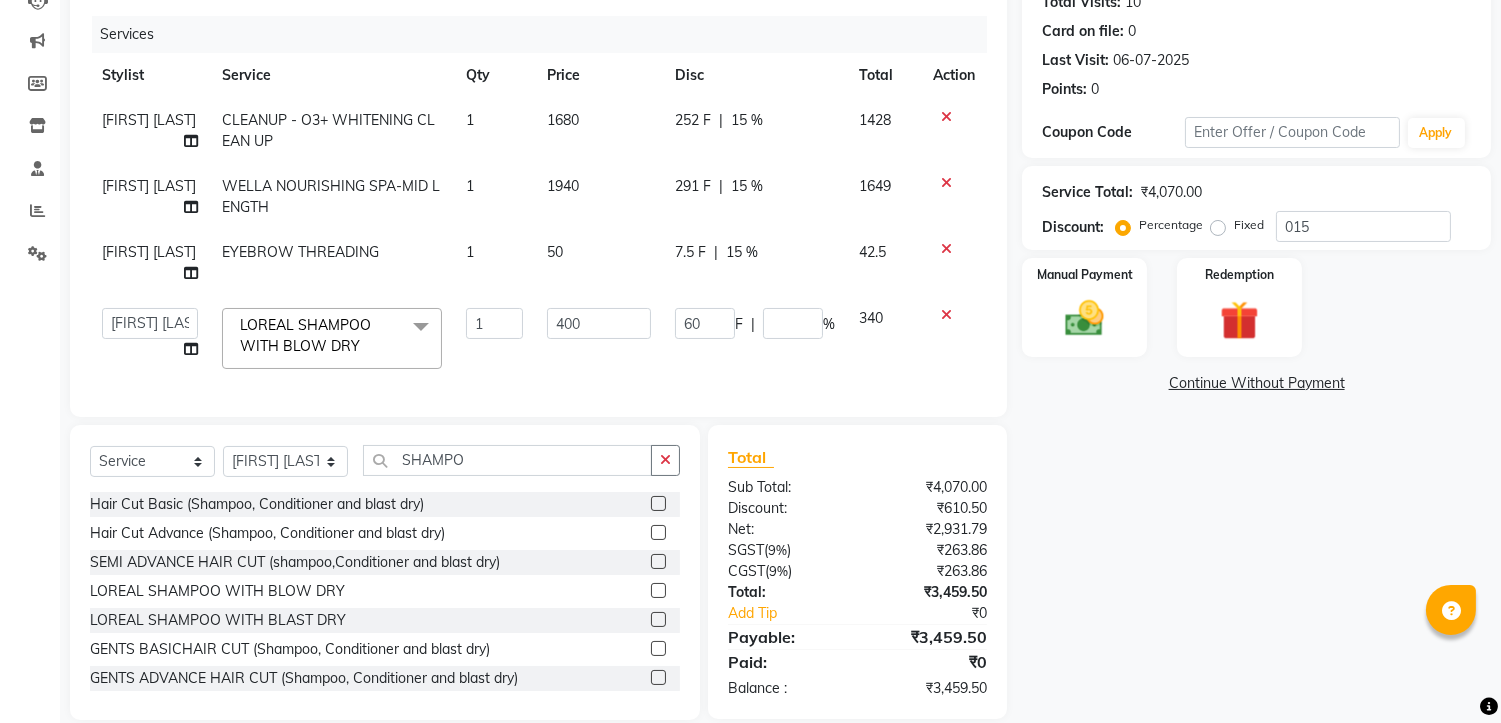 click on "ASISH MANTRI   BIKASH BARIK   LIMARANI SAMAL   Manager   NAZNI BEGUM   PABITRA BARIK   RUPANJALI SAMAL  LOREAL SHAMPOO WITH BLOW DRY  x CLEANUP - AROMA MAGIC HERBAL FACE CLEAN UP(30MIN) CLEANUP - RAAGA SKIN GLOW CLEAN UP (30MIN)(DRY SKIN) CLEANUP - LOTUS CLEAN UP(OILY SKIN) CLEANUP - O3+ WHITENING CLEAN UP CLEANUP - JEANNOT CLEAN UP CLEANUP - RAAGA SKIN GLOW CLEAN UP (30MIN)(OILY SKIN) CLEANUP - LOTUS CLEAN UP(DRY SKIN) O3+ FACE MASSAGE NECK CLEANSING 15MIN ARMS MEHENDI FACE SCRUB FACE CLEANSER LOTUS FACE MASSAGE EAR PIERCING NOSE PIERCING BACK & NECK DRY MSG (20 MIN) FULL BACK OIL (20MIN) FULL BODY MASSAGE (CREAM) 45MIN FULL BODY MASSAGE (OLIV OIL) 45MIN FULL BODY (CREAM WITH SERUM) 45MIN FULL BODY (CLEANSING,SCRUBING,MSG) 45MIN FULL BODY POLISHING (Full body waxing,full body detan,full body cleansing,scrubing,cream msg,serum msg,pack) CHIN FOREHEAD UPPER LIP CHEEKS FACE SIDES UNDER ARMS FULL FACE HALF ARMS WAXING FULL ARMS WAXING HALF LEGS WAXING FULL LEGS WAXING UNDERARMS FULL BACK FULL BODY FULL BODY 1" 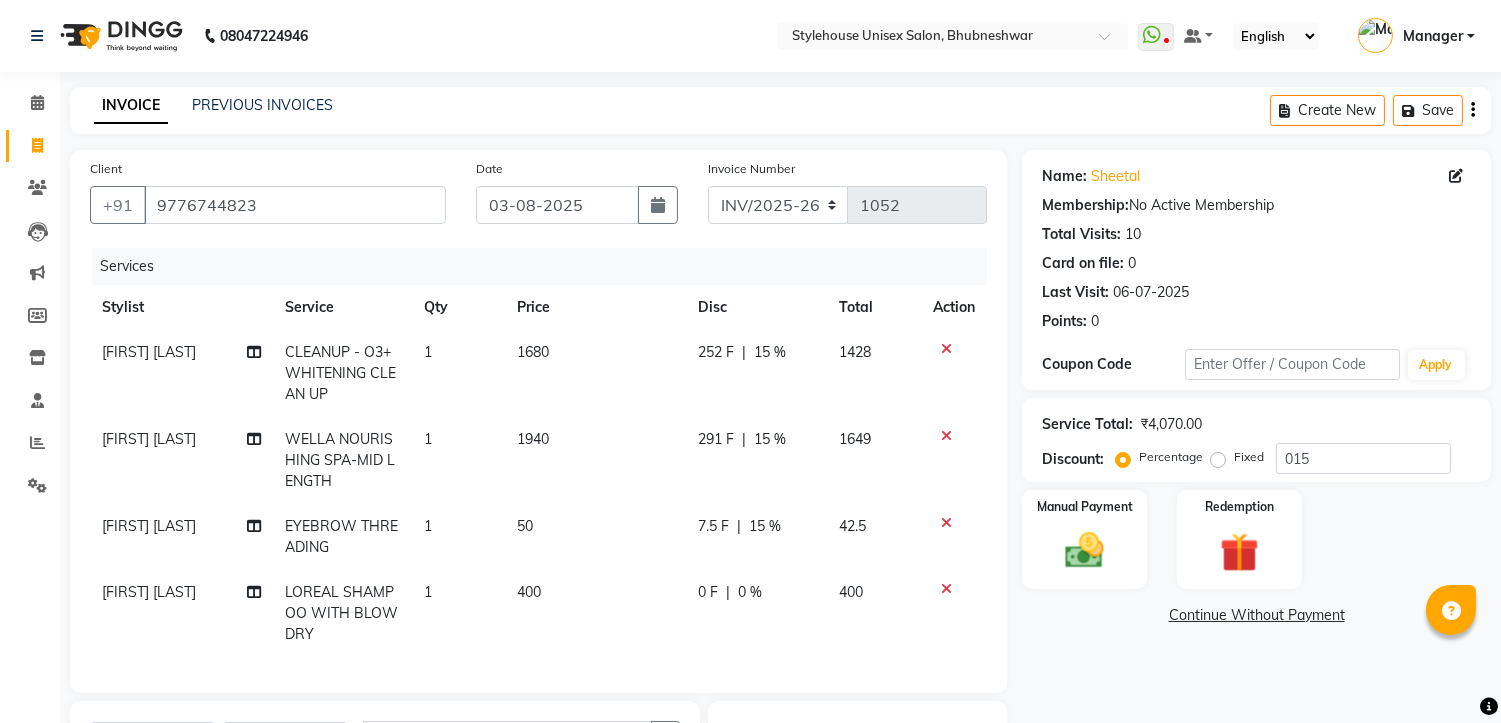 scroll, scrollTop: 222, scrollLeft: 0, axis: vertical 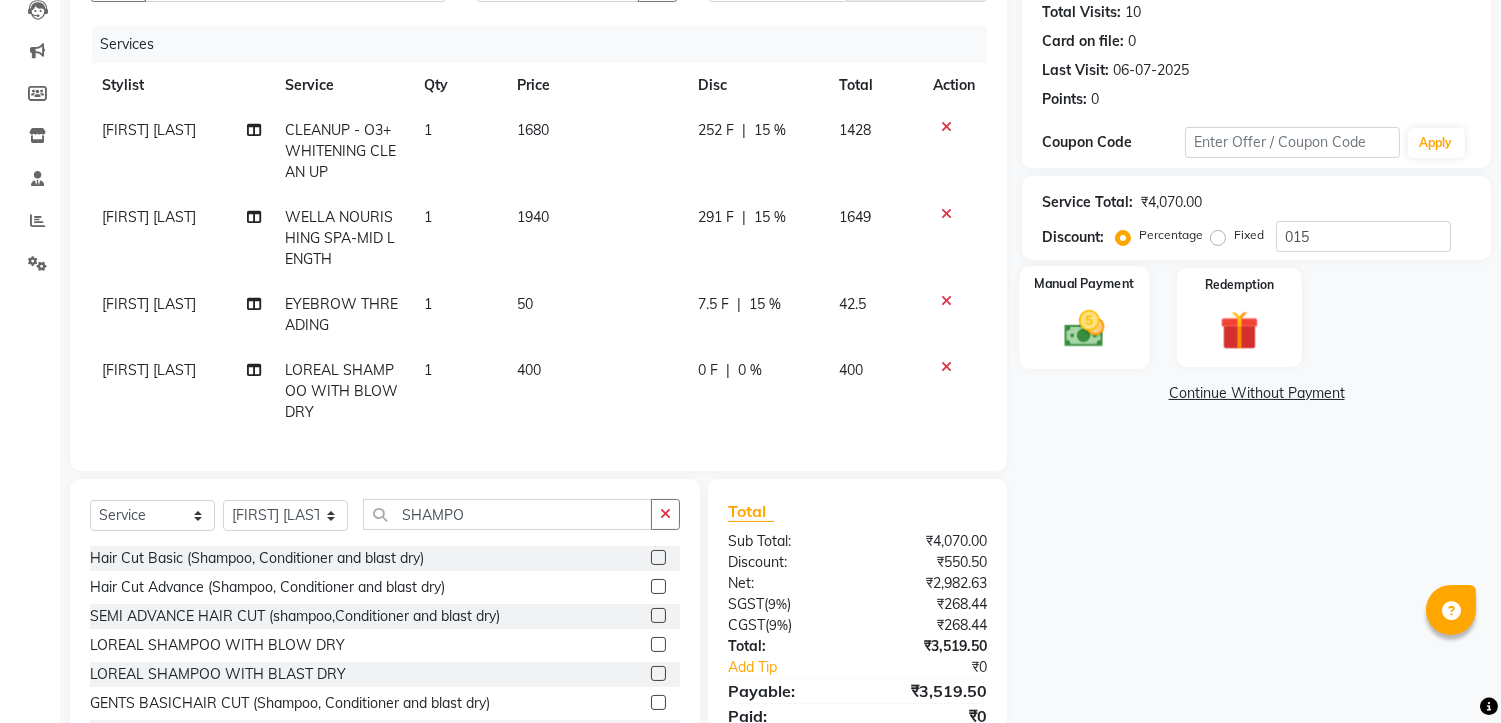 click 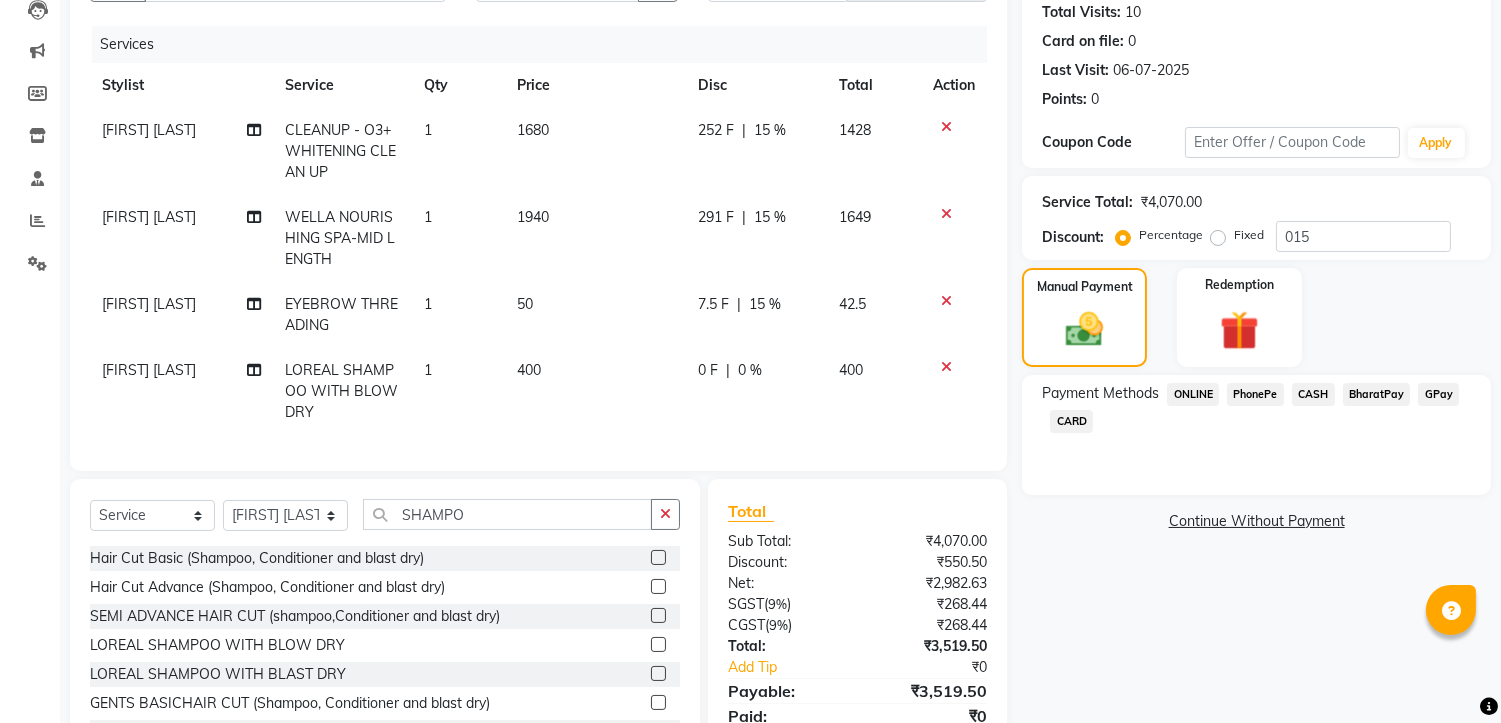 click on "PhonePe" 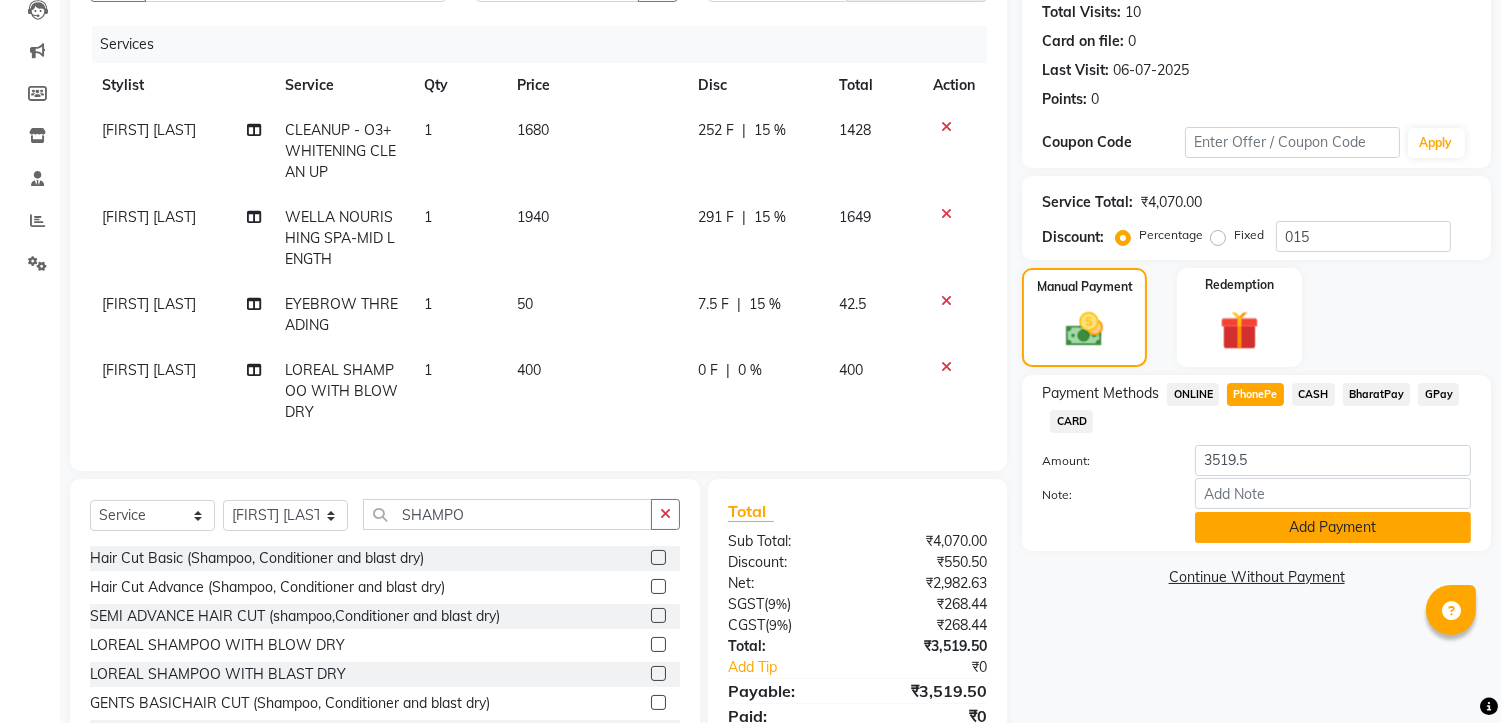 click on "Add Payment" 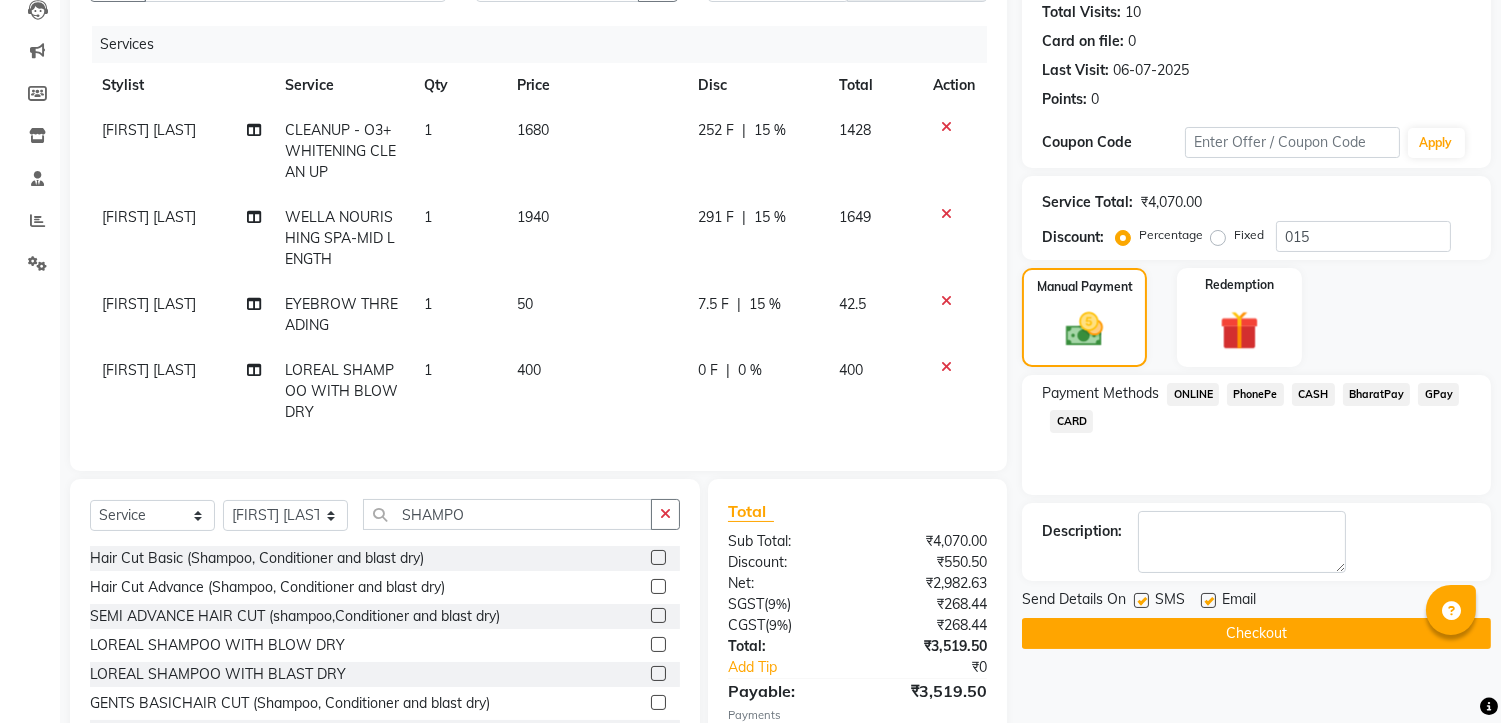 scroll, scrollTop: 360, scrollLeft: 0, axis: vertical 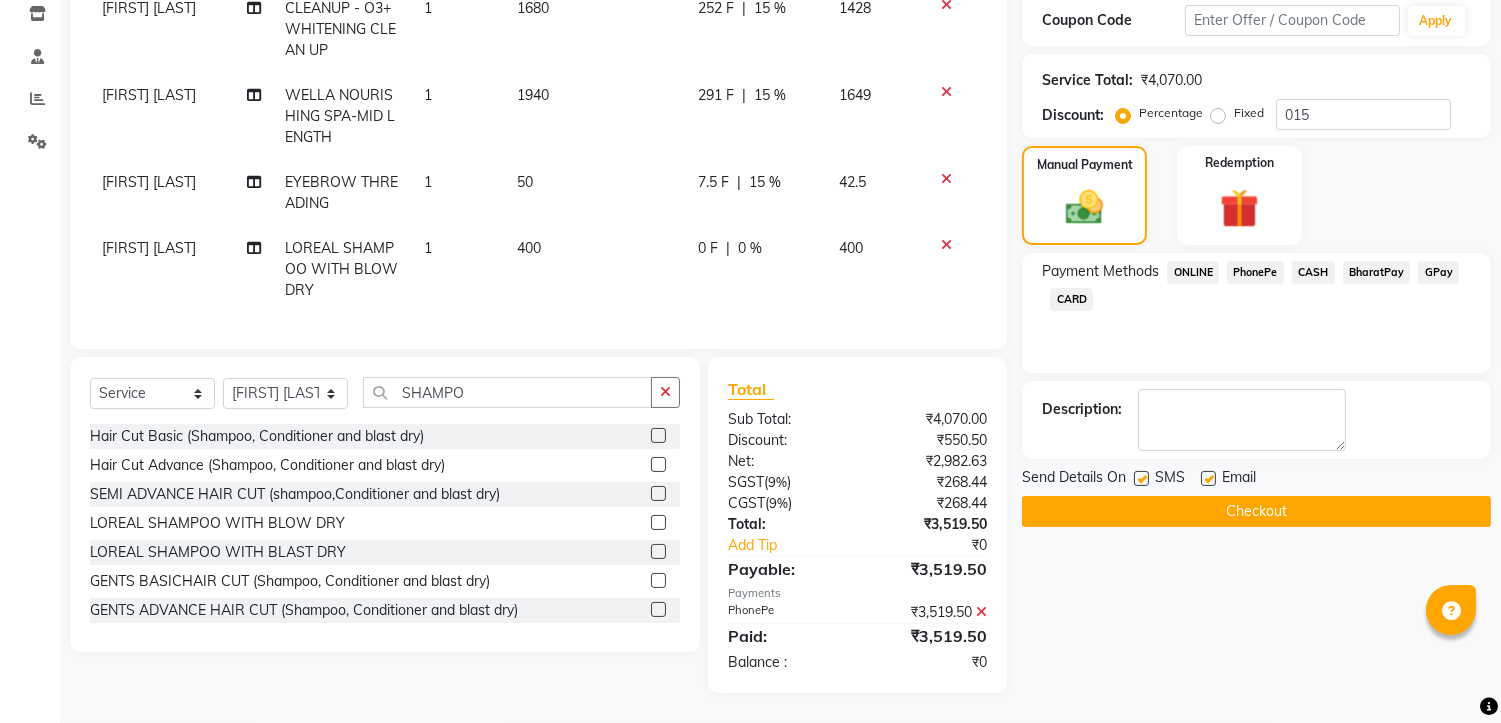 click on "Checkout" 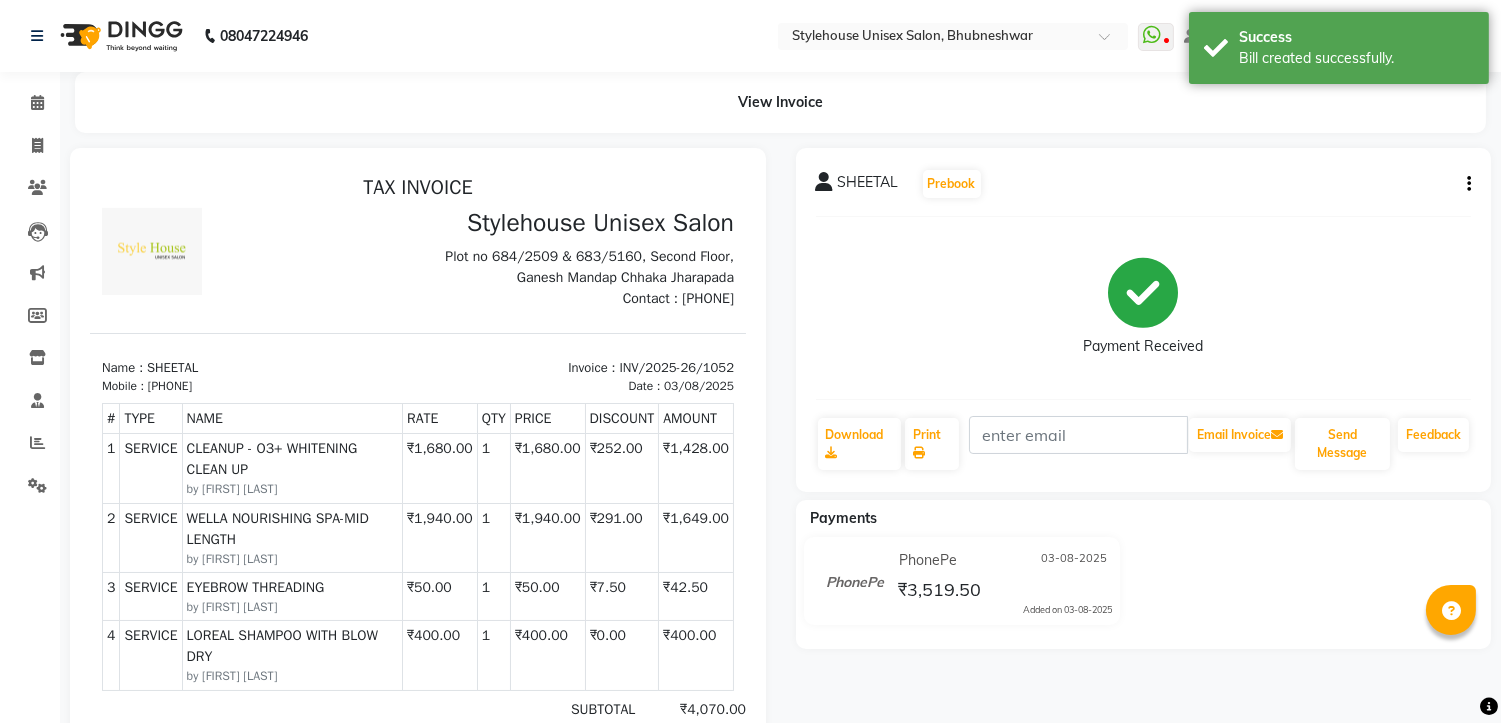 scroll, scrollTop: 0, scrollLeft: 0, axis: both 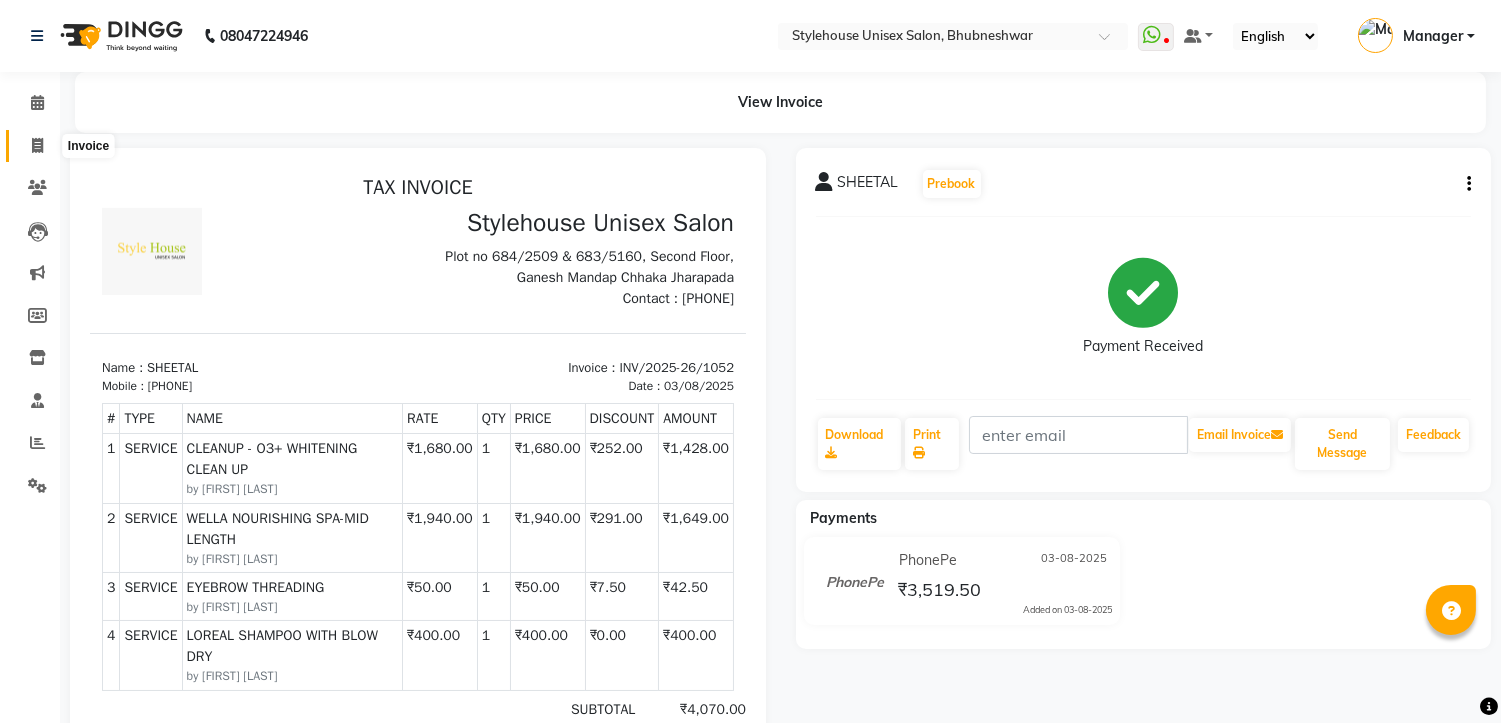 click 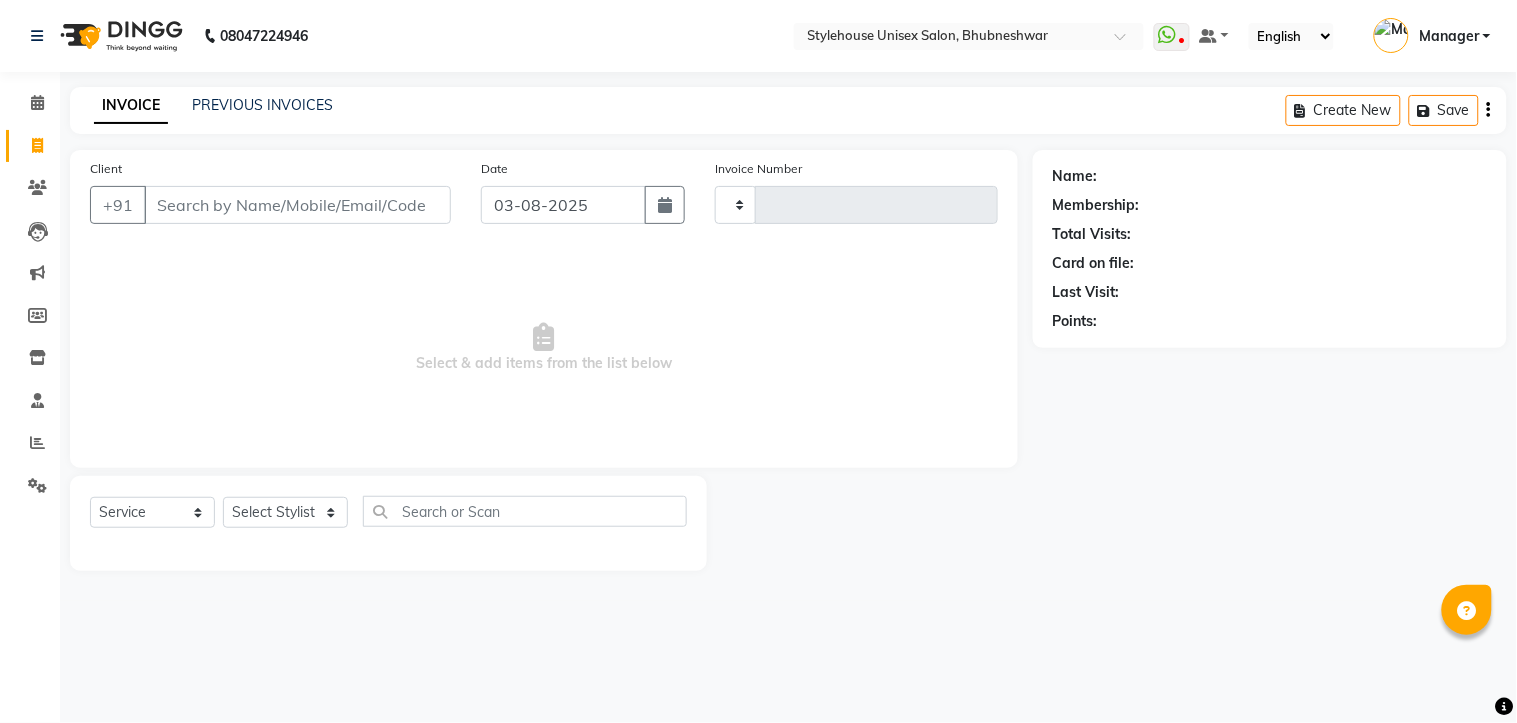 type on "1053" 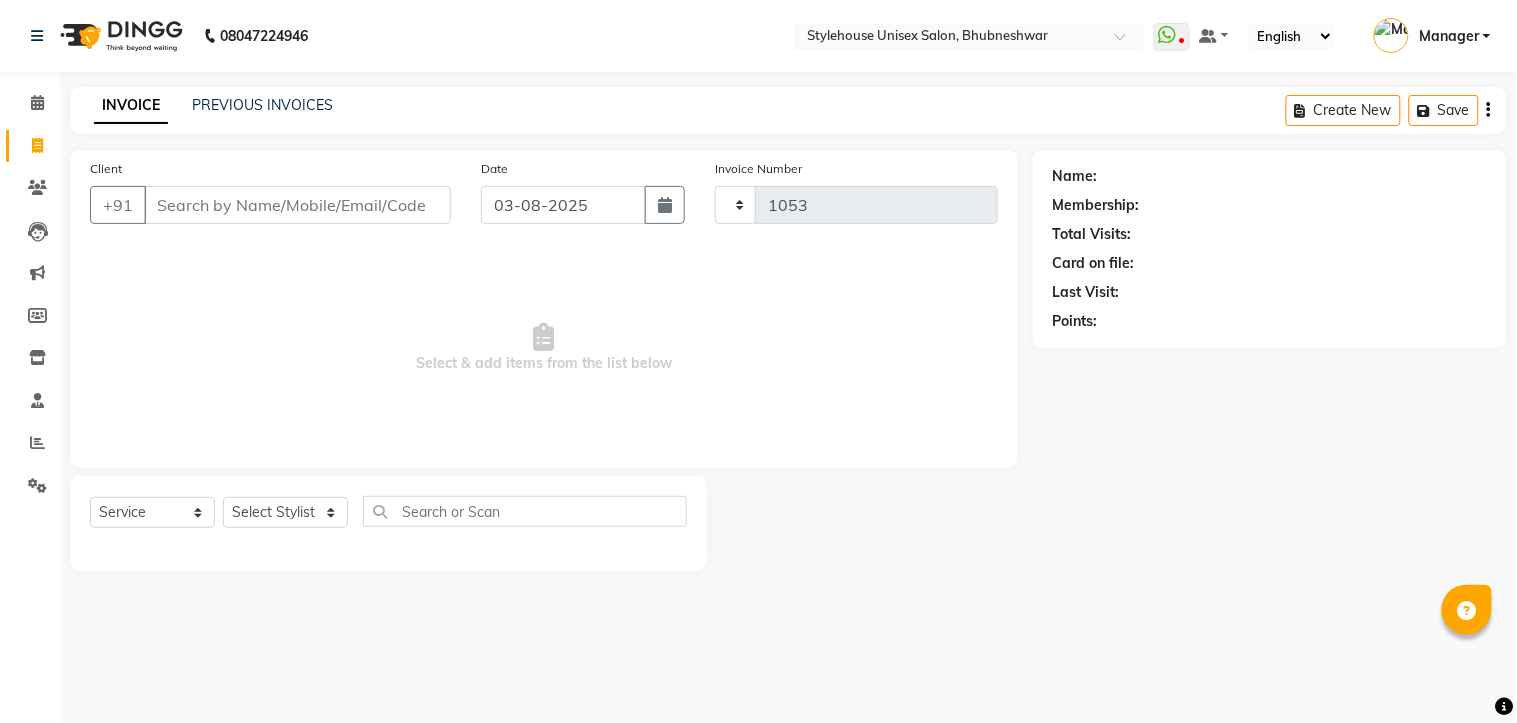 select on "7906" 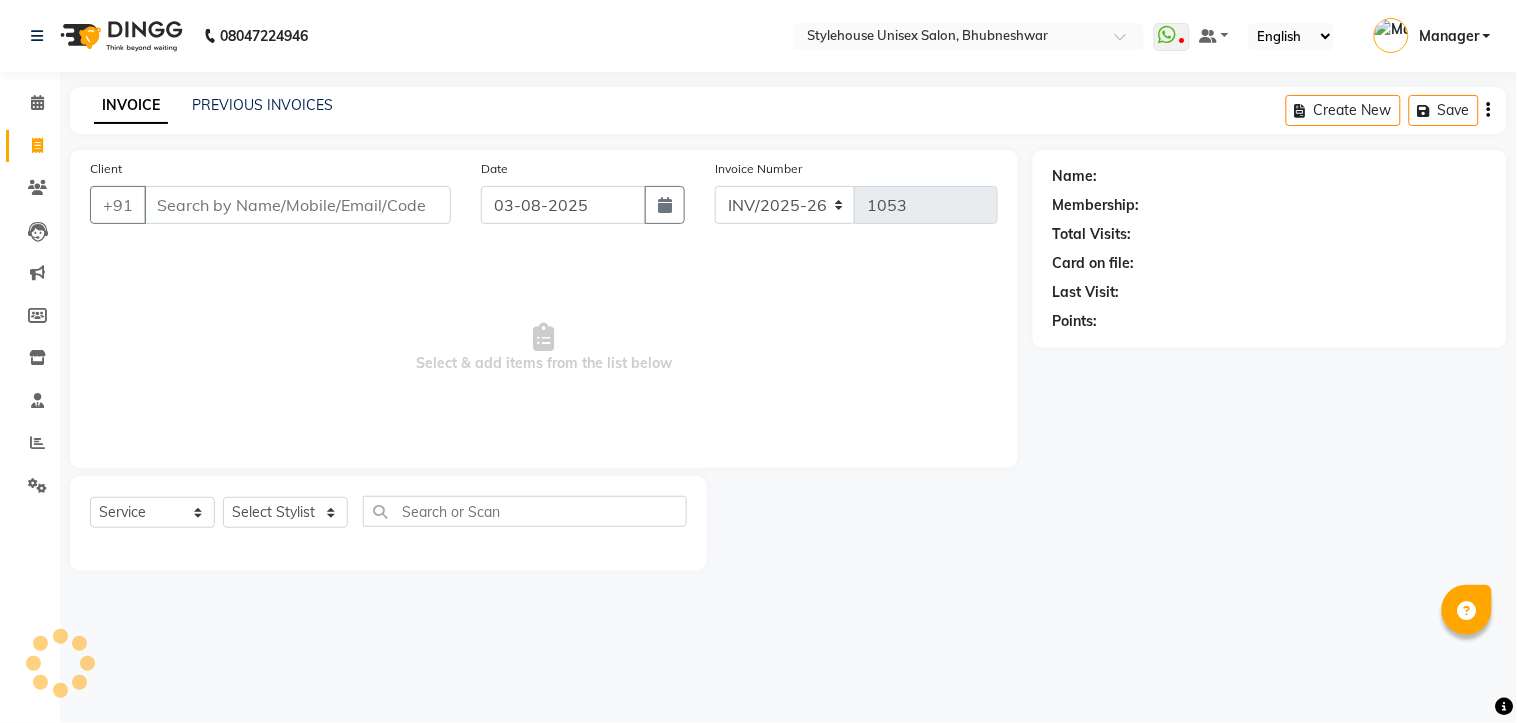 click on "Client" at bounding box center (297, 205) 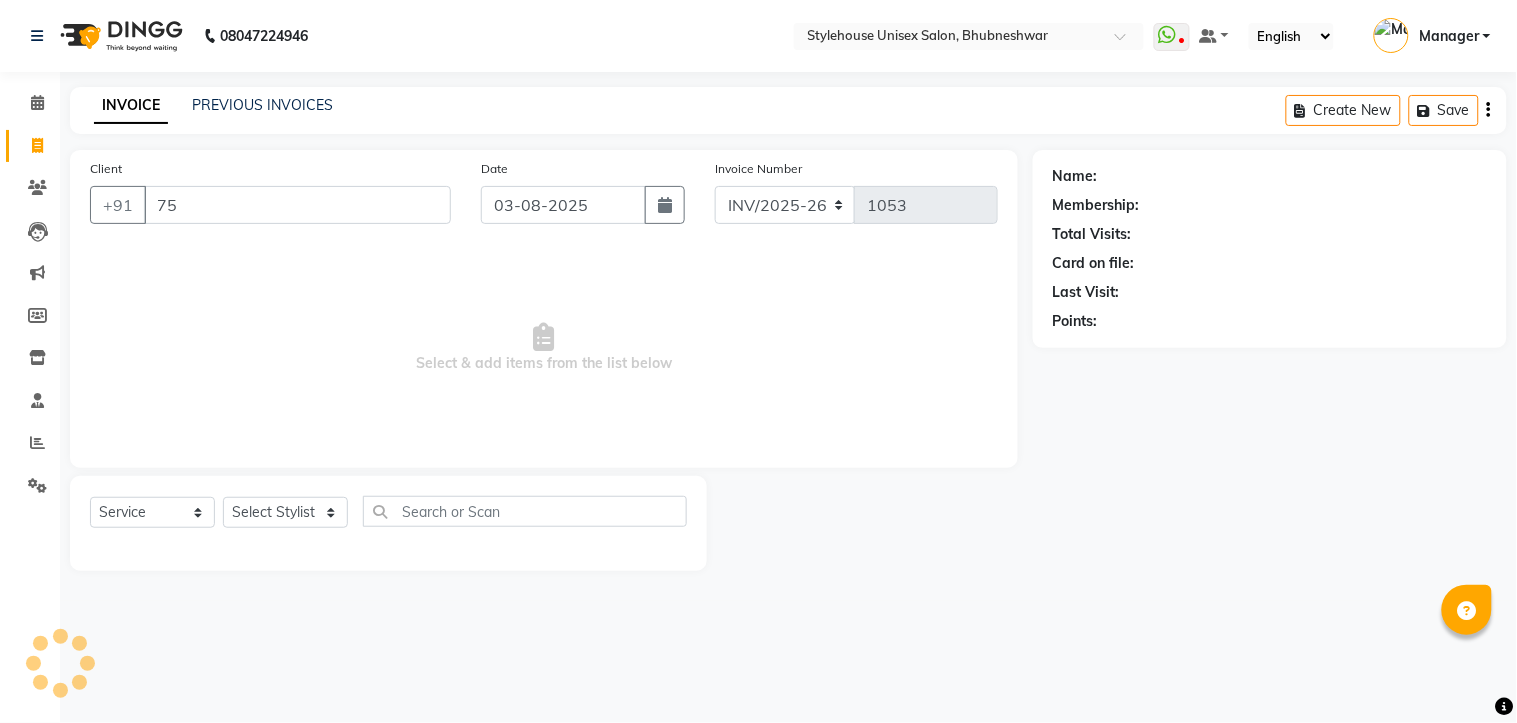 type on "7" 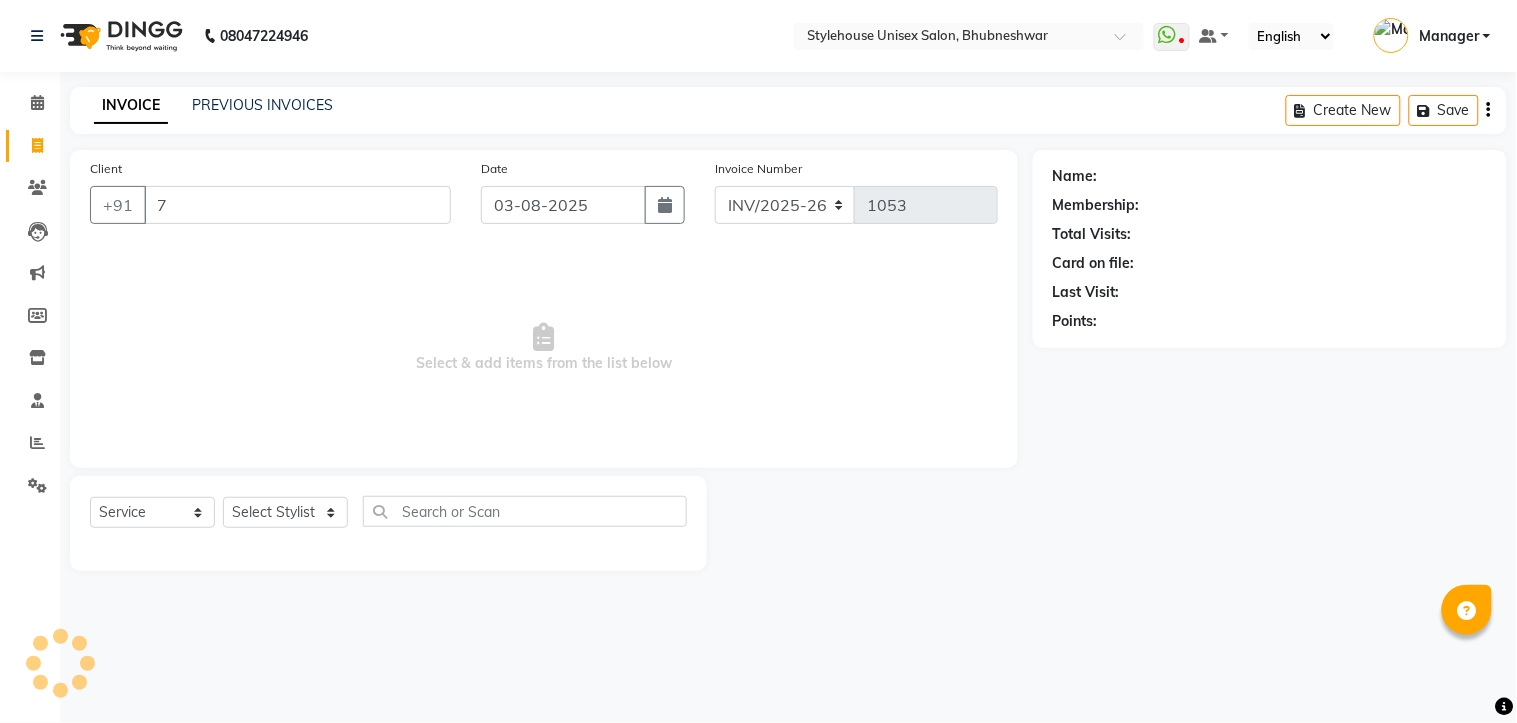 type 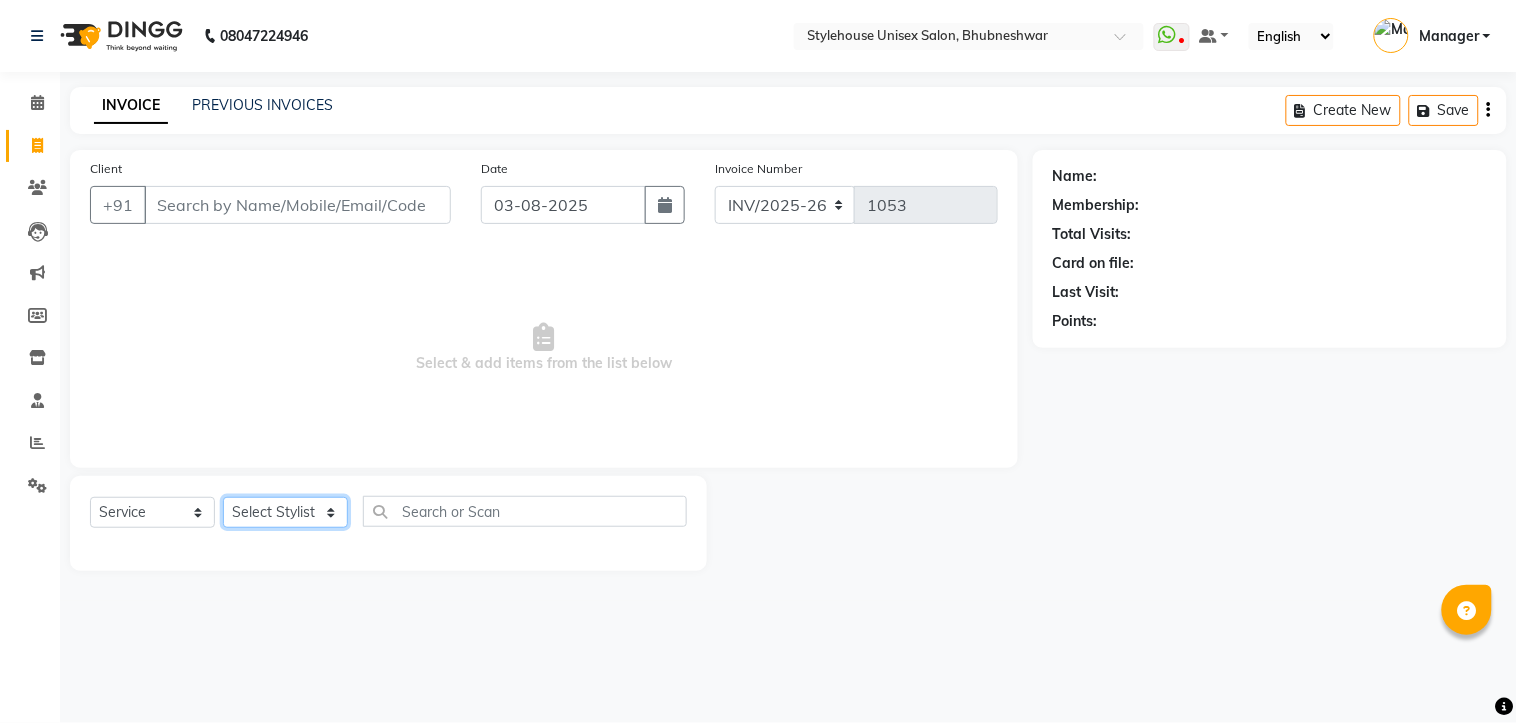 click on "Select Stylist ASISH MANTRI BIKASH BARIK LIMARANI SAMAL Manager NAZNI BEGUM PABITRA BARIK RUPANJALI SAMAL" 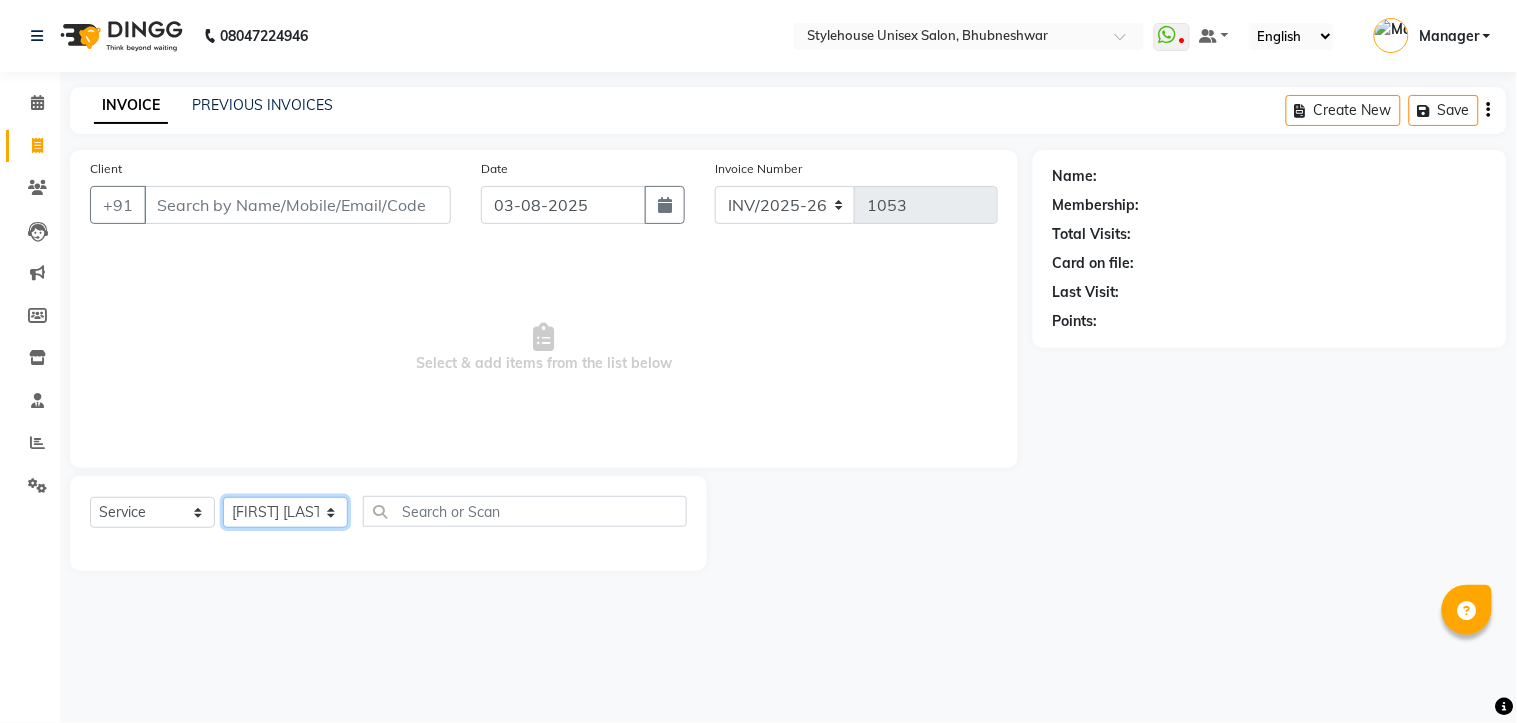 click on "Select Stylist ASISH MANTRI BIKASH BARIK LIMARANI SAMAL Manager NAZNI BEGUM PABITRA BARIK RUPANJALI SAMAL" 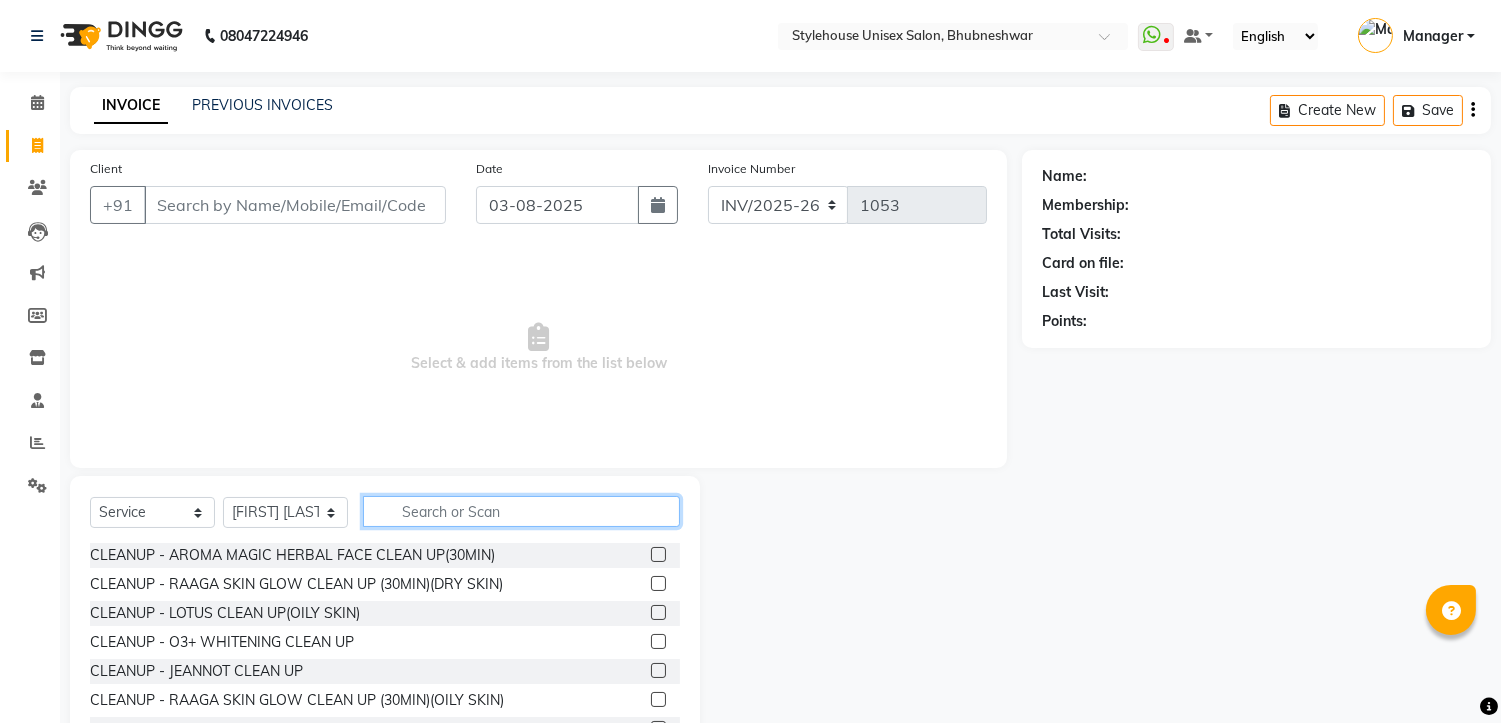 click 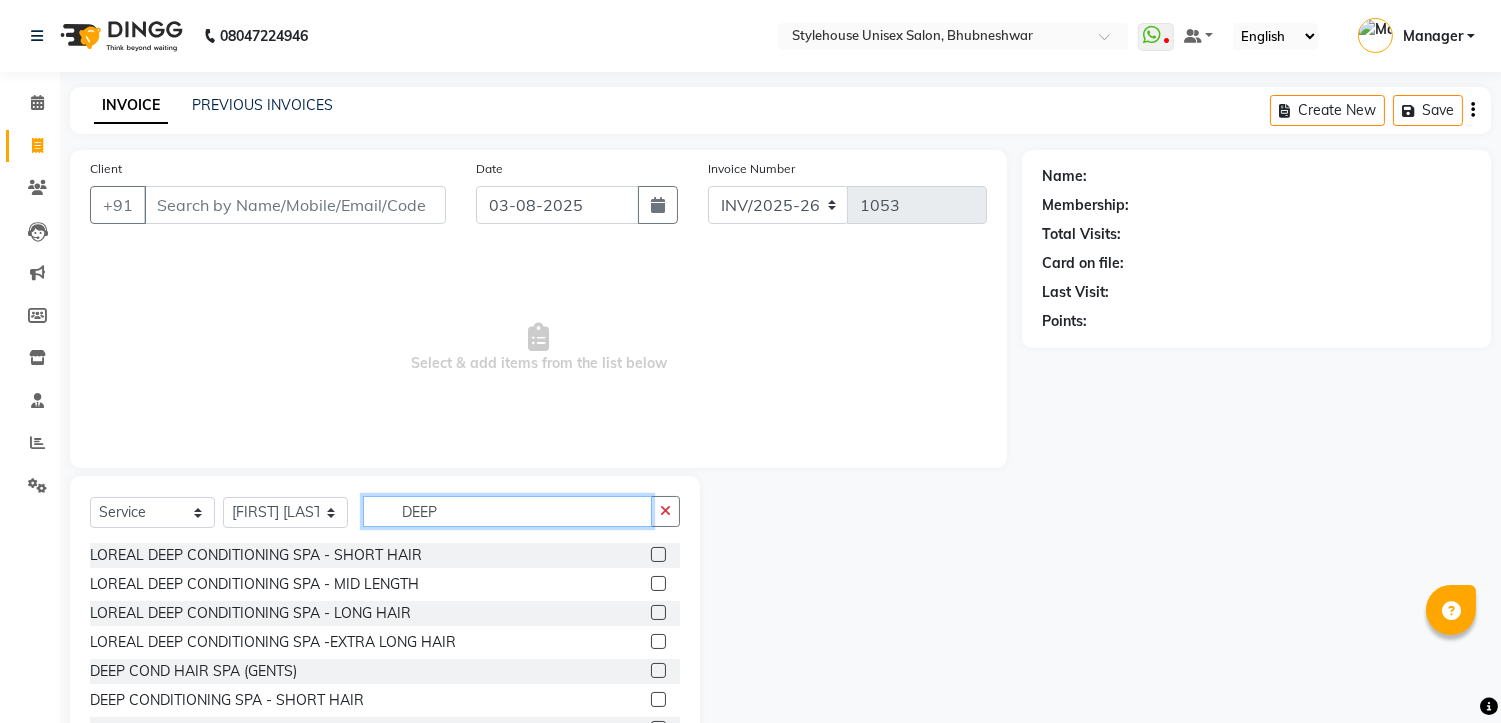 type on "DEEP" 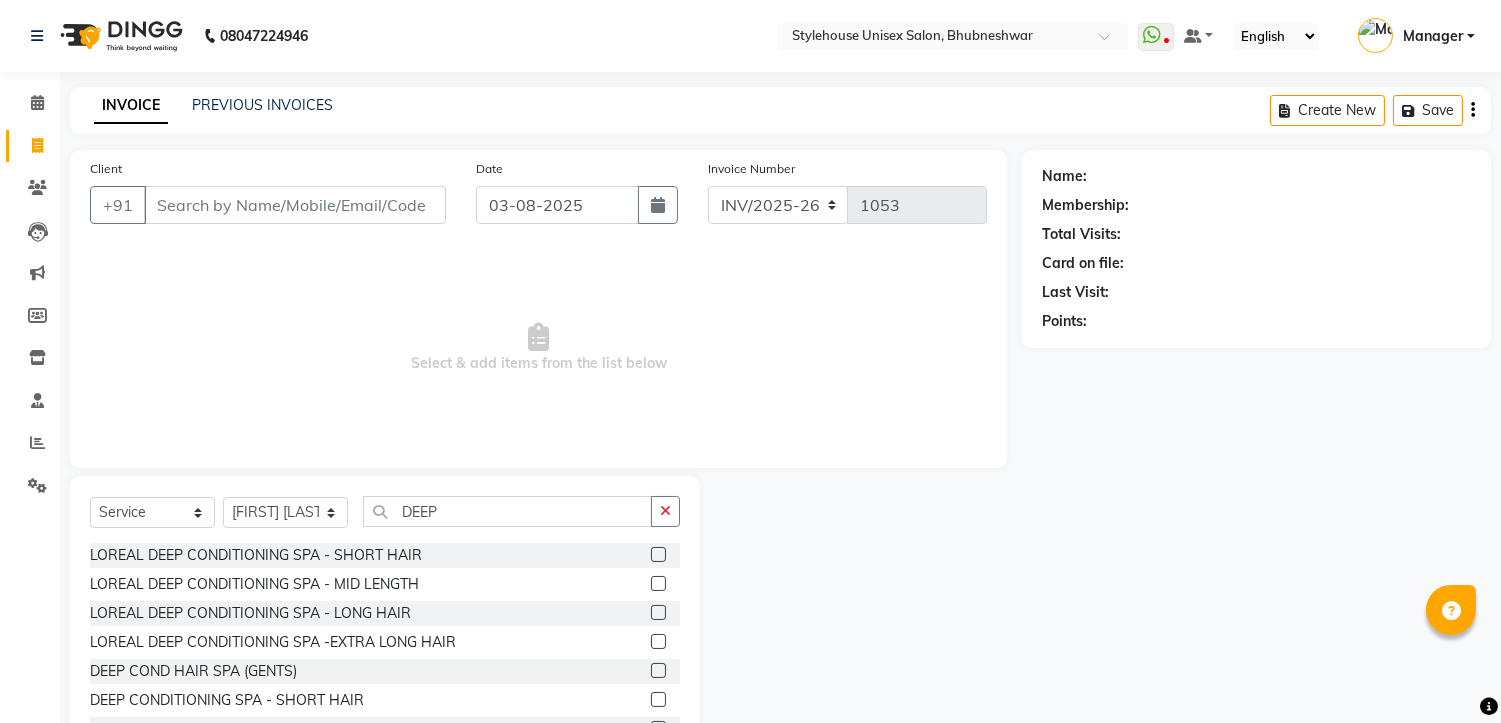 click 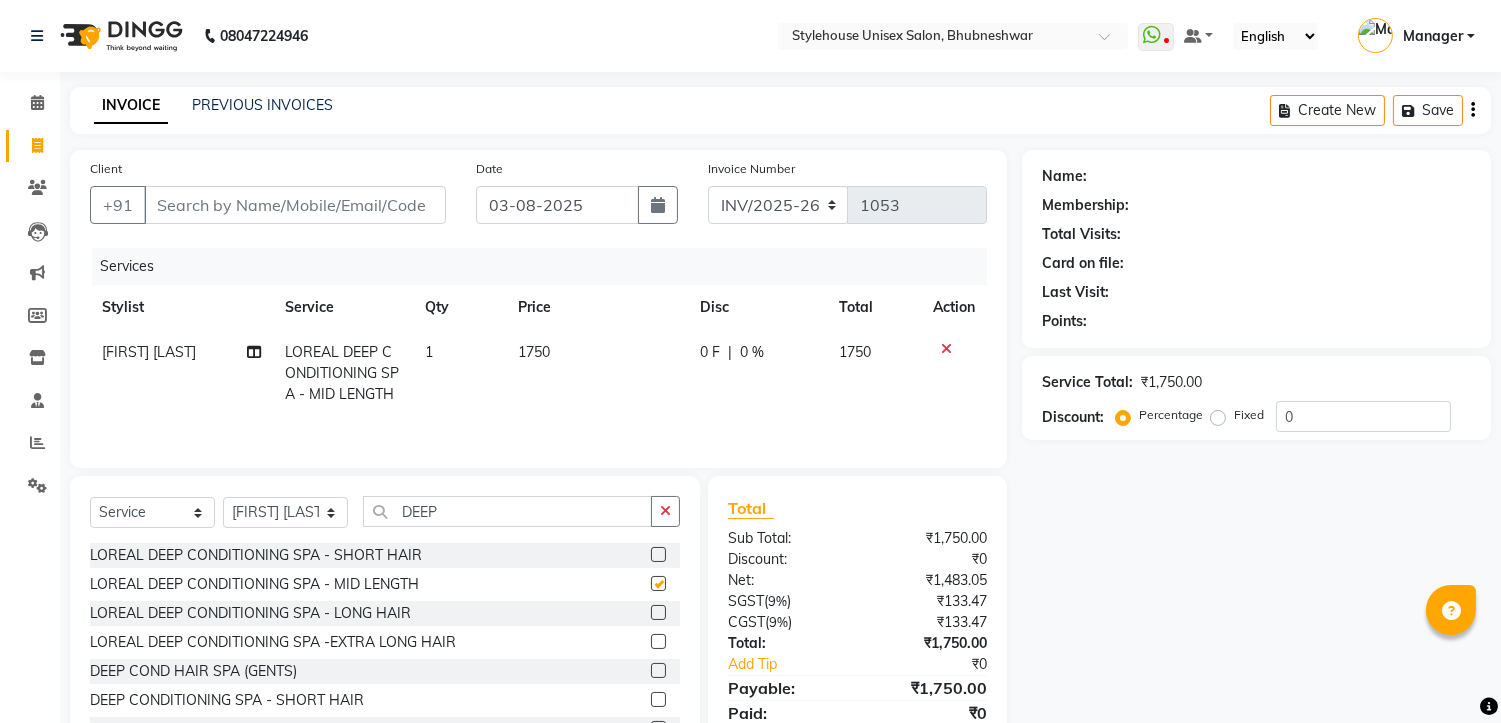 checkbox on "false" 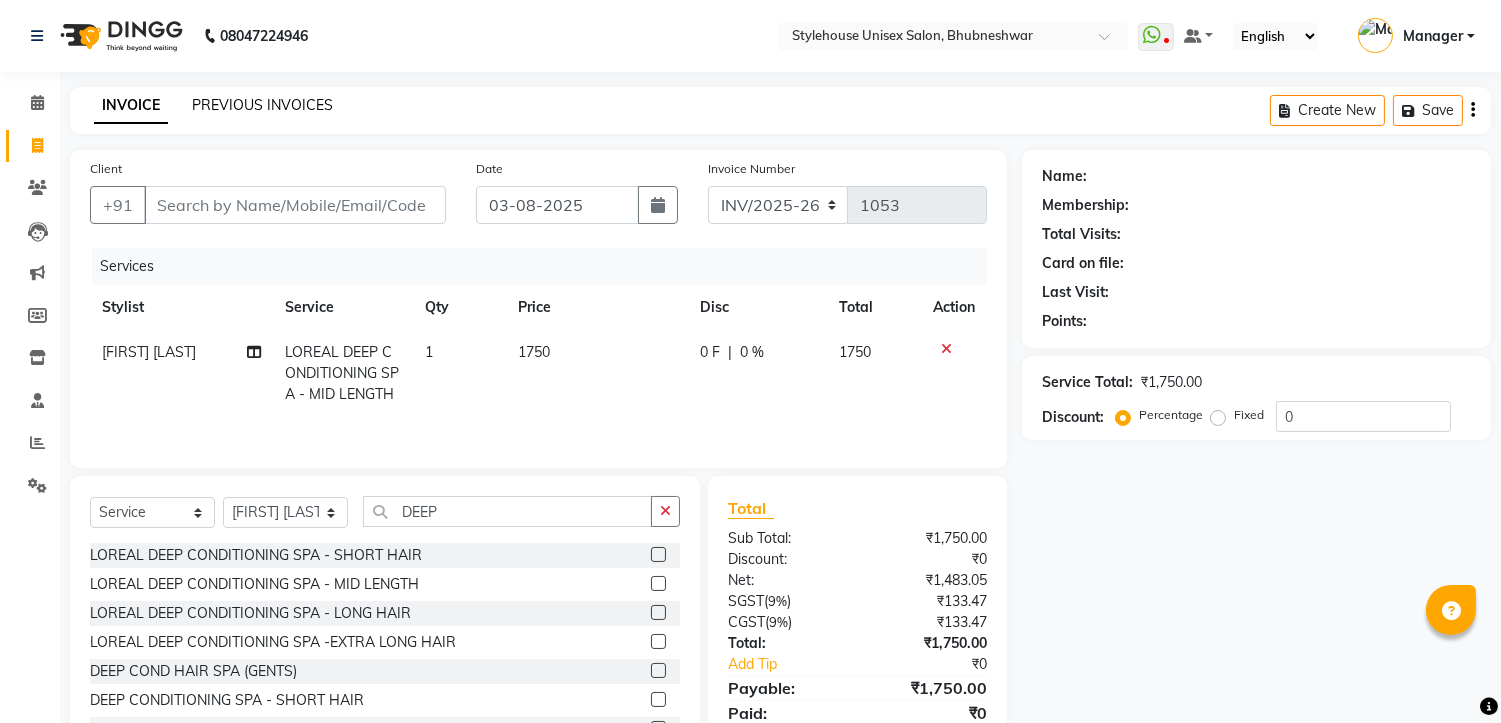 click on "PREVIOUS INVOICES" 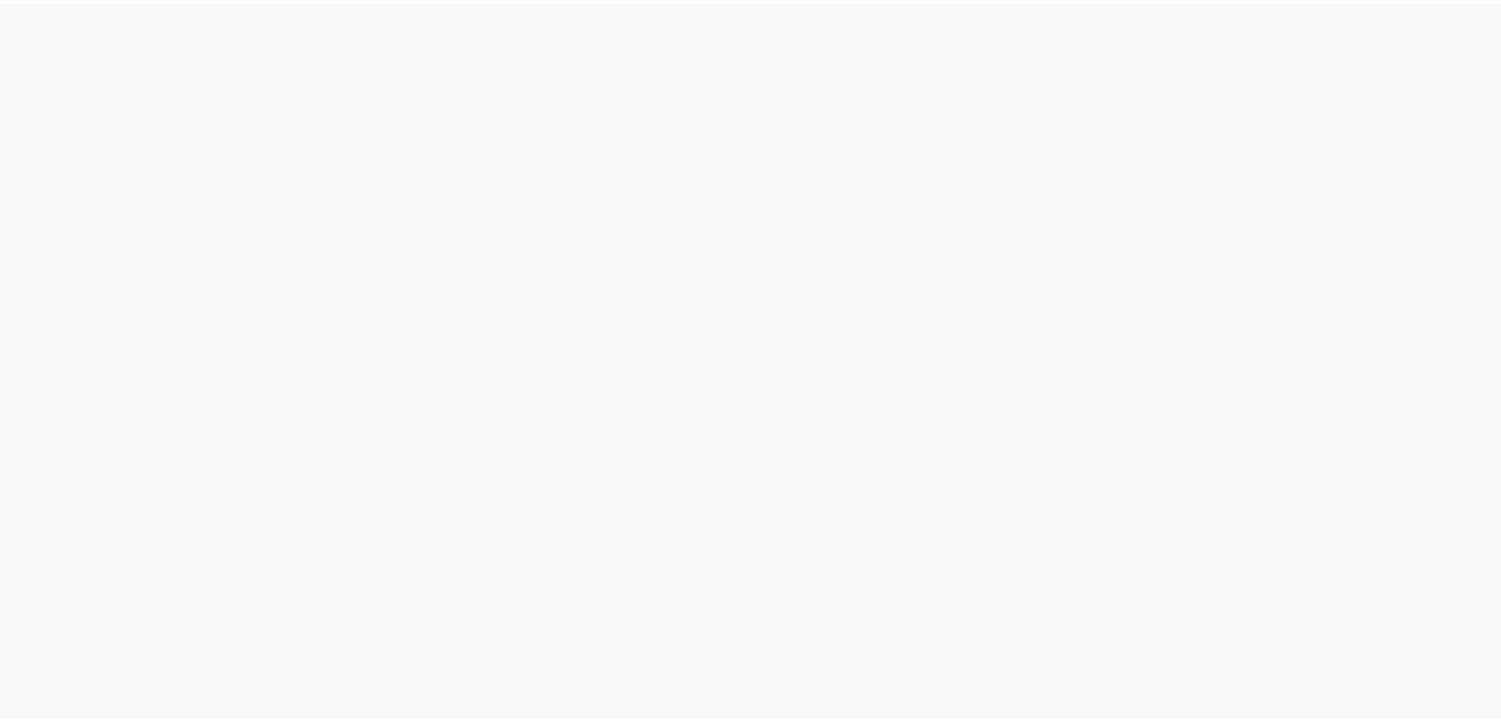scroll, scrollTop: 0, scrollLeft: 0, axis: both 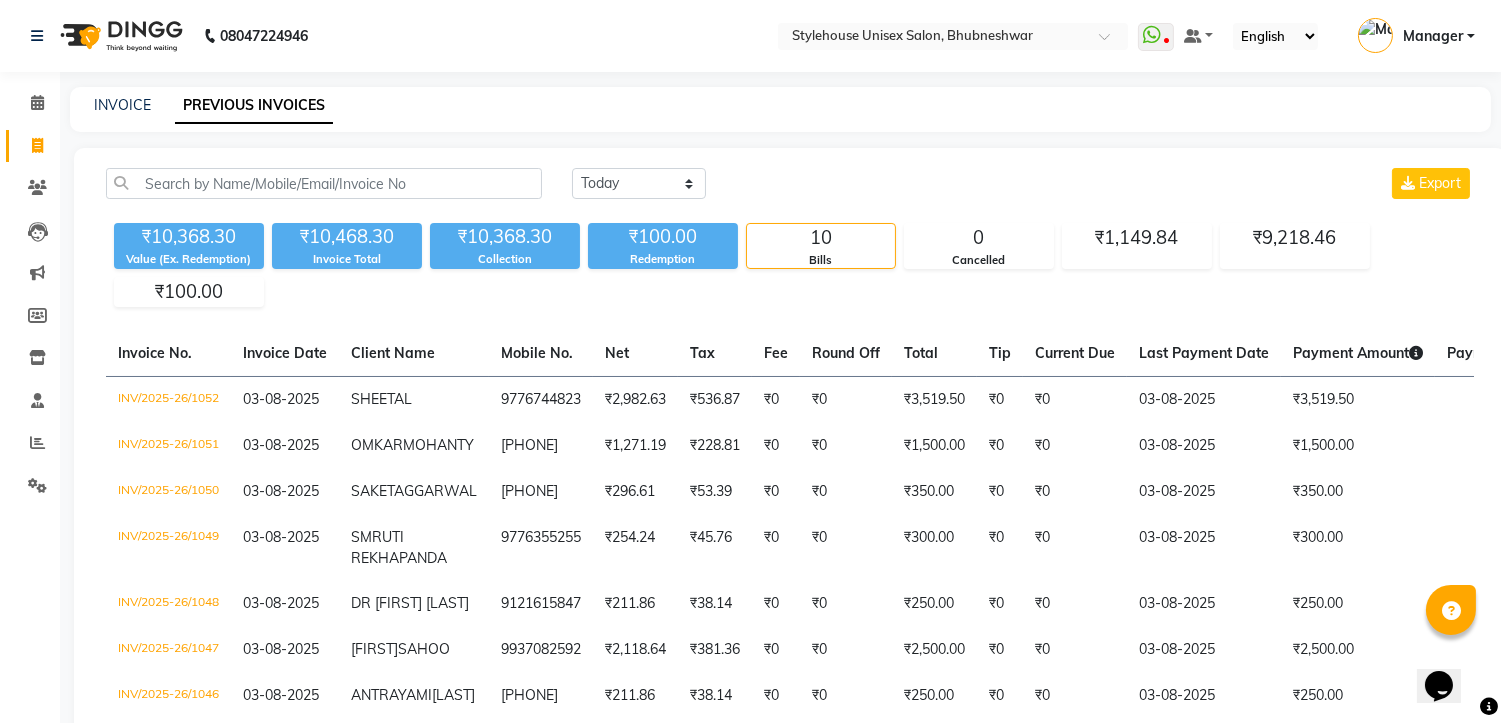 click on "Today Yesterday Custom Range Export" 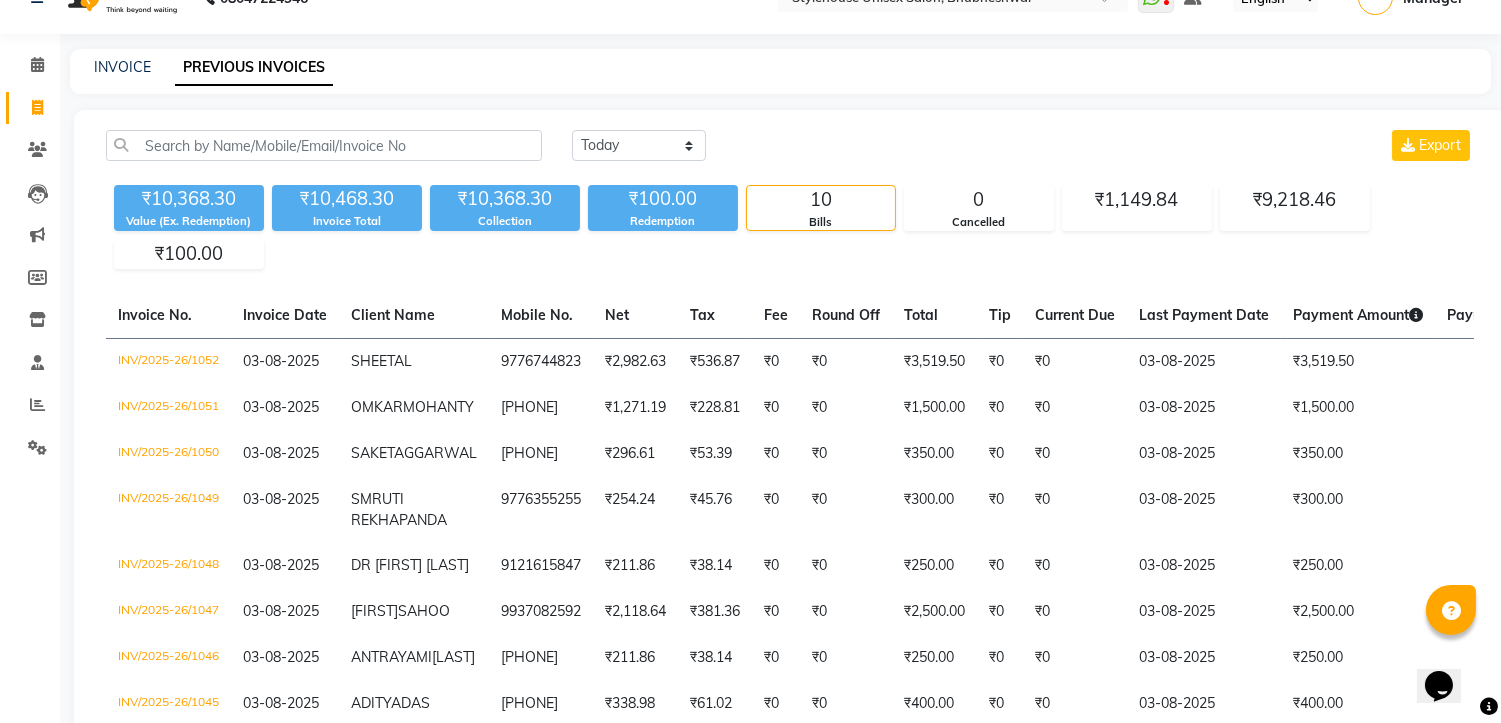 scroll, scrollTop: 0, scrollLeft: 0, axis: both 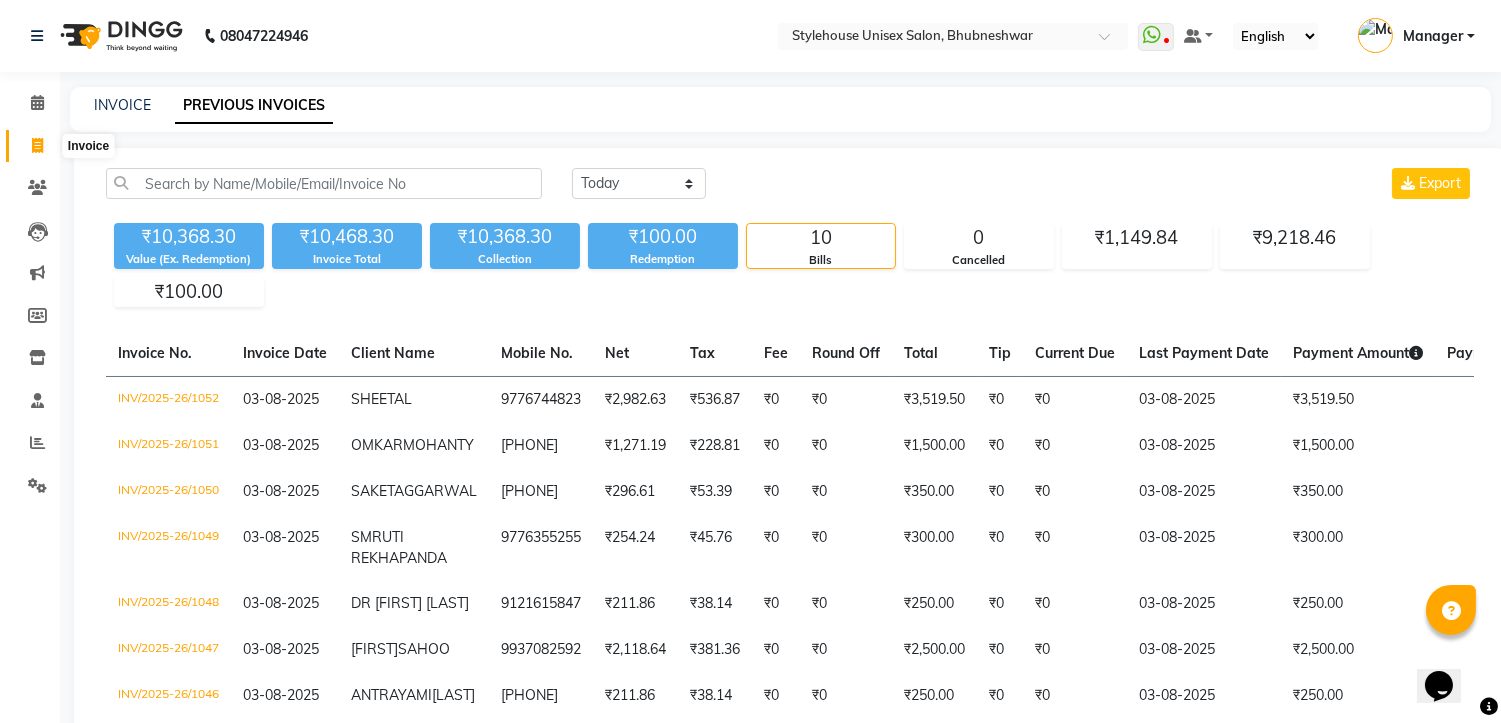 click 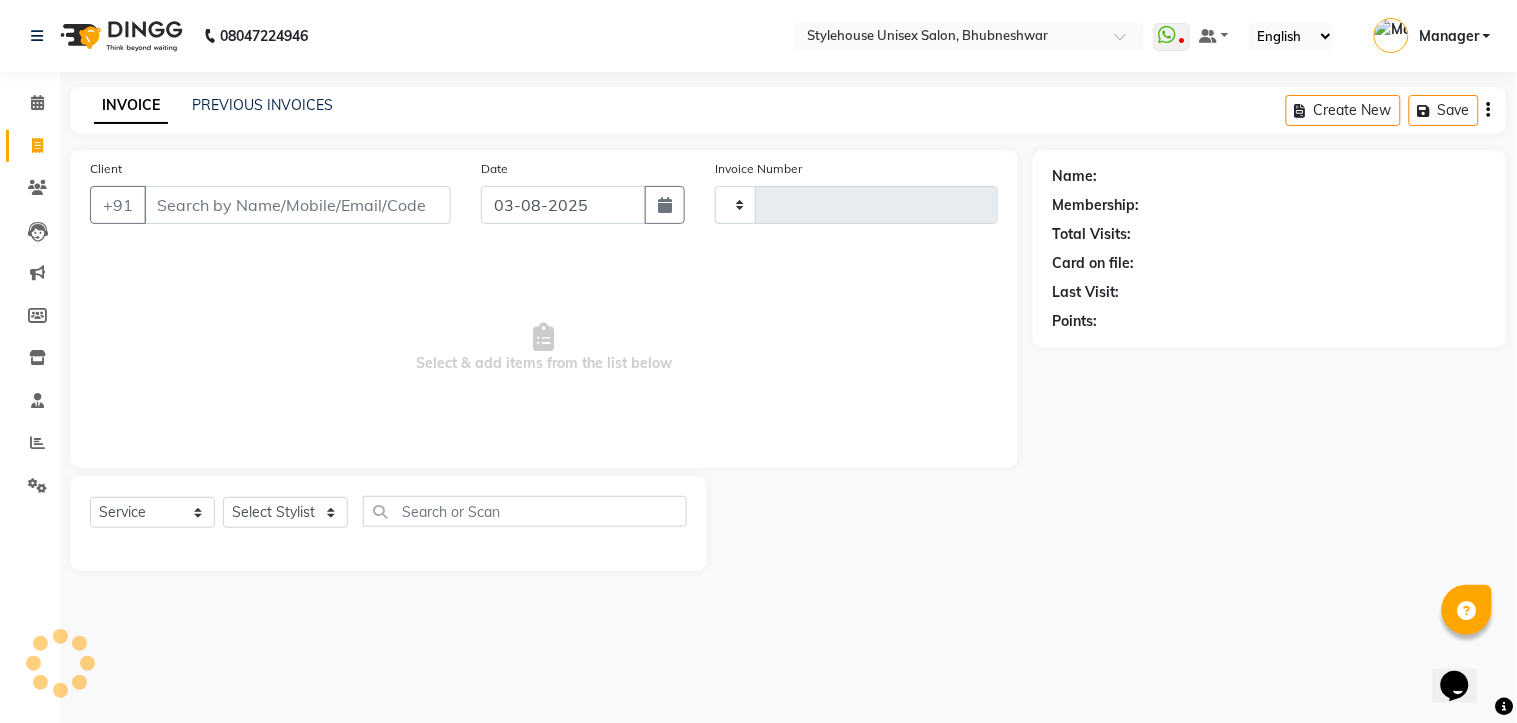 type on "1053" 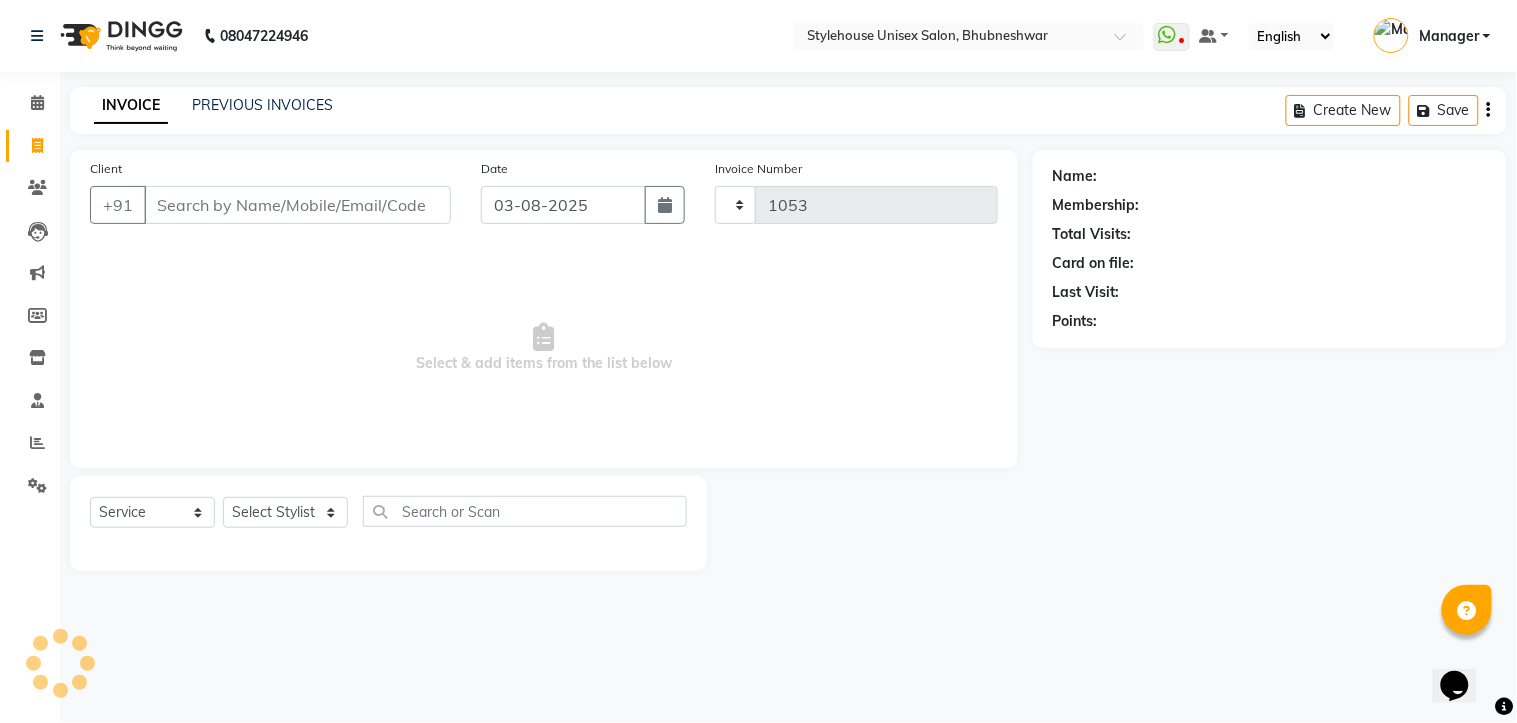 select on "7906" 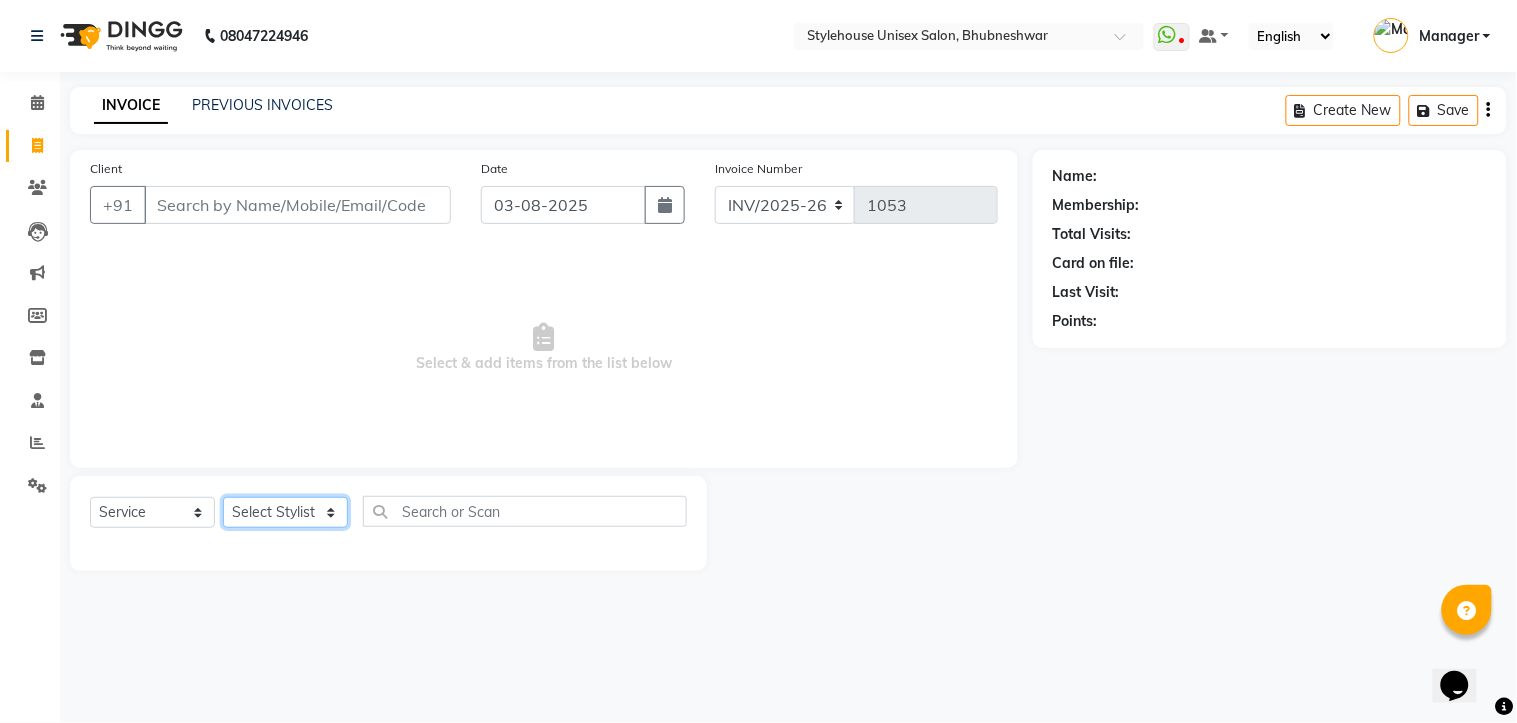 click on "Select Stylist [FIRST] [LAST] [FIRST] [LAST] [FIRST] [LAST] Manager [FIRST] [LAST] [FIRST] [LAST] [FIRST] [LAST]" 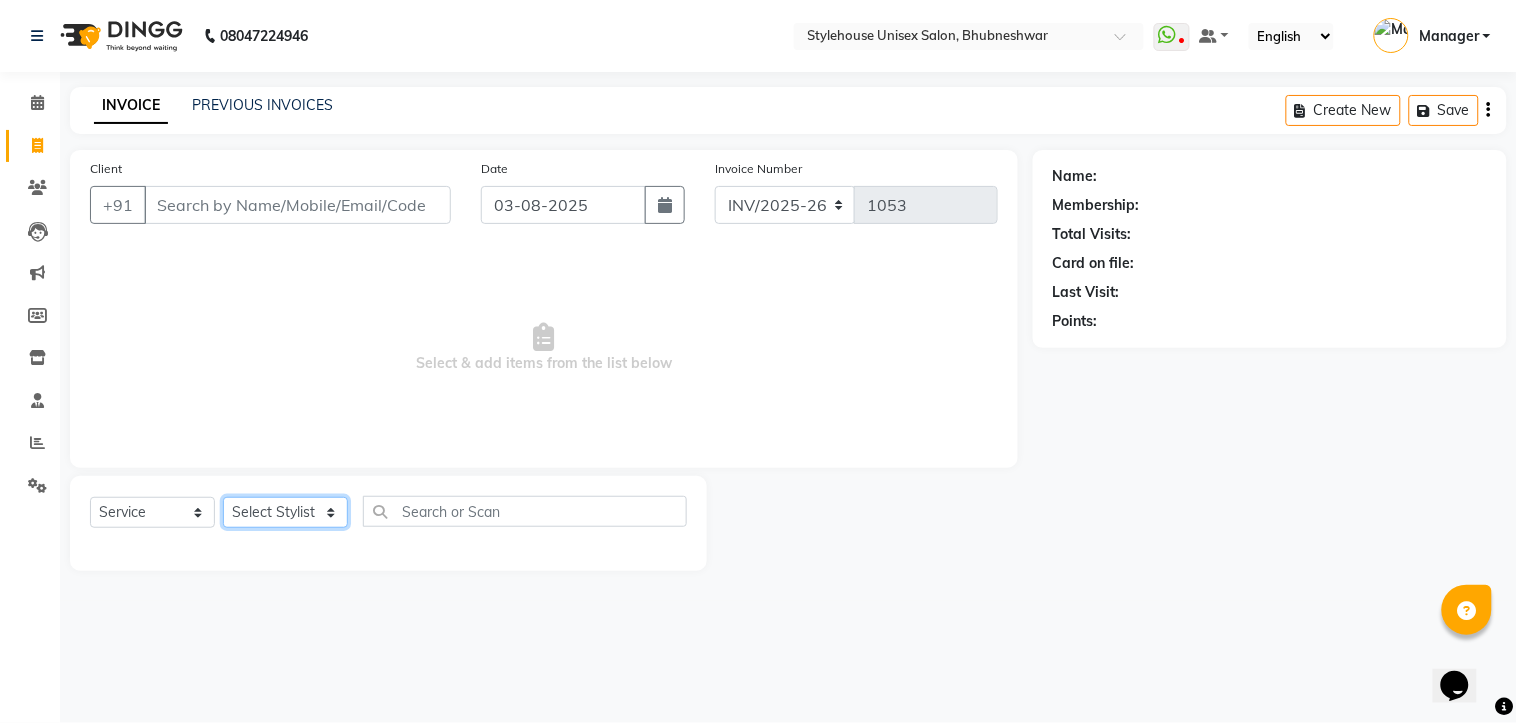 select on "87148" 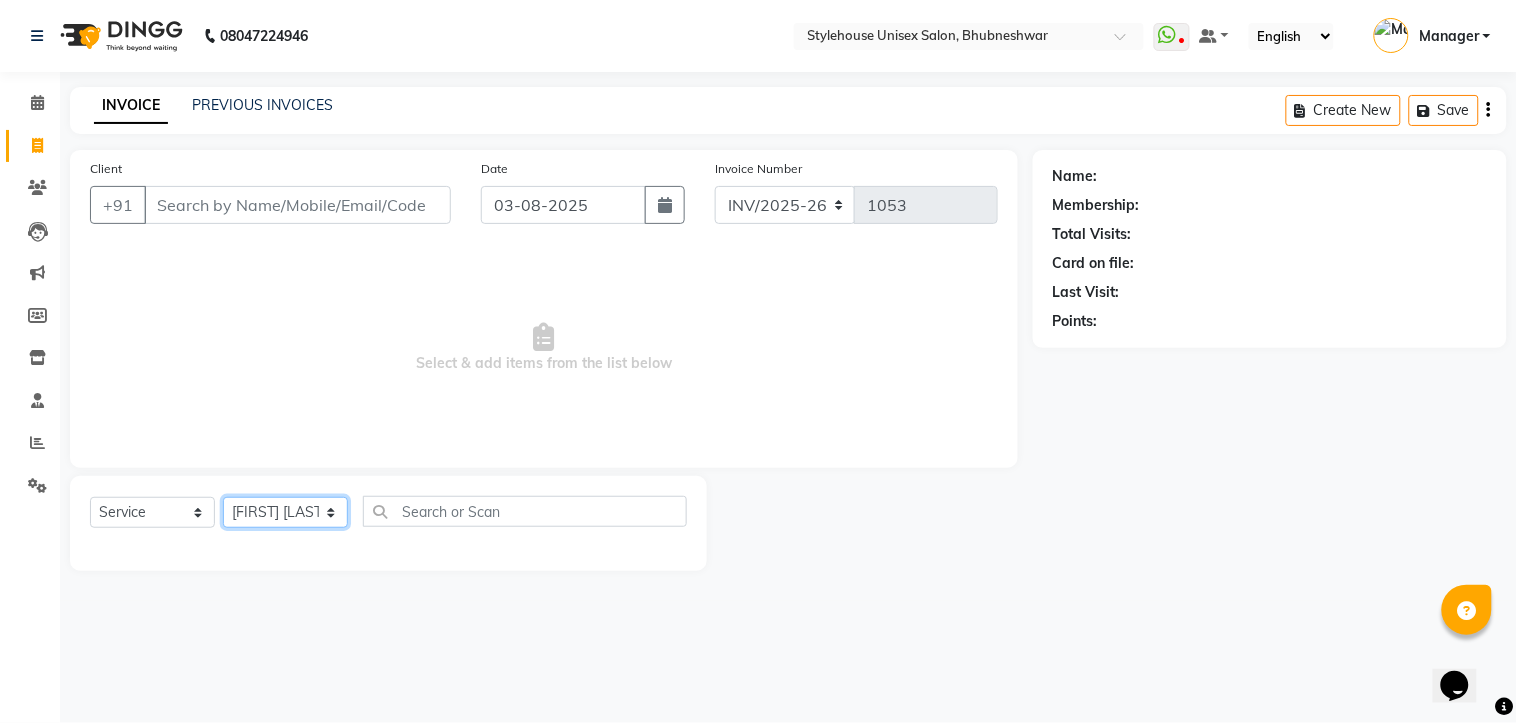 click on "Select Stylist [FIRST] [LAST] [FIRST] [LAST] [FIRST] [LAST] Manager [FIRST] [LAST] [FIRST] [LAST] [FIRST] [LAST]" 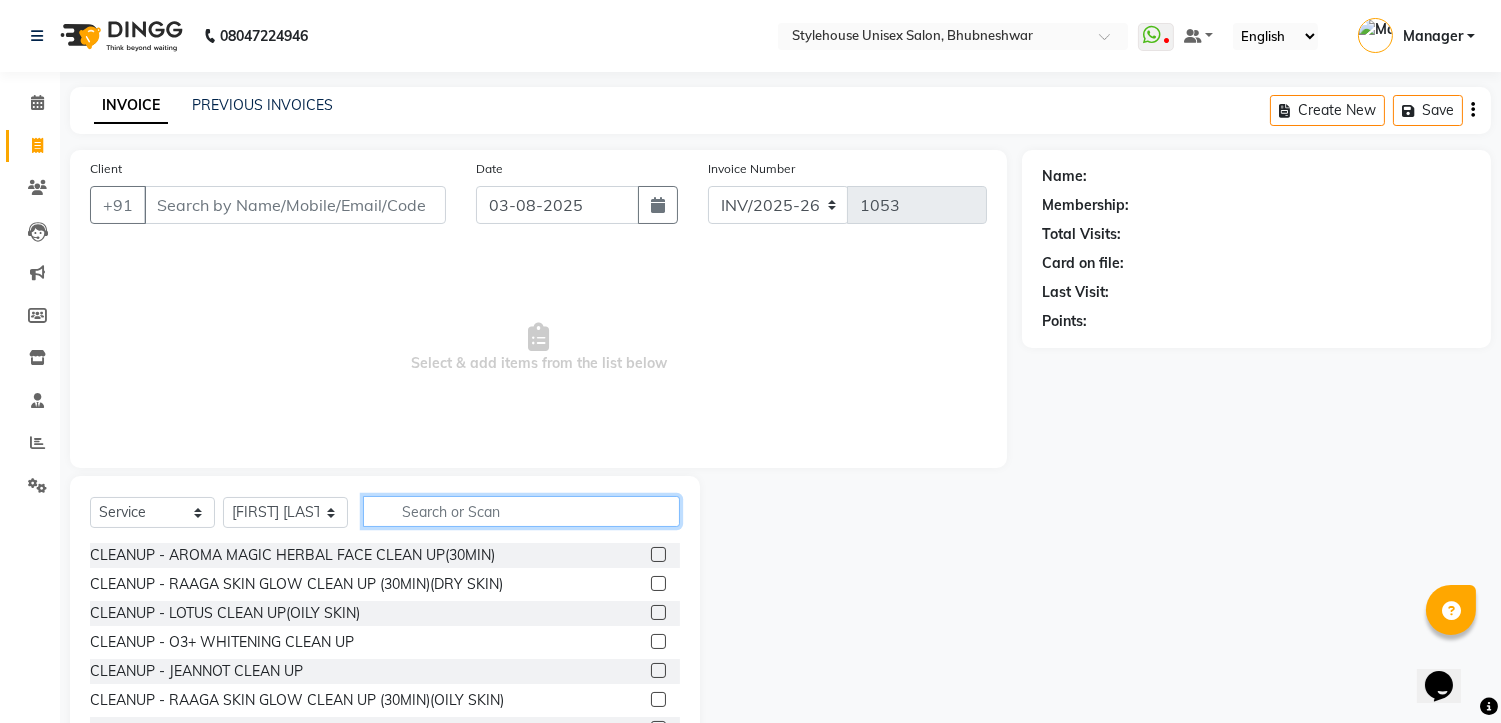 click 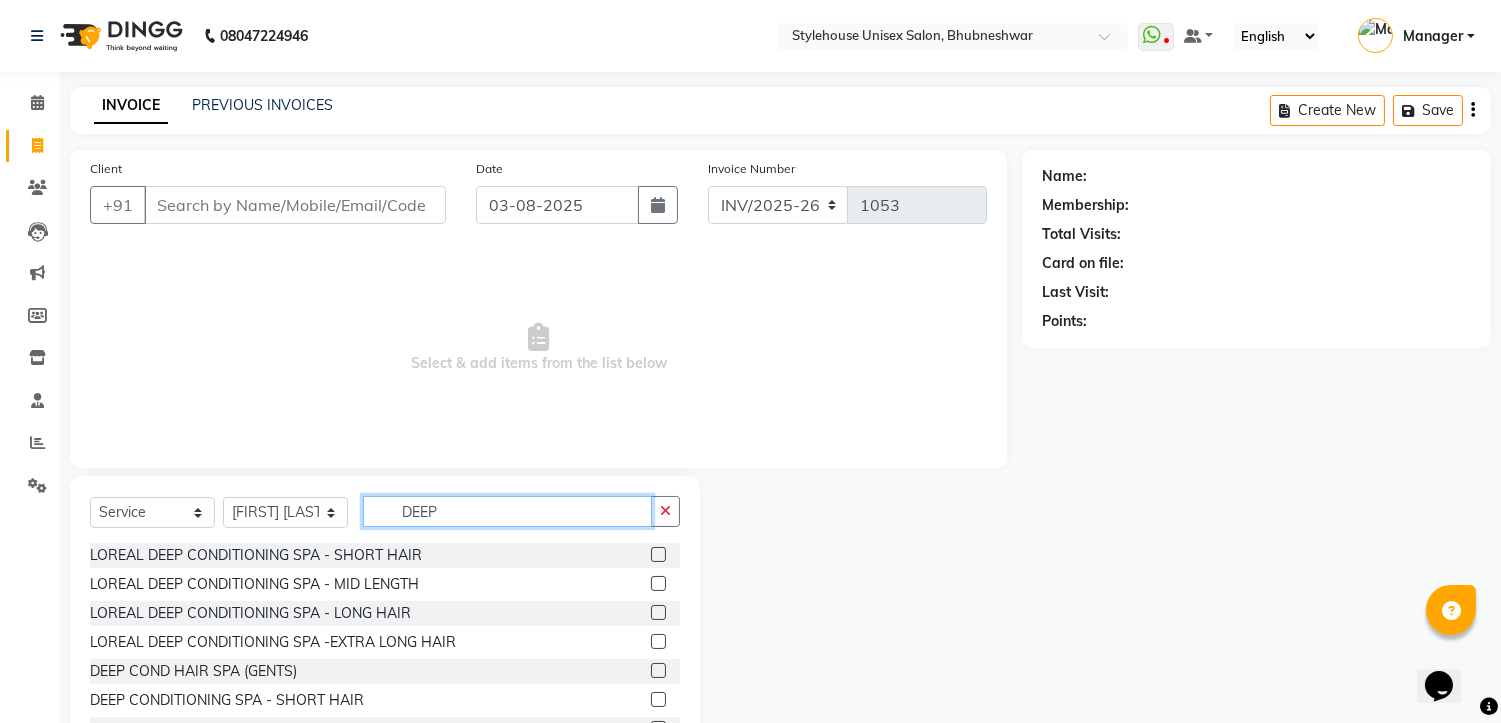 type on "DEEP" 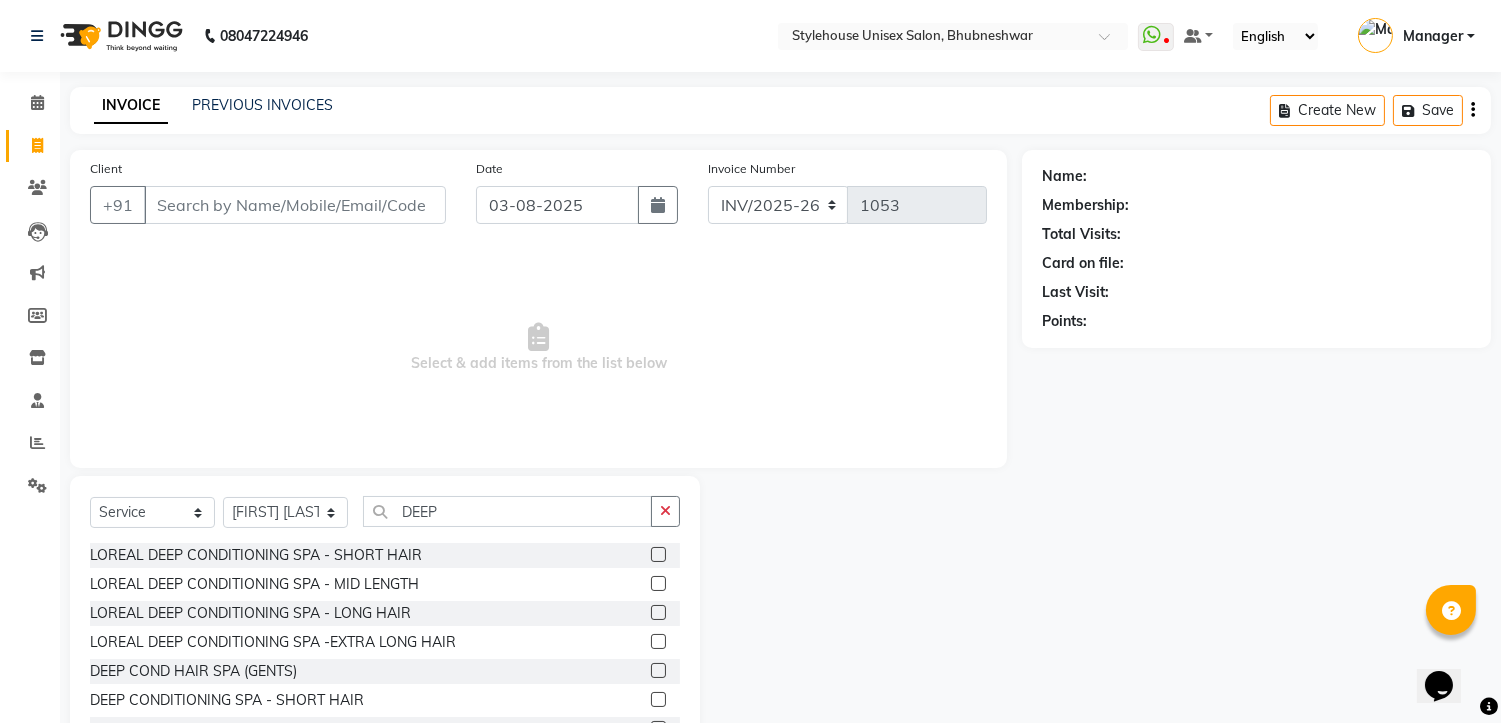 click 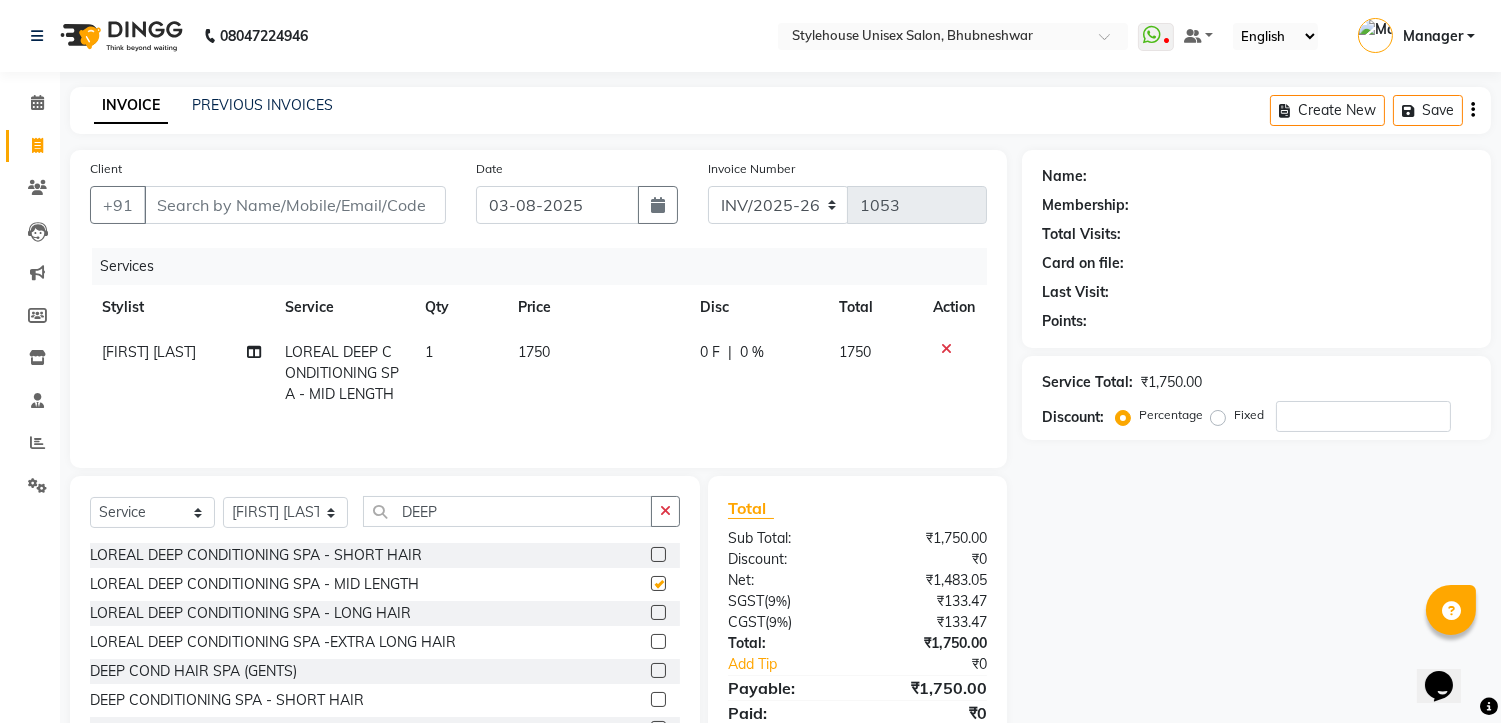 checkbox on "false" 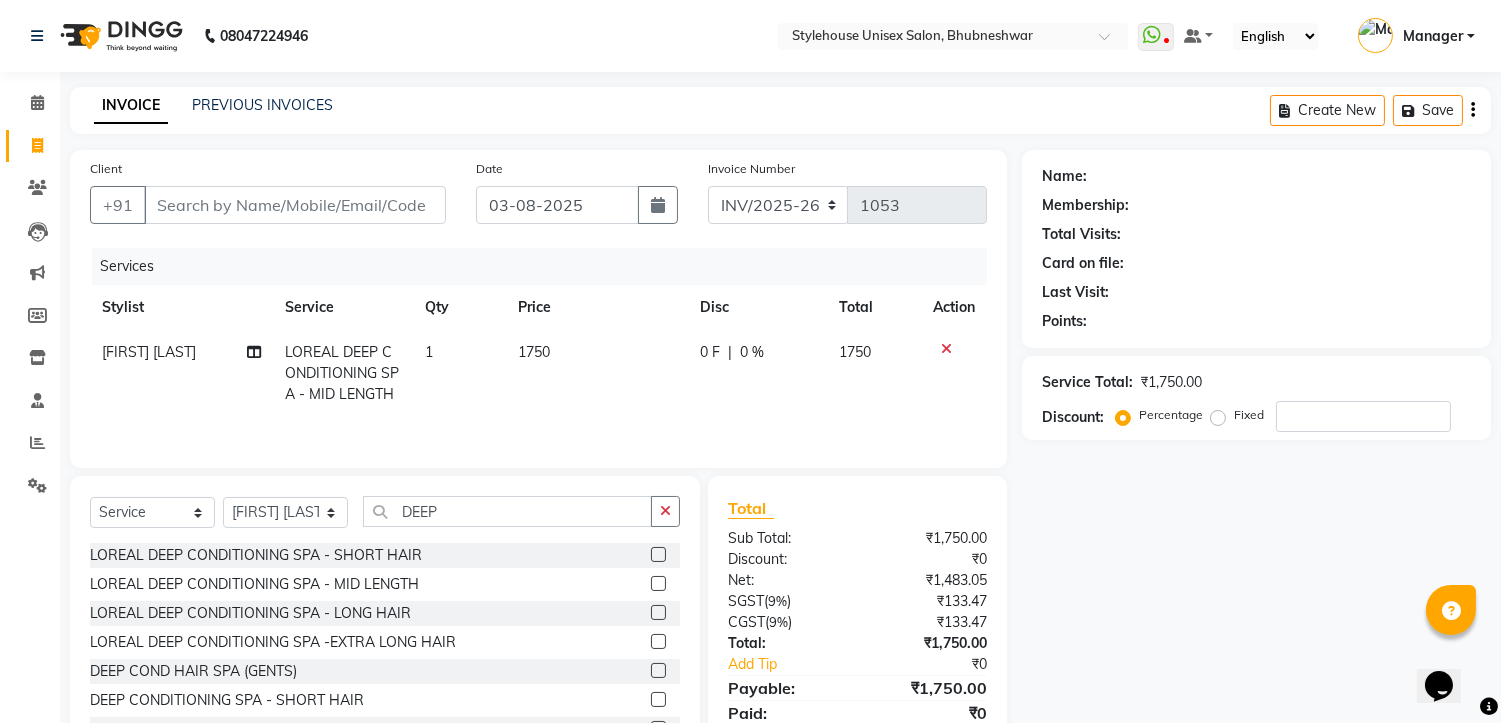 click on "0 %" 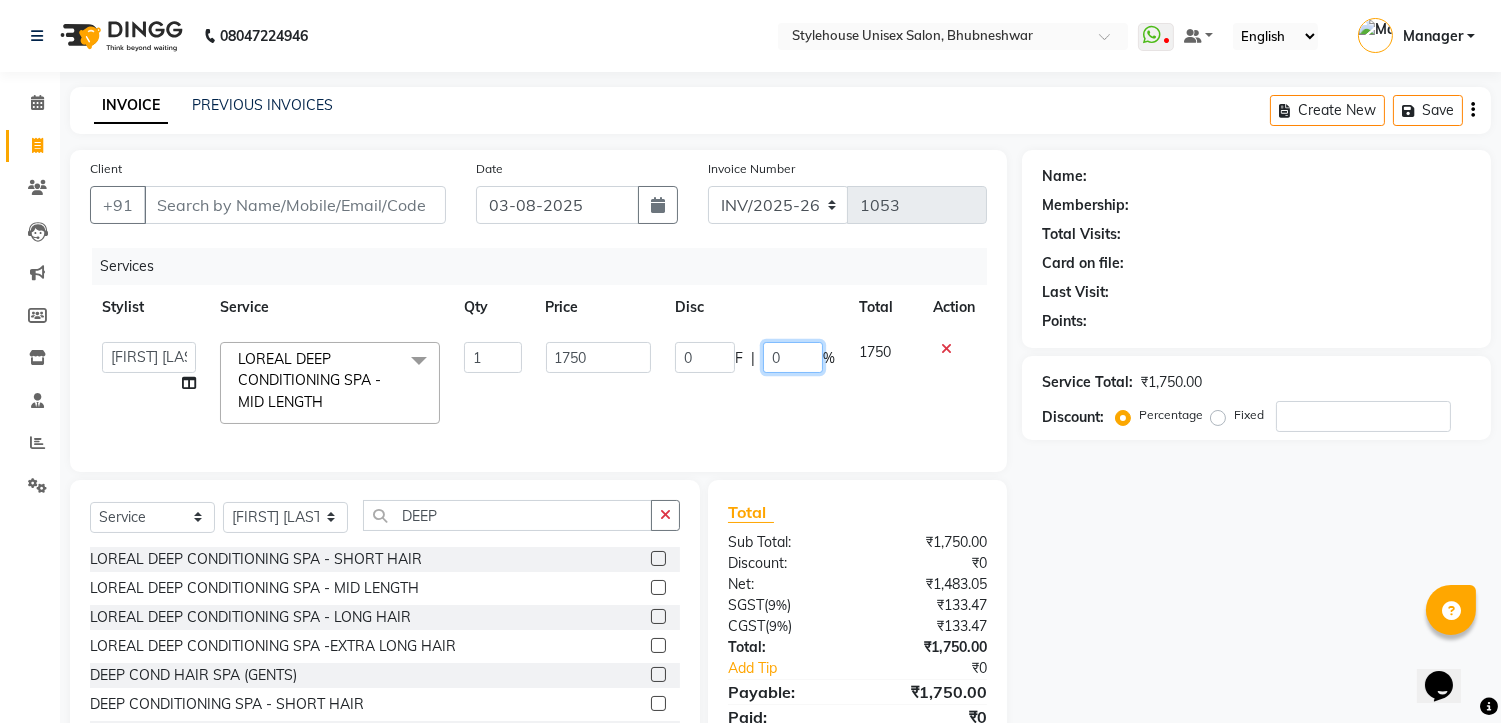 click on "0" 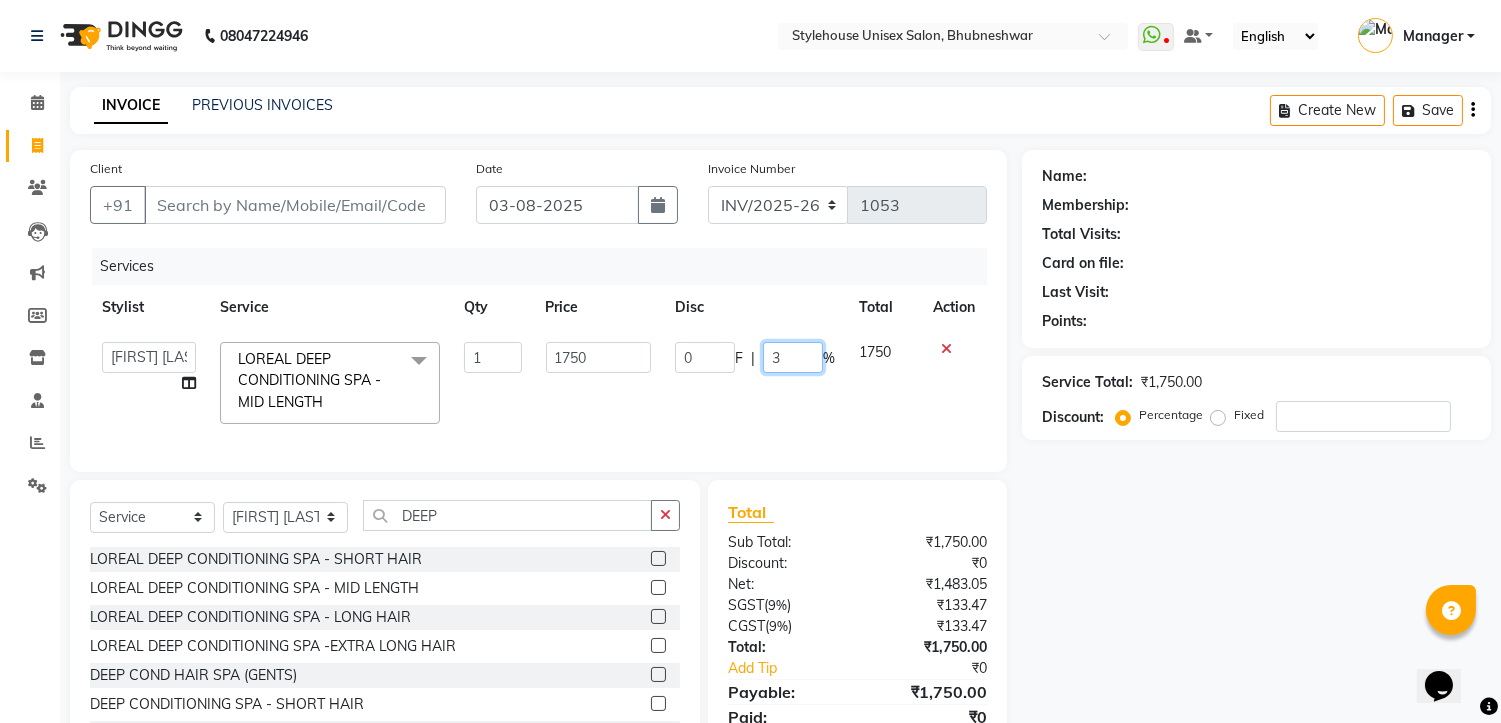 type on "30" 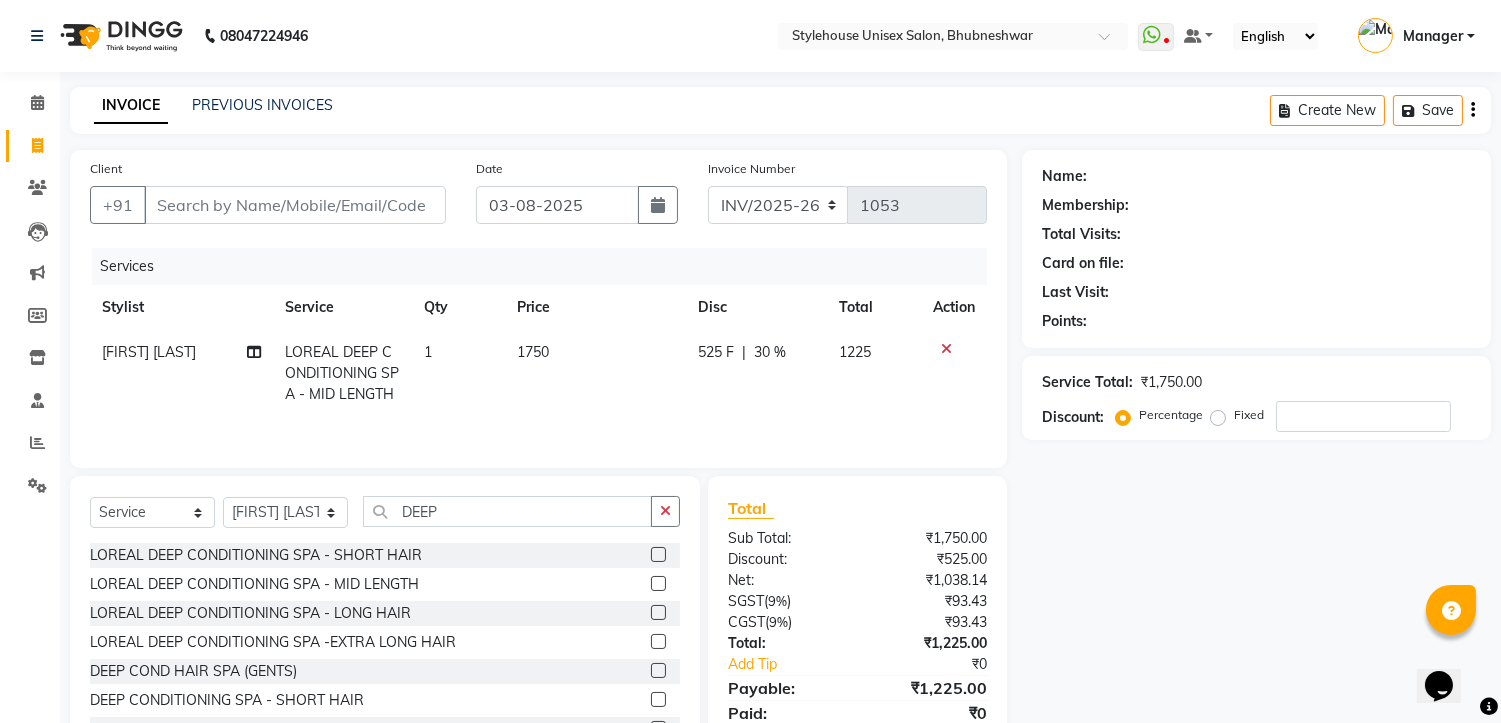 click on "Name: Membership: Total Visits: Card on file: Last Visit:  Points:  Service Total:  ₹1,750.00  Discount:  Percentage   Fixed" 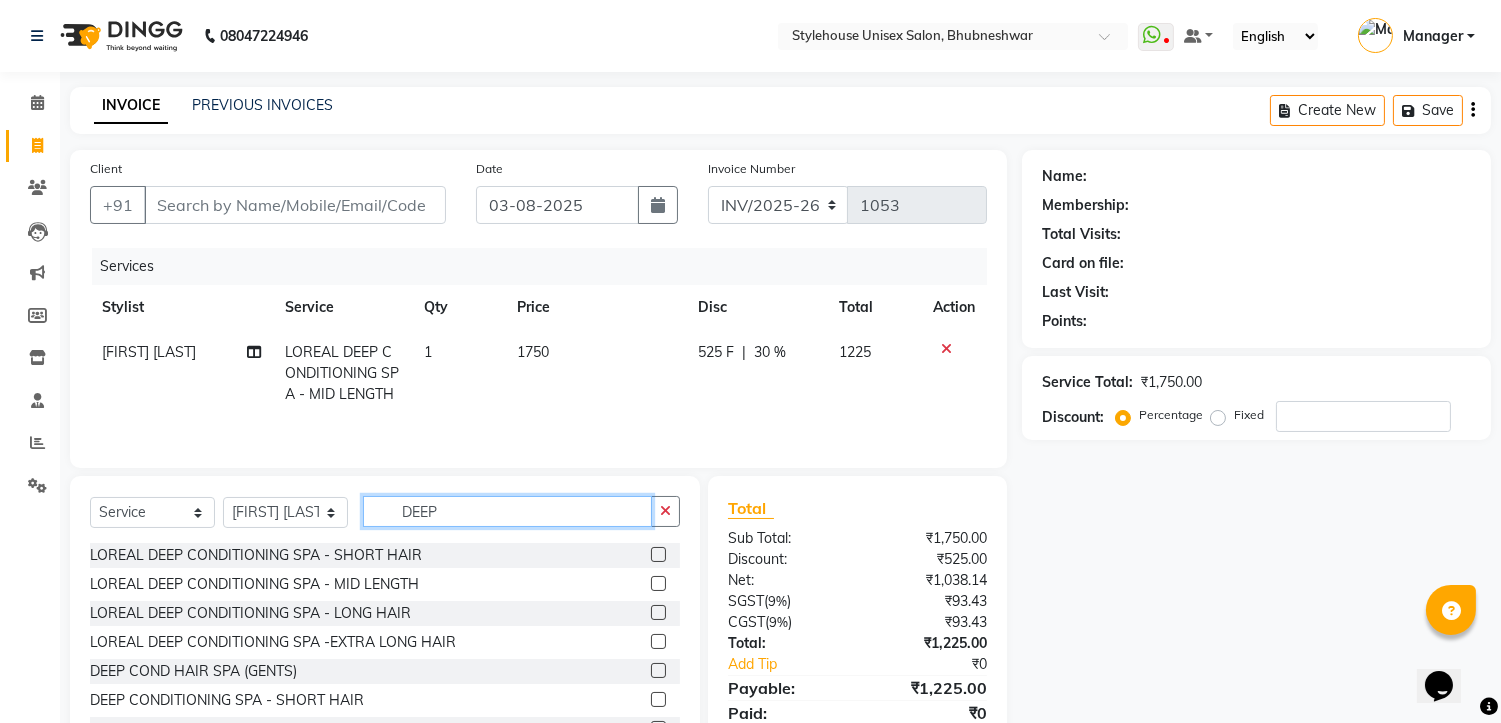 click on "DEEP" 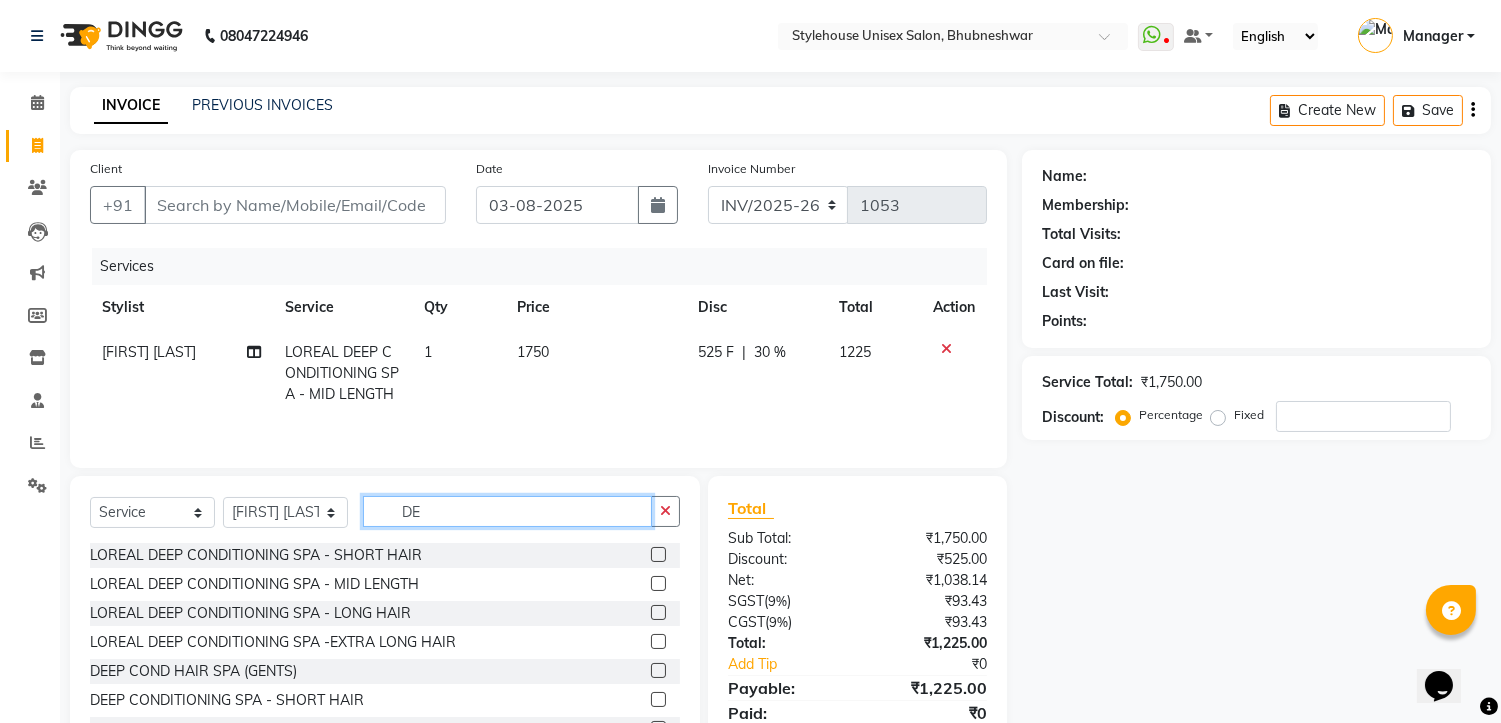 type on "D" 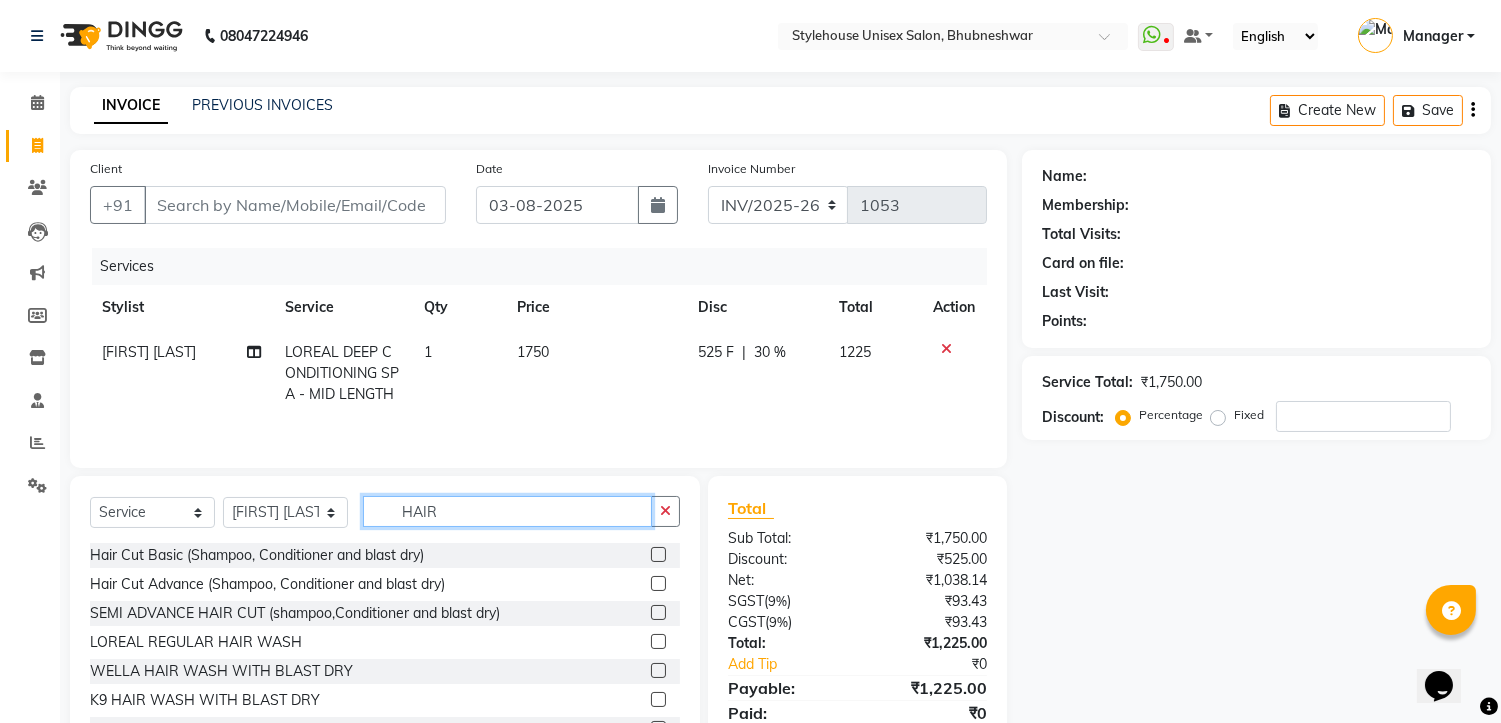 type on "HAIR" 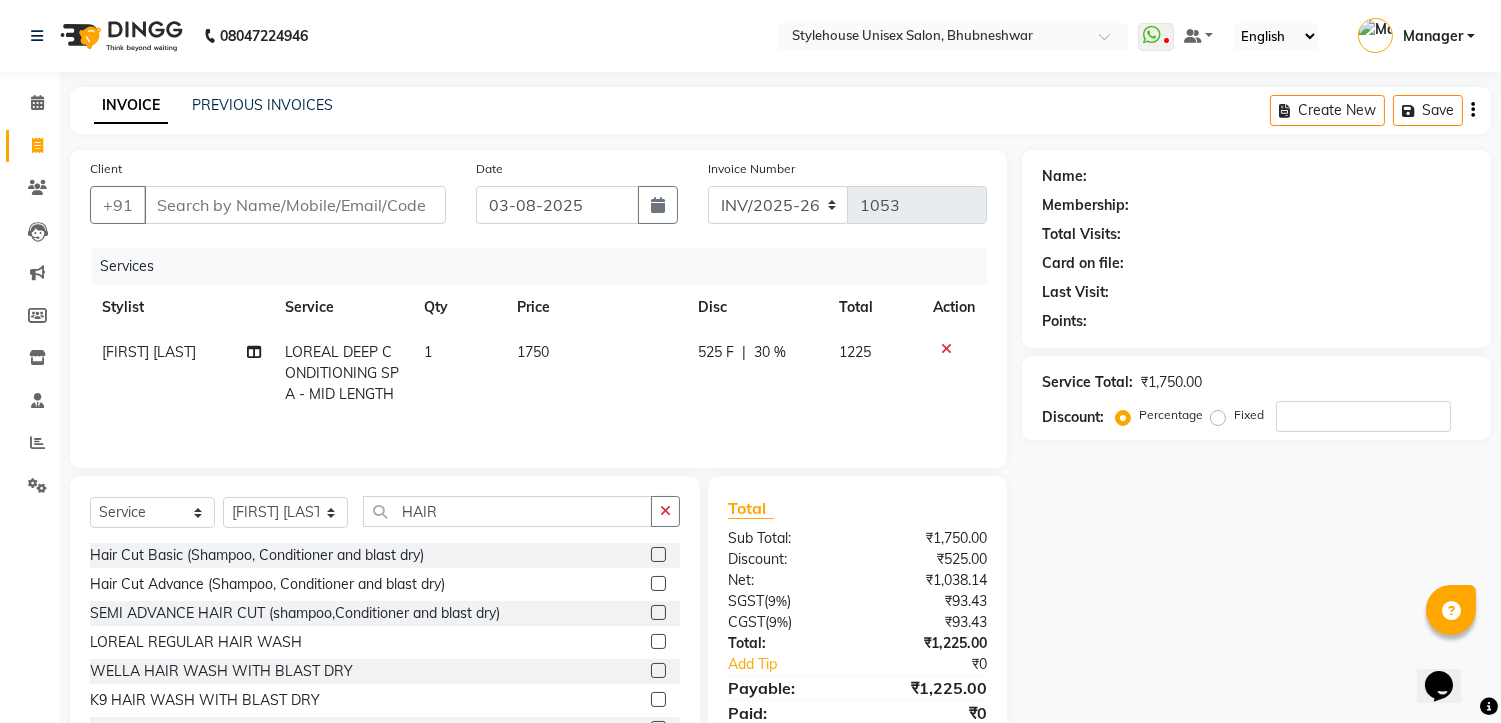 click 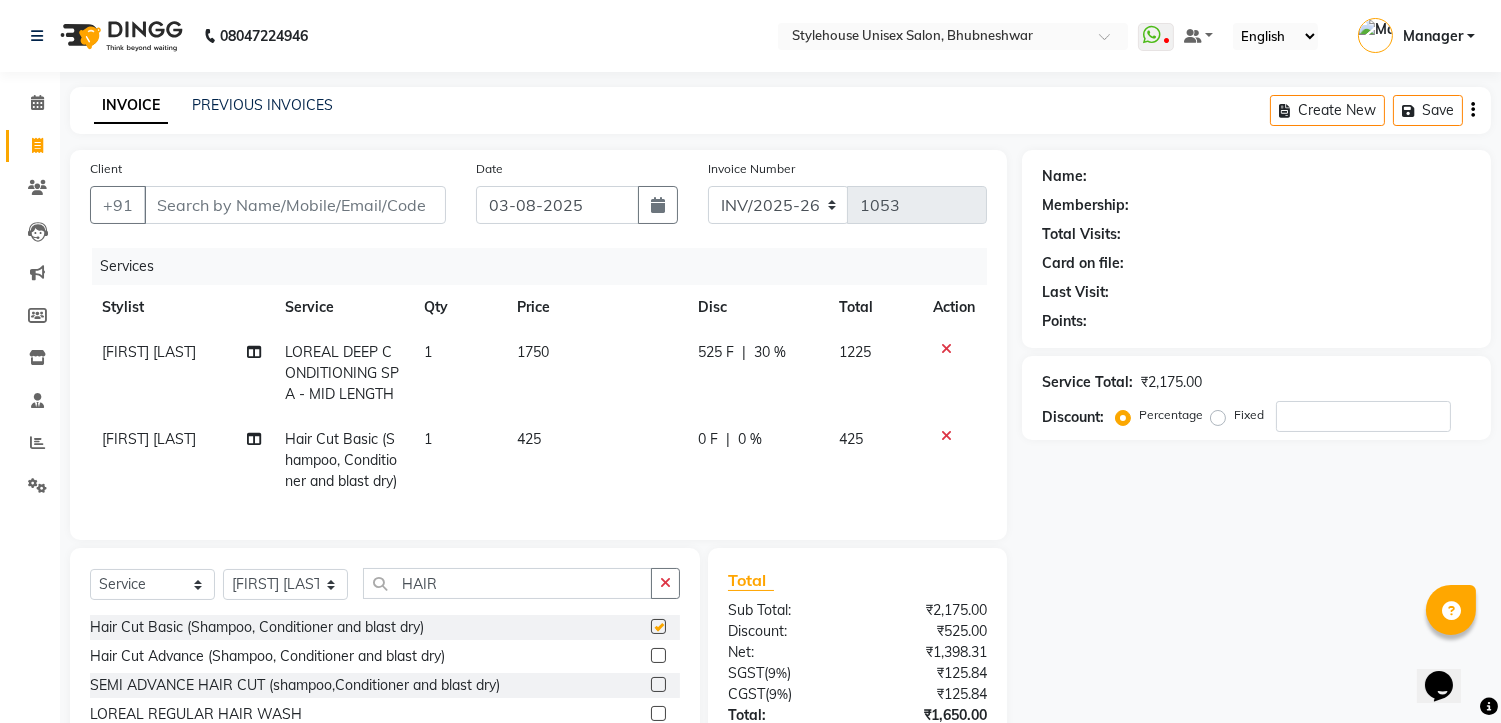checkbox on "false" 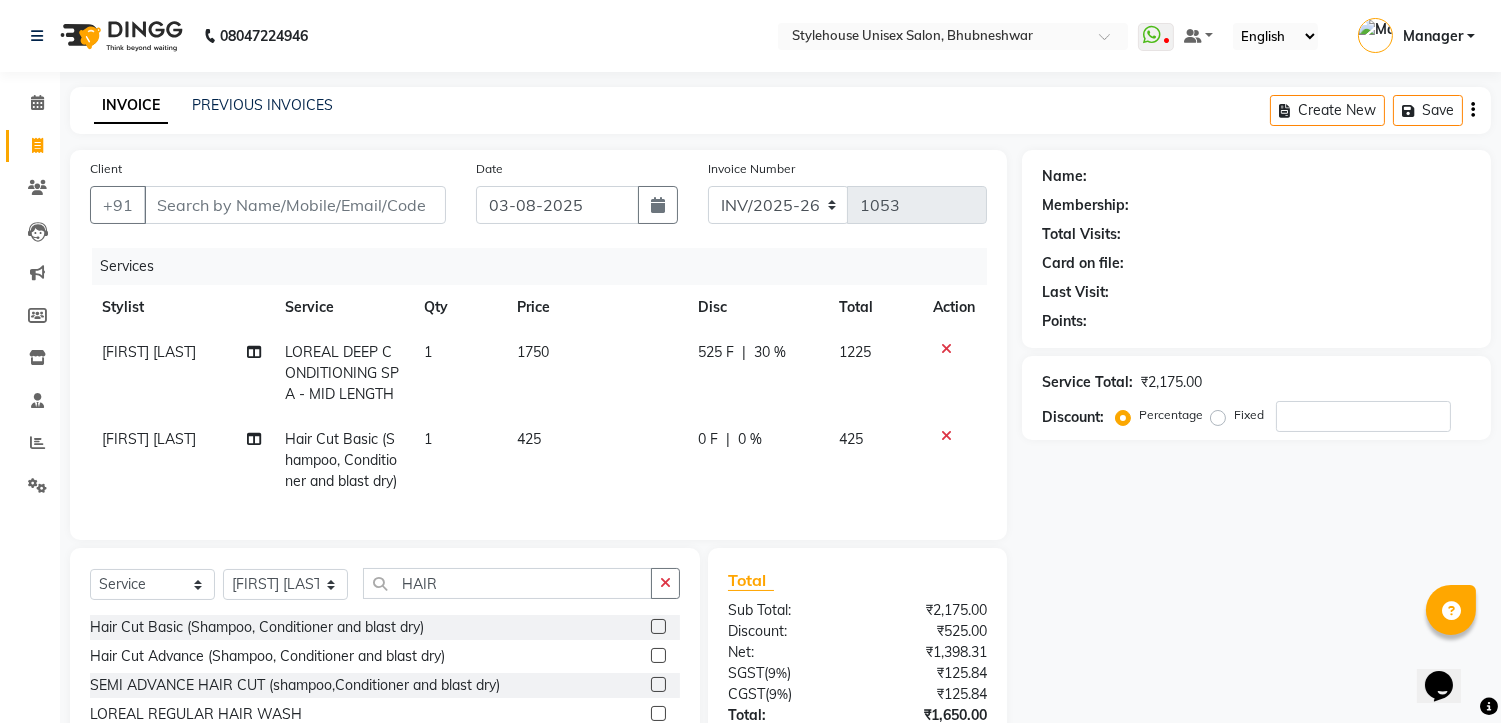 click on "0 F" 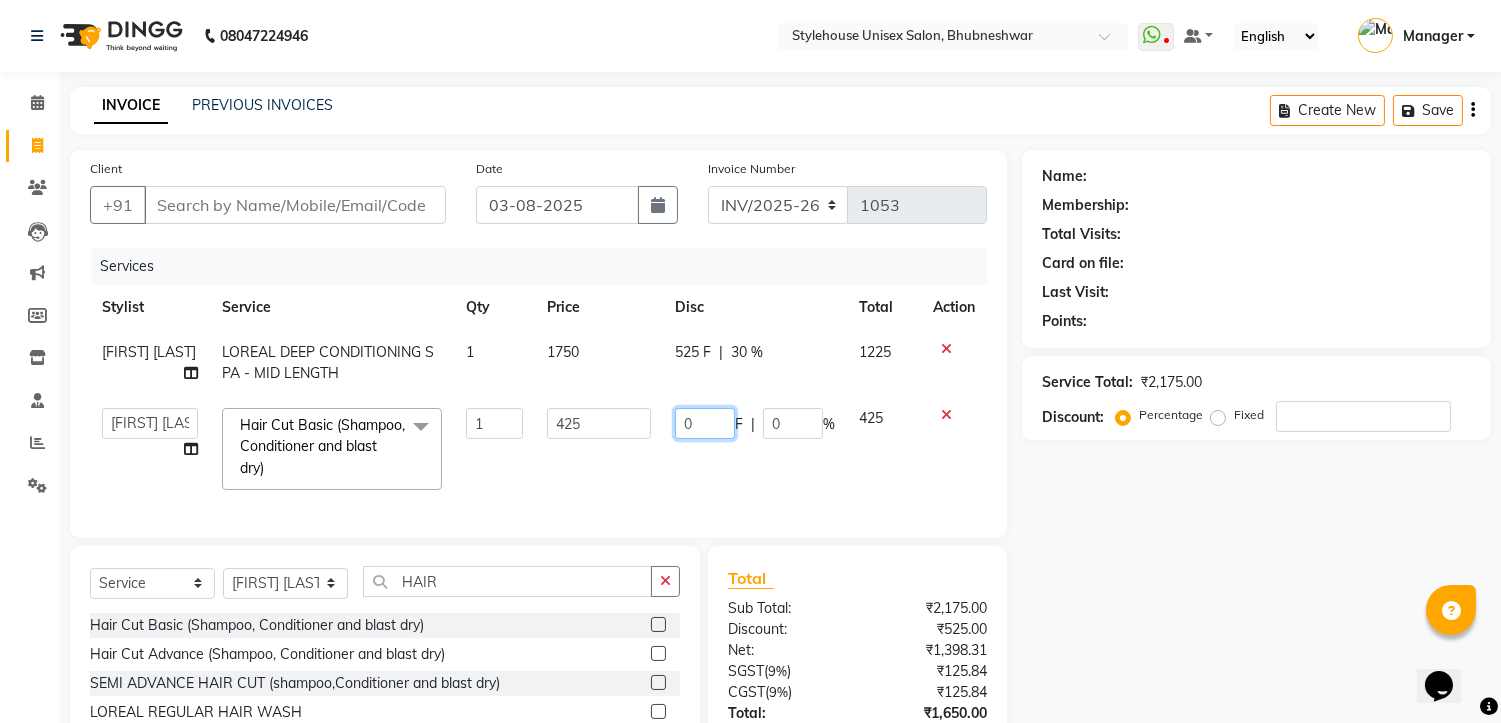 click on "0" 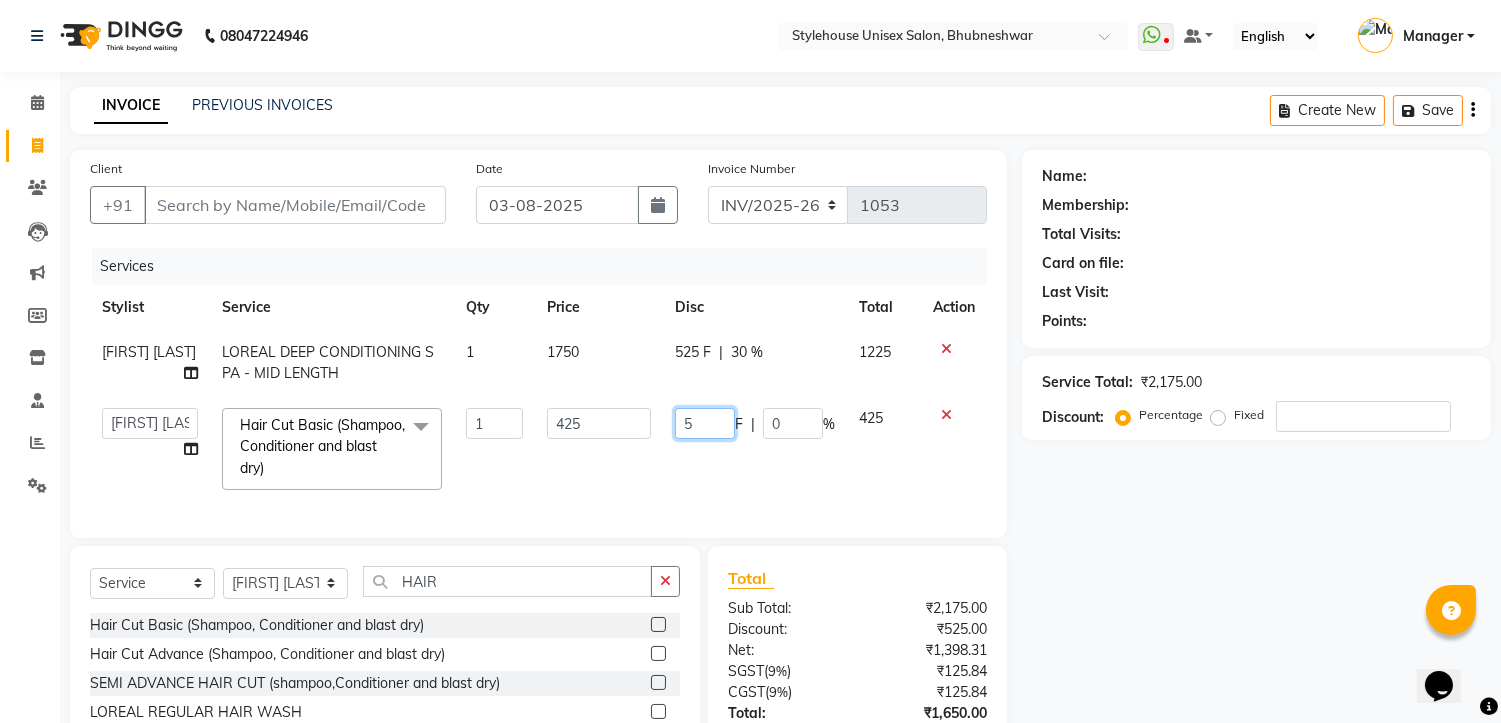 type on "50" 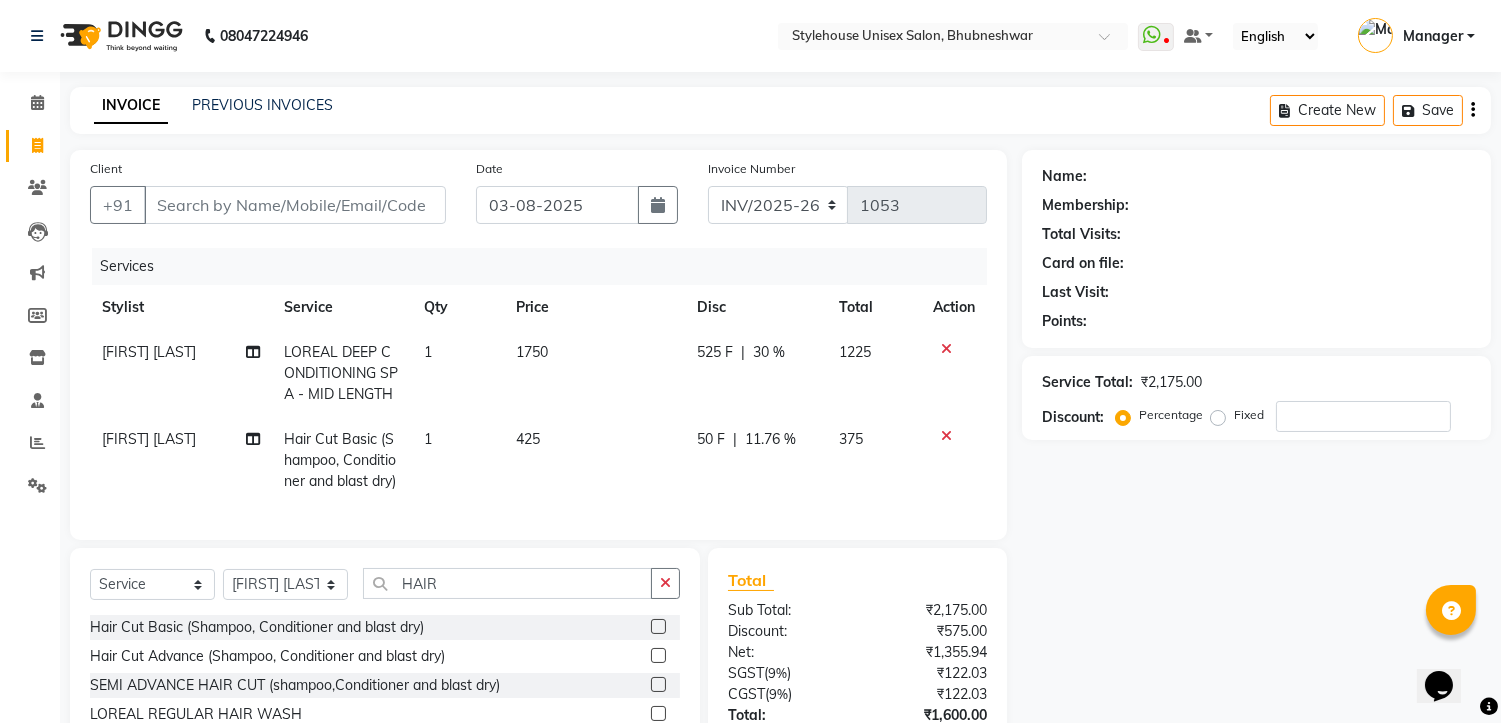 click on "Name: Membership: Total Visits: Card on file: Last Visit:  Points:  Service Total:  ₹2,175.00  Discount:  Percentage   Fixed" 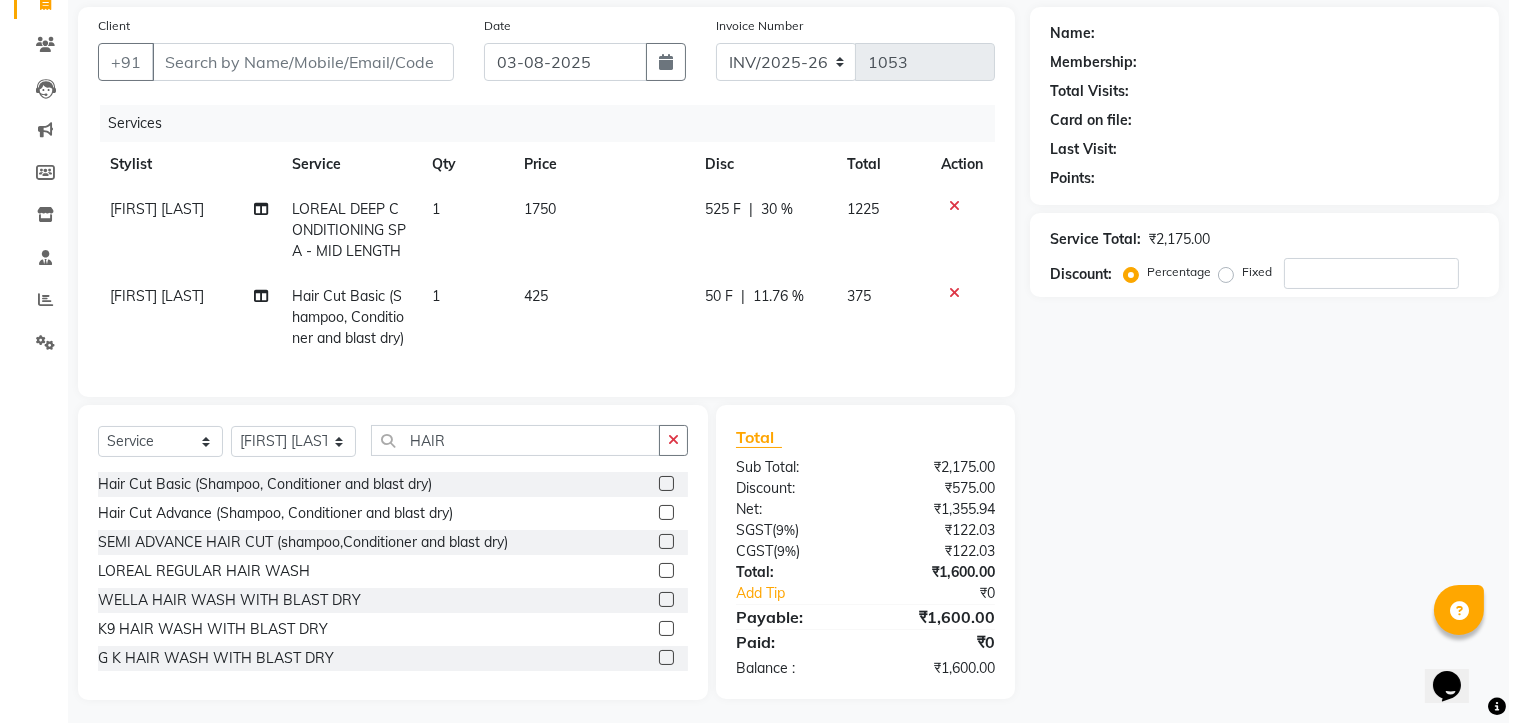 scroll, scrollTop: 166, scrollLeft: 0, axis: vertical 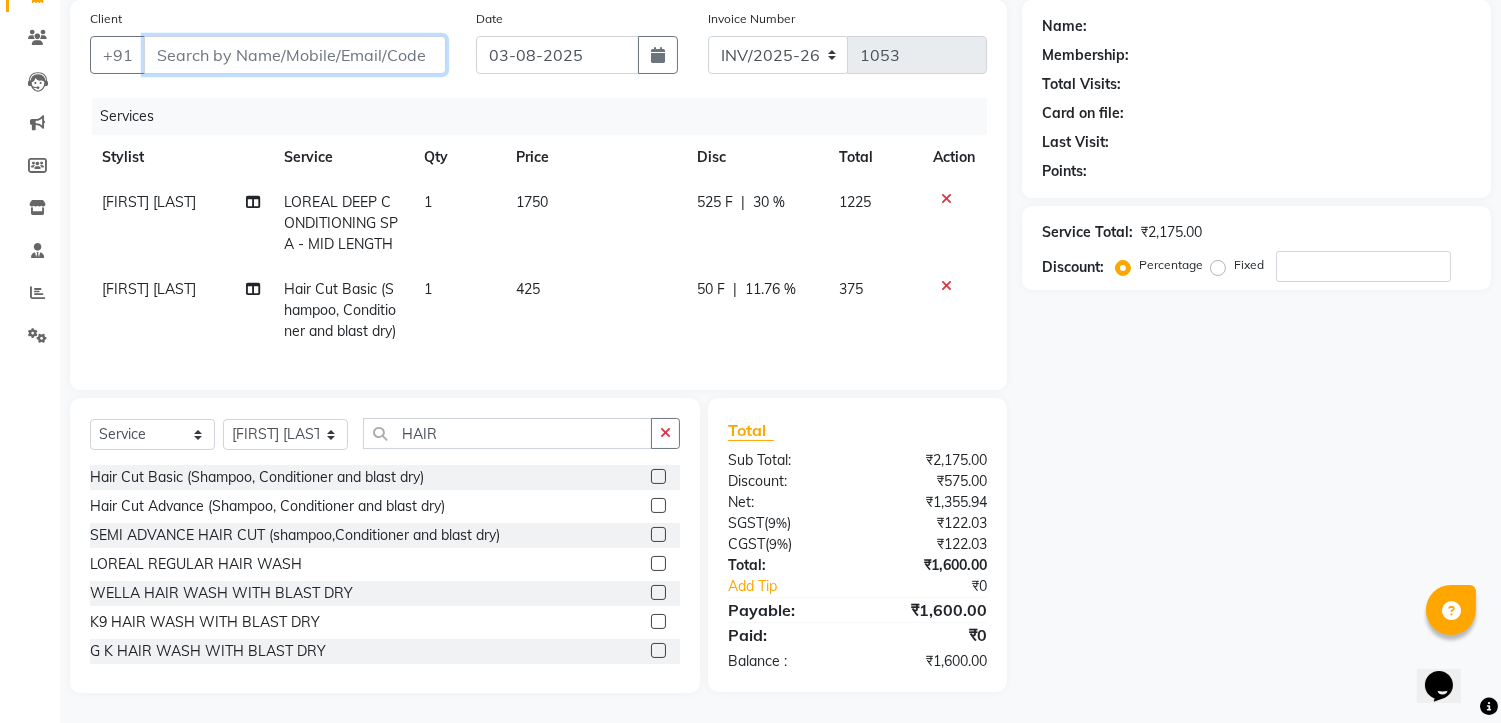 click on "Client" at bounding box center [295, 55] 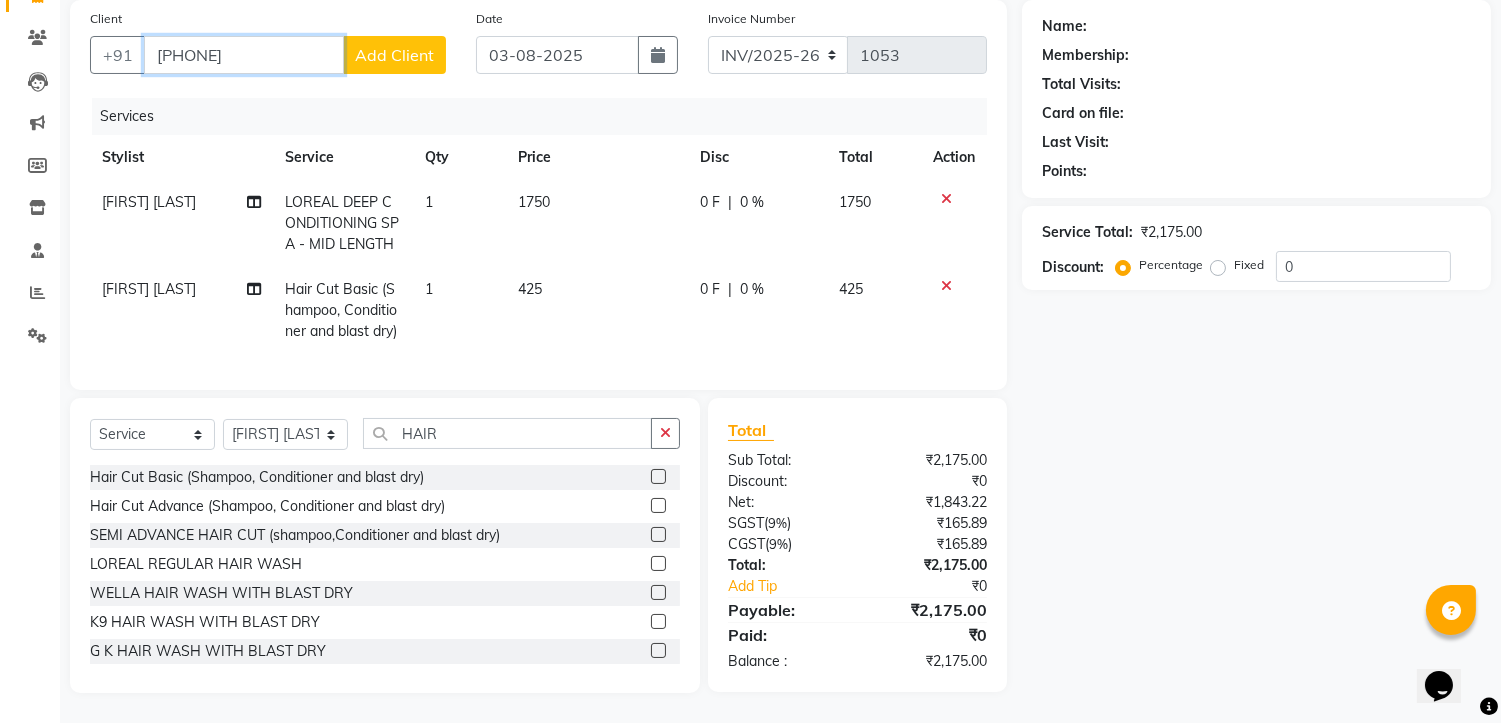 type on "[PHONE]" 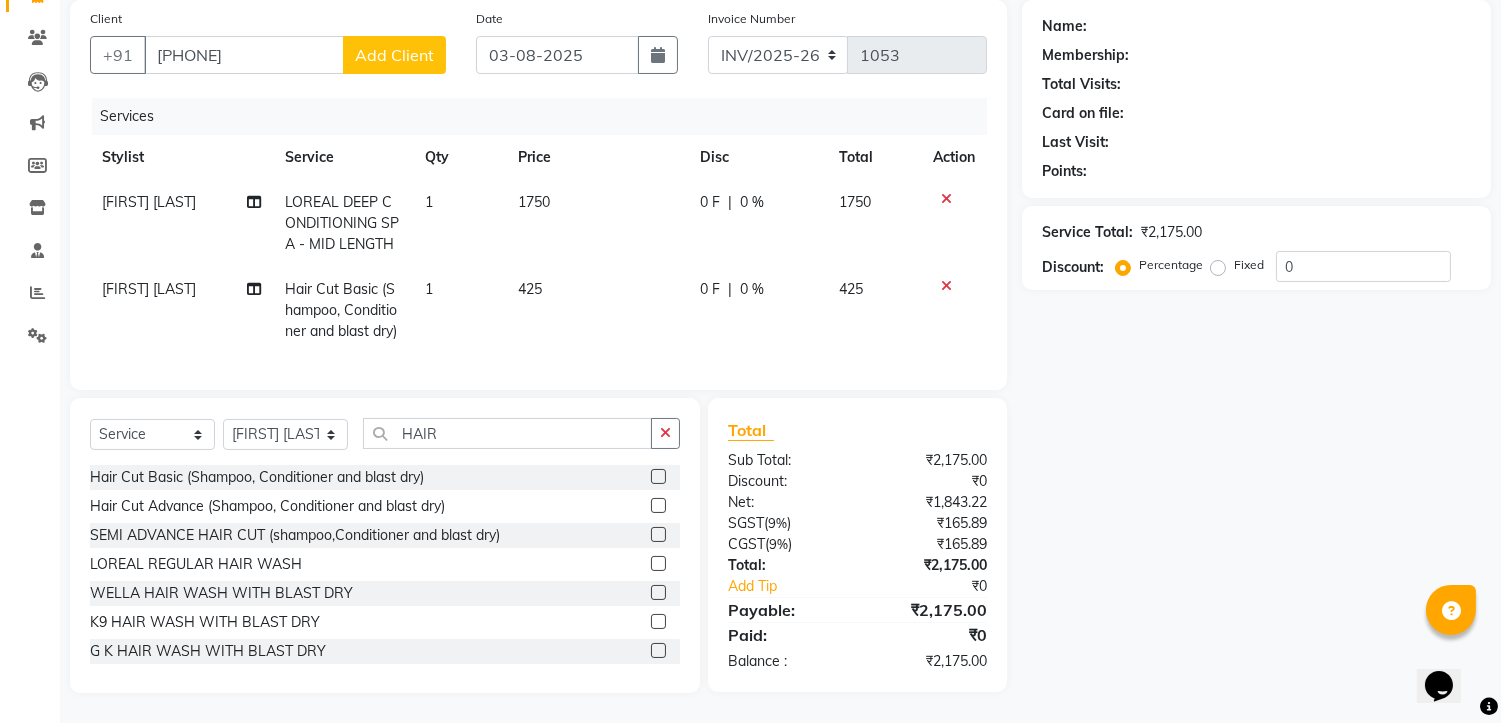 click on "Add Client" 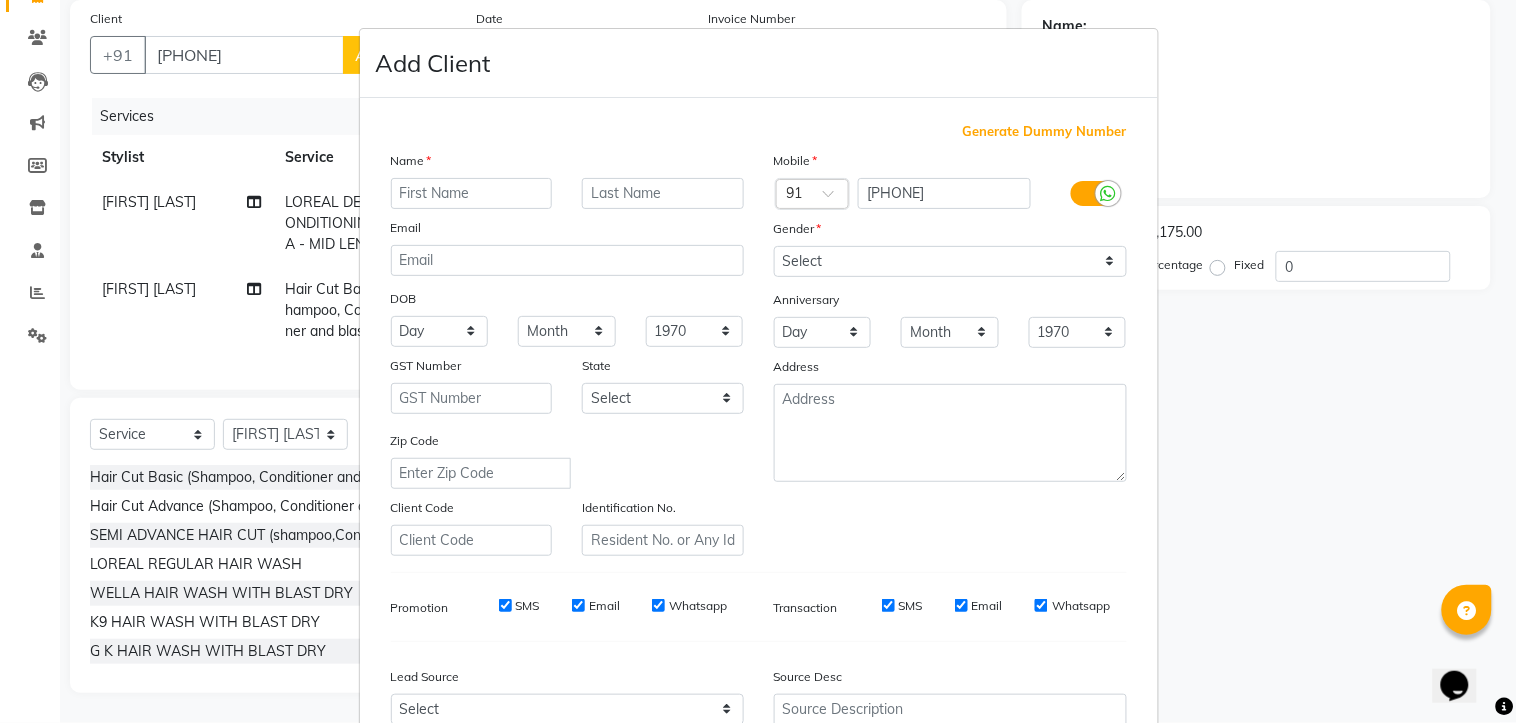 click at bounding box center [472, 193] 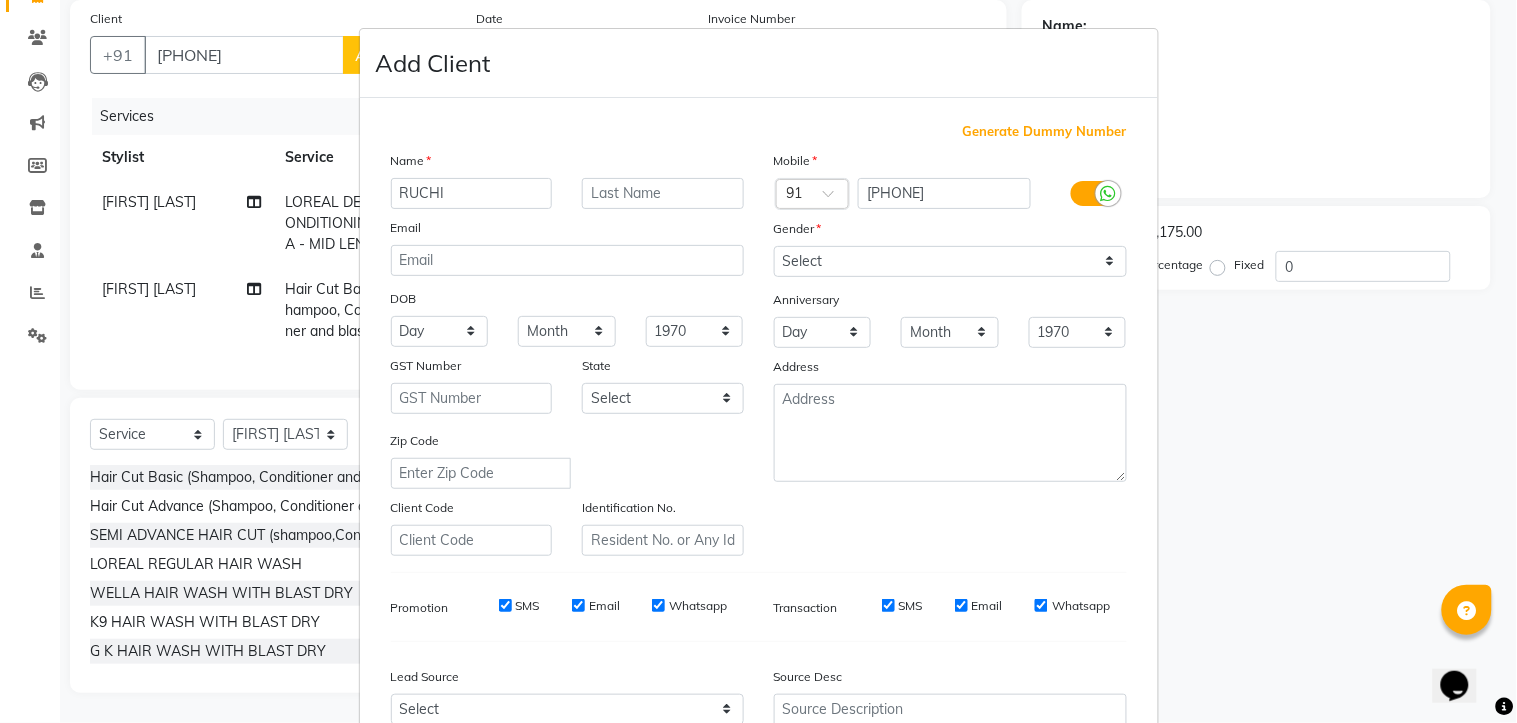 type on "RUCHI" 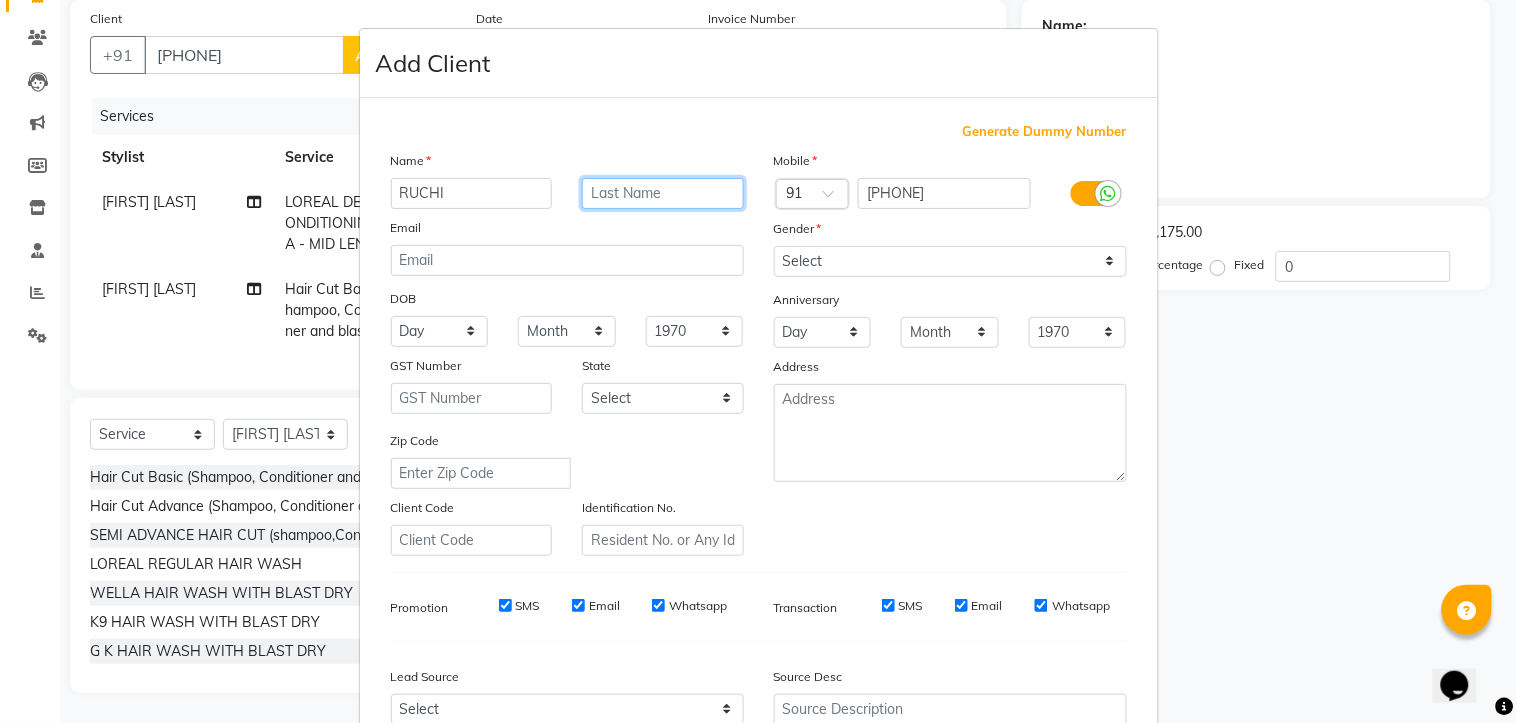 click at bounding box center (663, 193) 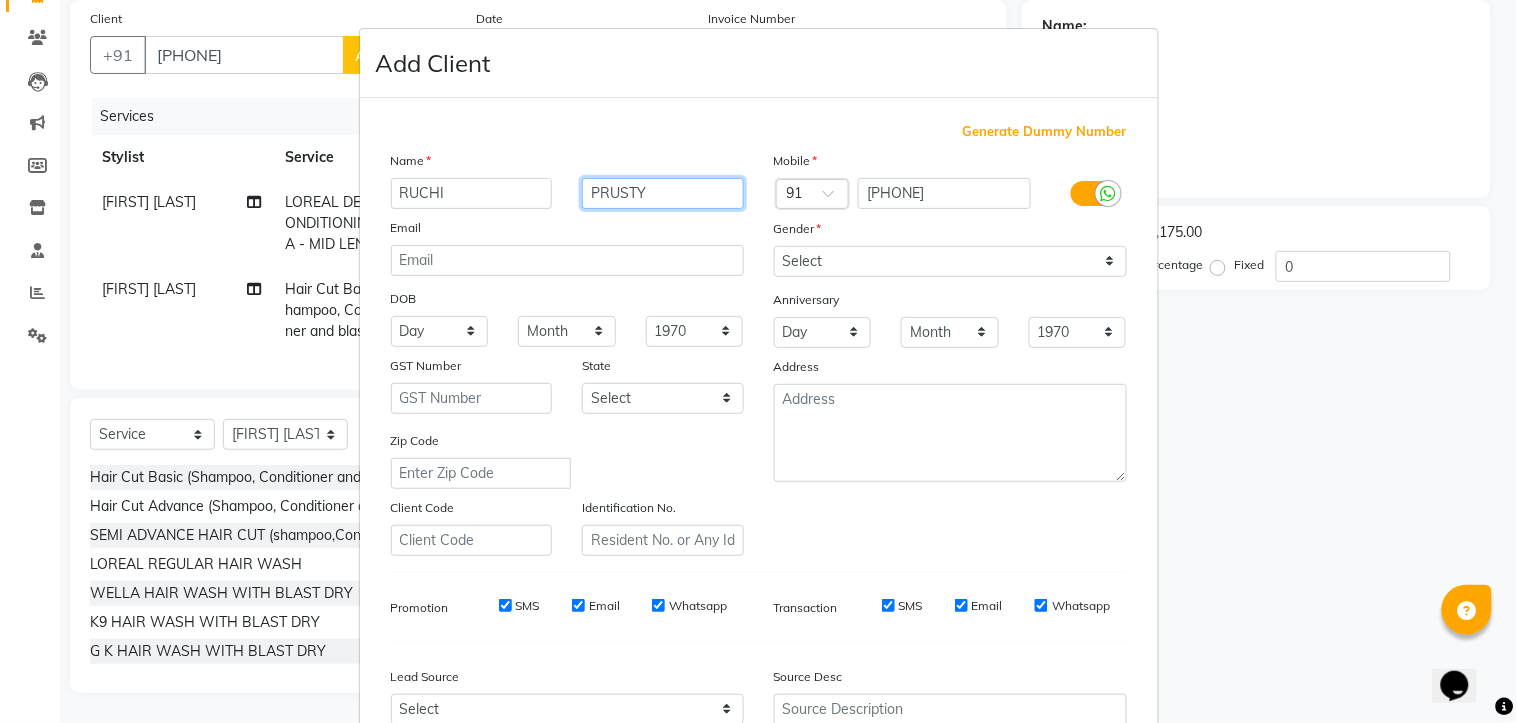 type on "PRUSTY" 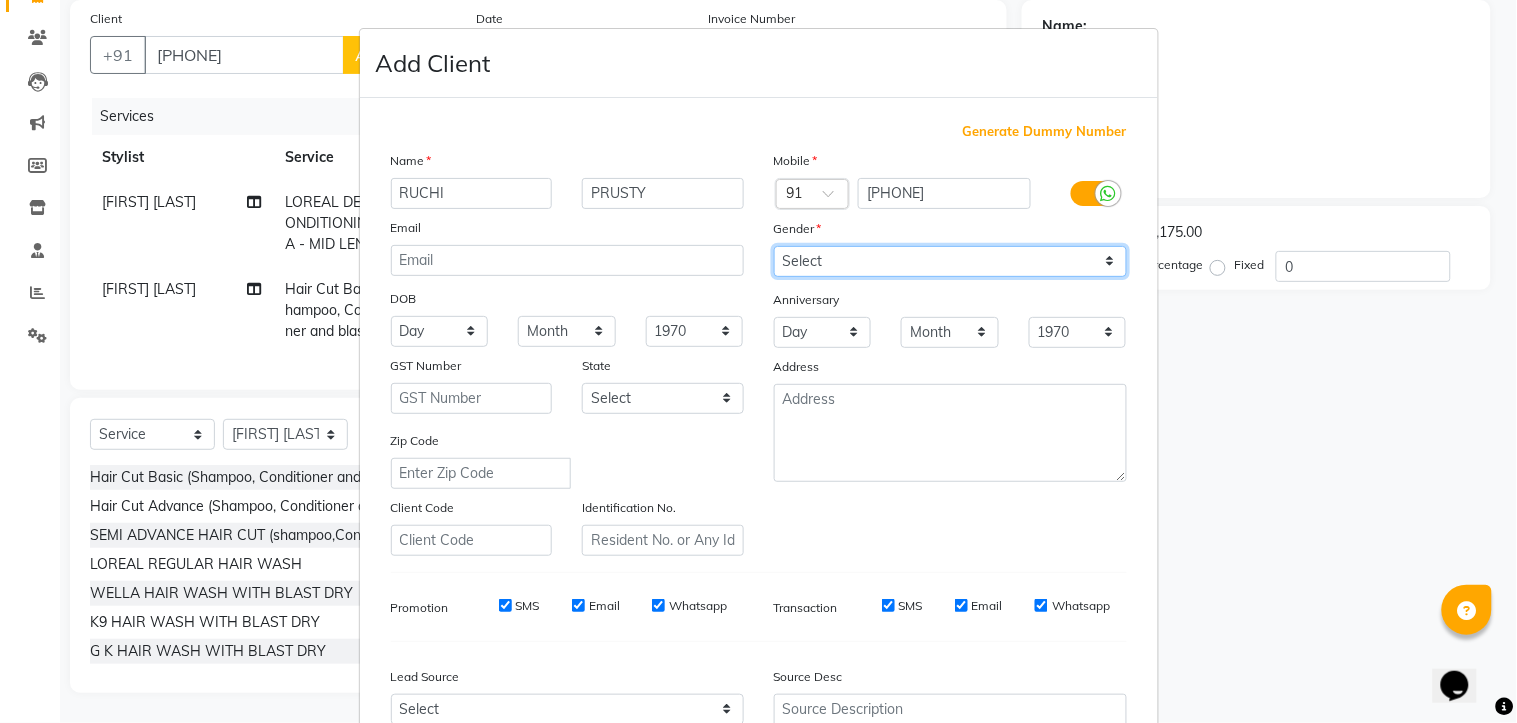 click on "Select Male Female Other Prefer Not To Say" at bounding box center [950, 261] 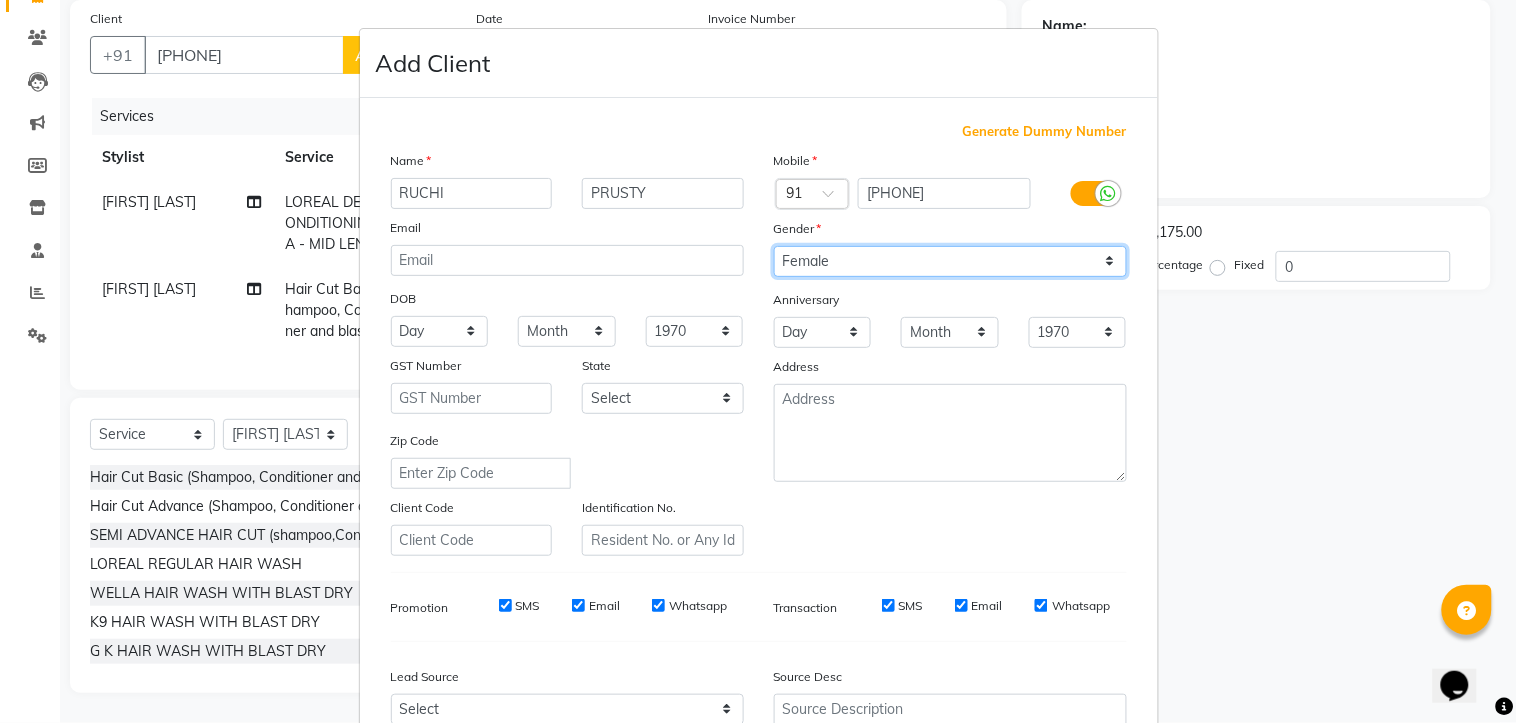 click on "Select Male Female Other Prefer Not To Say" at bounding box center [950, 261] 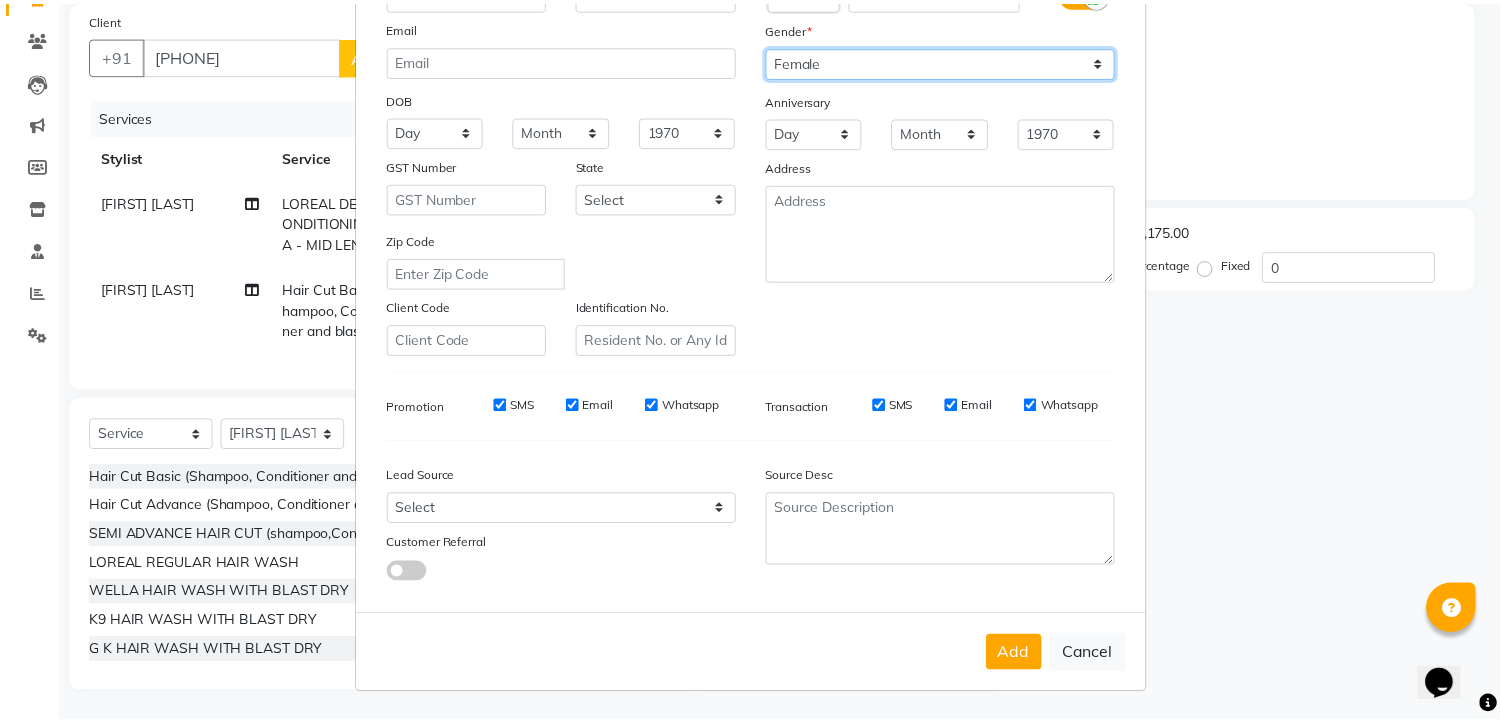 scroll, scrollTop: 201, scrollLeft: 0, axis: vertical 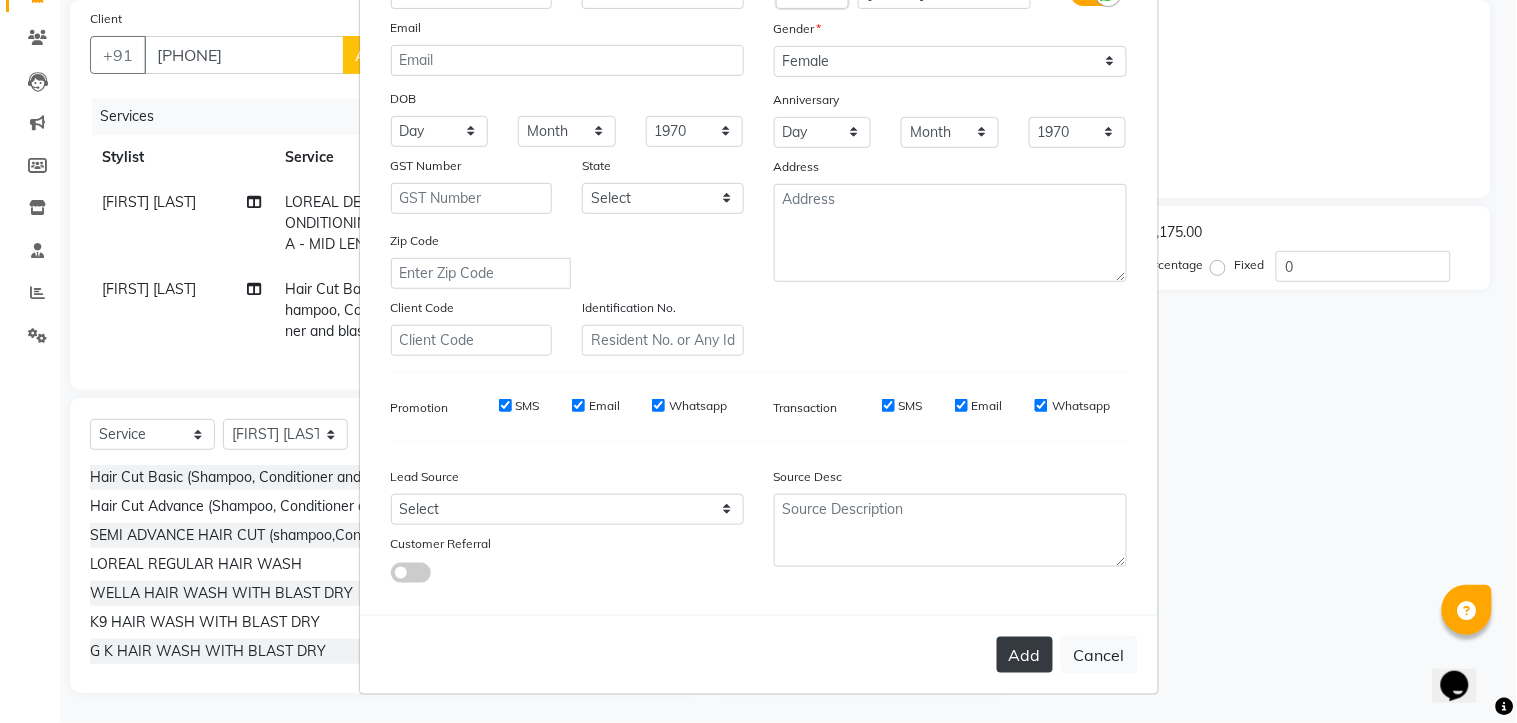 click on "Add" at bounding box center [1025, 655] 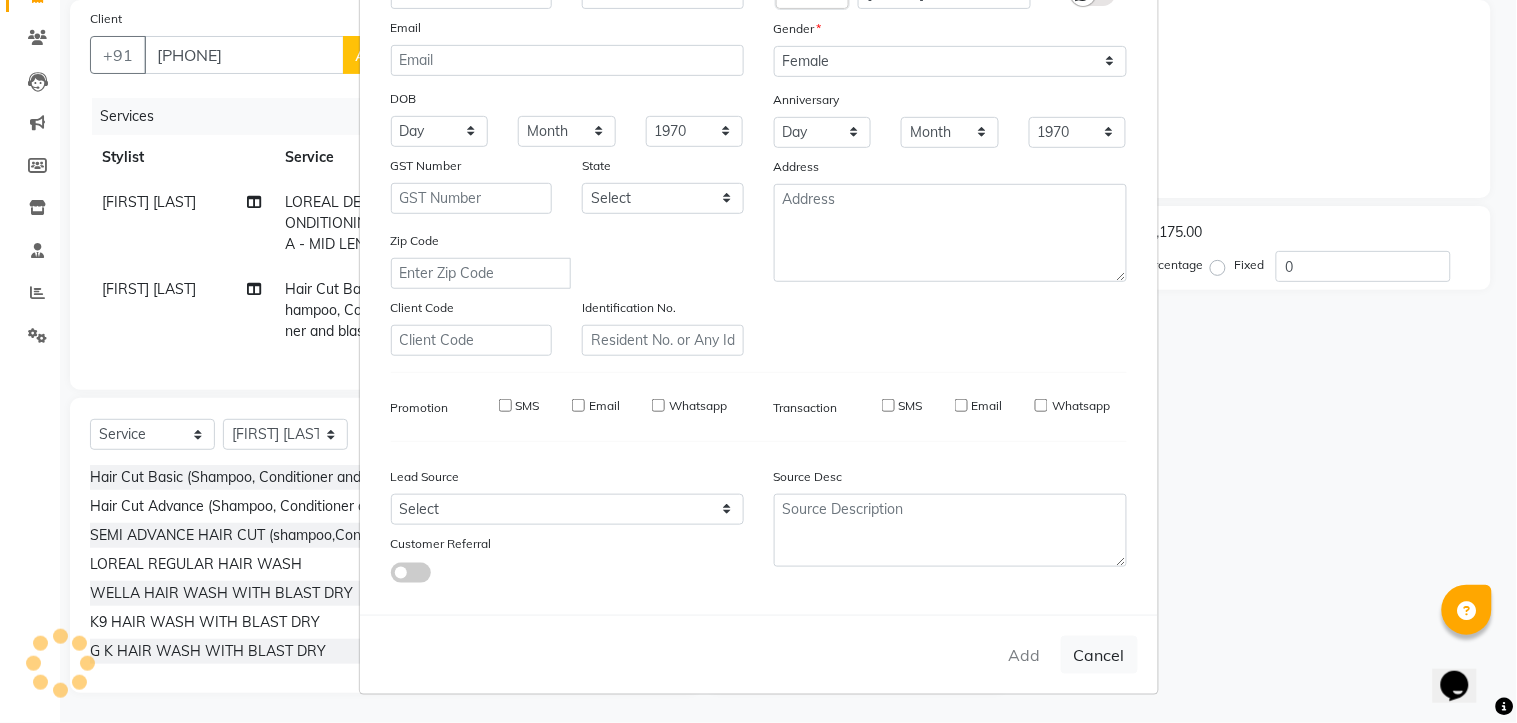 type 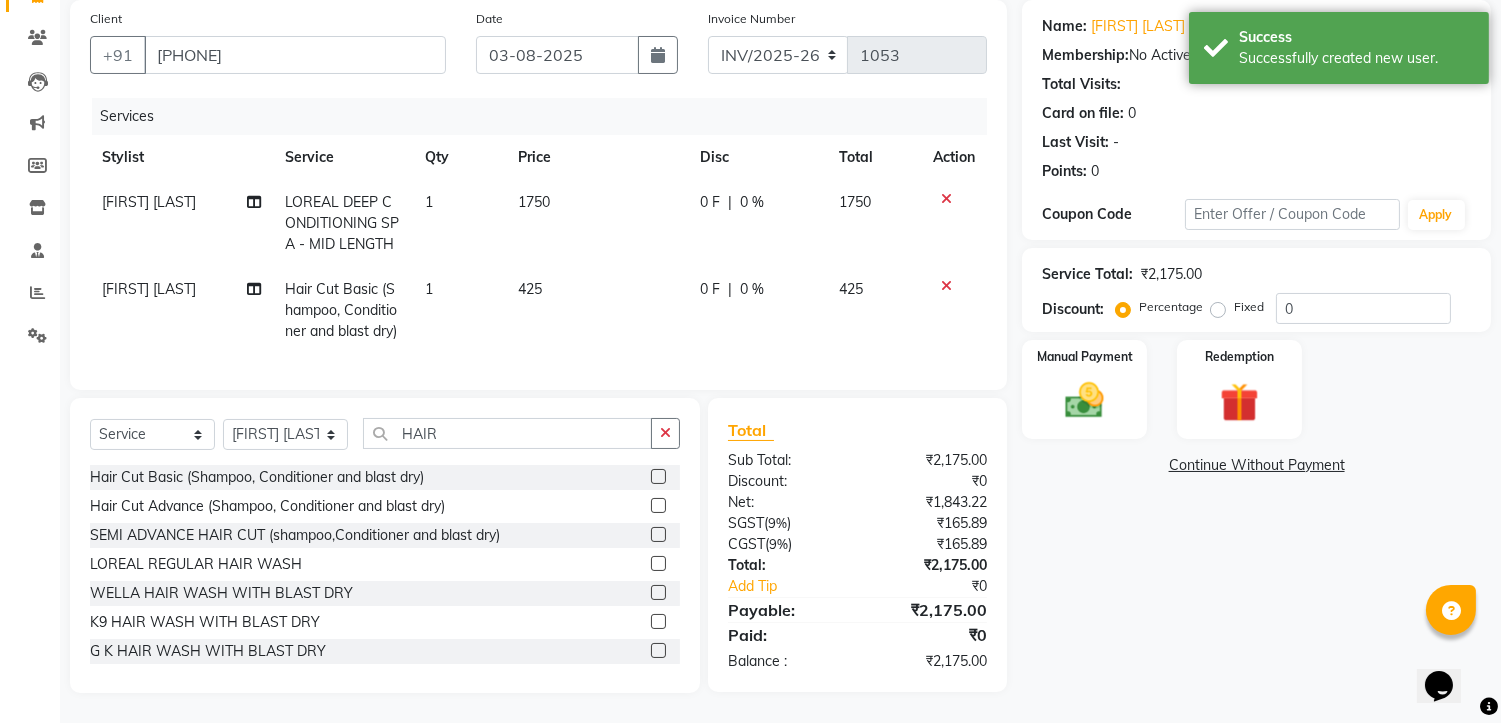 click on "0 %" 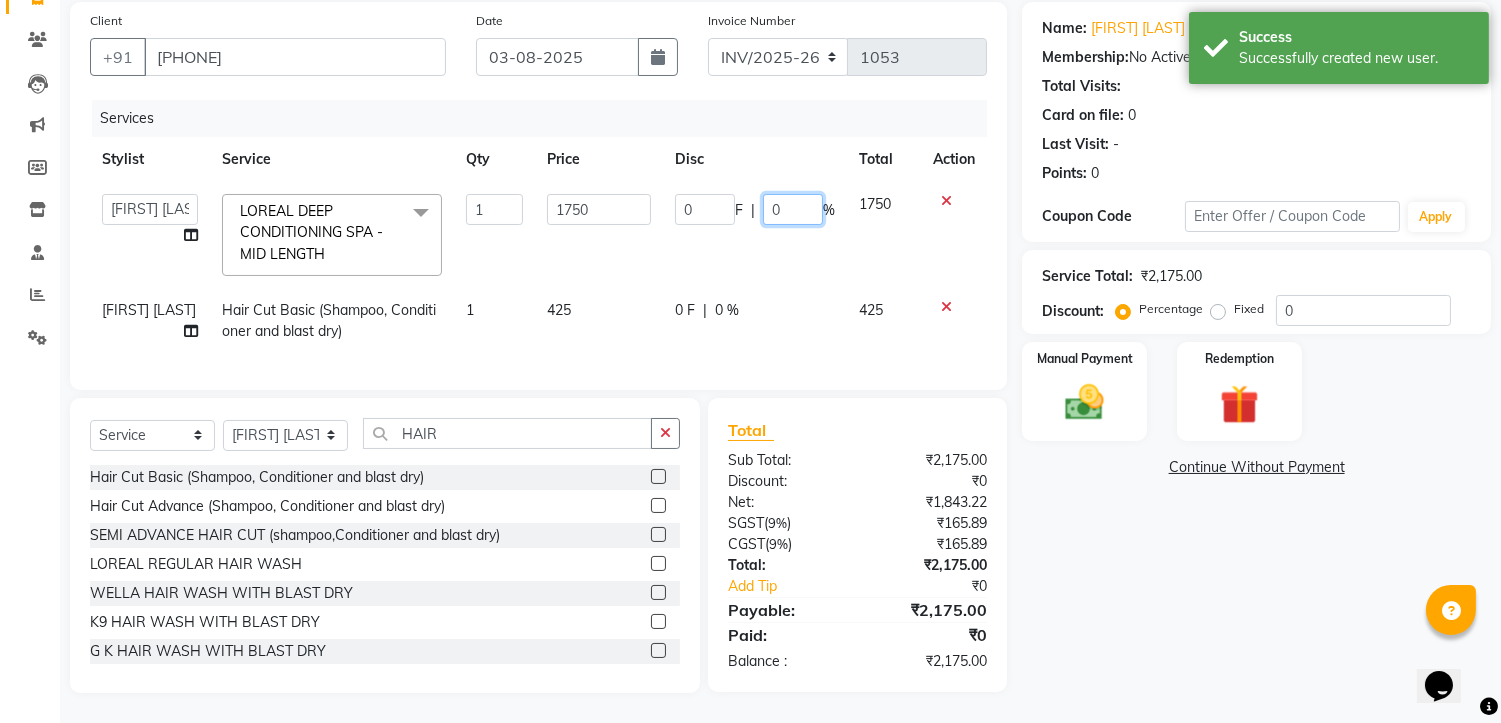 click on "0" 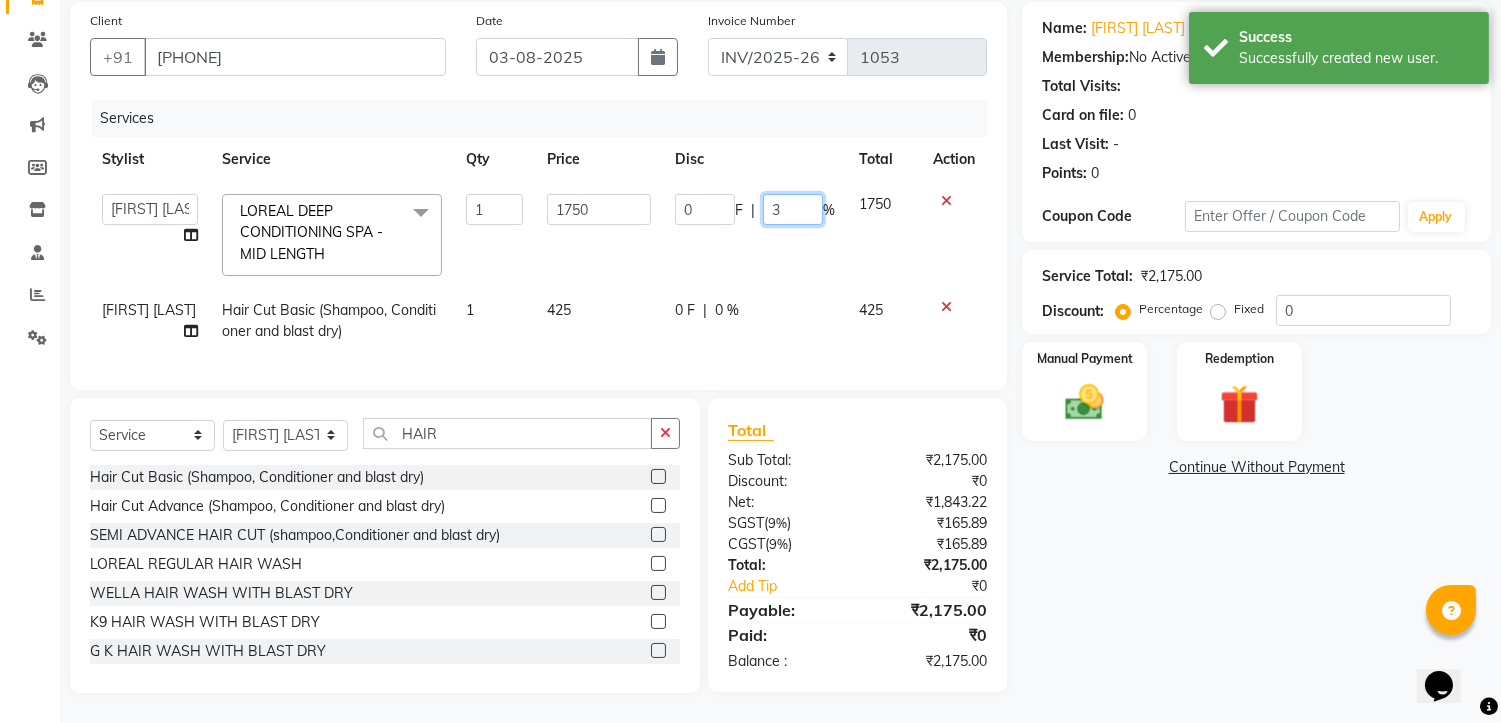 type on "30" 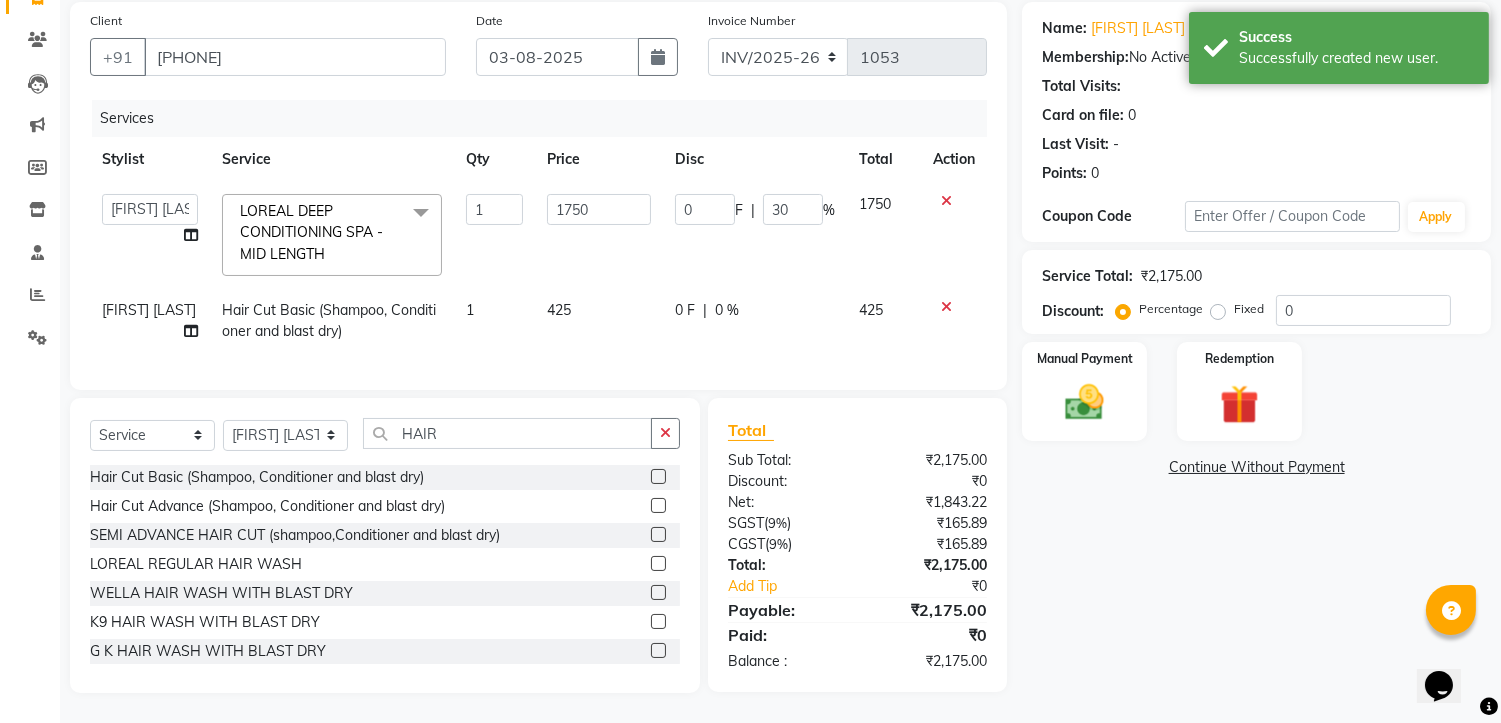click on "Name: Ruchi Prusty Membership:  No Active Membership  Total Visits:   Card on file:  0 Last Visit:   - Points:   0  Coupon Code Apply Service Total:  ₹2,175.00  Discount:  Percentage   Fixed  0 Manual Payment Redemption  Continue Without Payment" 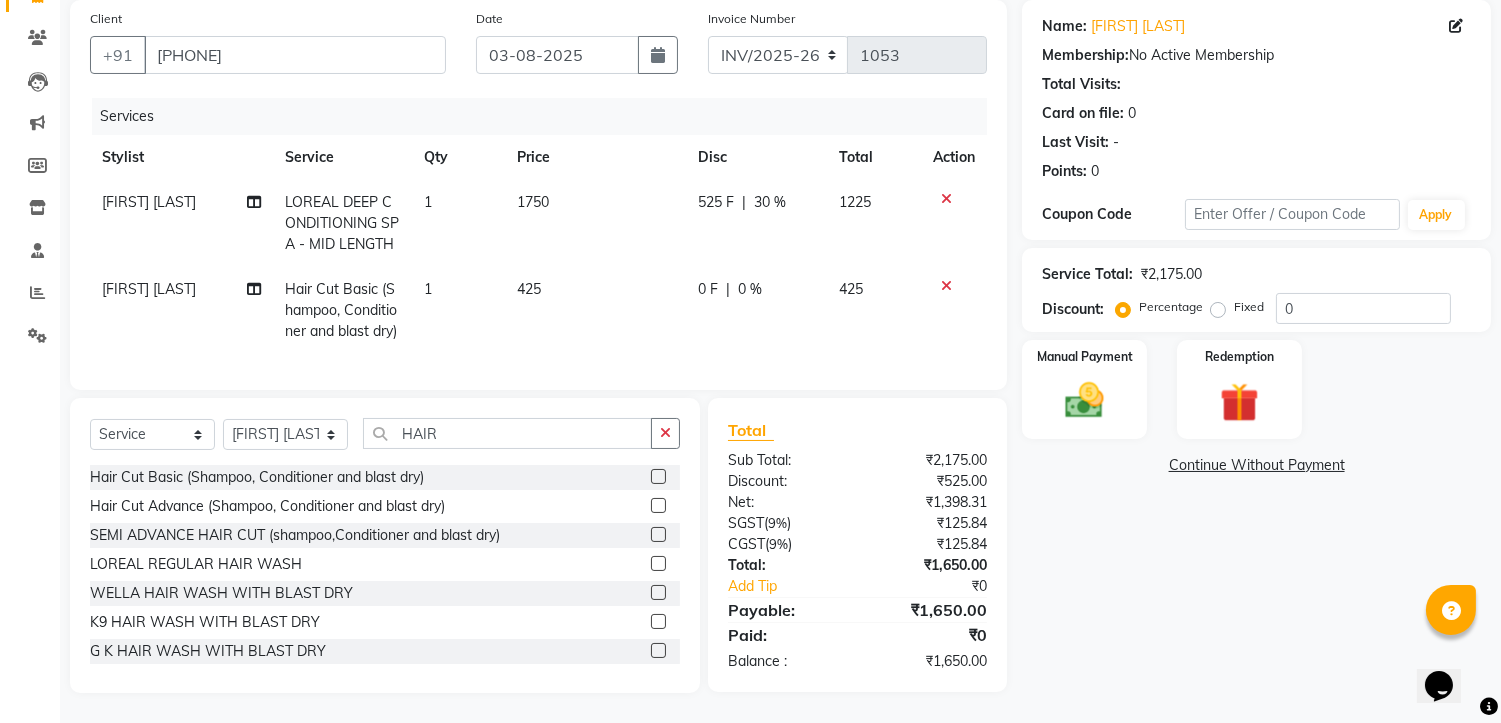 click on "0 F" 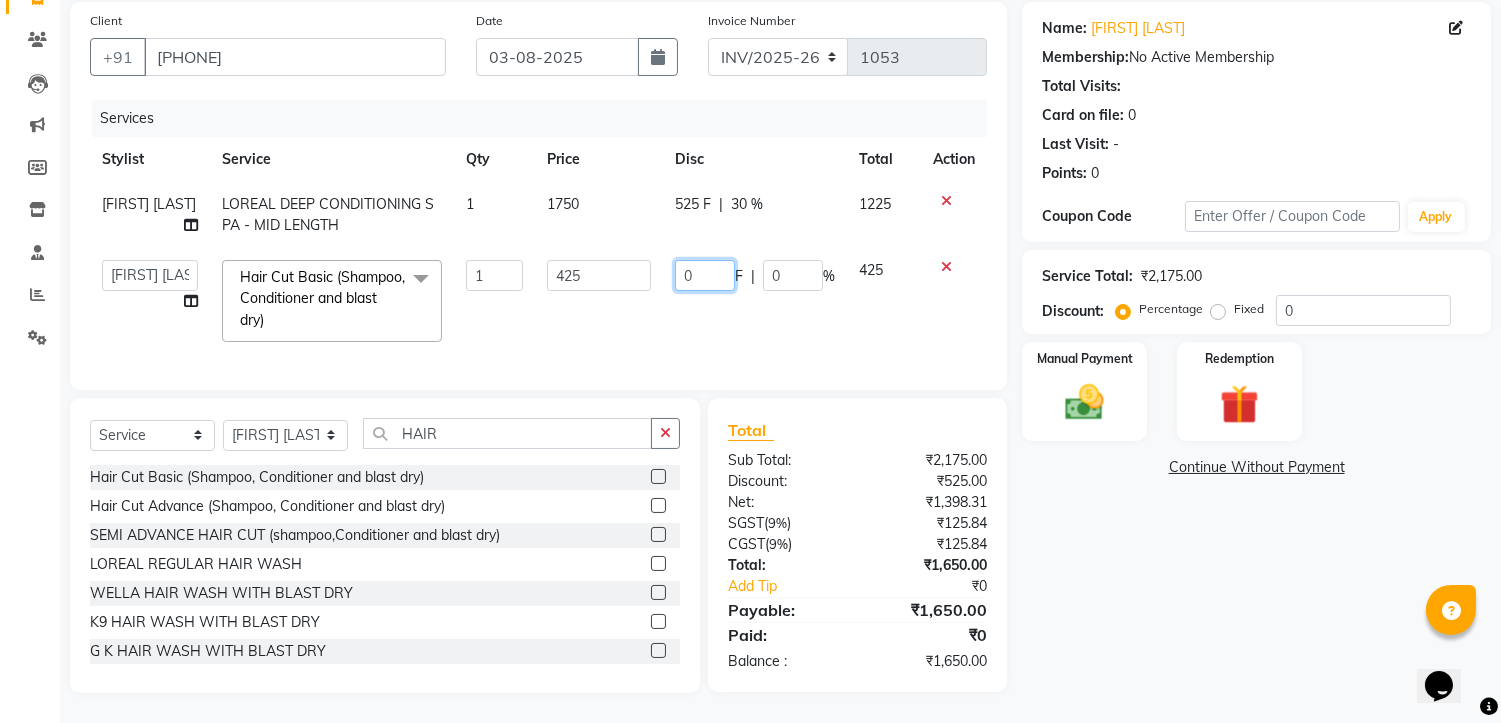 click on "0" 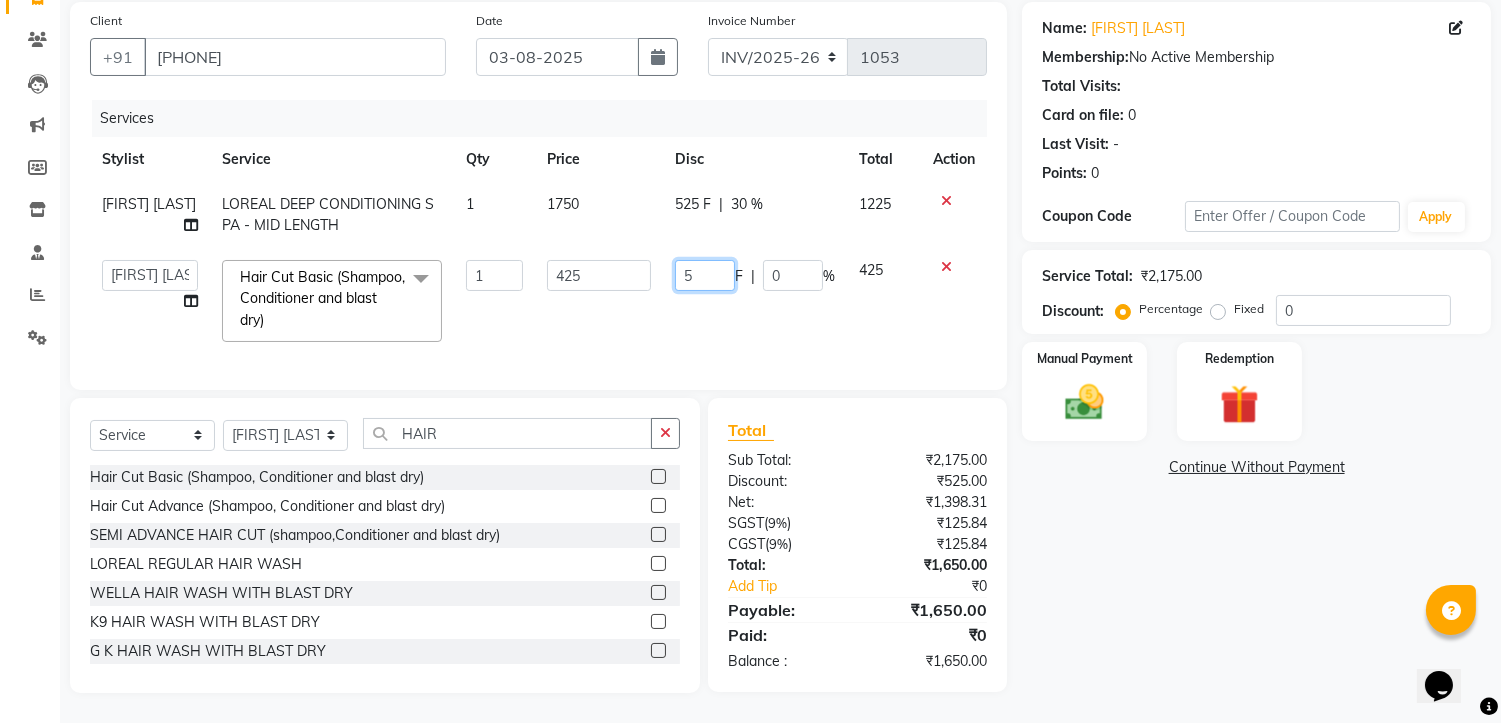 type on "50" 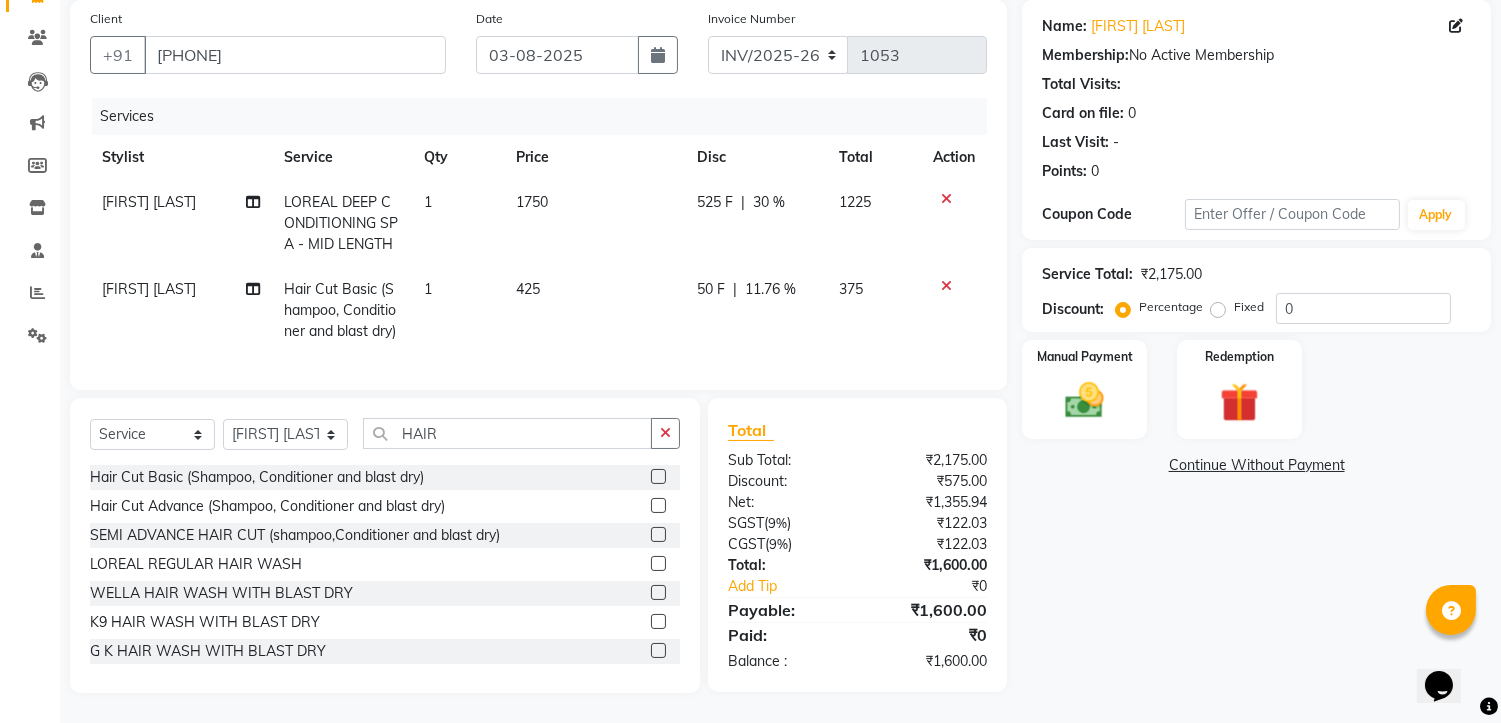 click on "Name: Ruchi Prusty Membership:  No Active Membership  Total Visits:   Card on file:  0 Last Visit:   - Points:   0  Coupon Code Apply Service Total:  ₹2,175.00  Discount:  Percentage   Fixed  0 Manual Payment Redemption  Continue Without Payment" 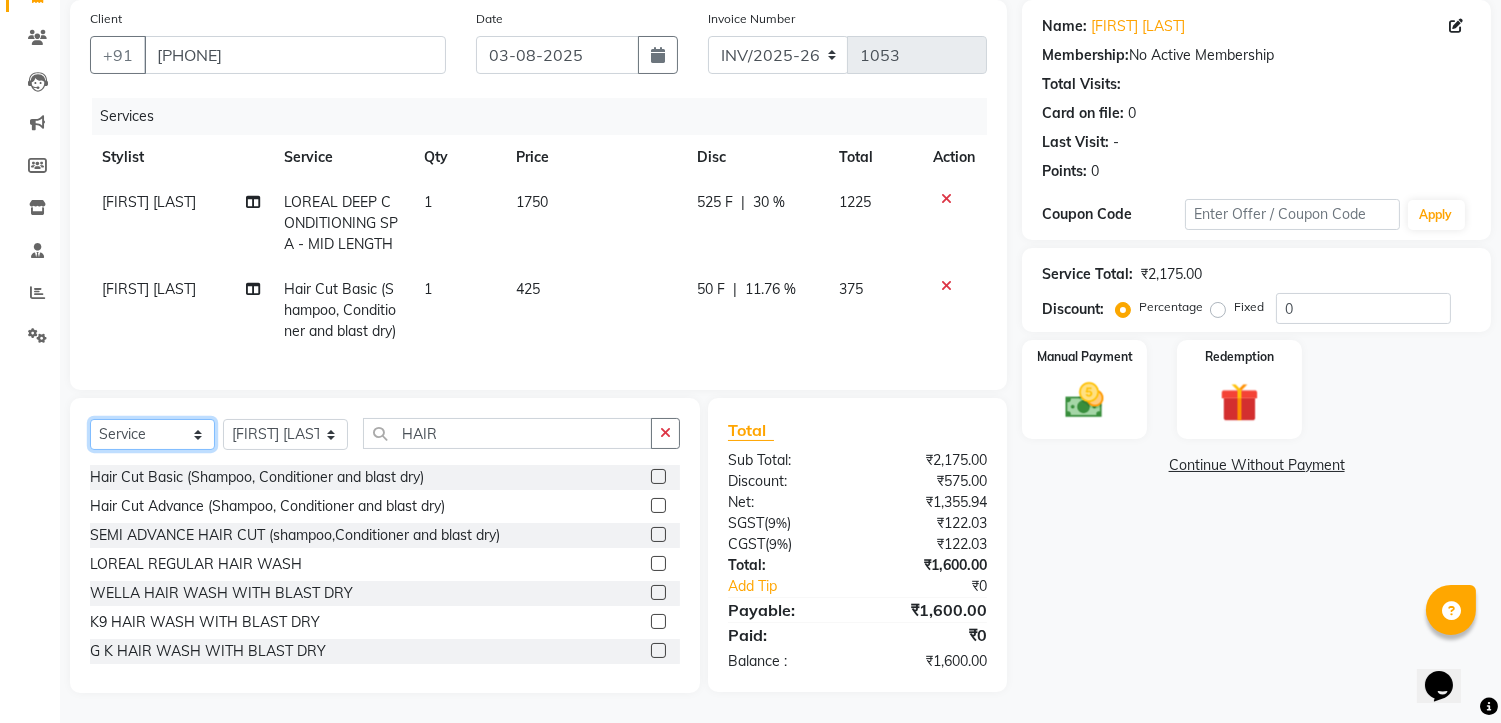 click on "Select  Service  Product  Membership  Package Voucher Prepaid Gift Card" 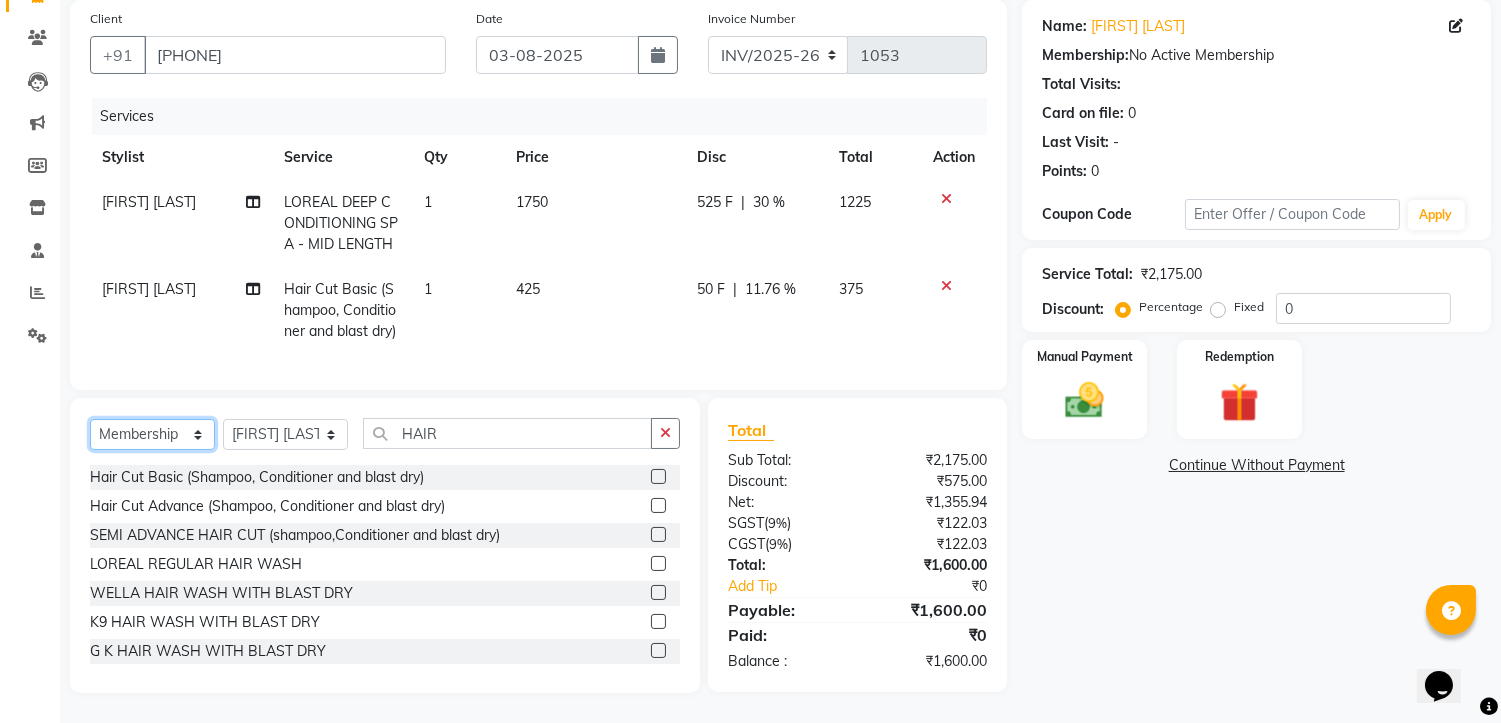 click on "Select  Service  Product  Membership  Package Voucher Prepaid Gift Card" 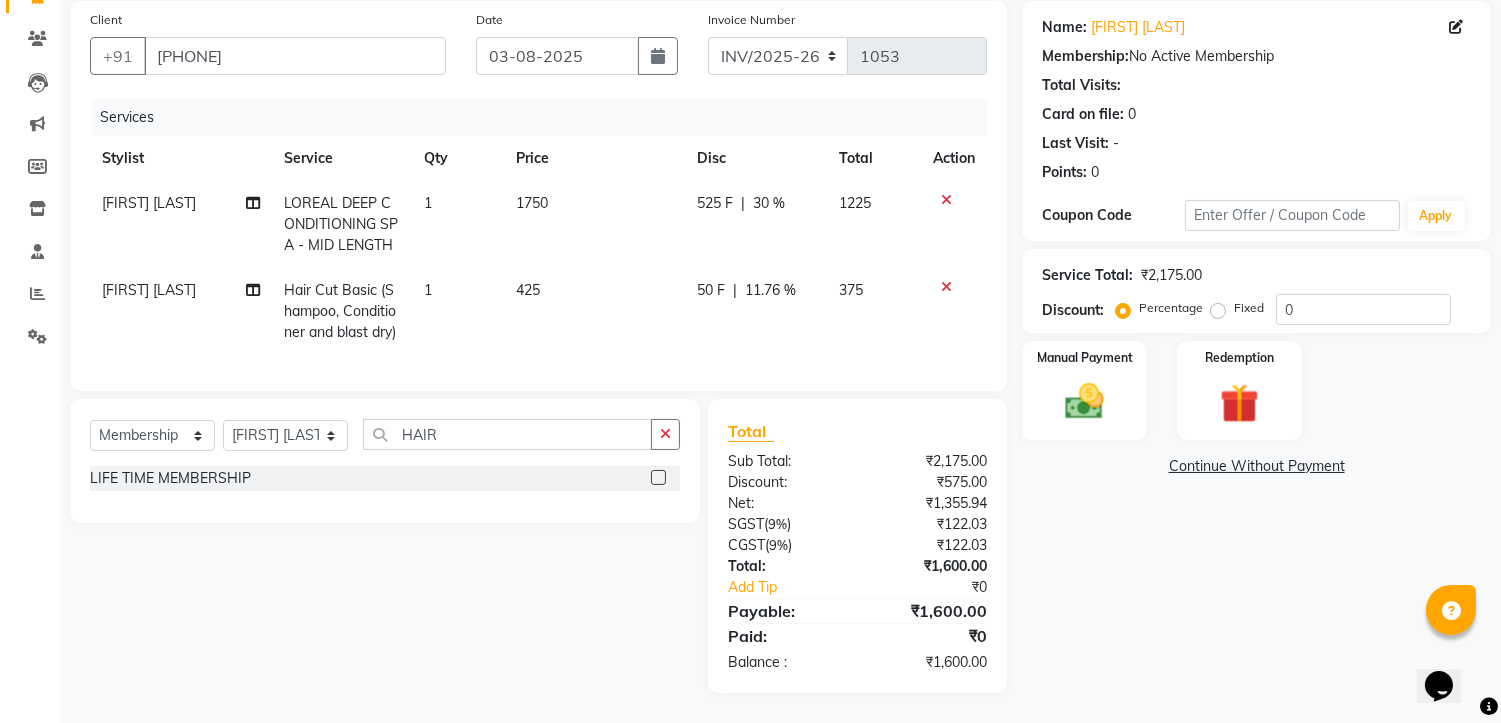 click 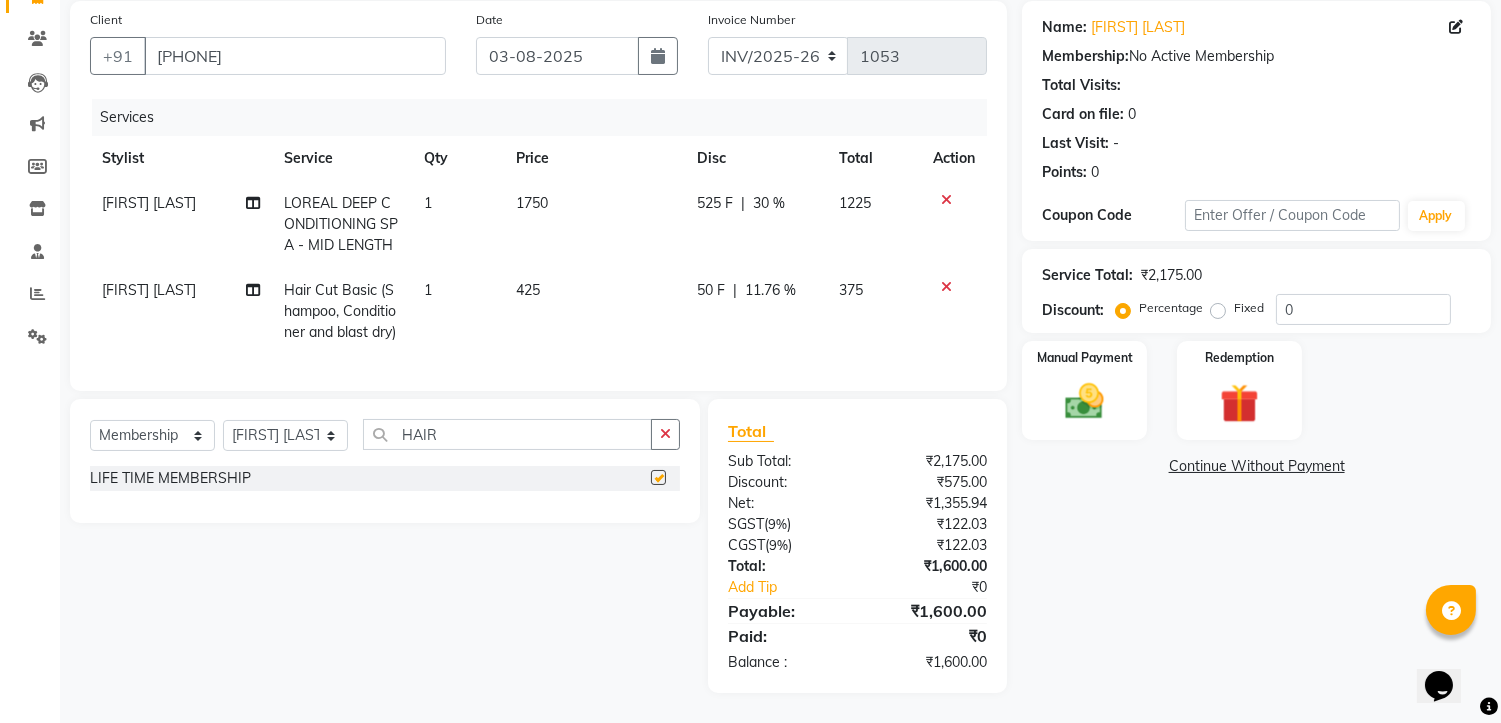 select on "select" 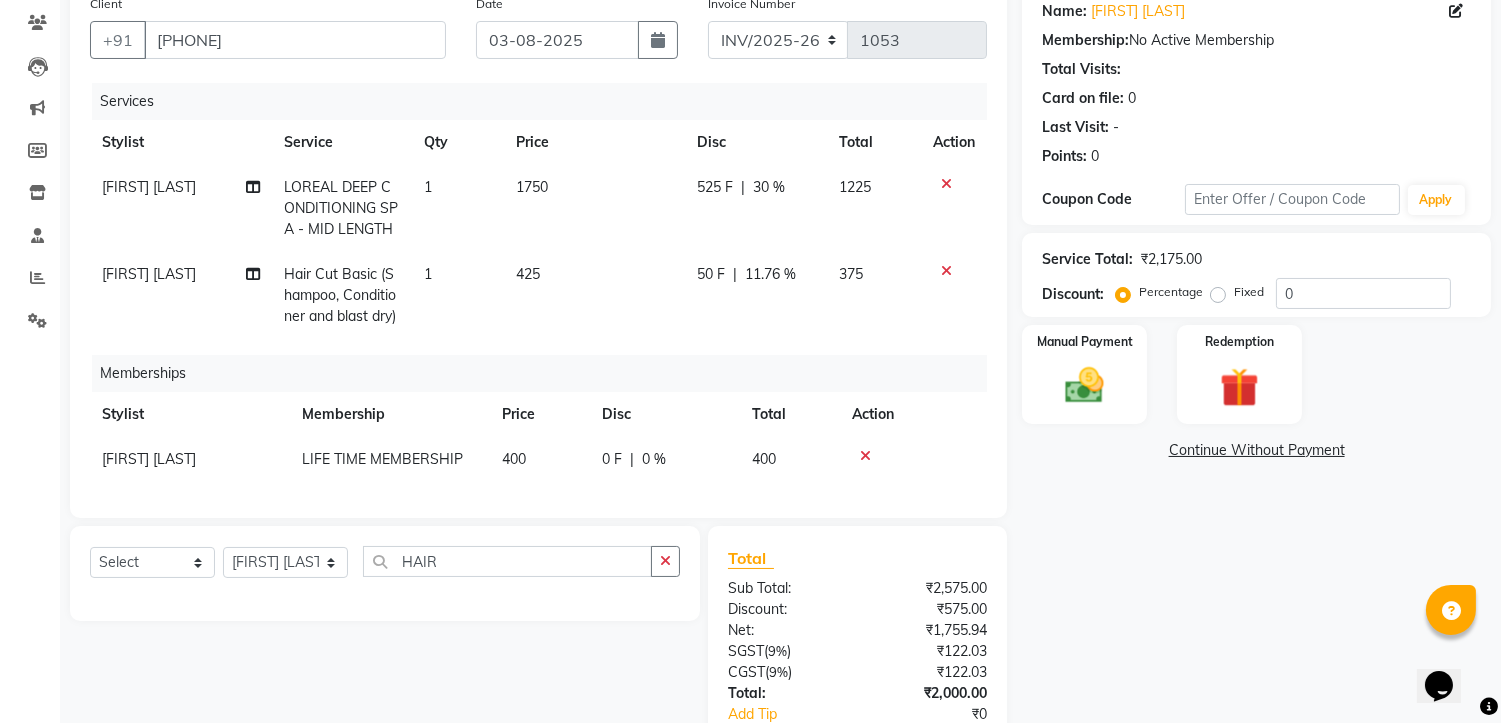 click on "0 F" 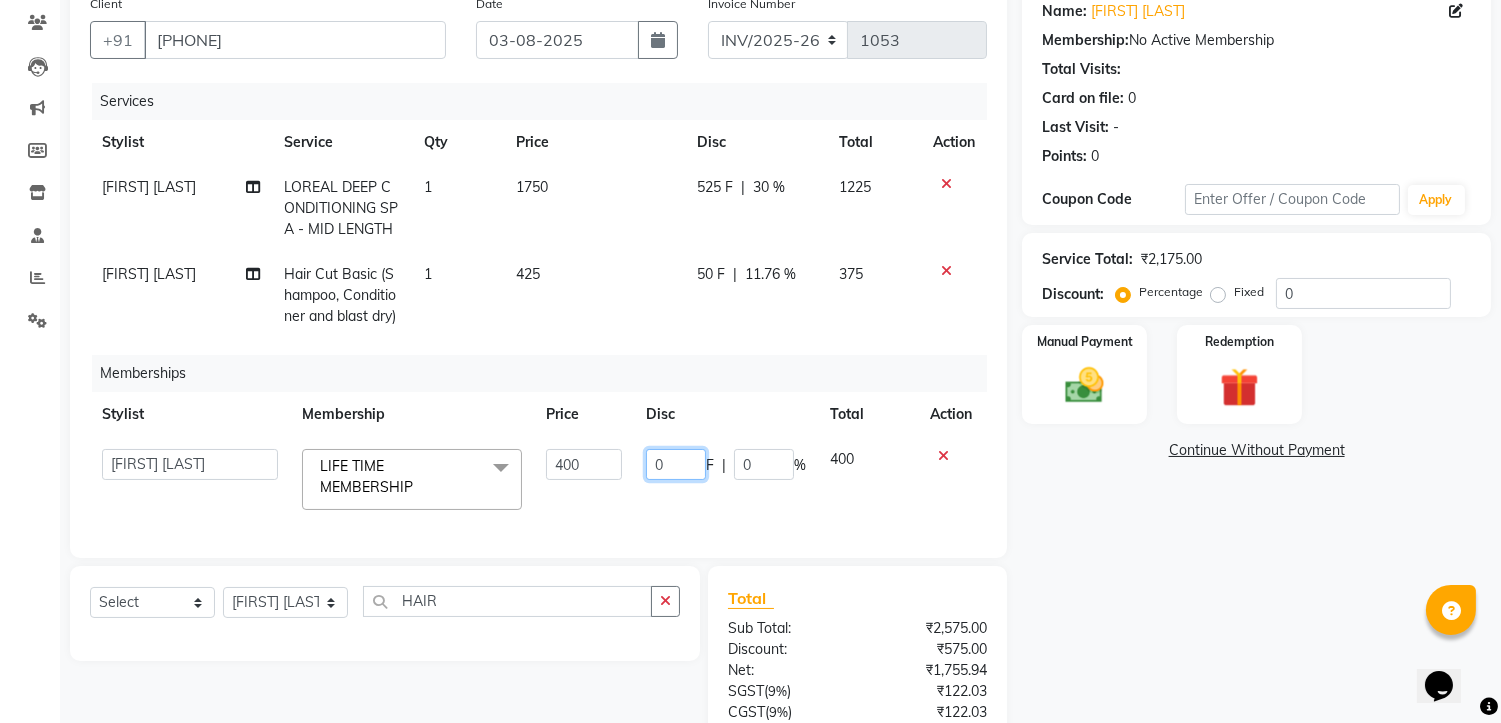 click on "0" 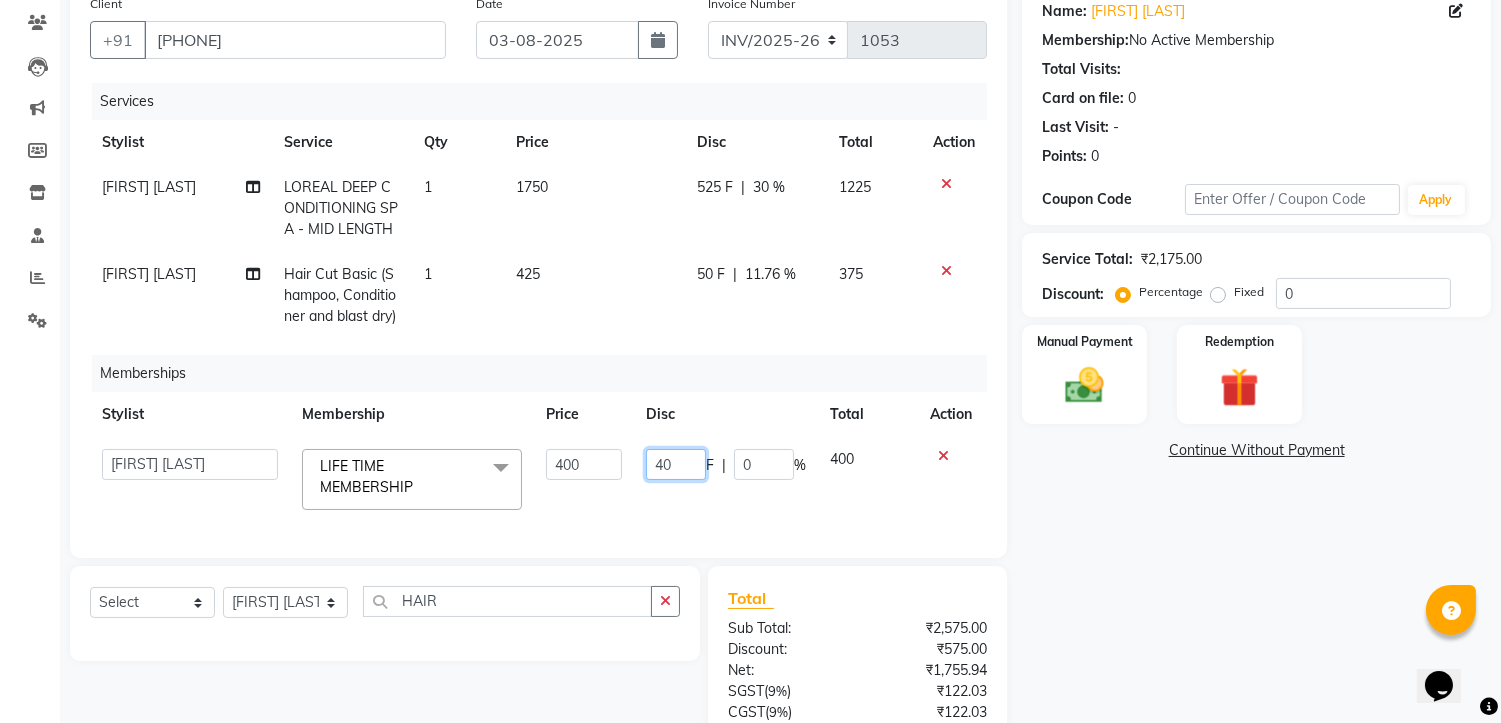 type on "400" 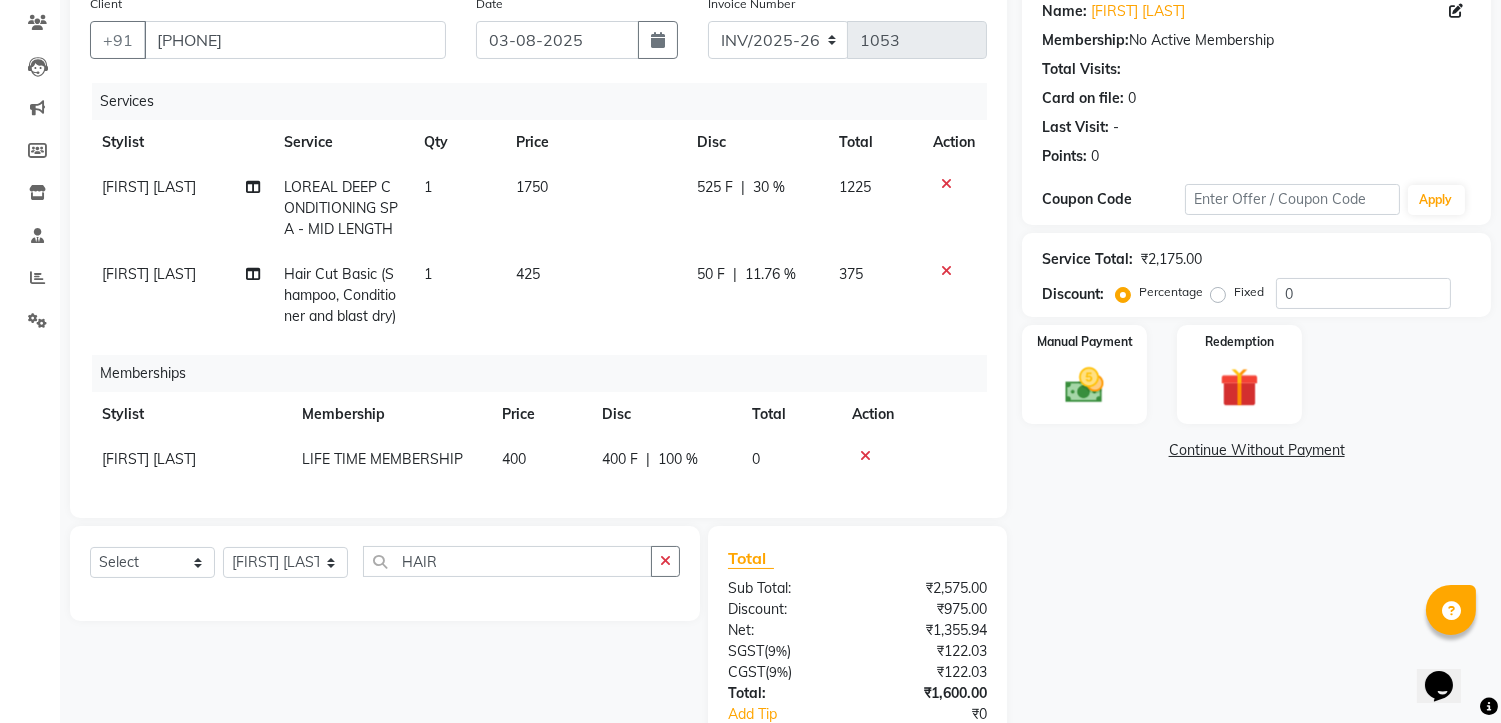 click on "Name: Ruchi Prusty Membership:  No Active Membership  Total Visits:   Card on file:  0 Last Visit:   - Points:   0  Coupon Code Apply Service Total:  ₹2,175.00  Discount:  Percentage   Fixed  0 Manual Payment Redemption  Continue Without Payment" 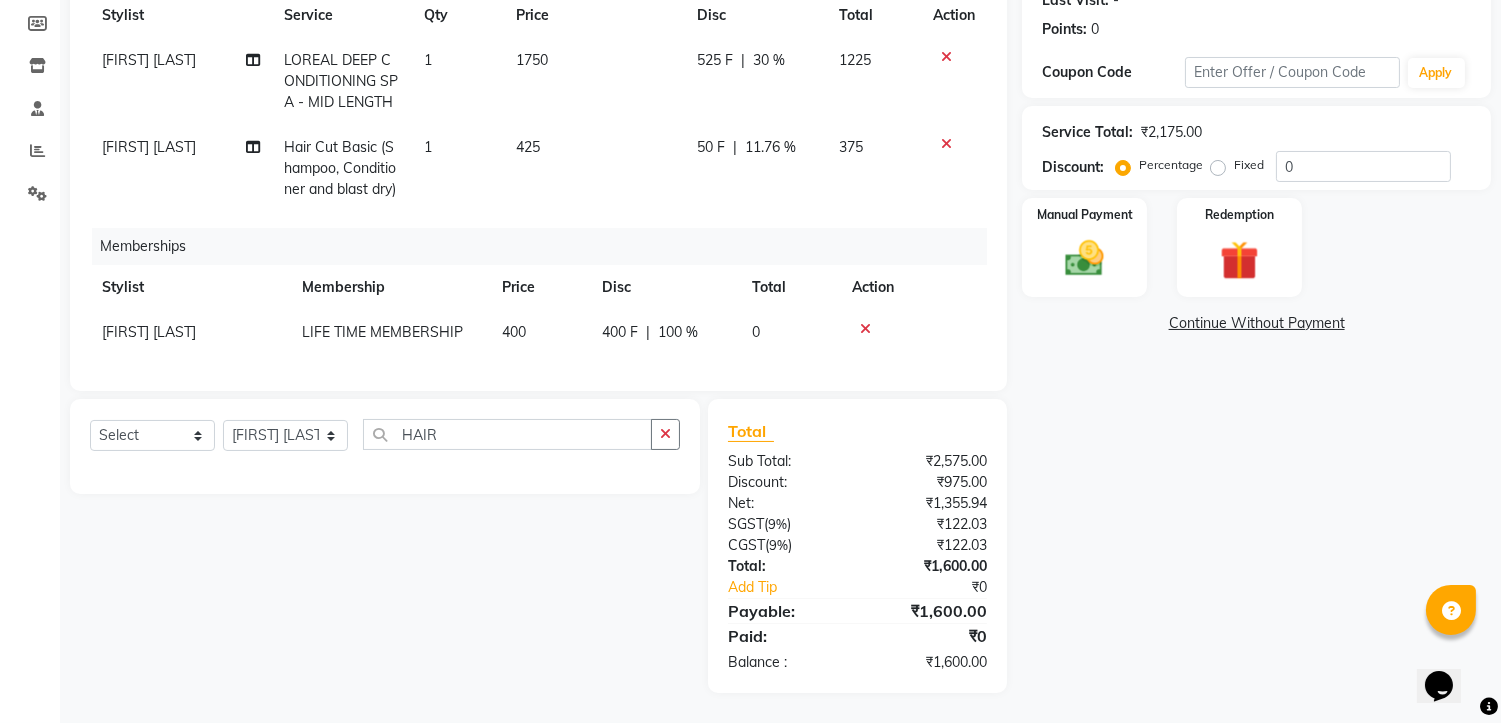 scroll, scrollTop: 308, scrollLeft: 0, axis: vertical 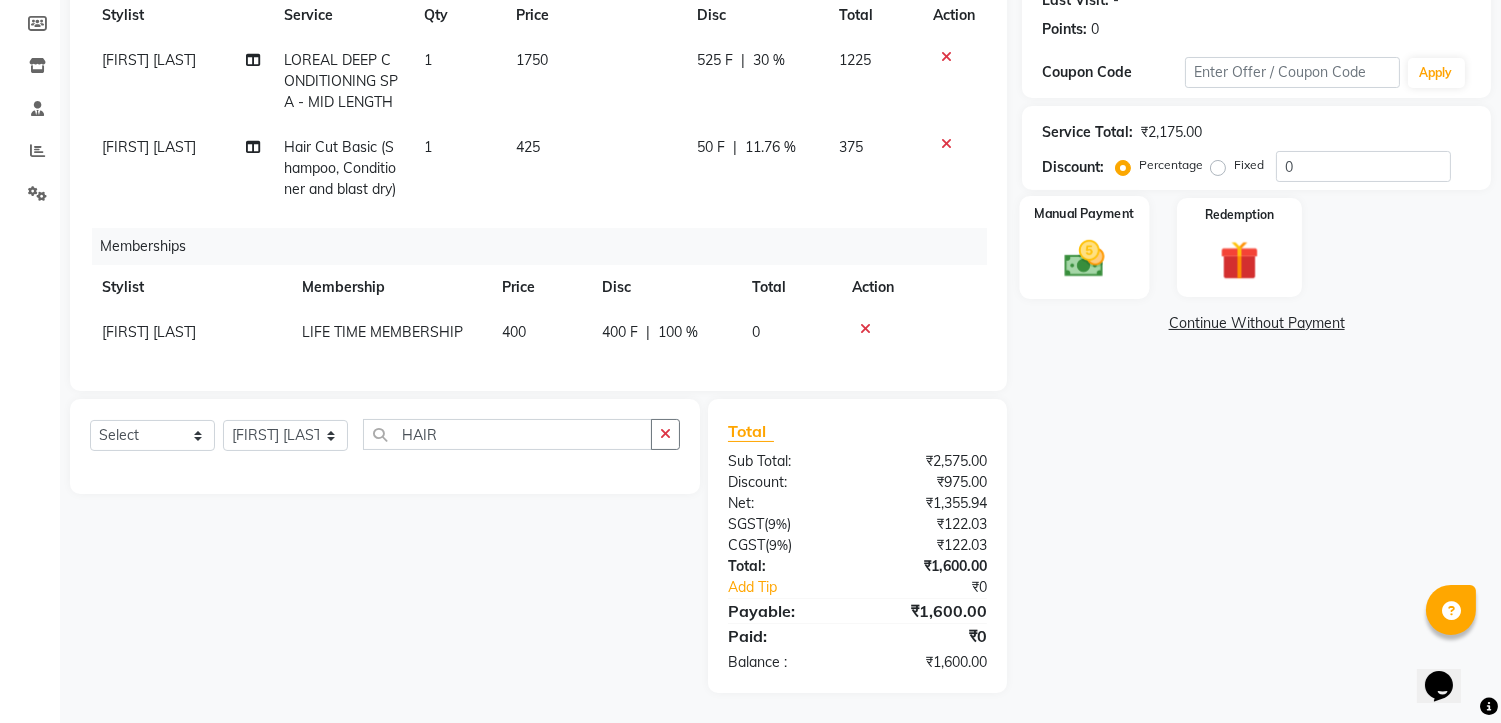click 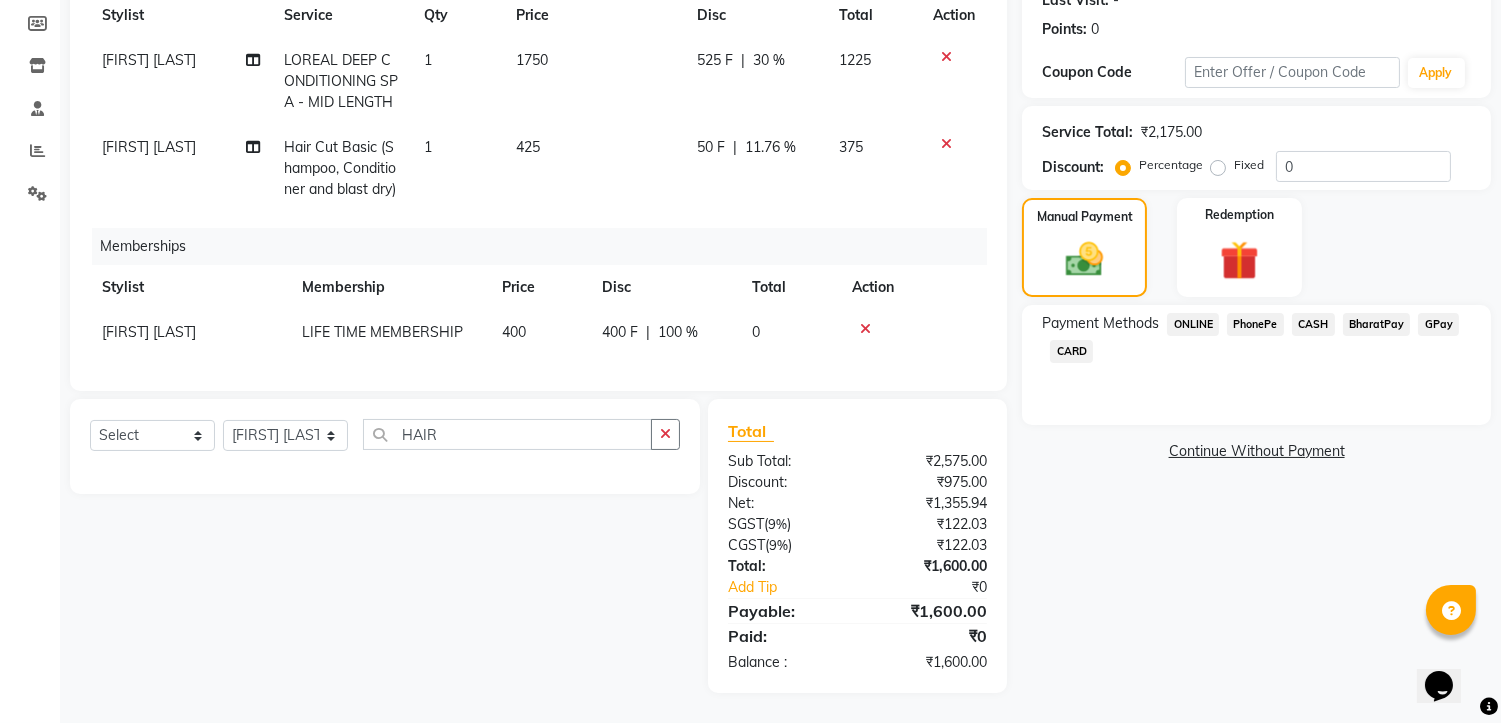 click on "CASH" 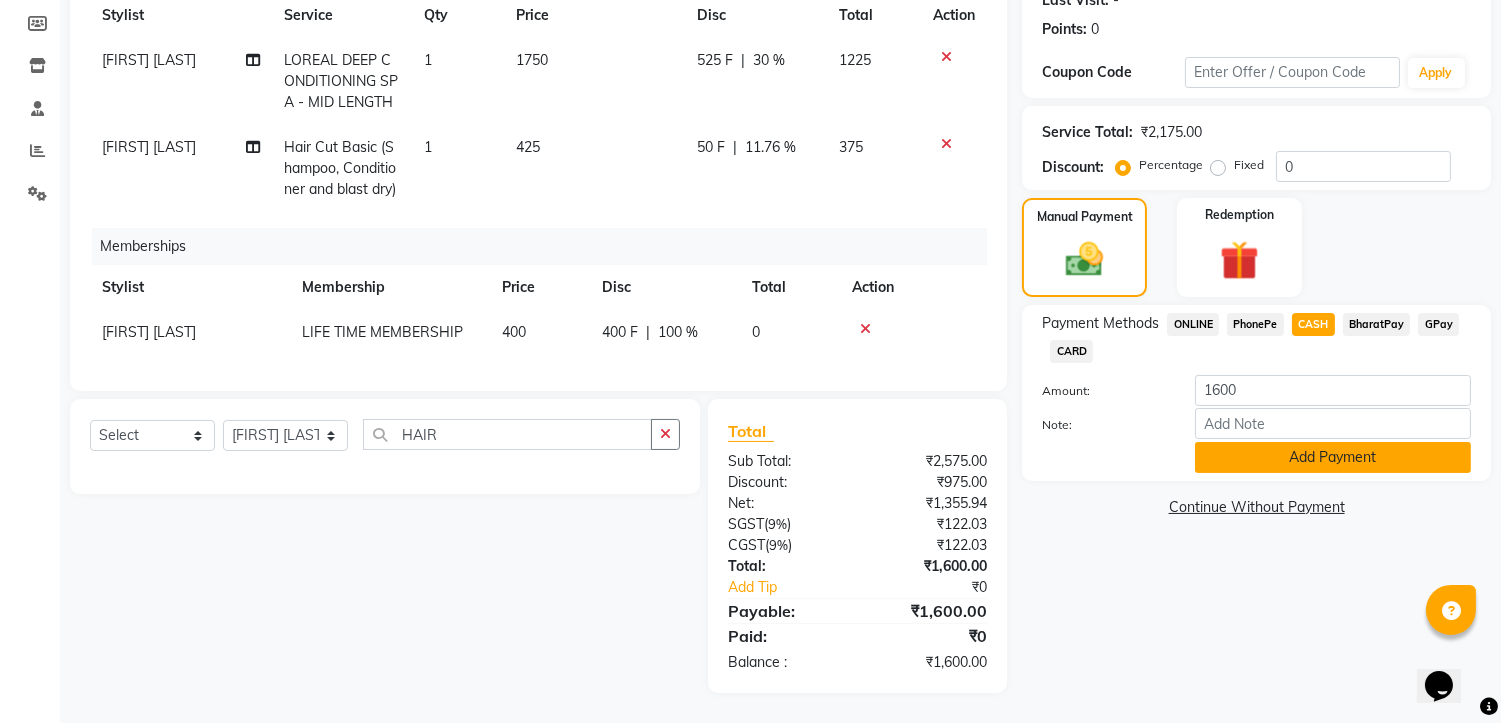 click on "Add Payment" 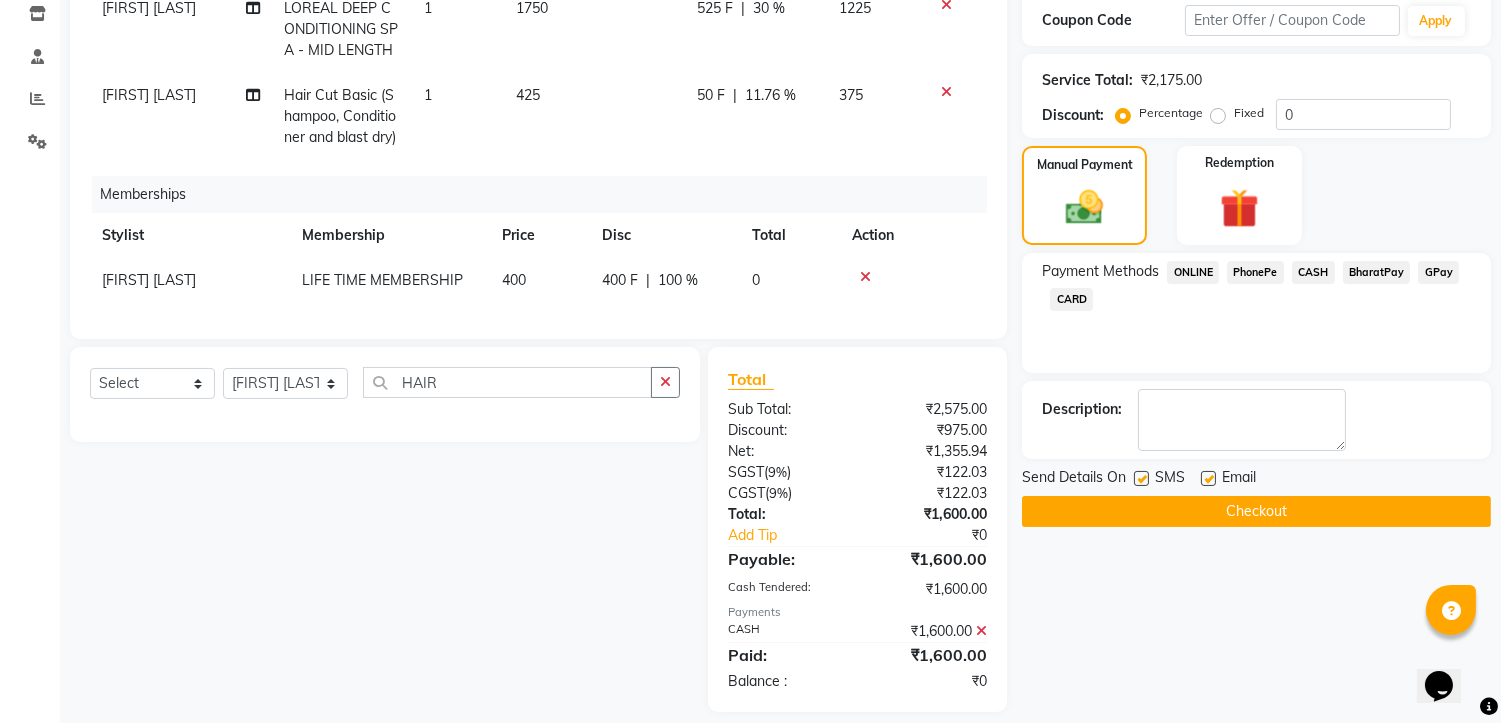 scroll, scrollTop: 378, scrollLeft: 0, axis: vertical 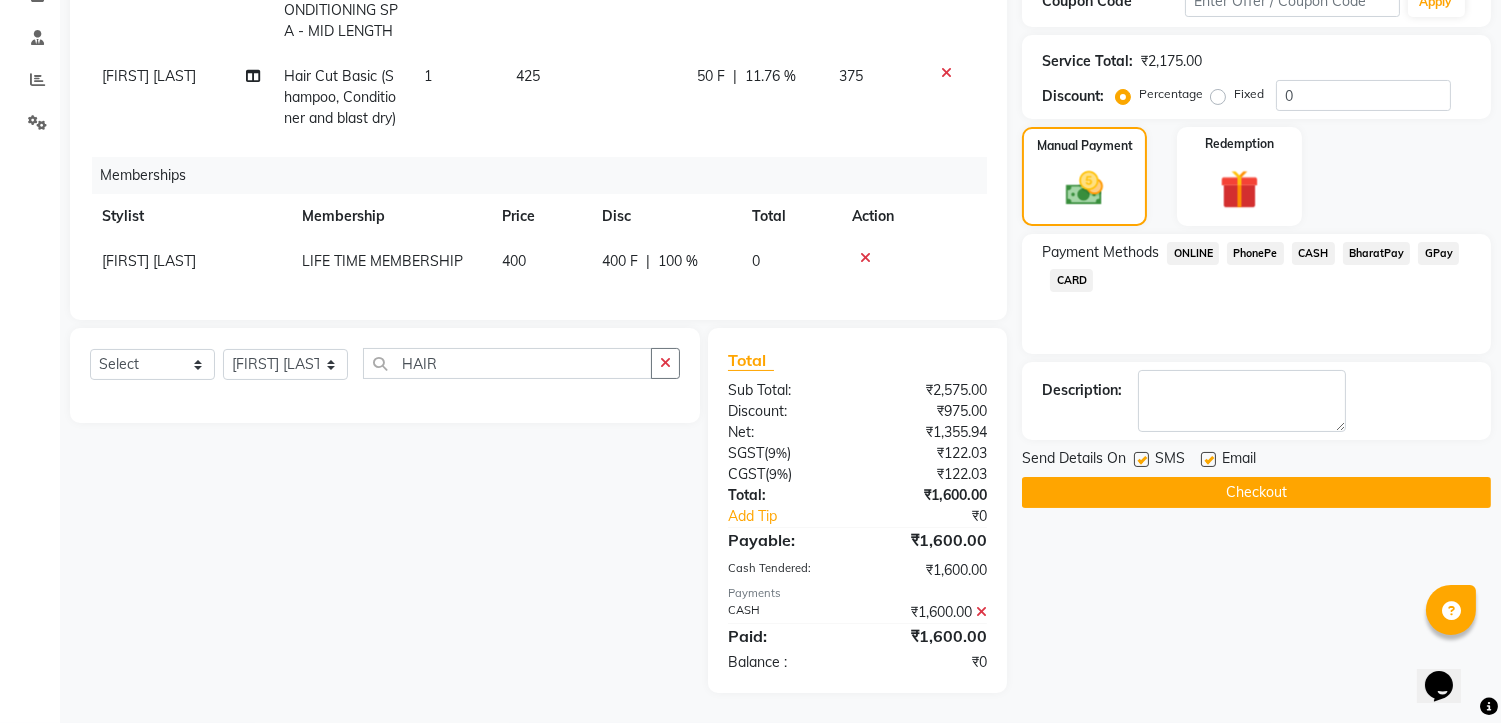 click on "Checkout" 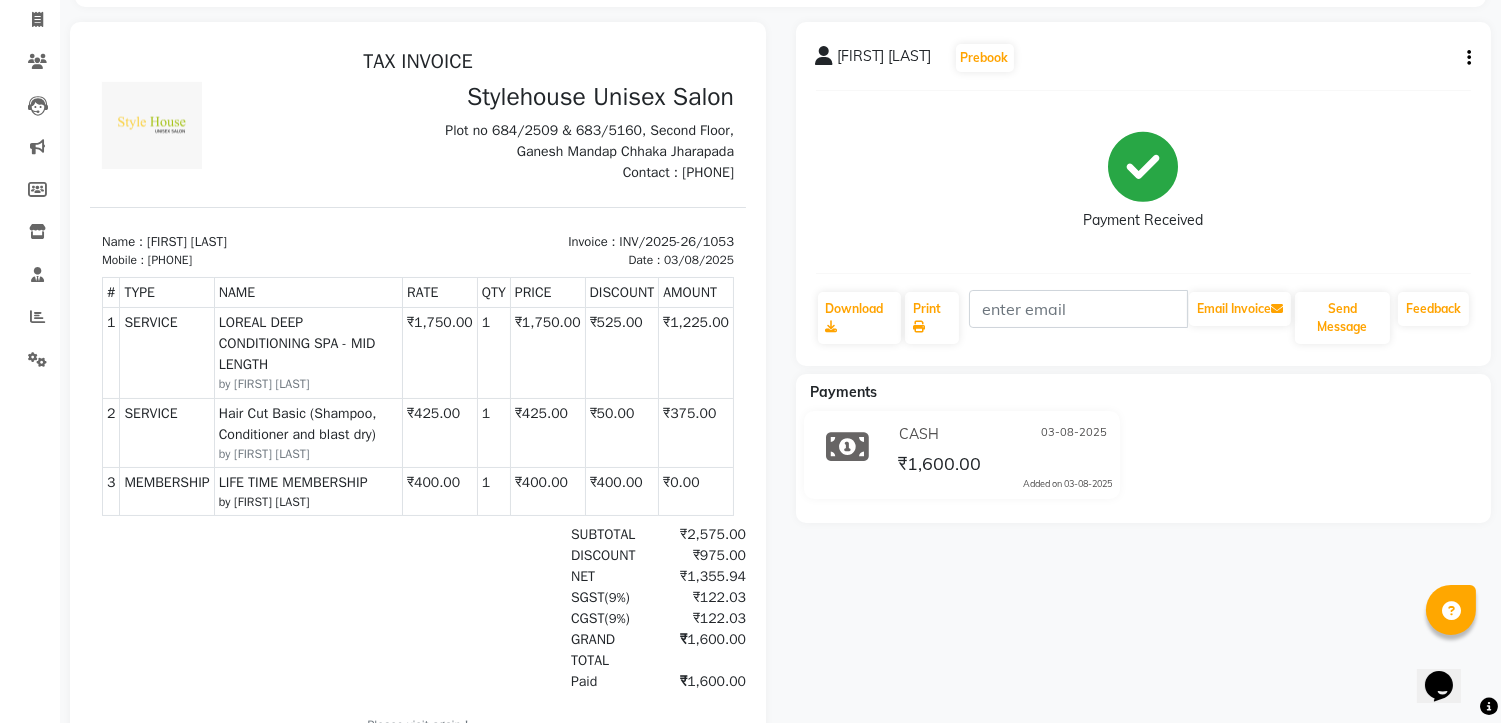 scroll, scrollTop: 0, scrollLeft: 0, axis: both 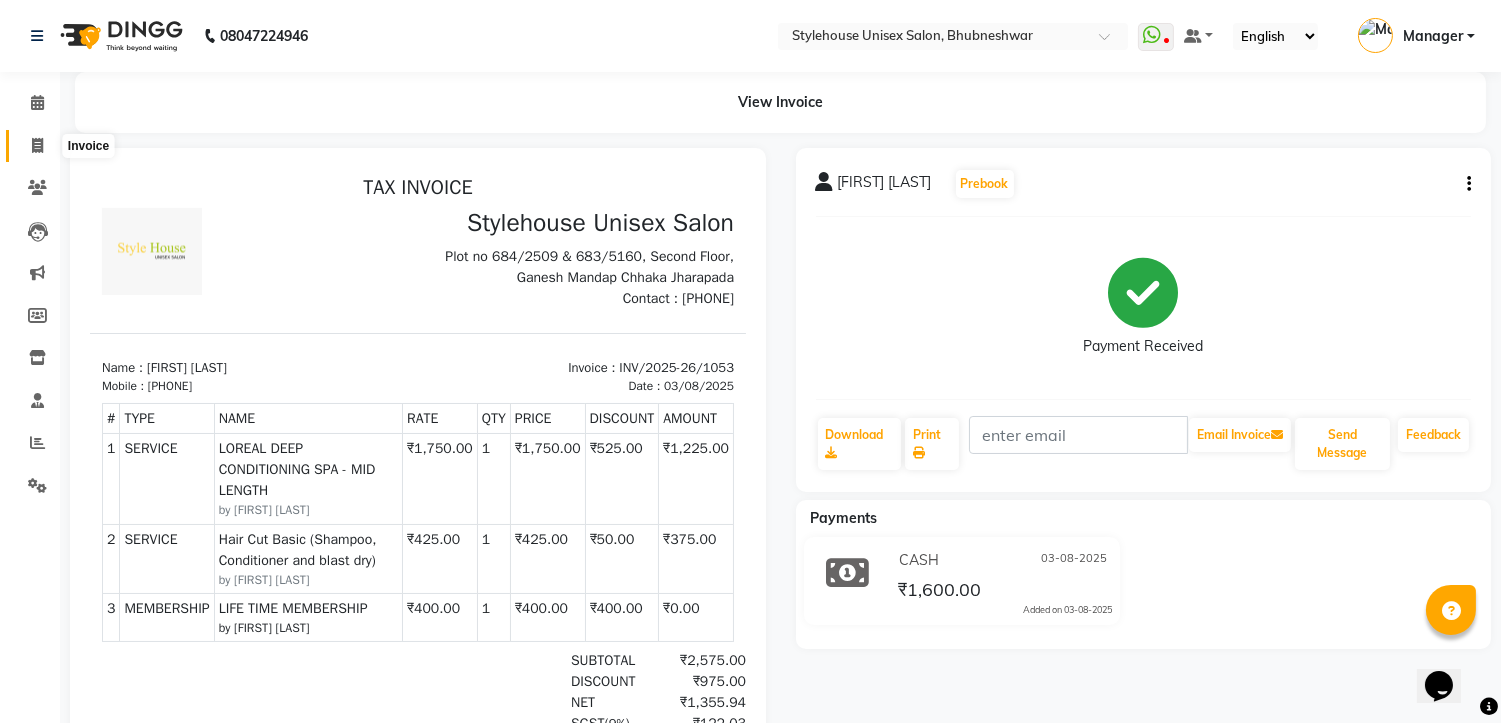 click 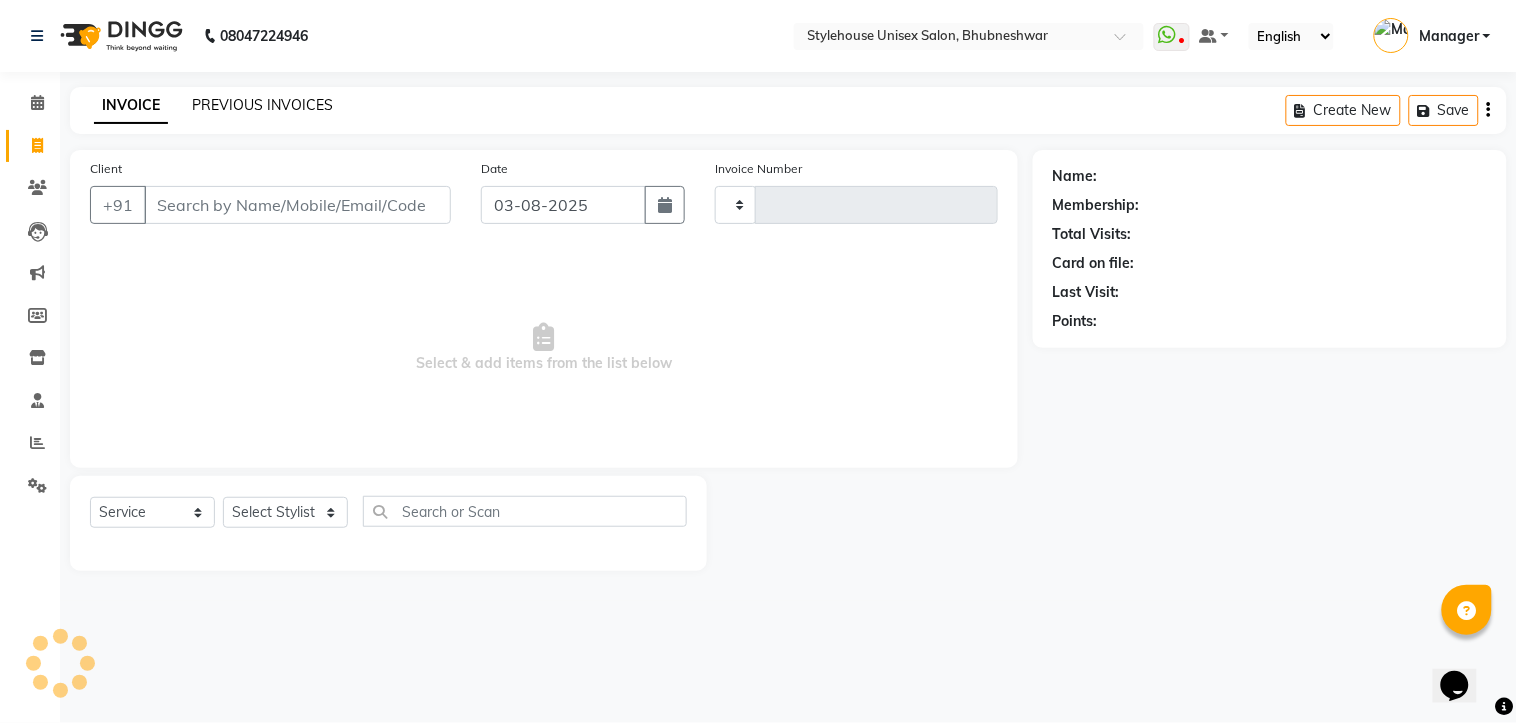 click on "PREVIOUS INVOICES" 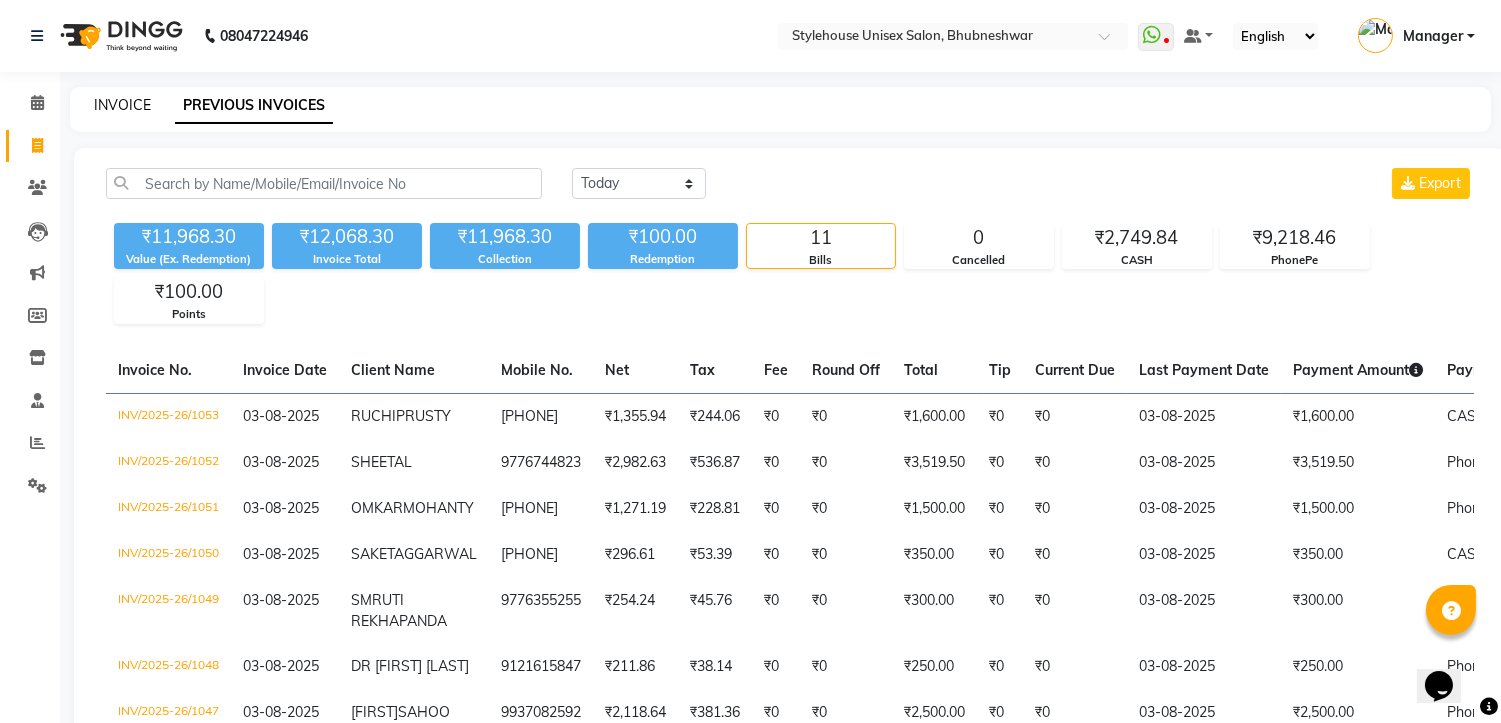 click on "INVOICE" 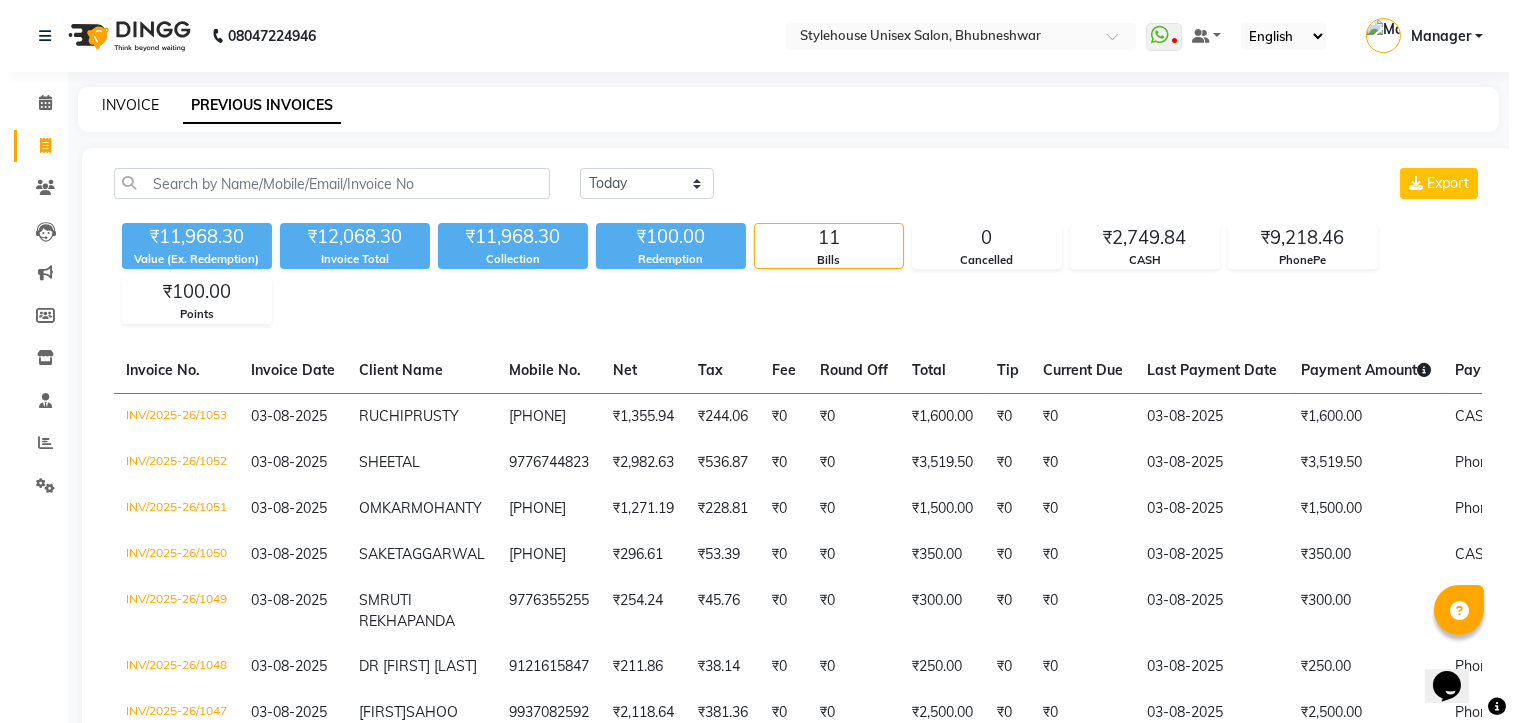 select on "service" 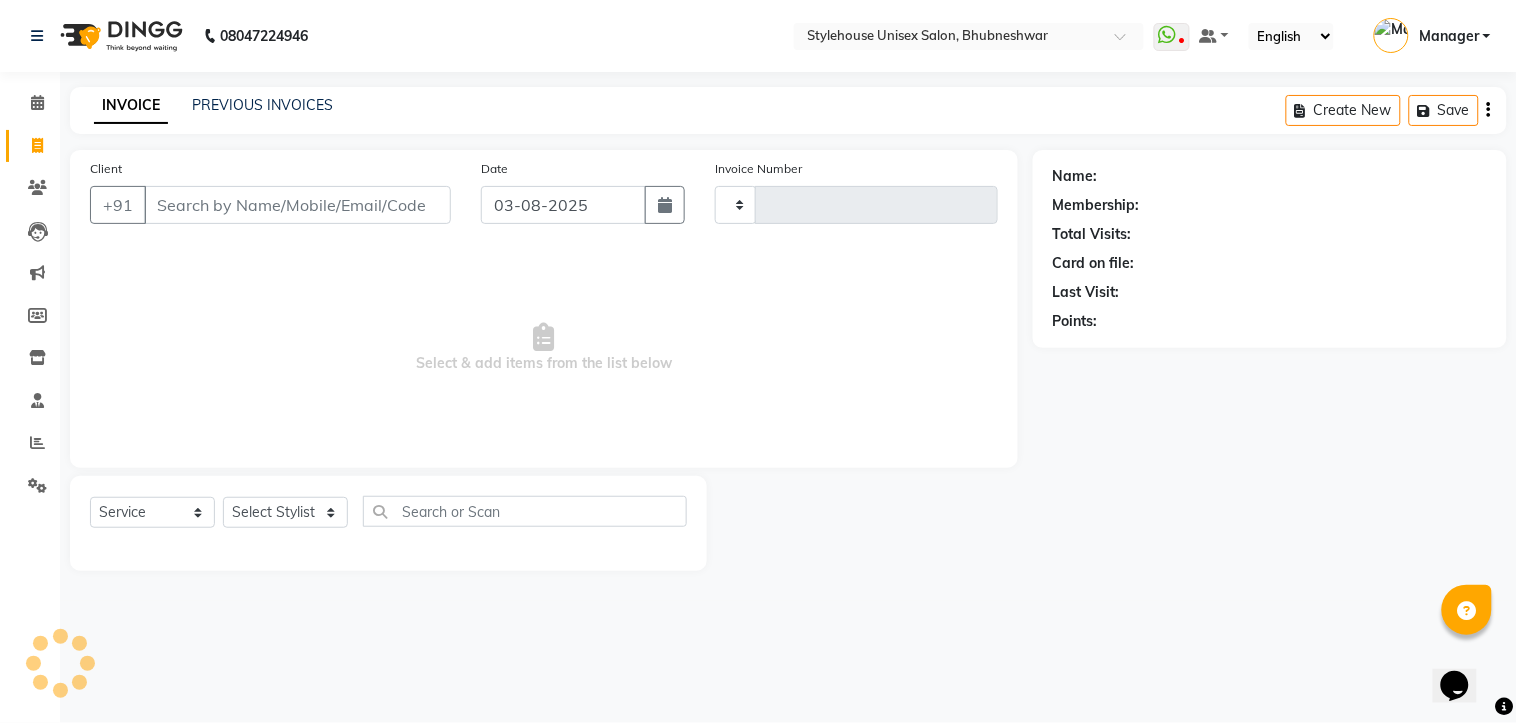 type on "1054" 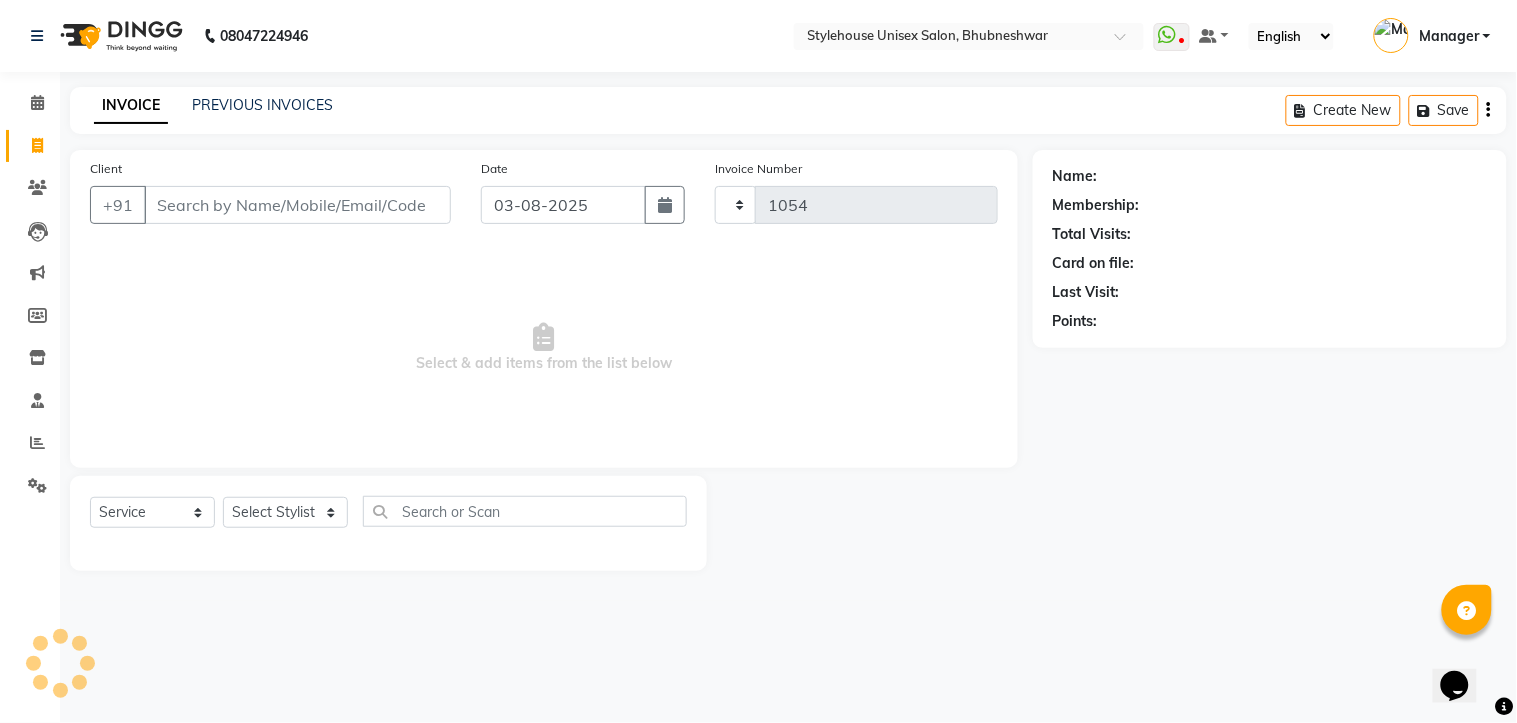 select on "7906" 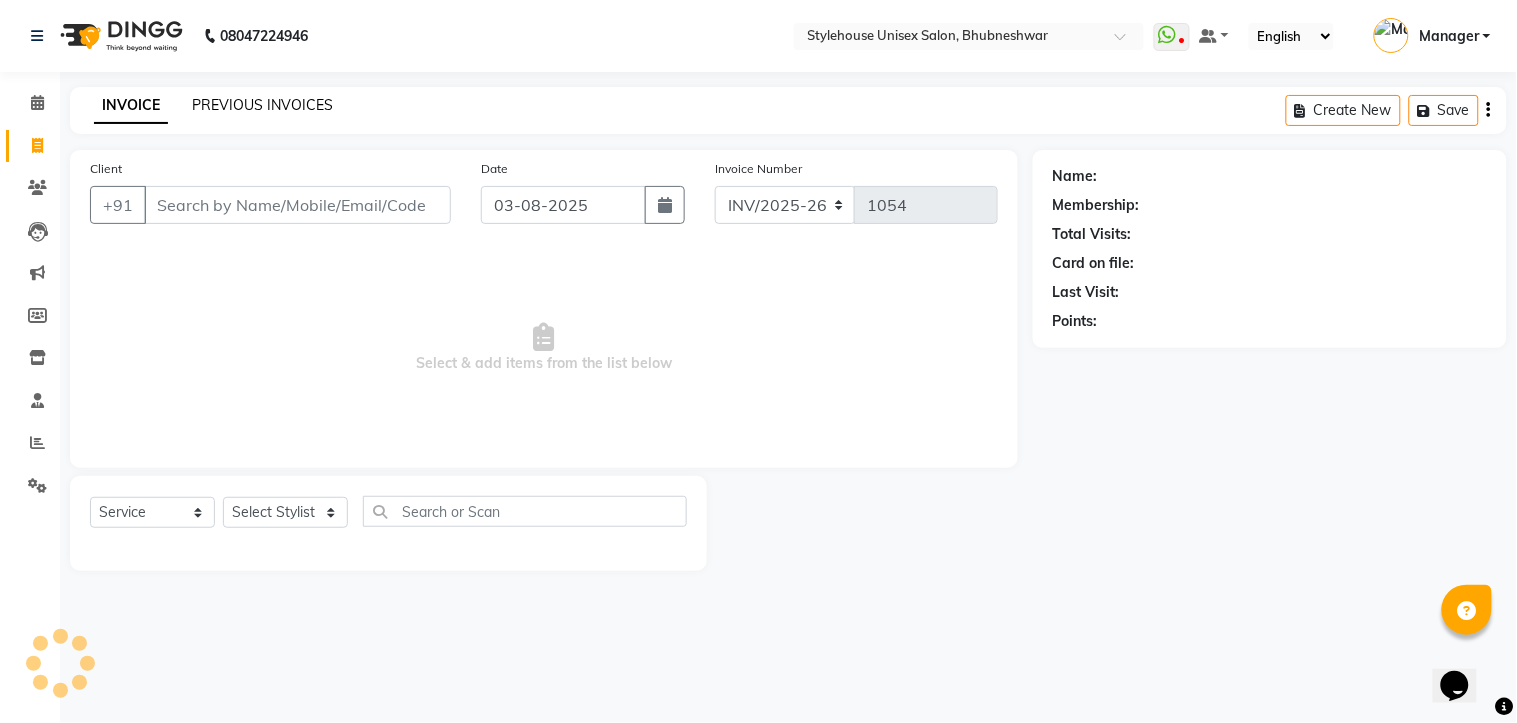 click on "PREVIOUS INVOICES" 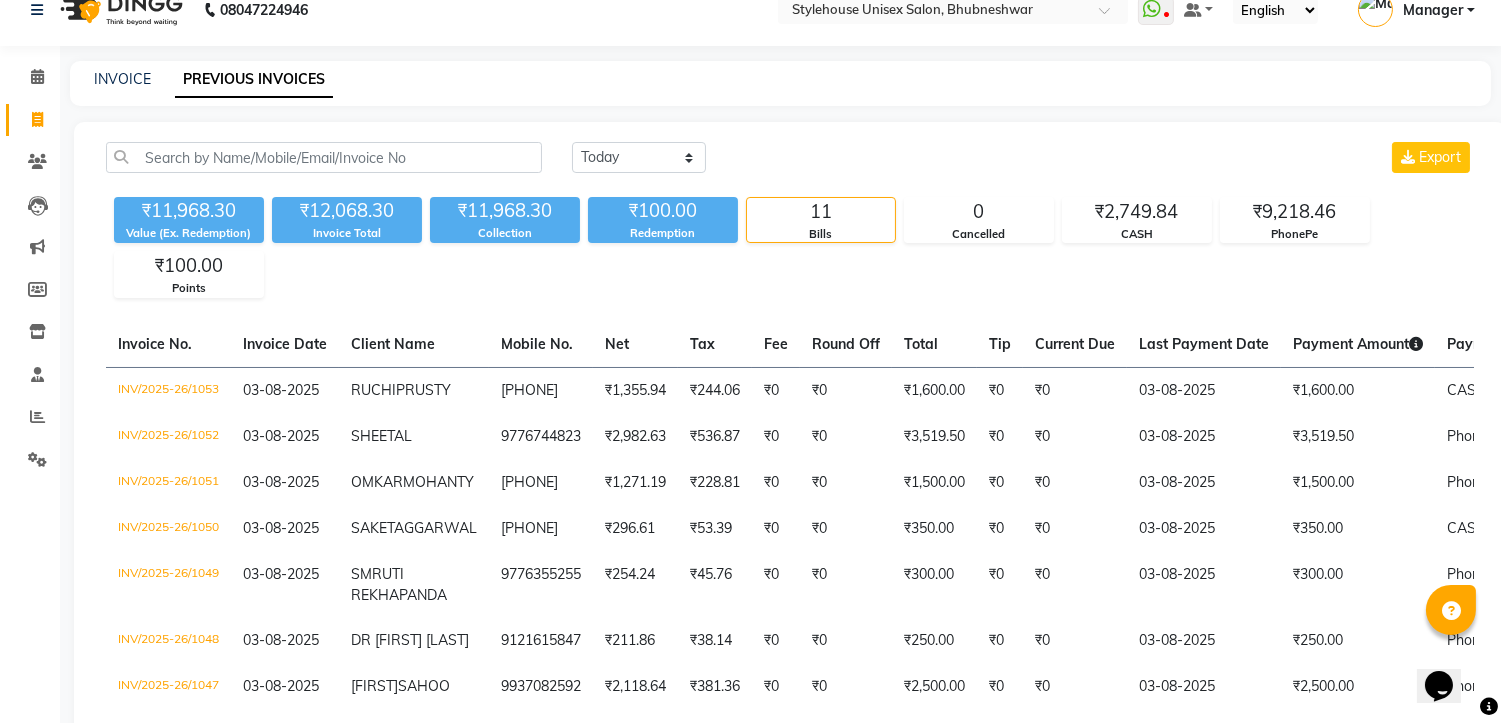 scroll, scrollTop: 0, scrollLeft: 0, axis: both 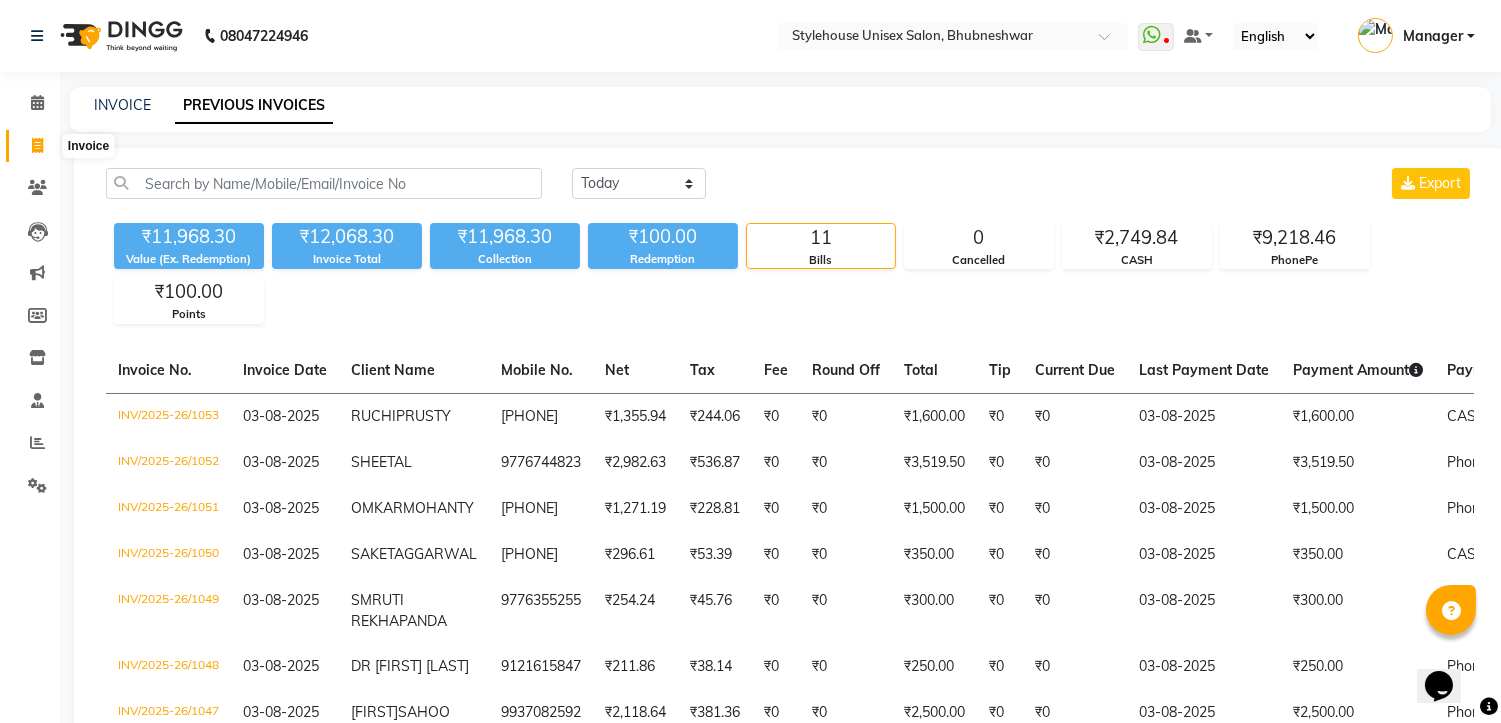 click 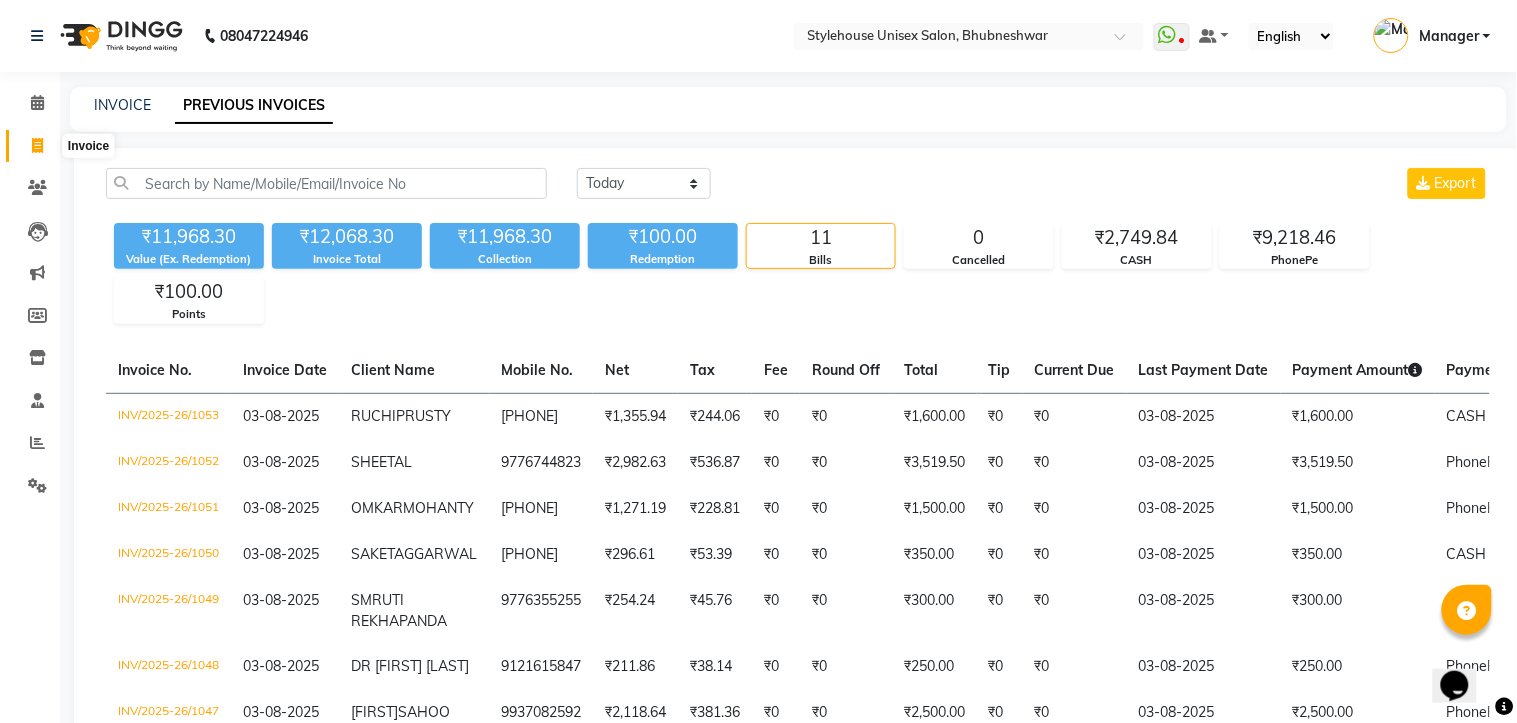 select on "service" 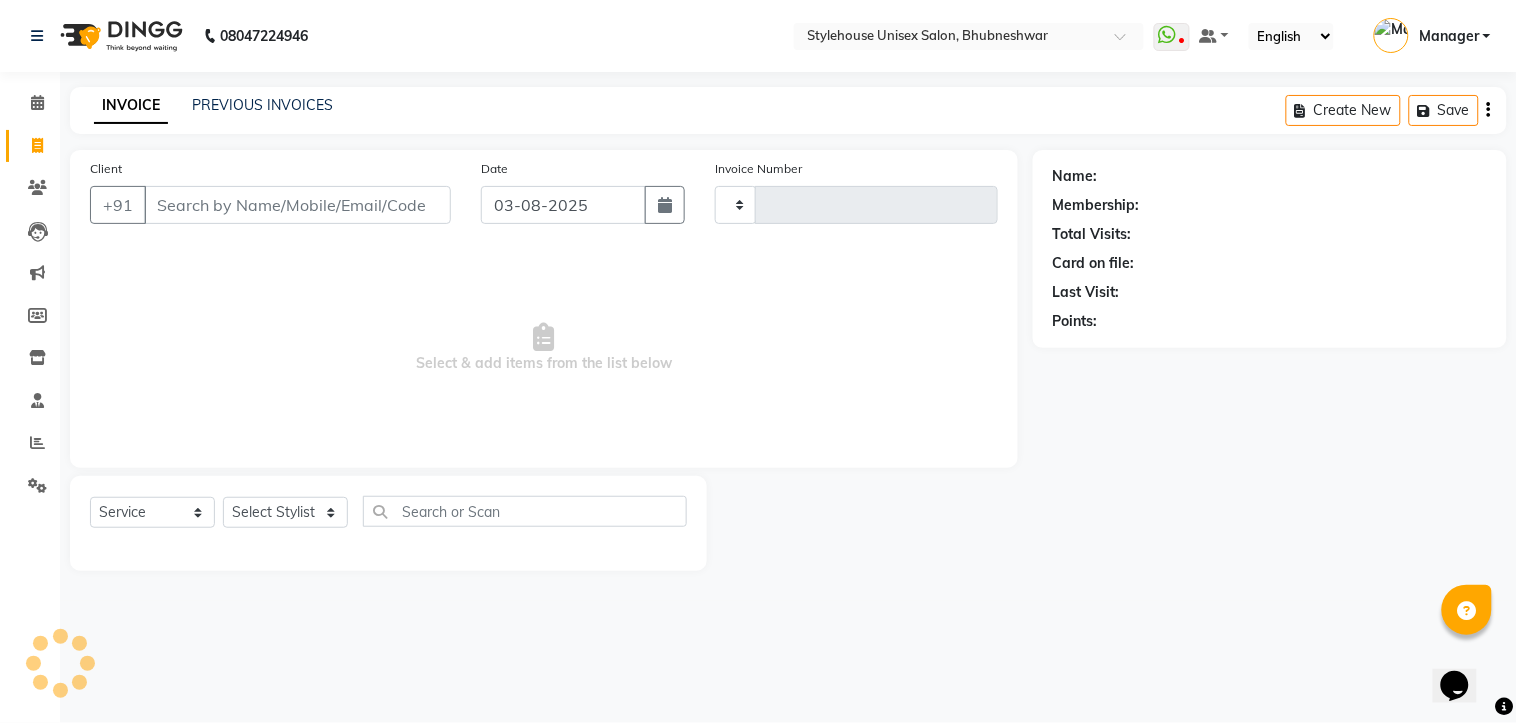 type on "1054" 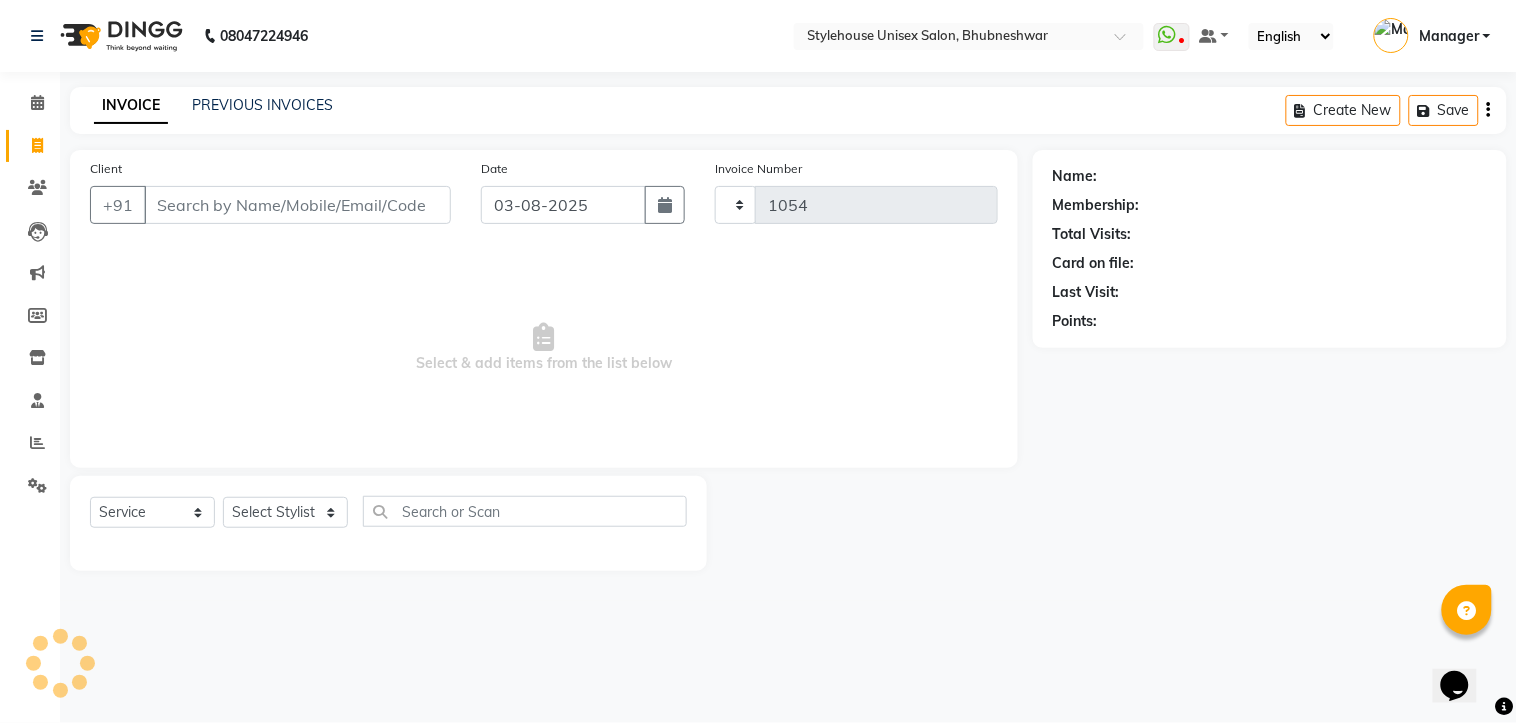 select on "7906" 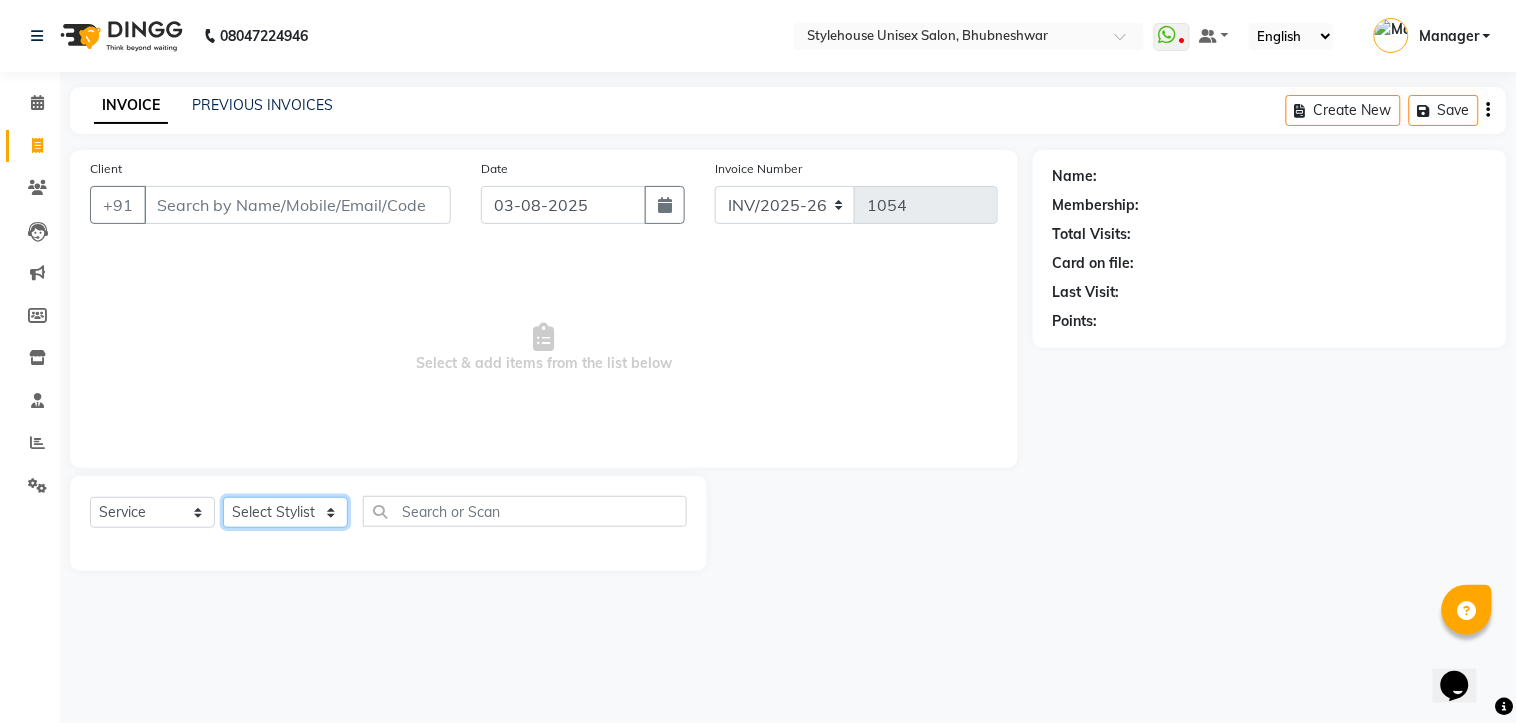 click on "Select Stylist" 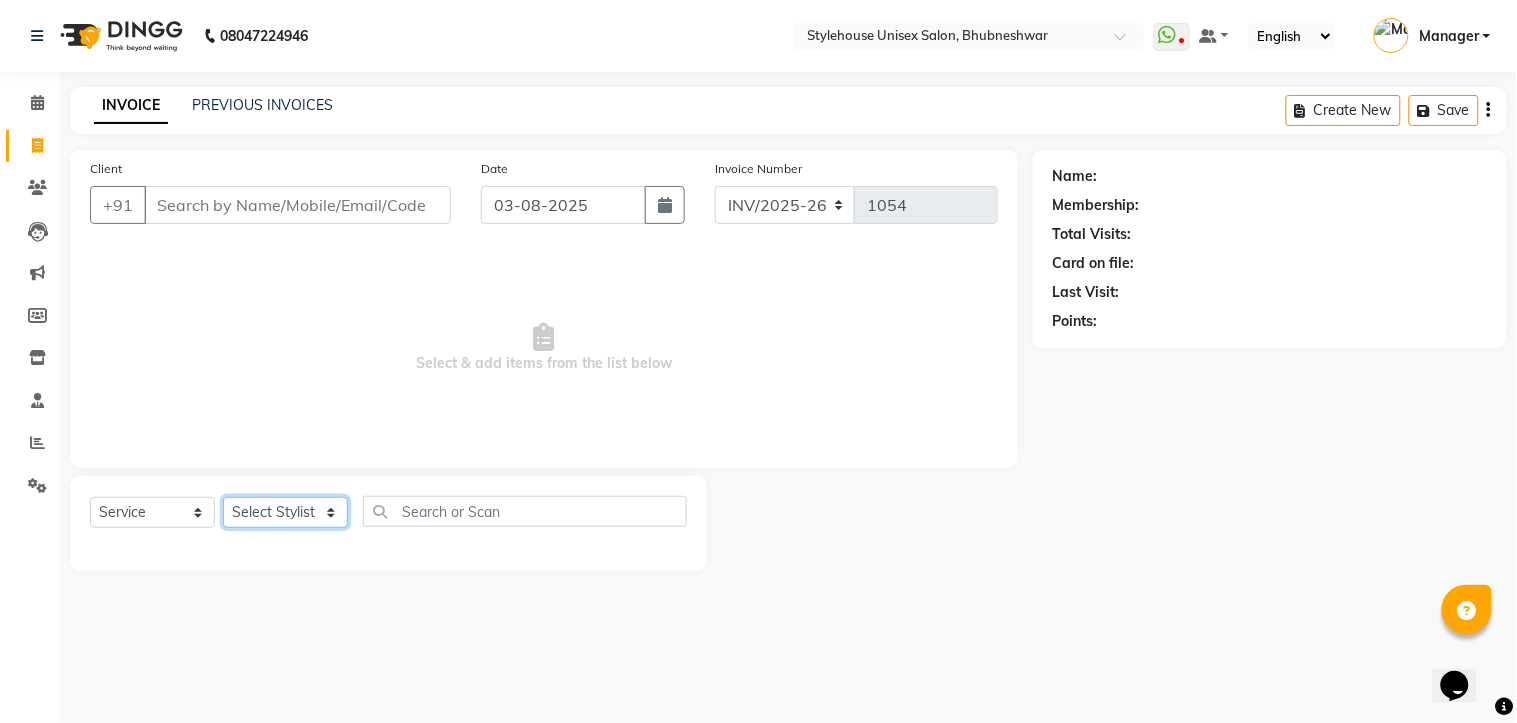 select on "69917" 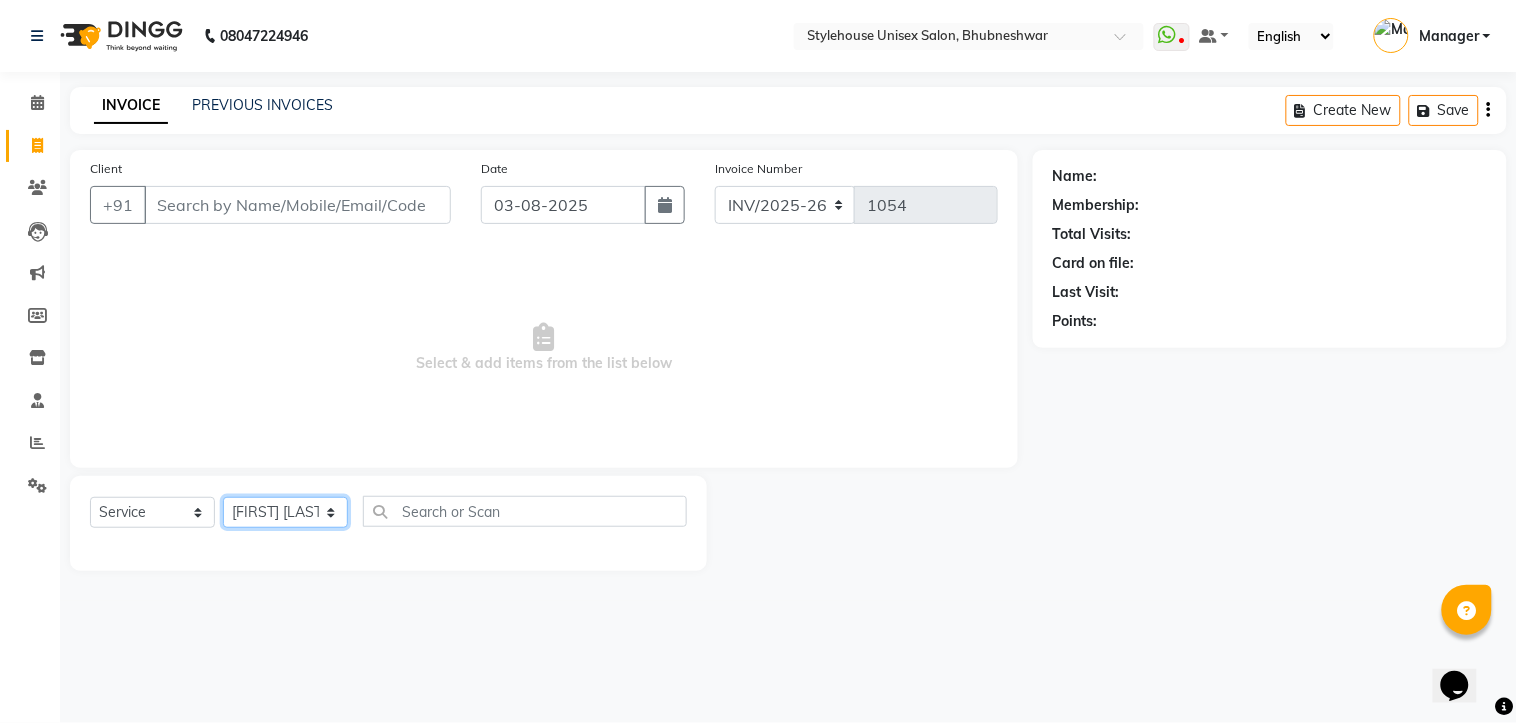 click on "Select Stylist ASISH MANTRI BIKASH BARIK LIMARANI SAMAL Manager NAZNI BEGUM PABITRA BARIK RUPANJALI SAMAL" 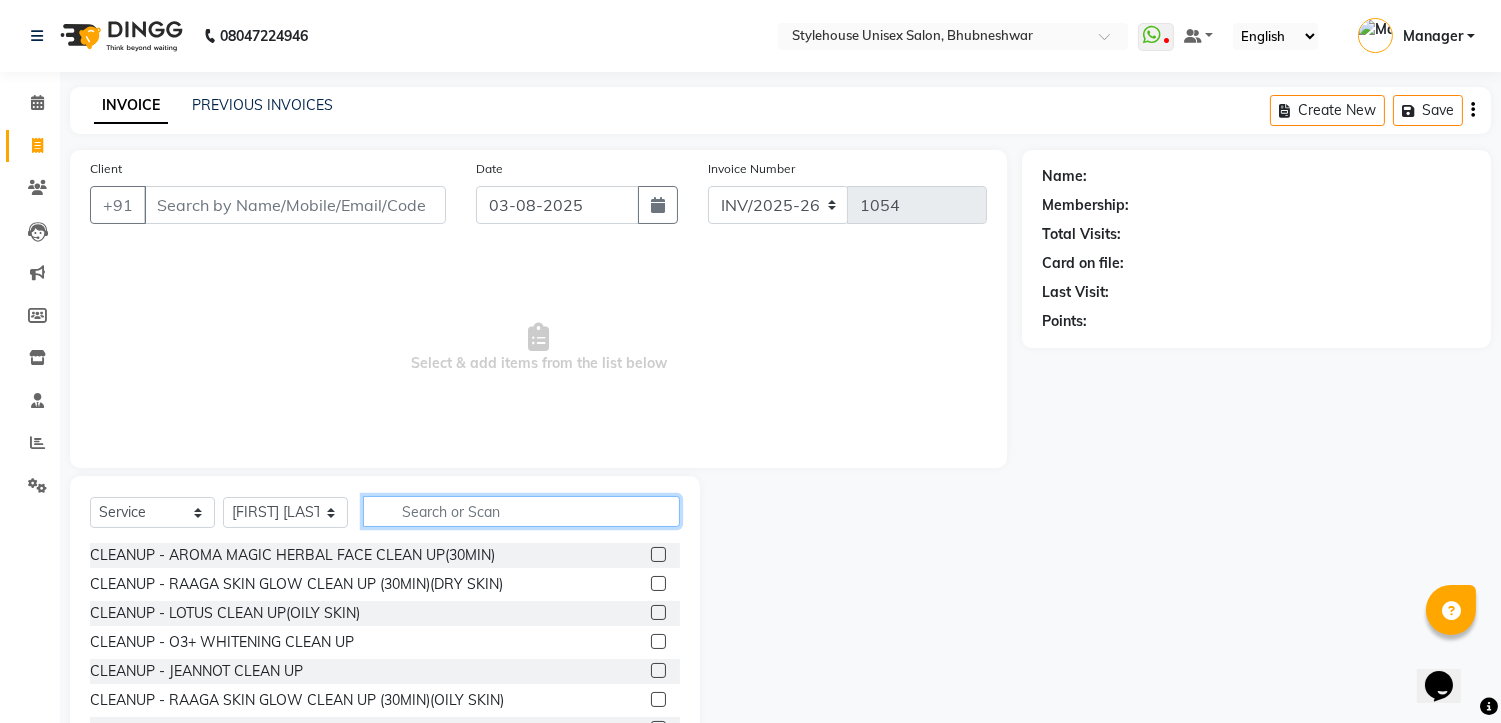 click 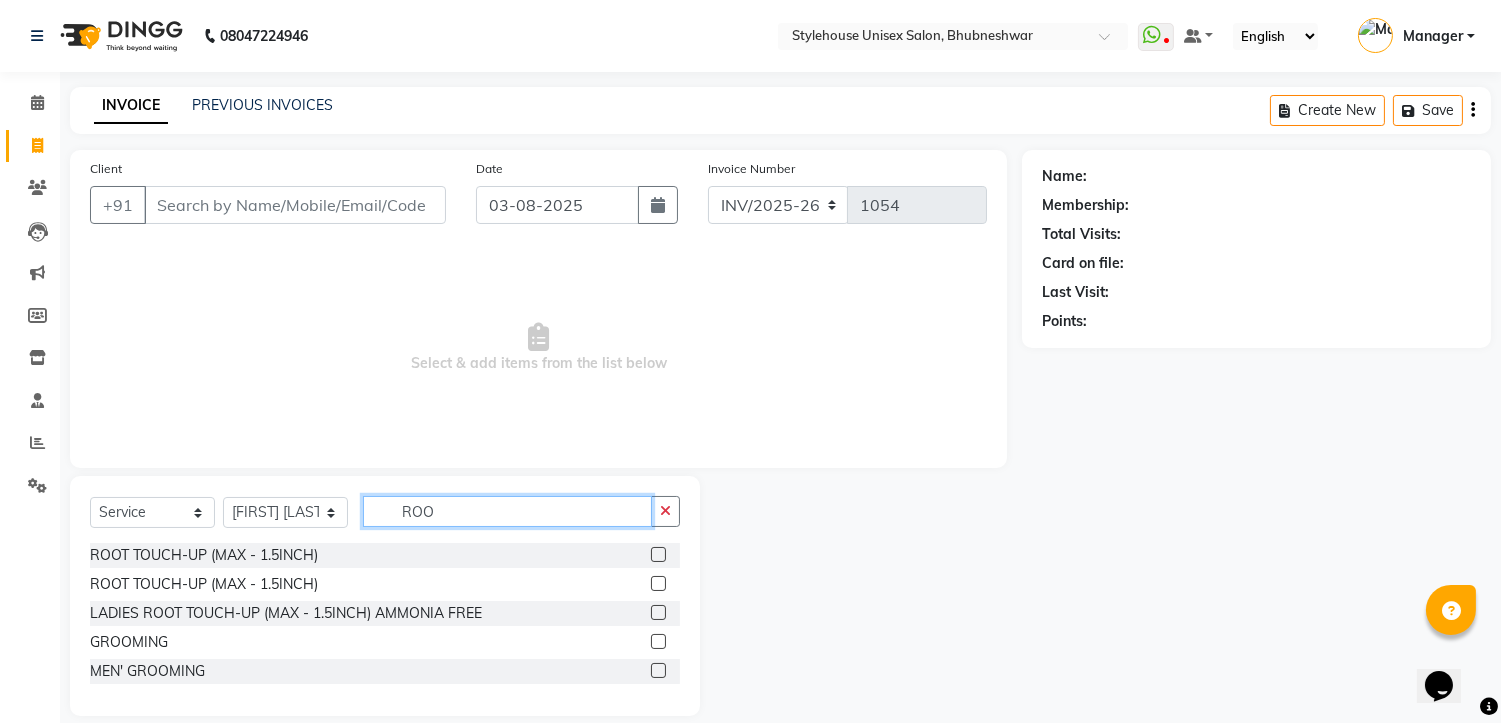 type on "ROO" 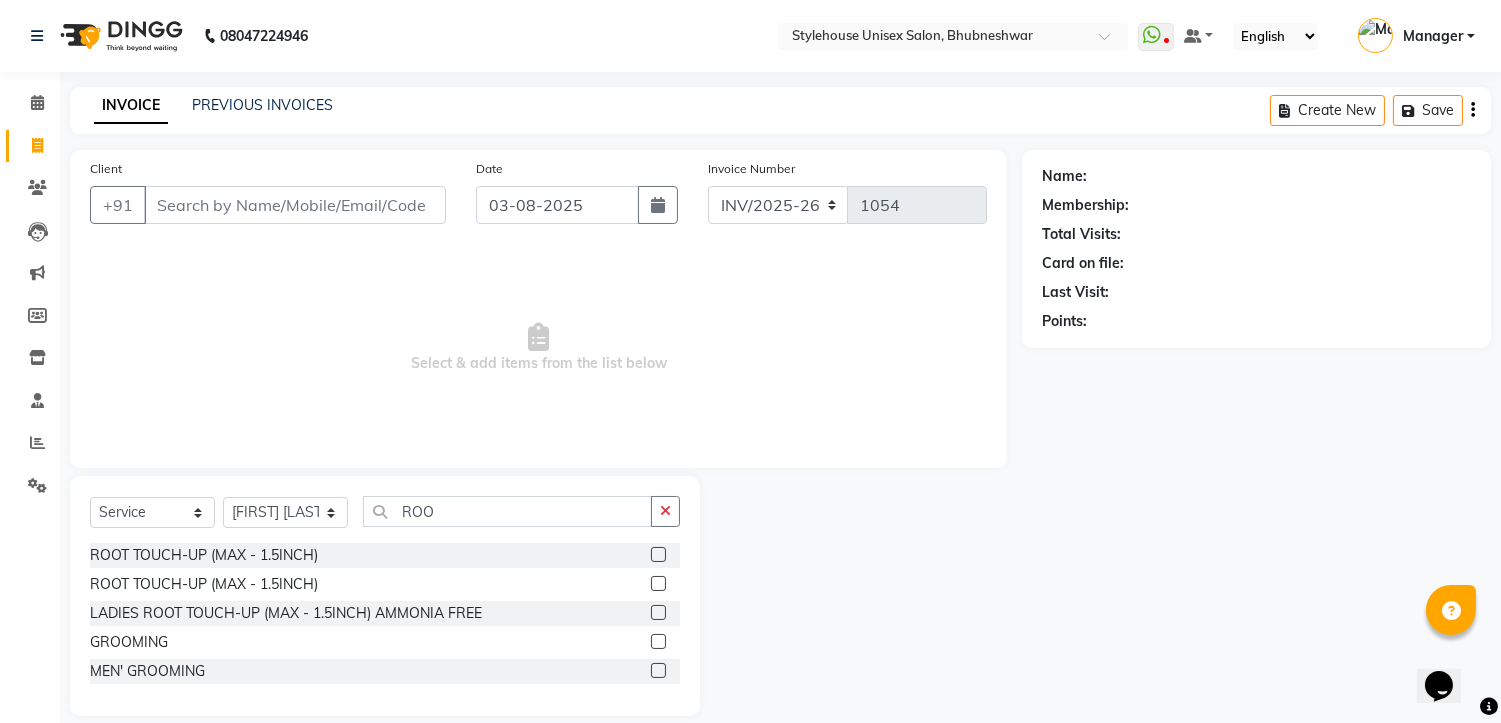 click 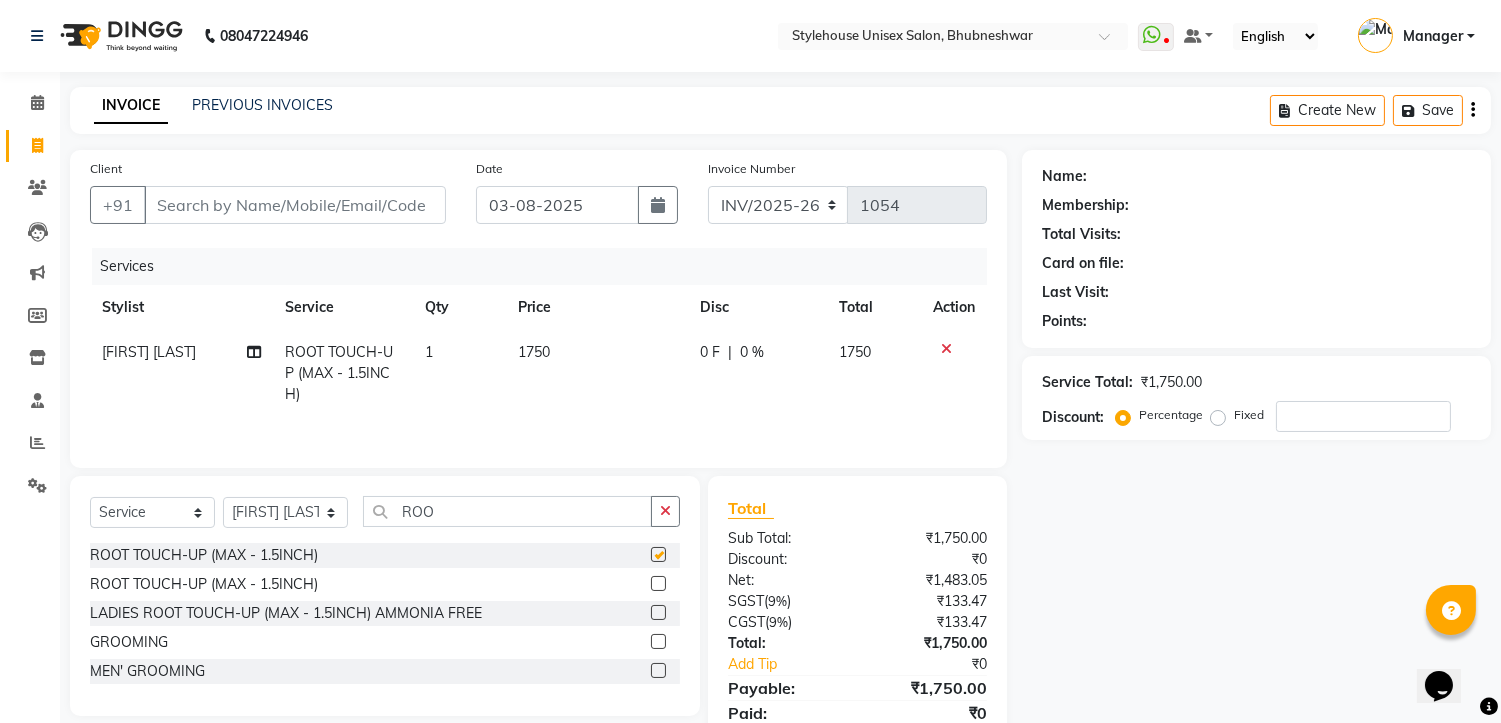 checkbox on "false" 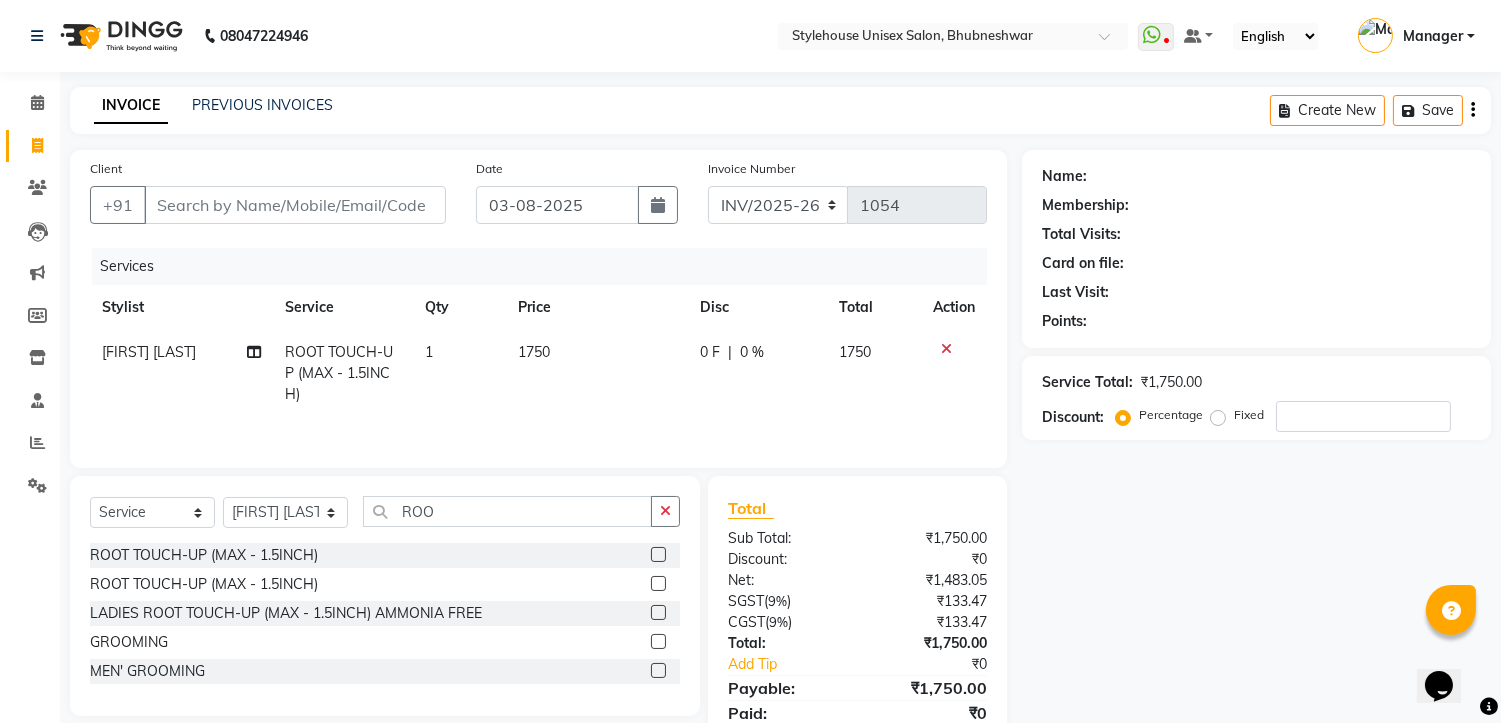 click 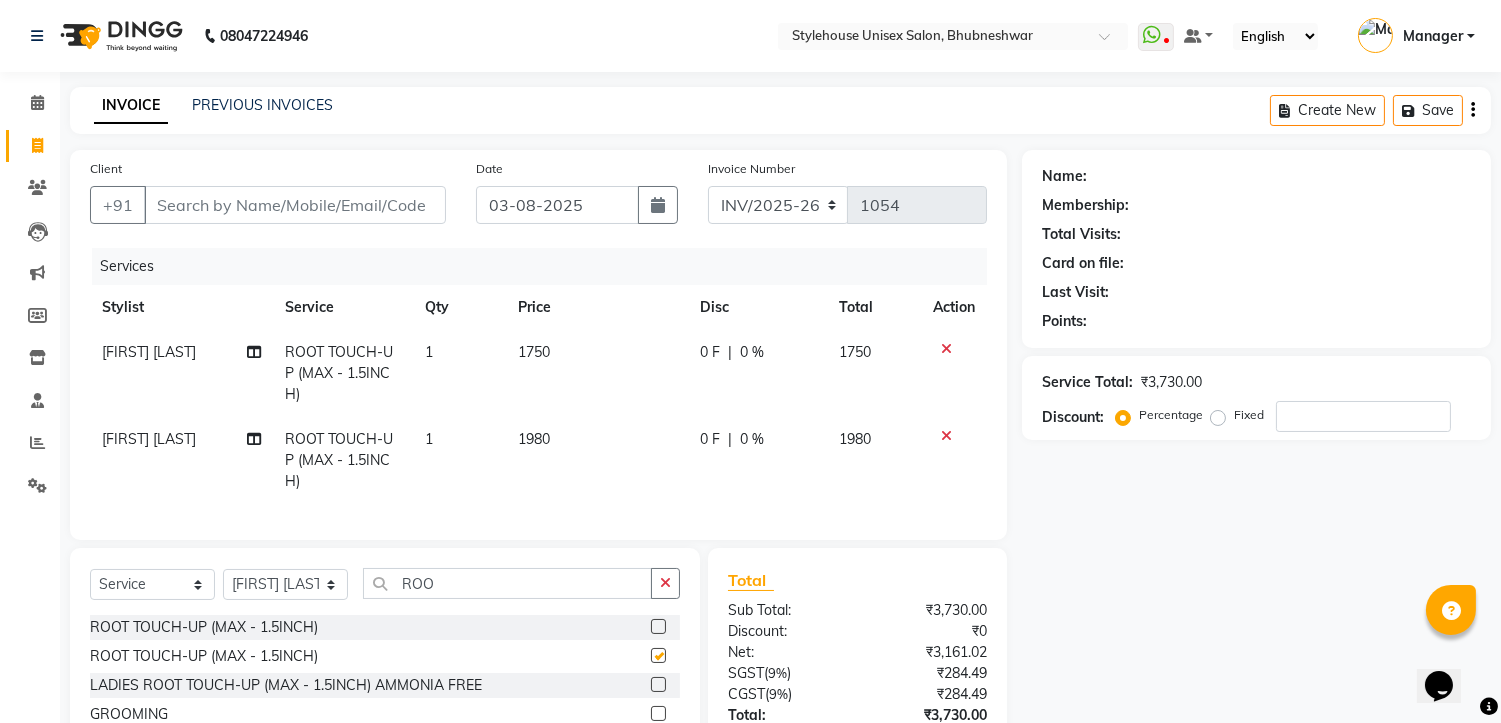 checkbox on "false" 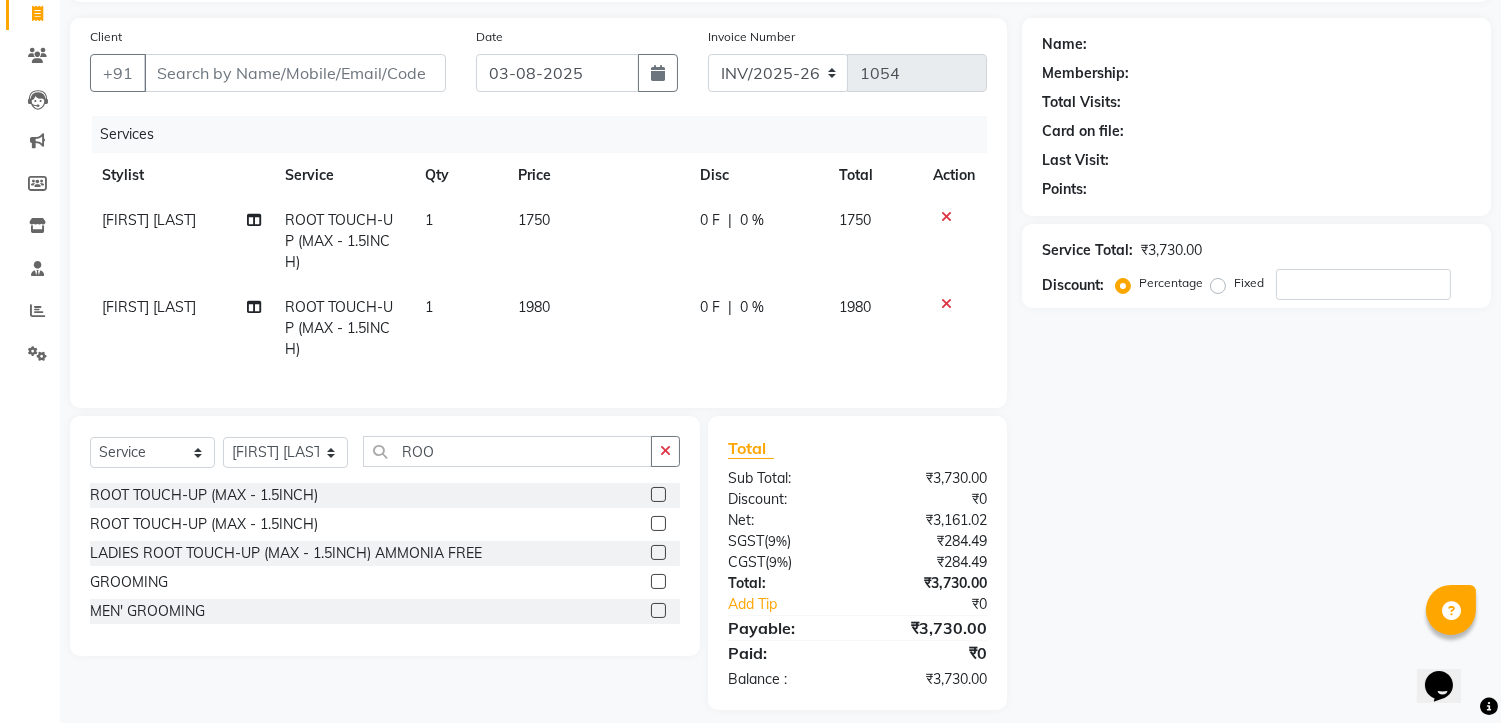 scroll, scrollTop: 165, scrollLeft: 0, axis: vertical 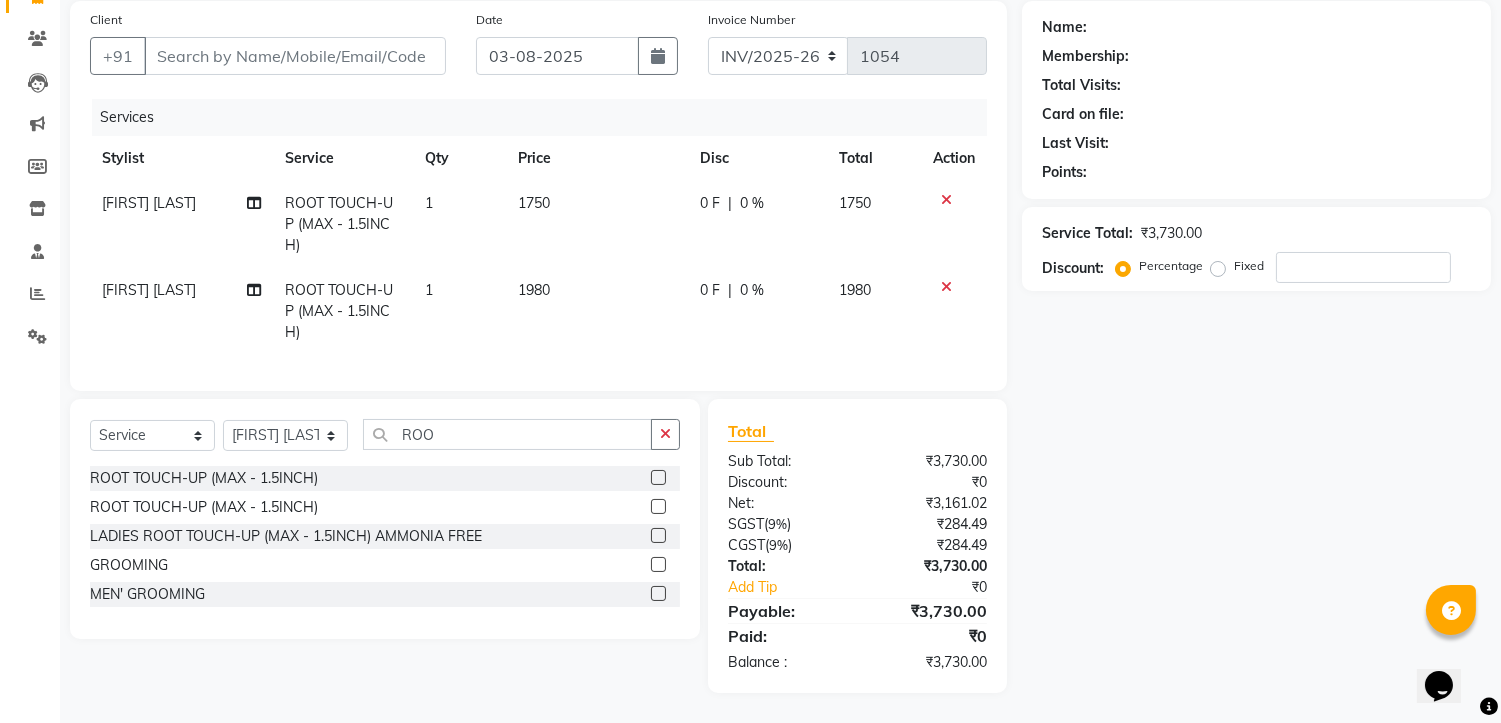 click 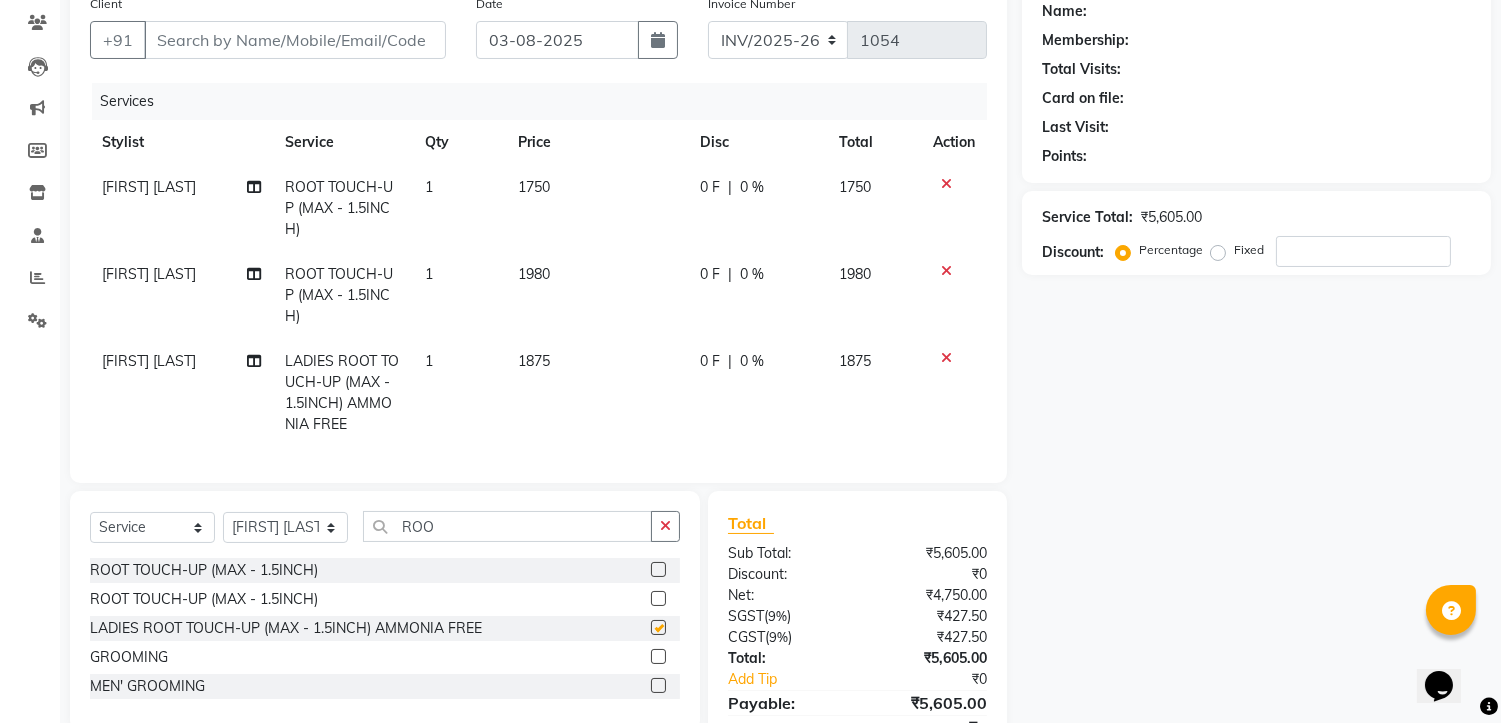 checkbox on "false" 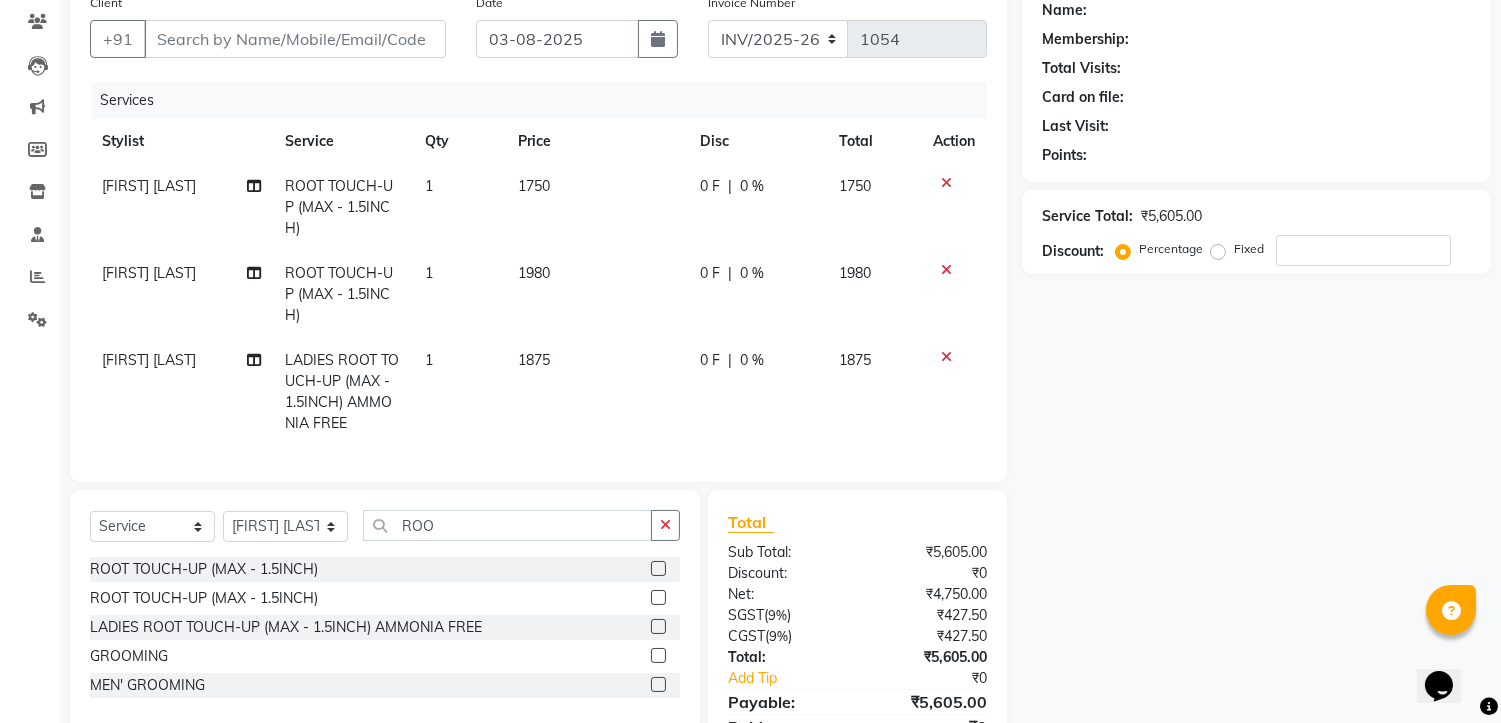 scroll, scrollTop: 273, scrollLeft: 0, axis: vertical 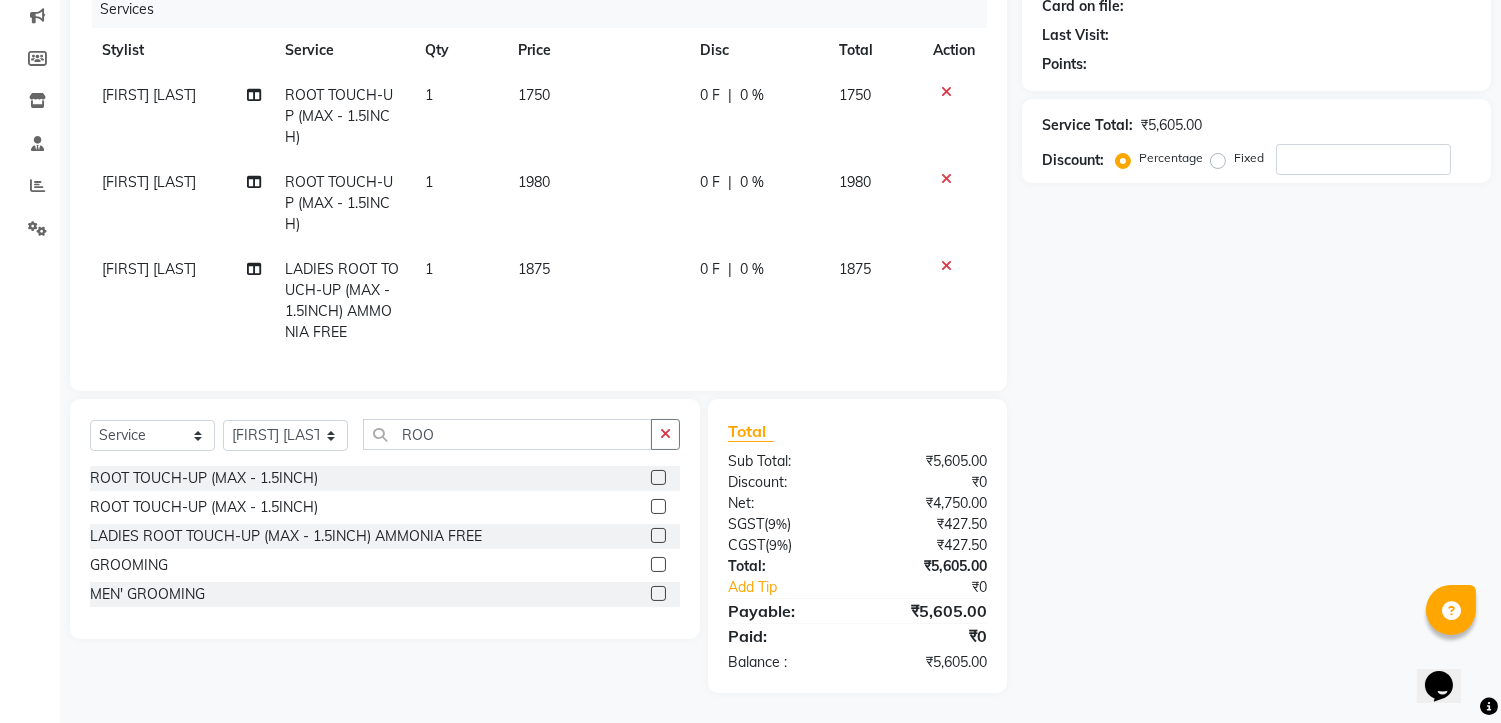 click 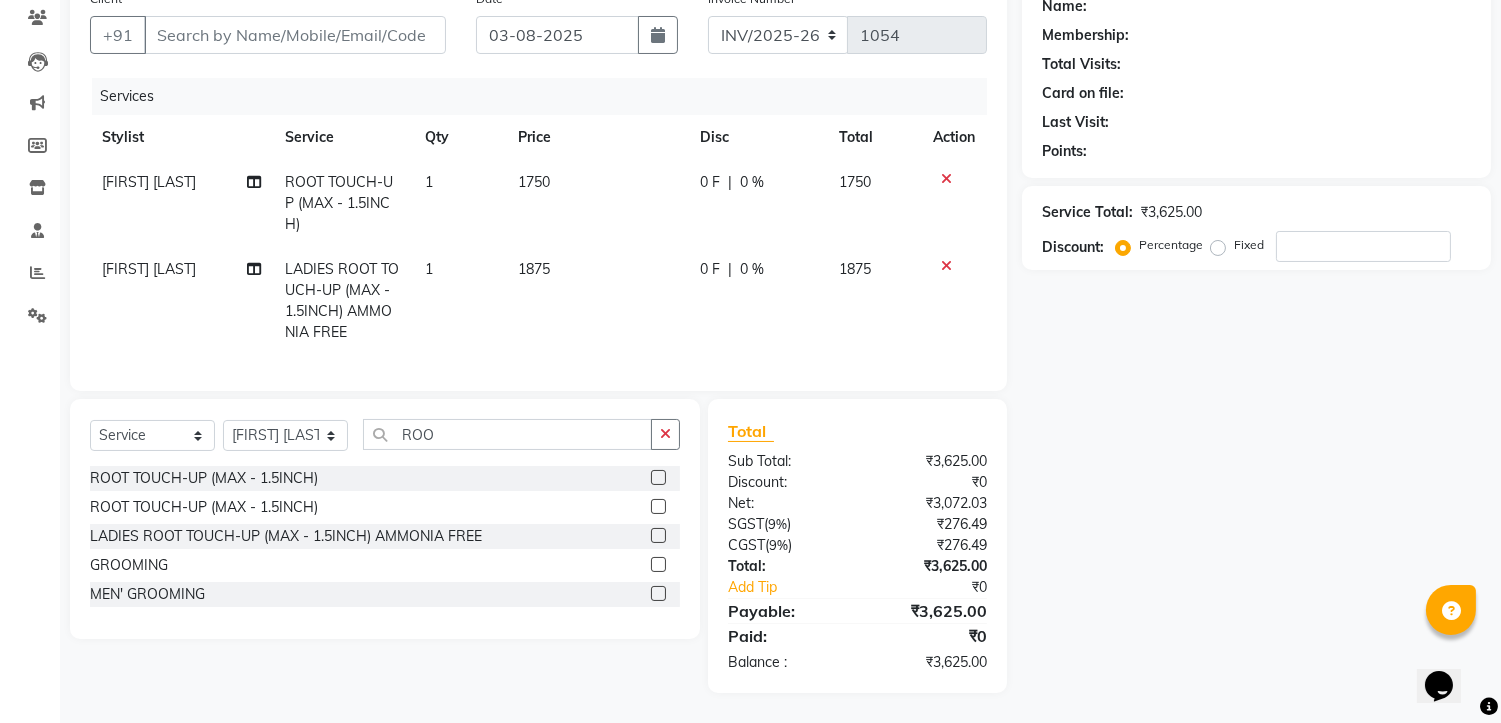 click 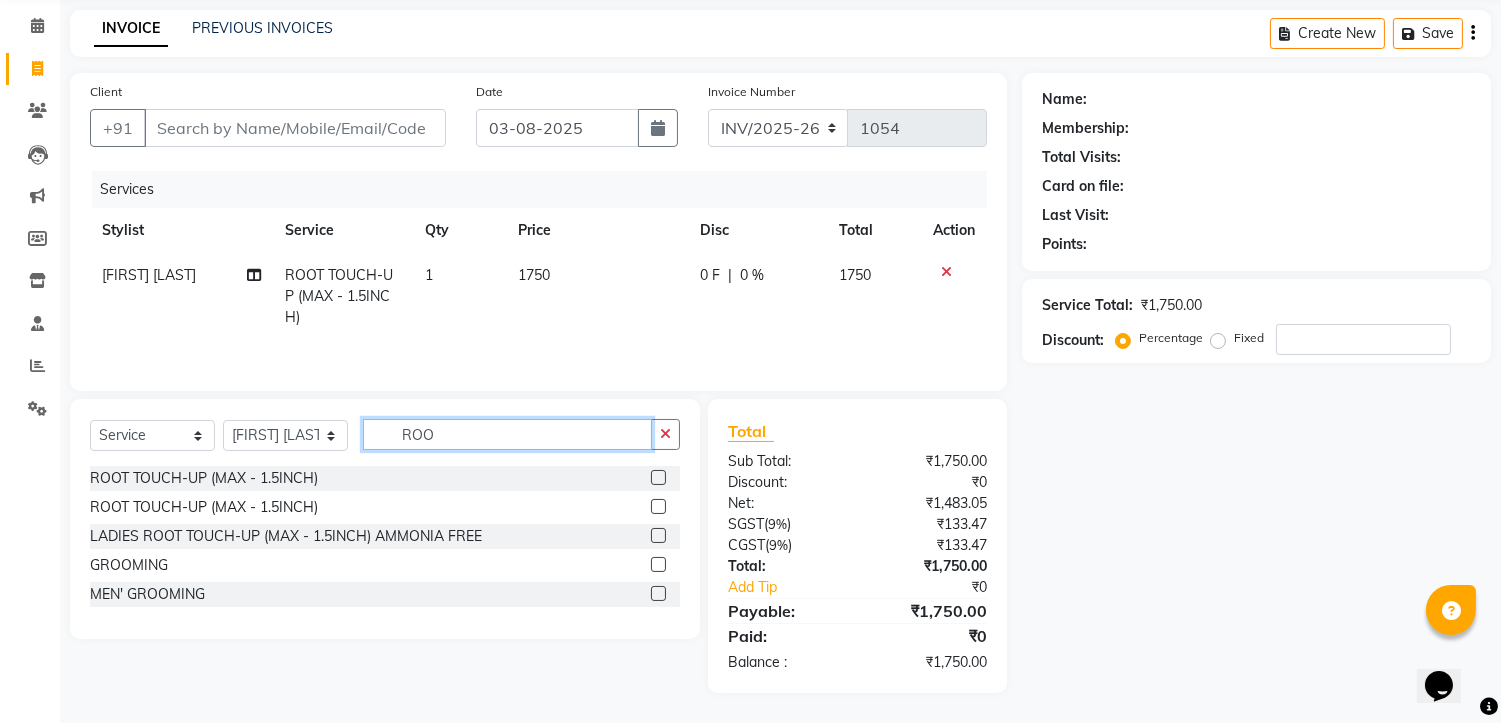 click on "ROO" 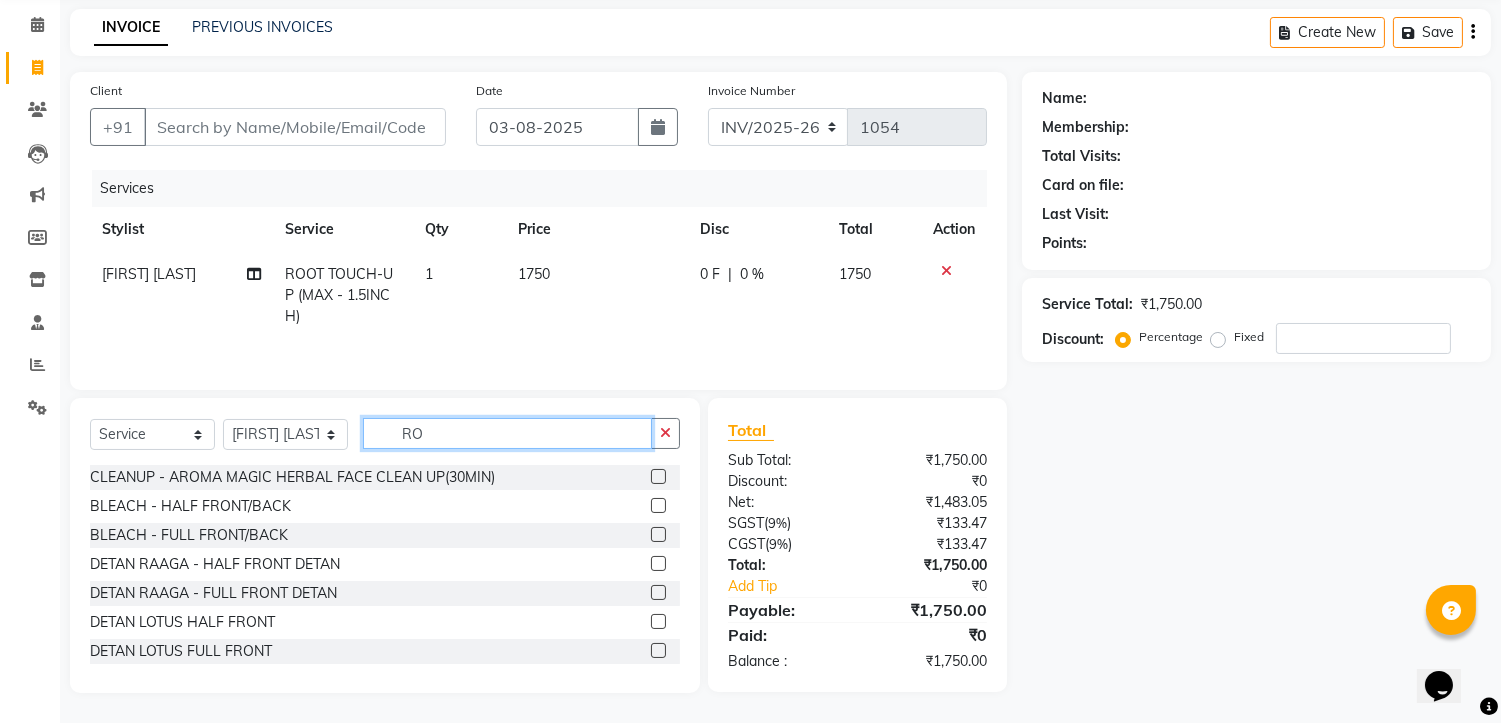 type on "R" 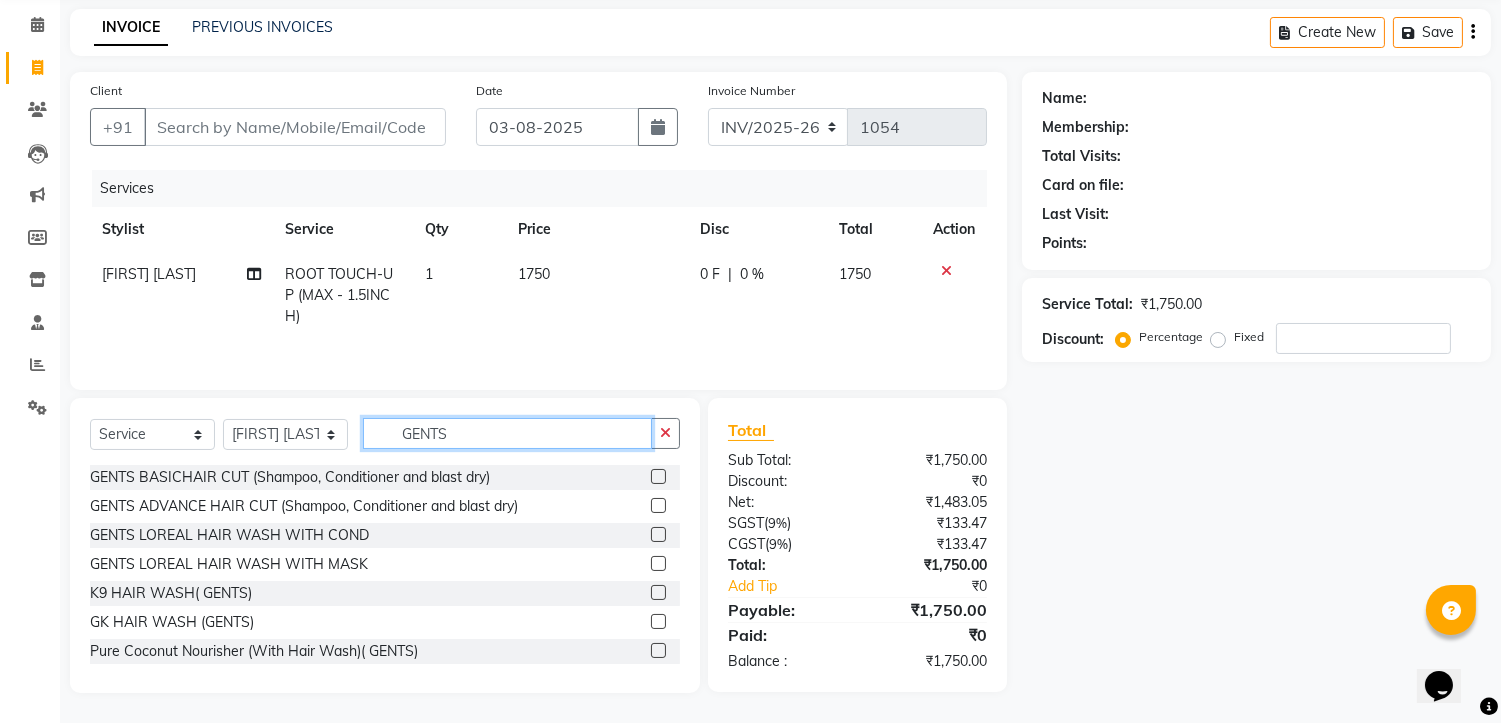 type on "GENTS" 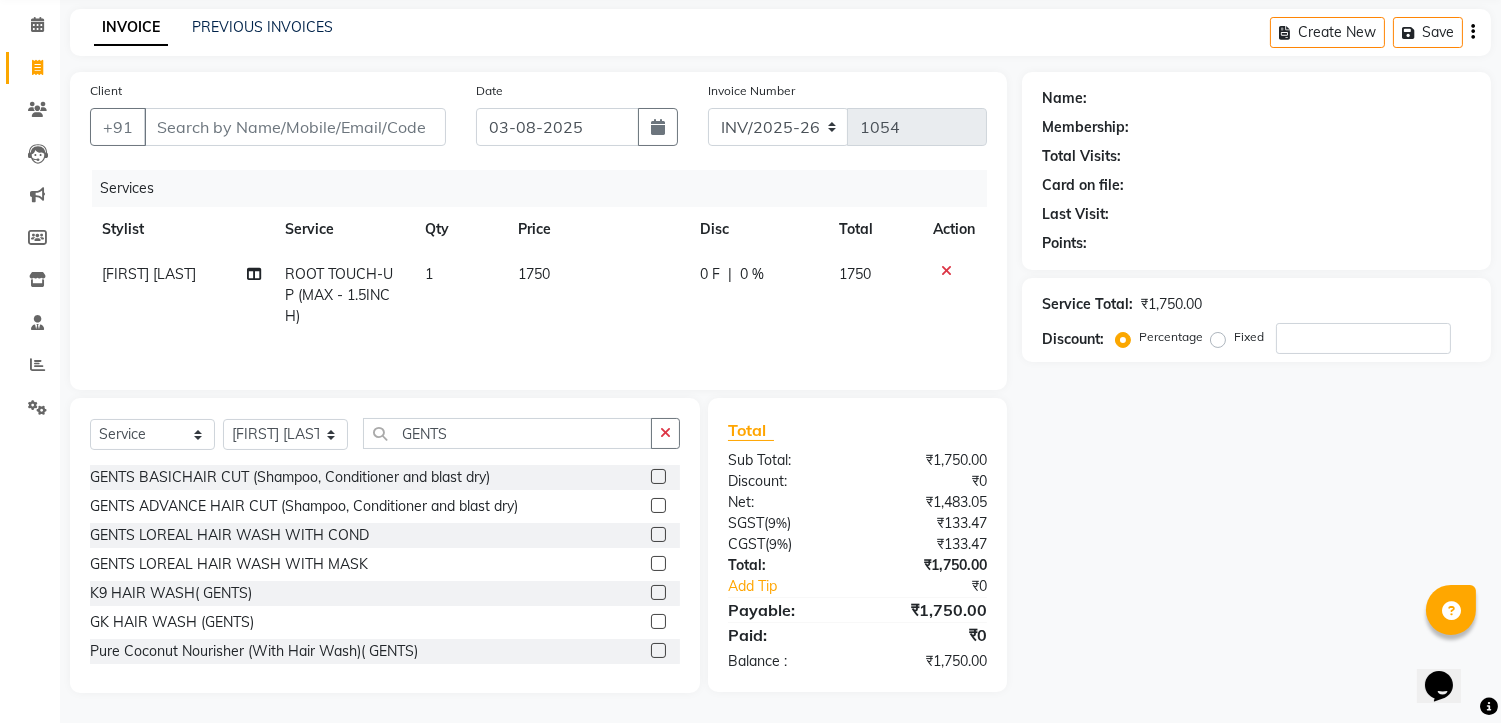 click 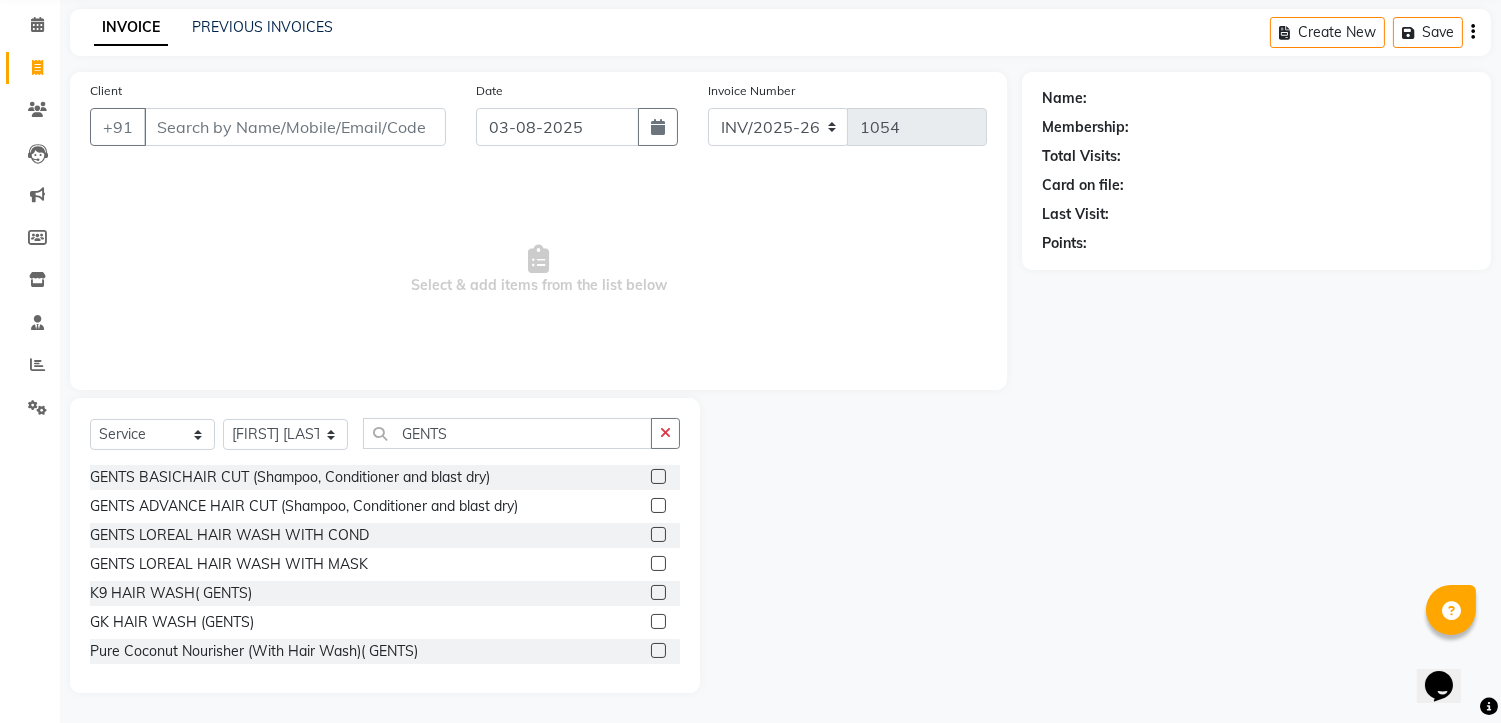 scroll, scrollTop: 77, scrollLeft: 0, axis: vertical 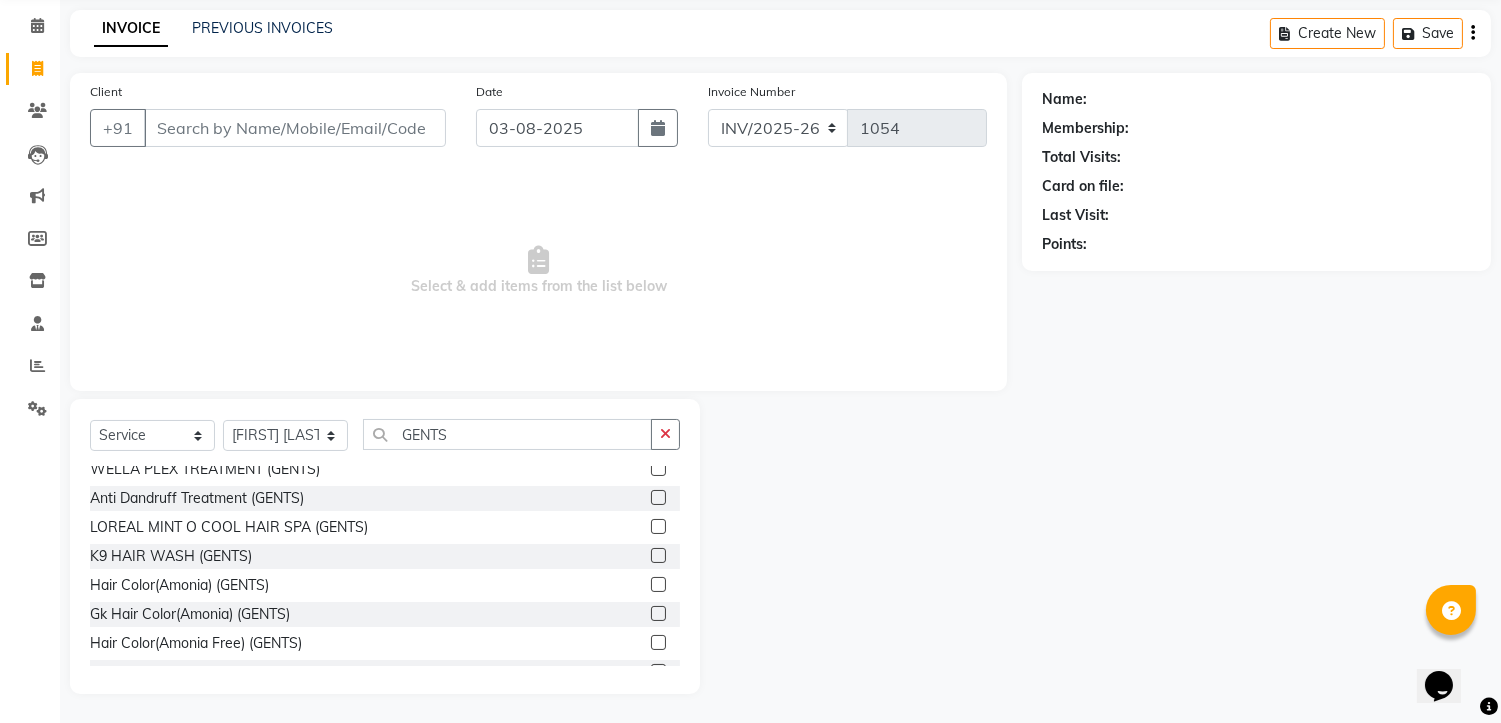 click 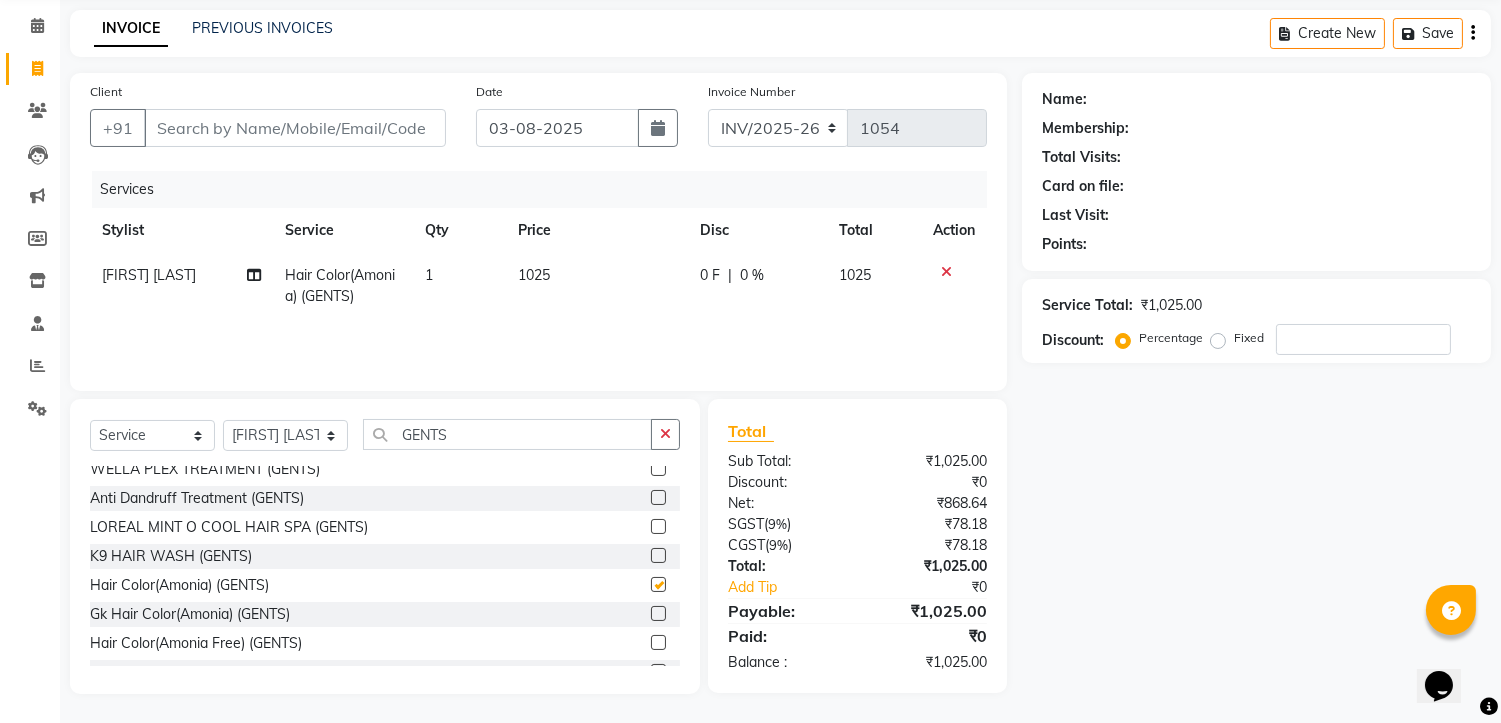 checkbox on "false" 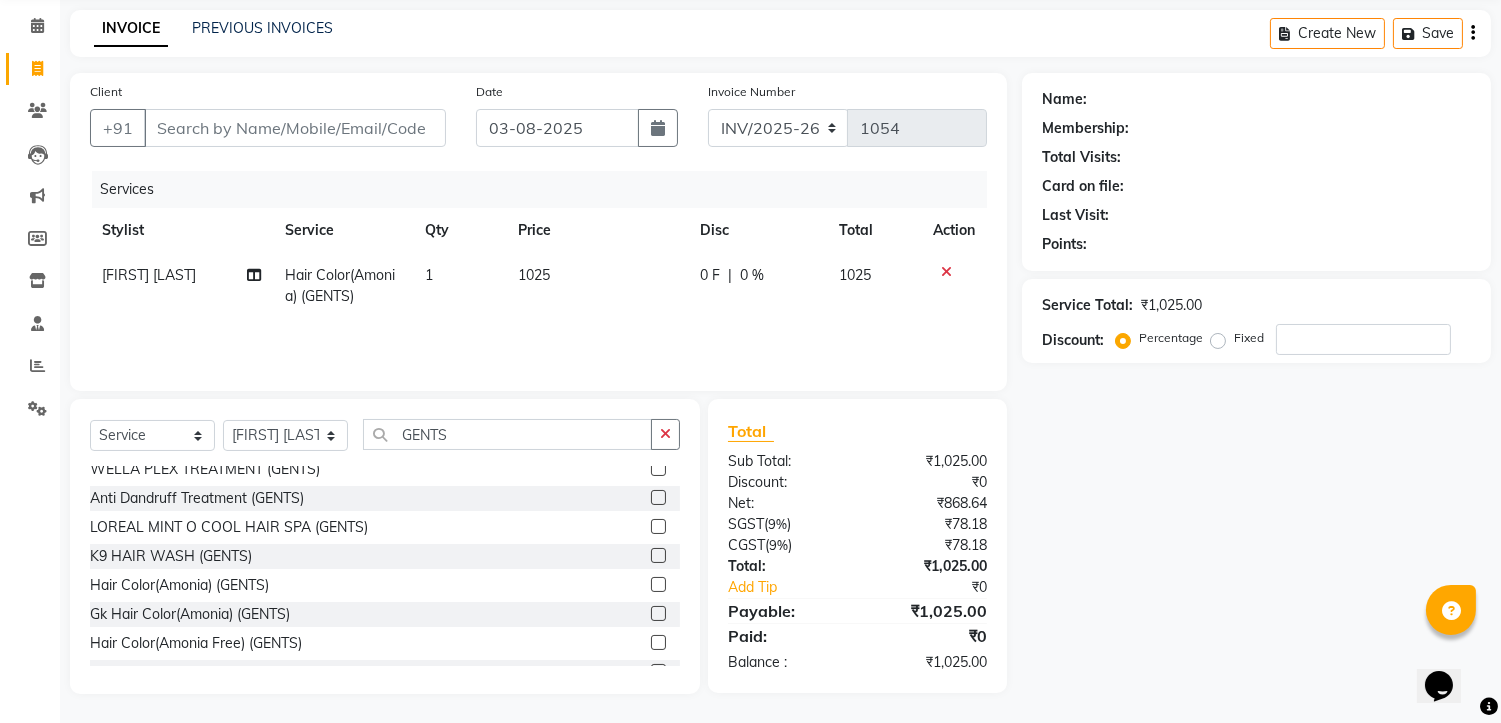 scroll, scrollTop: 555, scrollLeft: 0, axis: vertical 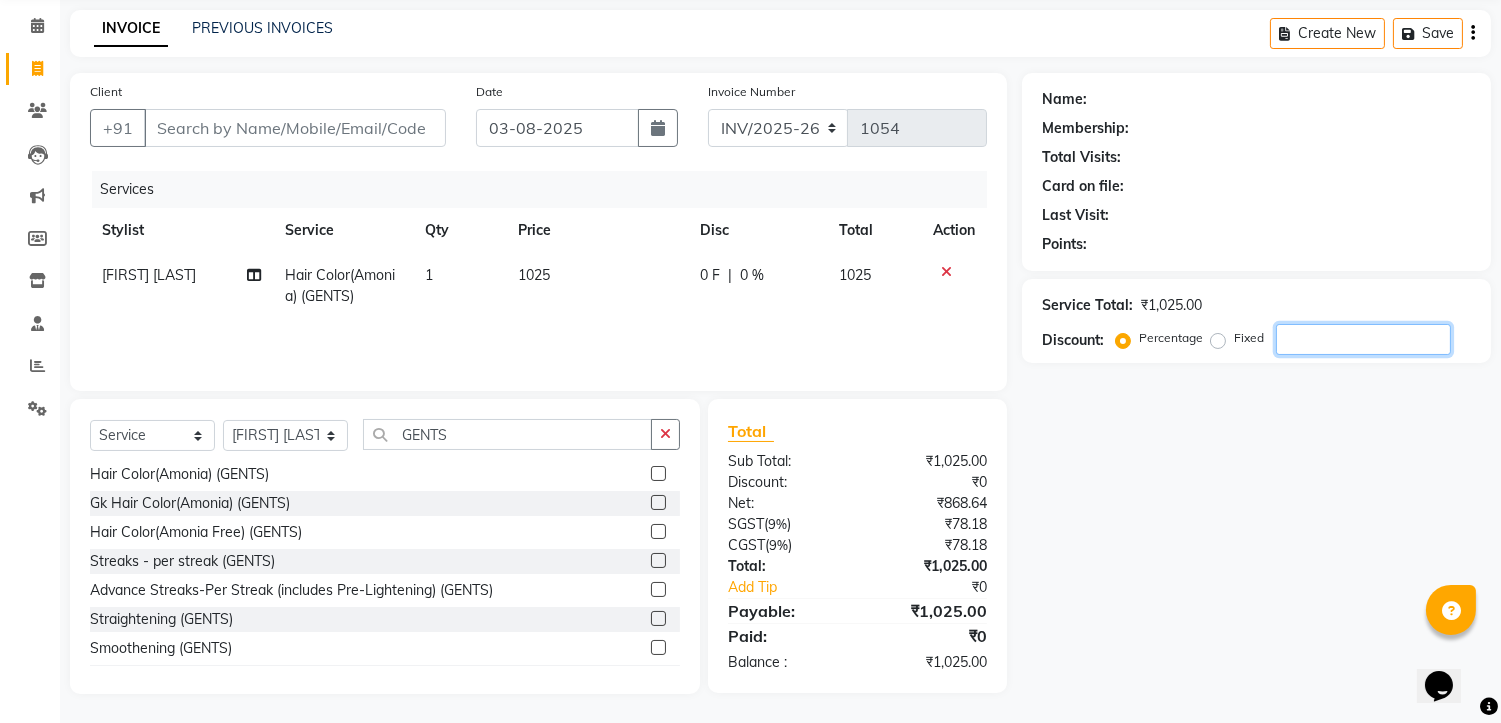 click 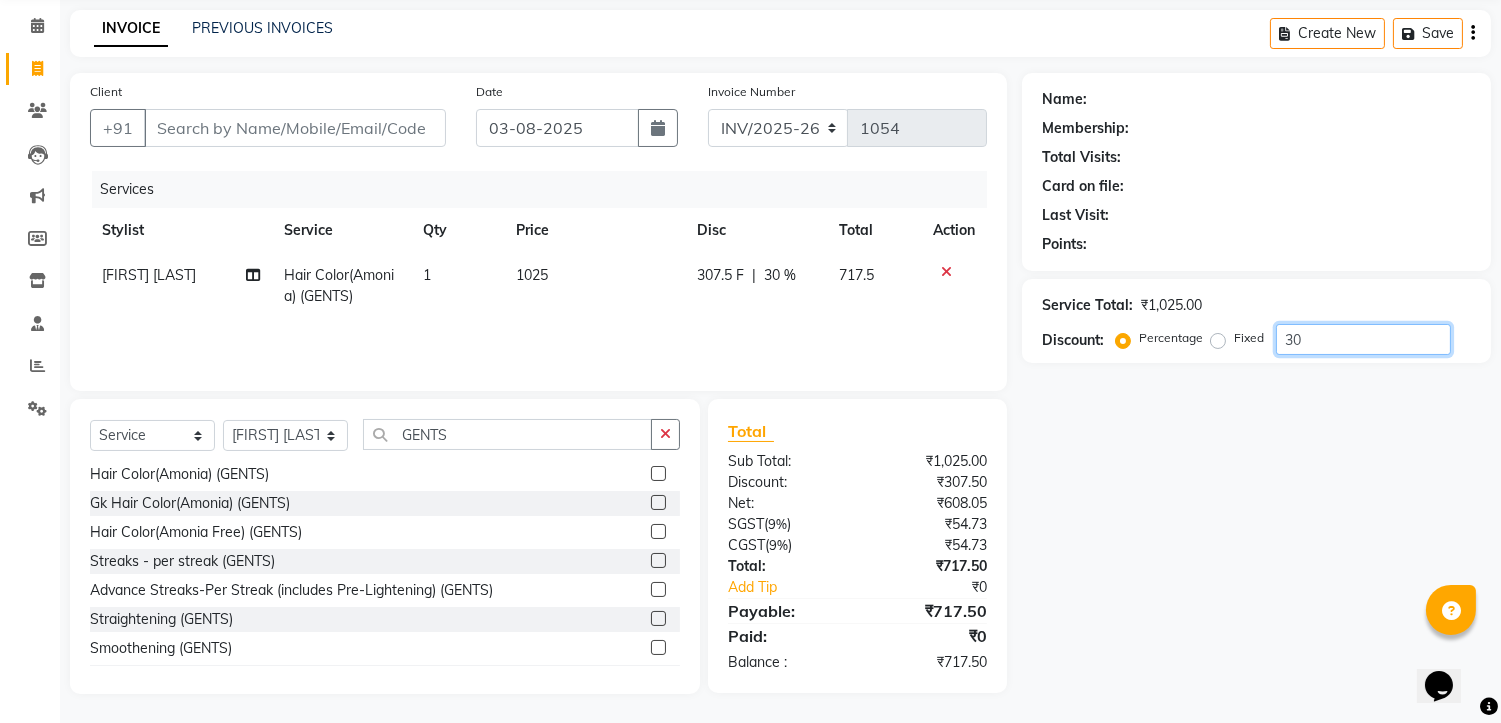 type on "3" 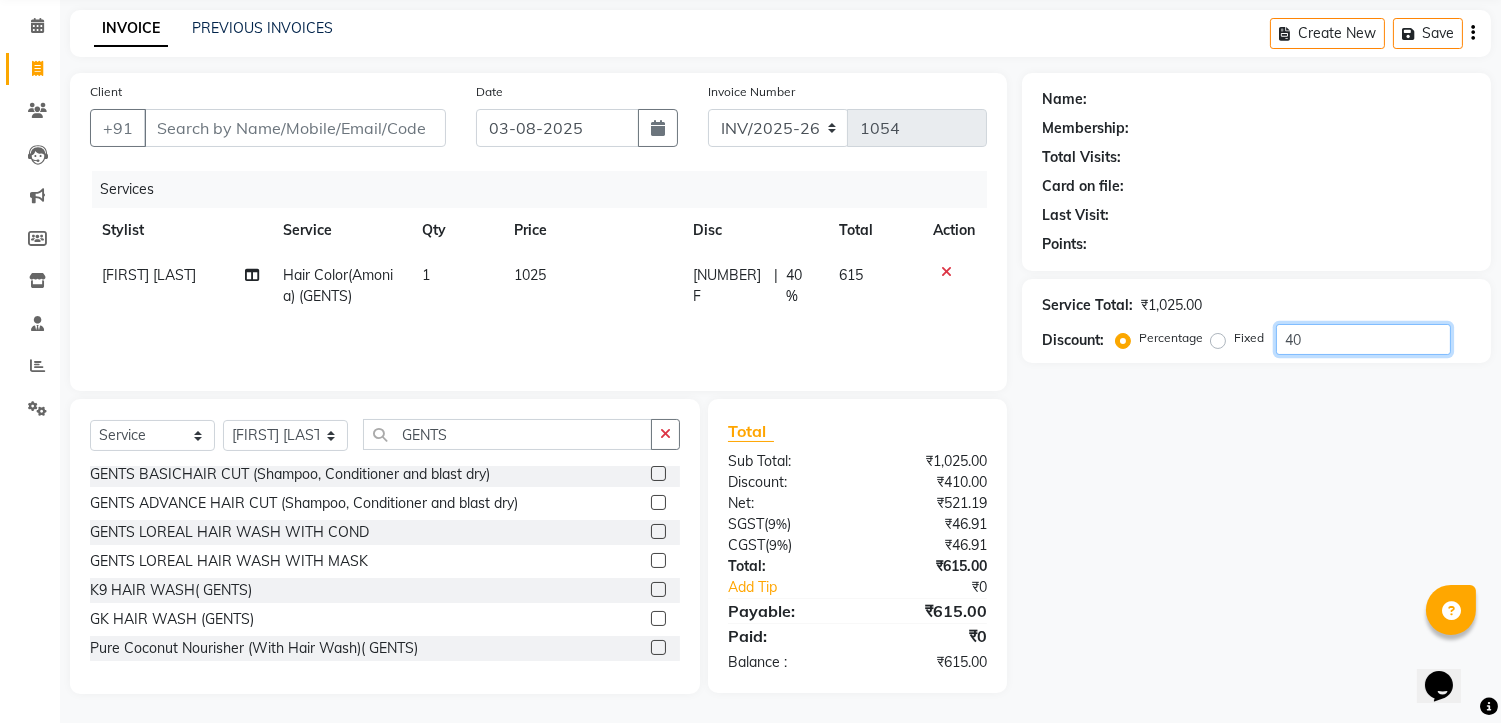 scroll, scrollTop: 0, scrollLeft: 0, axis: both 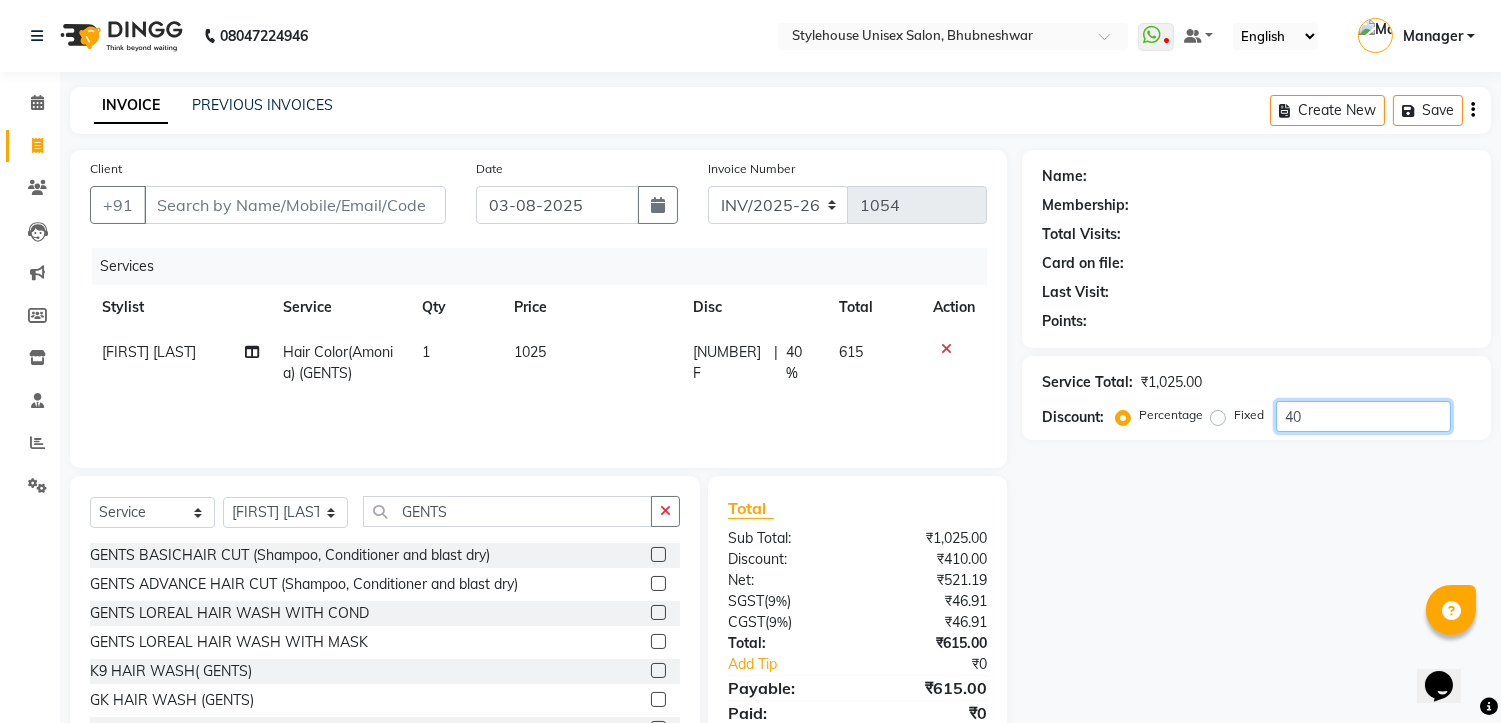 type on "40" 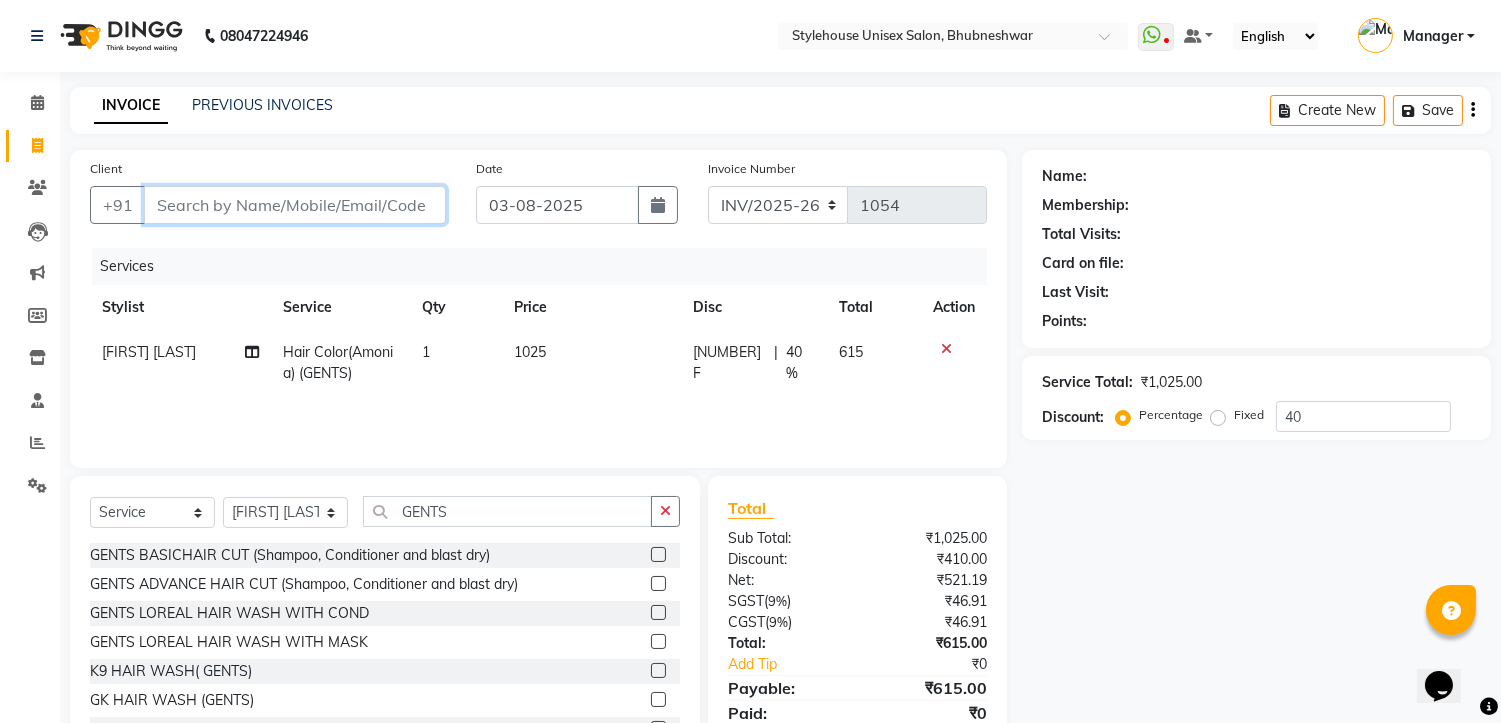 click on "Client" at bounding box center (295, 205) 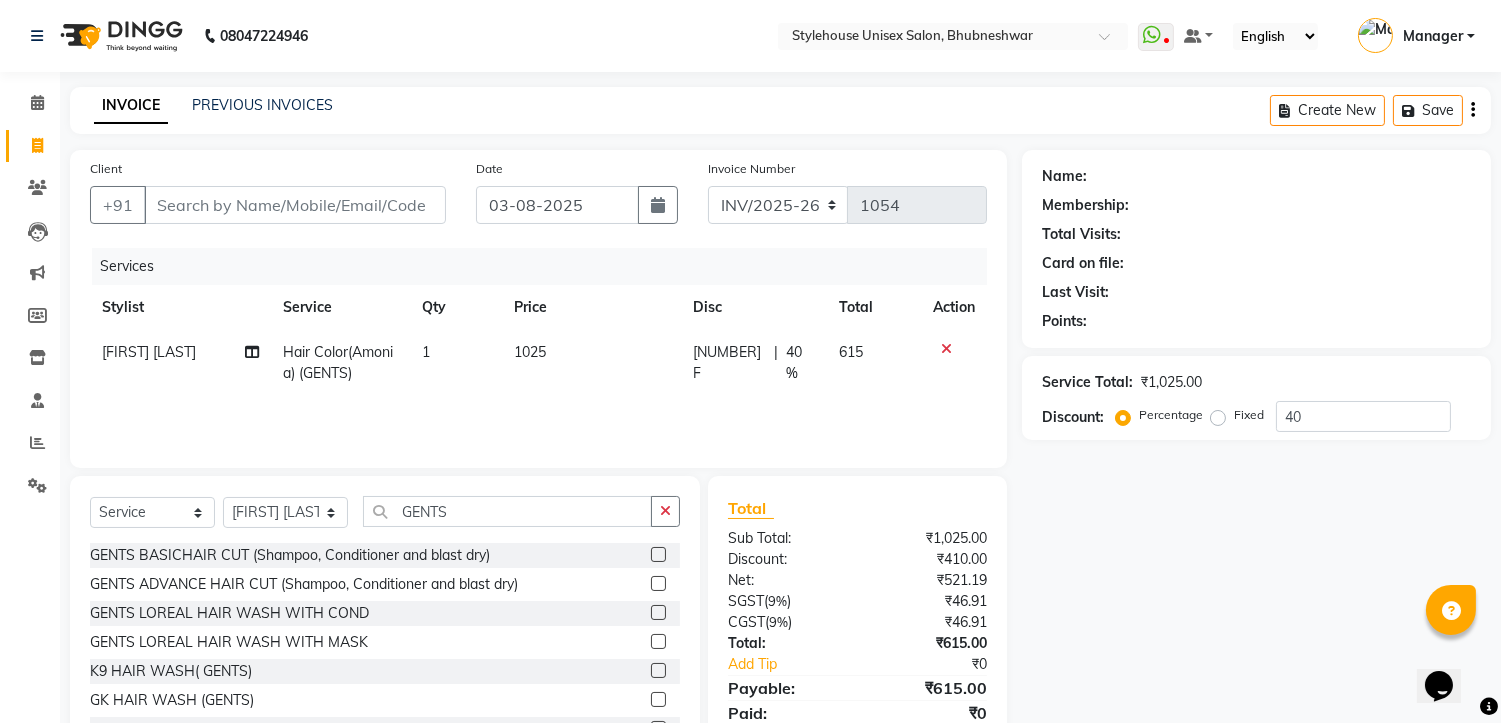 click 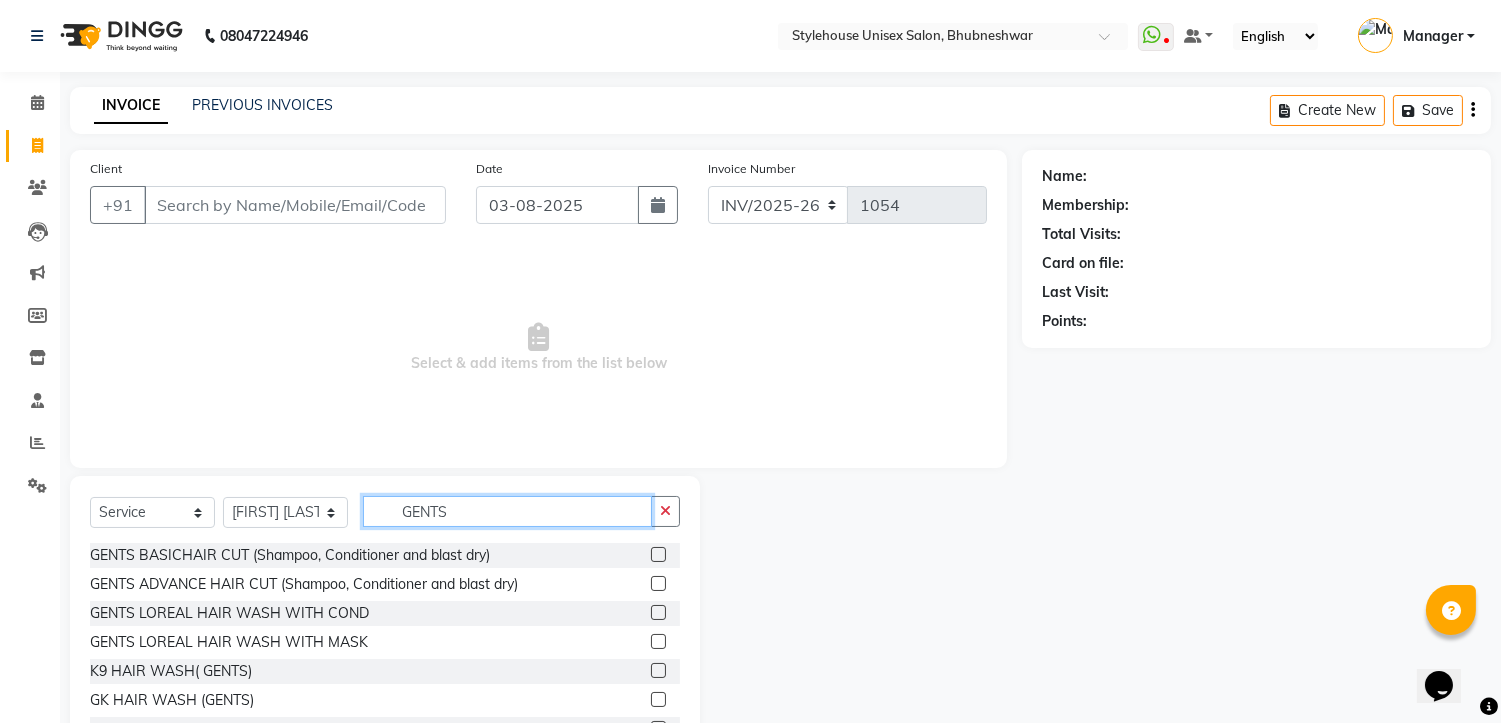 click on "GENTS" 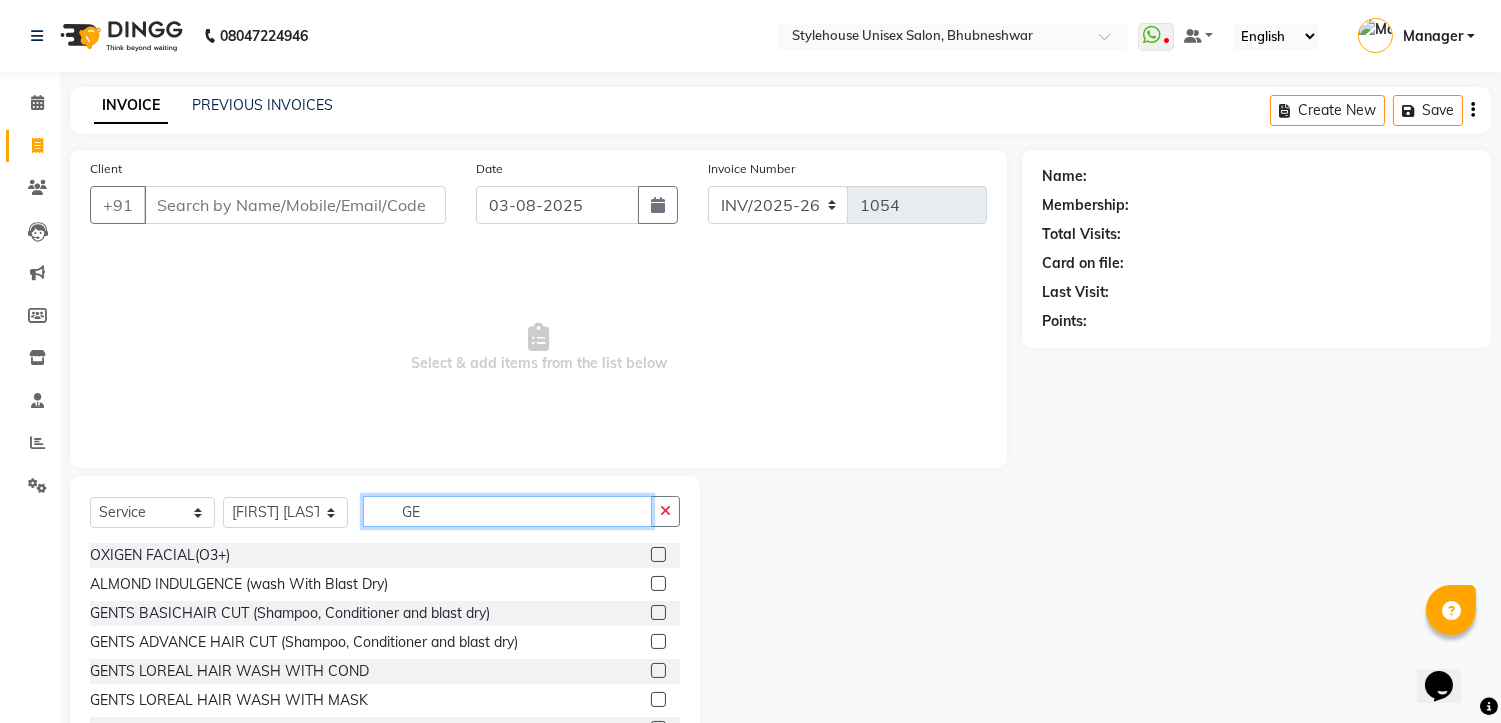 type on "G" 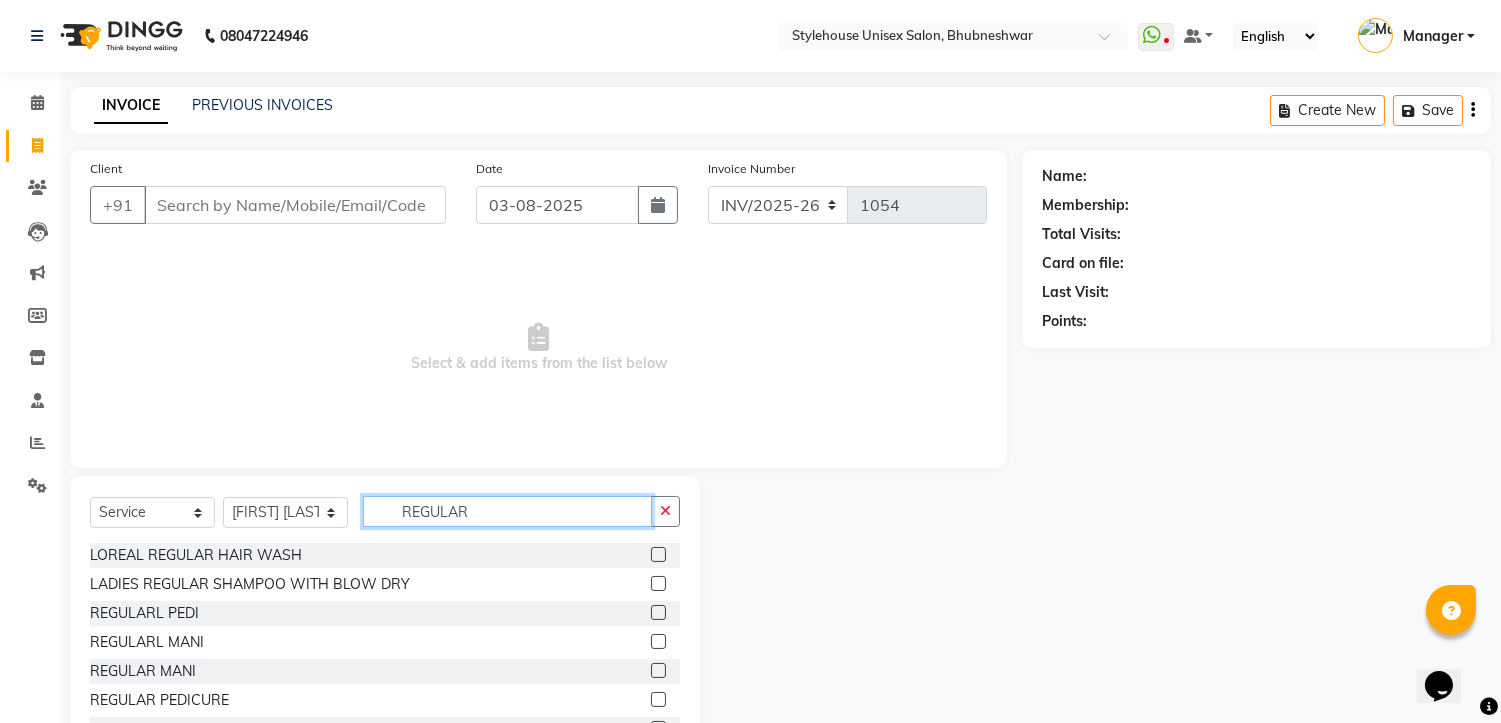 type on "REGULAR" 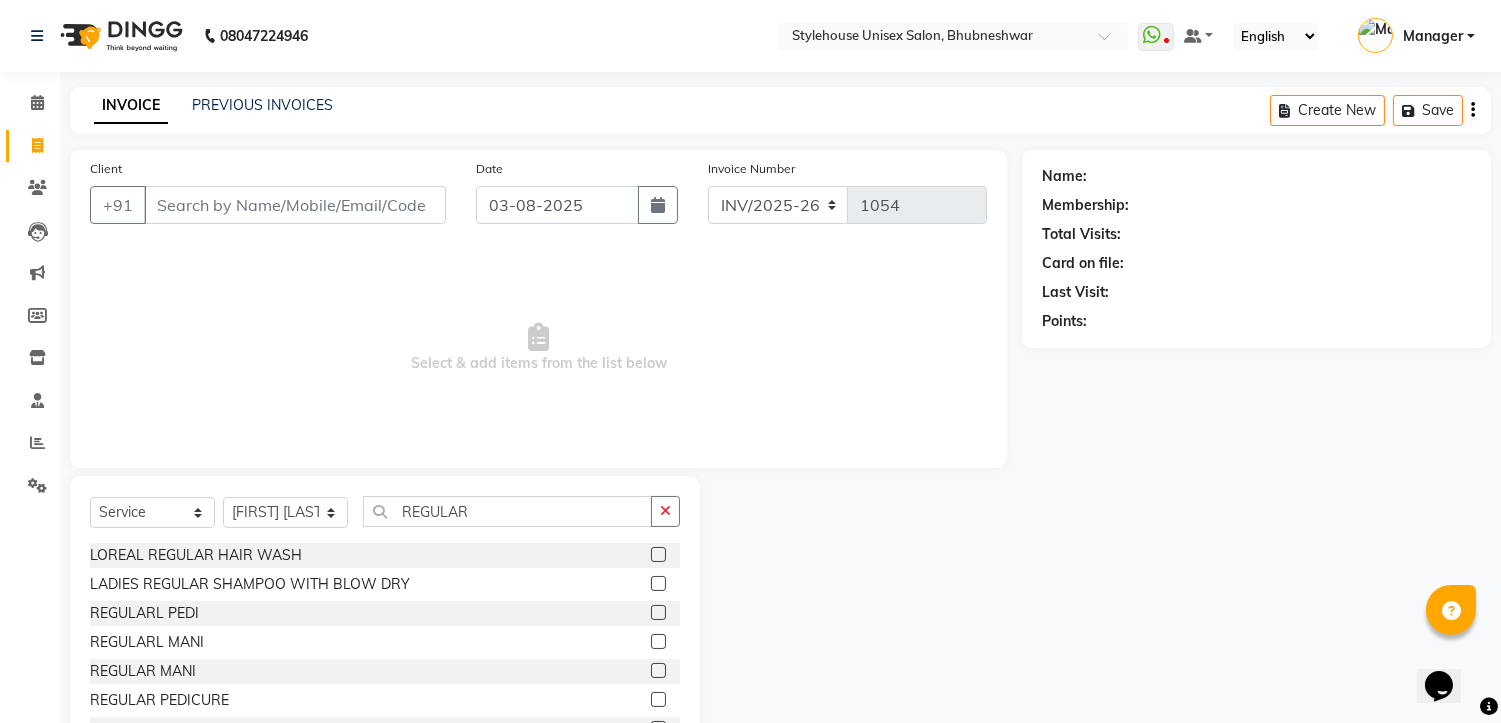 click 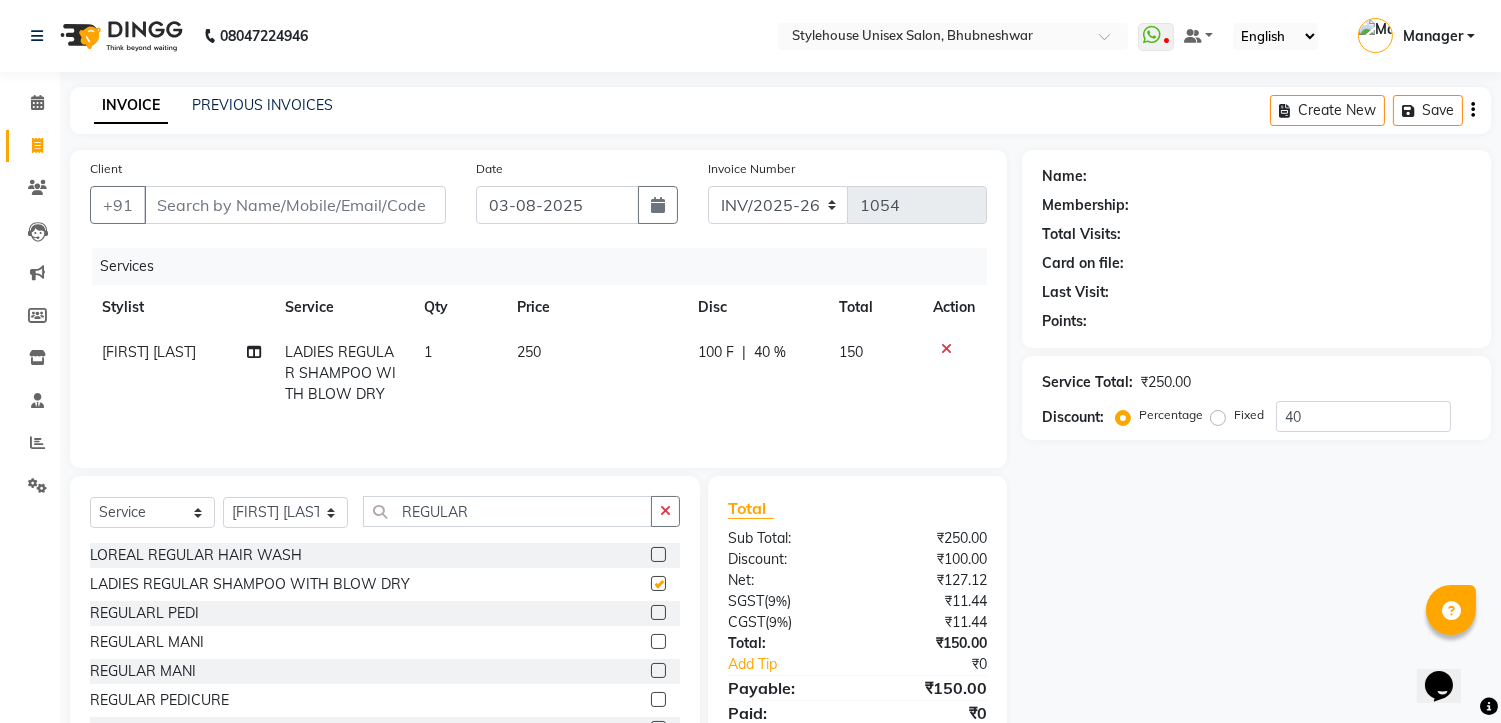 checkbox on "false" 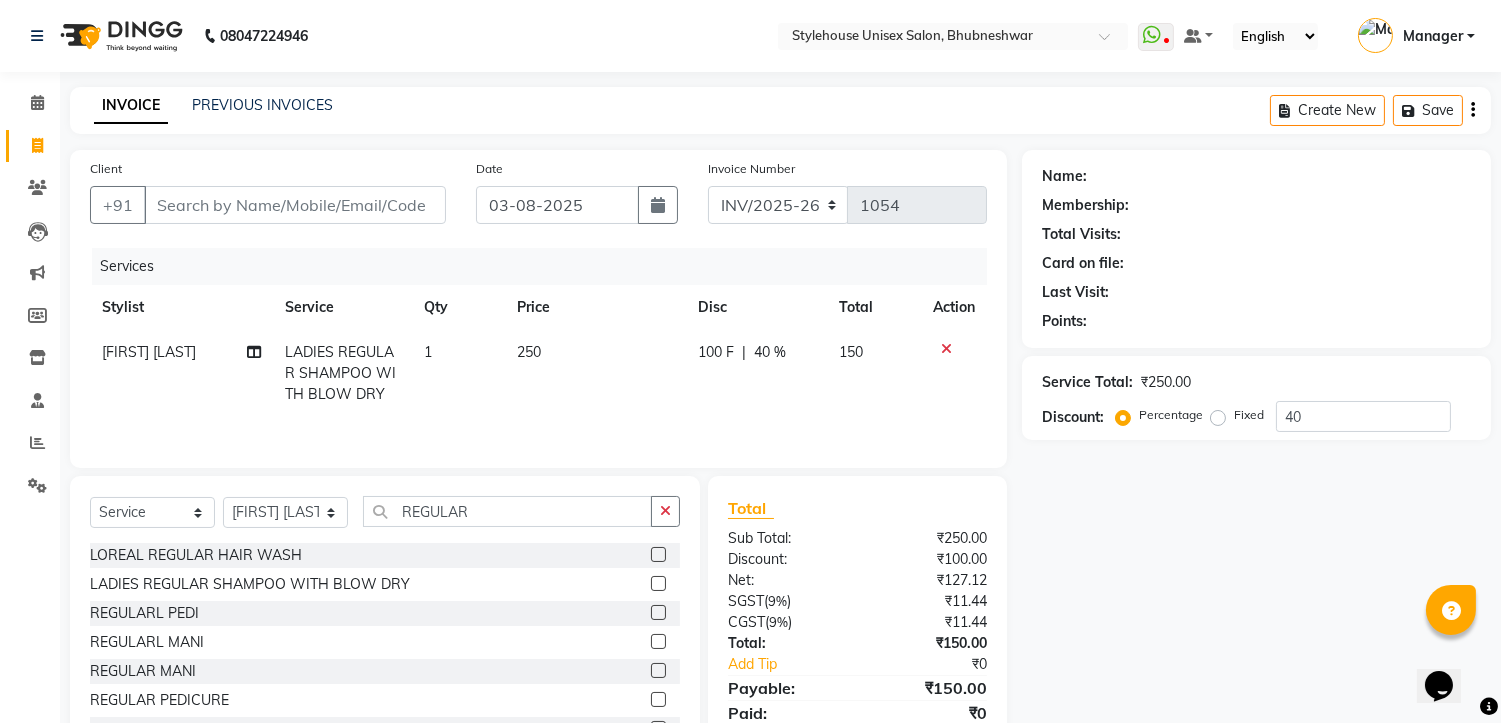 click 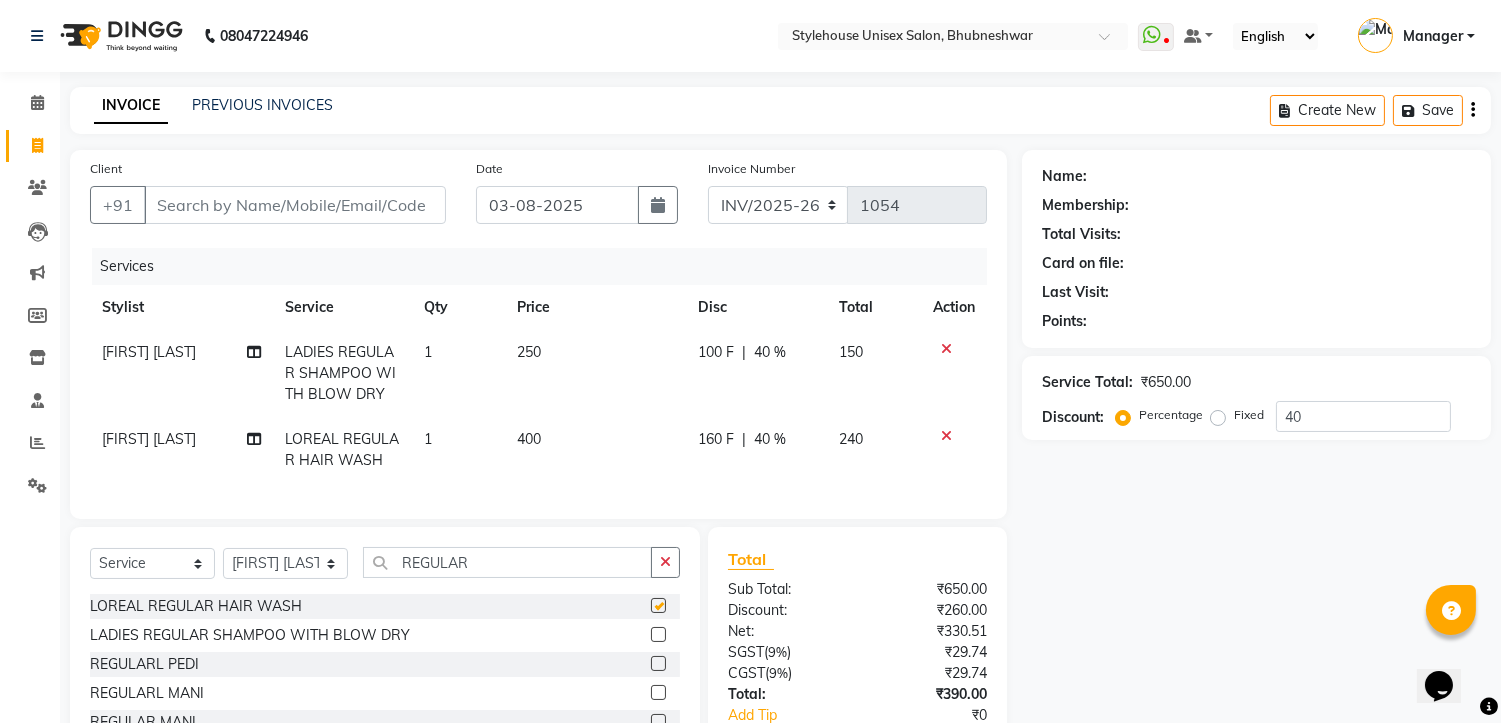 checkbox on "false" 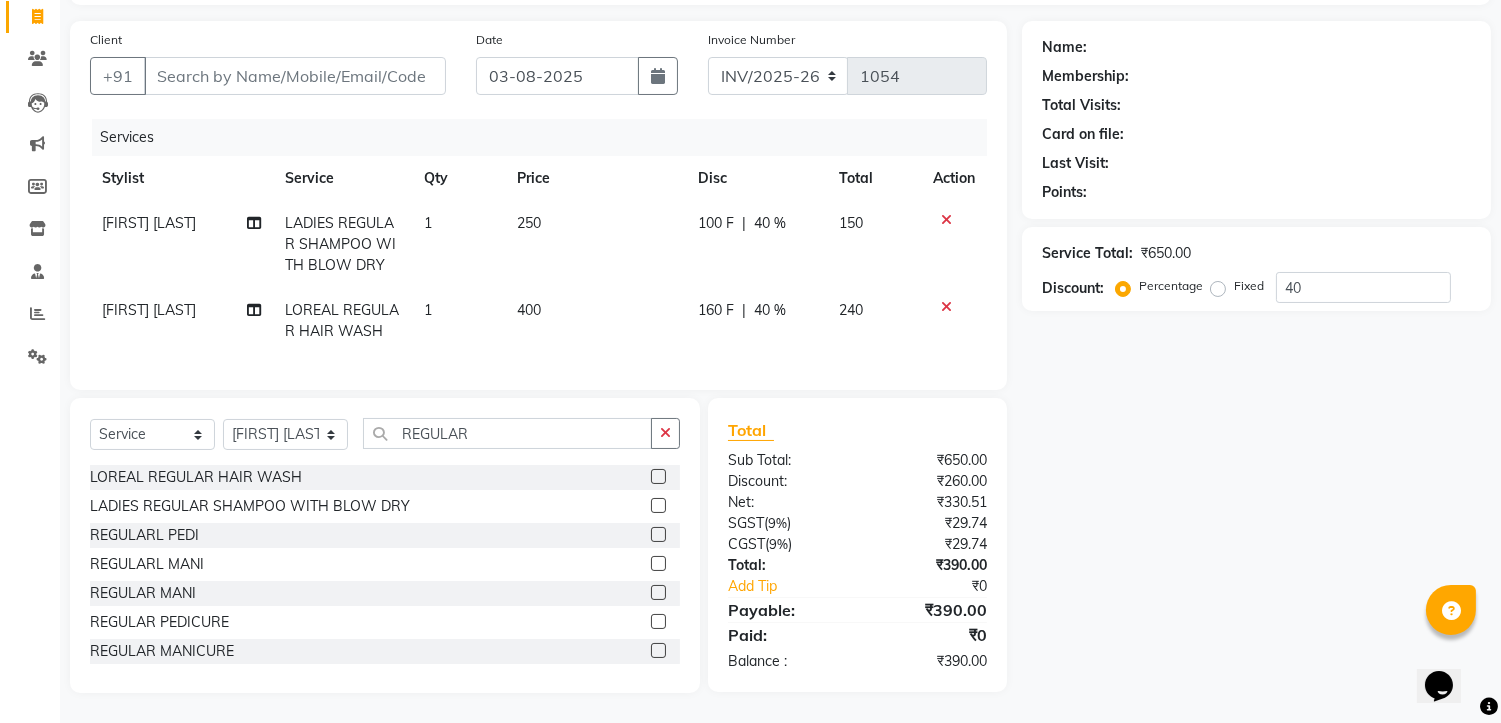 scroll, scrollTop: 145, scrollLeft: 0, axis: vertical 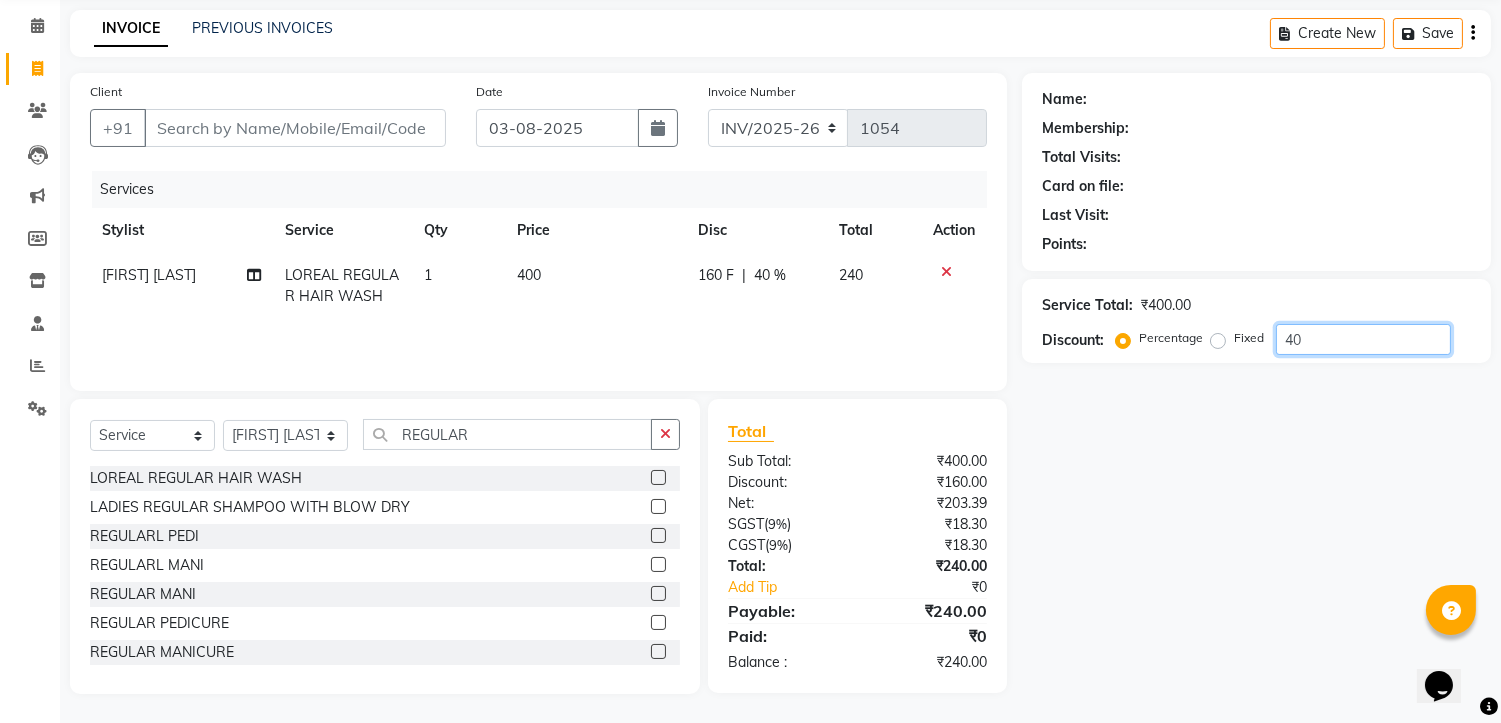 click on "40" 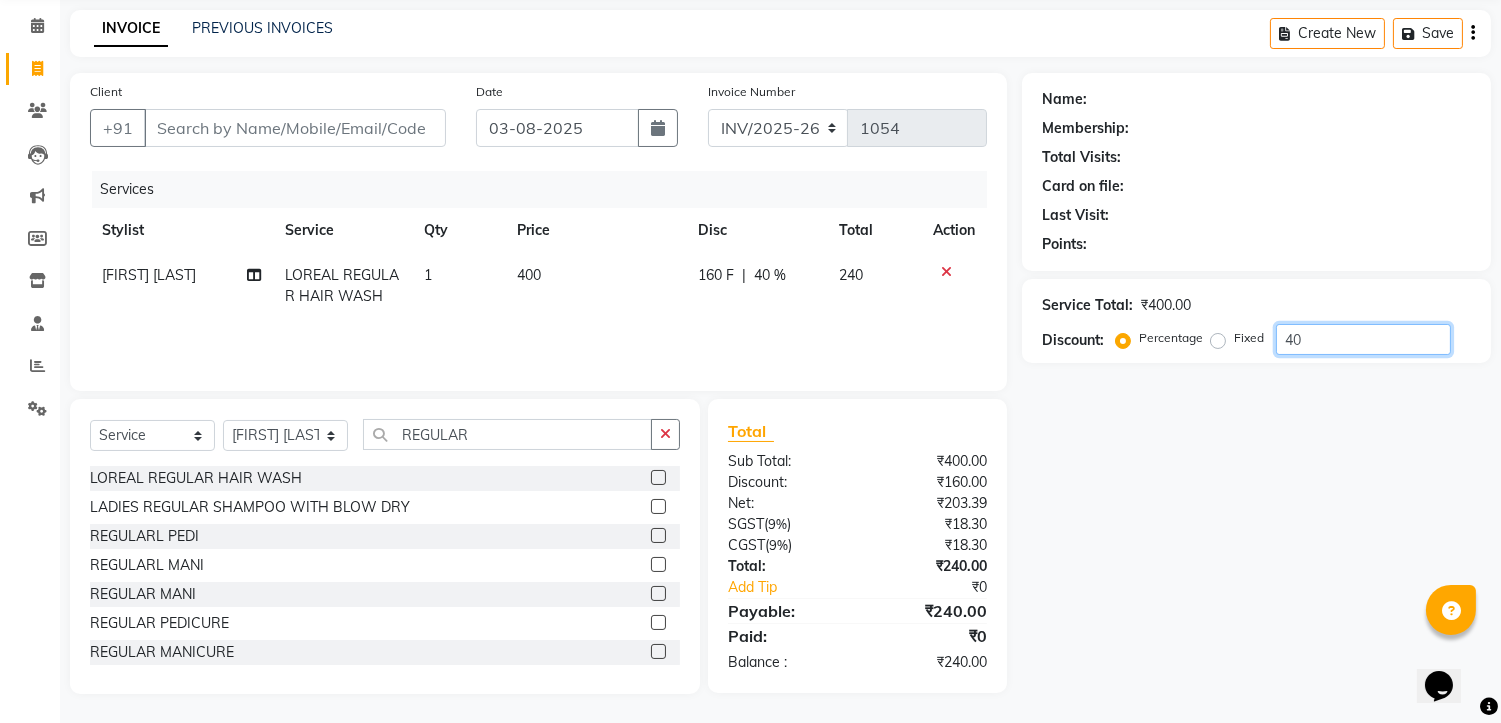 type on "4" 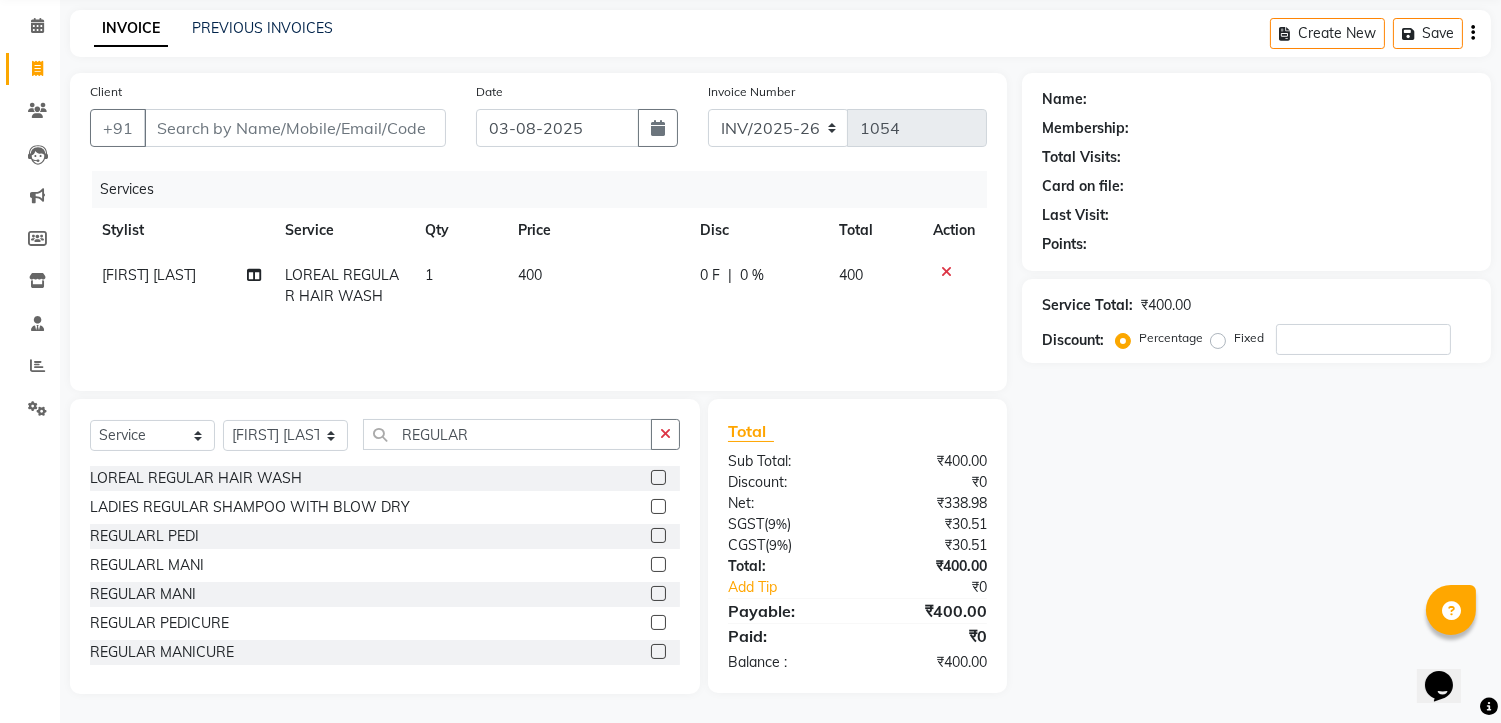 click on "Name: Membership: Total Visits: Card on file: Last Visit:  Points:  Service Total:  ₹400.00  Discount:  Percentage   Fixed" 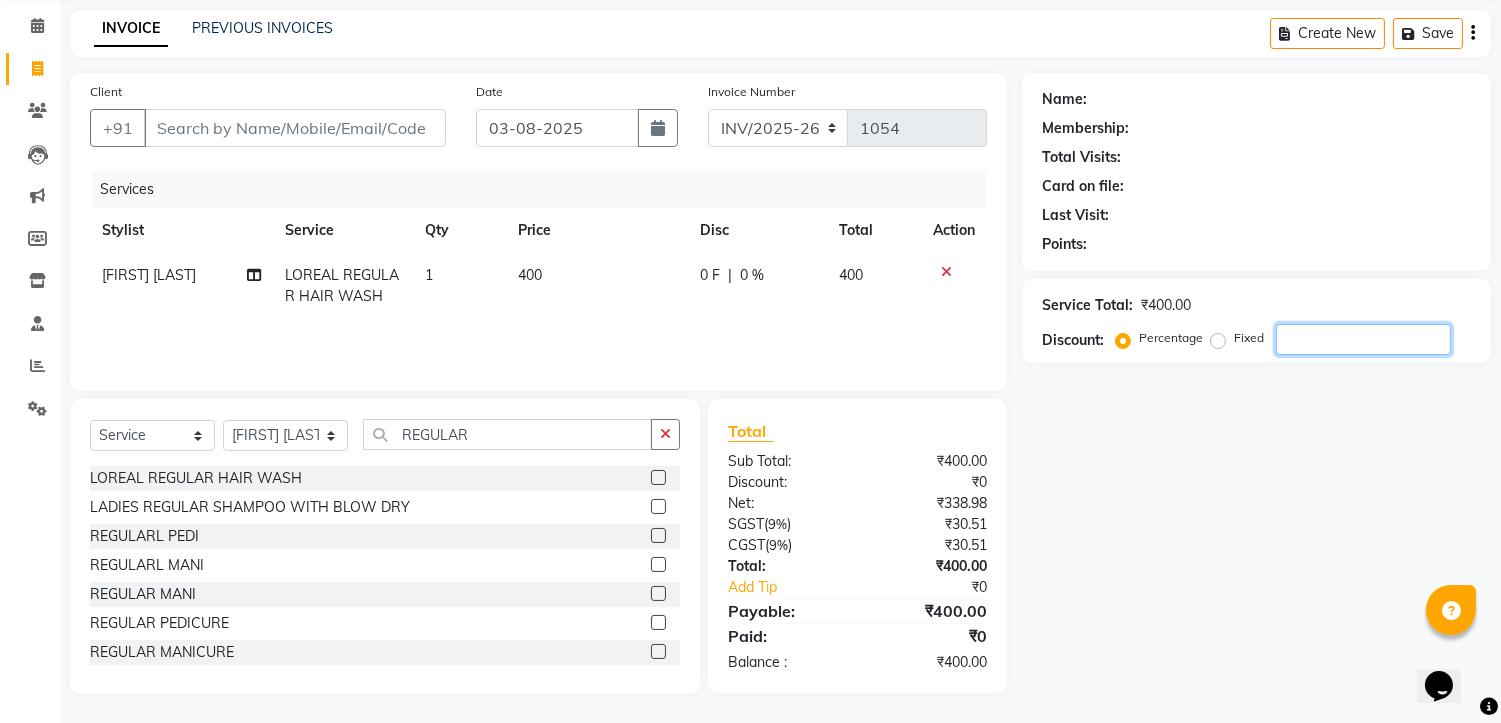 click 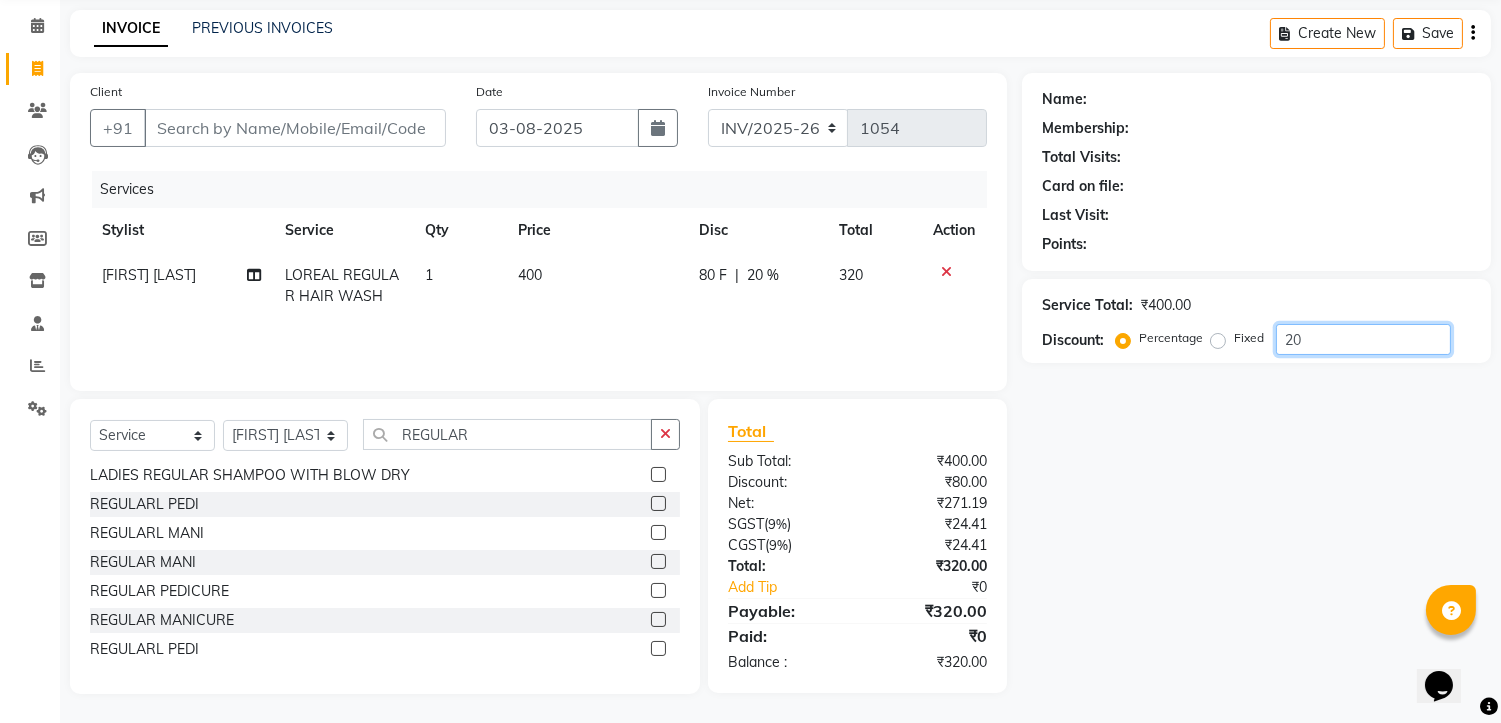scroll, scrollTop: 0, scrollLeft: 0, axis: both 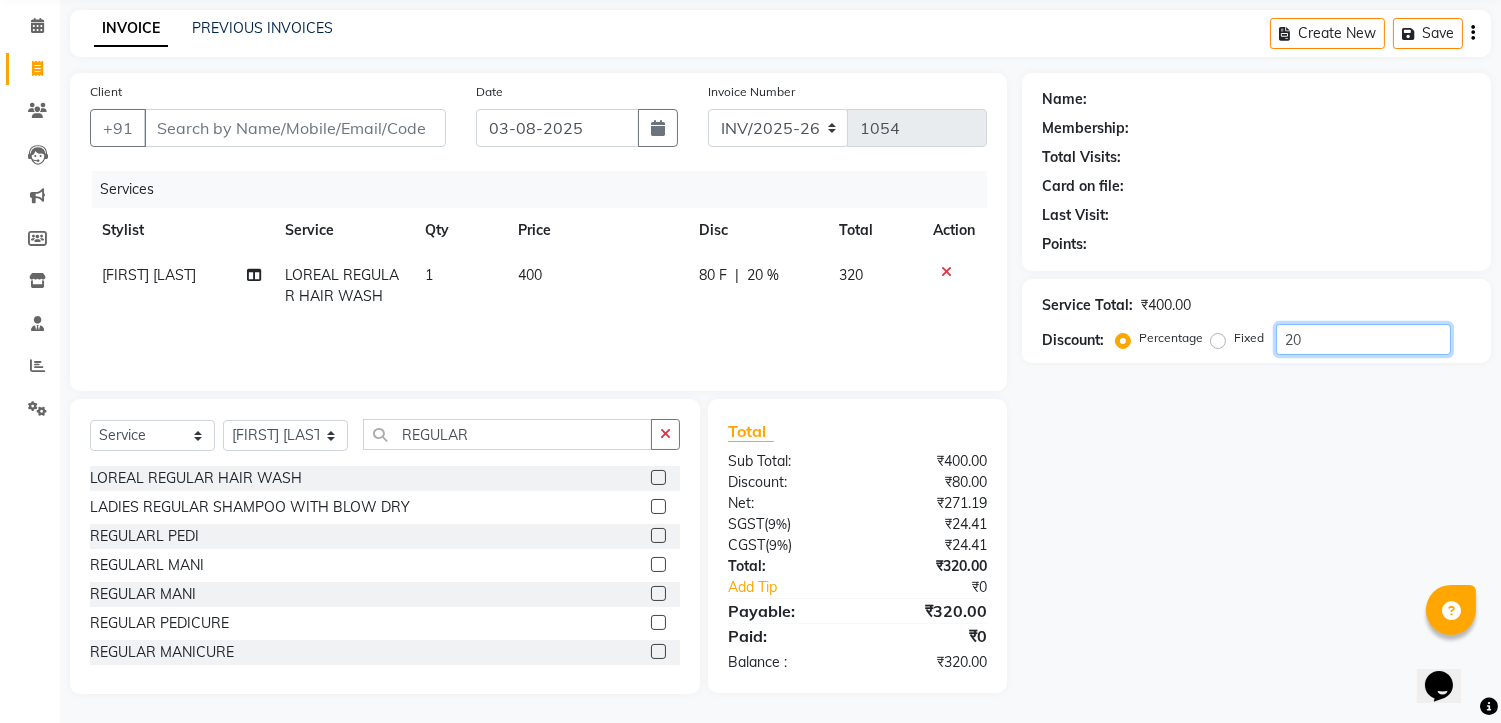 type on "20" 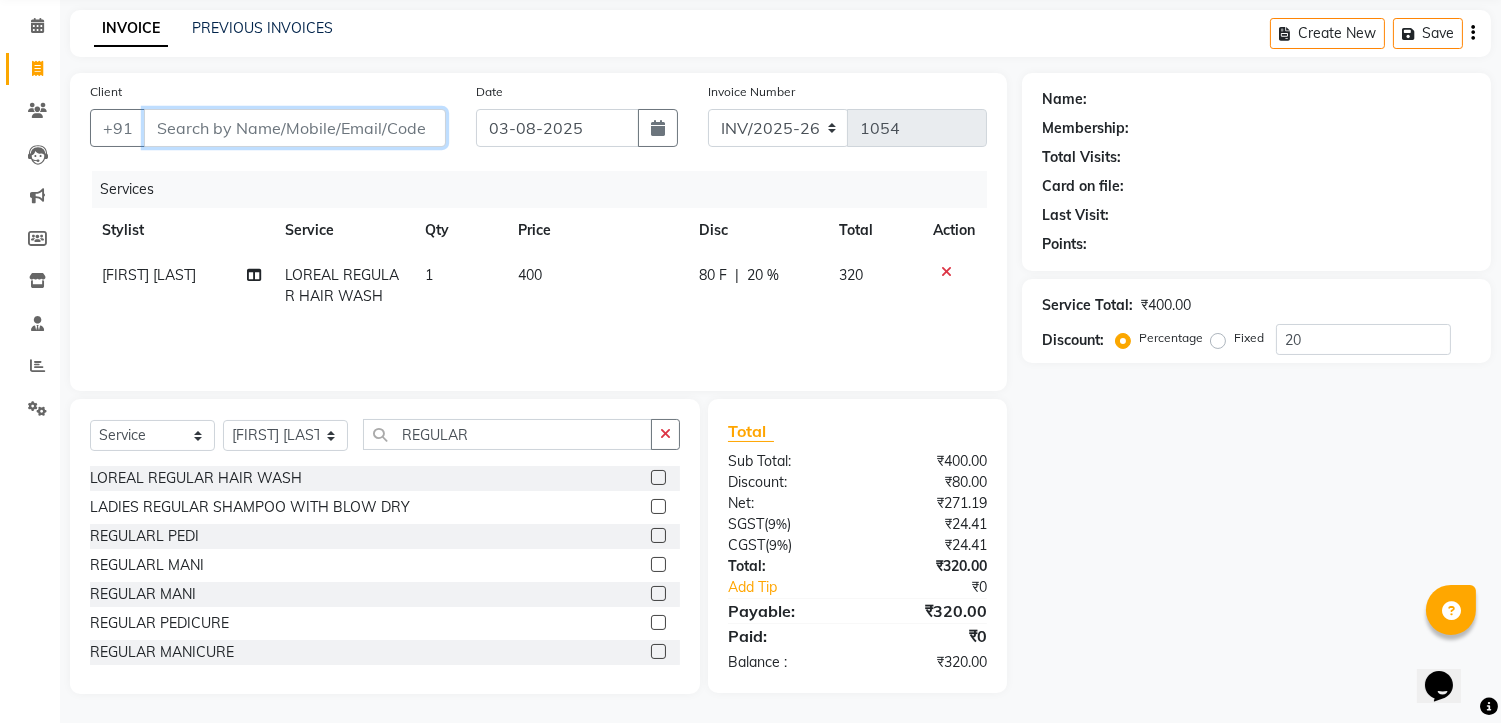 click on "Client" at bounding box center [295, 128] 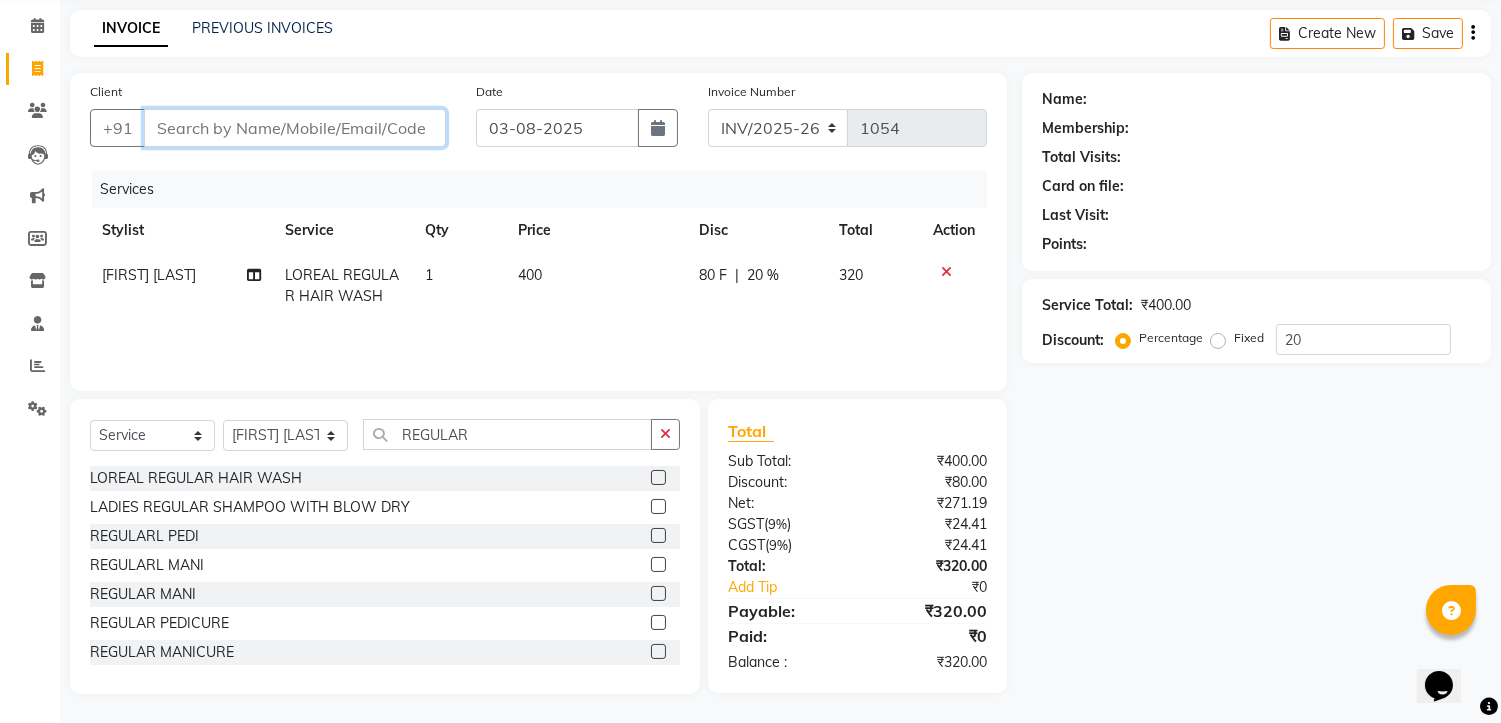 type on "S" 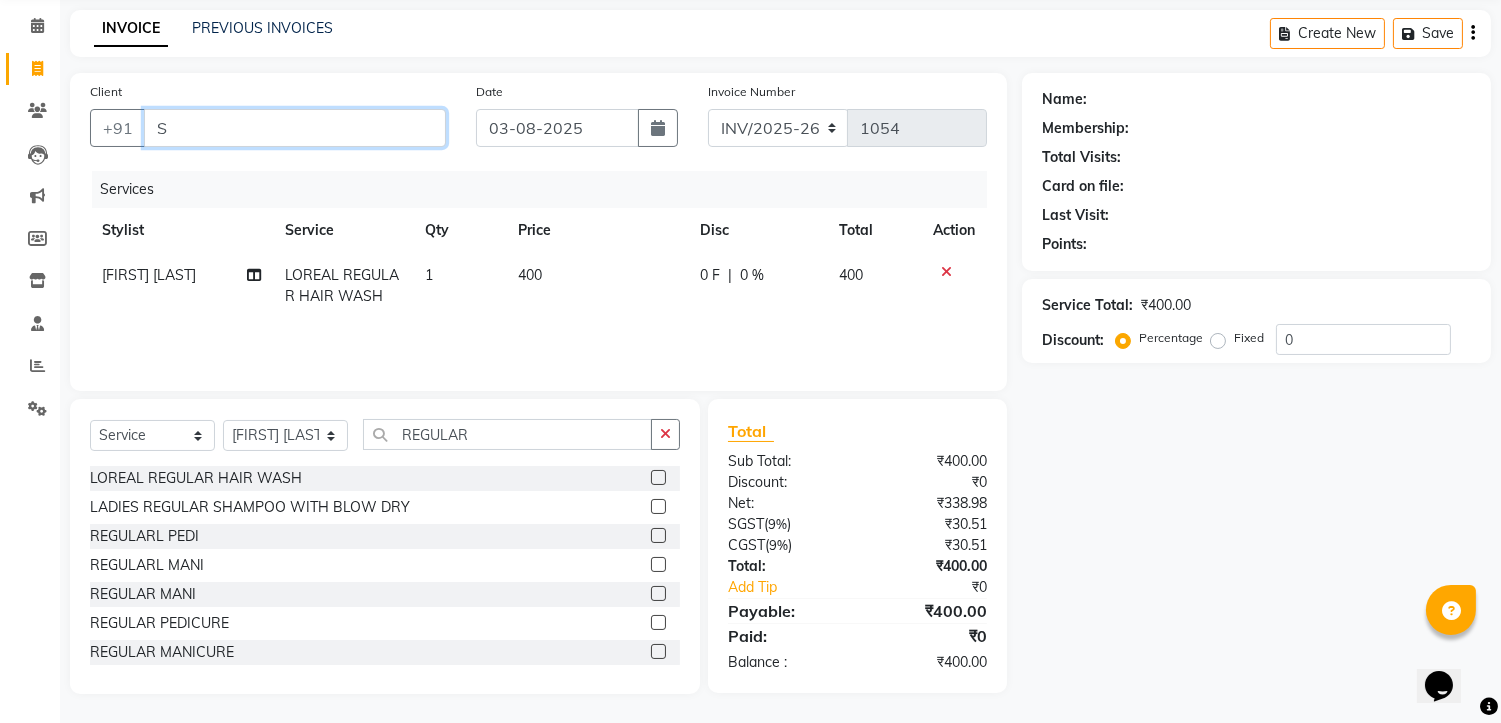 type on "S" 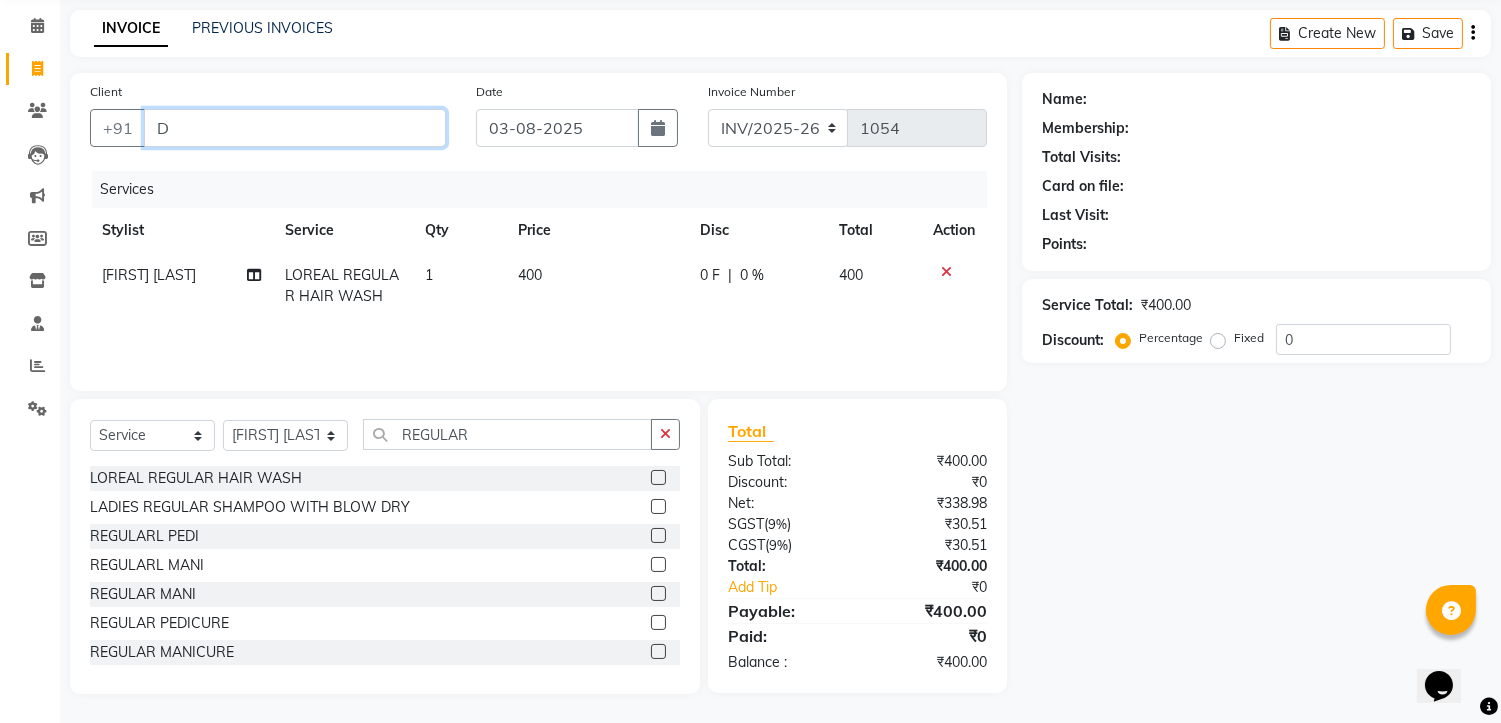 type on "D" 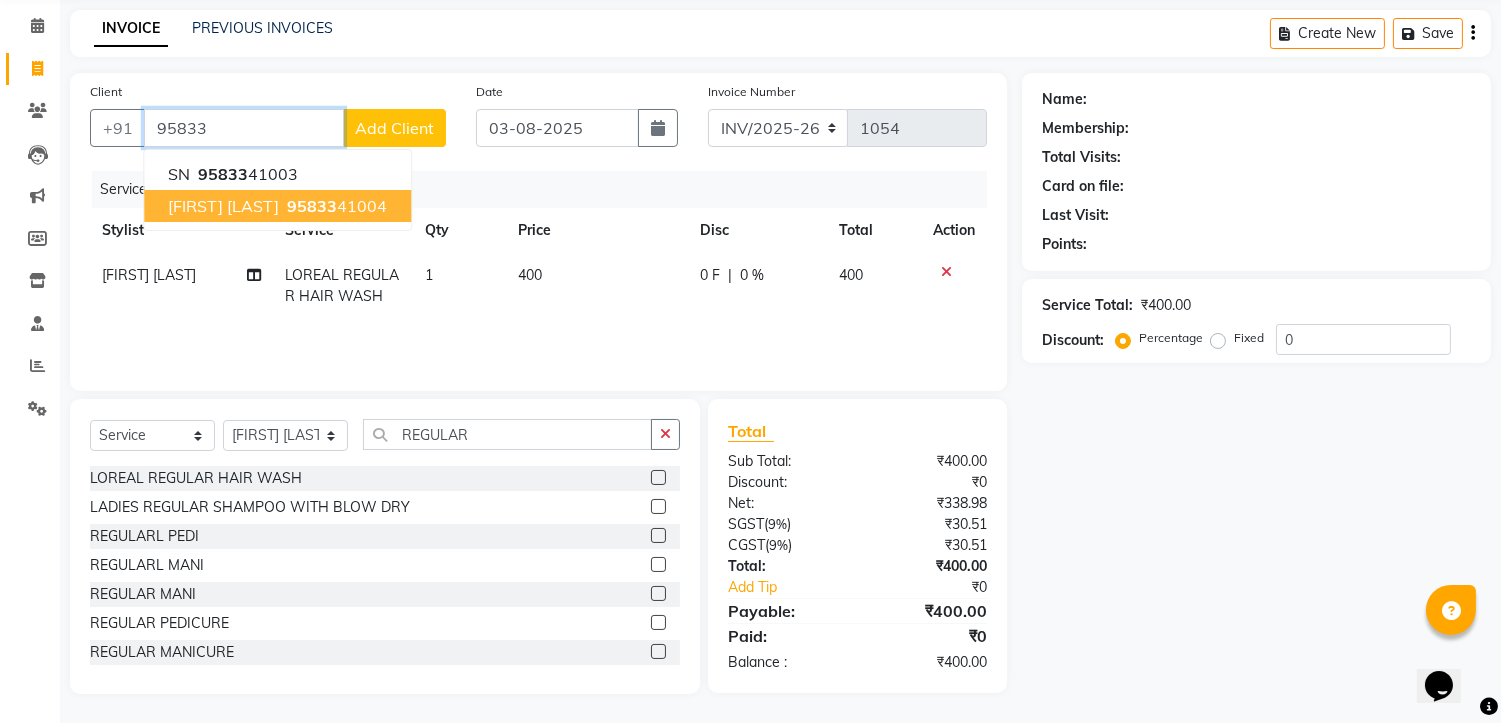 click on "95833 41004" at bounding box center (335, 206) 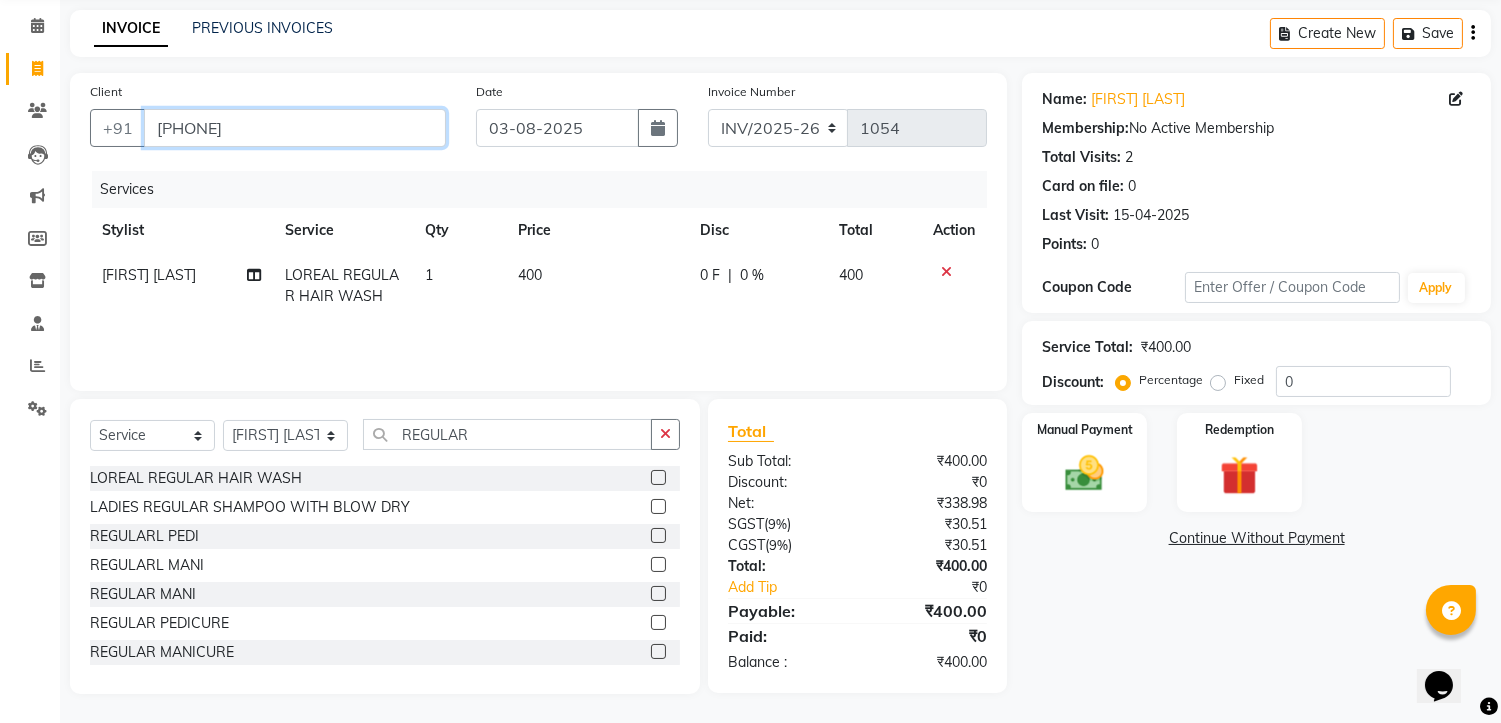 click on "9583341004" at bounding box center (295, 128) 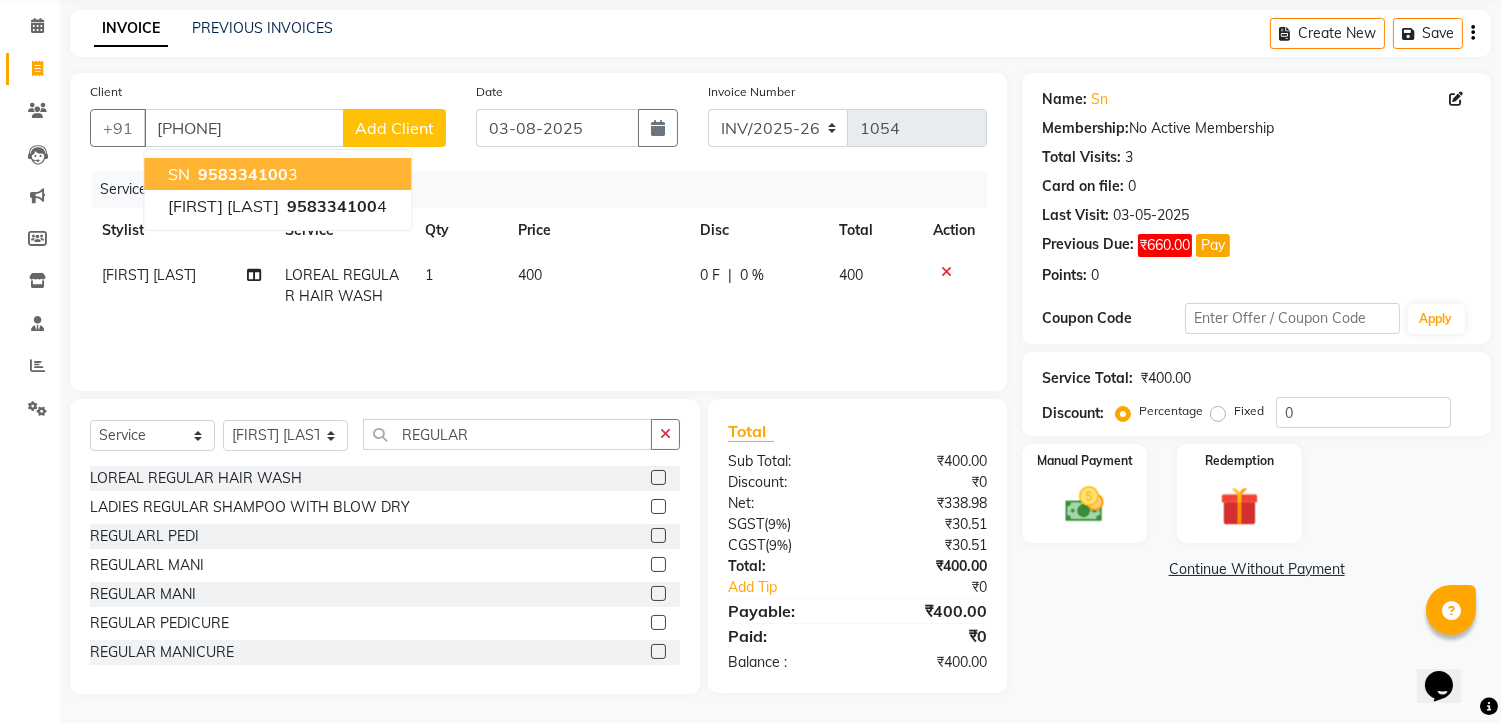 click on "958334100 3" at bounding box center (246, 174) 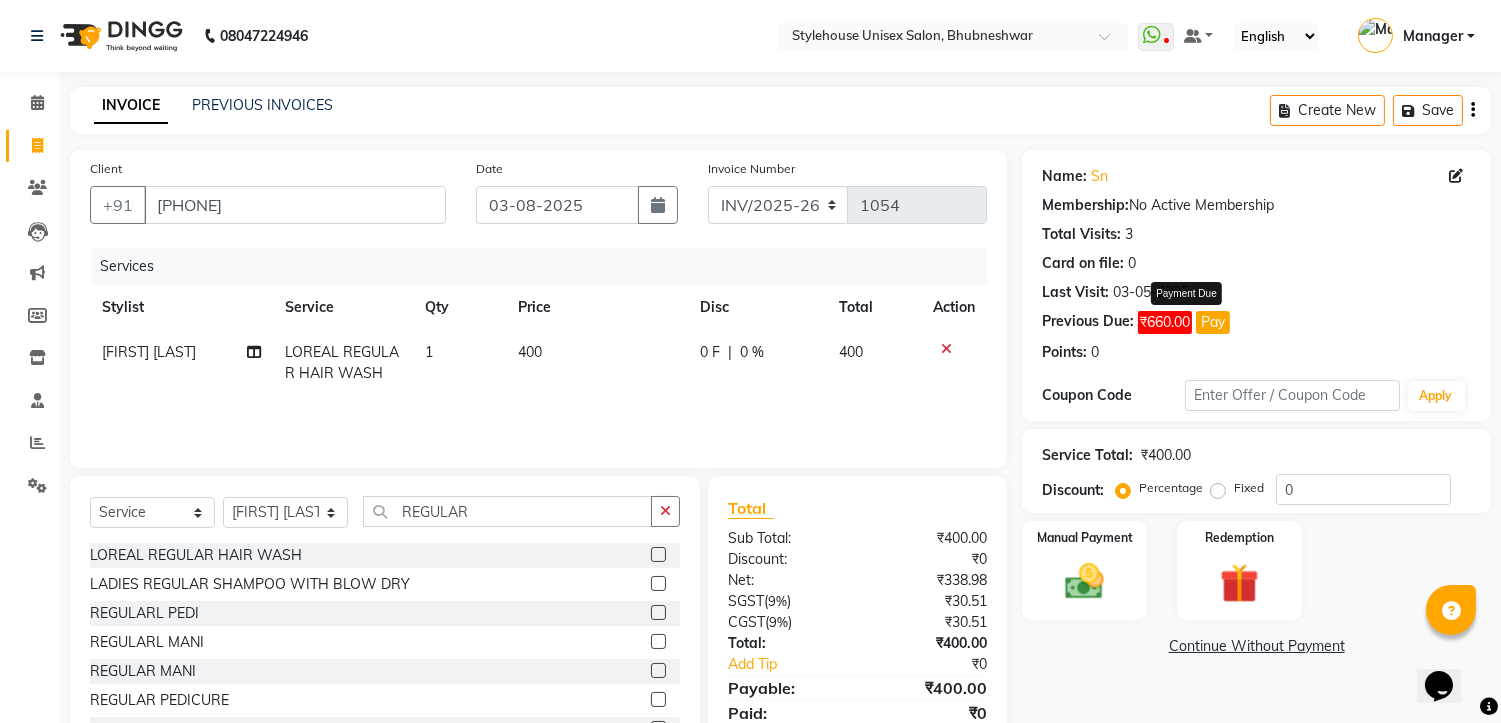 scroll, scrollTop: 77, scrollLeft: 0, axis: vertical 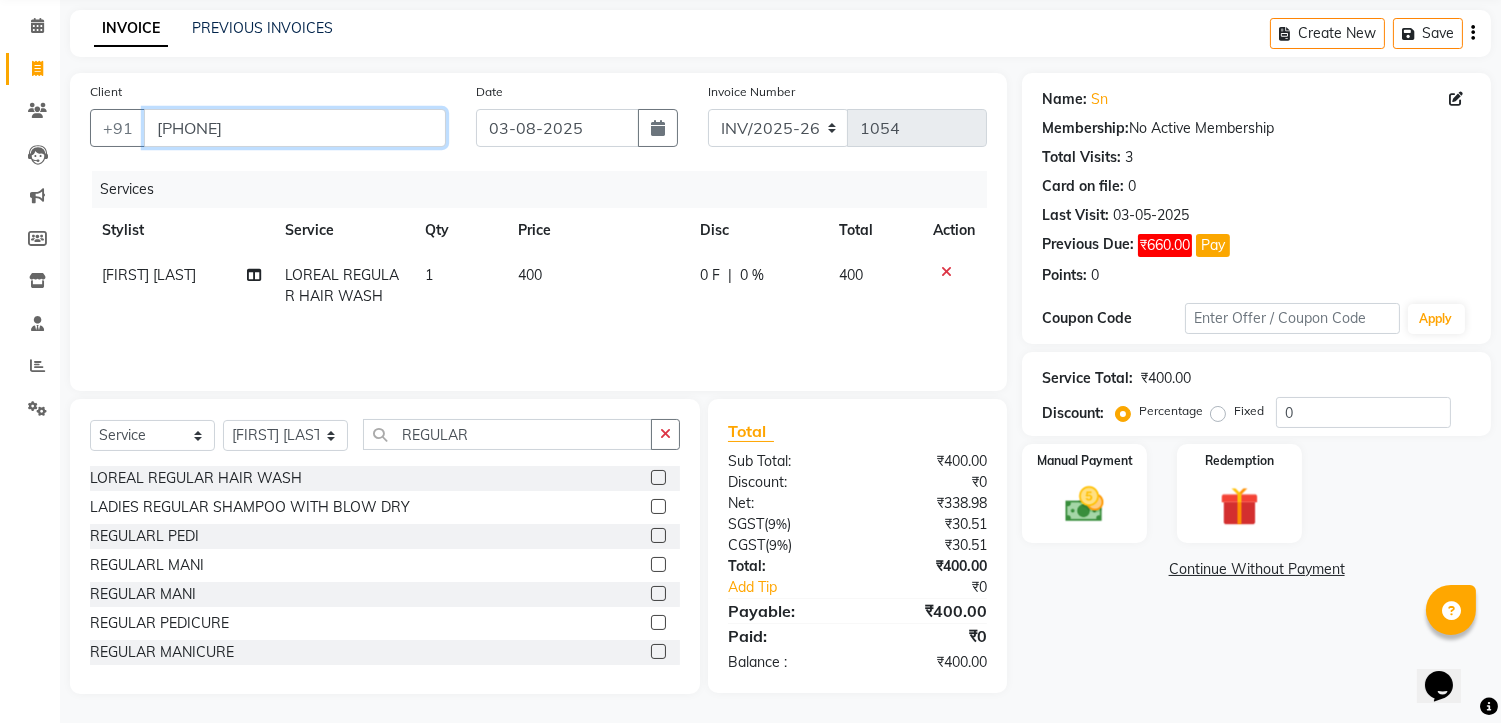 click on "9583341003" at bounding box center (295, 128) 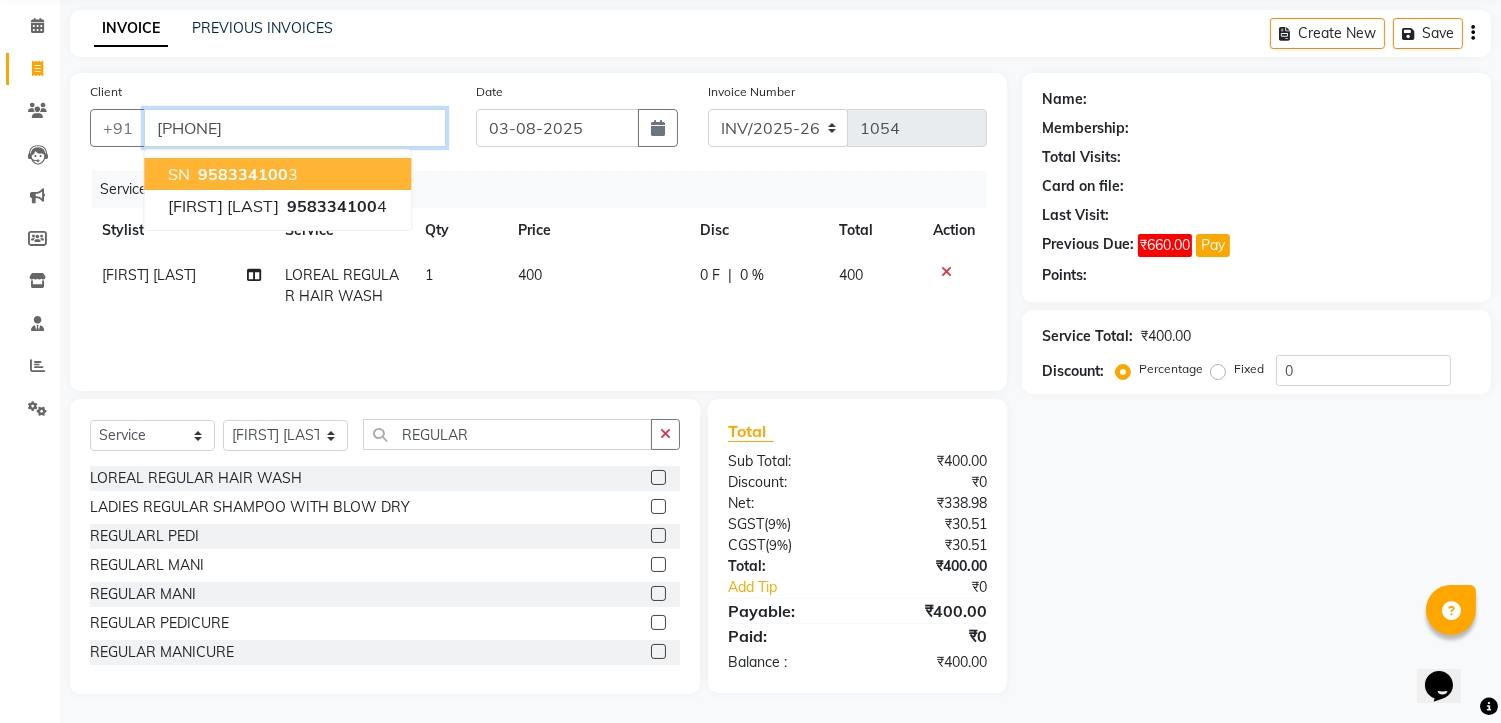 type on "9583341004" 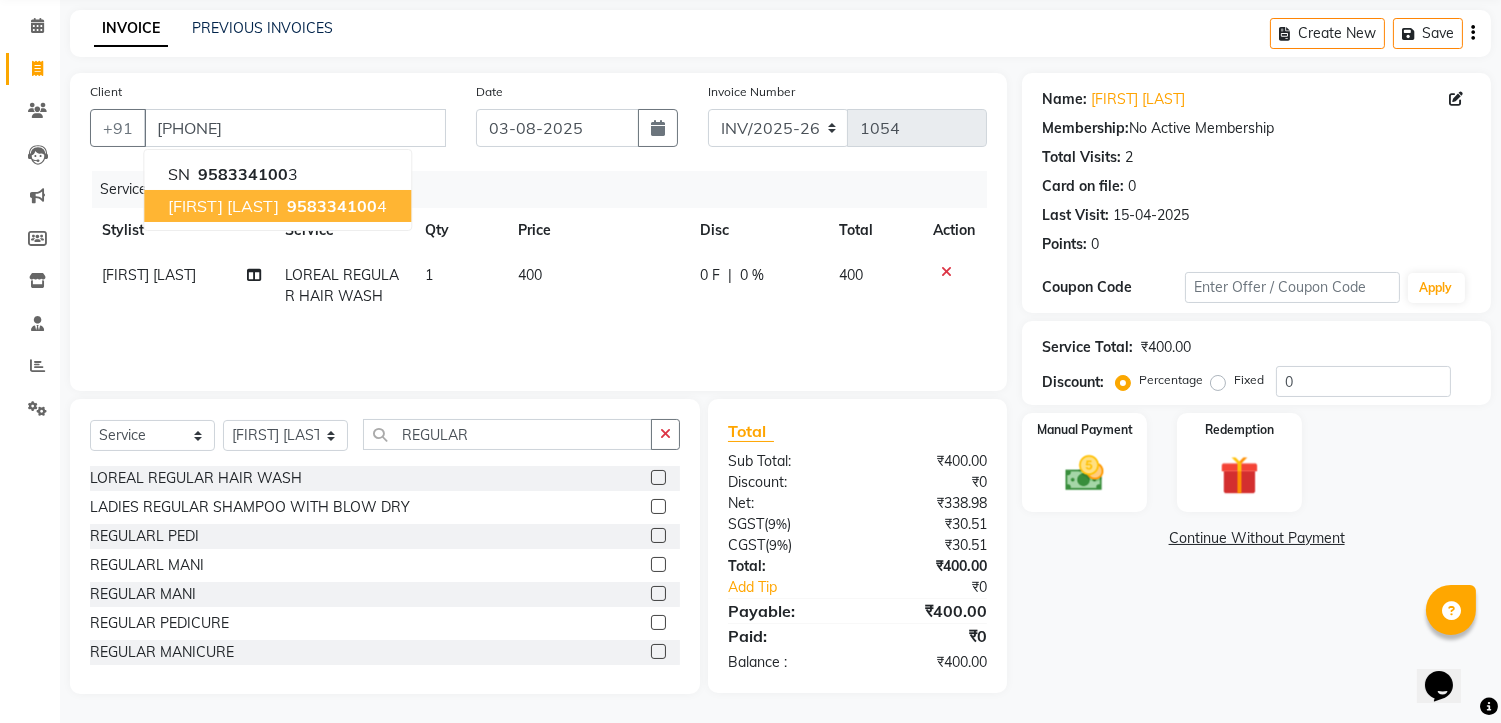 click on "958334100" at bounding box center [332, 206] 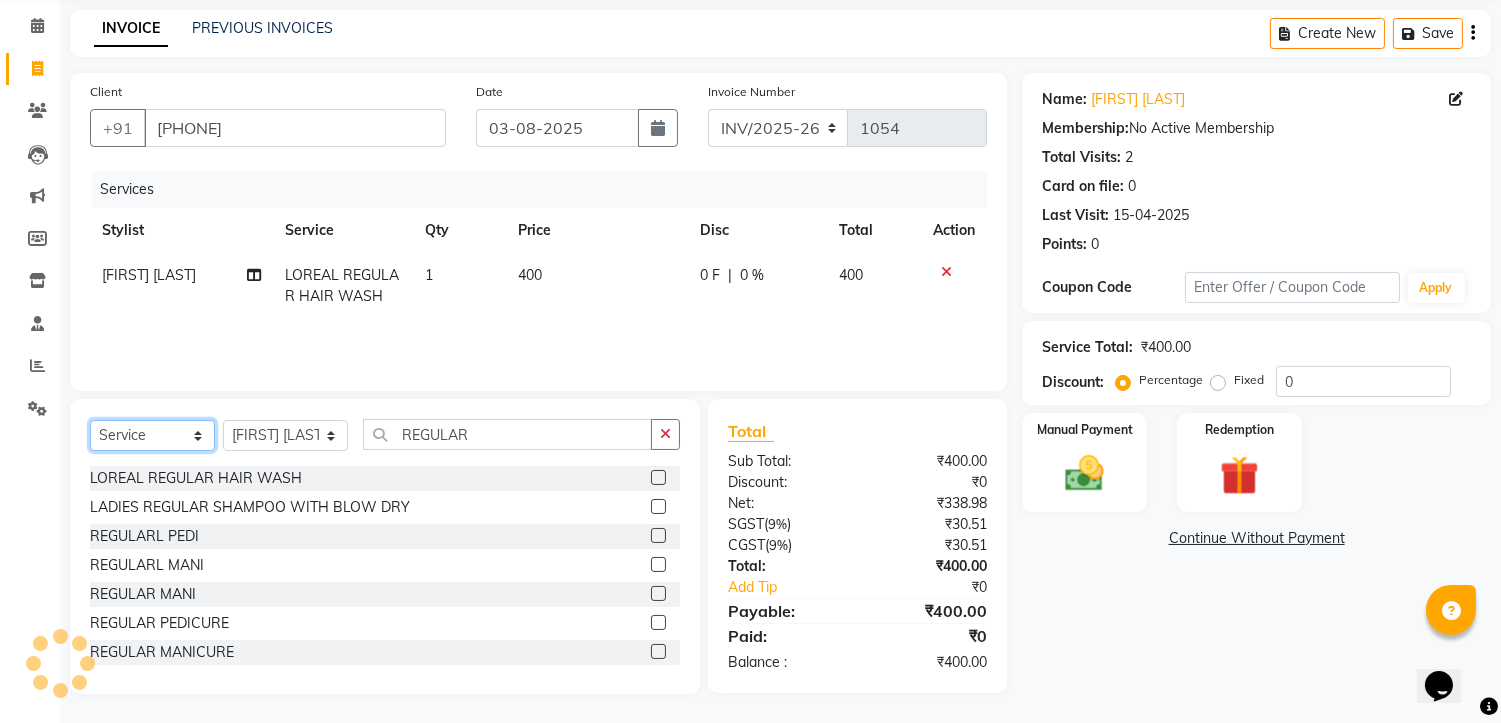 click on "Select  Service  Product  Membership  Package Voucher Prepaid Gift Card" 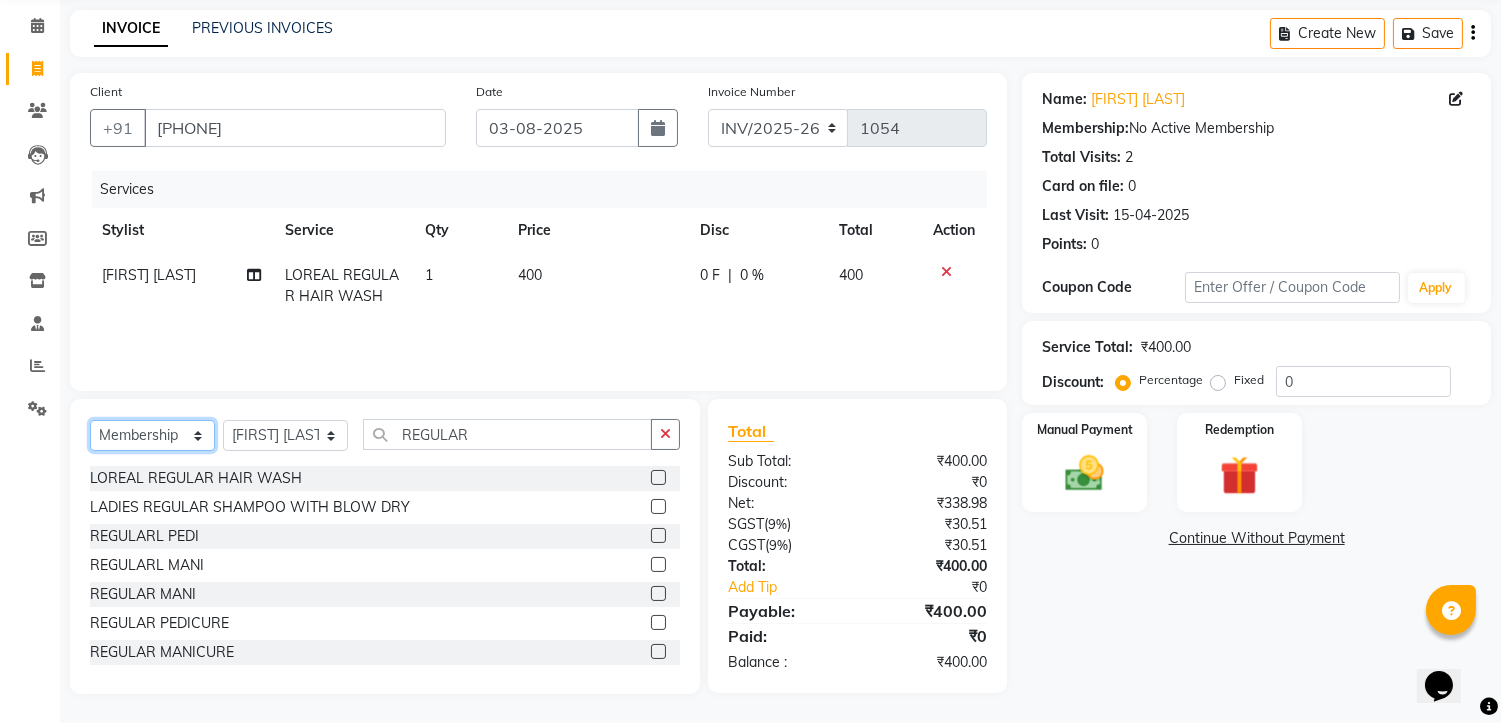 click on "Select  Service  Product  Membership  Package Voucher Prepaid Gift Card" 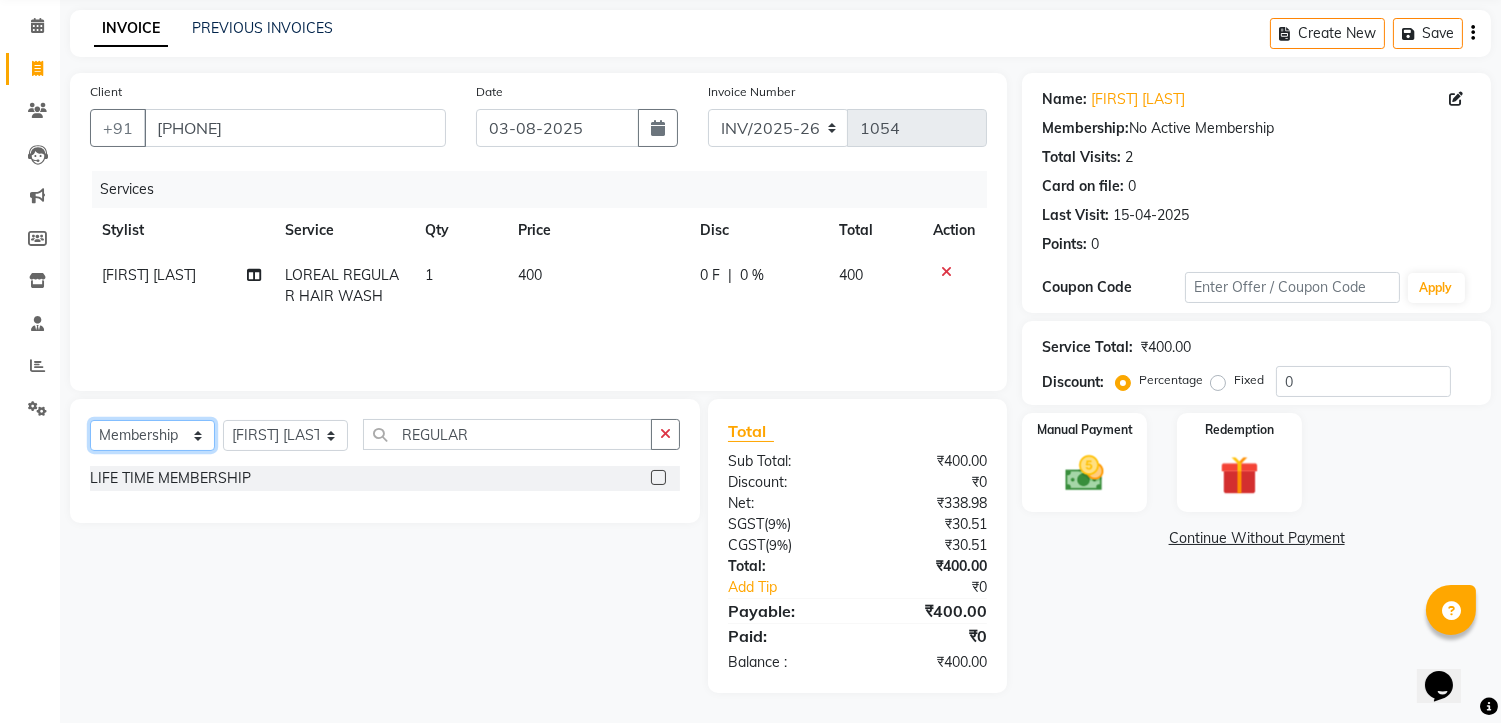 scroll, scrollTop: 76, scrollLeft: 0, axis: vertical 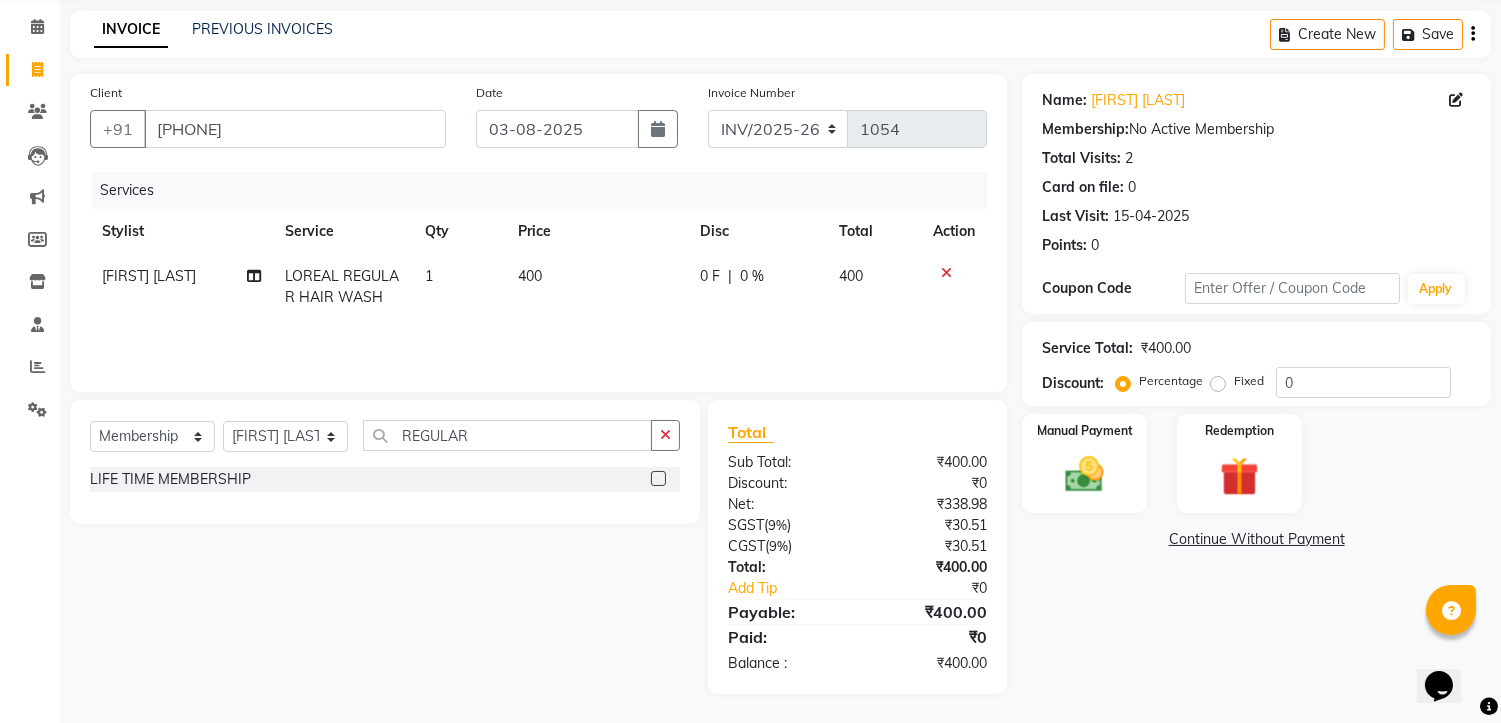 click 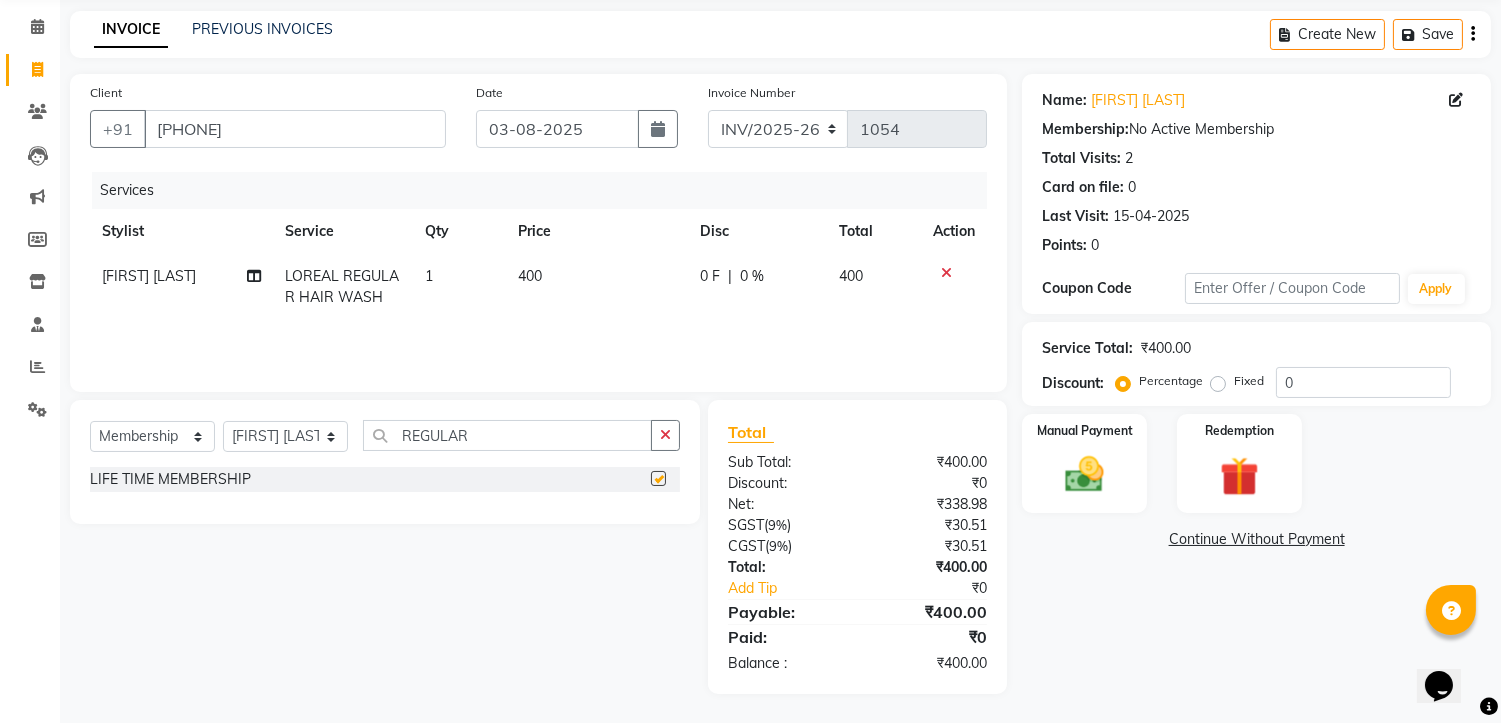 select on "select" 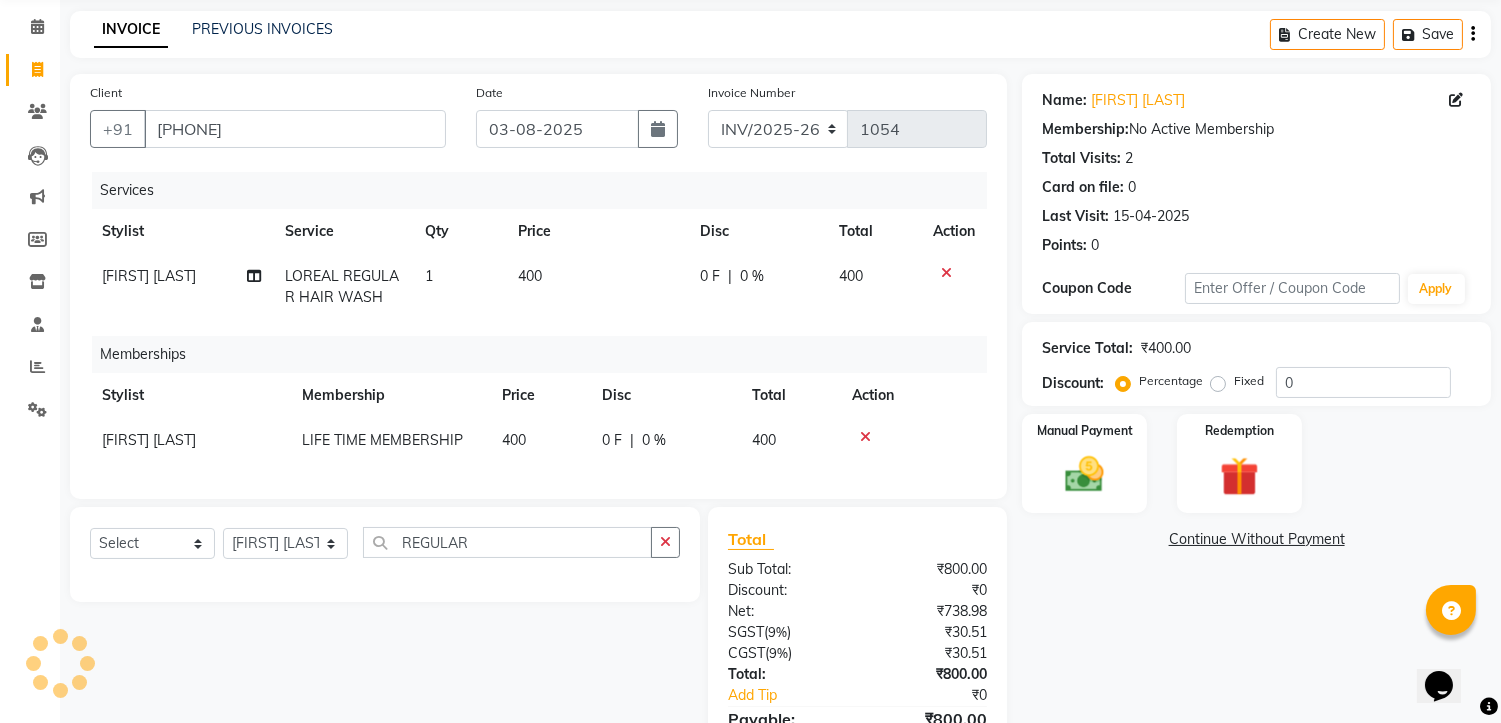 click on "0 F" 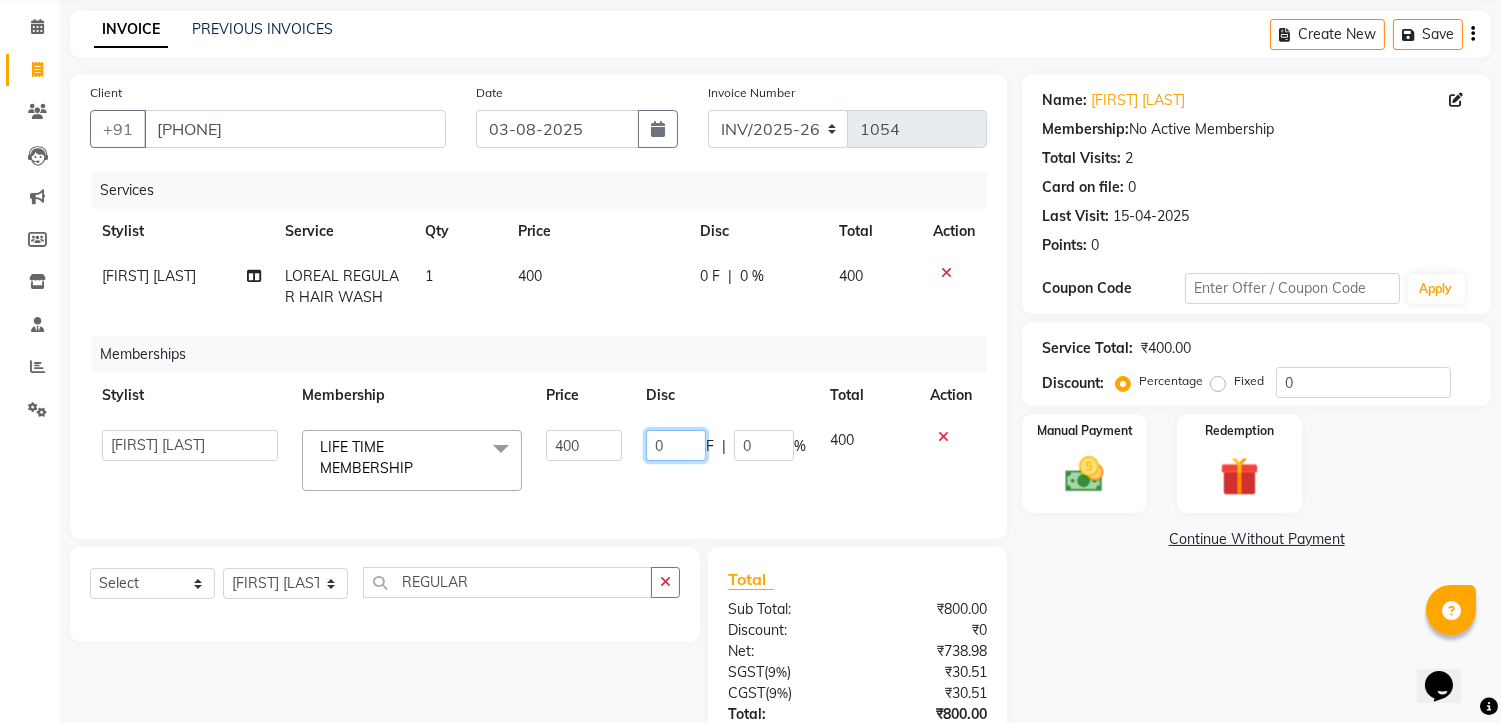 click on "0" 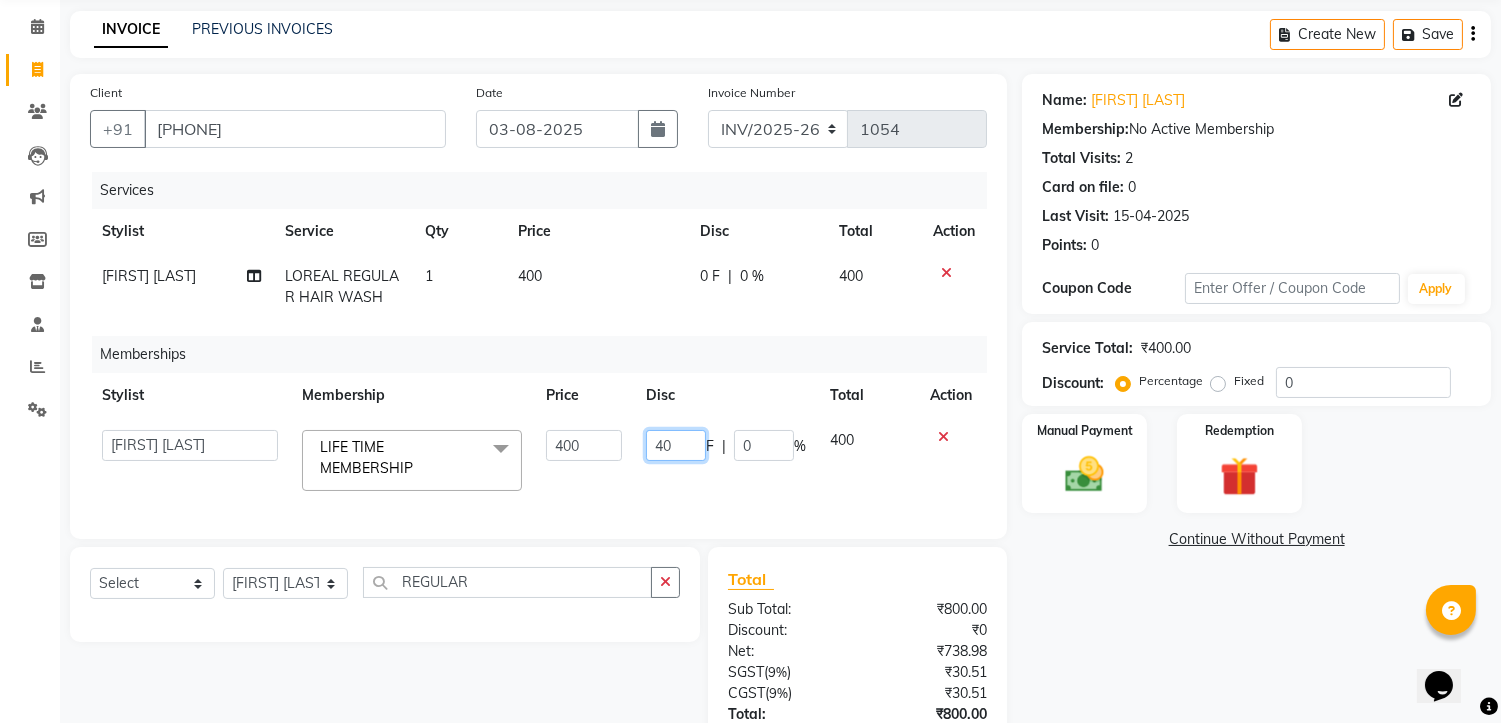 type on "400" 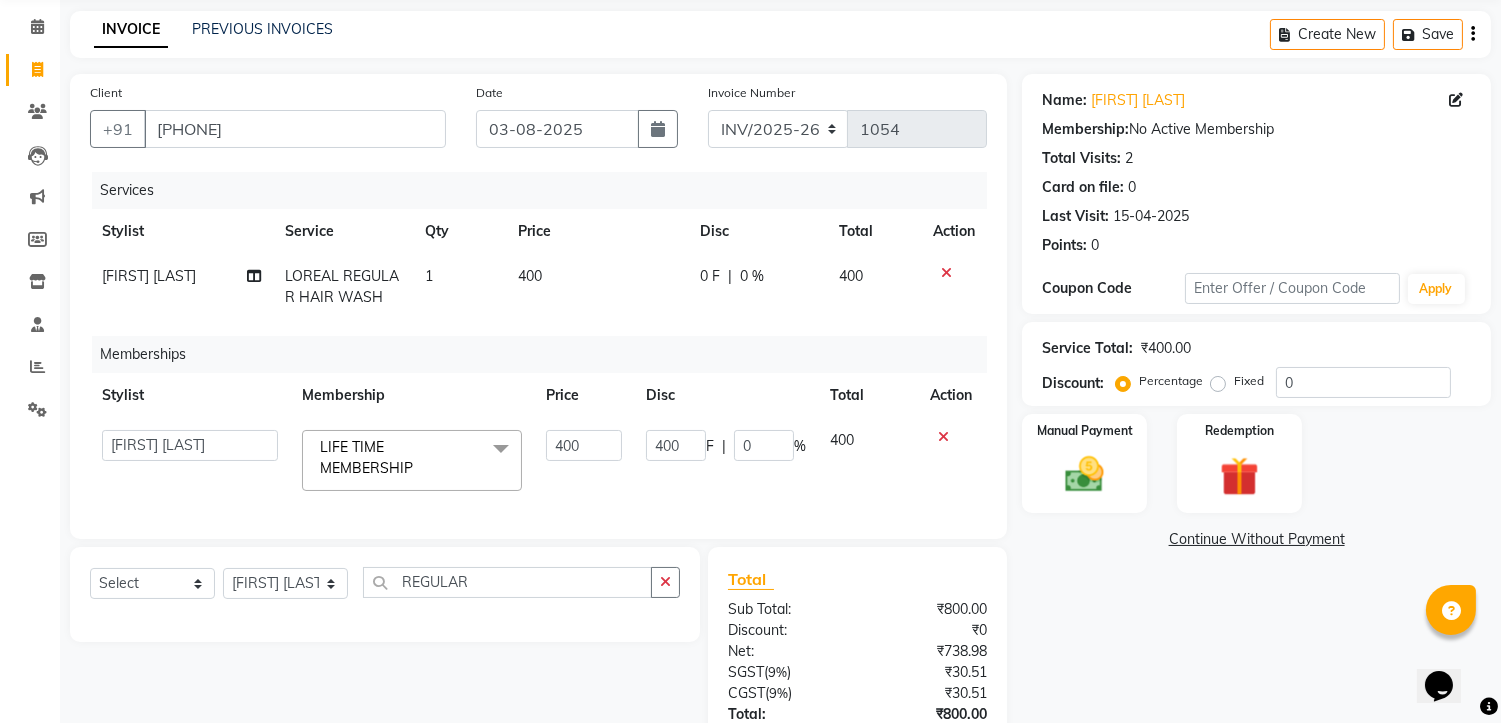 click on "Name: Devi Prava  Membership:  No Active Membership  Total Visits:  2 Card on file:  0 Last Visit:   15-04-2025 Points:   0  Coupon Code Apply Service Total:  ₹400.00  Discount:  Percentage   Fixed  0 Manual Payment Redemption  Continue Without Payment" 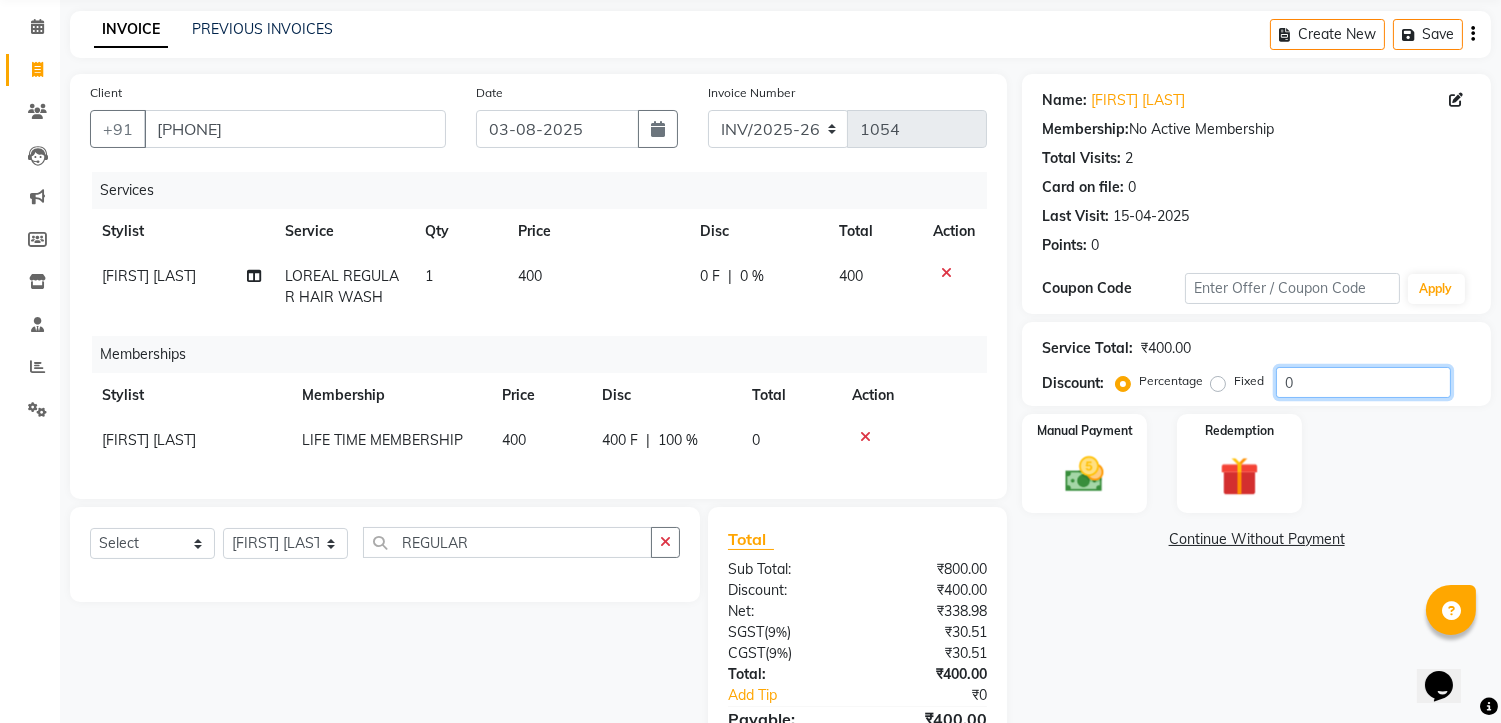 click on "0" 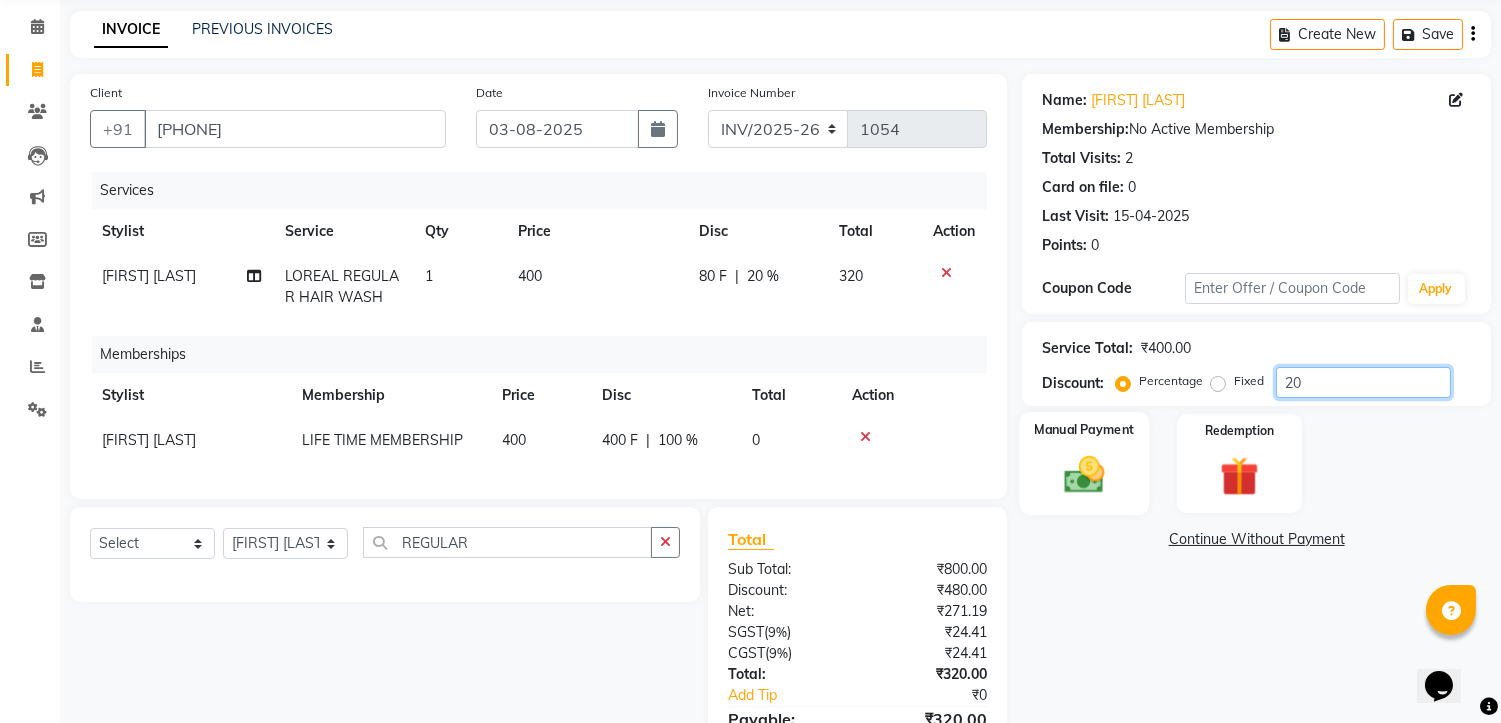 type on "20" 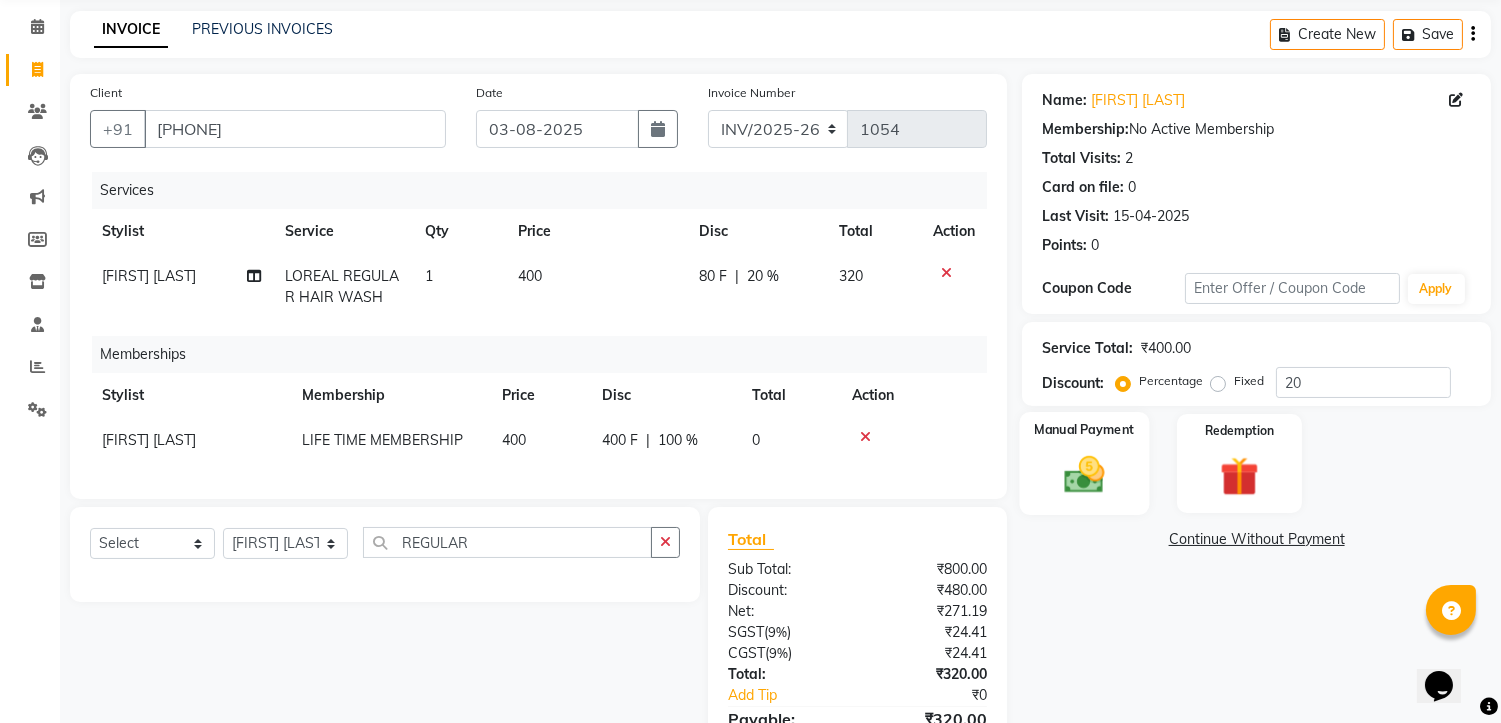 click 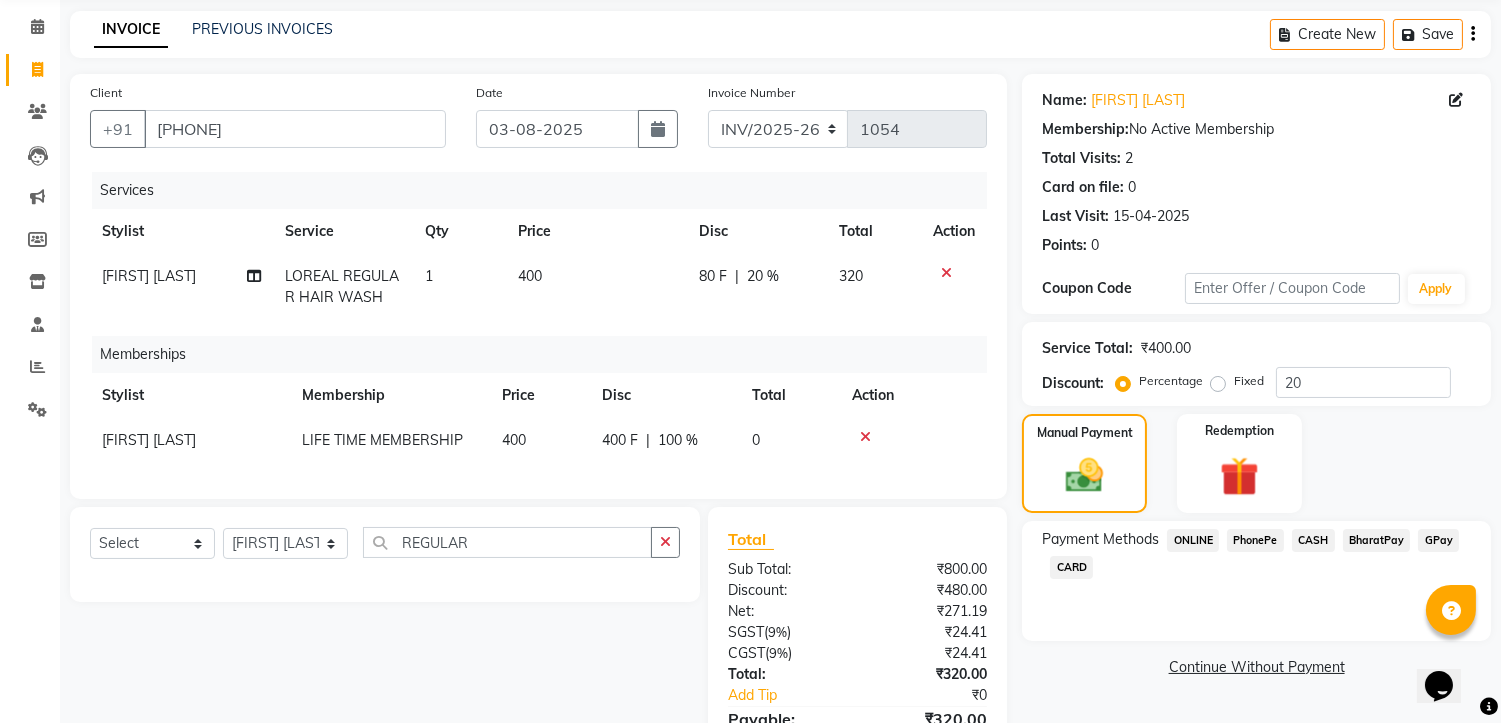 click on "CARD" 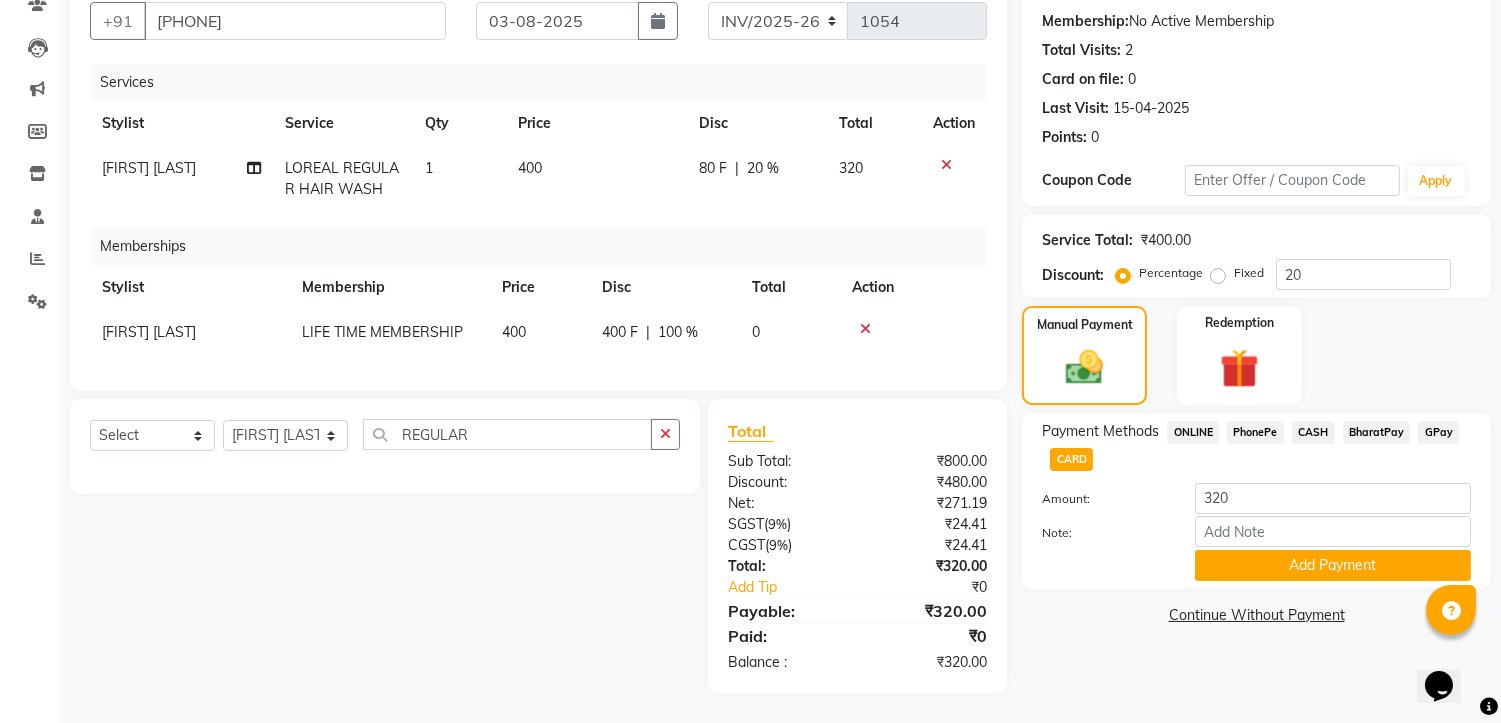 scroll, scrollTop: 201, scrollLeft: 0, axis: vertical 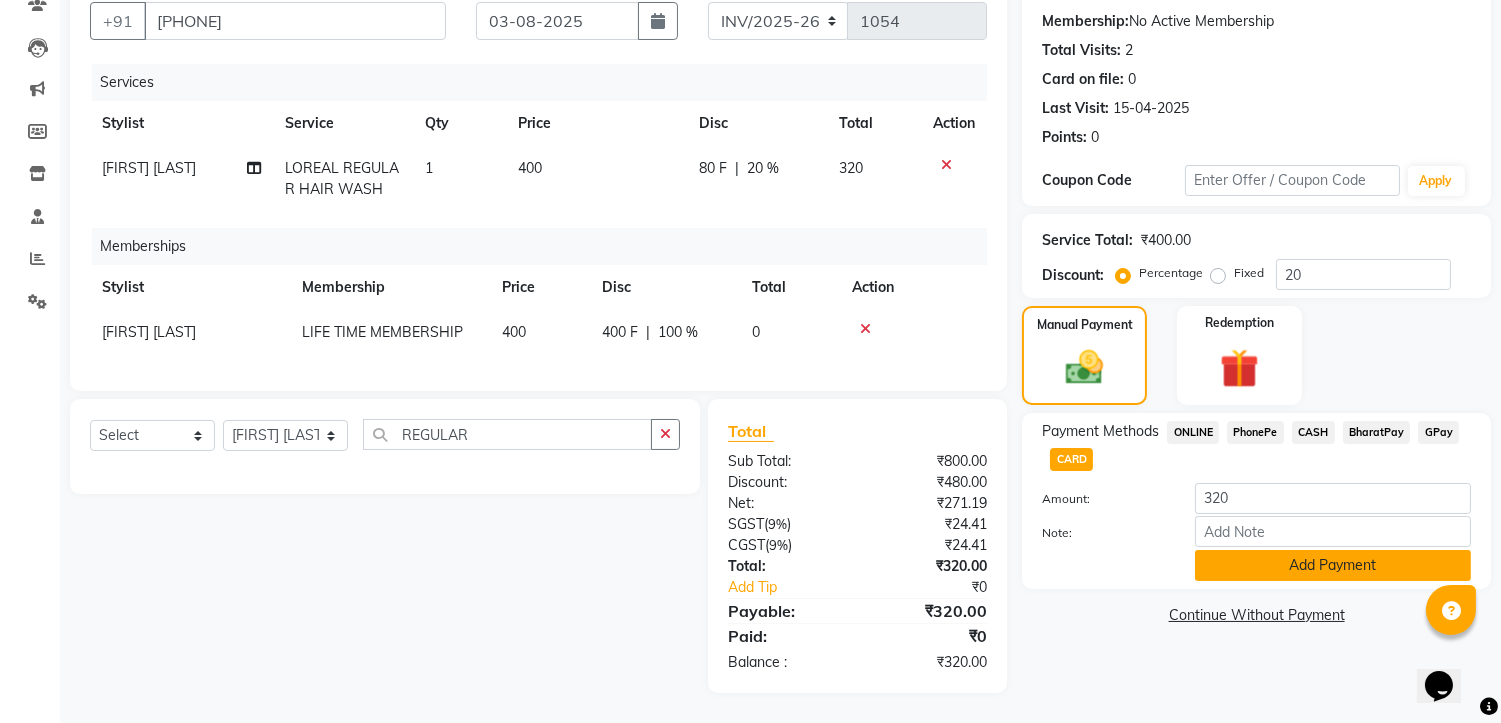 click on "Add Payment" 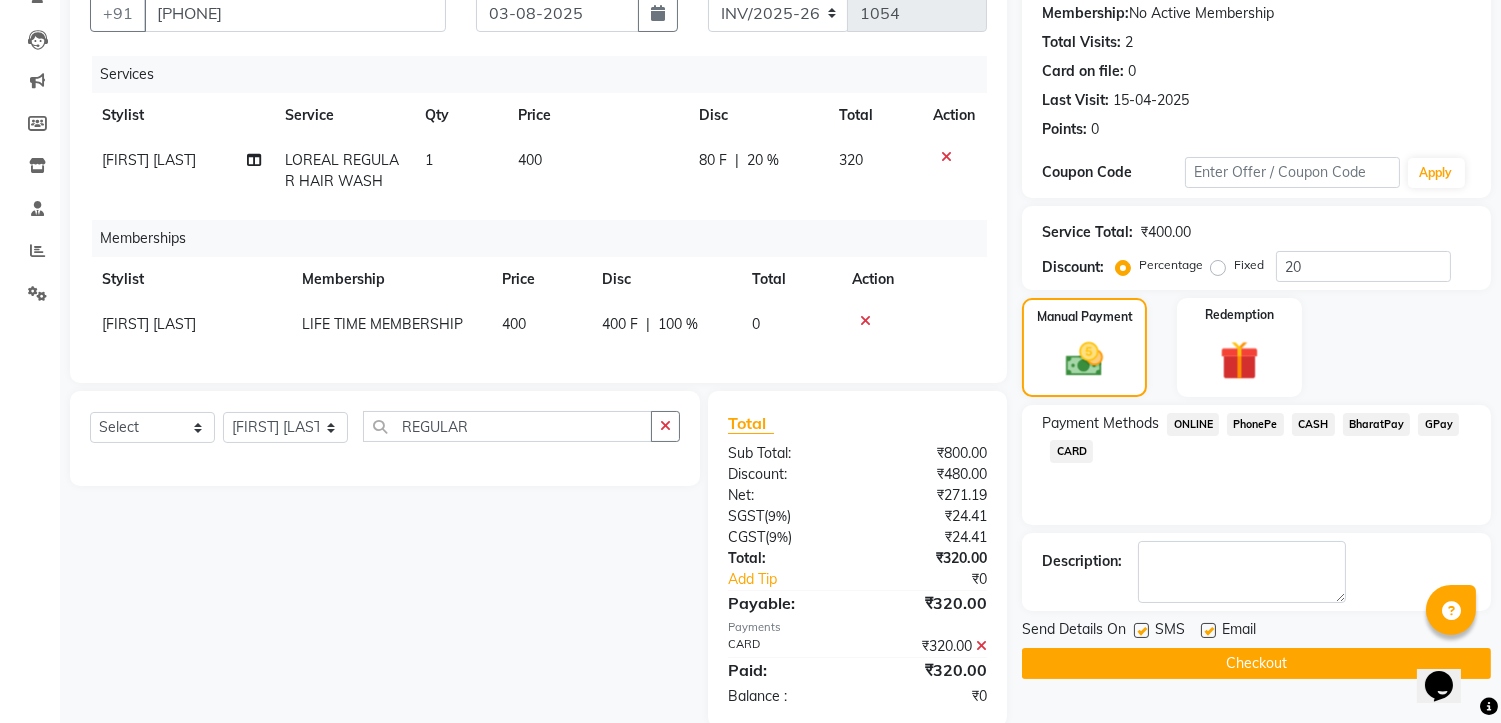 scroll, scrollTop: 242, scrollLeft: 0, axis: vertical 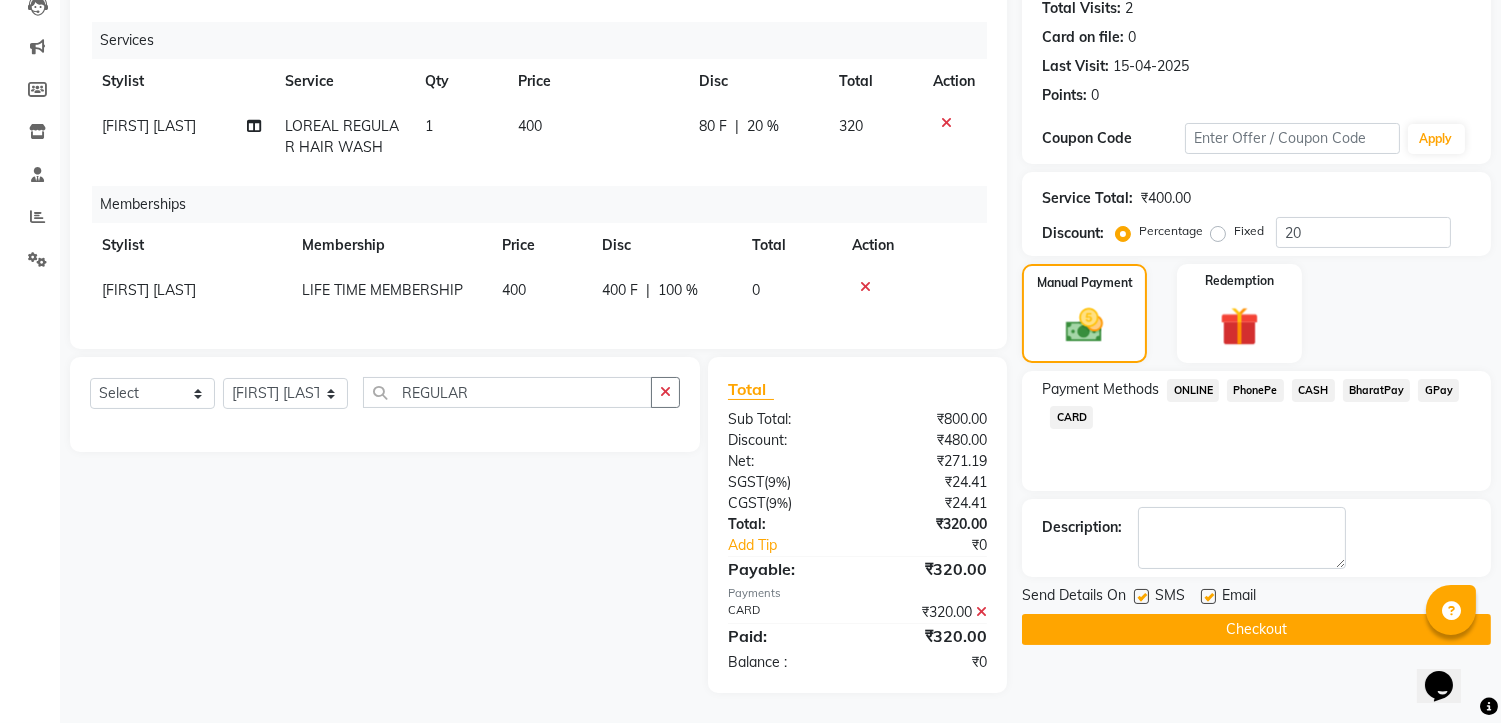 click on "Checkout" 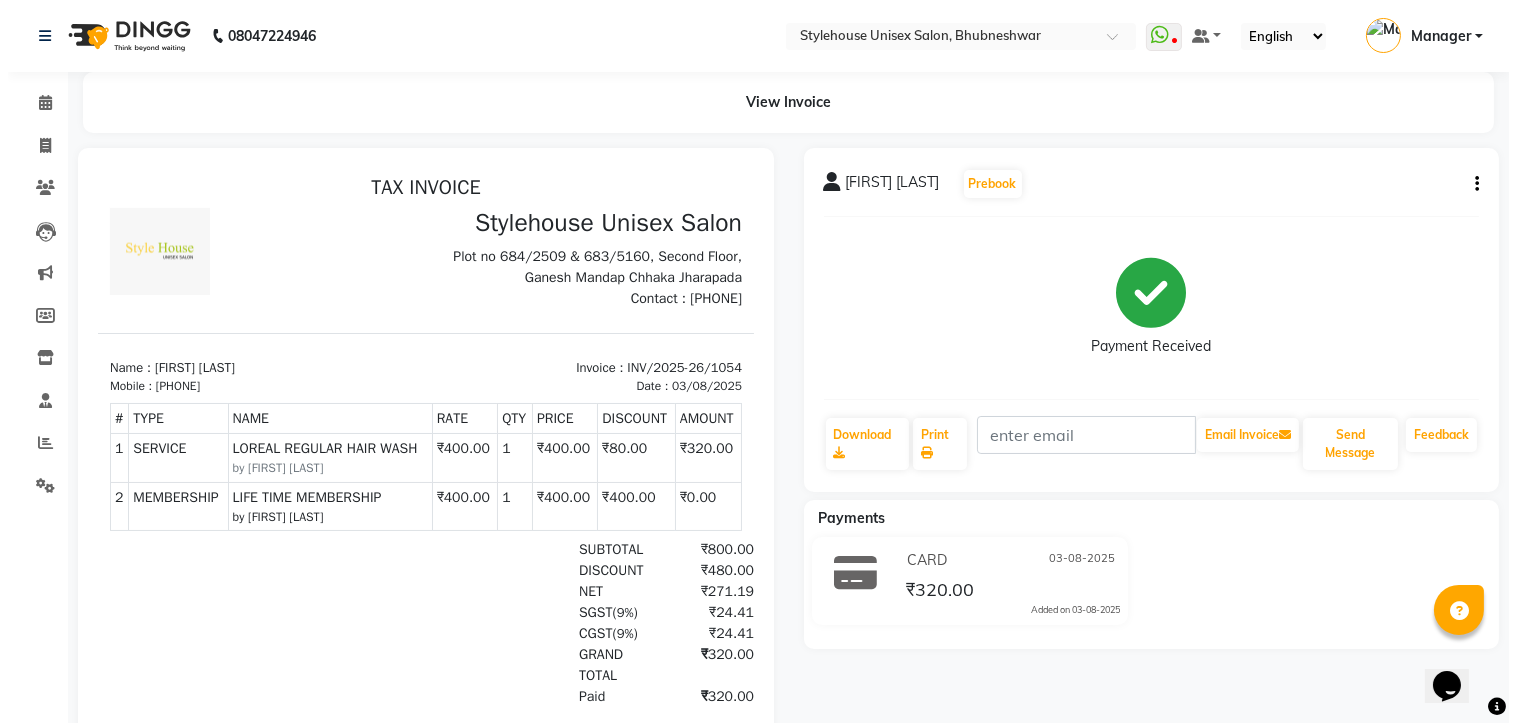 scroll, scrollTop: 0, scrollLeft: 0, axis: both 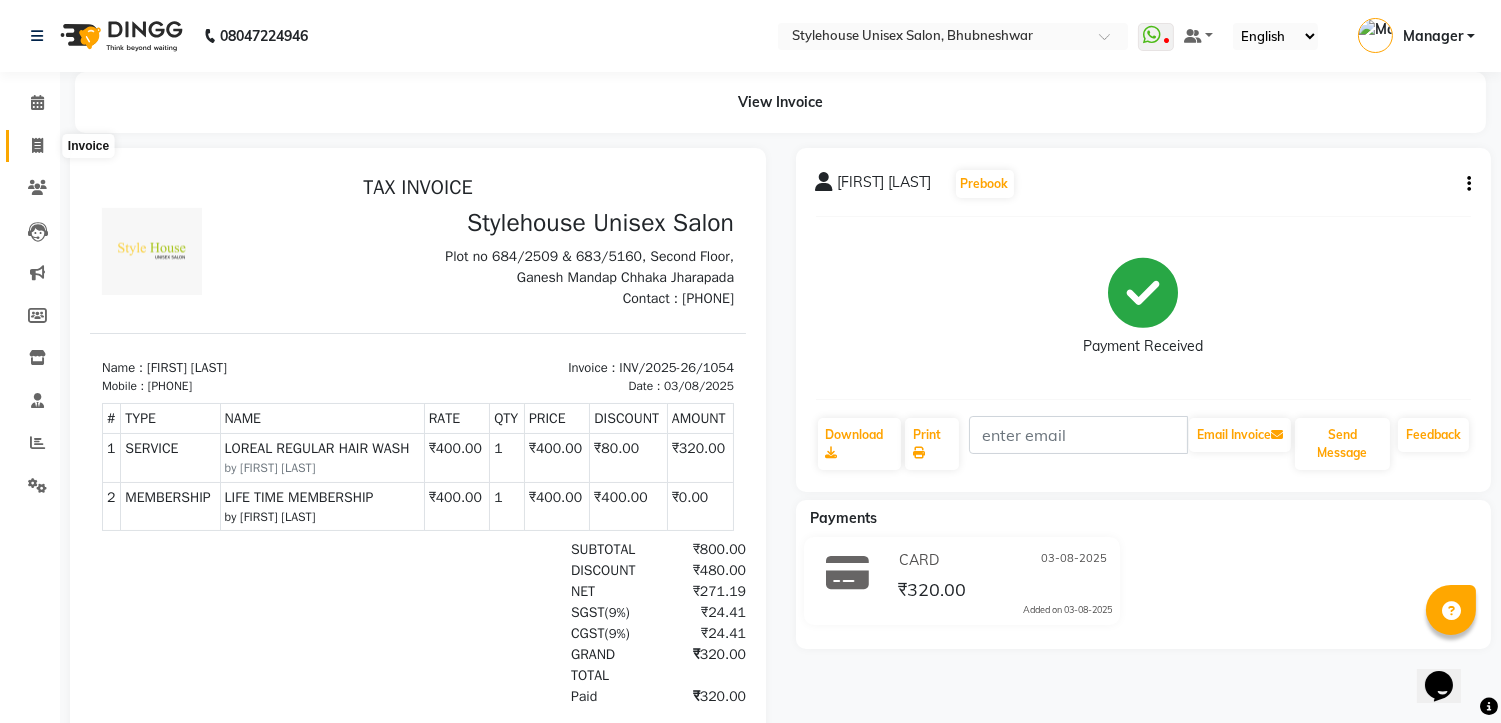 click 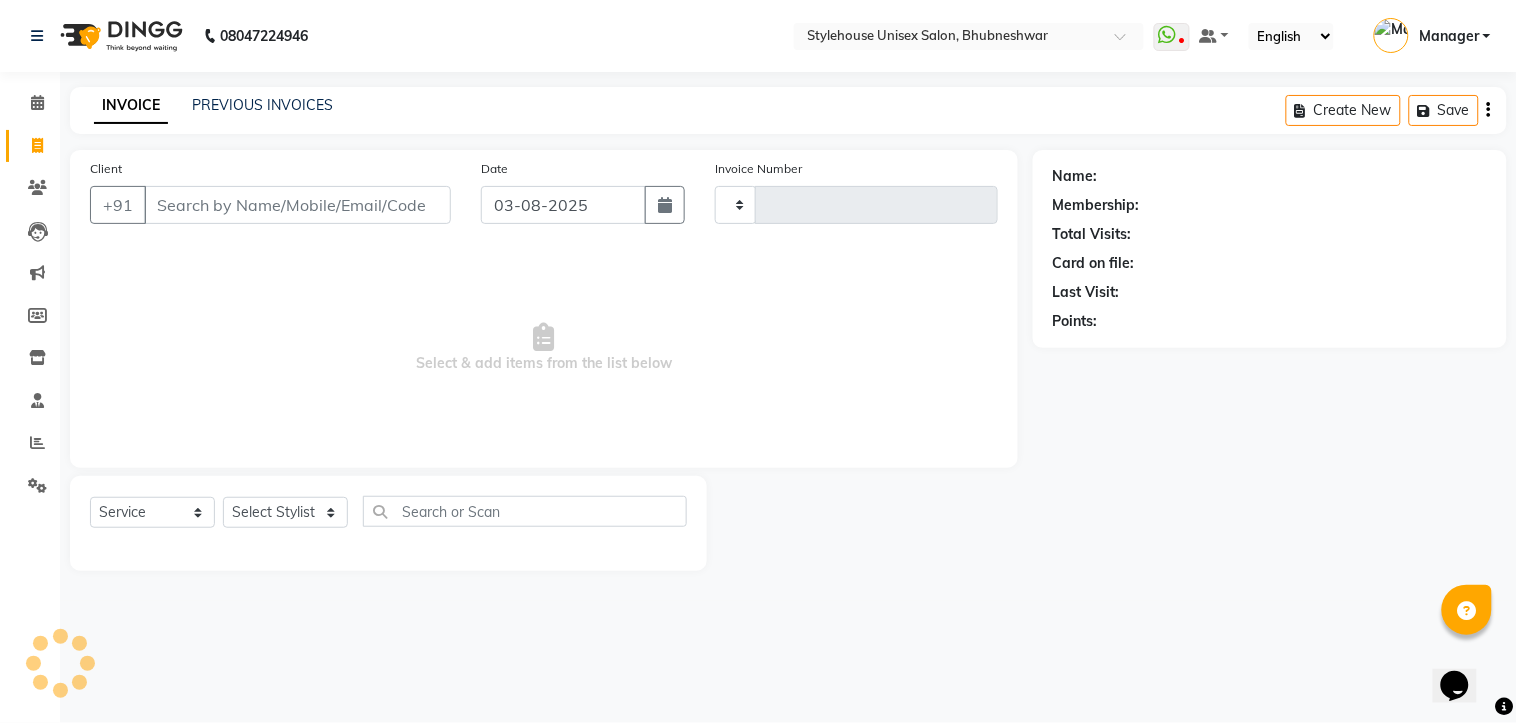 type on "1055" 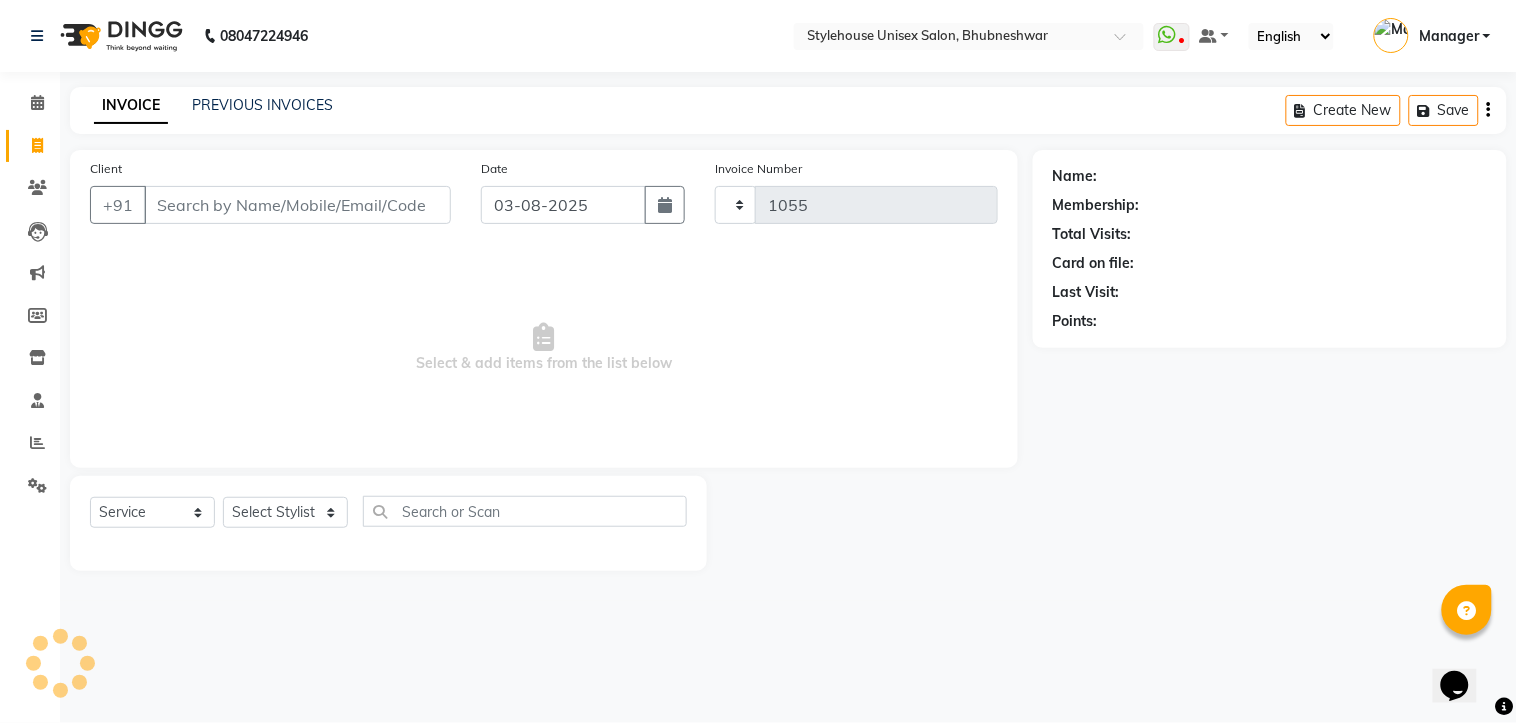 select on "7906" 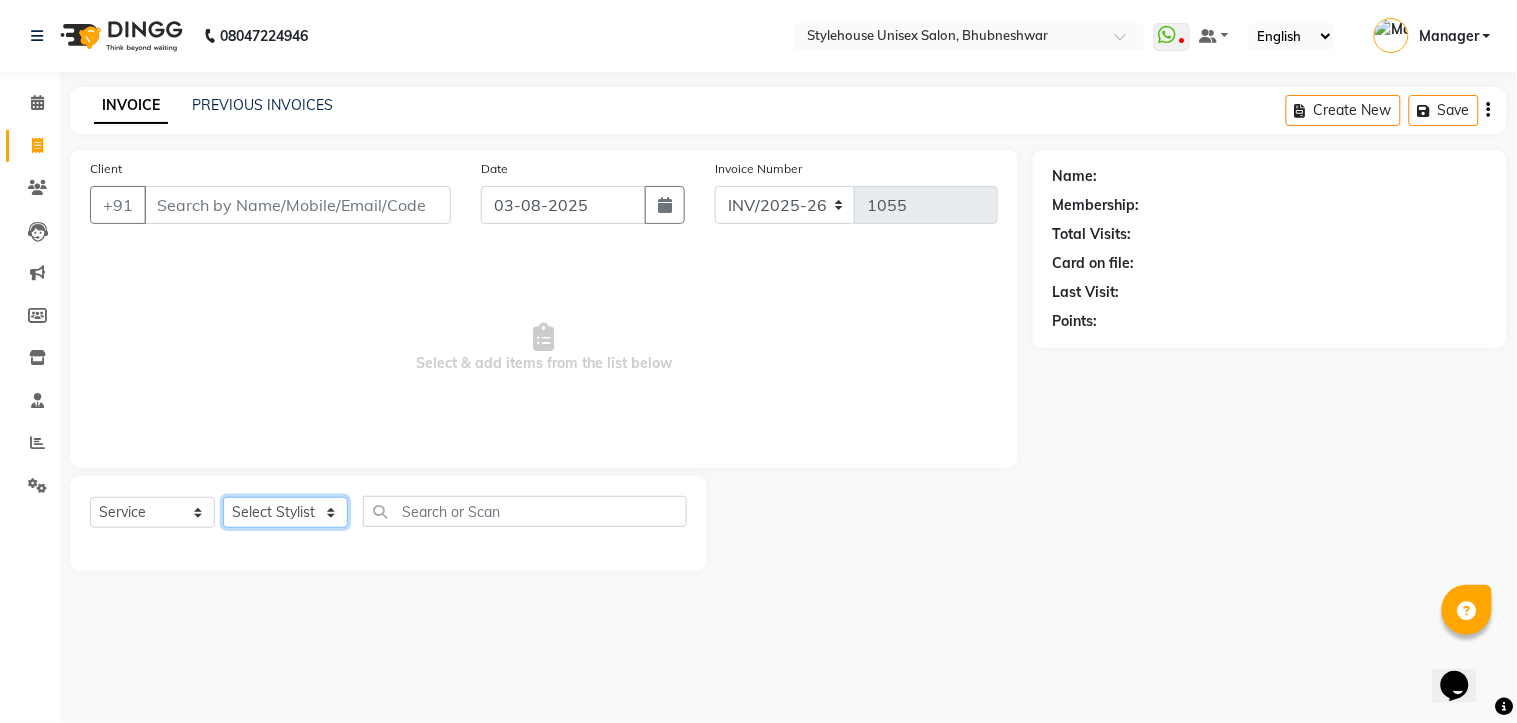 click on "Select Stylist ASISH MANTRI BIKASH BARIK LIMARANI SAMAL Manager NAZNI BEGUM PABITRA BARIK RUPANJALI SAMAL" 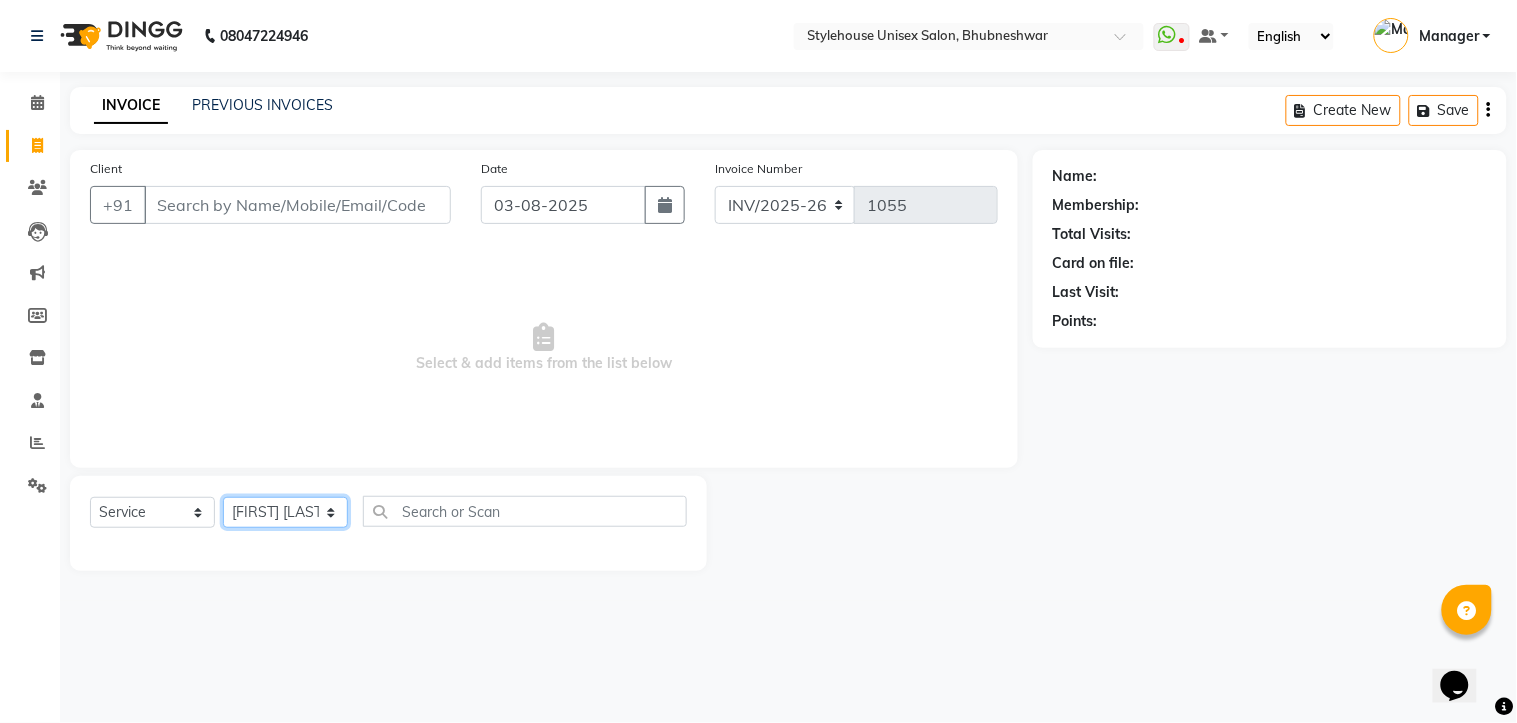 click on "Select Stylist ASISH MANTRI BIKASH BARIK LIMARANI SAMAL Manager NAZNI BEGUM PABITRA BARIK RUPANJALI SAMAL" 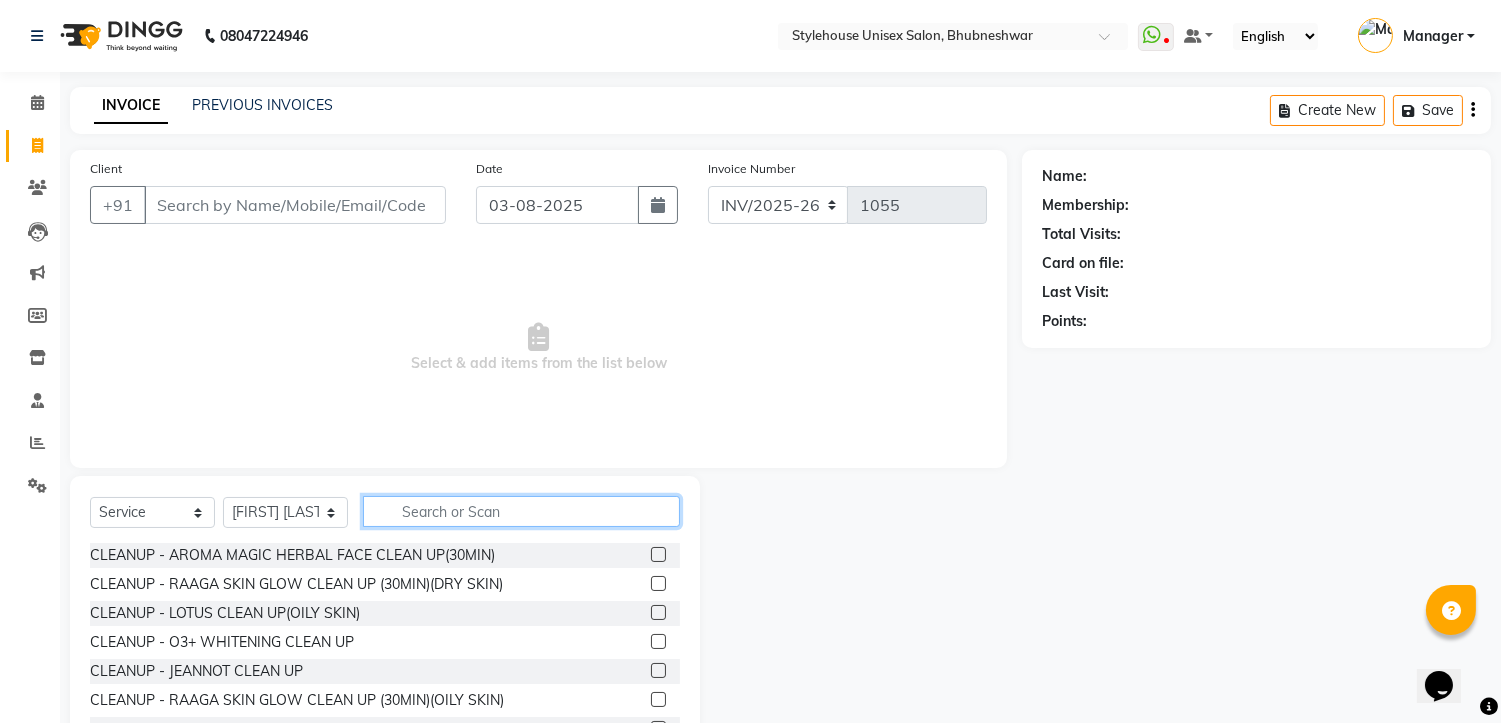 click 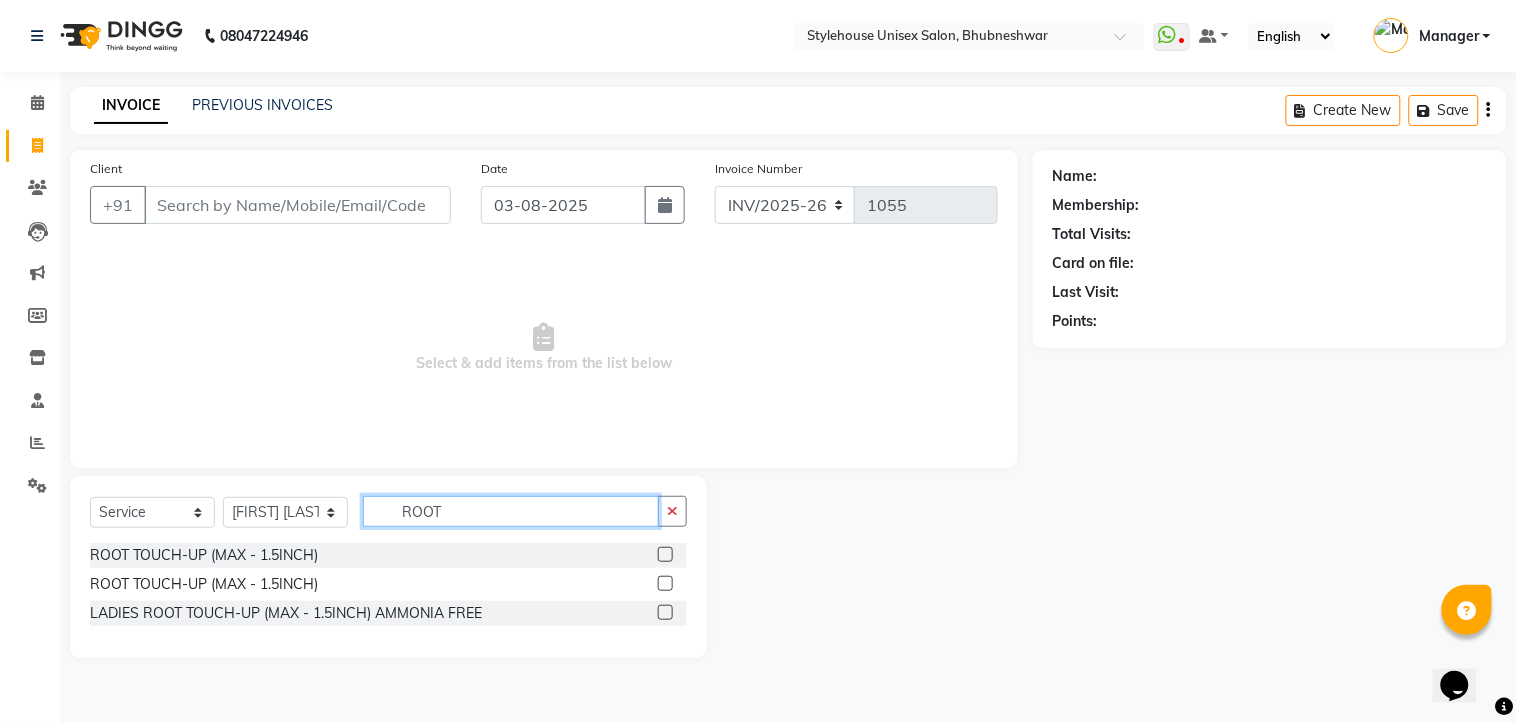 type on "ROOT" 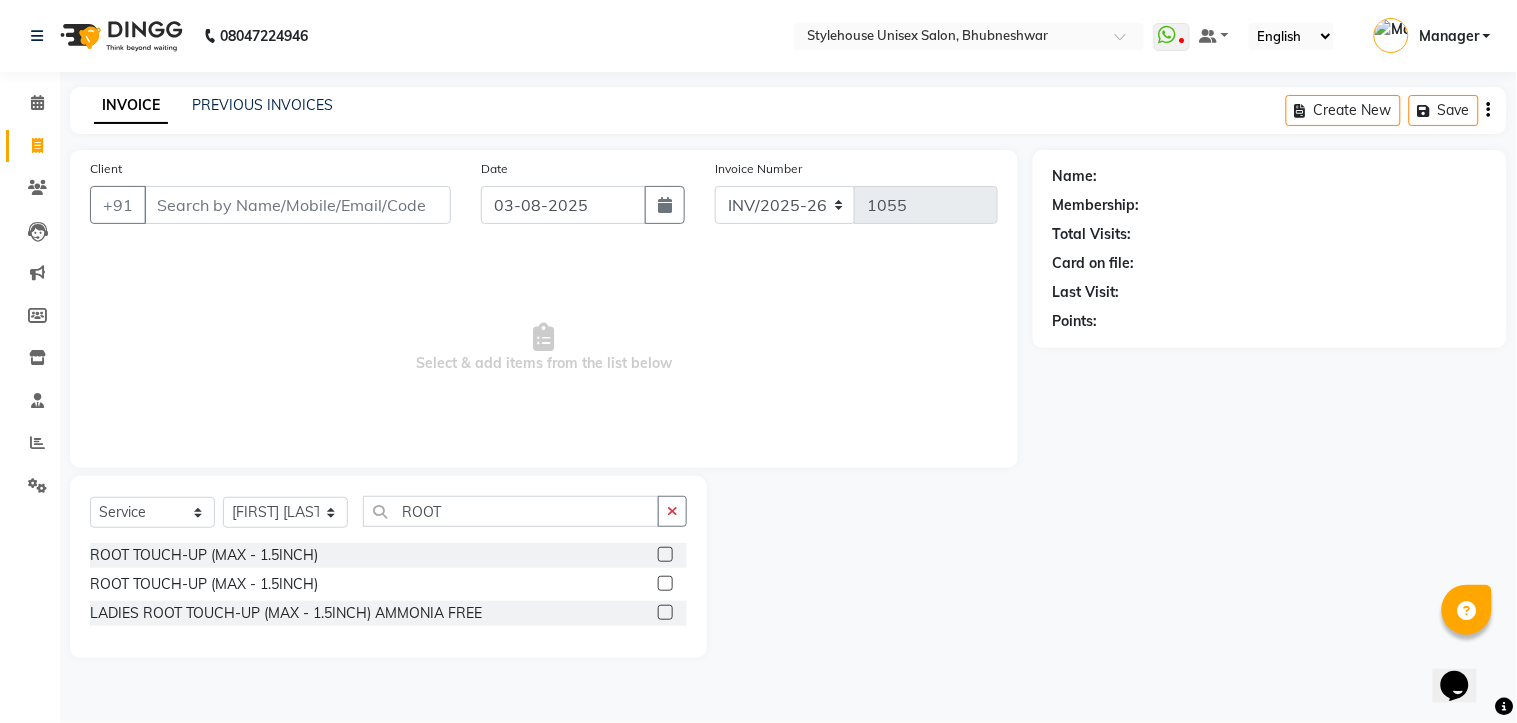 click 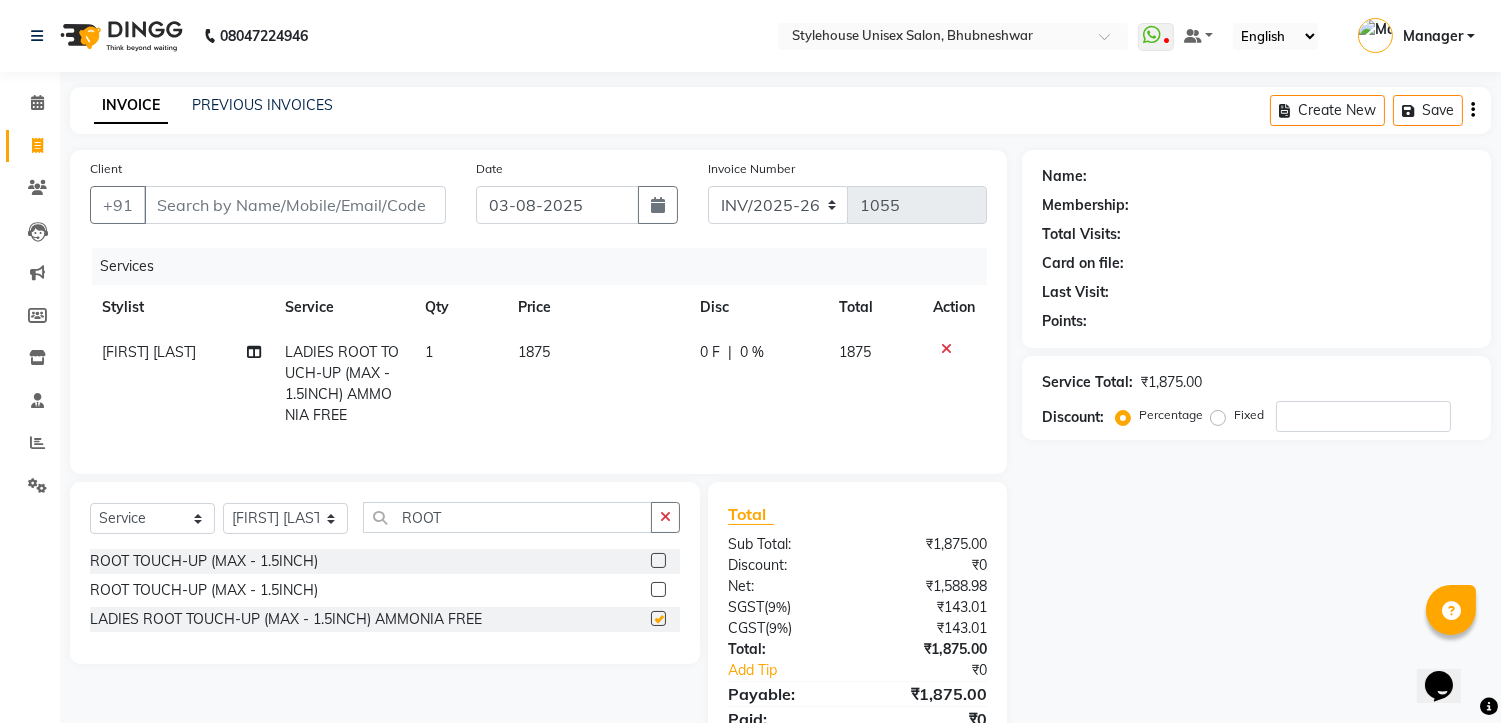 checkbox on "false" 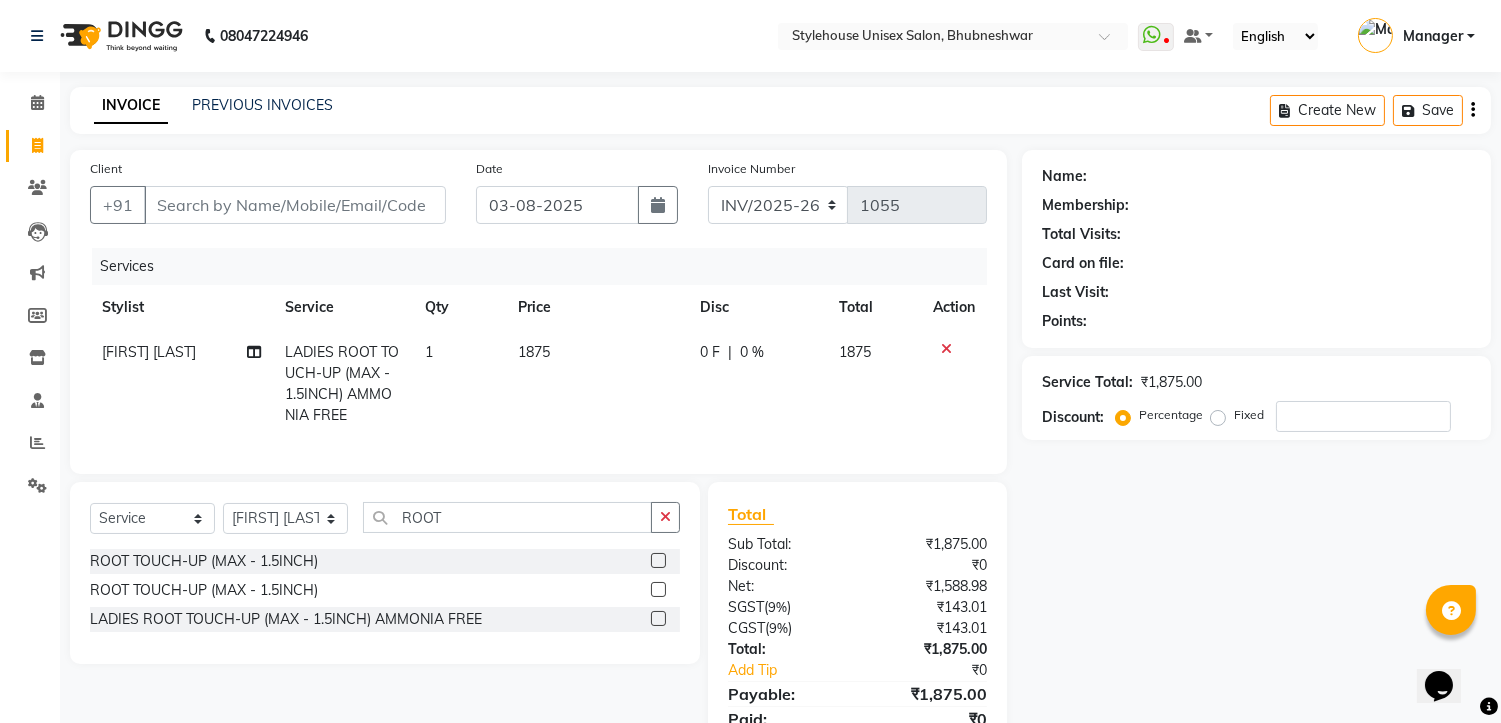 click 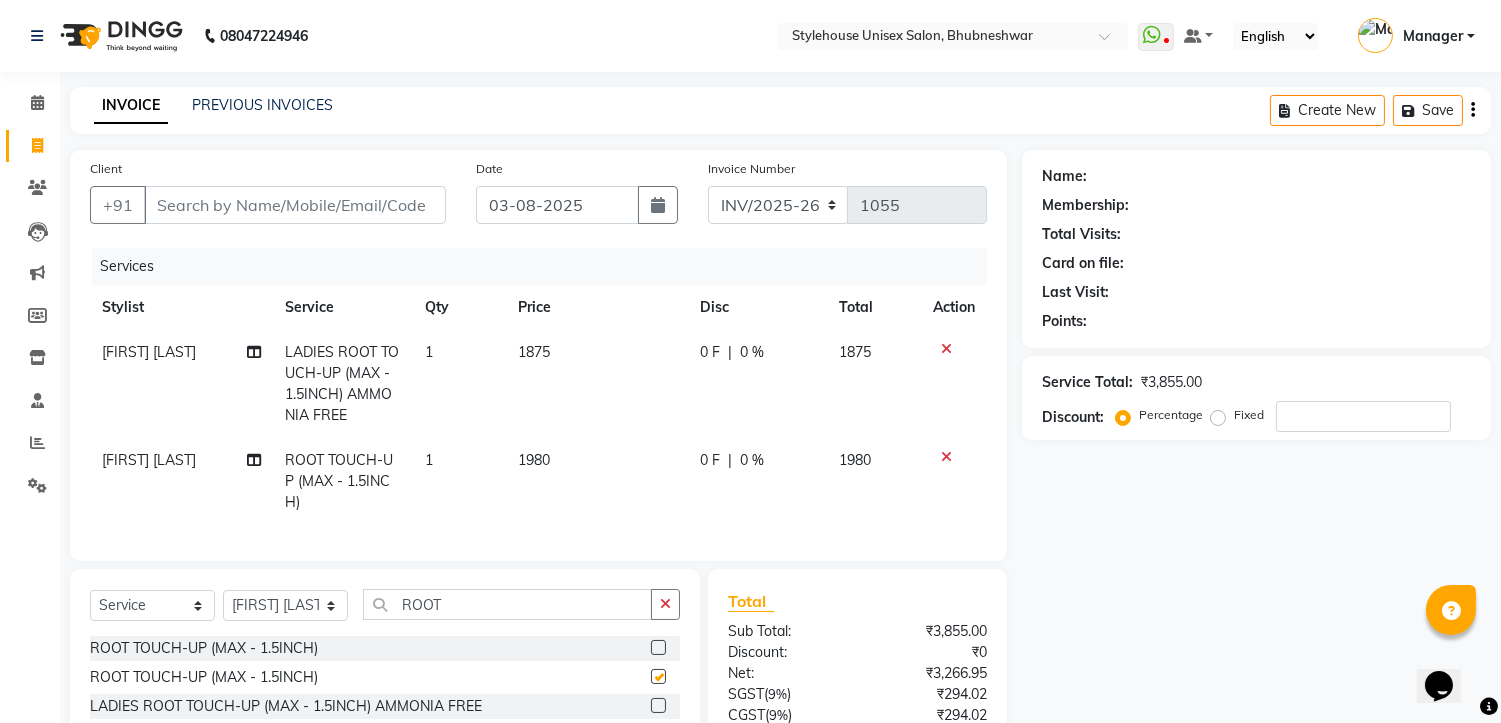 checkbox on "false" 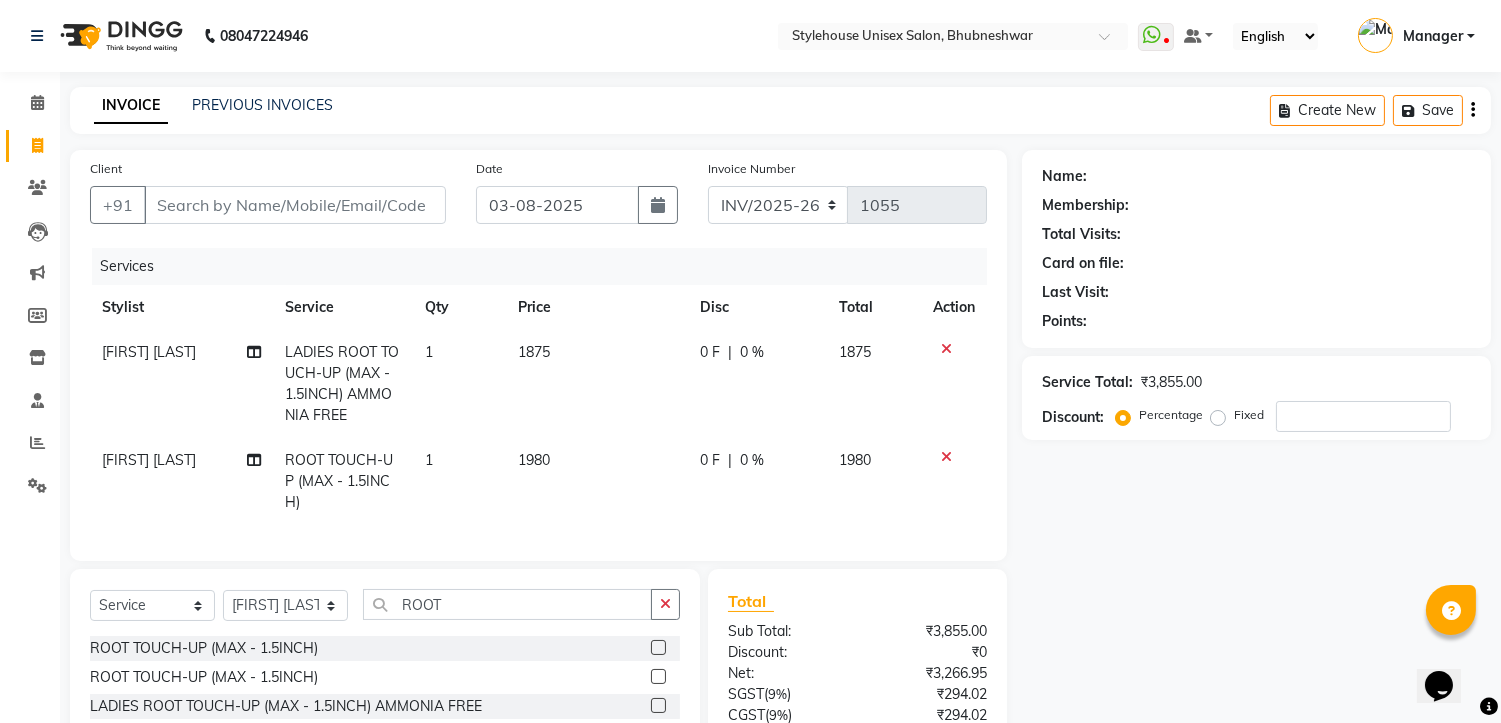 click 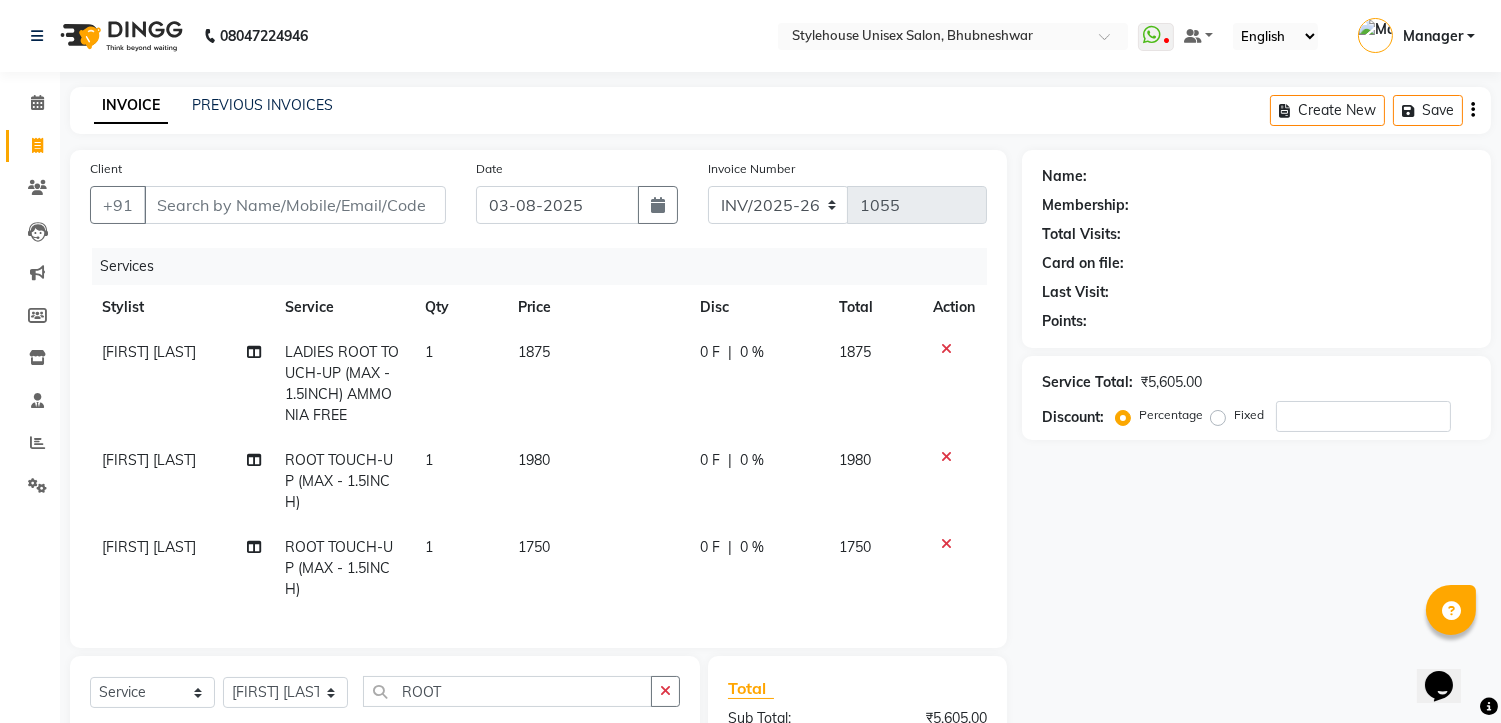 checkbox on "false" 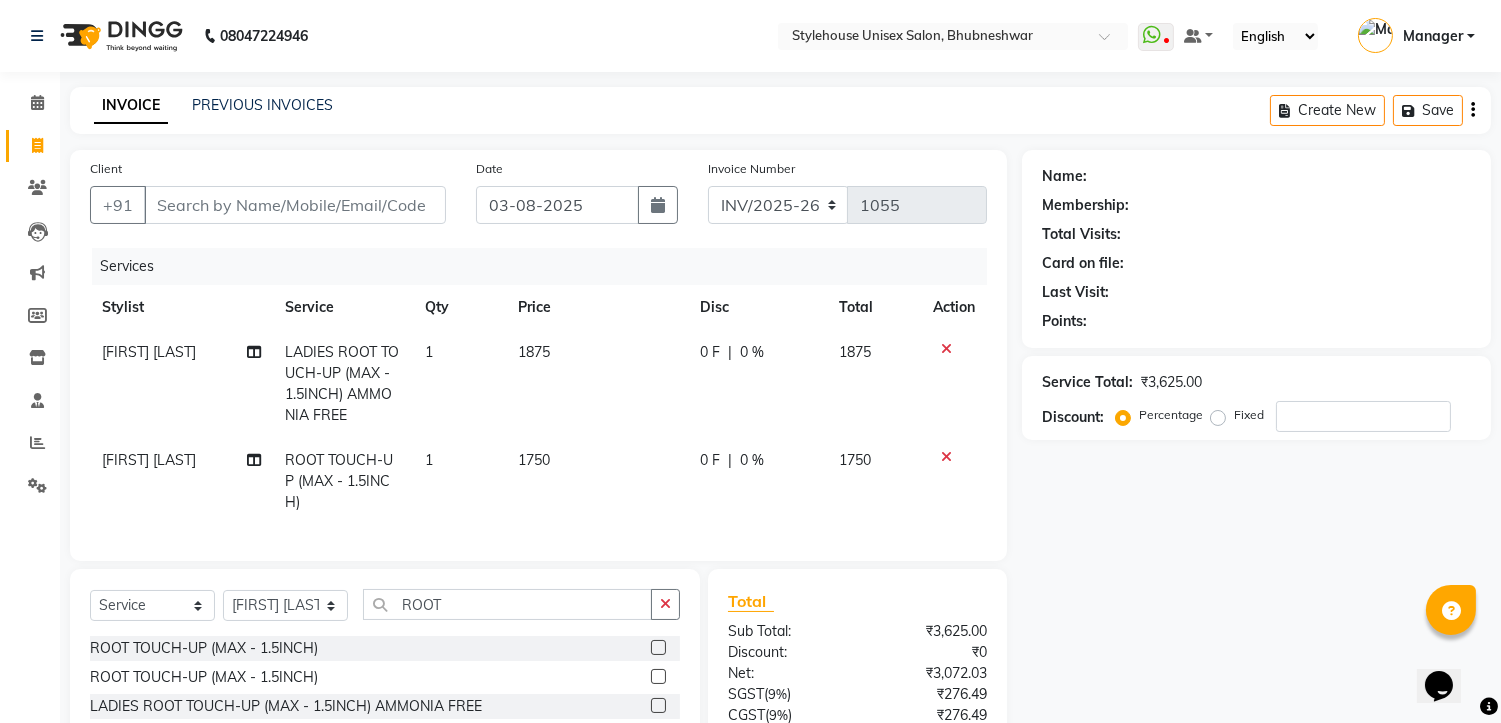 click 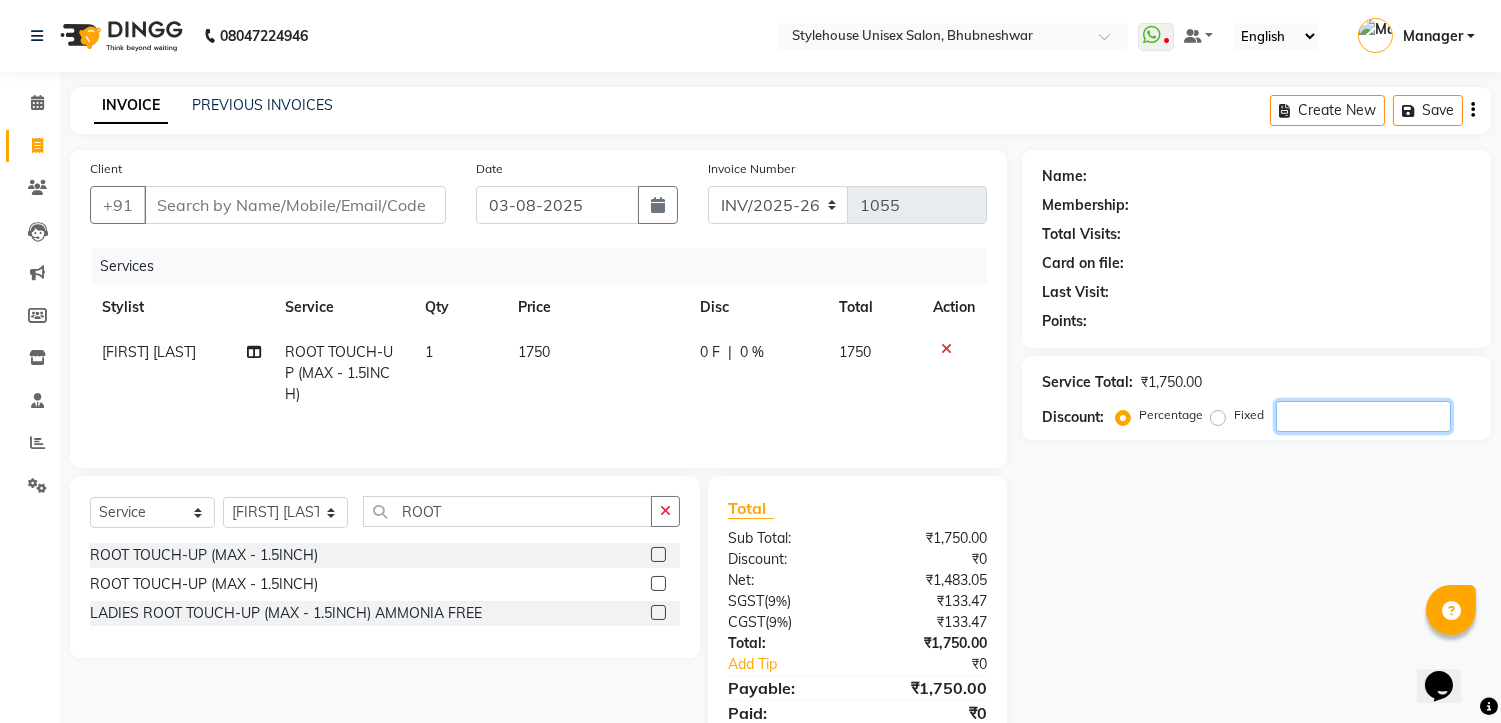 click 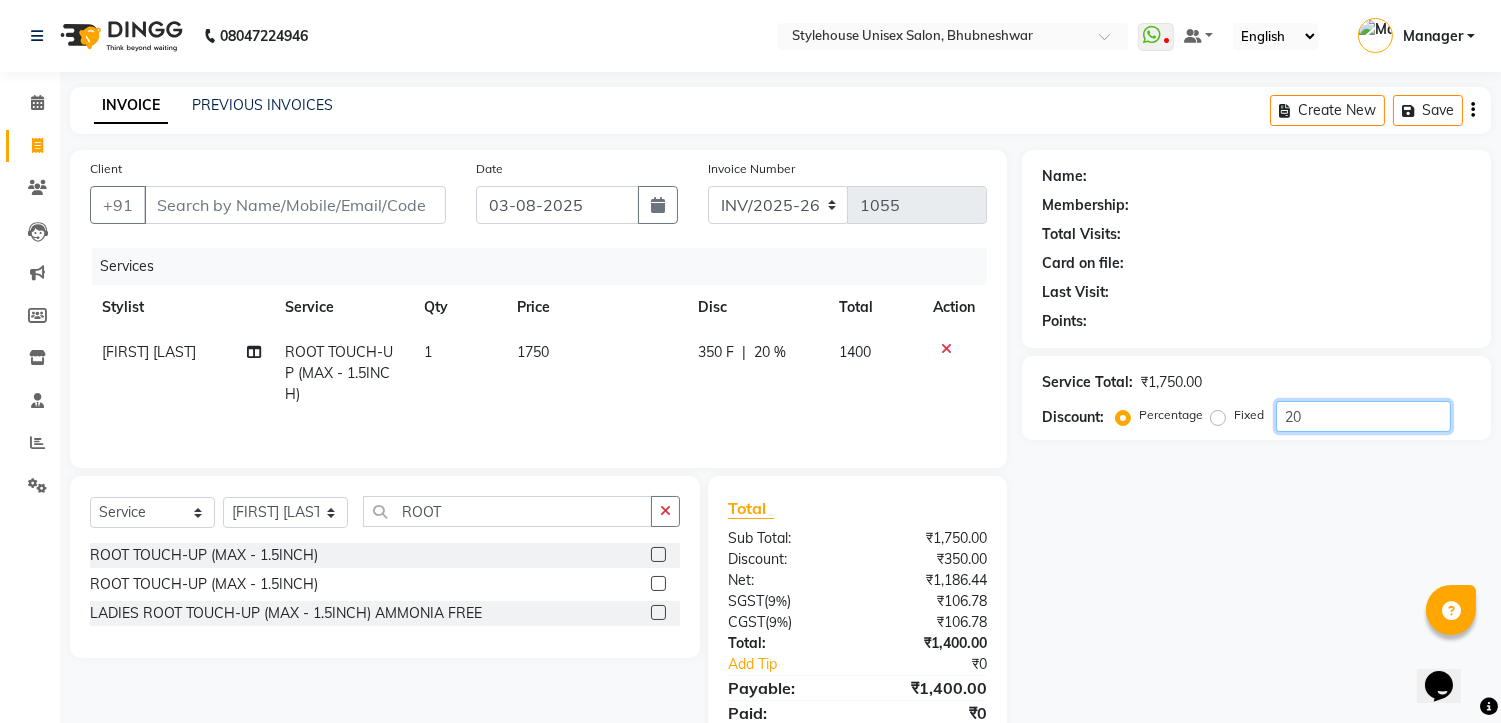 type on "20" 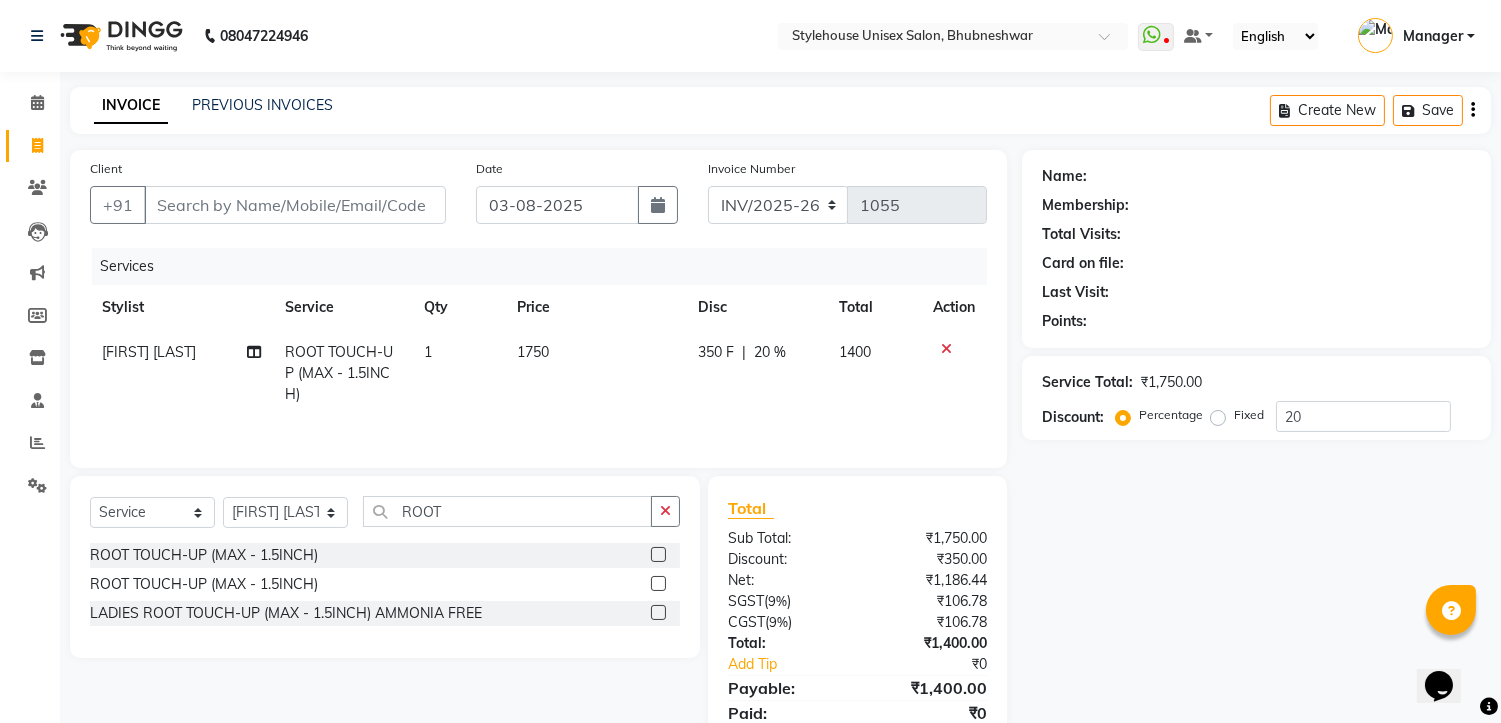 click on "Name: Membership: Total Visits: Card on file: Last Visit:  Points:  Service Total:  ₹1,750.00  Discount:  Percentage   Fixed  20" 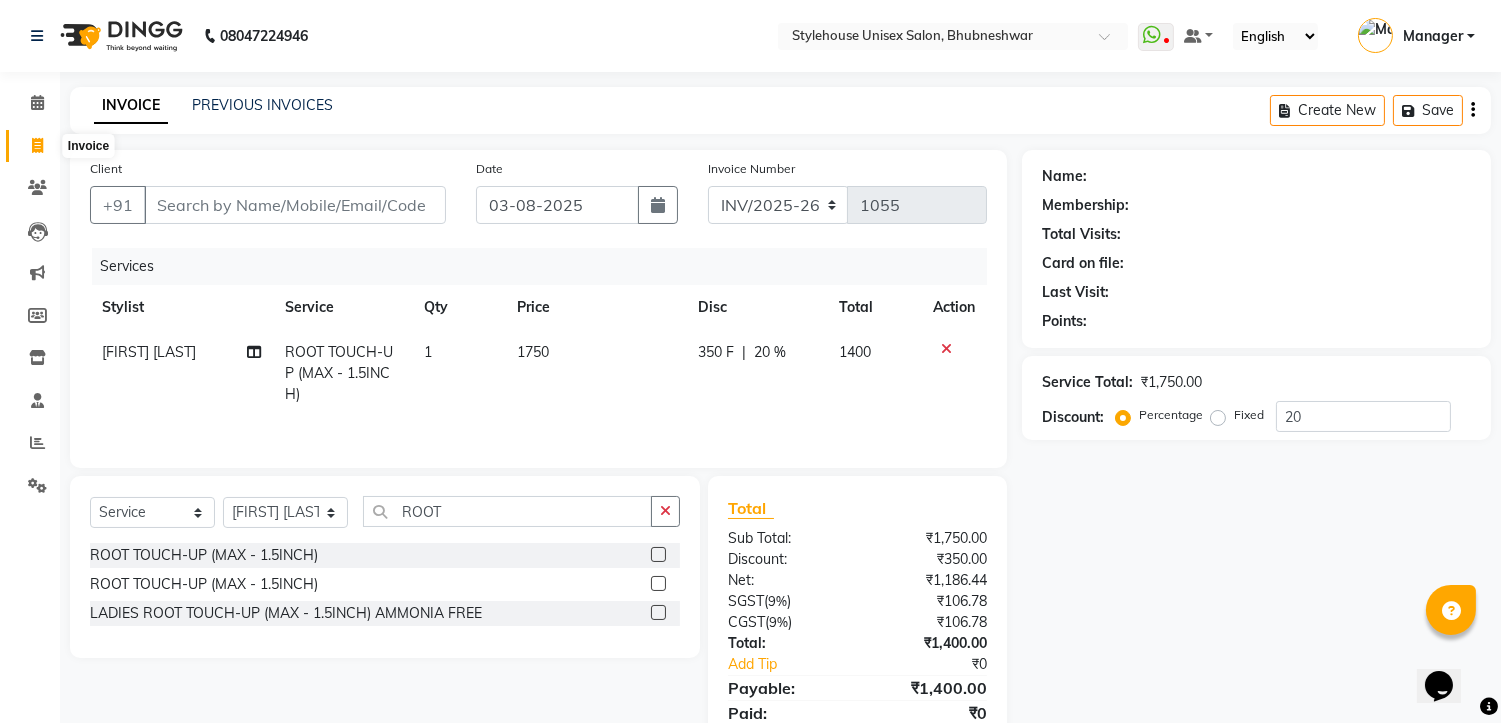 click 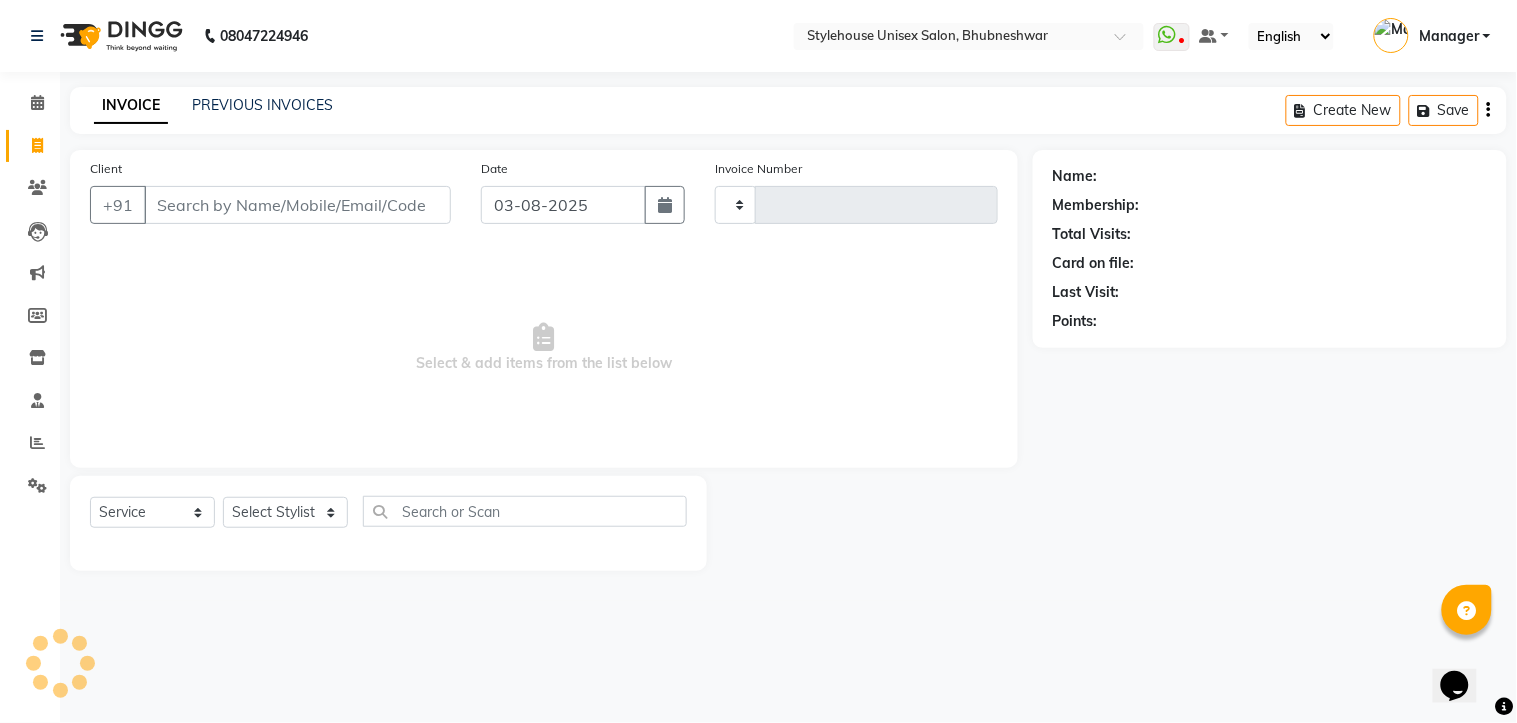 type on "1055" 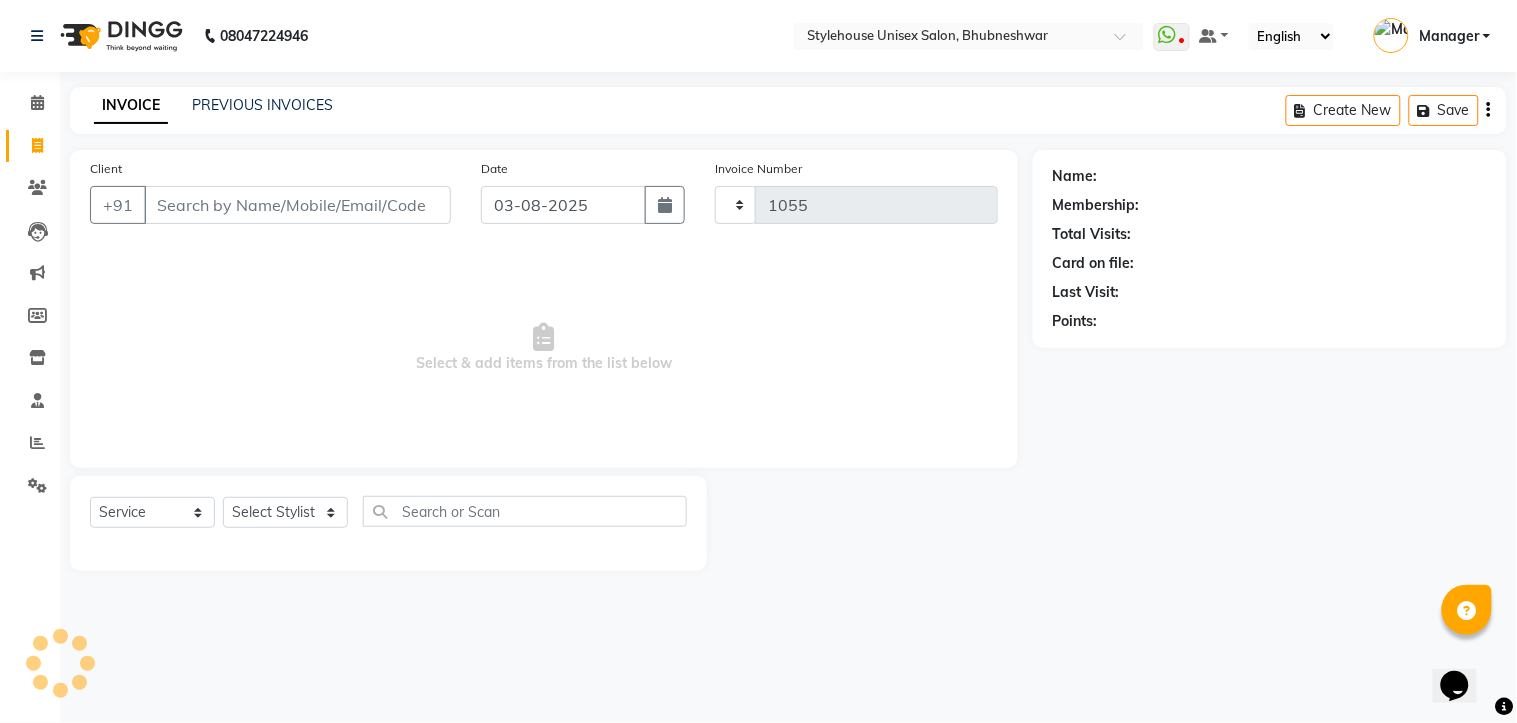 select on "7906" 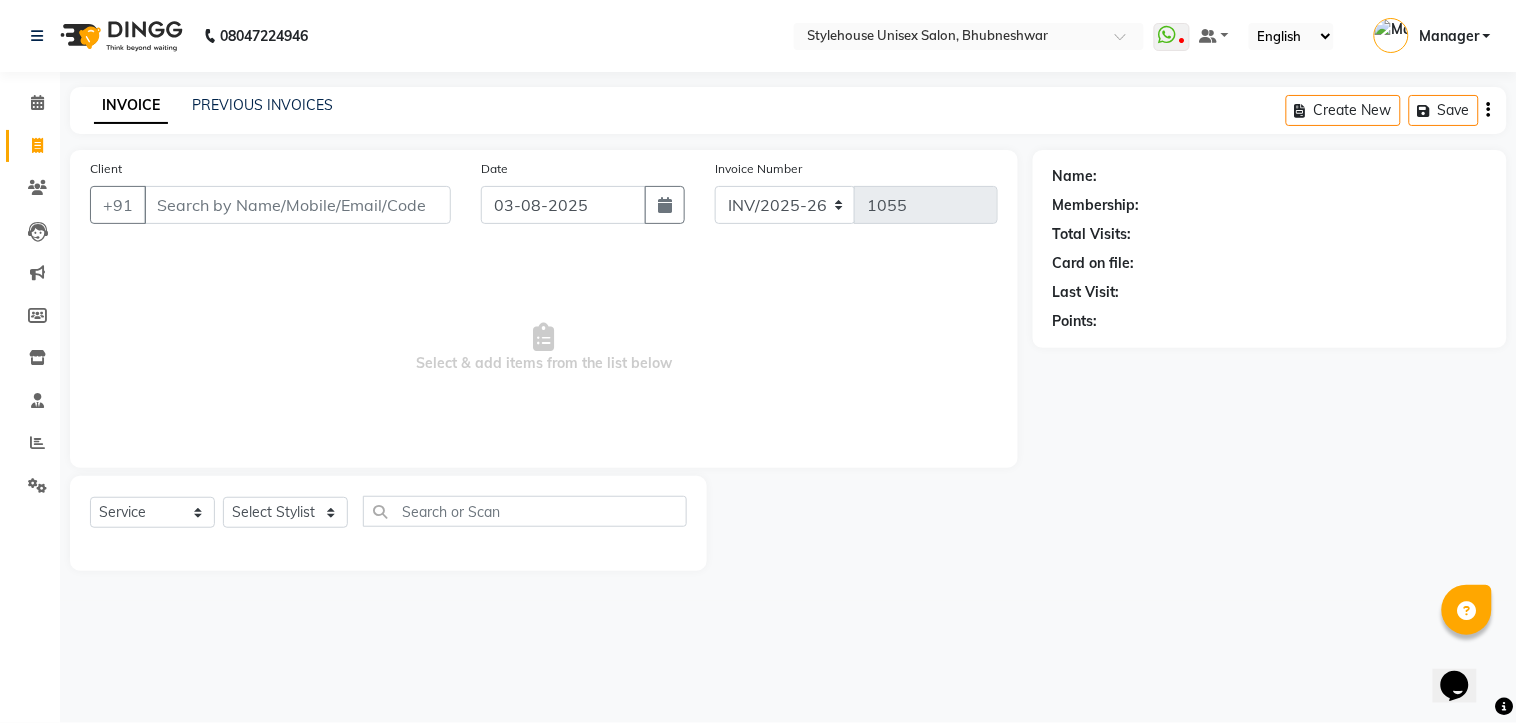 click on "Client" at bounding box center (297, 205) 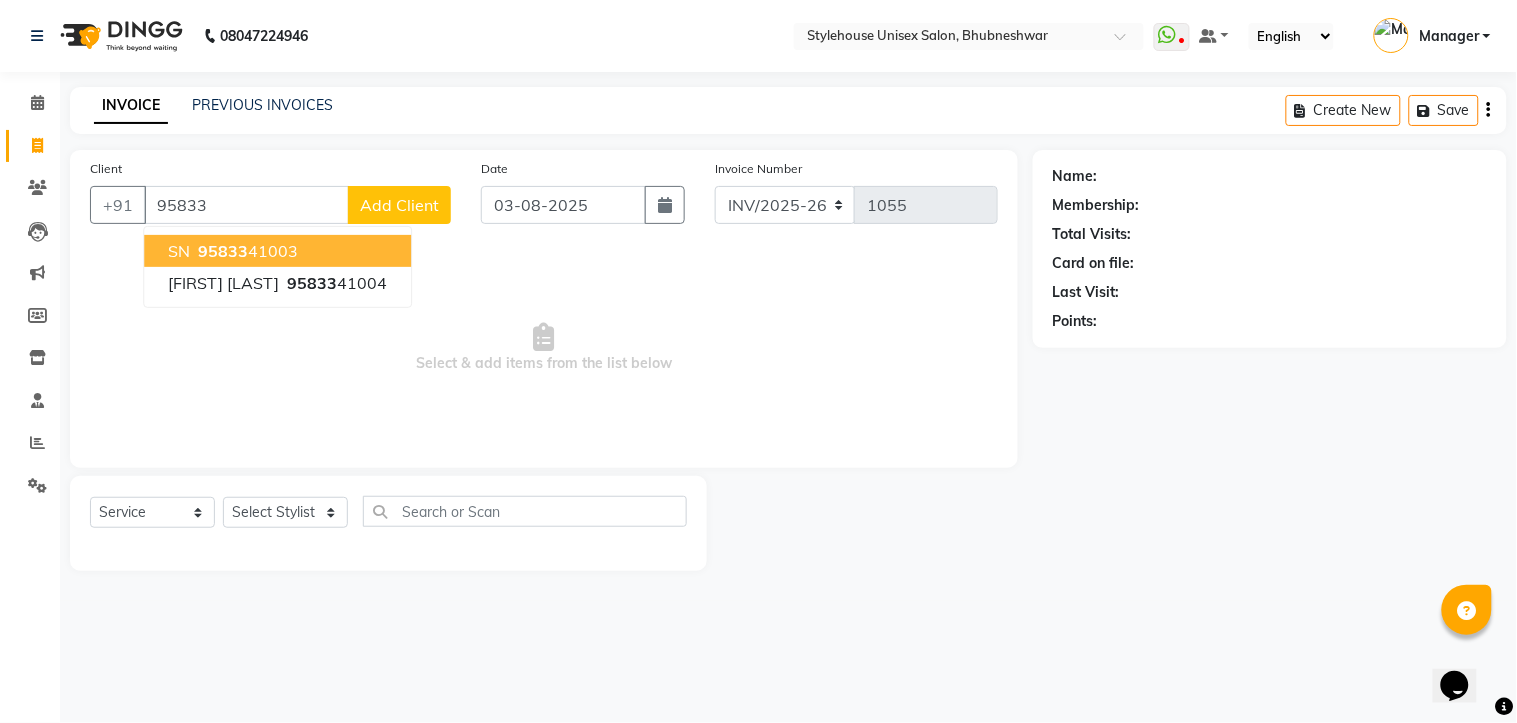 click on "95833 41003" at bounding box center (246, 251) 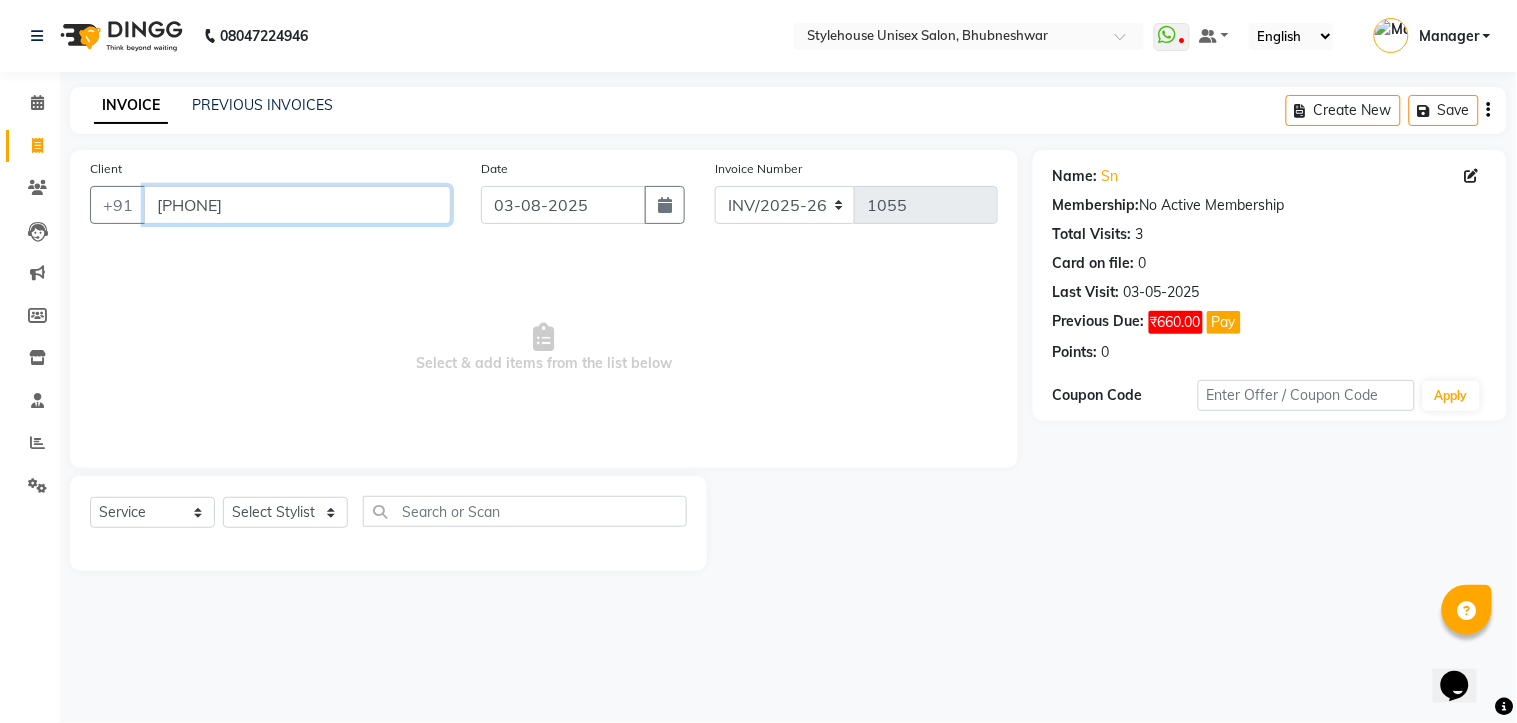 click on "9583341003" at bounding box center (297, 205) 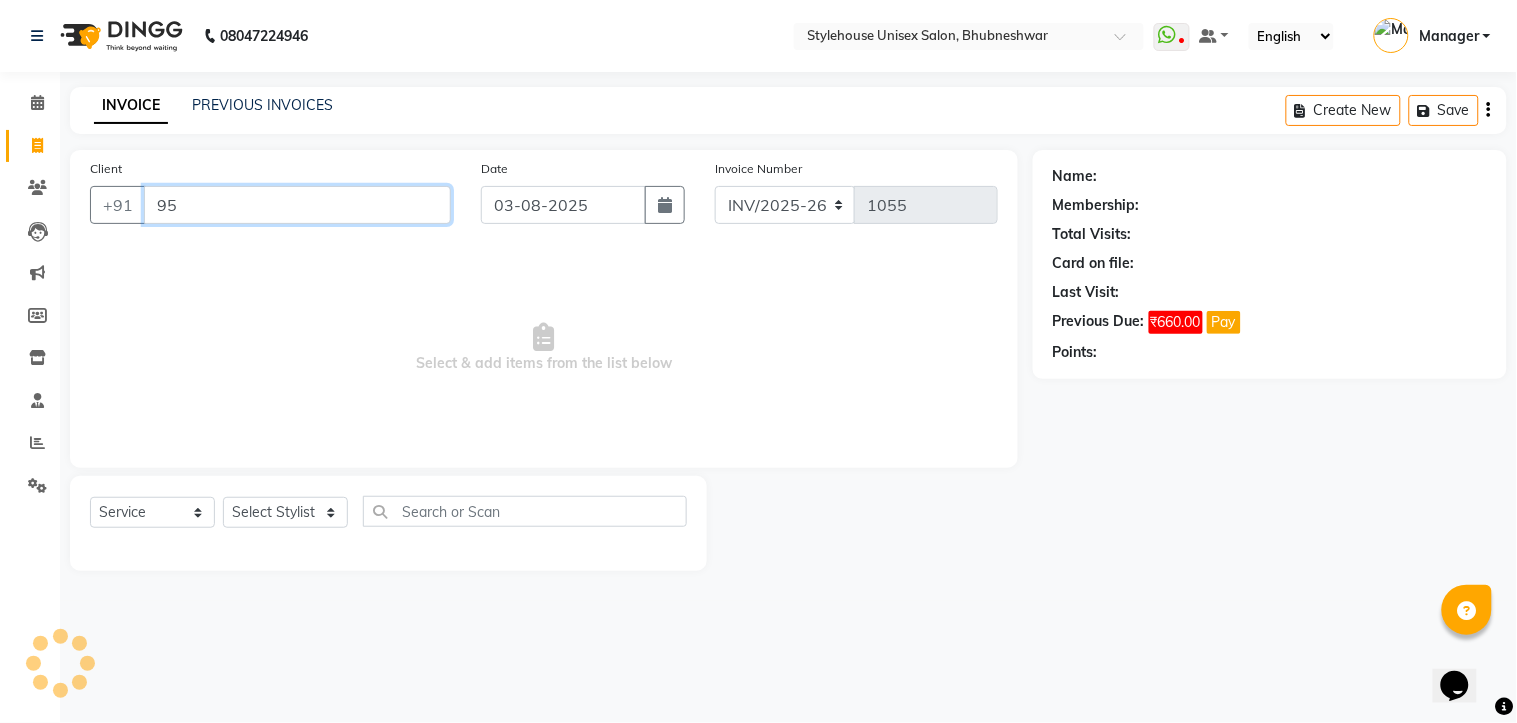 type on "9" 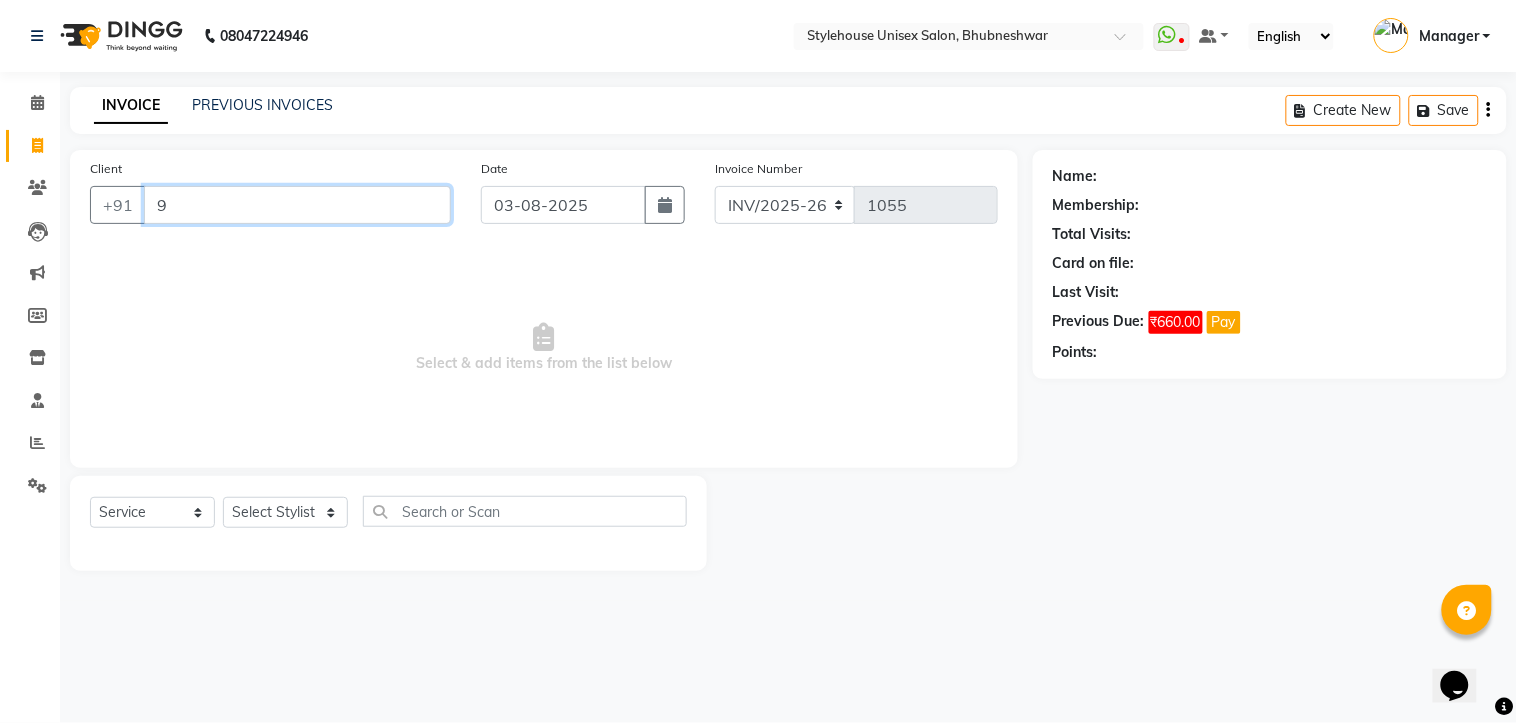 type 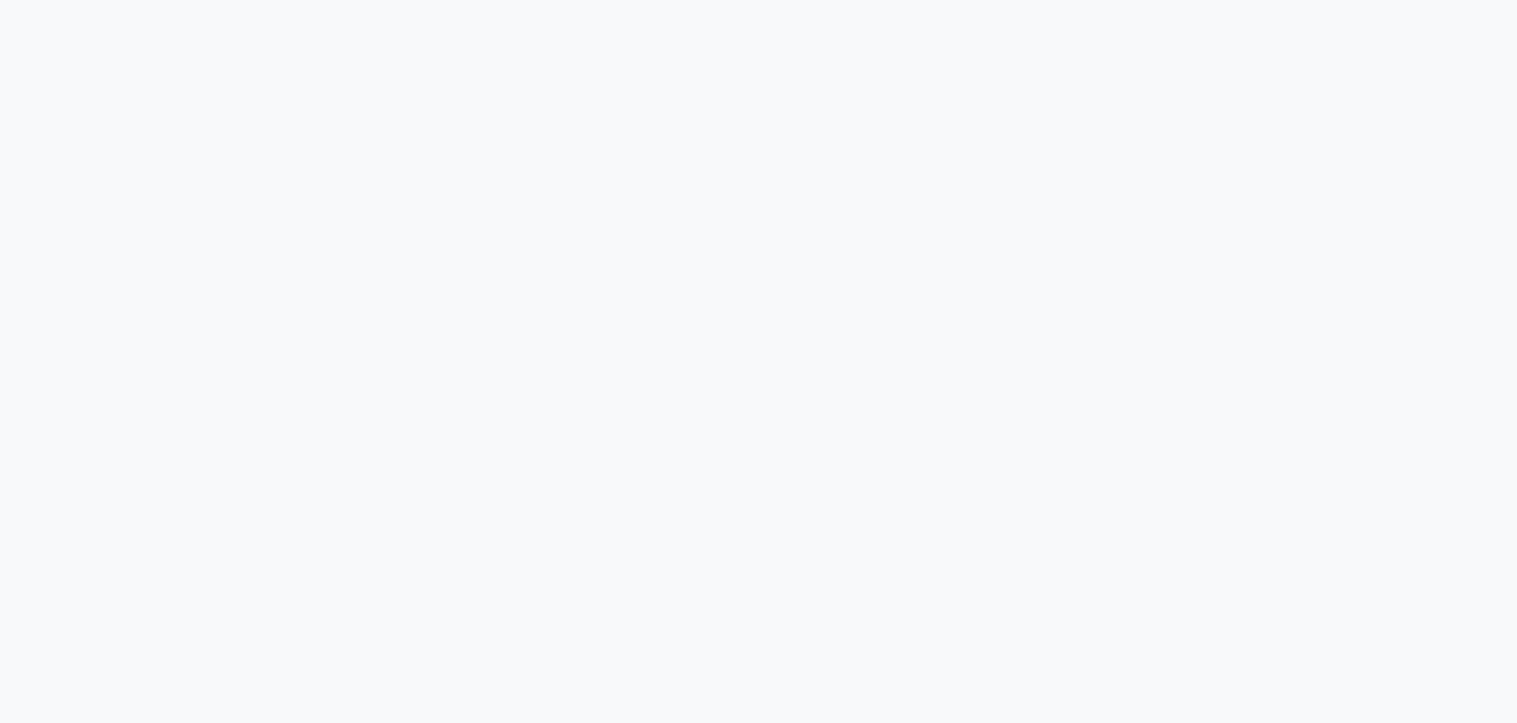 scroll, scrollTop: 0, scrollLeft: 0, axis: both 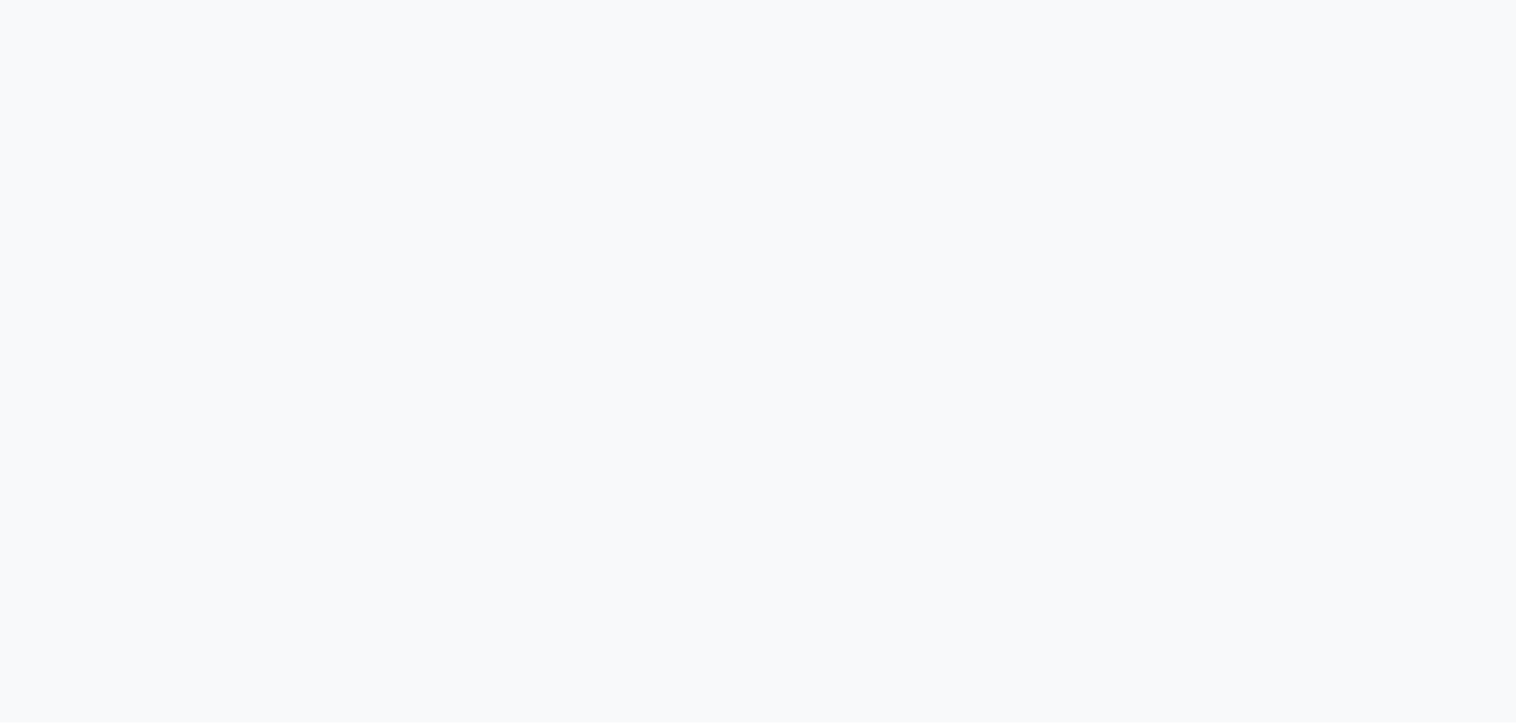 select on "service" 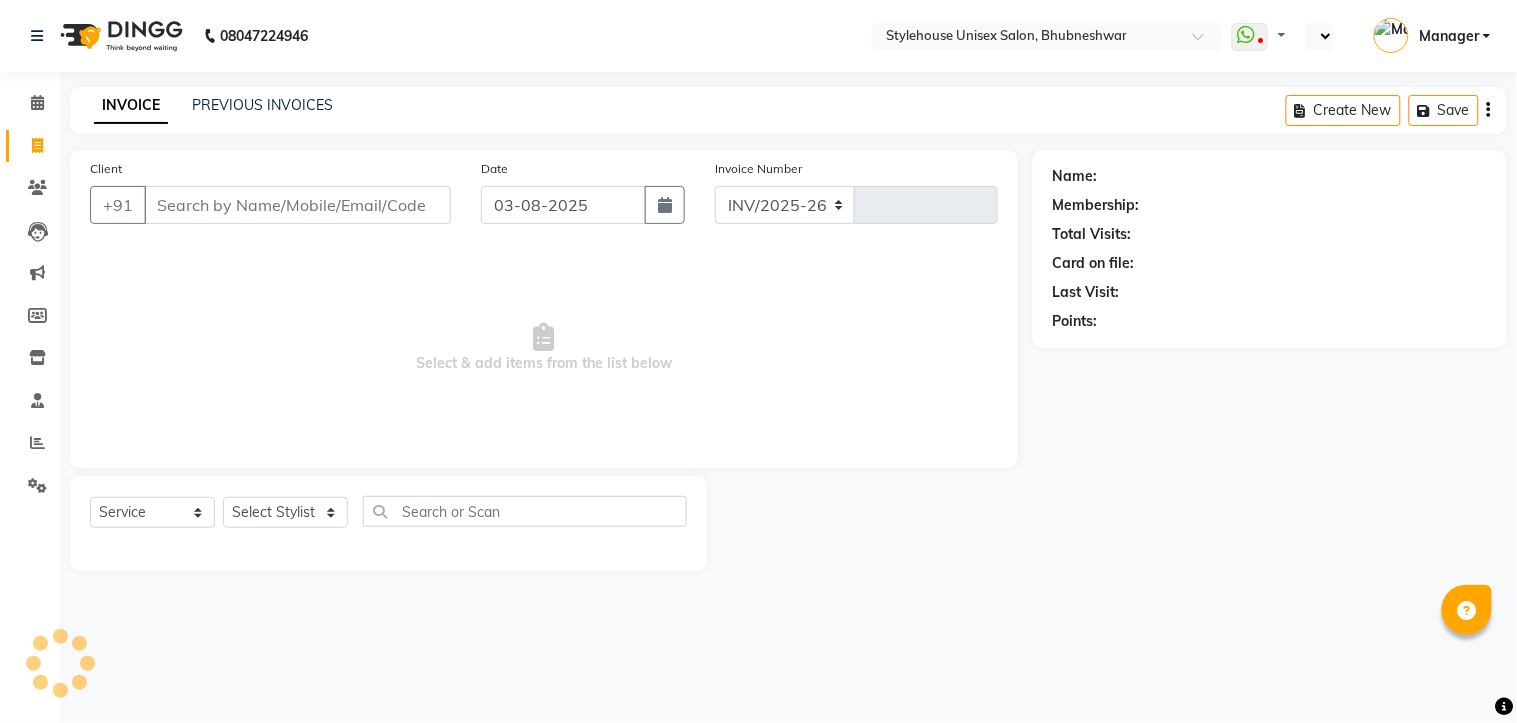 select on "7906" 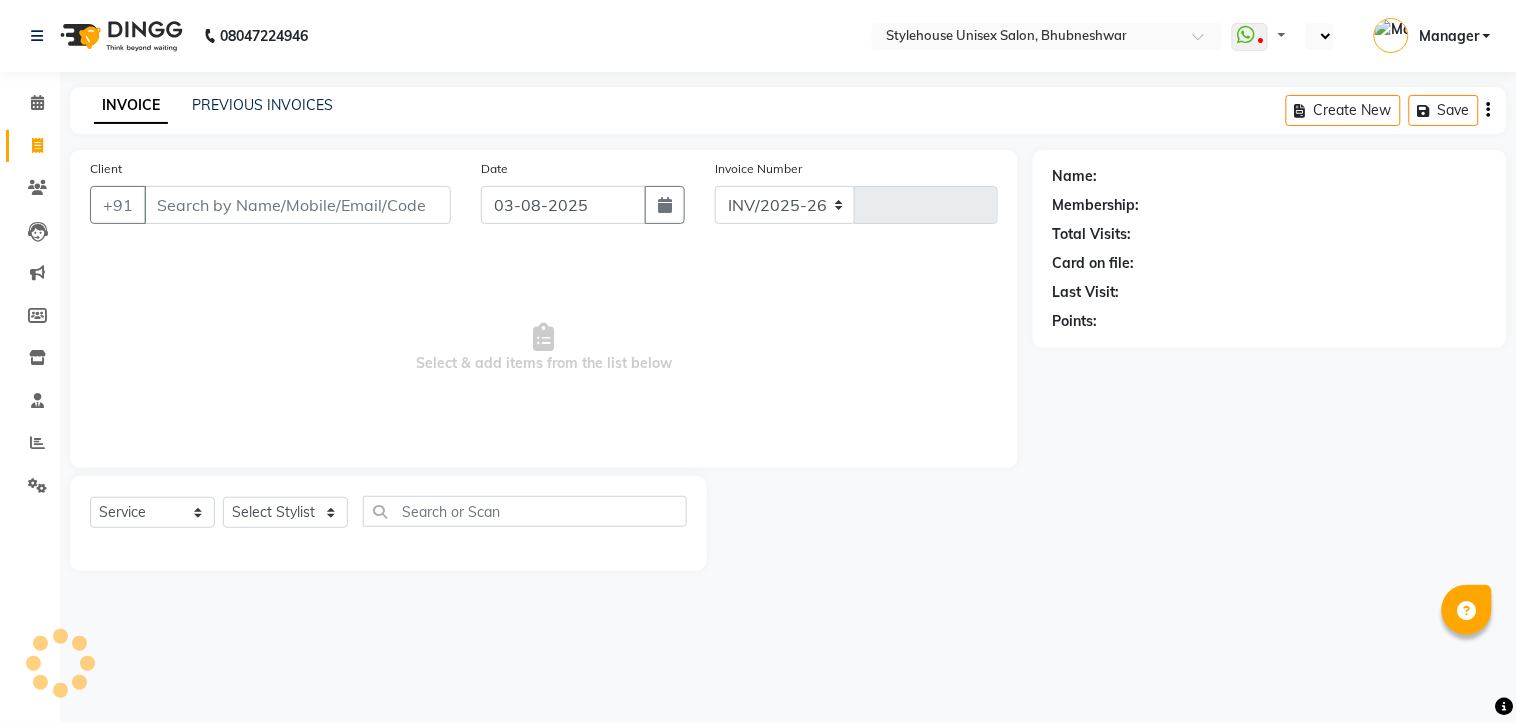 type on "1055" 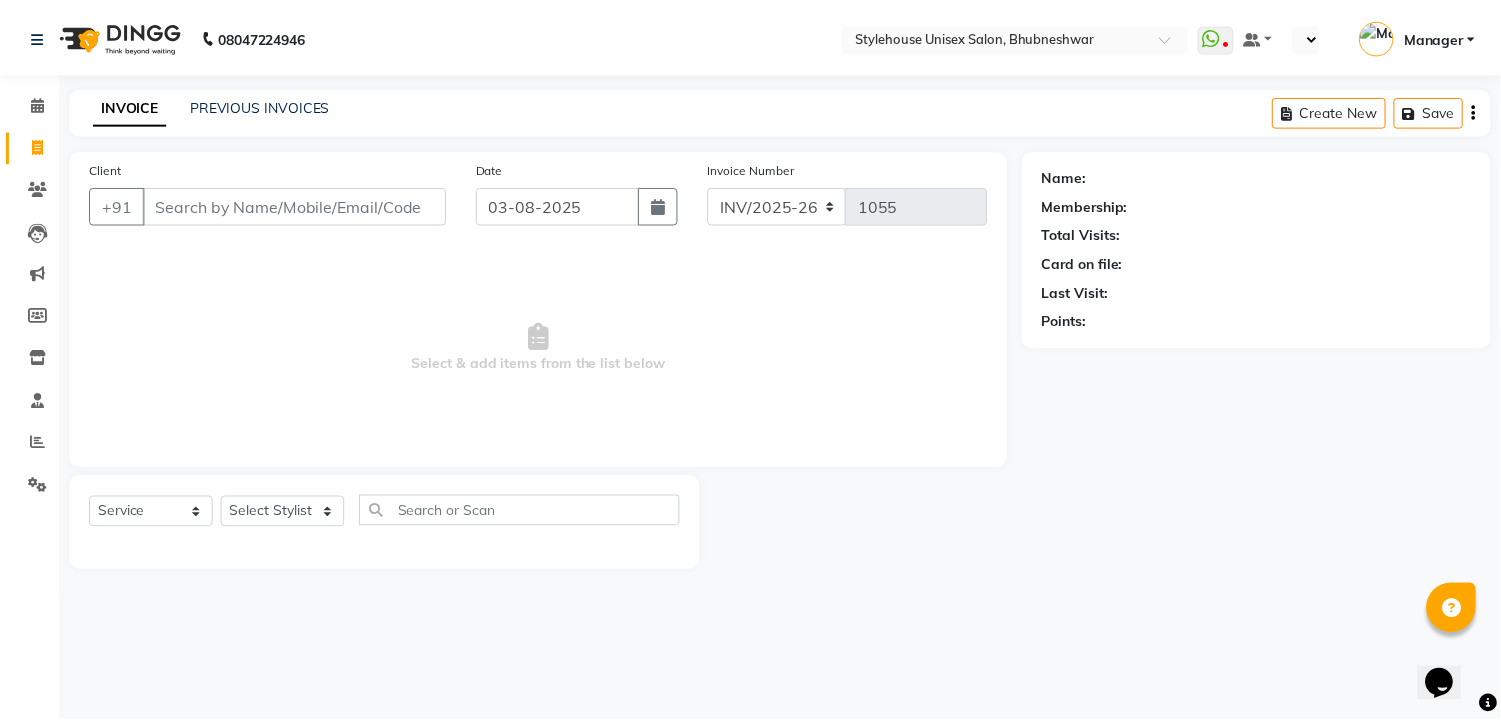 scroll, scrollTop: 0, scrollLeft: 0, axis: both 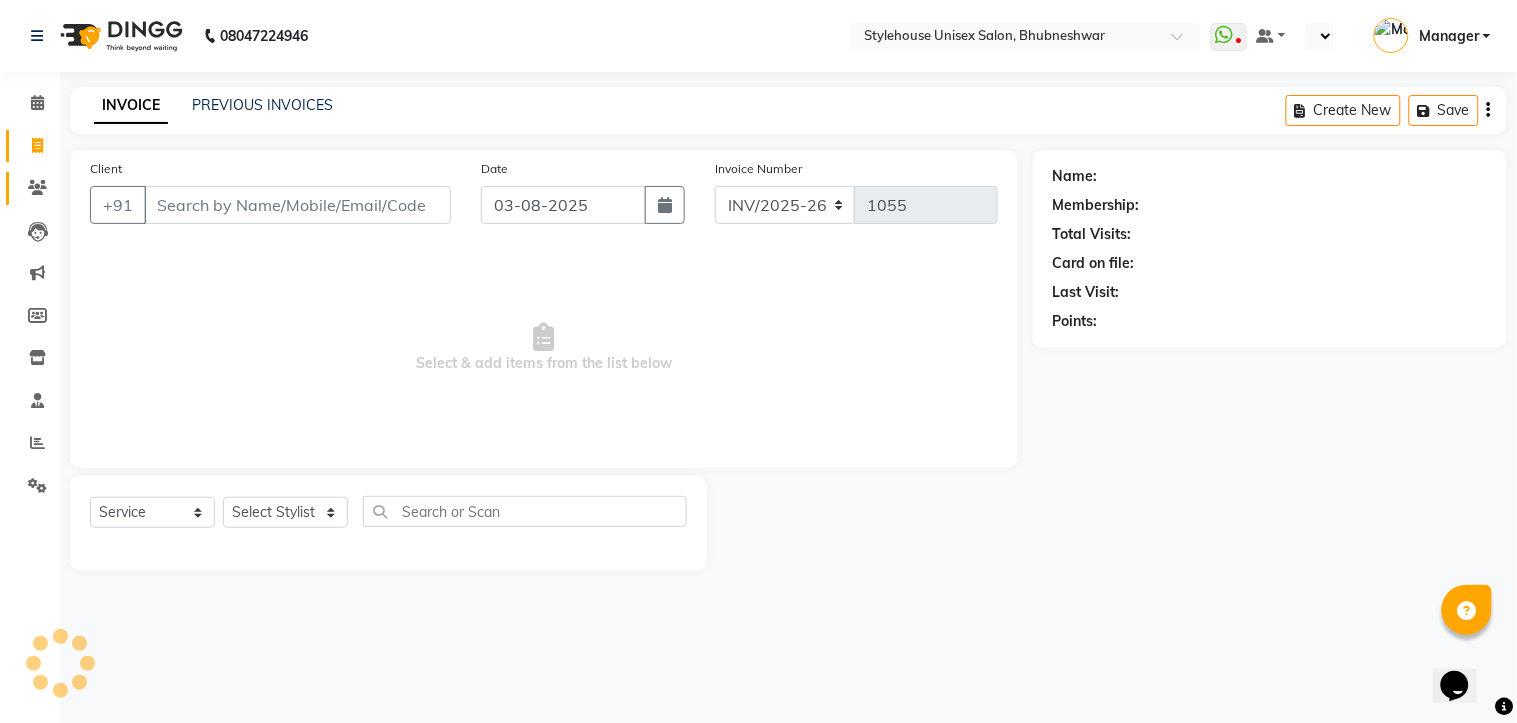 select on "en" 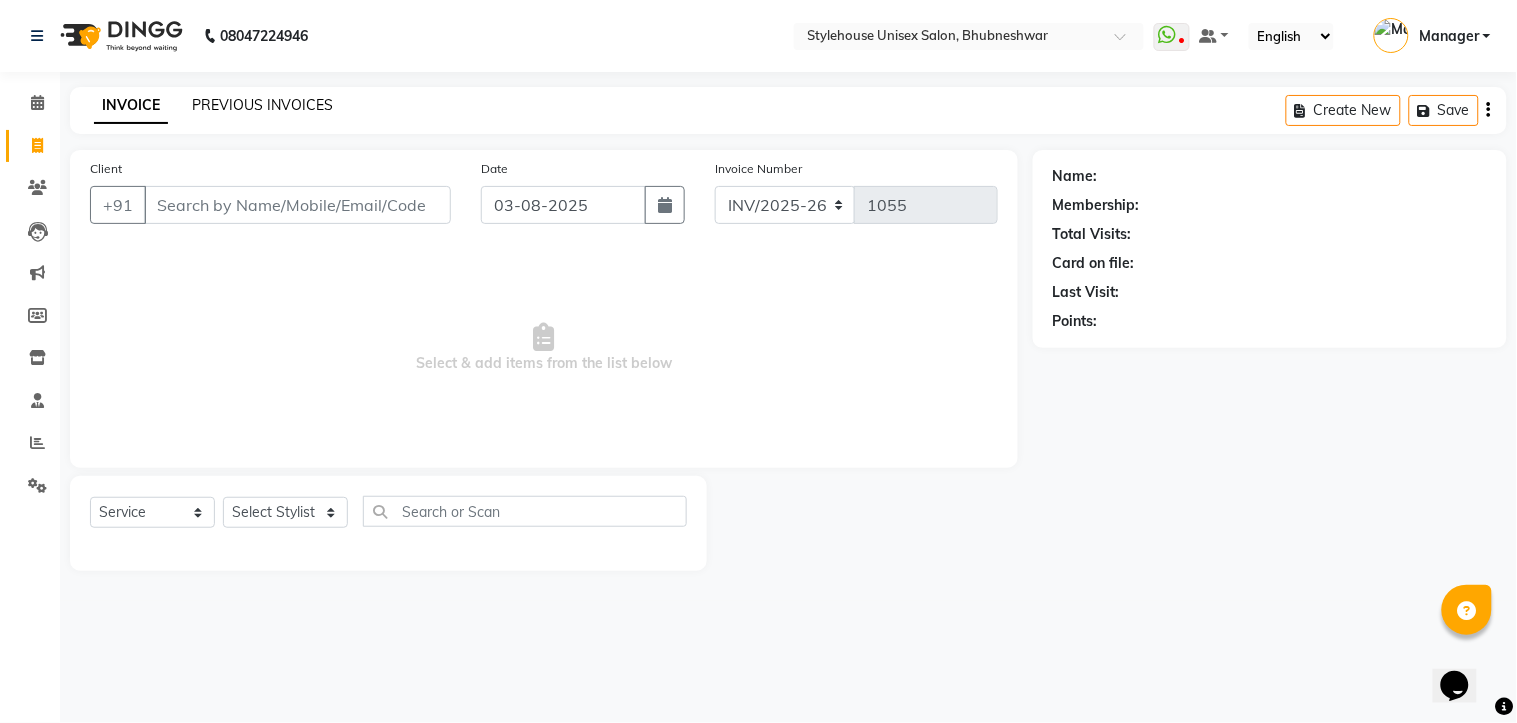 click on "PREVIOUS INVOICES" 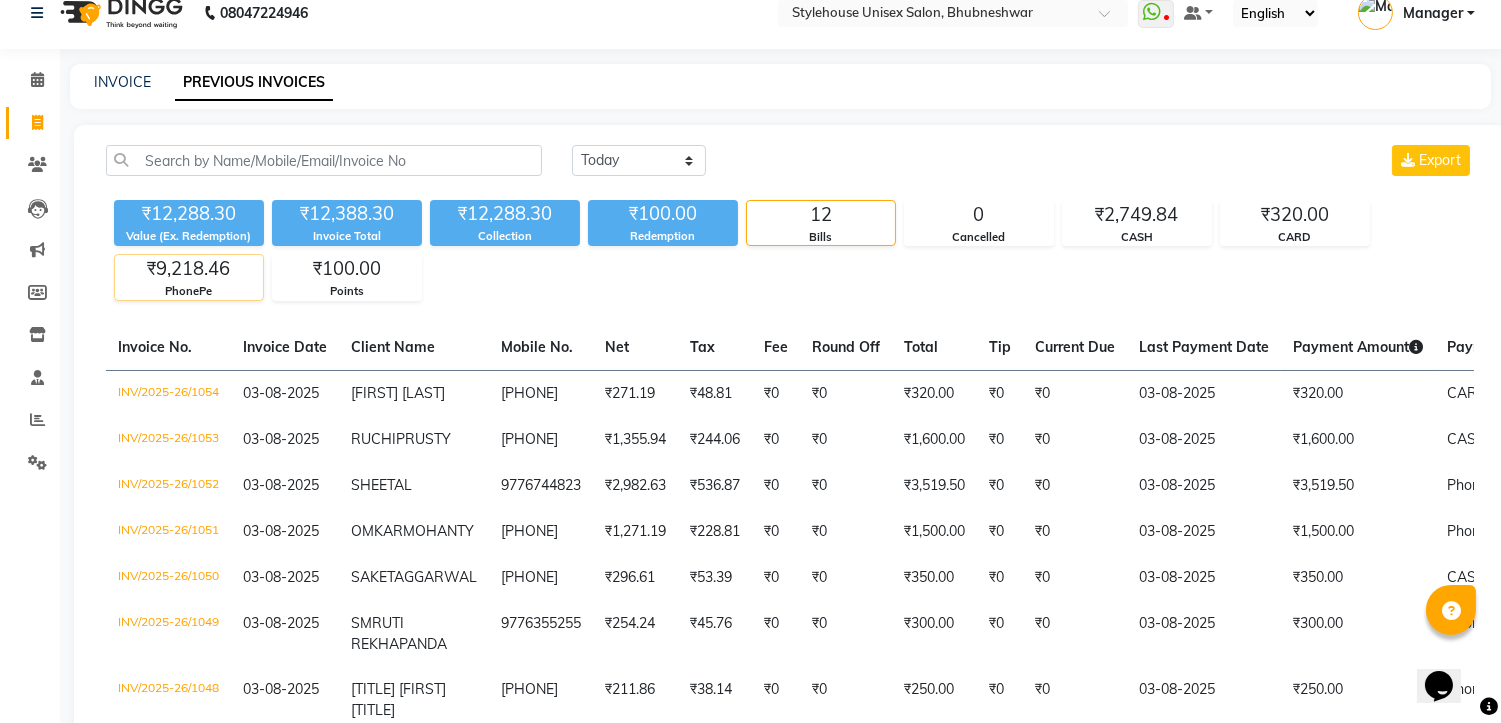 scroll, scrollTop: 22, scrollLeft: 0, axis: vertical 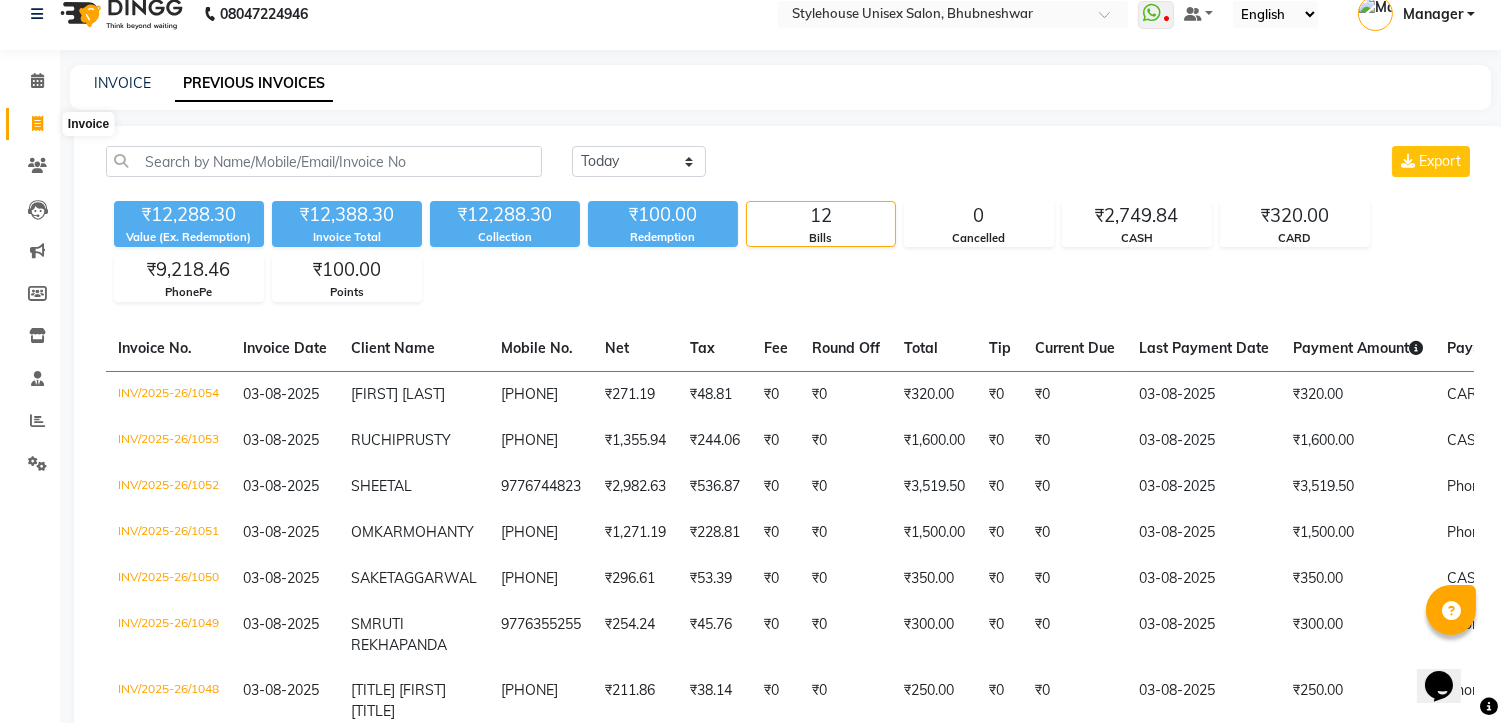 click 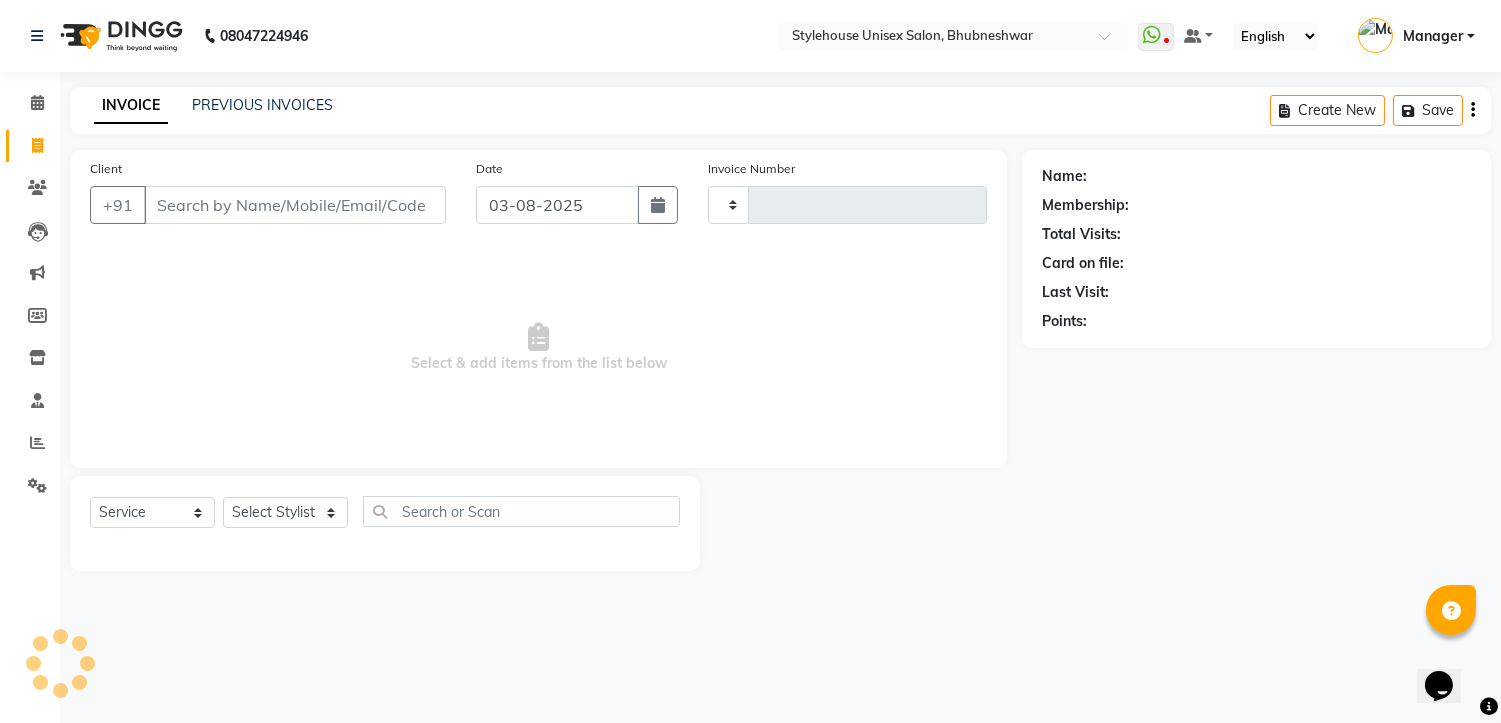 scroll, scrollTop: 0, scrollLeft: 0, axis: both 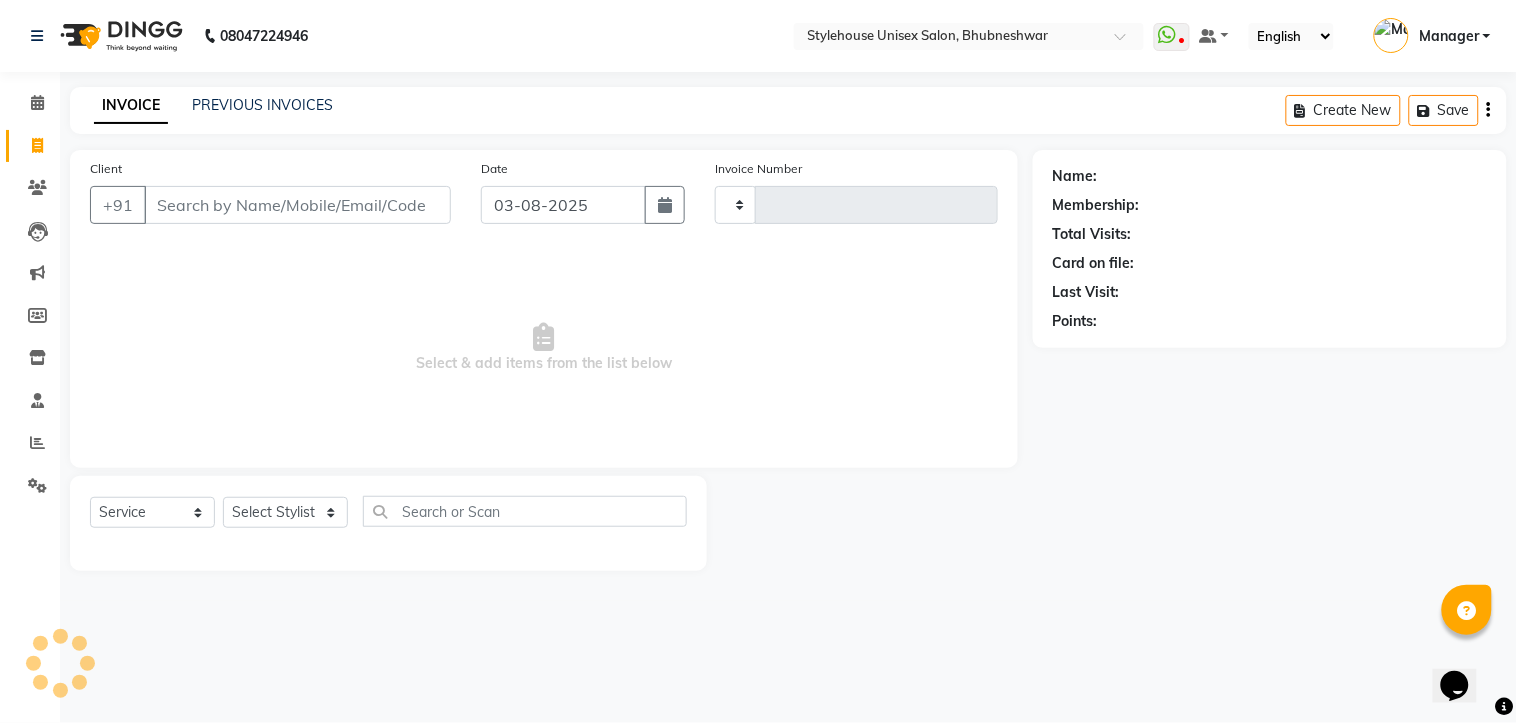 type on "1055" 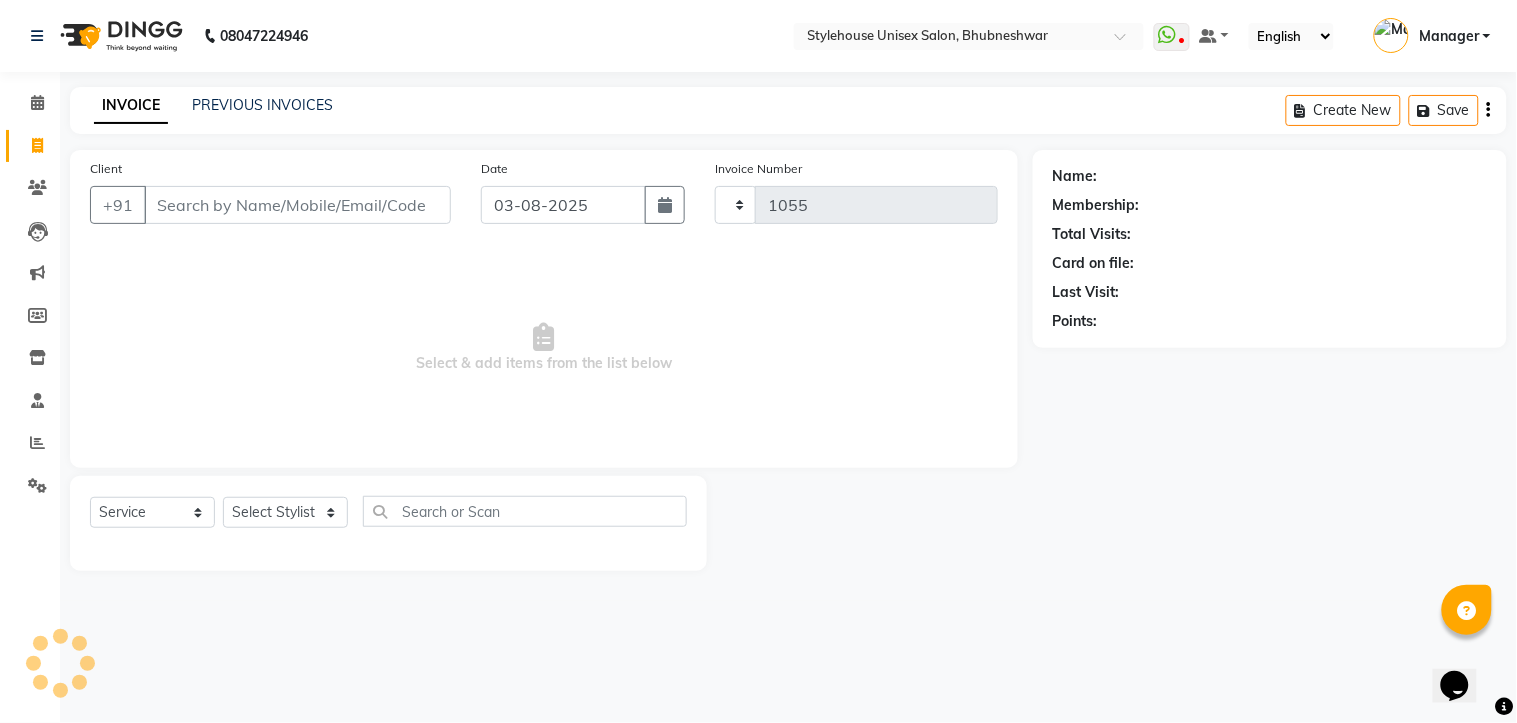 select on "7906" 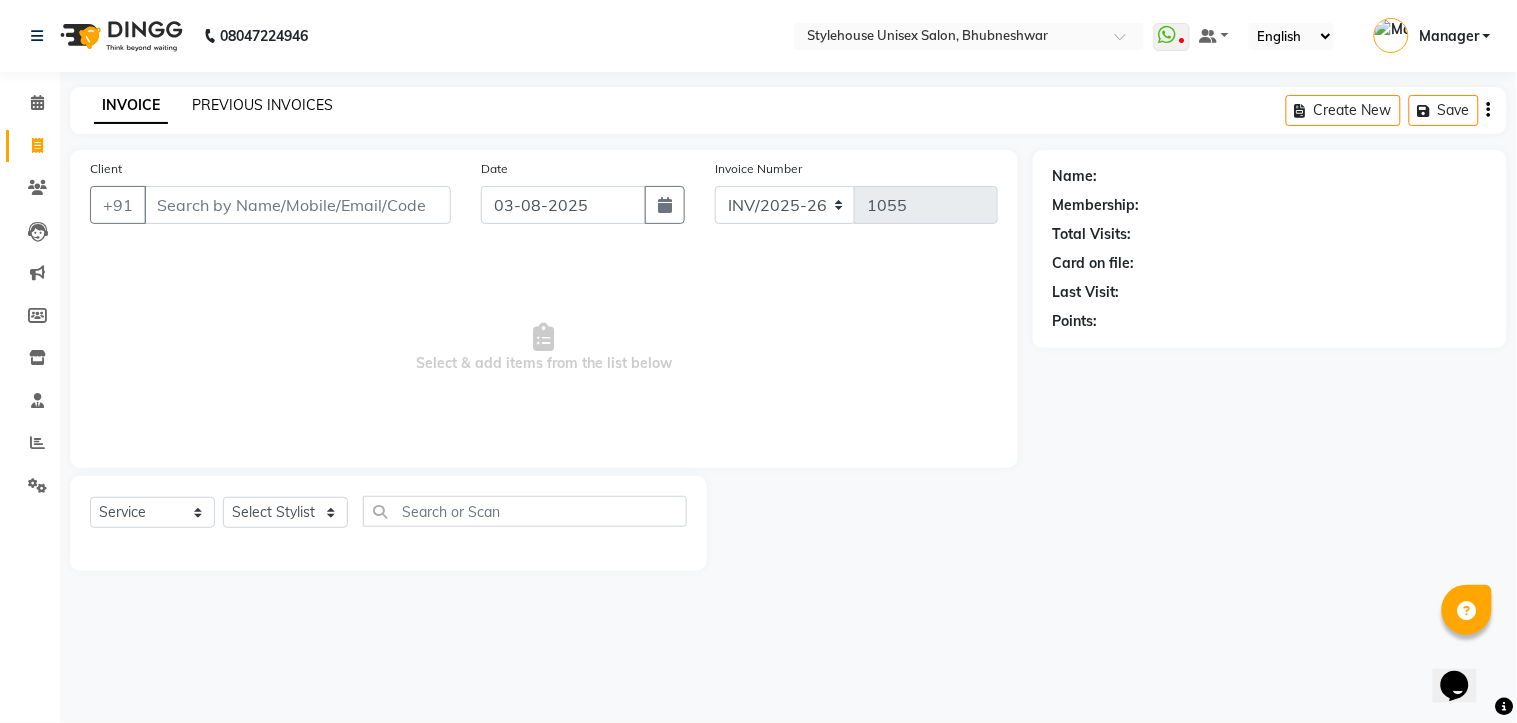 click on "PREVIOUS INVOICES" 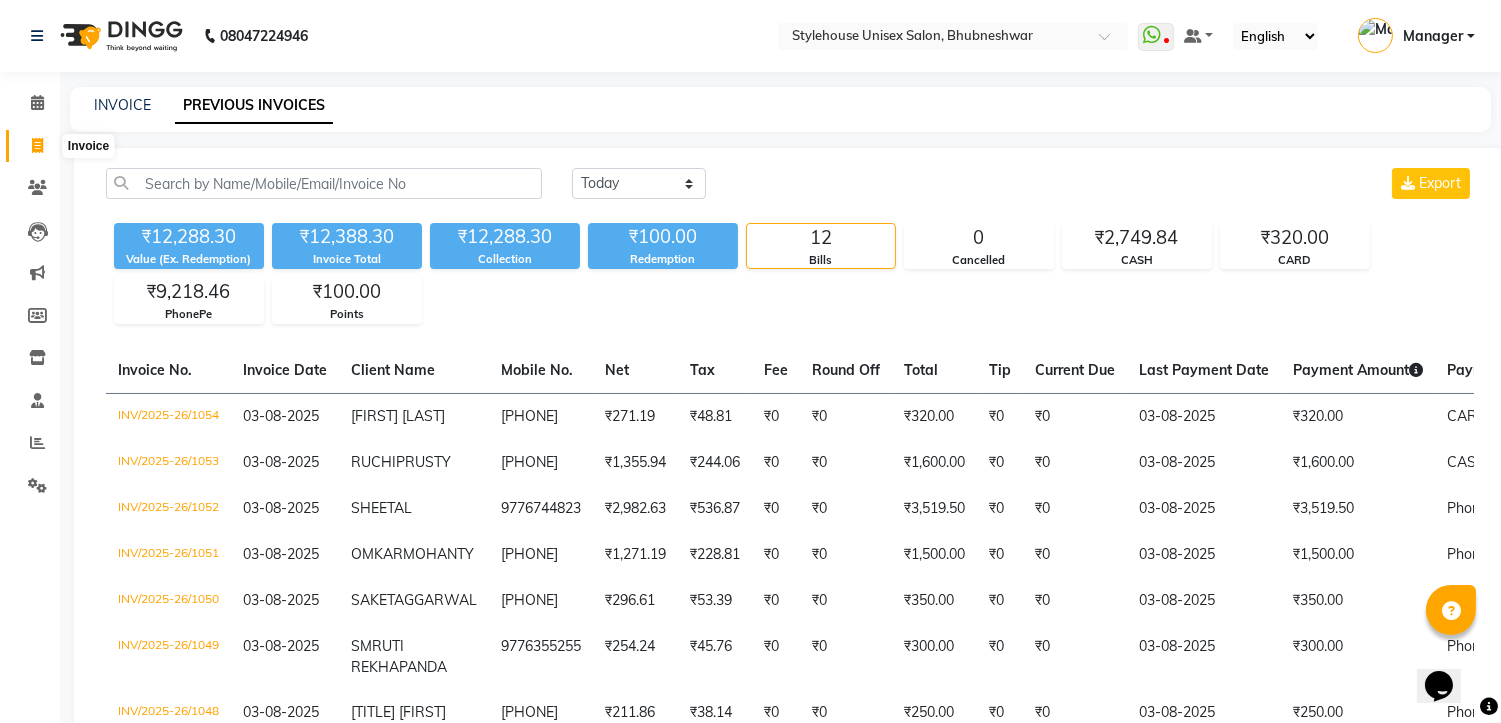 click 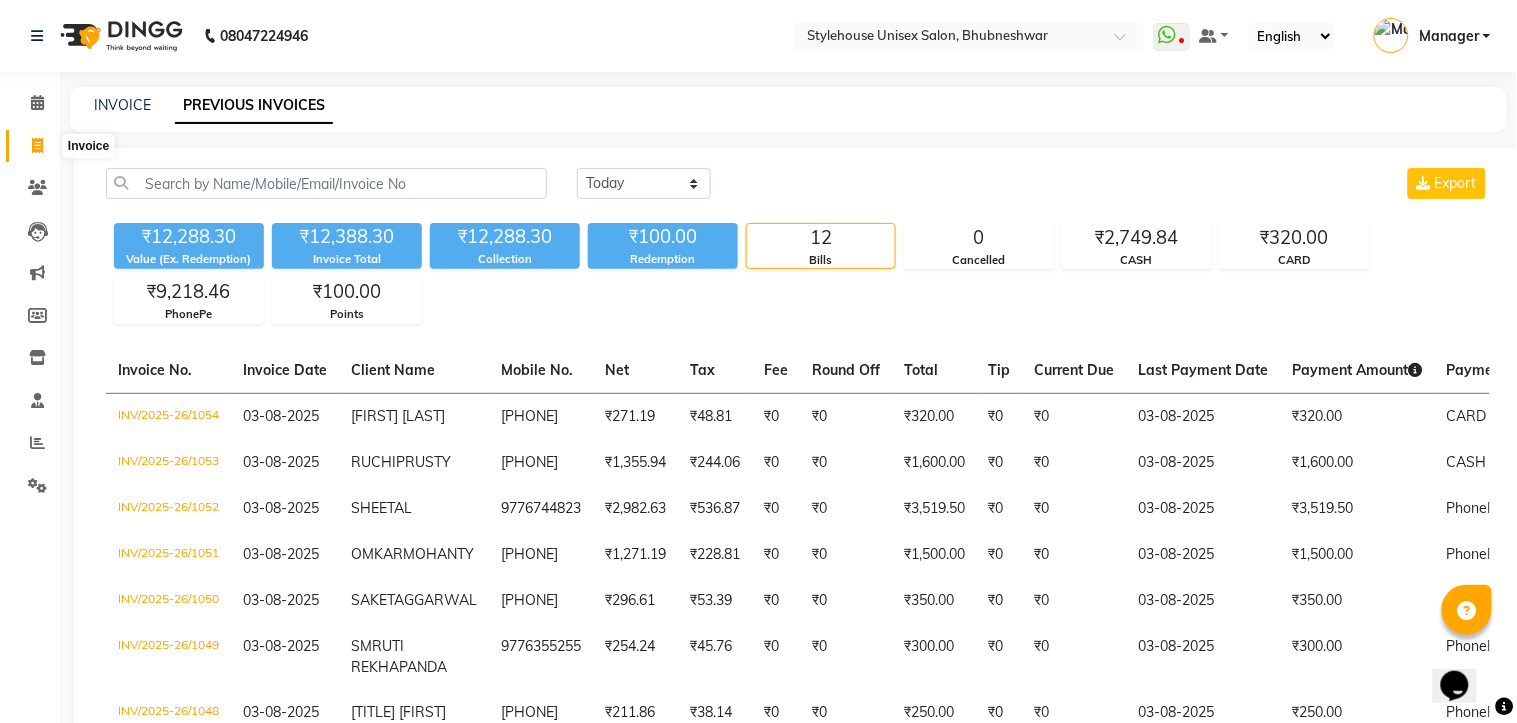 select on "service" 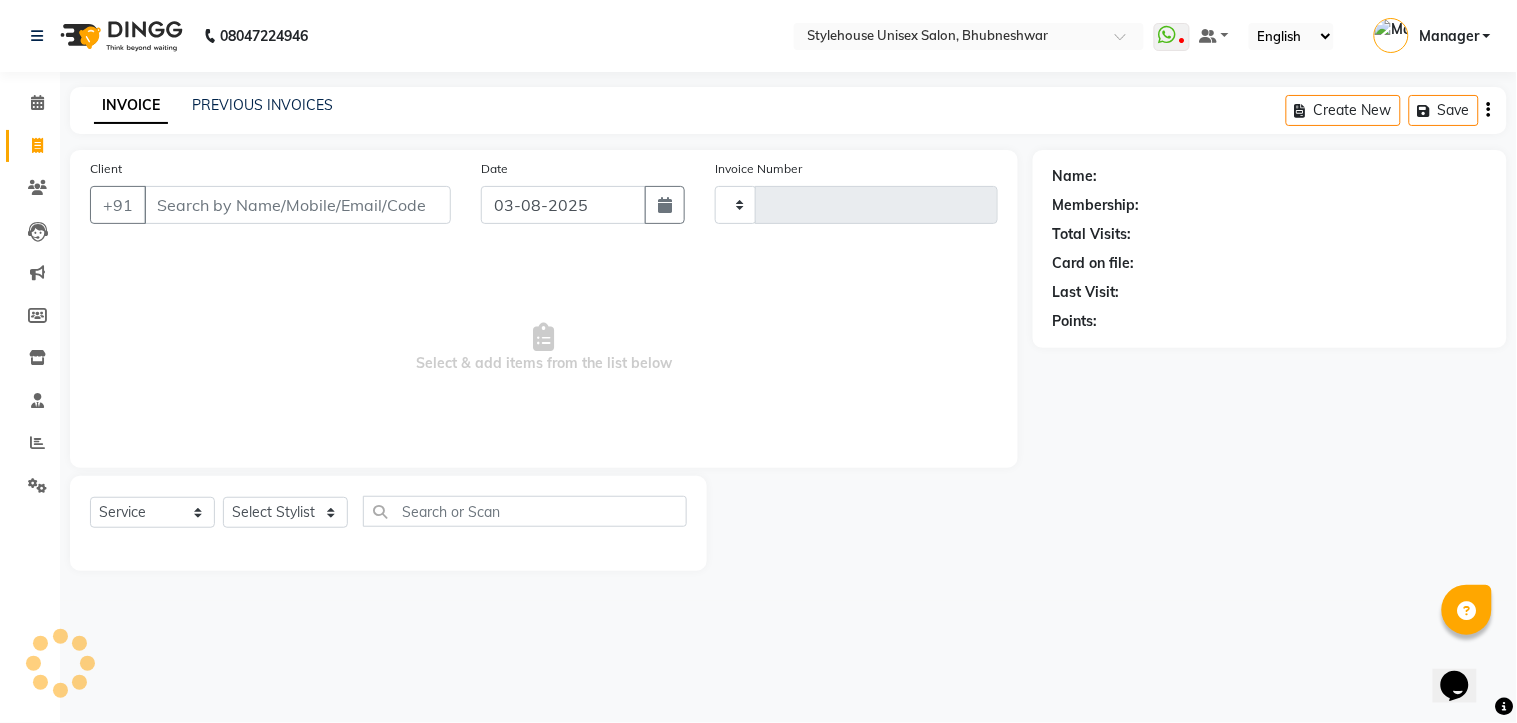 type on "1055" 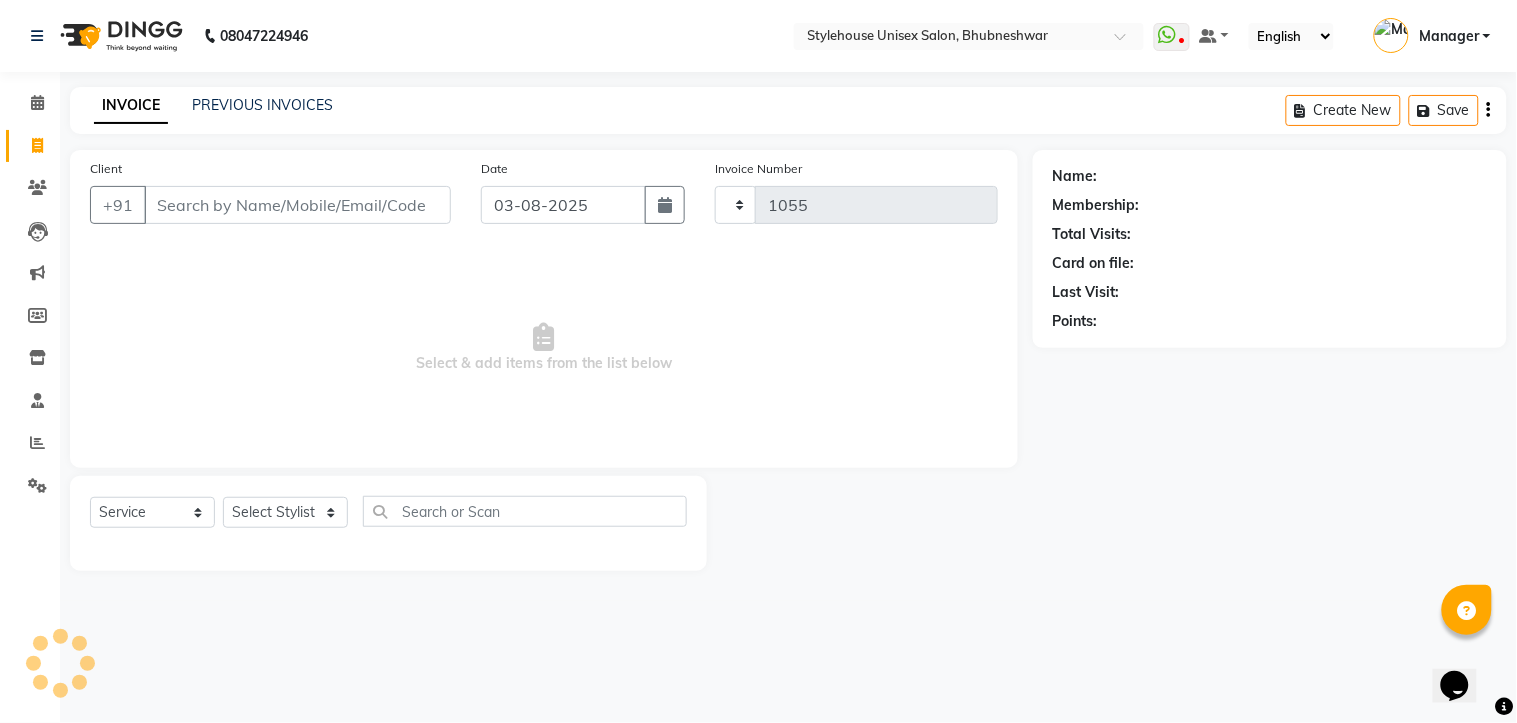 select on "7906" 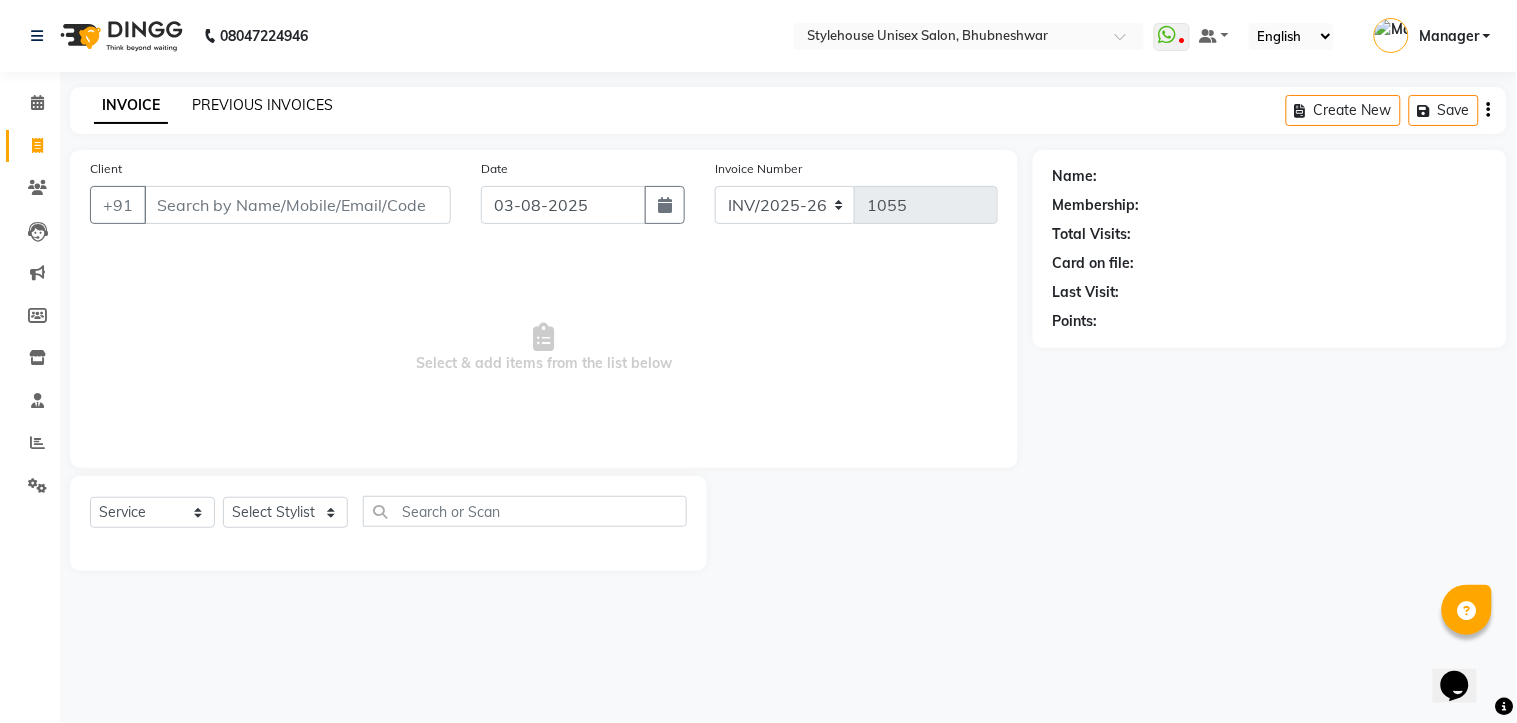 click on "PREVIOUS INVOICES" 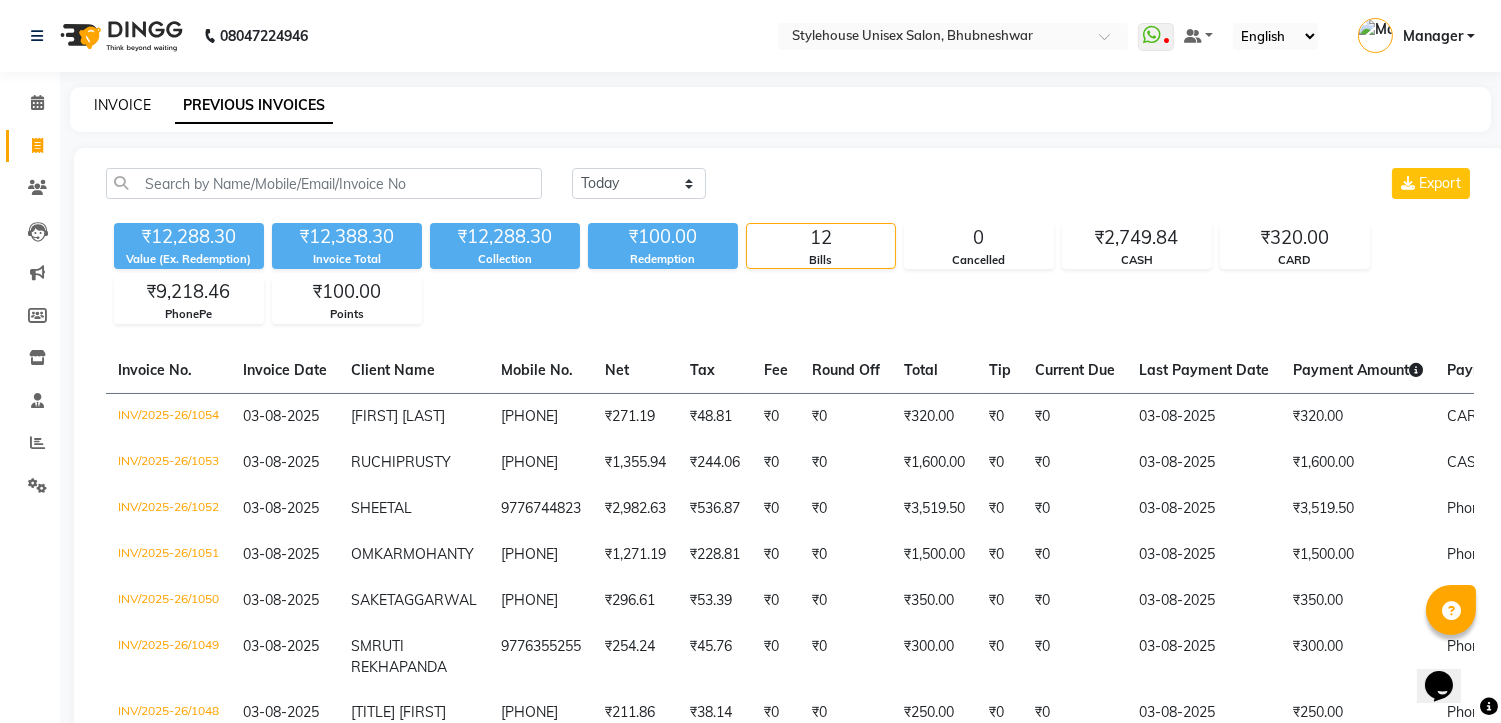 click on "INVOICE" 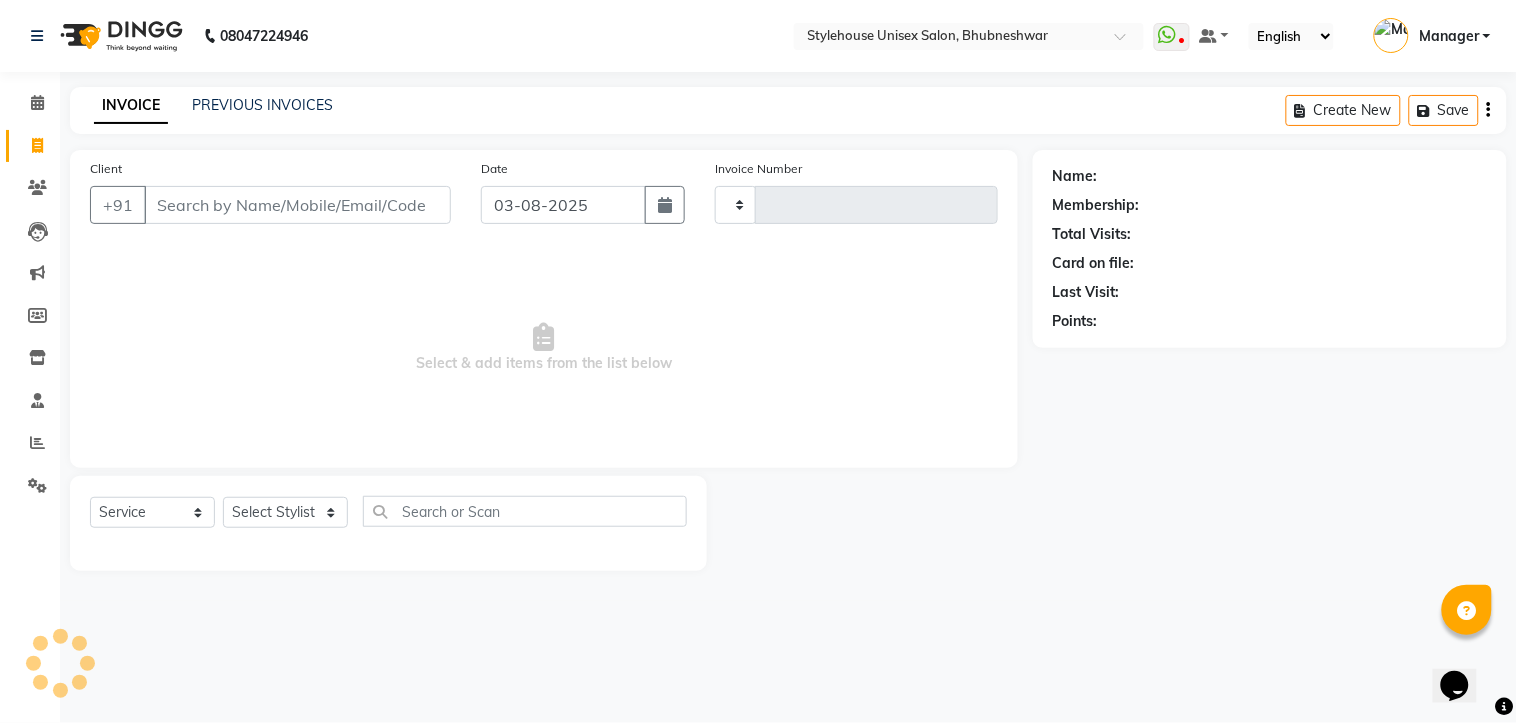 type on "1055" 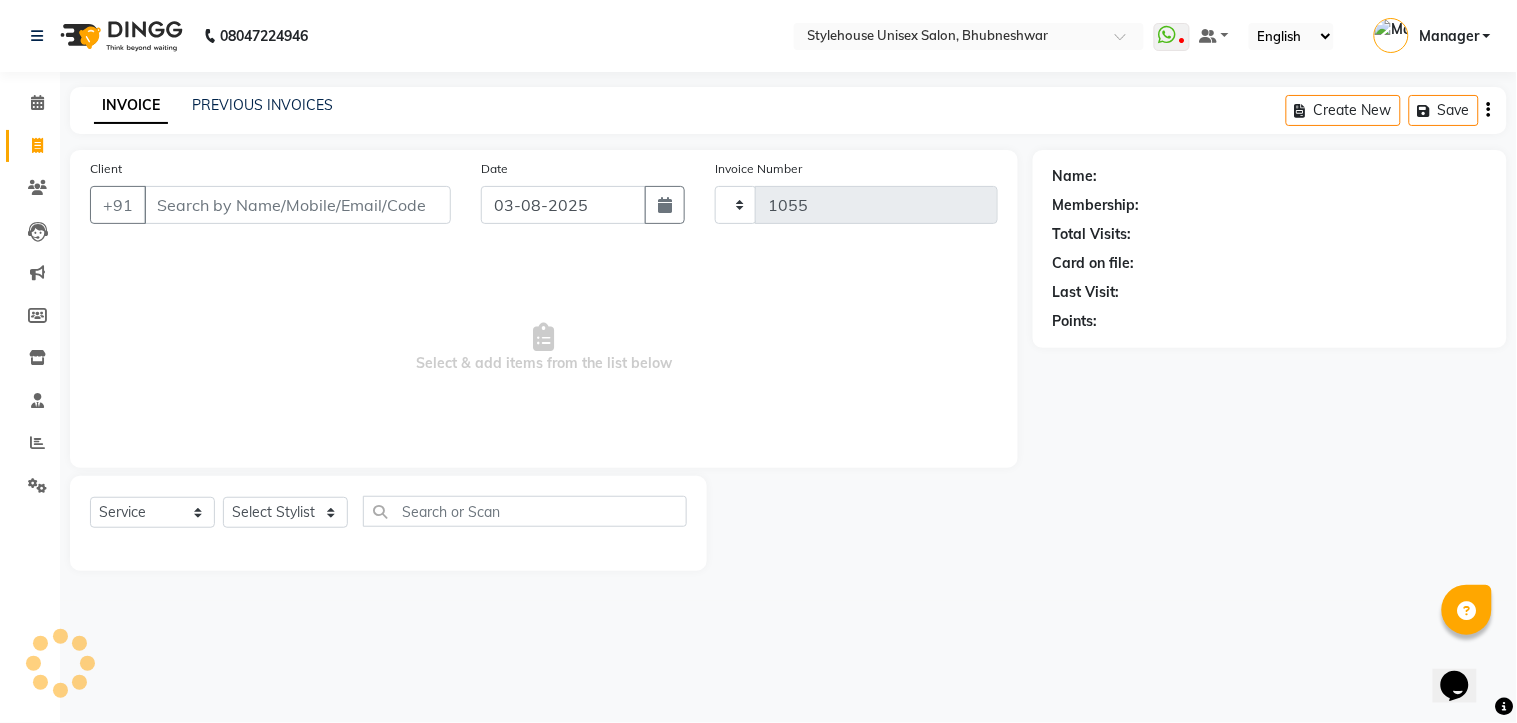 select on "7906" 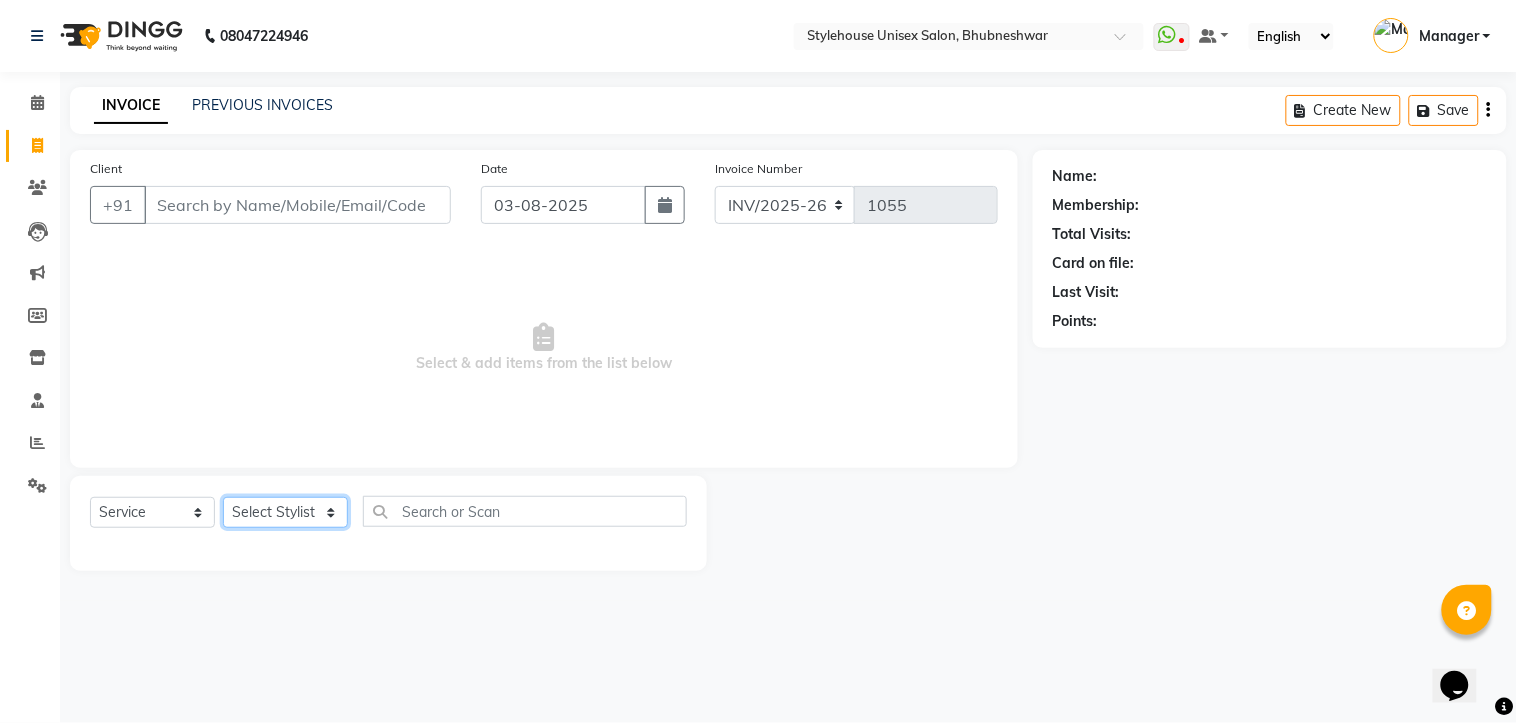 click on "Select Stylist" 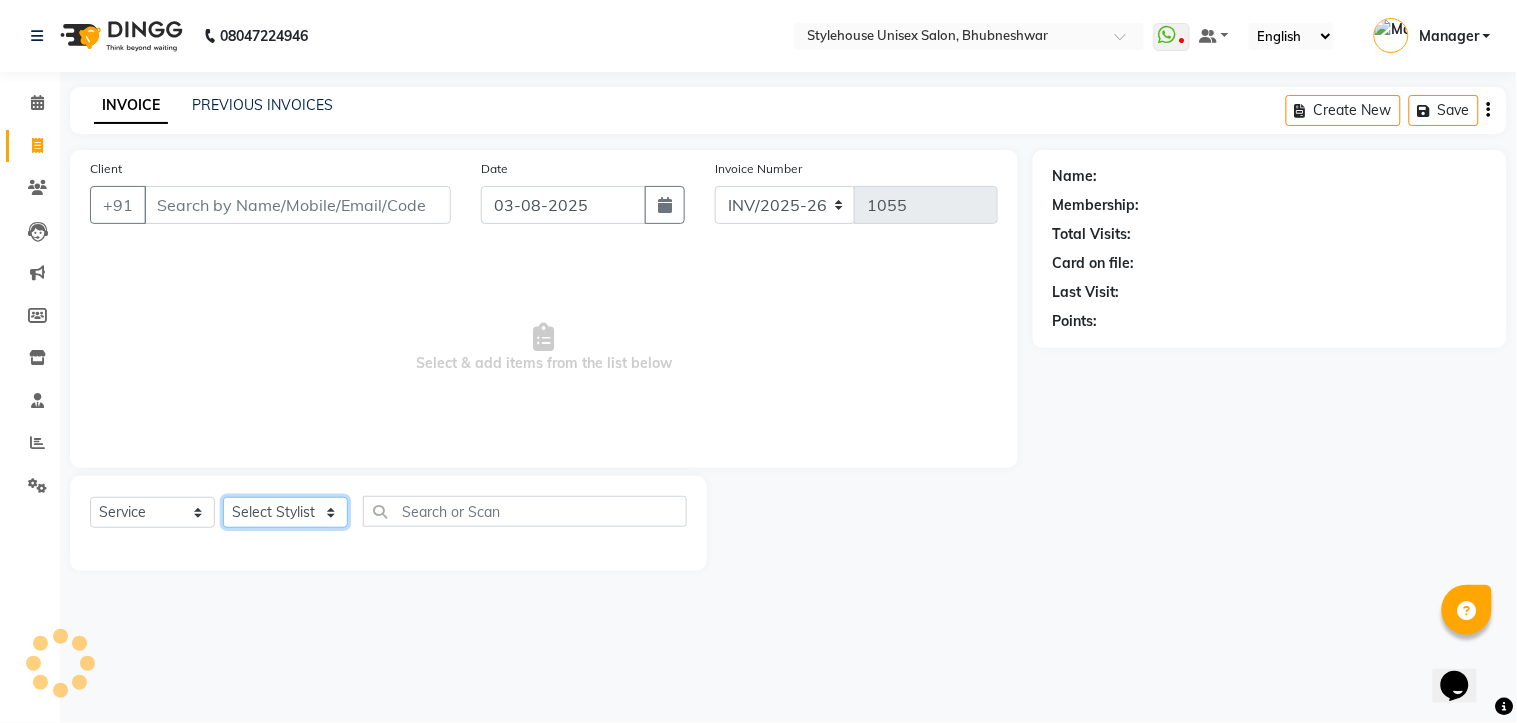 click on "Select Stylist" 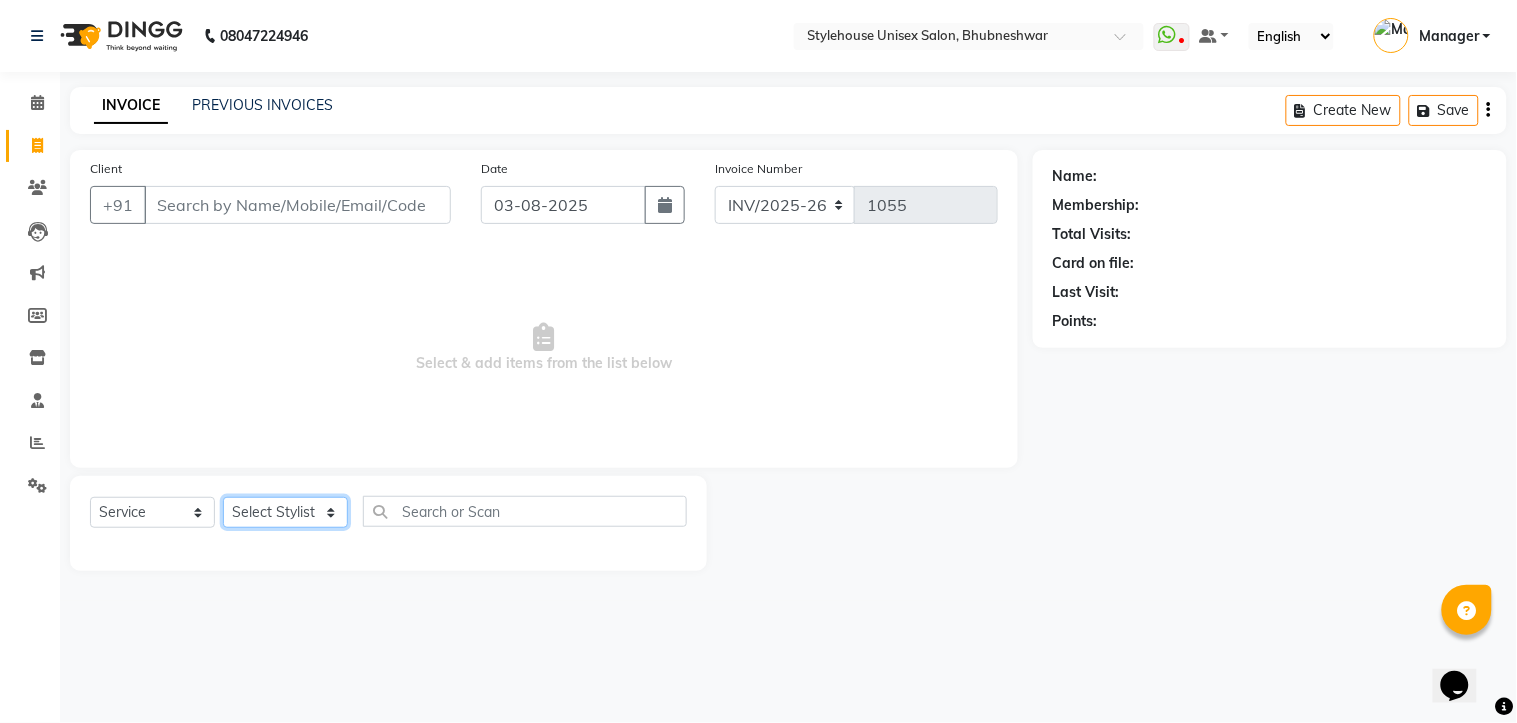 click on "Select Stylist" 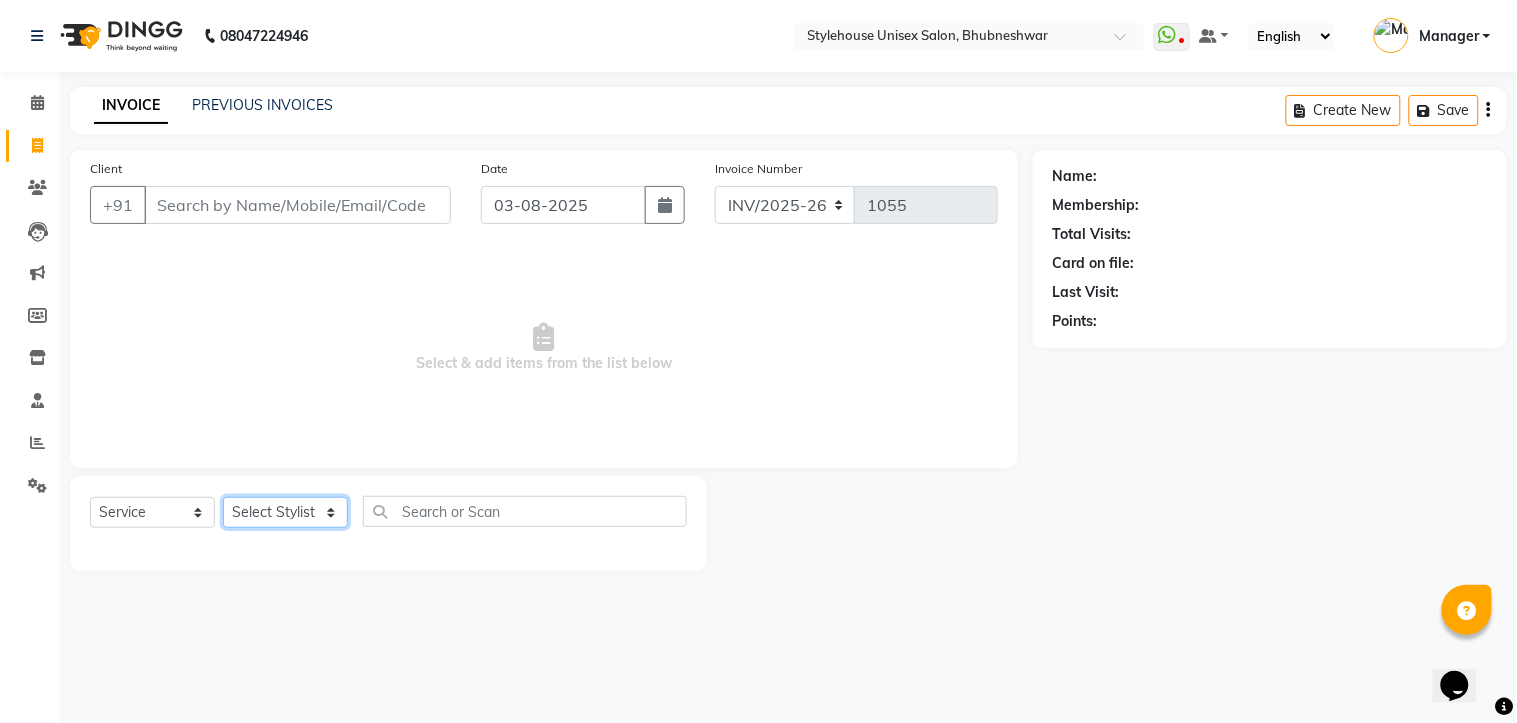 click on "Select Stylist [FIRST] [LAST] [FIRST] [LAST] [FIRST] [LAST] Manager [FIRST] [LAST] [FIRST] [LAST] [FIRST] [LAST]" 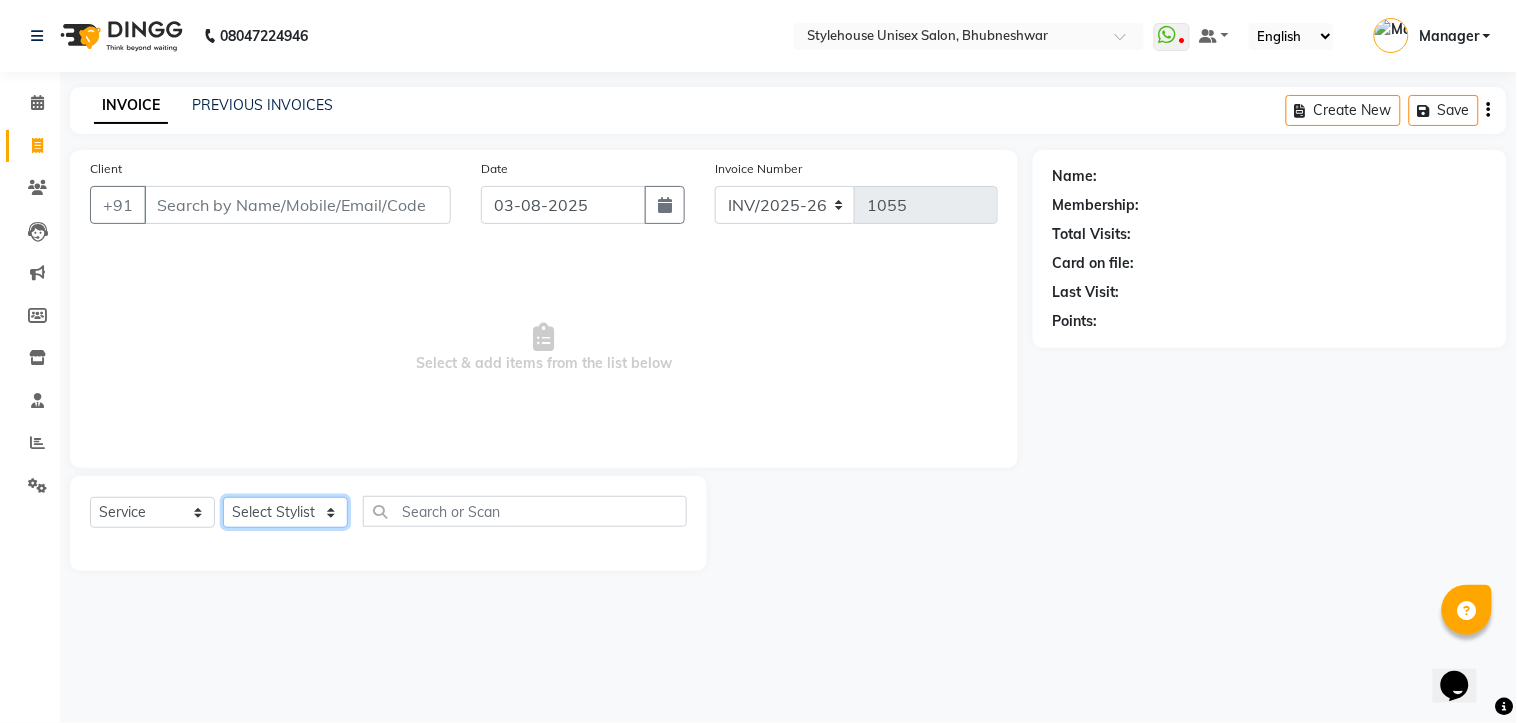 select on "69918" 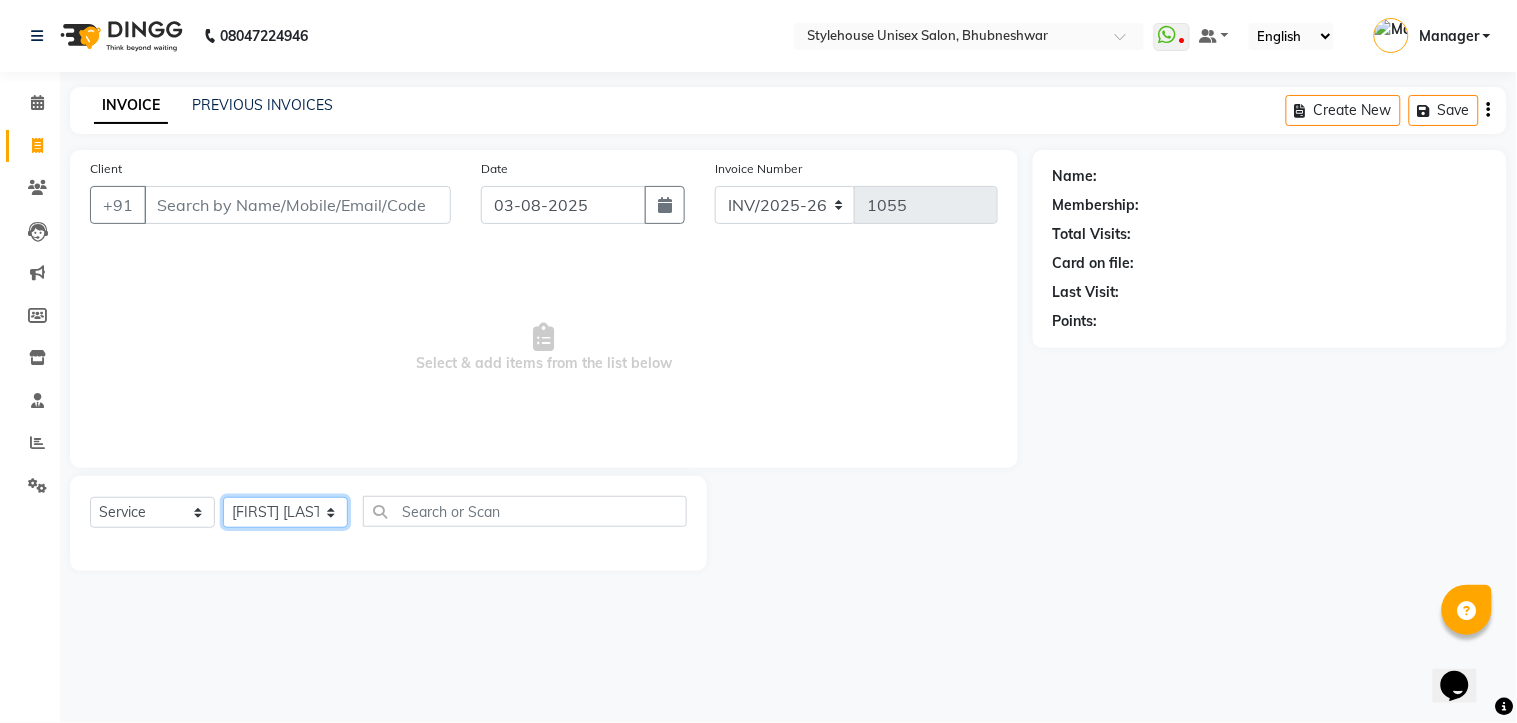 click on "Select Stylist [FIRST] [LAST] [FIRST] [LAST] [FIRST] [LAST] Manager [FIRST] [LAST] [FIRST] [LAST] [FIRST] [LAST]" 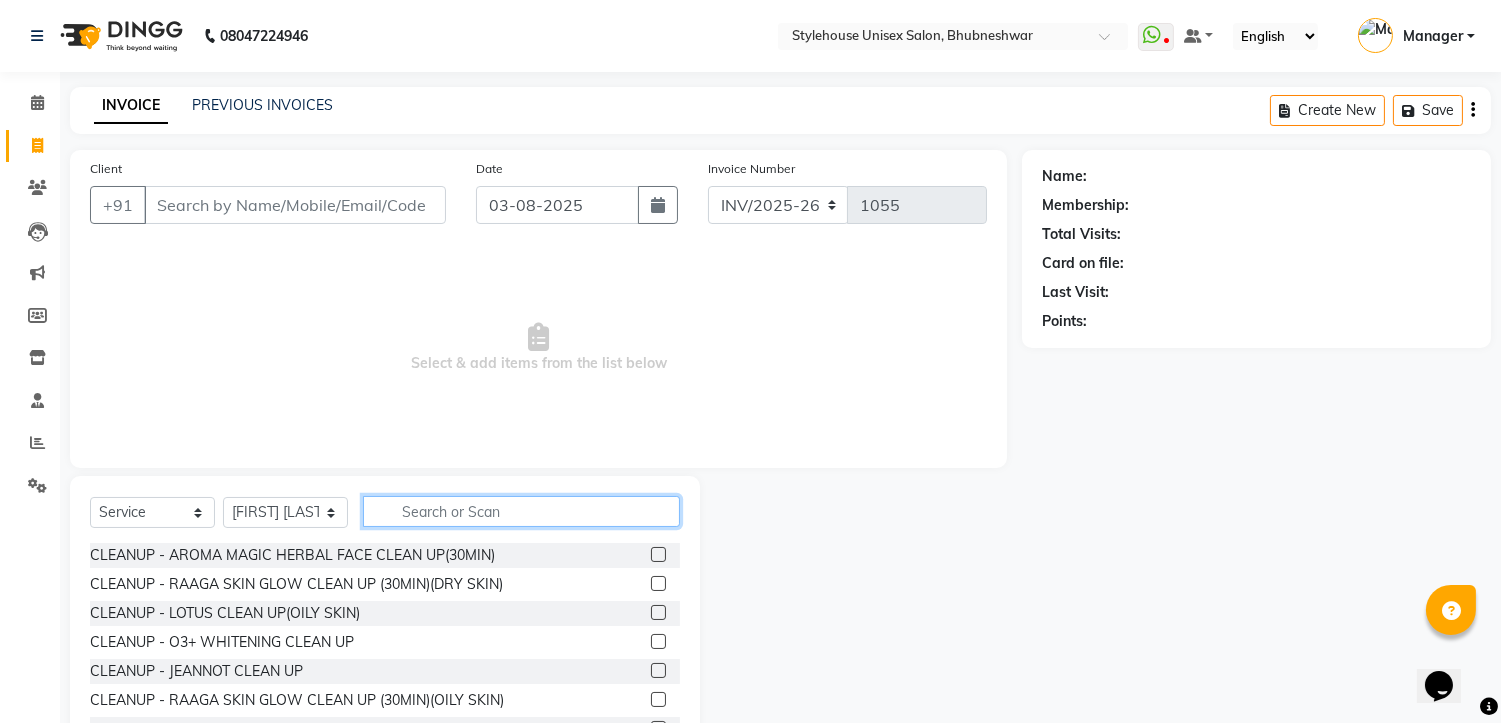 click 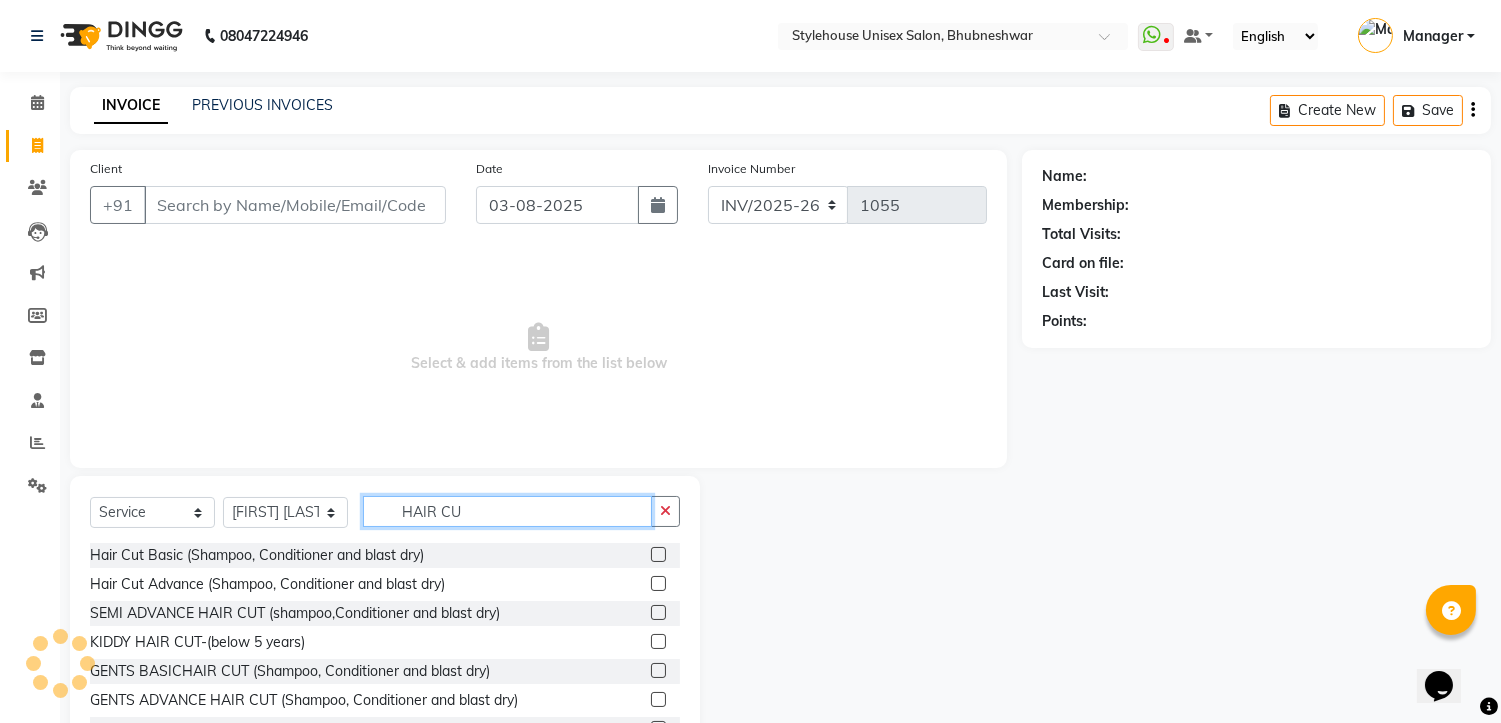 type on "HAIR CU" 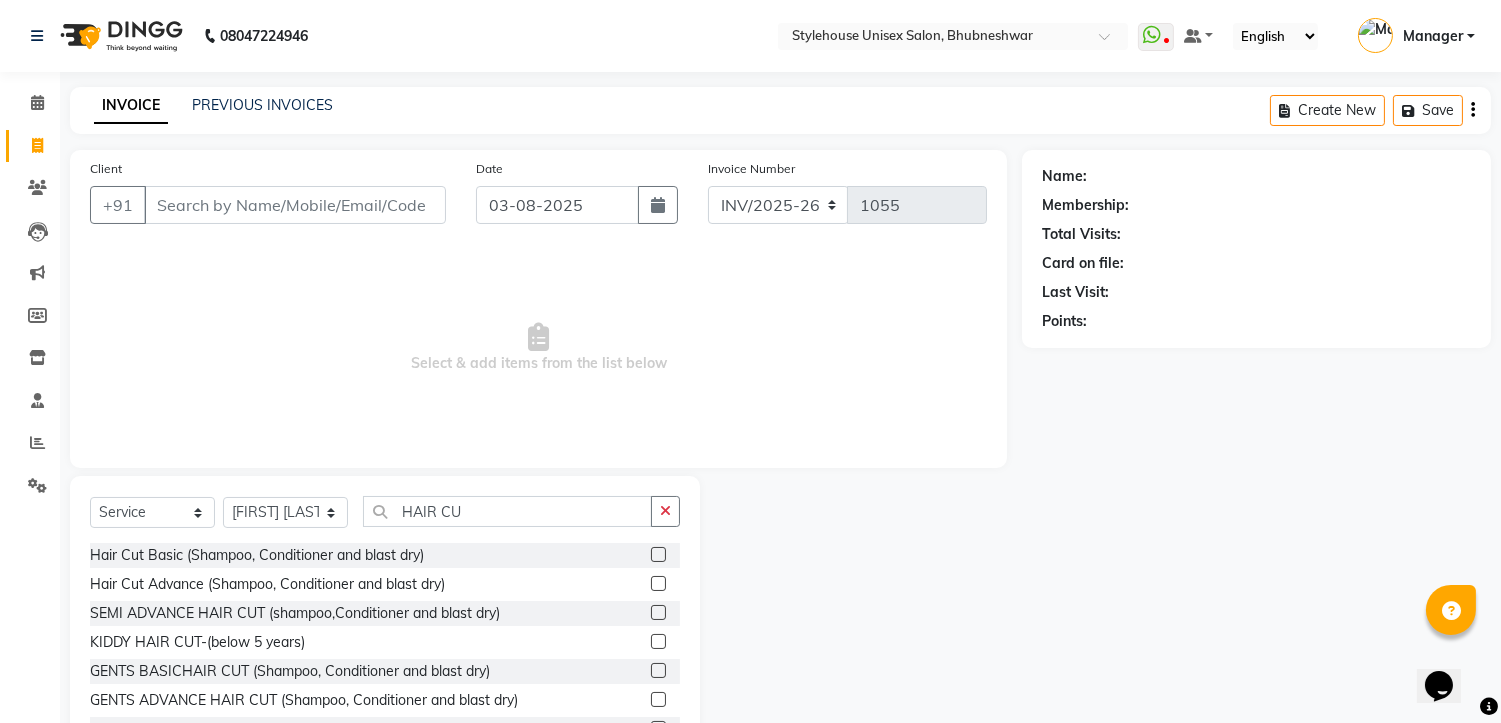 click 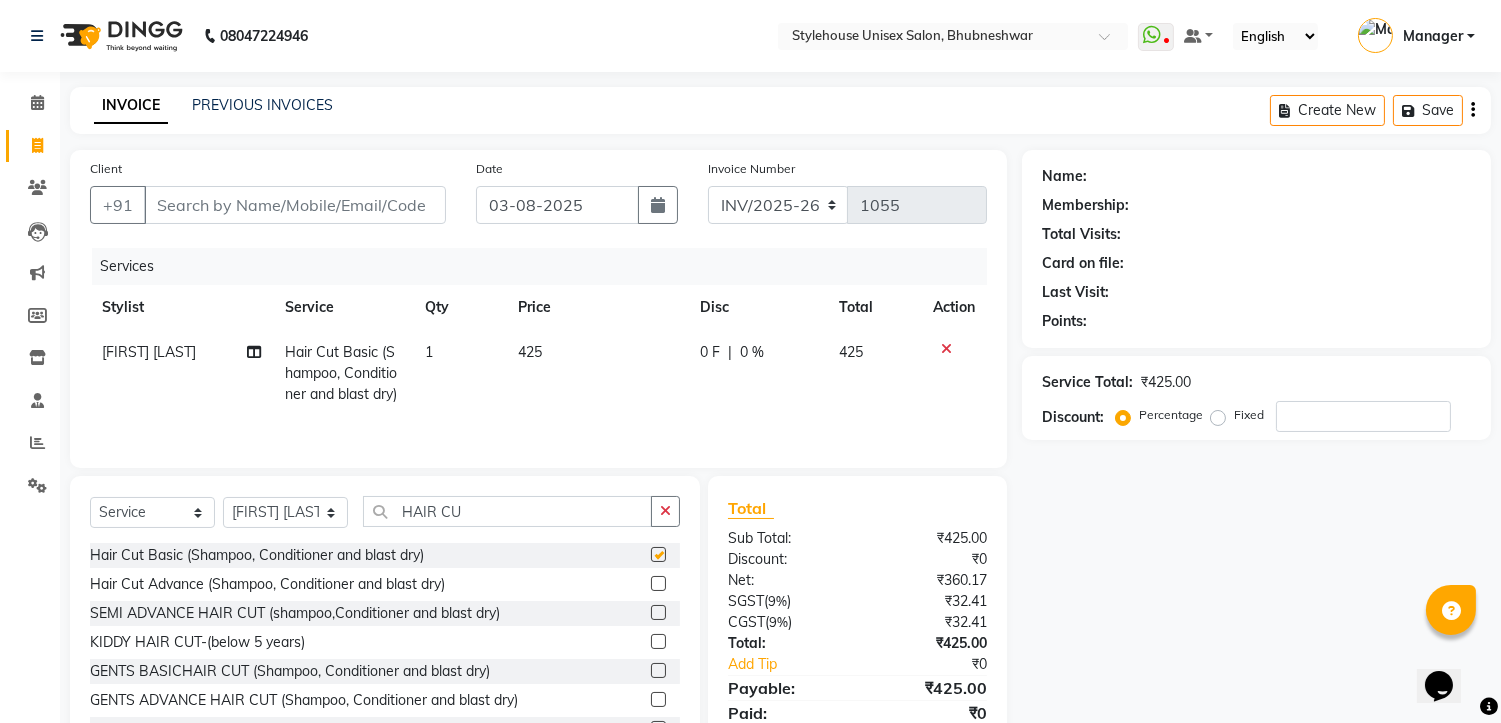 checkbox on "false" 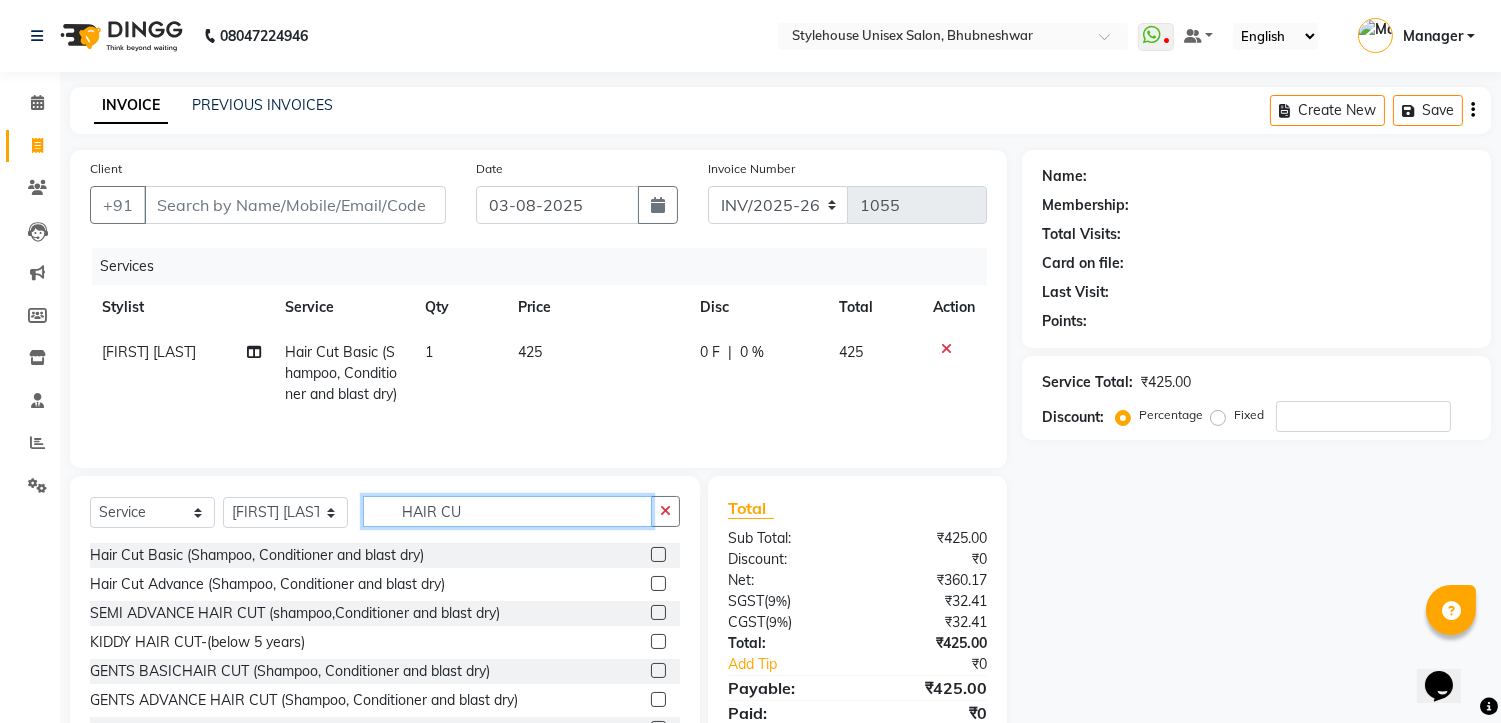 click on "HAIR CU" 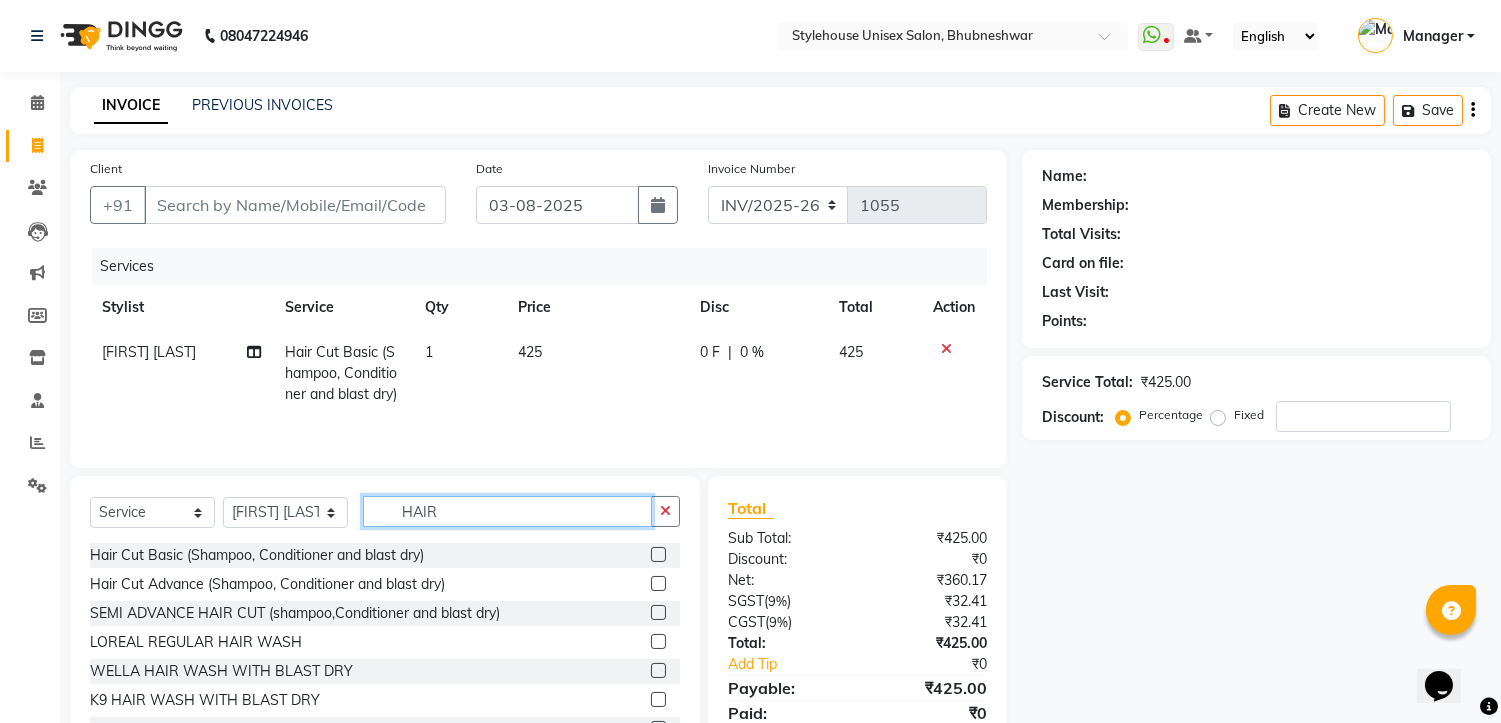 type on "HAIR" 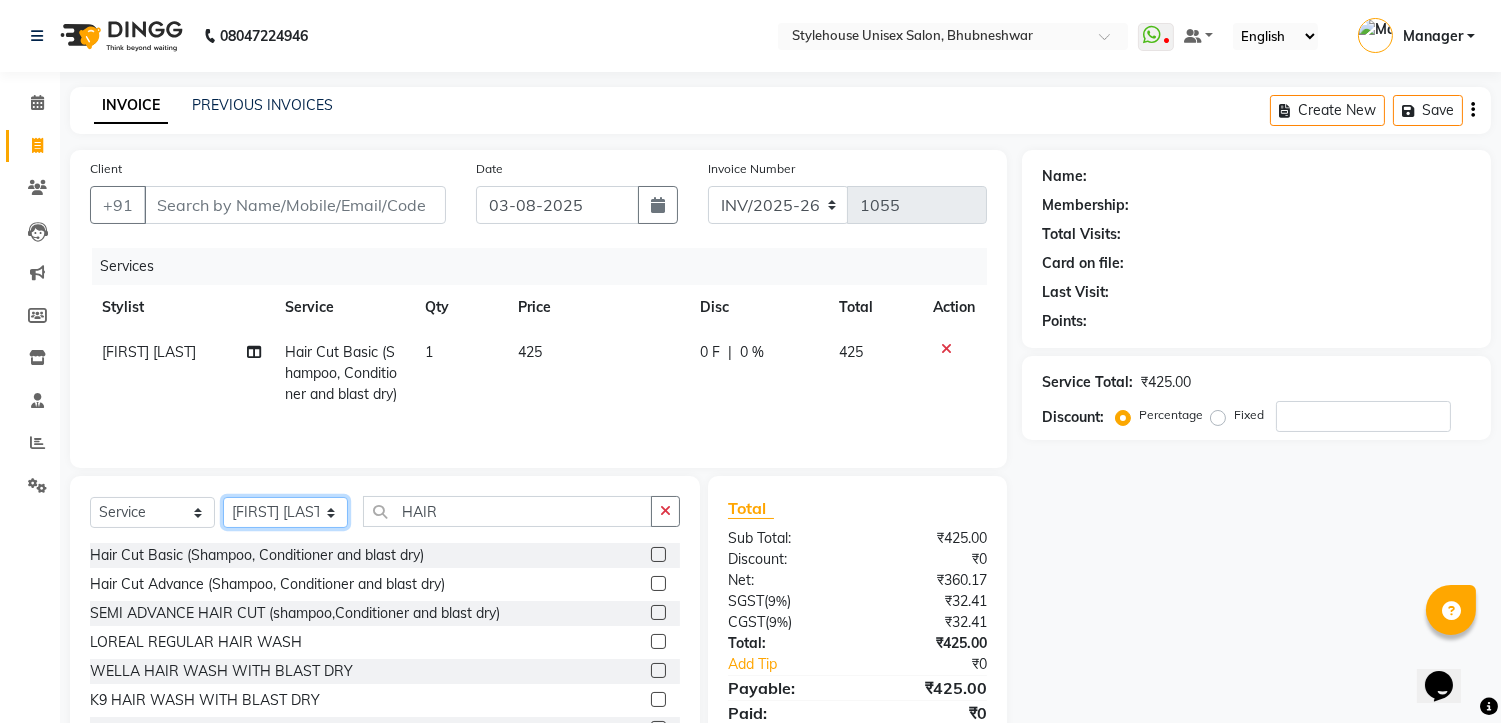 click on "Select Stylist [FIRST] [LAST] [FIRST] [LAST] [FIRST] [LAST] Manager [FIRST] [LAST] [FIRST] [LAST] [FIRST] [LAST]" 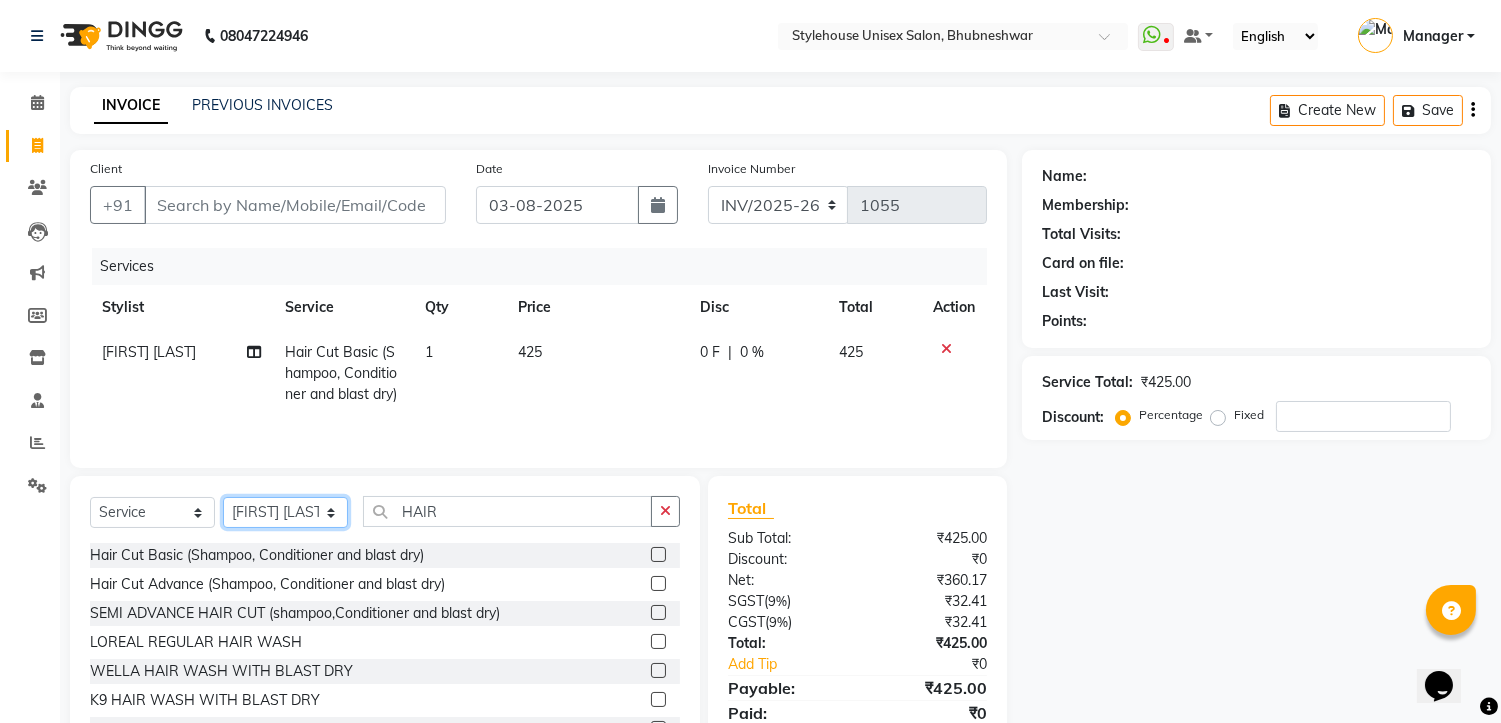 select on "87148" 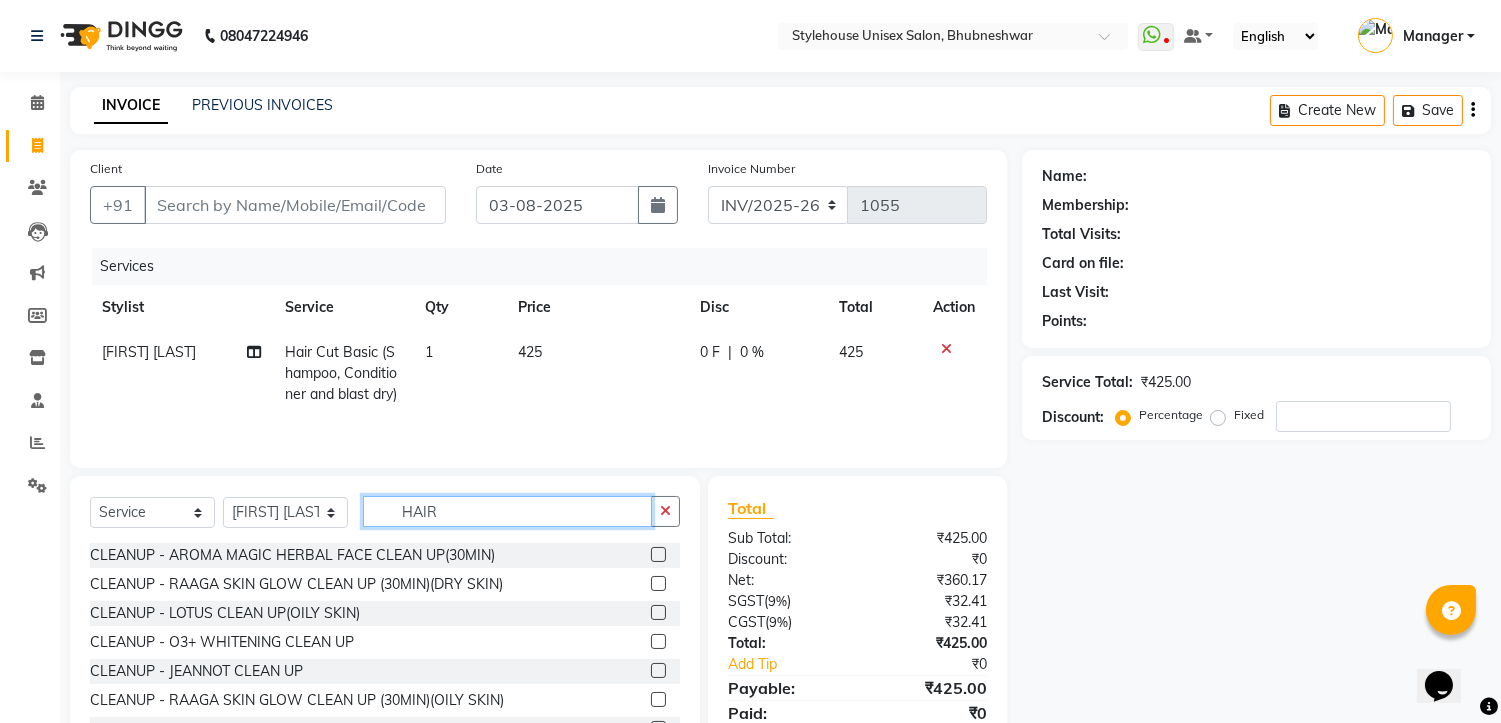 click on "HAIR" 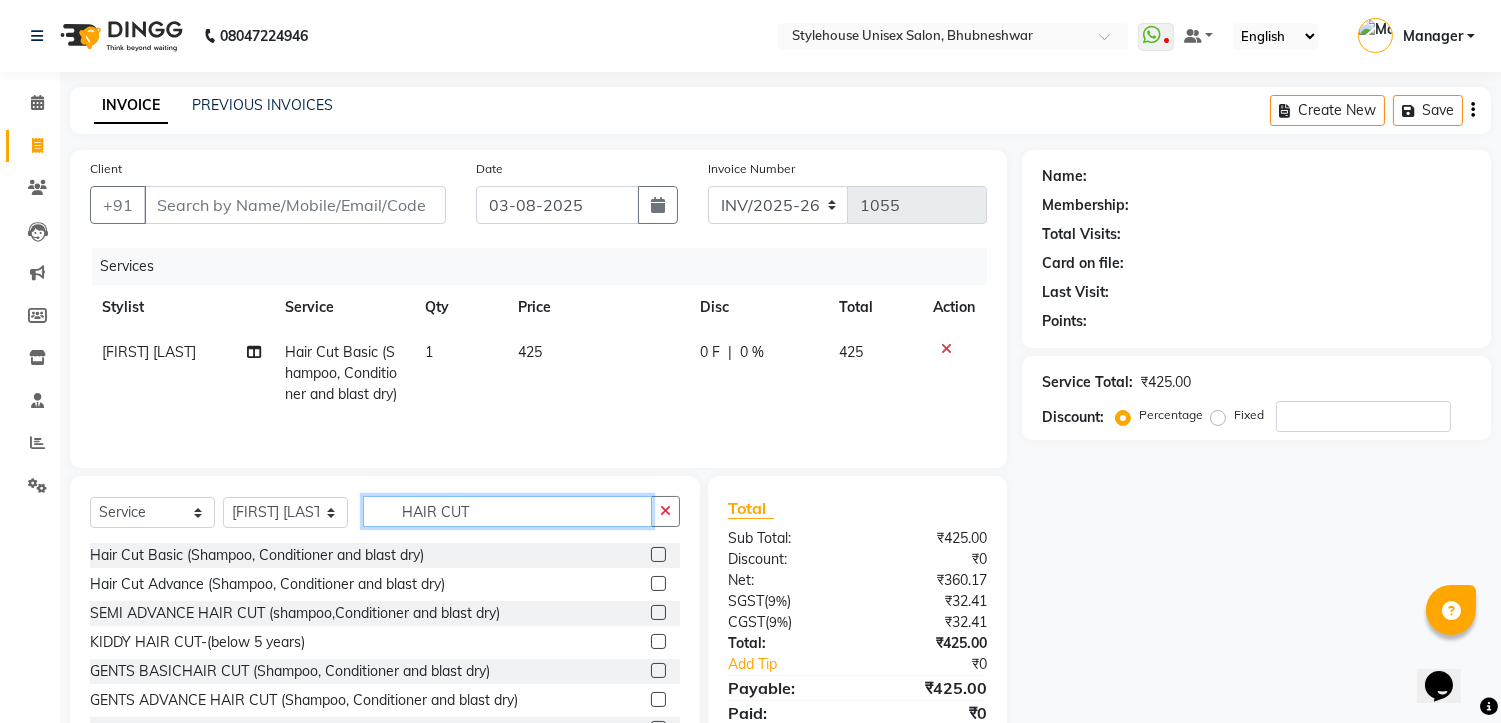 type on "HAIR CUT" 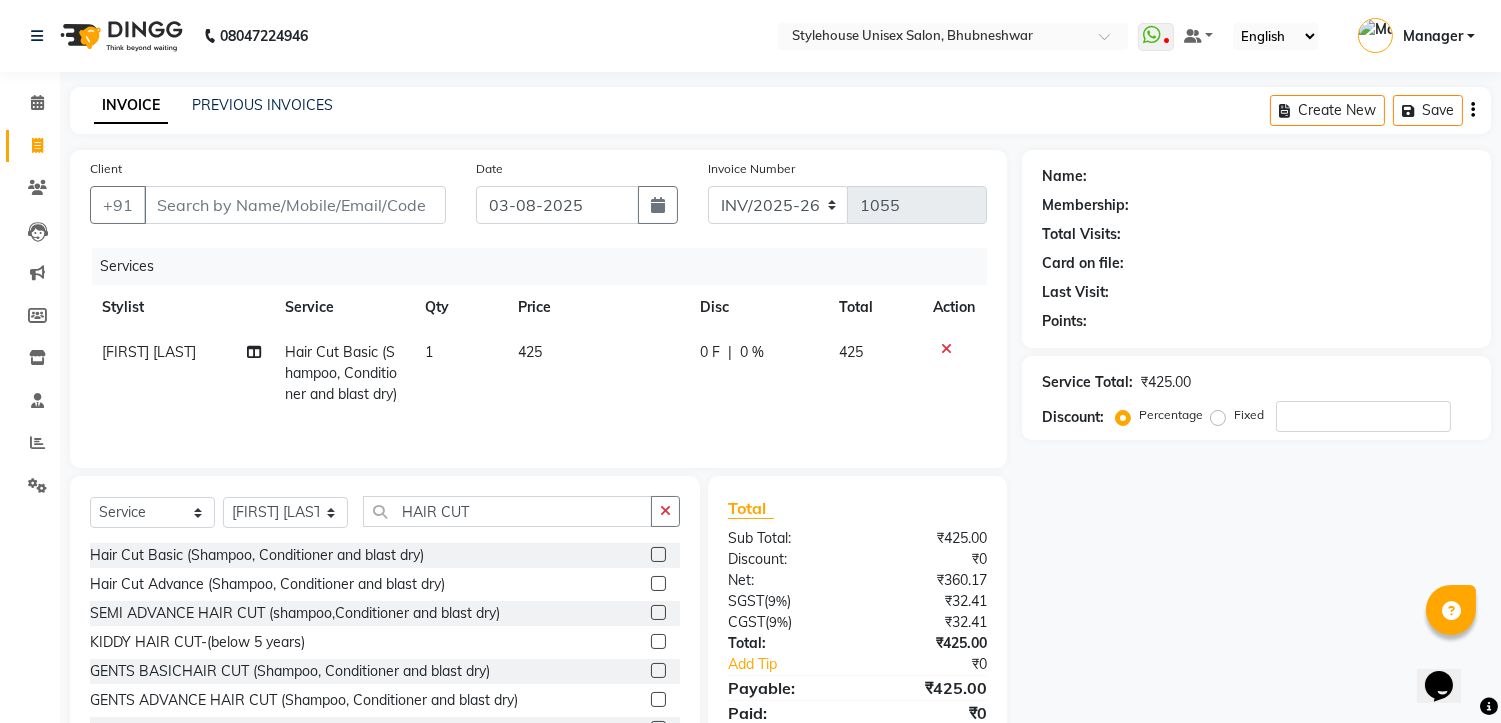 click 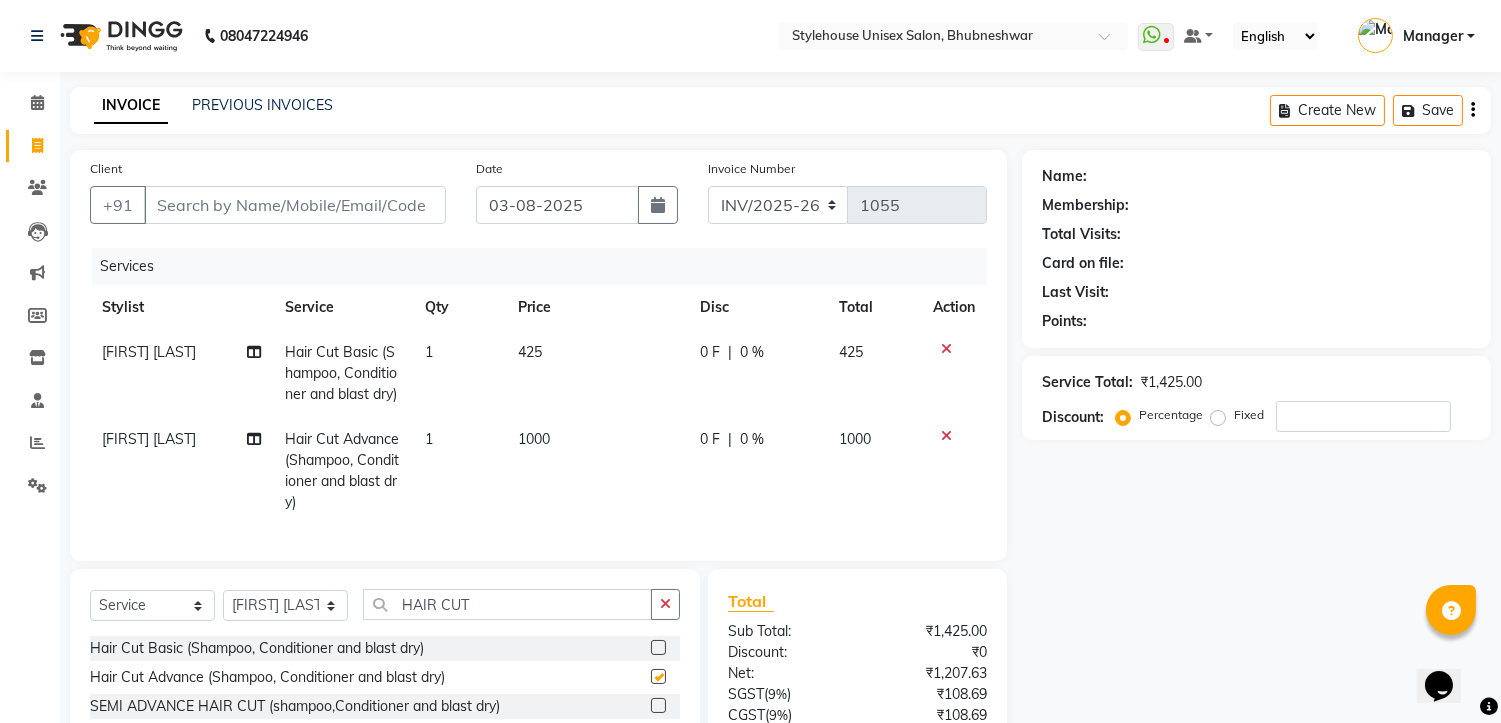 checkbox on "false" 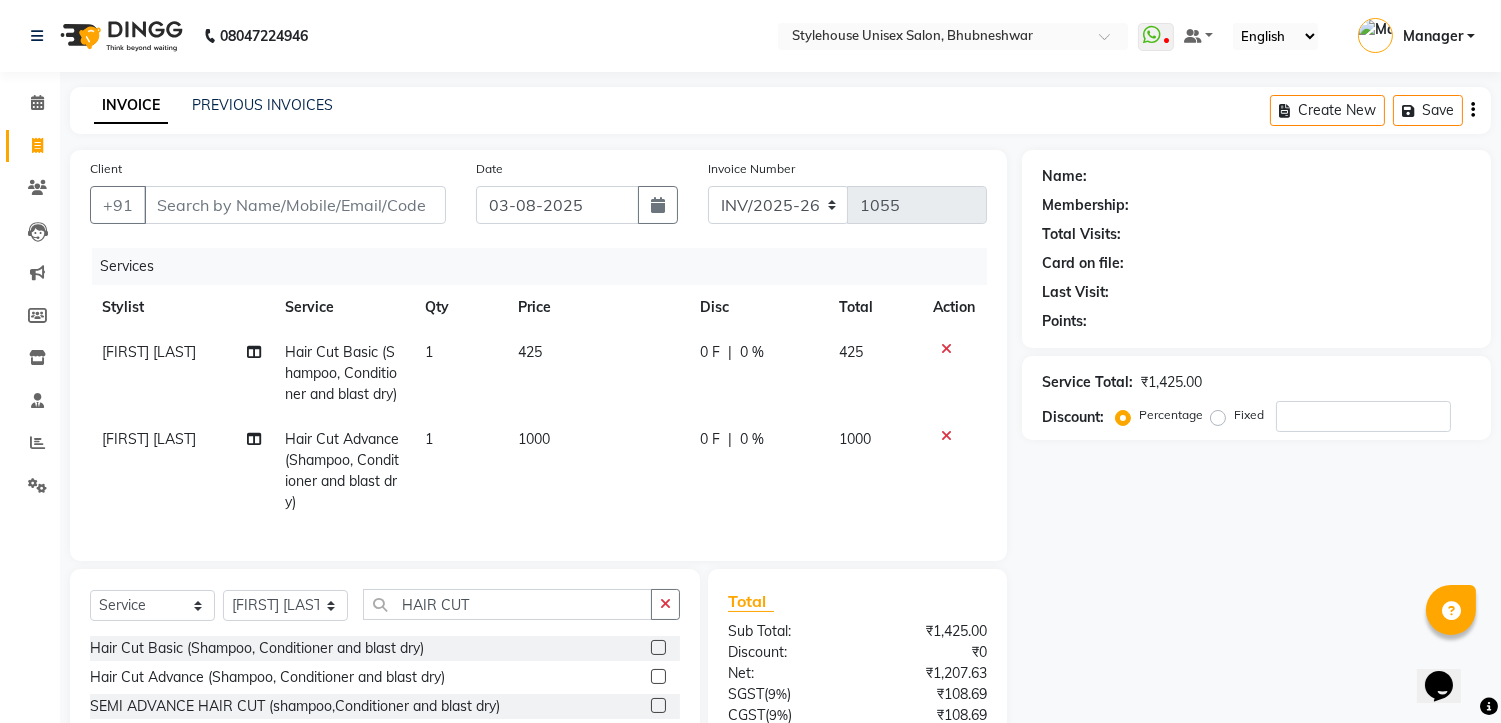 click on "0 %" 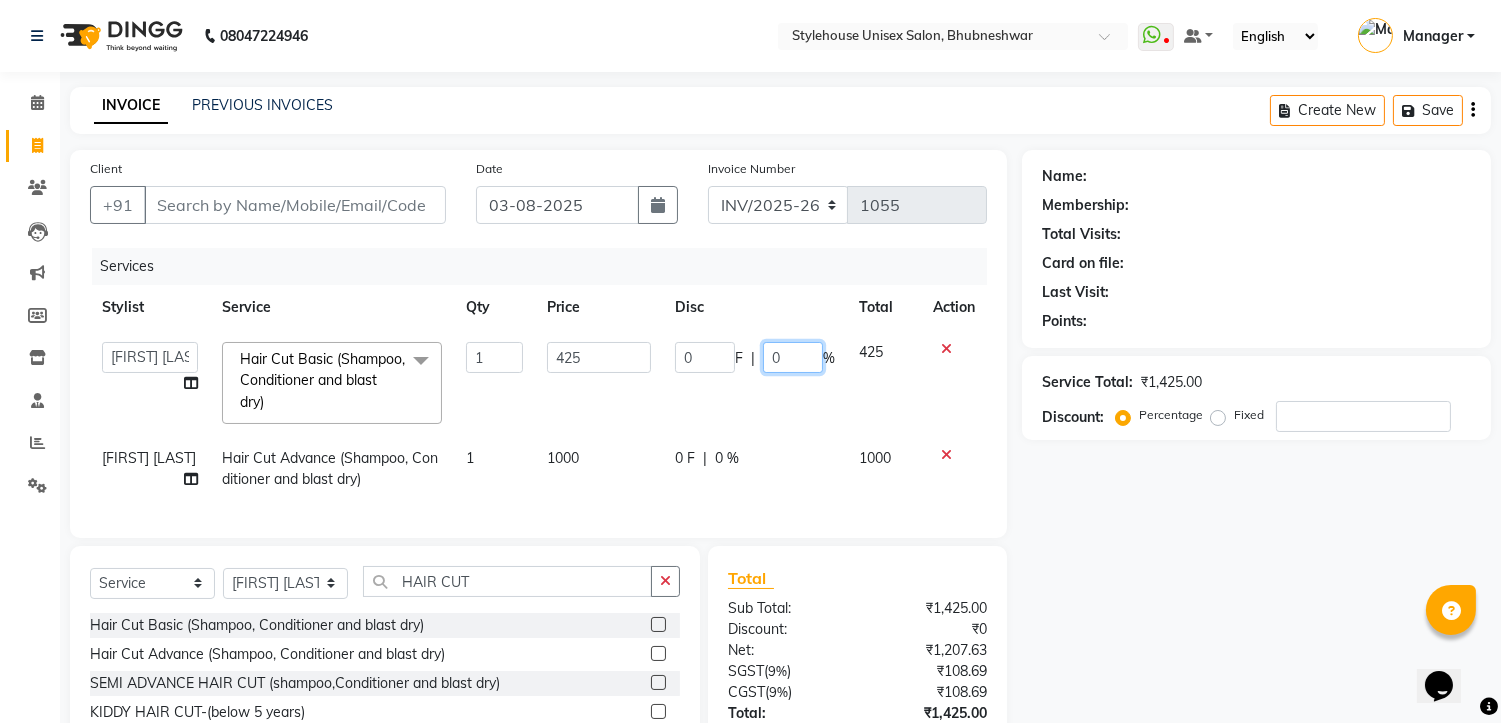 drag, startPoint x: 785, startPoint y: 363, endPoint x: 786, endPoint y: 346, distance: 17.029387 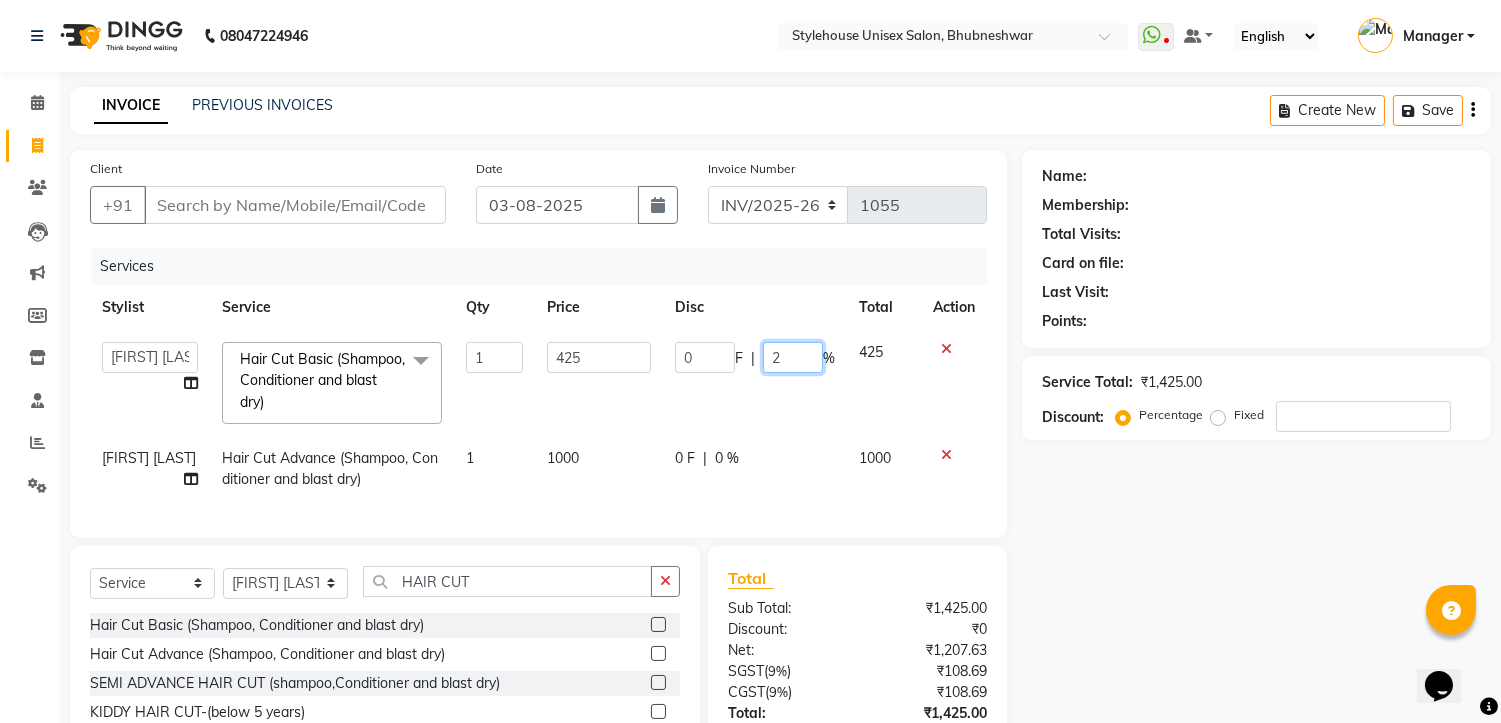 type on "20" 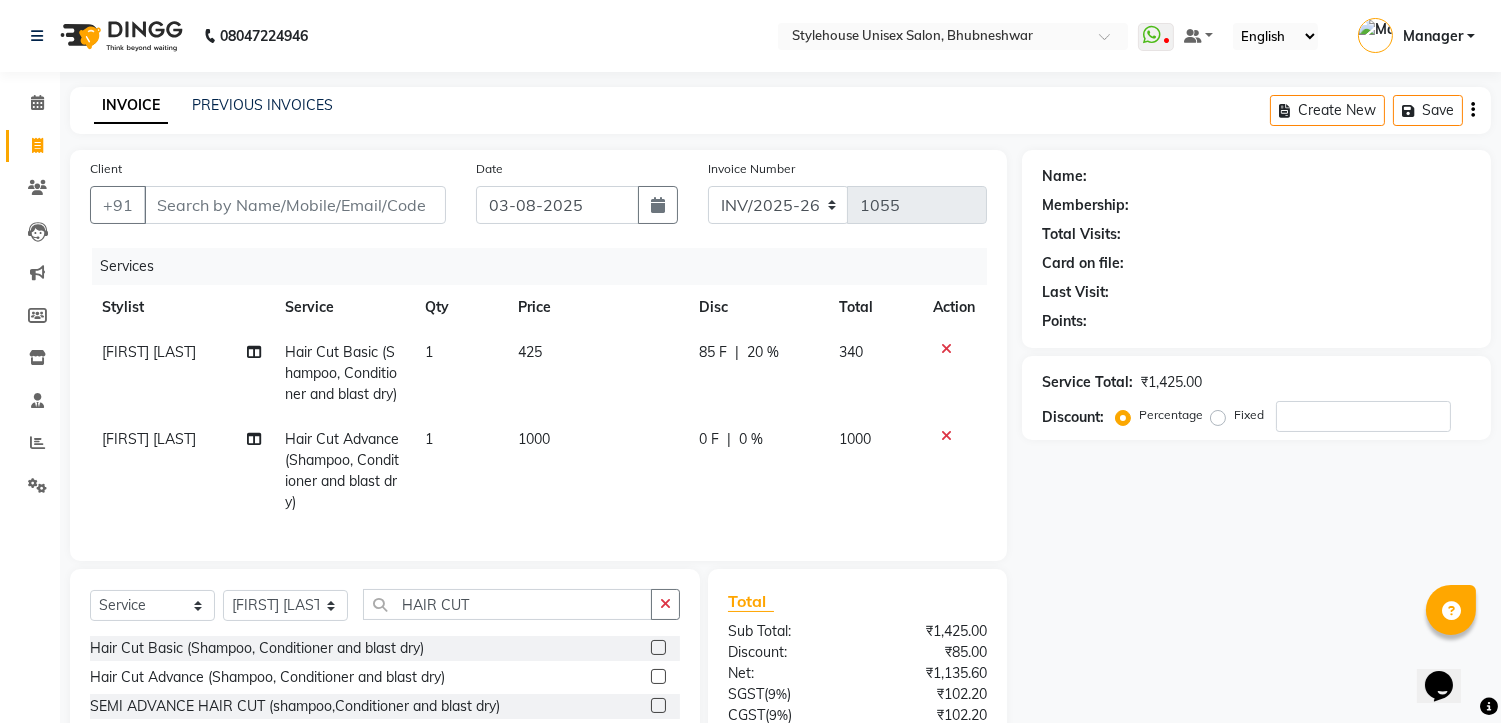 click on "Name: Membership: Total Visits: Card on file: Last Visit:  Points:  Service Total:  ₹1,425.00  Discount:  Percentage   Fixed" 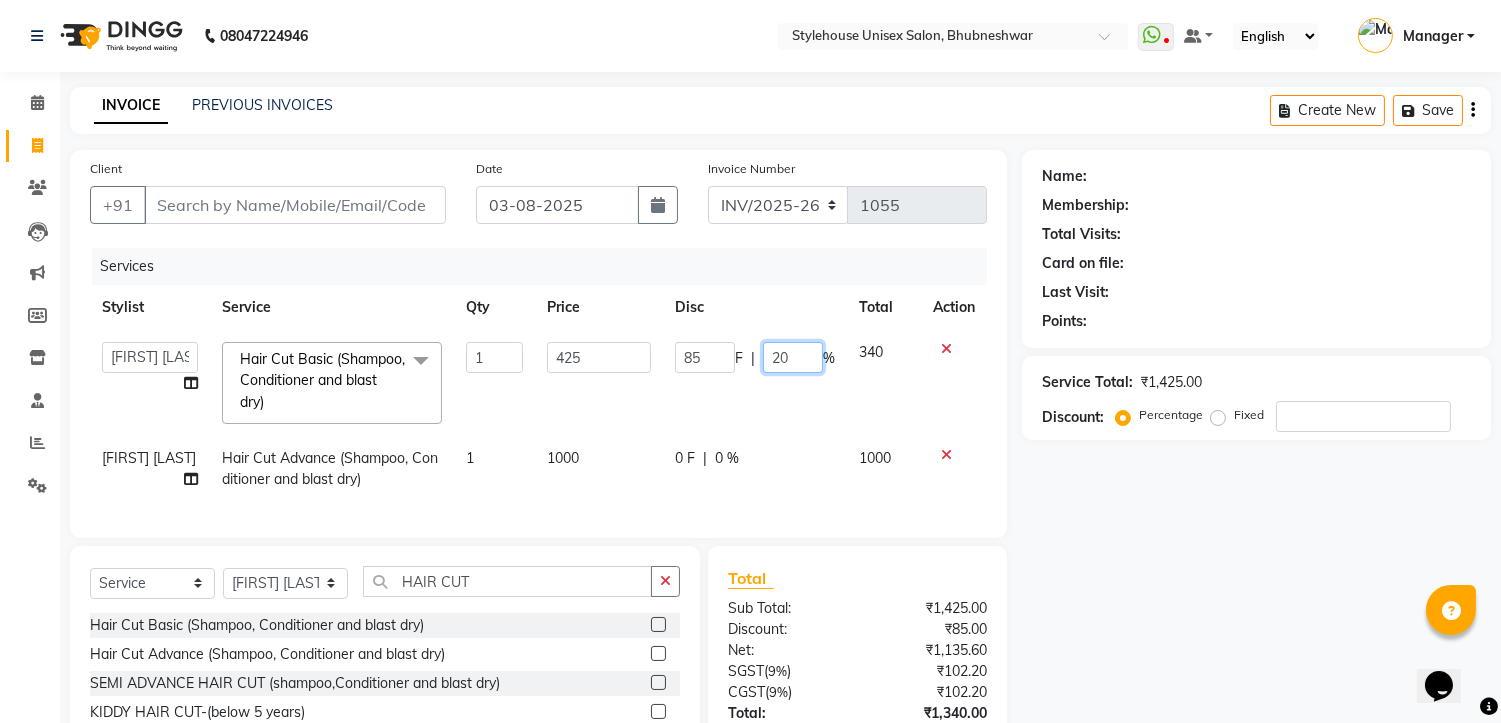 click on "20" 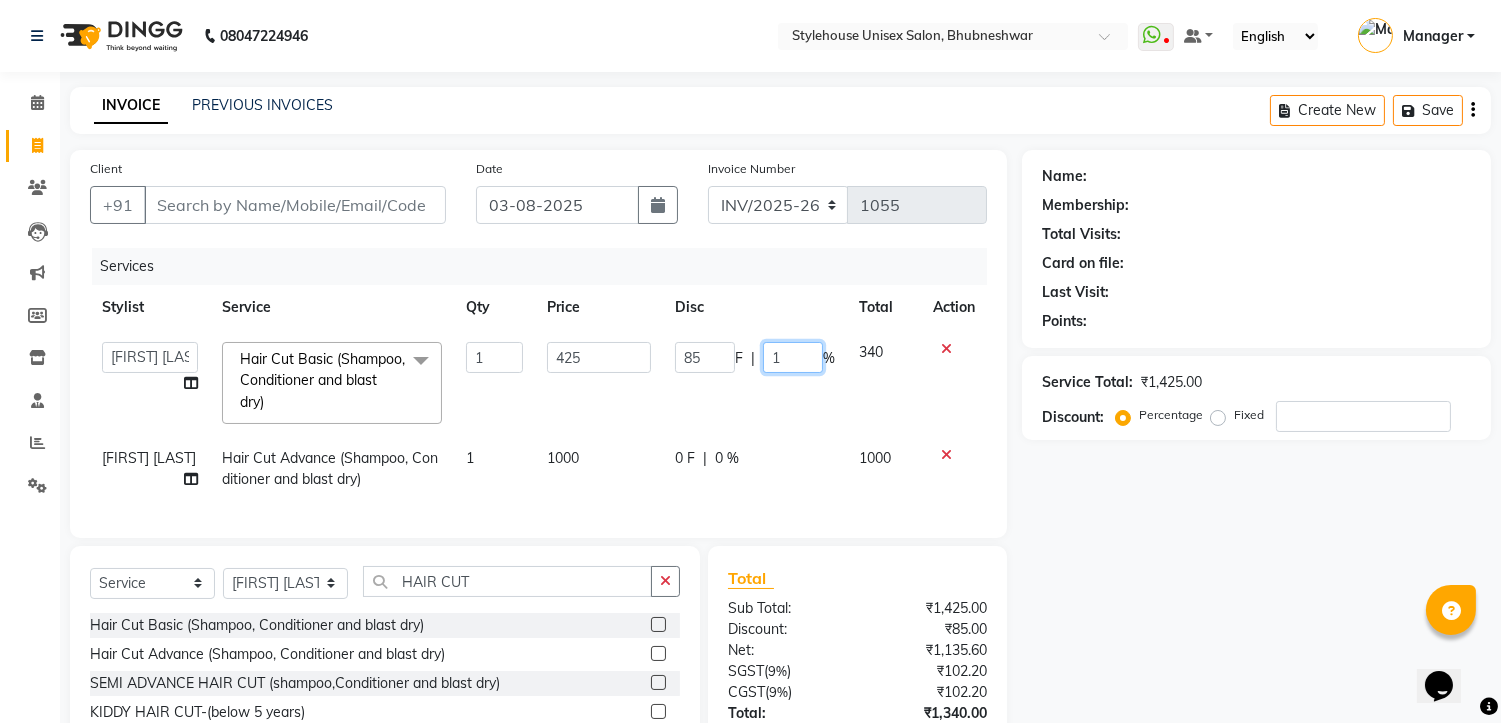 type on "10" 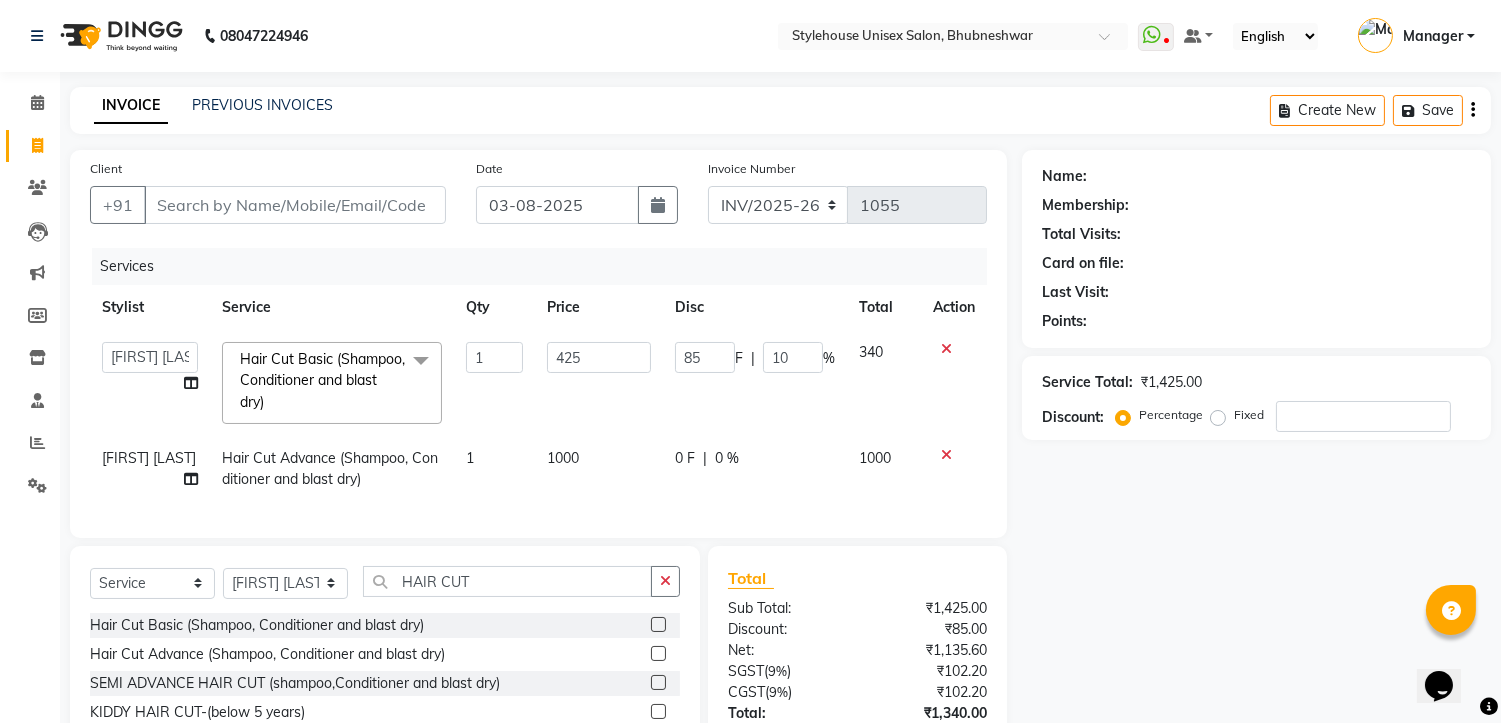 click on "Name: Membership: Total Visits: Card on file: Last Visit:  Points:  Service Total:  ₹1,425.00  Discount:  Percentage   Fixed" 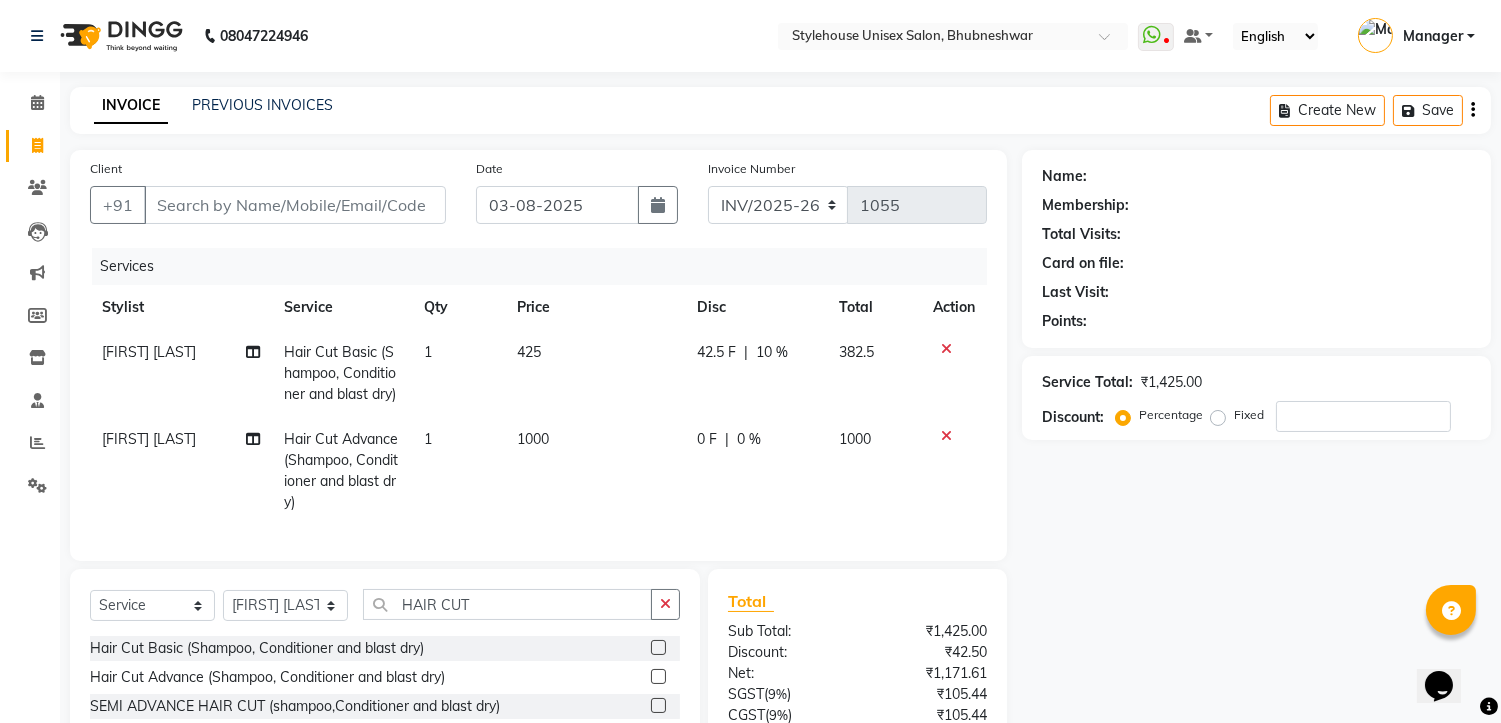 click on "Name: Membership: Total Visits: Card on file: Last Visit:  Points:  Service Total:  ₹1,425.00  Discount:  Percentage   Fixed" 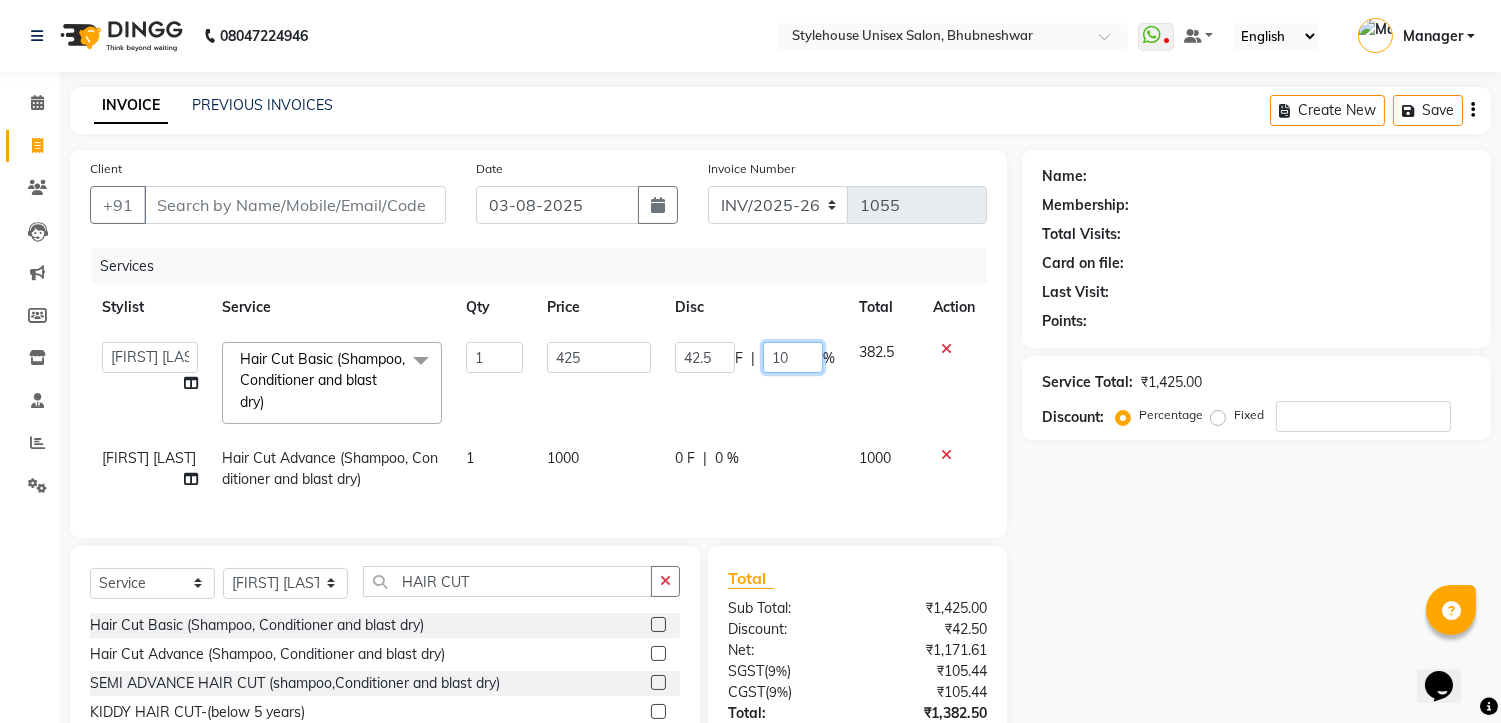 click on "10" 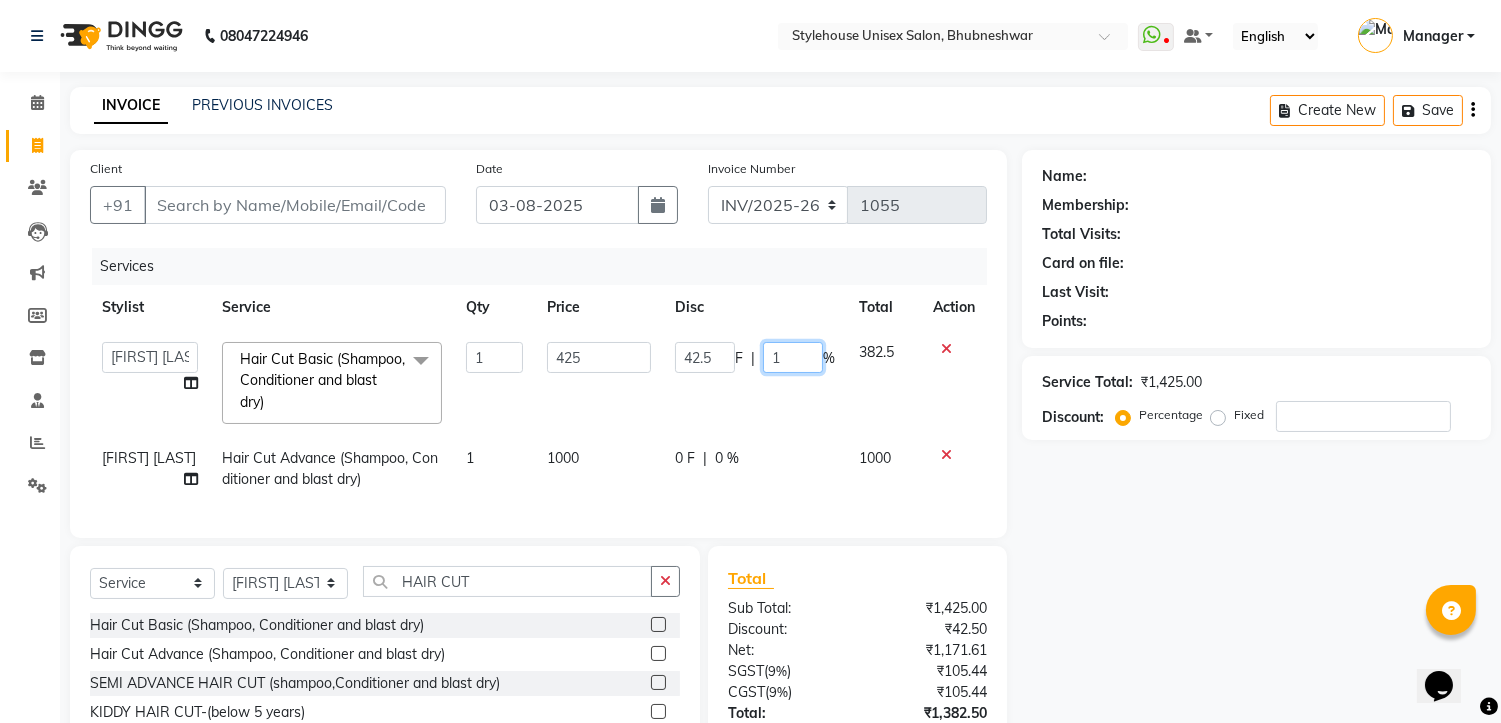 type 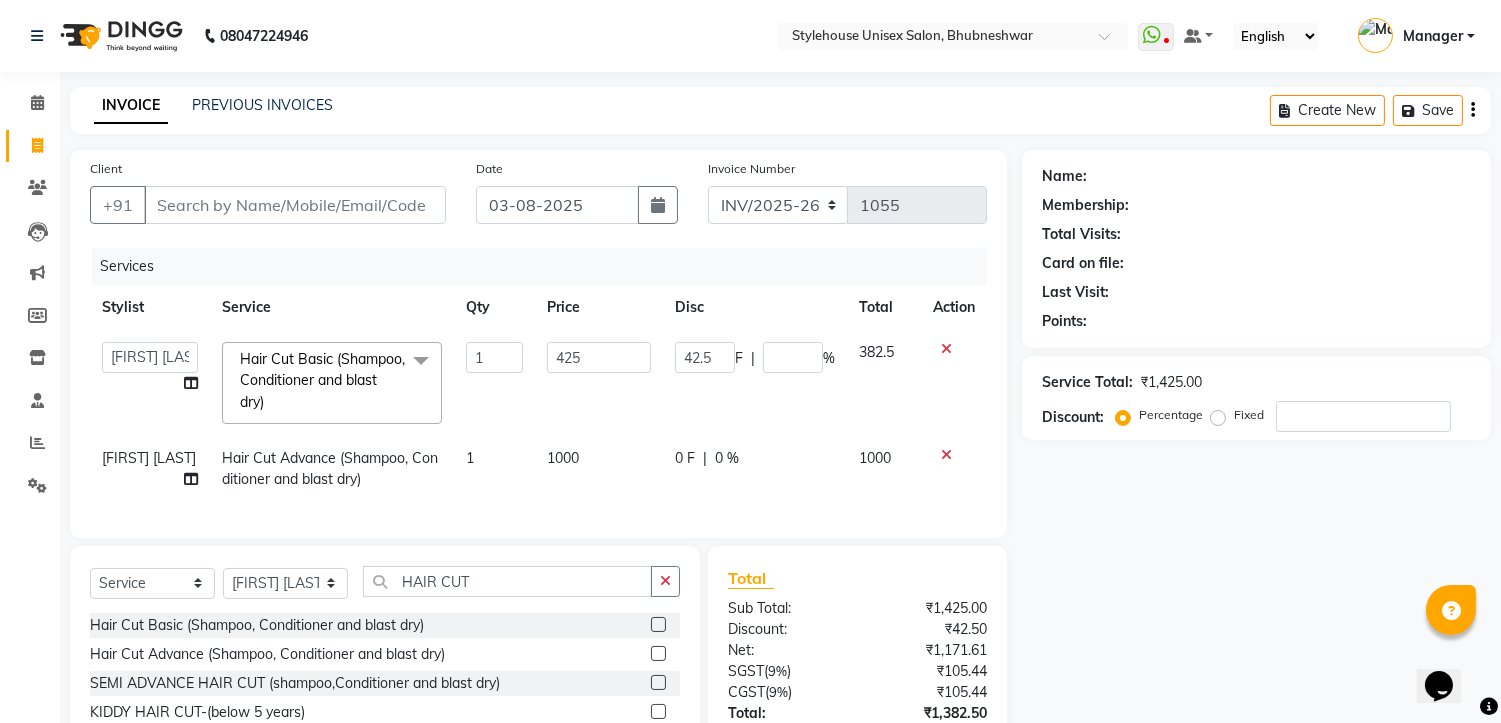 click on "Name: Membership: Total Visits: Card on file: Last Visit:  Points:  Service Total:  ₹1,425.00  Discount:  Percentage   Fixed" 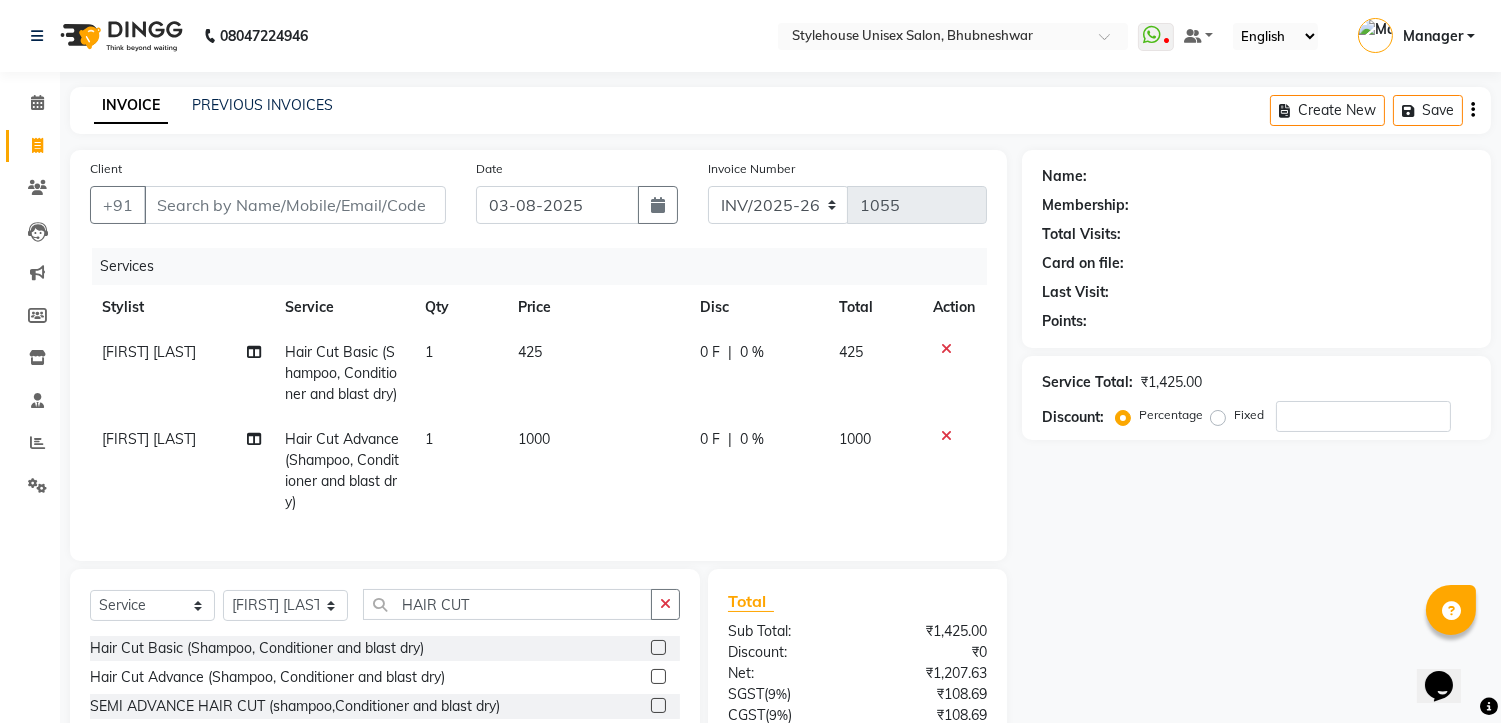click on "0 F" 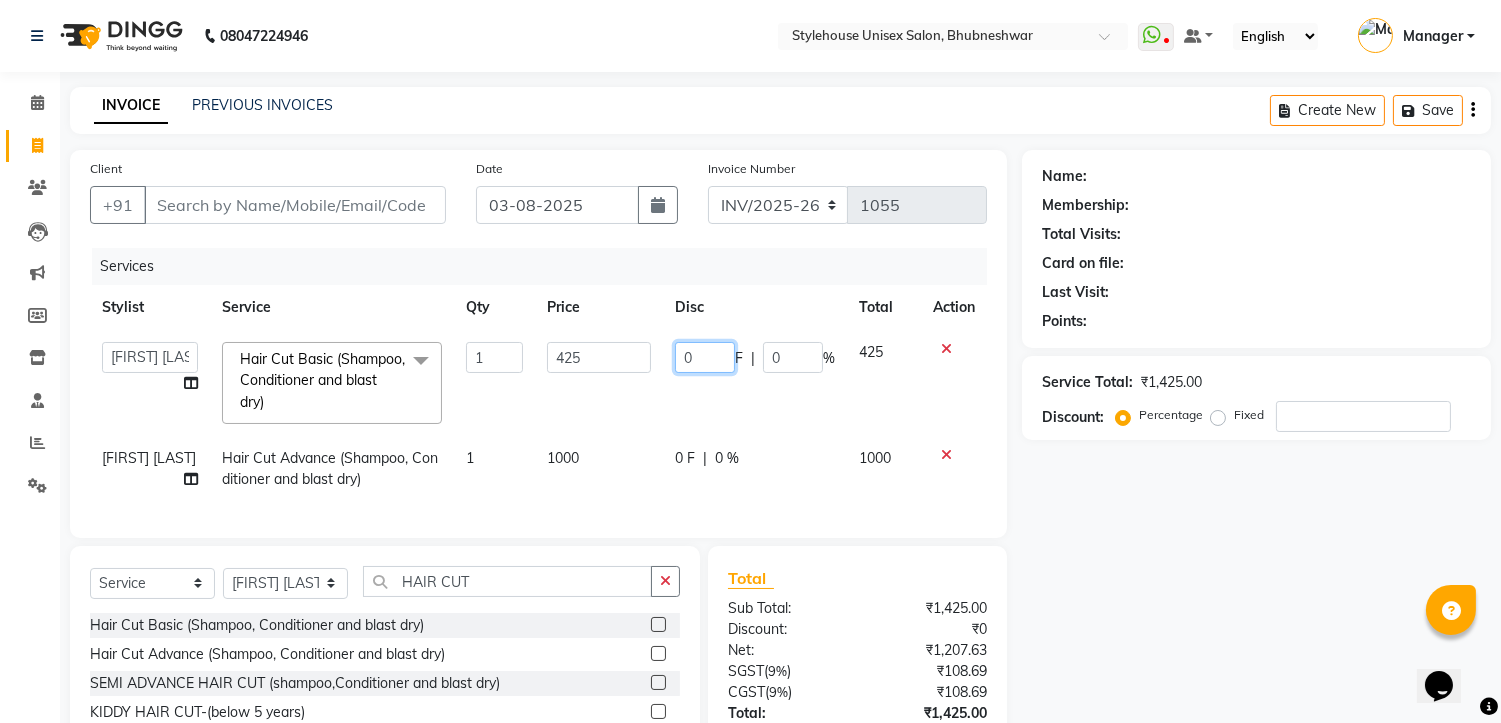 click on "0" 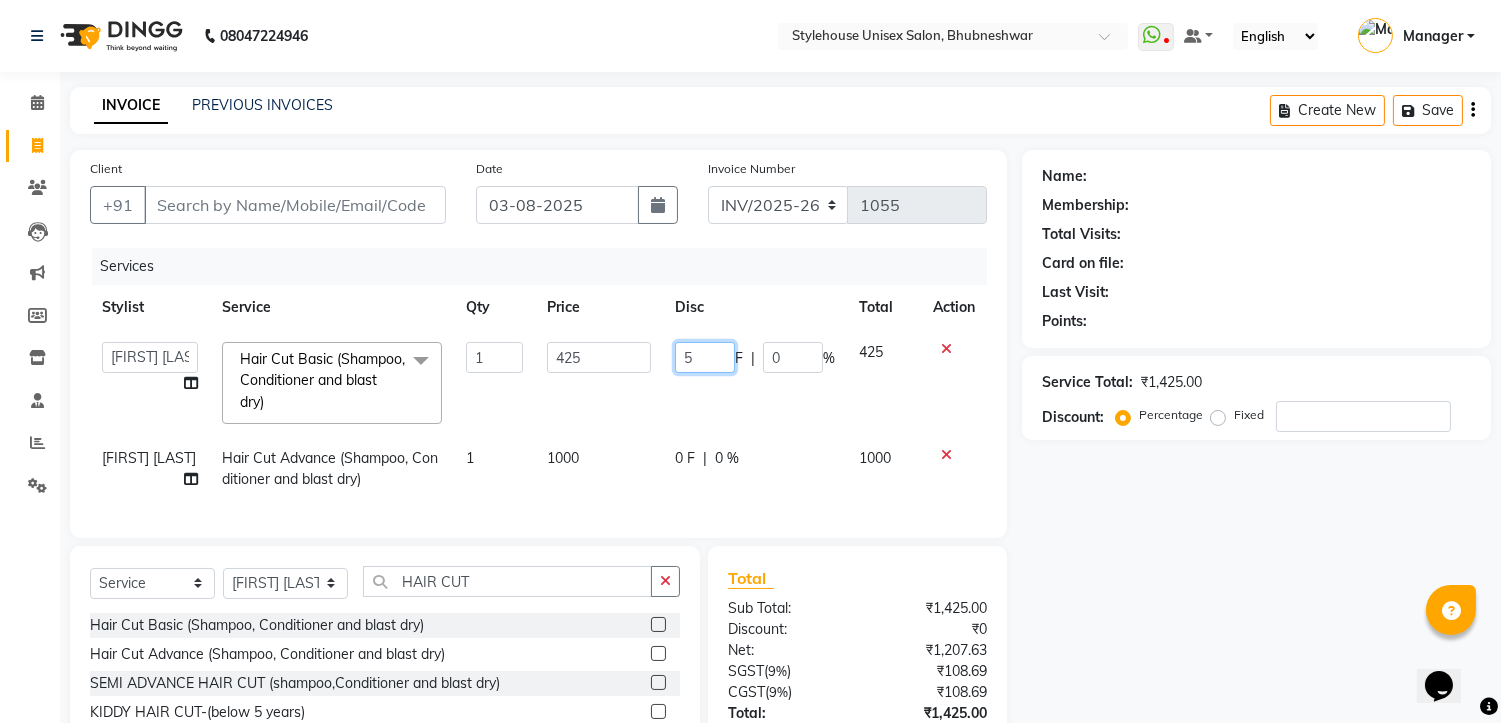 type on "50" 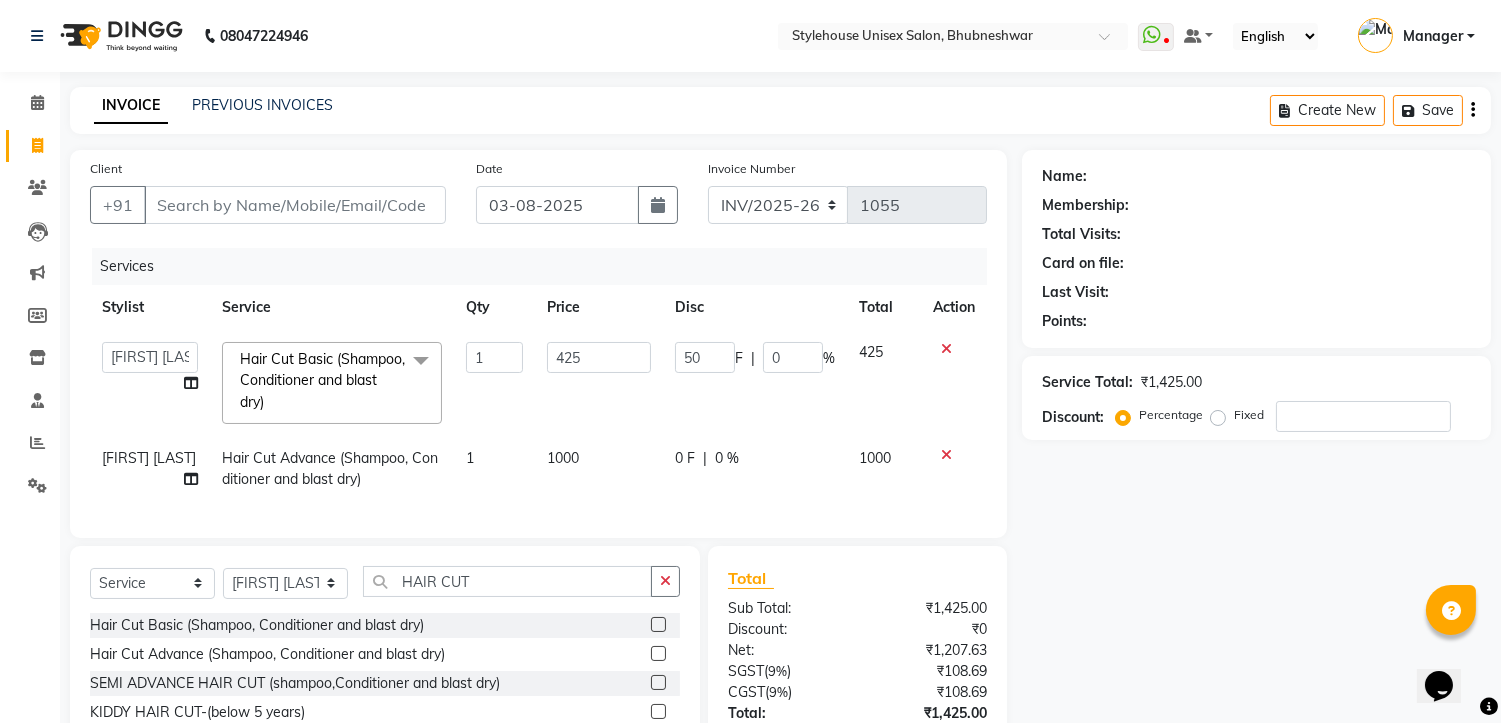 click on "Name: Membership: Total Visits: Card on file: Last Visit:  Points:  Service Total:  ₹1,425.00  Discount:  Percentage   Fixed" 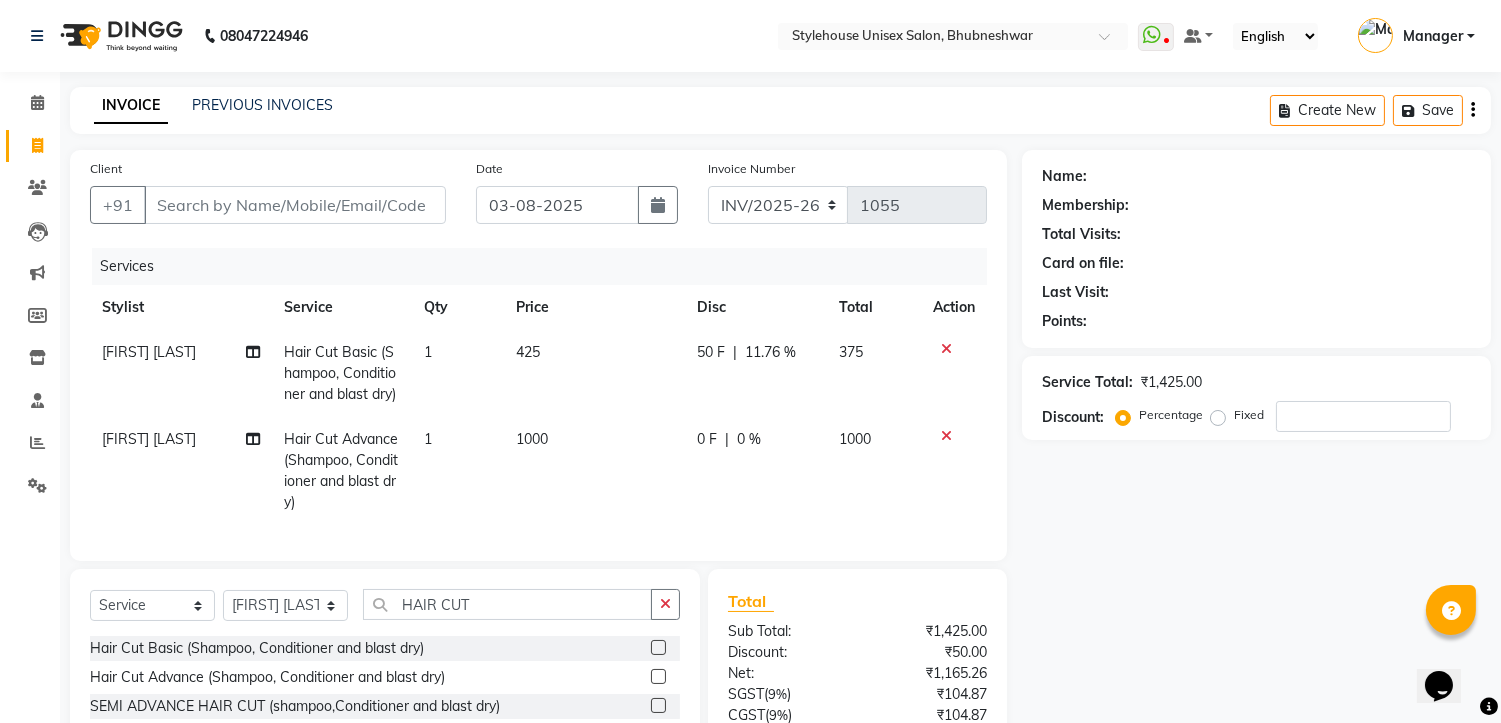 click on "0 F" 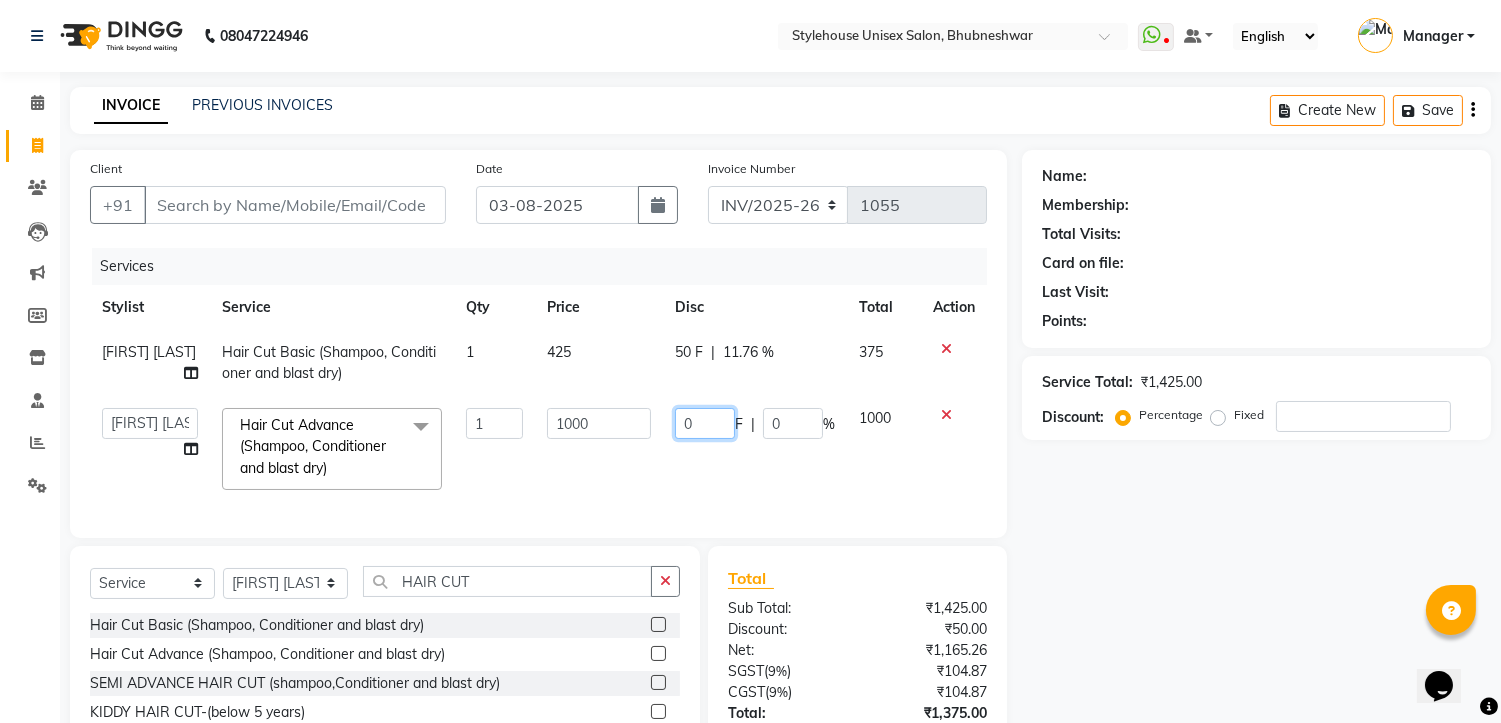 click on "0" 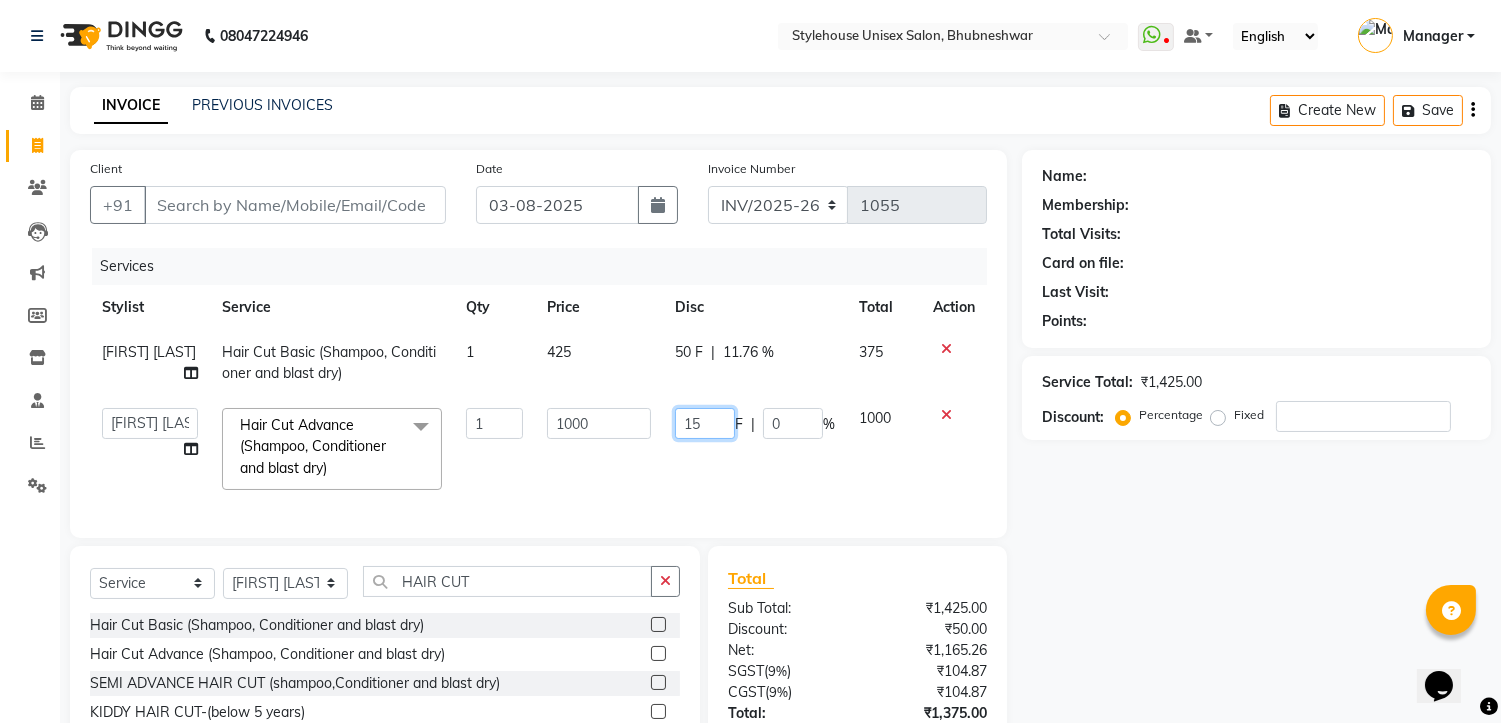 type on "150" 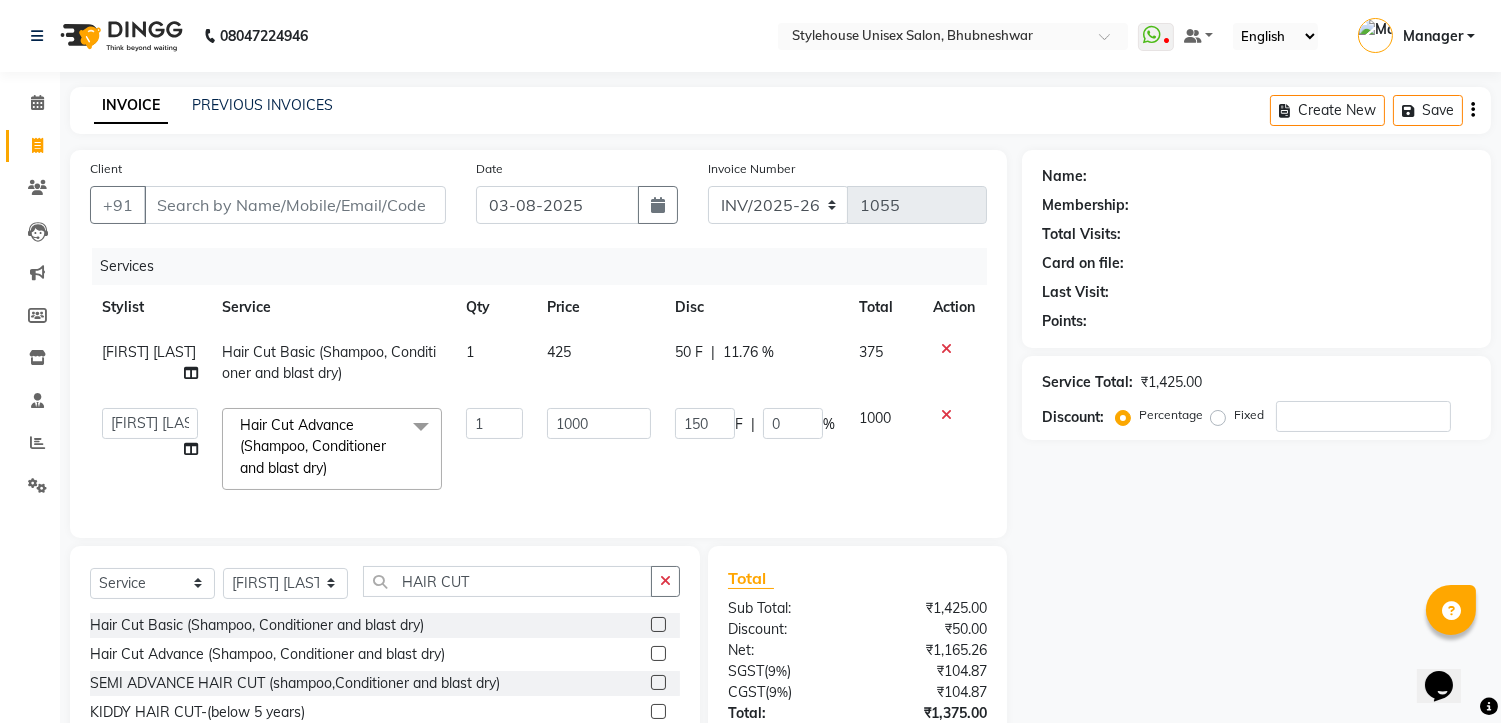 click on "Name: Membership: Total Visits: Card on file: Last Visit:  Points:  Service Total:  ₹1,425.00  Discount:  Percentage   Fixed" 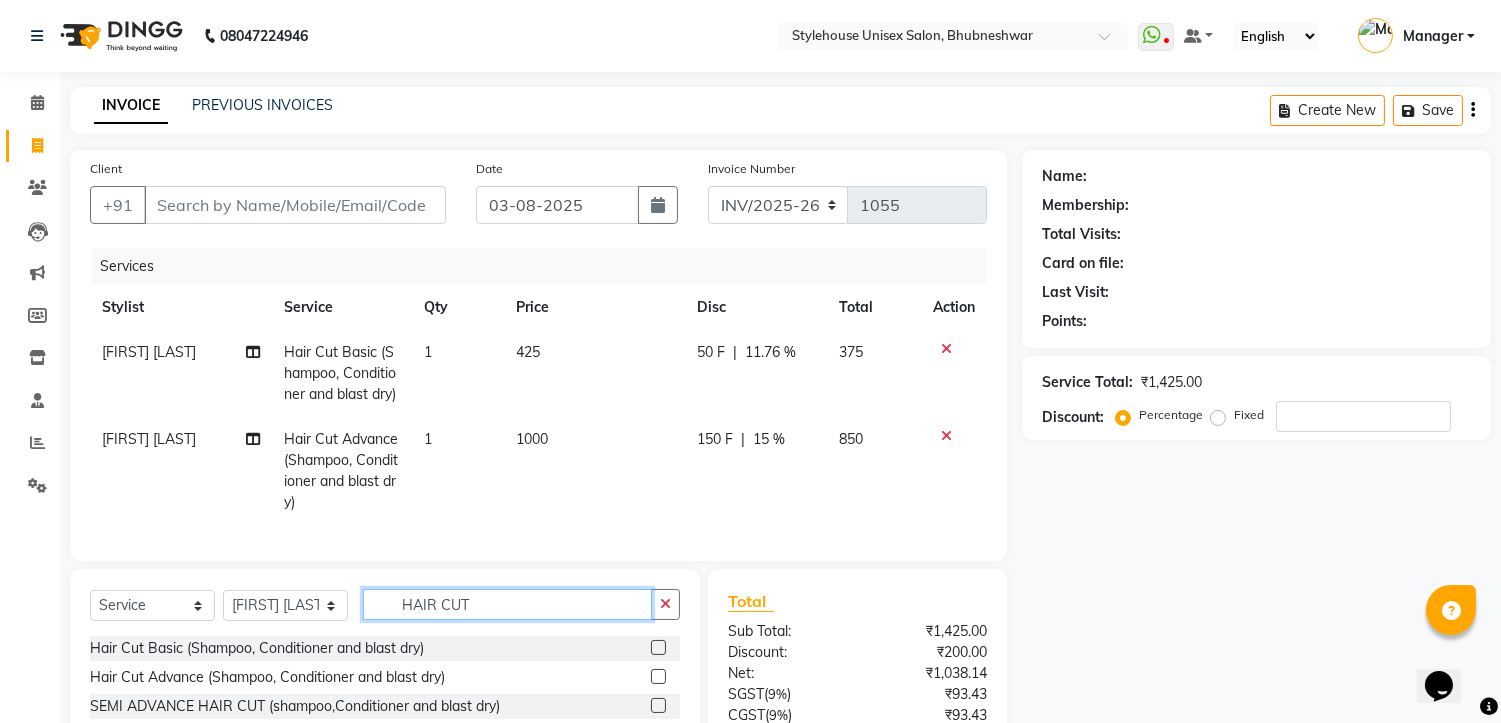 click on "HAIR CUT" 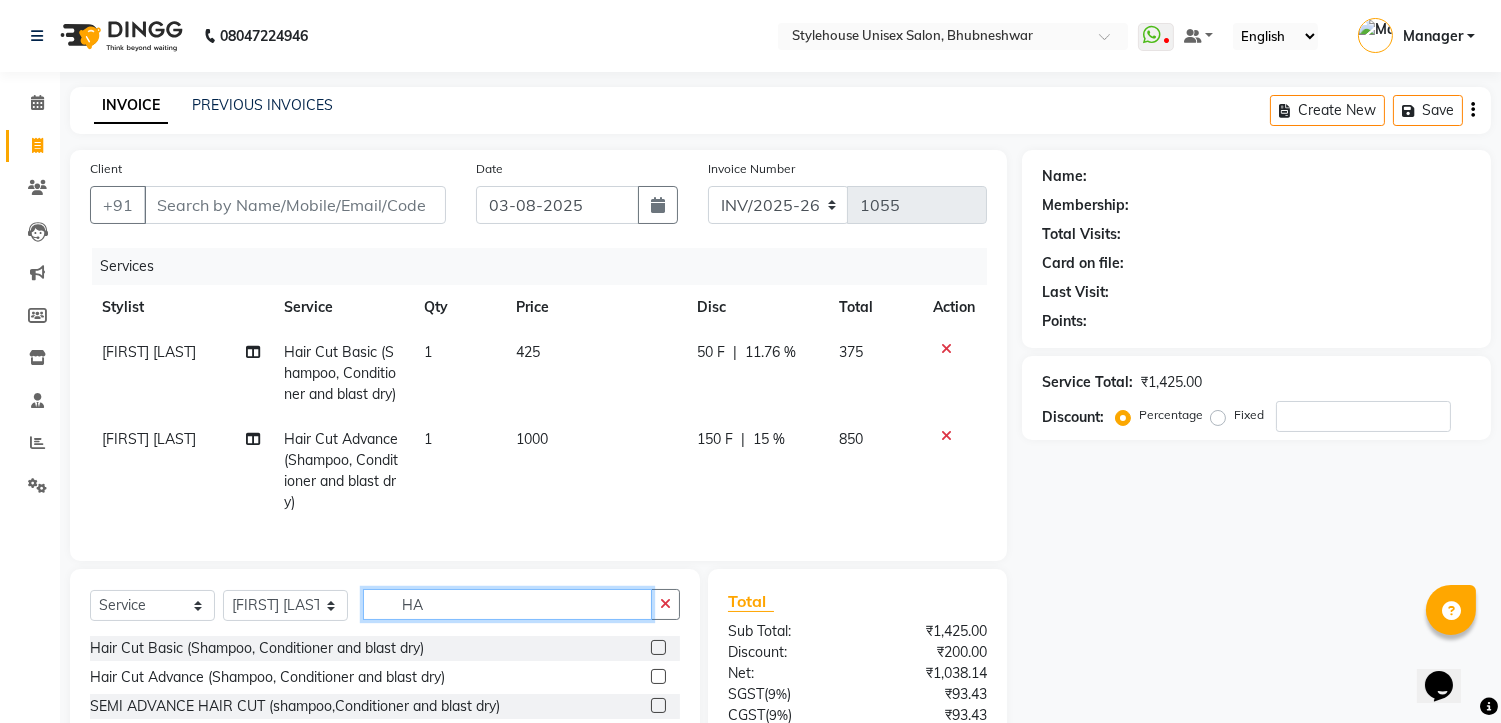 type on "H" 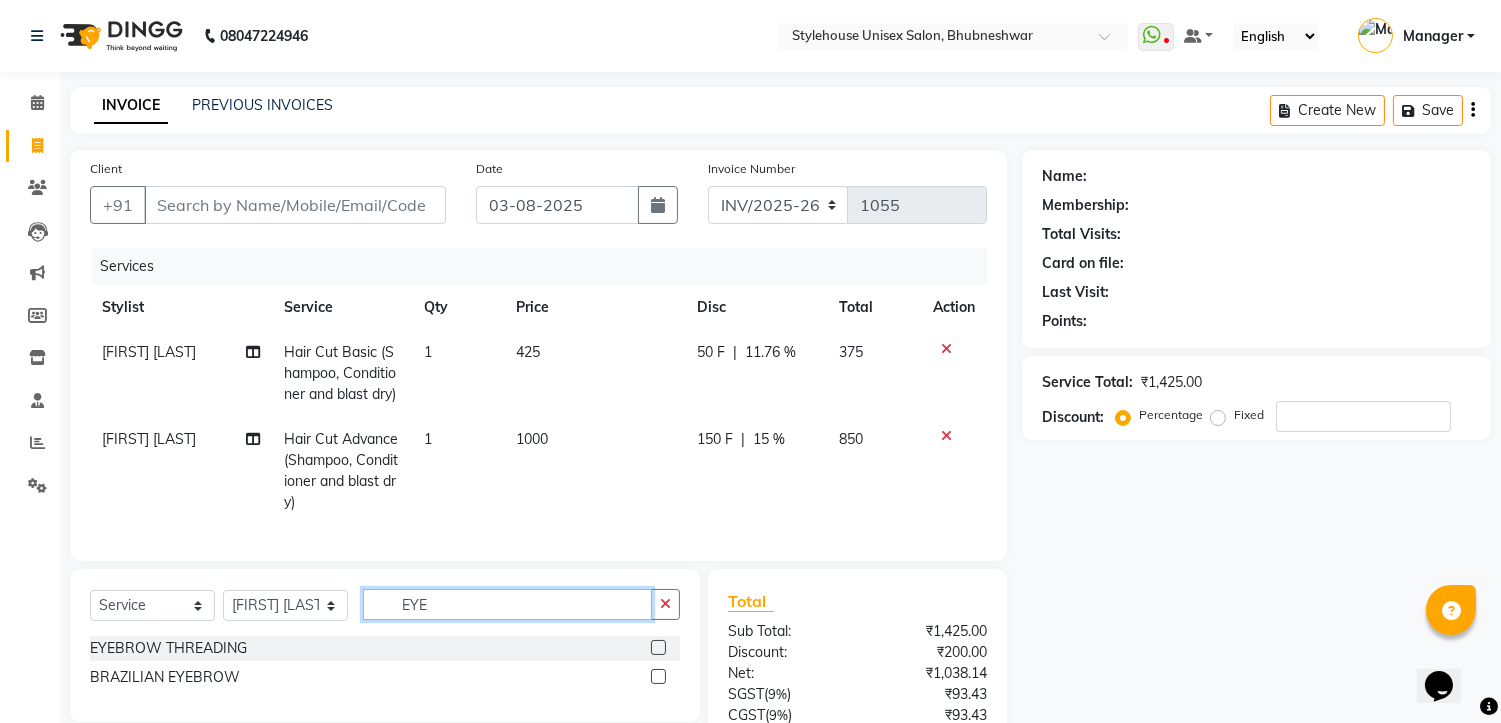 type on "EYE" 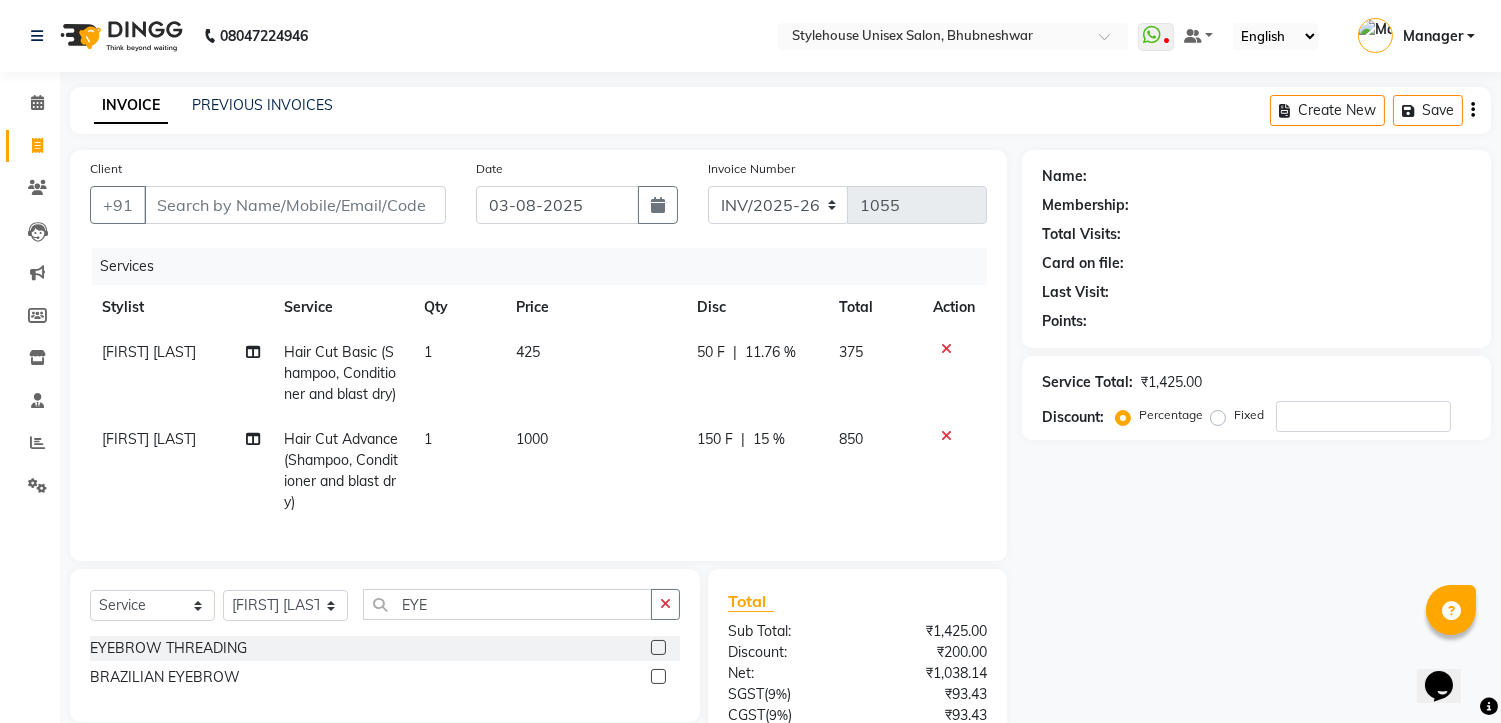 click 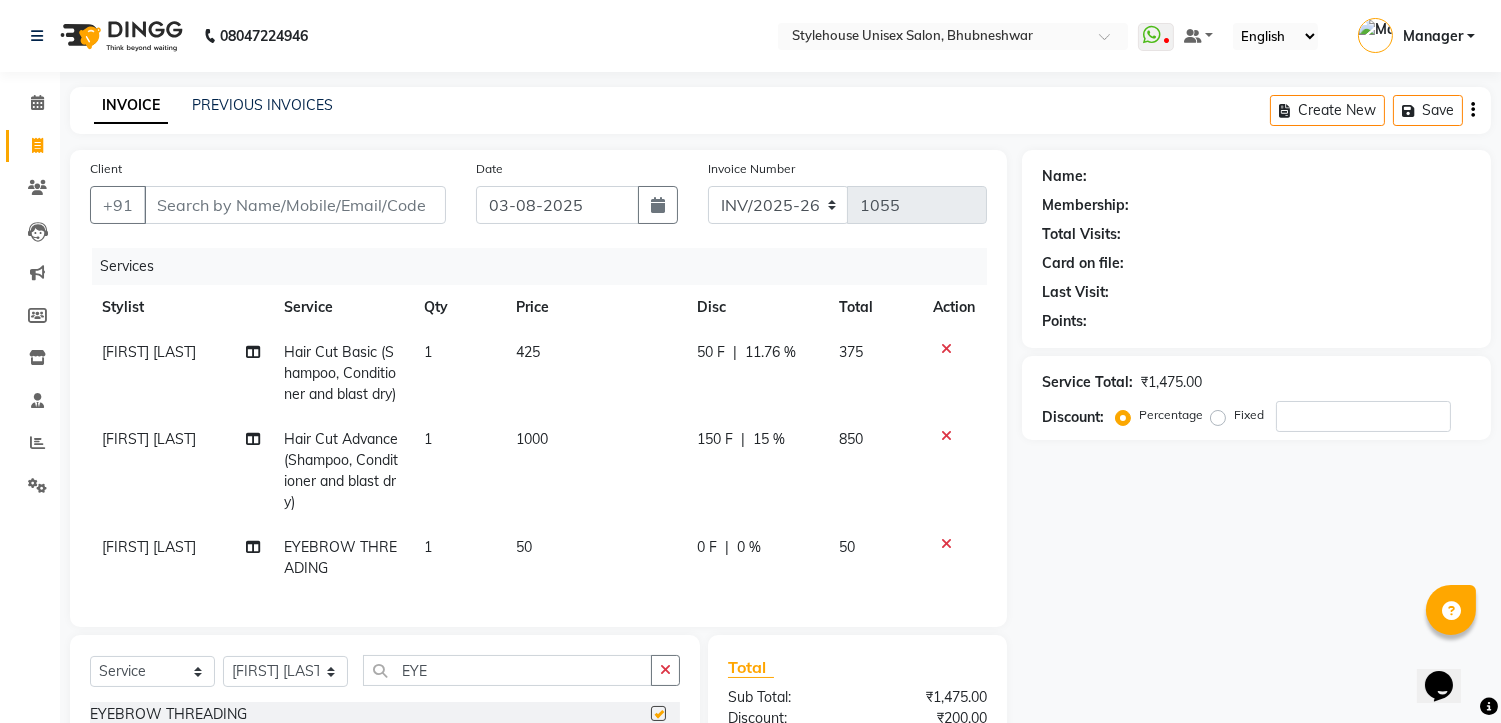 checkbox on "false" 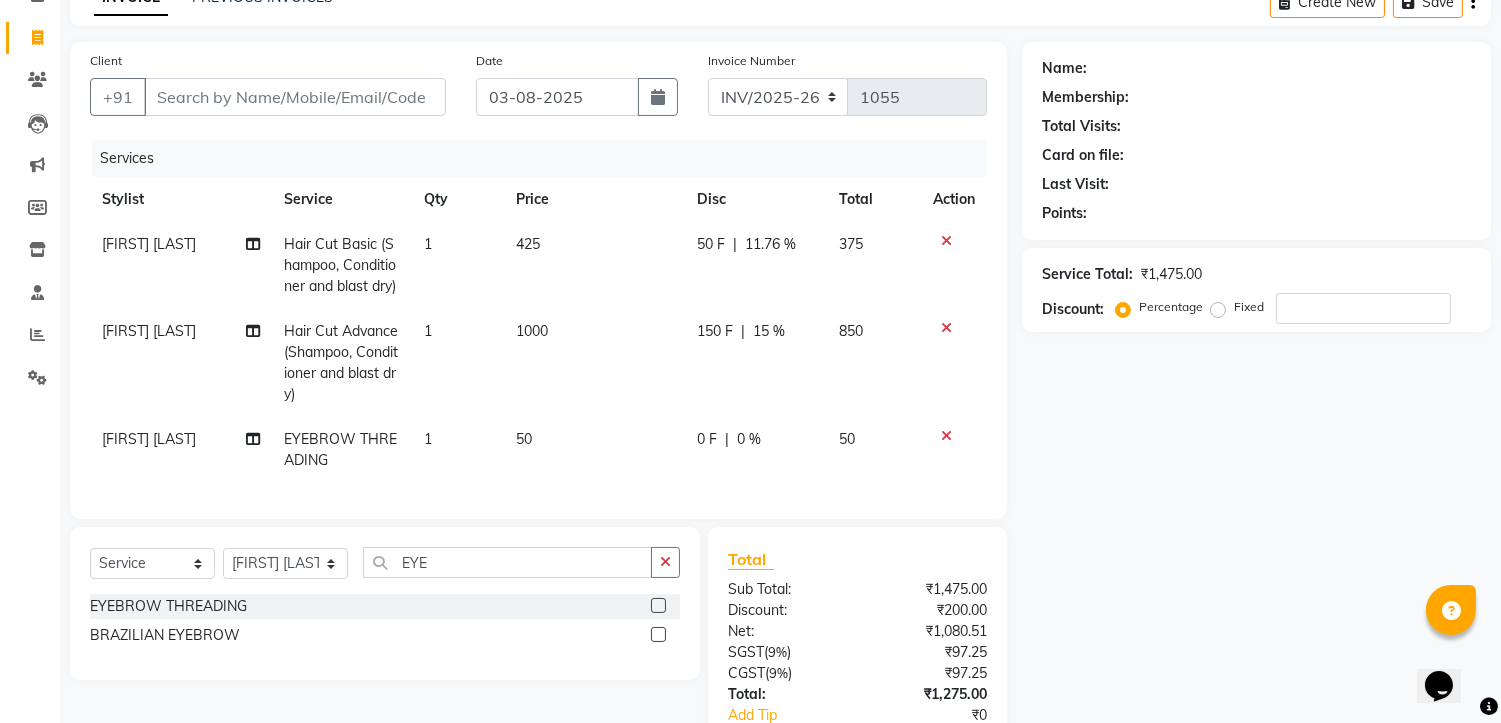 scroll, scrollTop: 252, scrollLeft: 0, axis: vertical 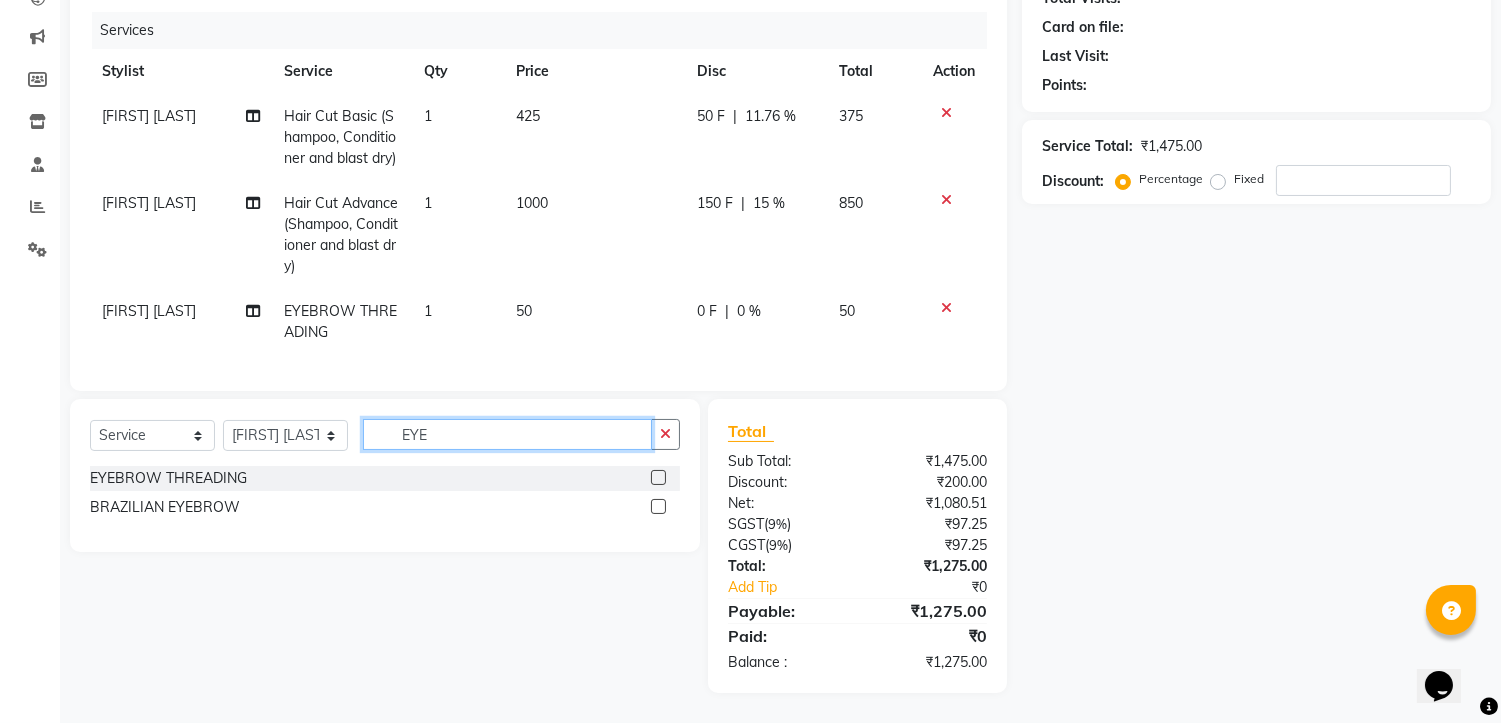 click on "EYE" 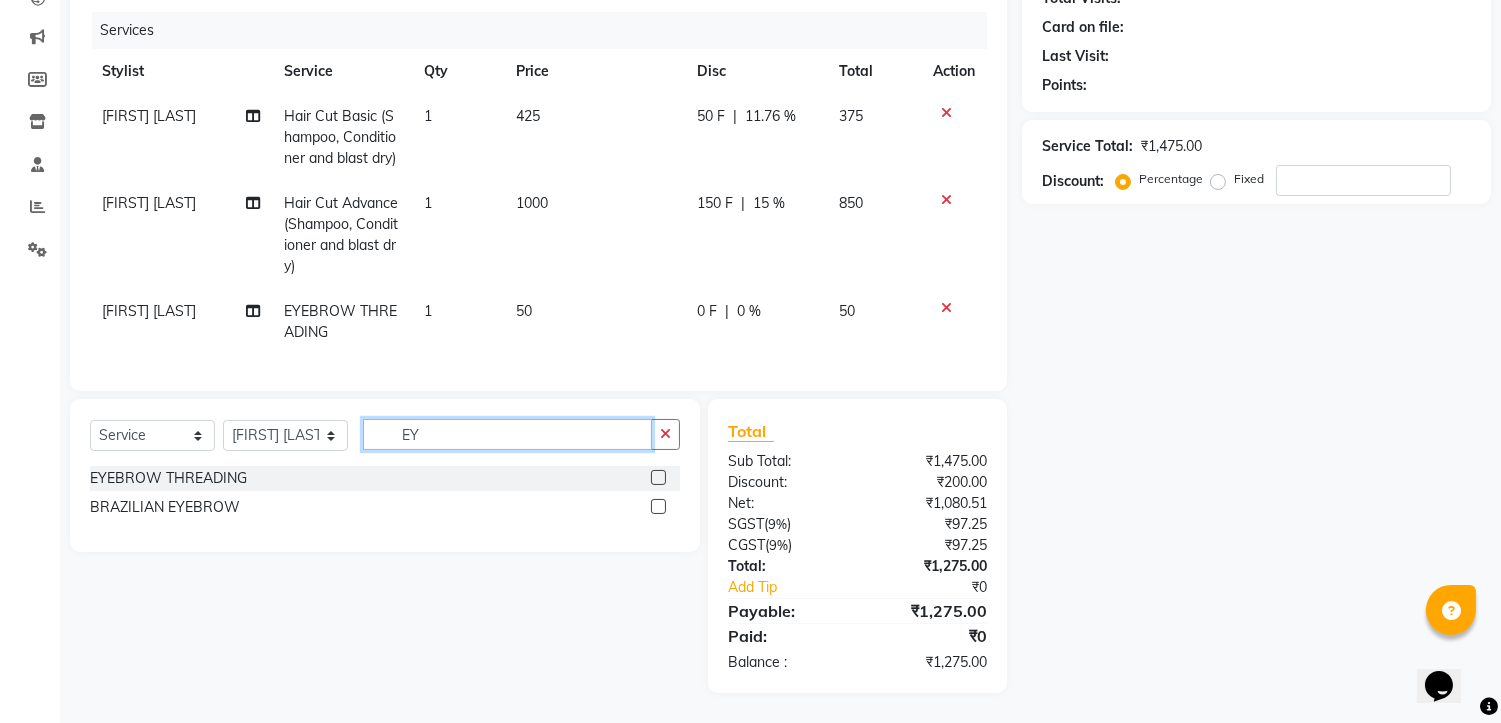 type on "E" 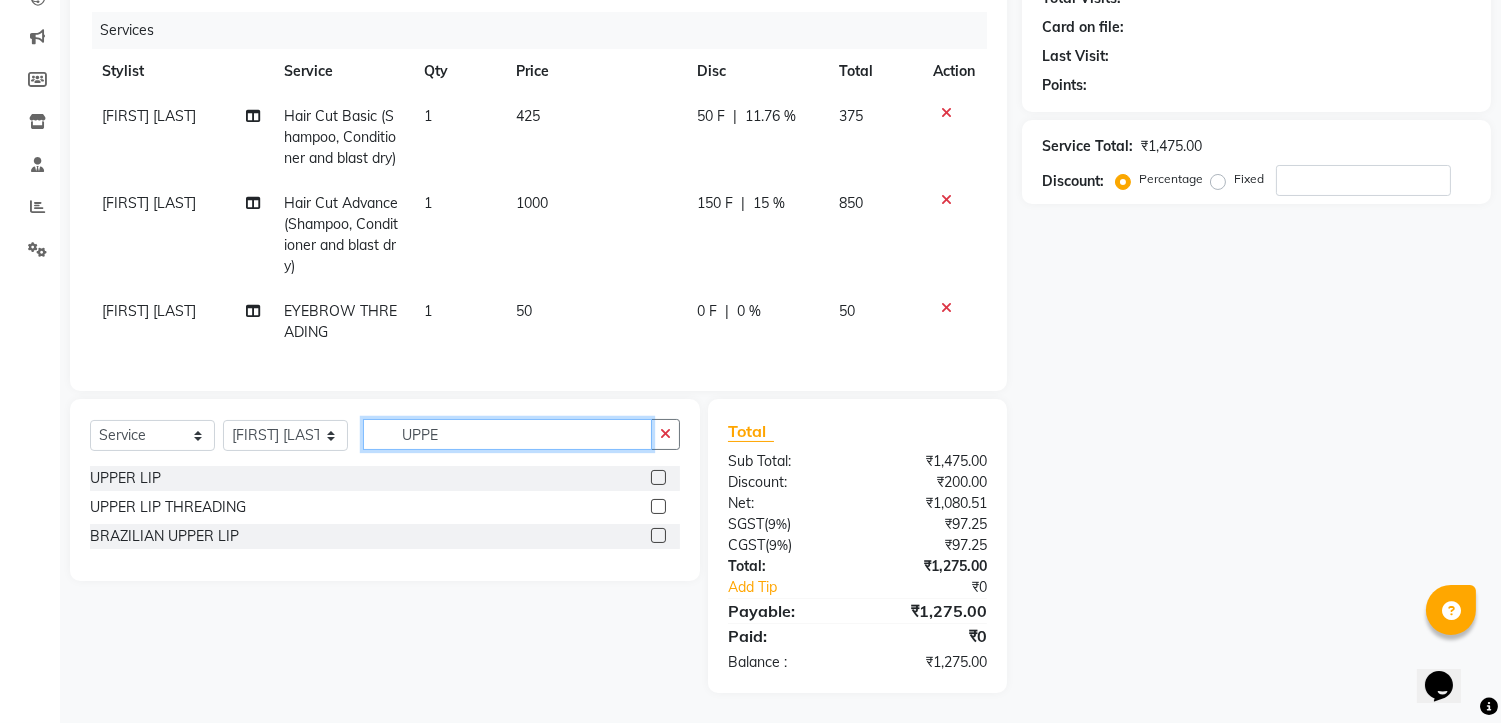 type on "UPPE" 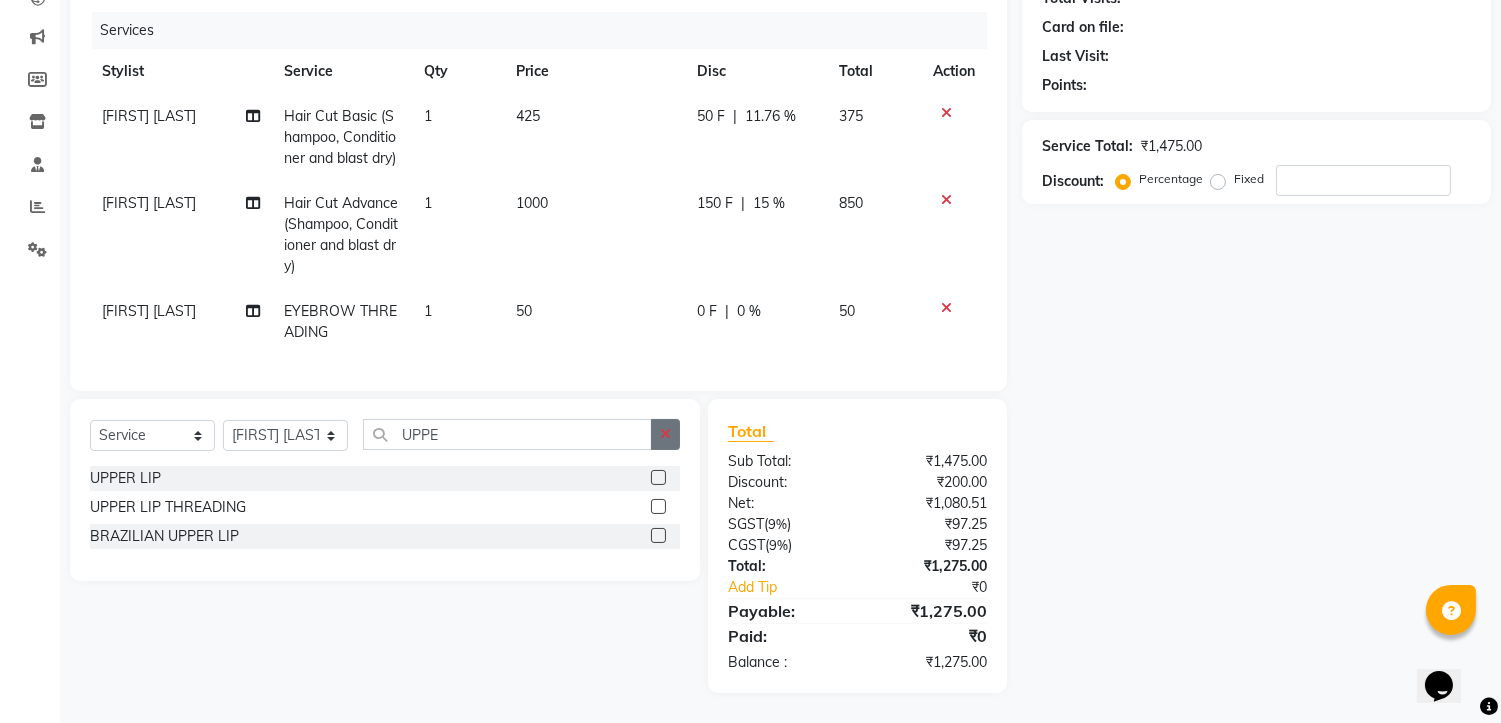 click 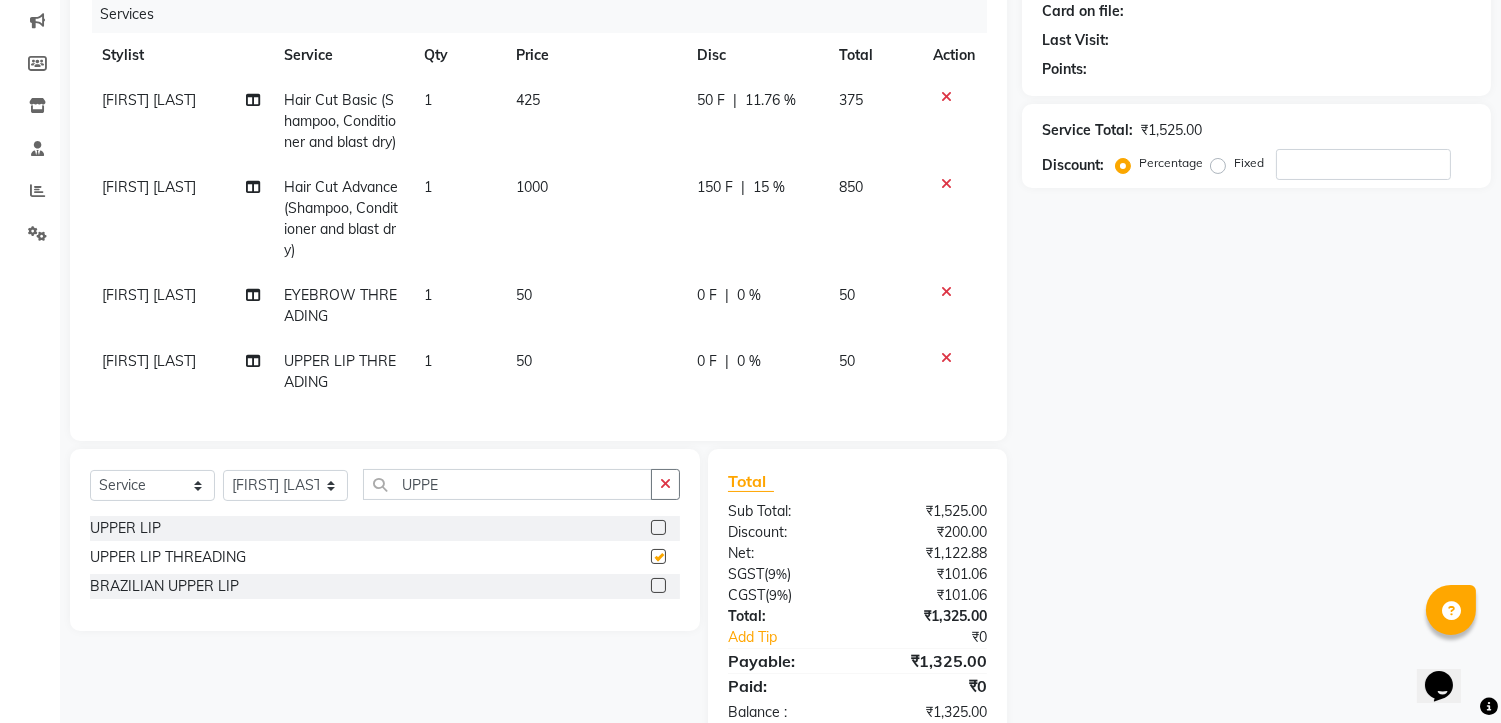 checkbox on "false" 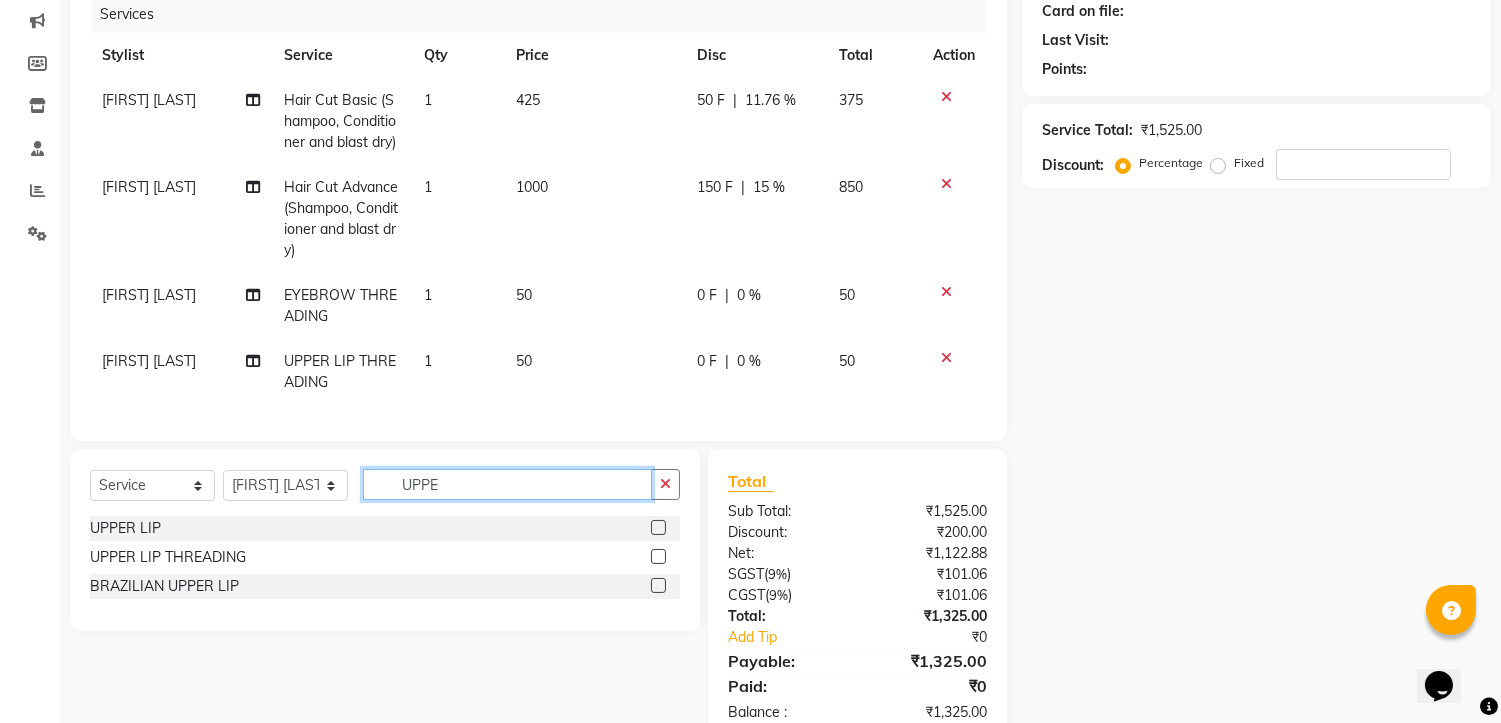 click on "UPPE" 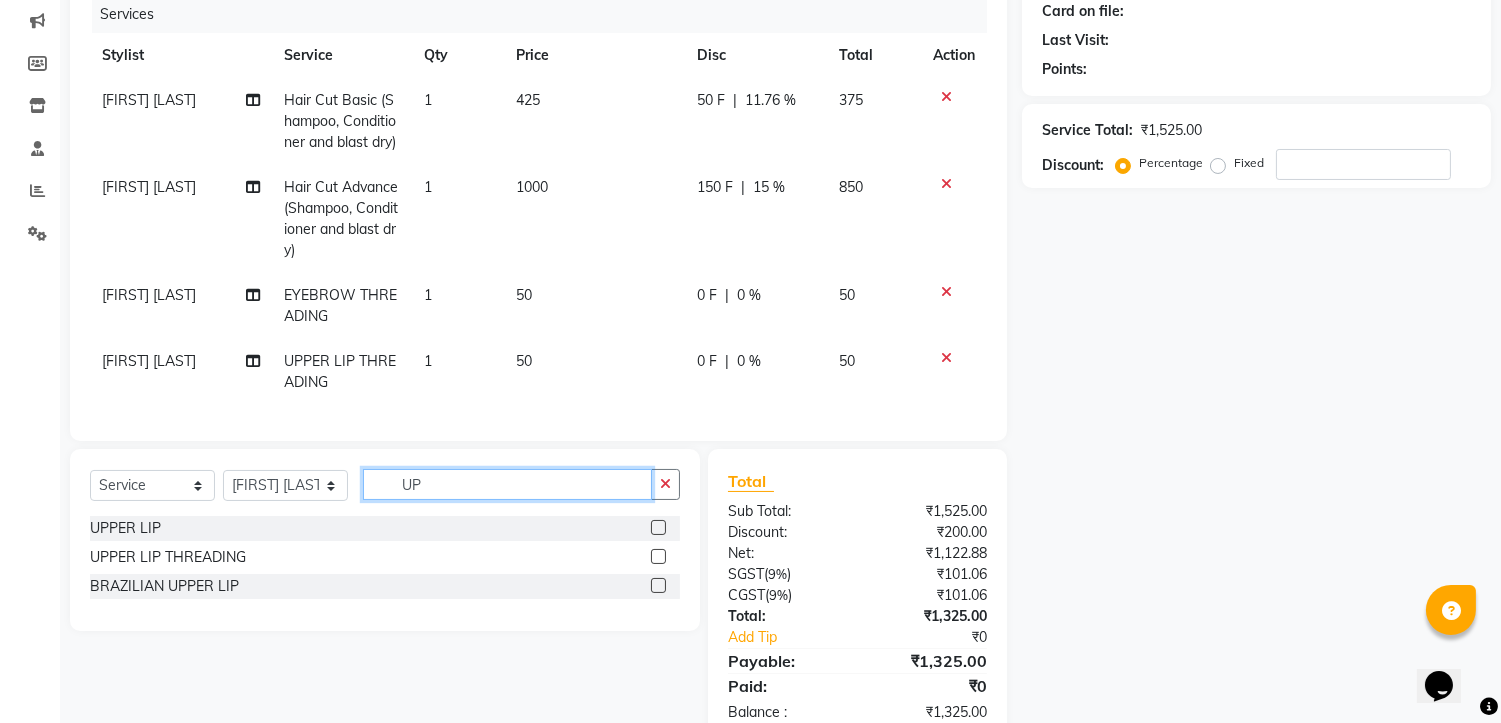 type on "U" 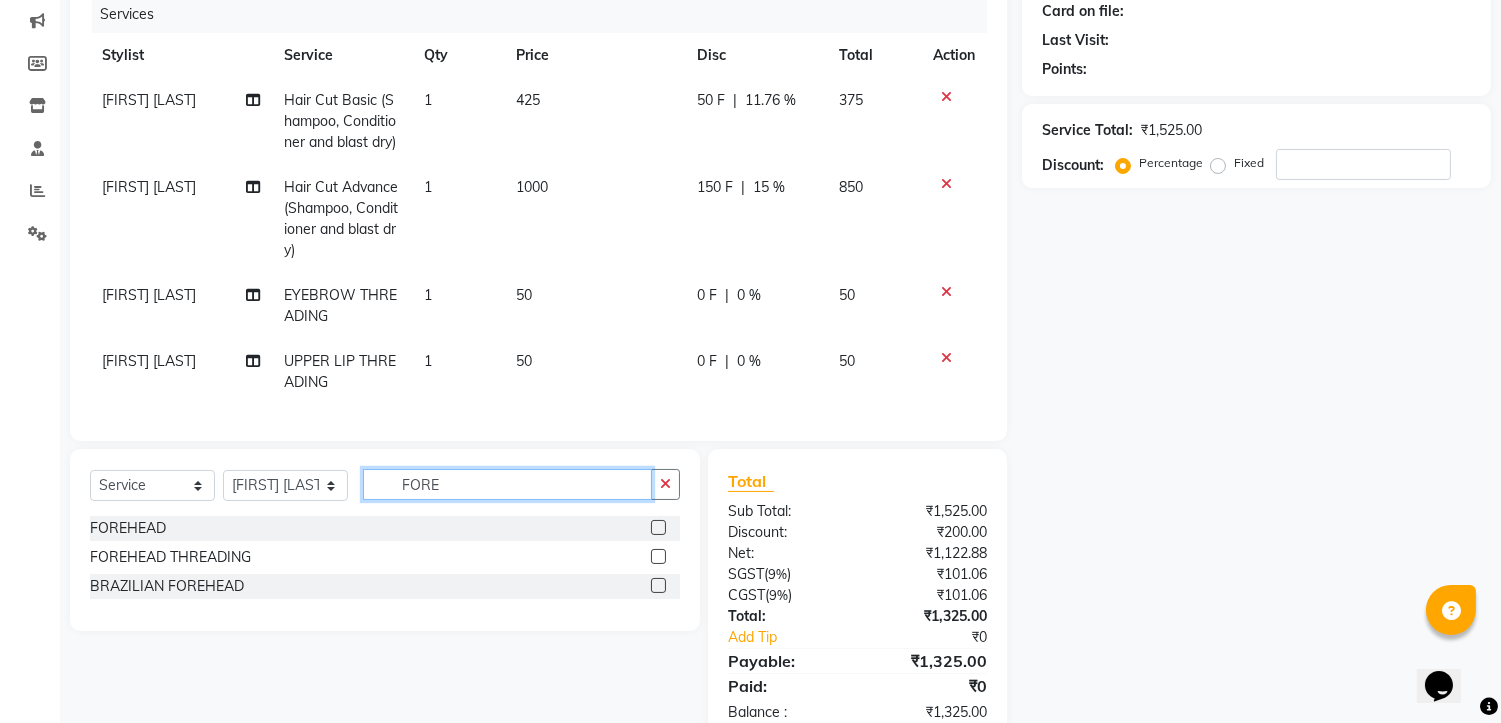 type on "FORE" 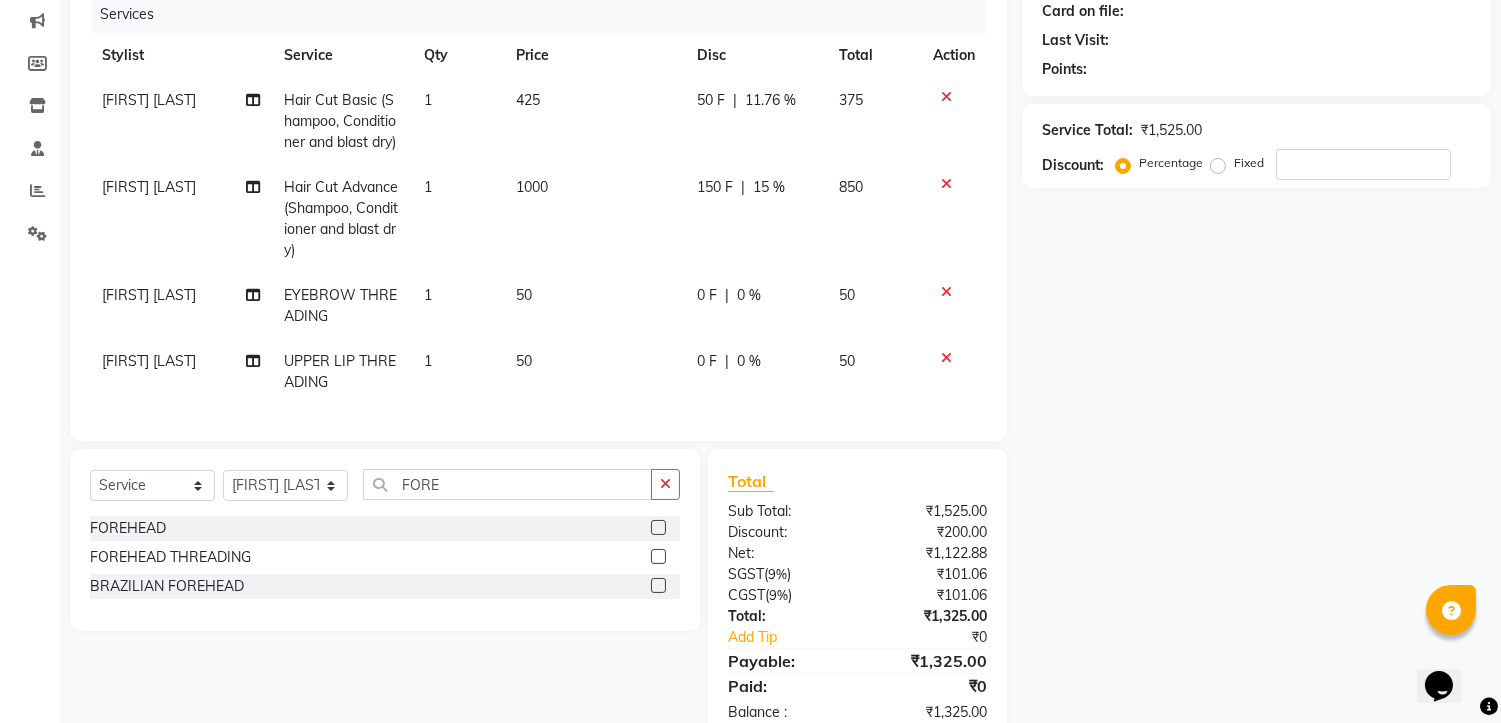 click 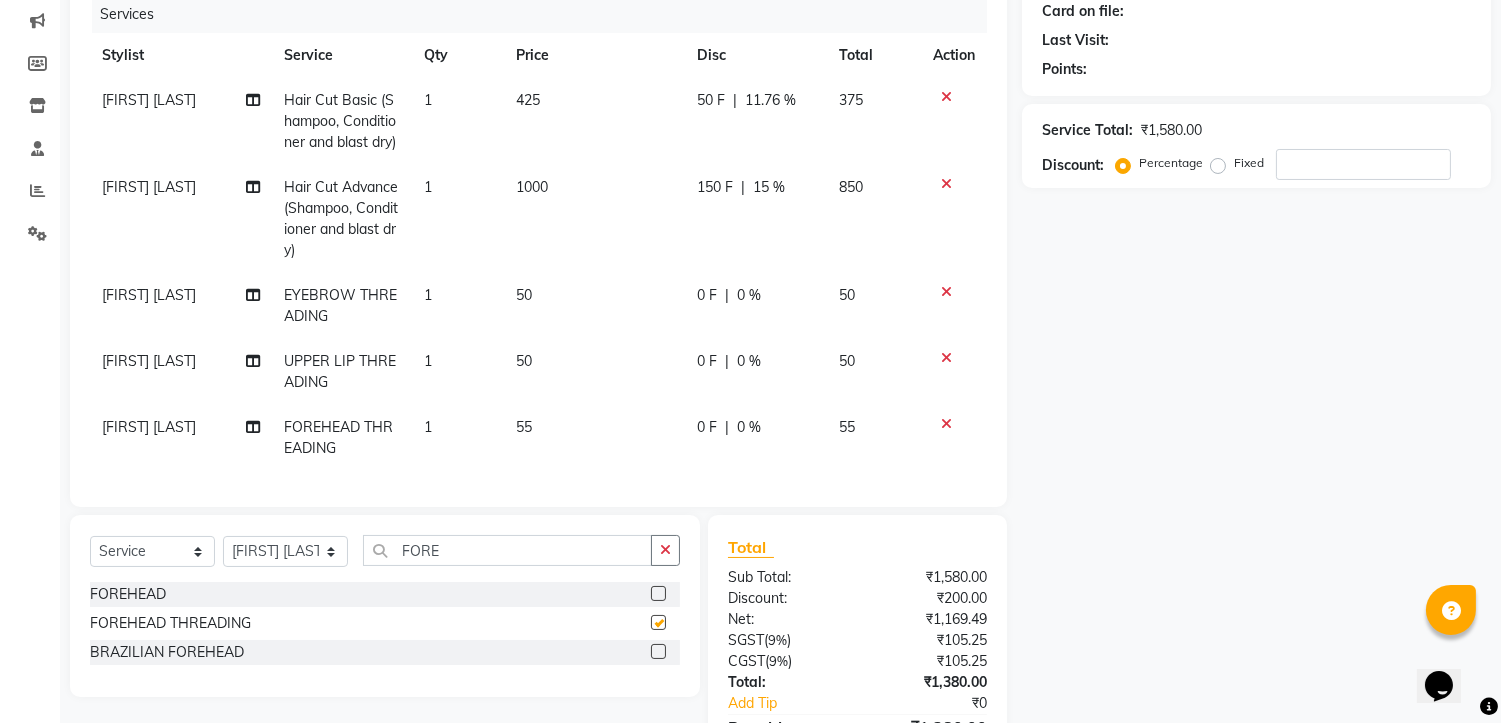 checkbox on "false" 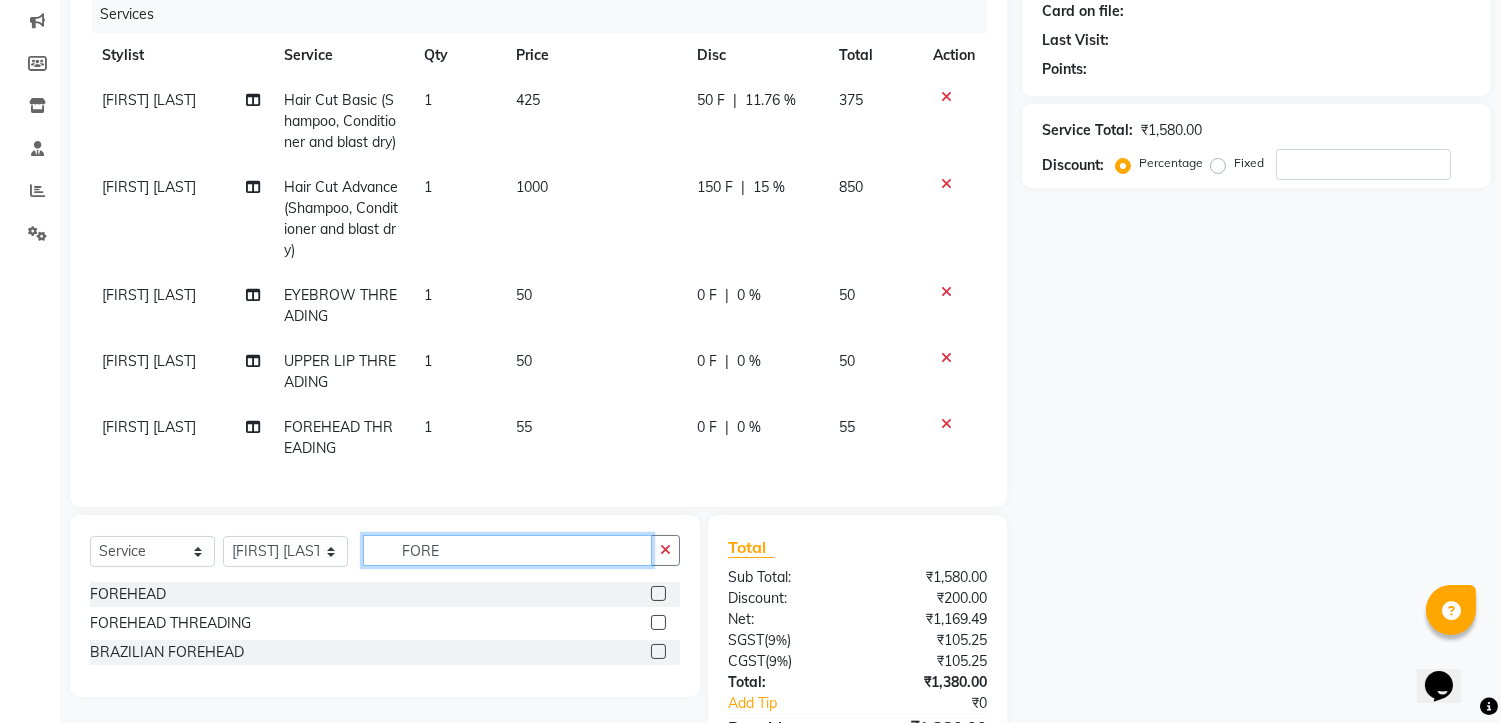 click on "FORE" 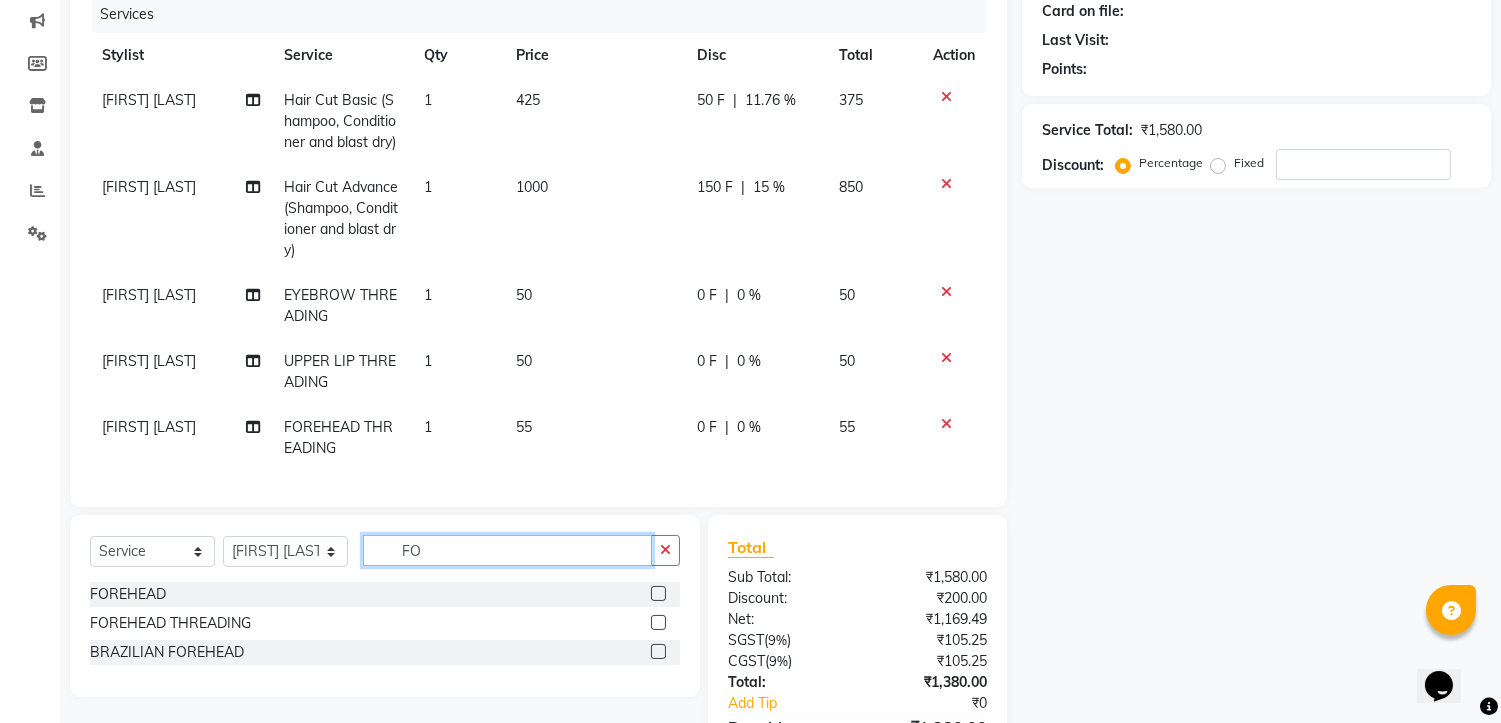 type on "F" 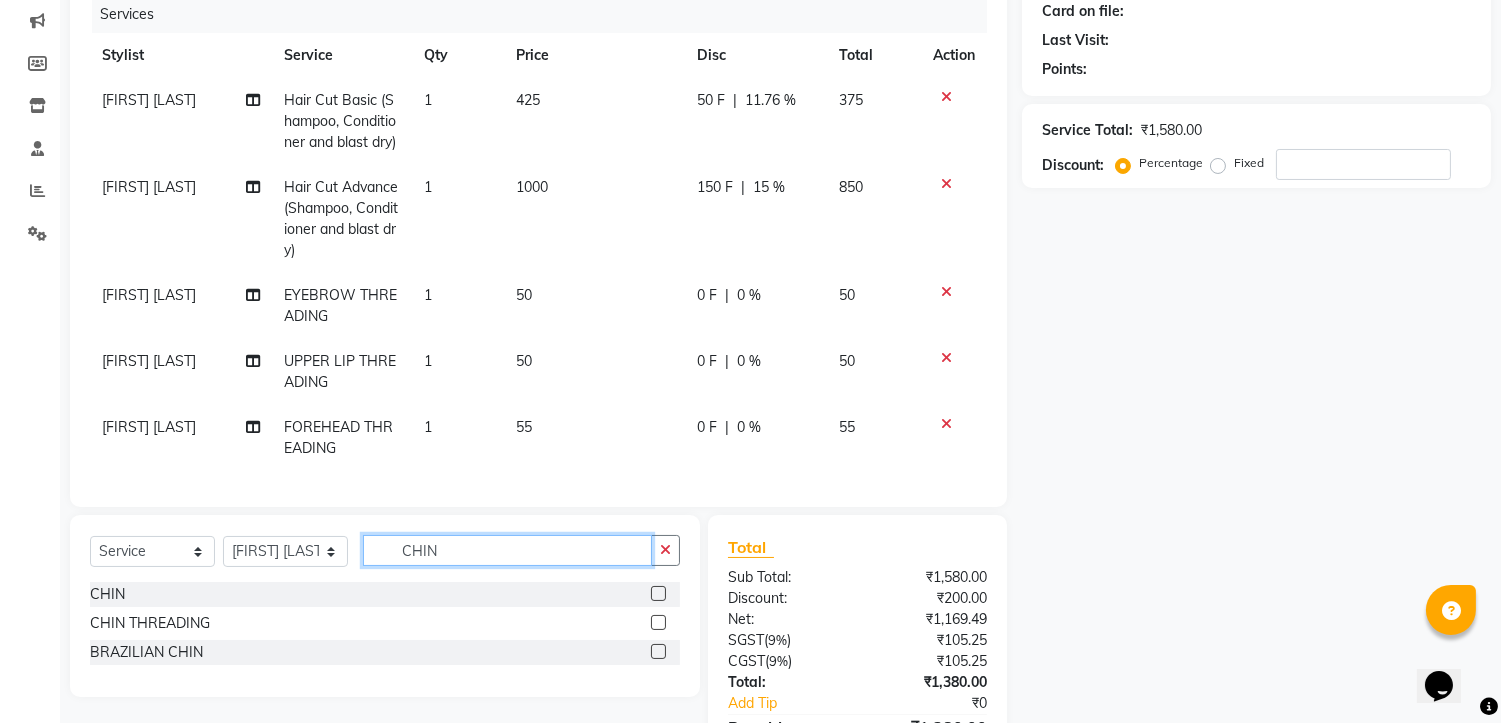 type on "CHIN" 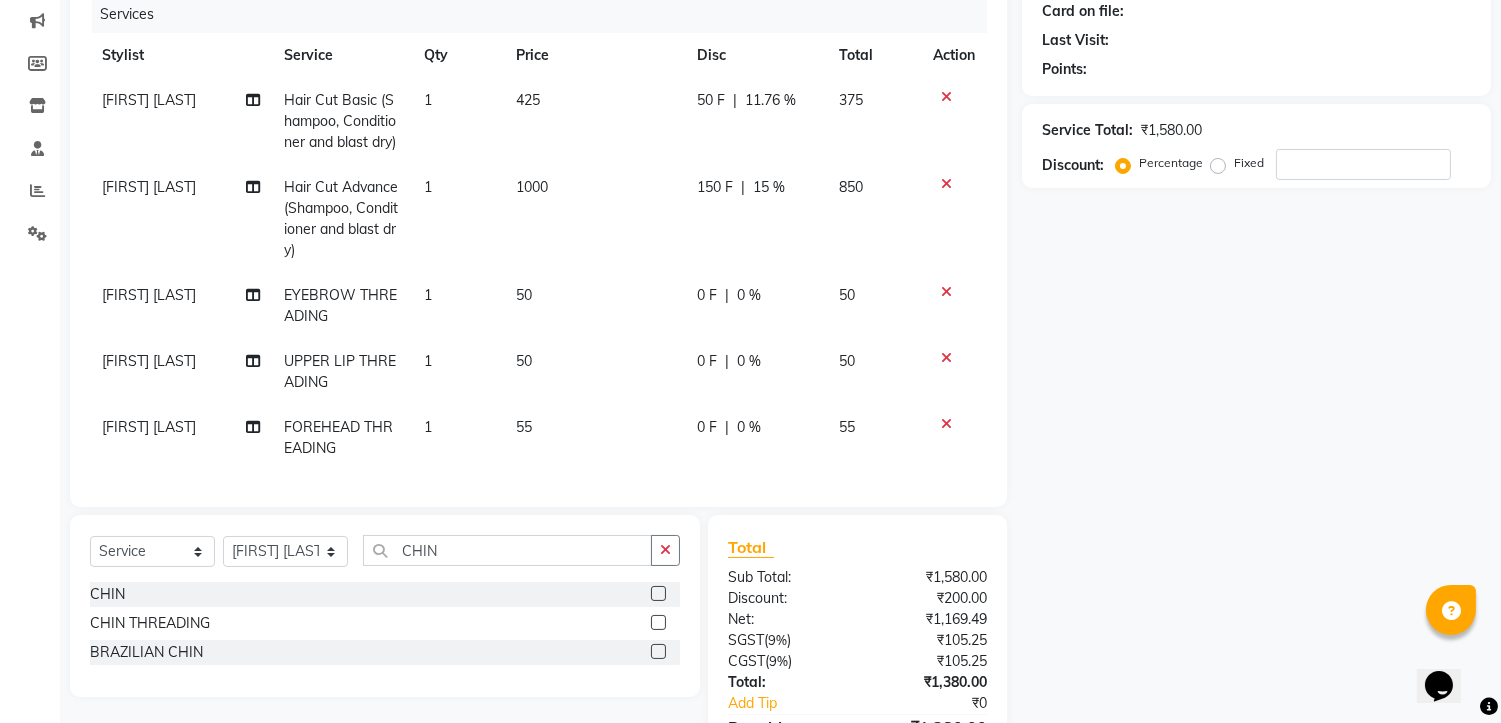 click 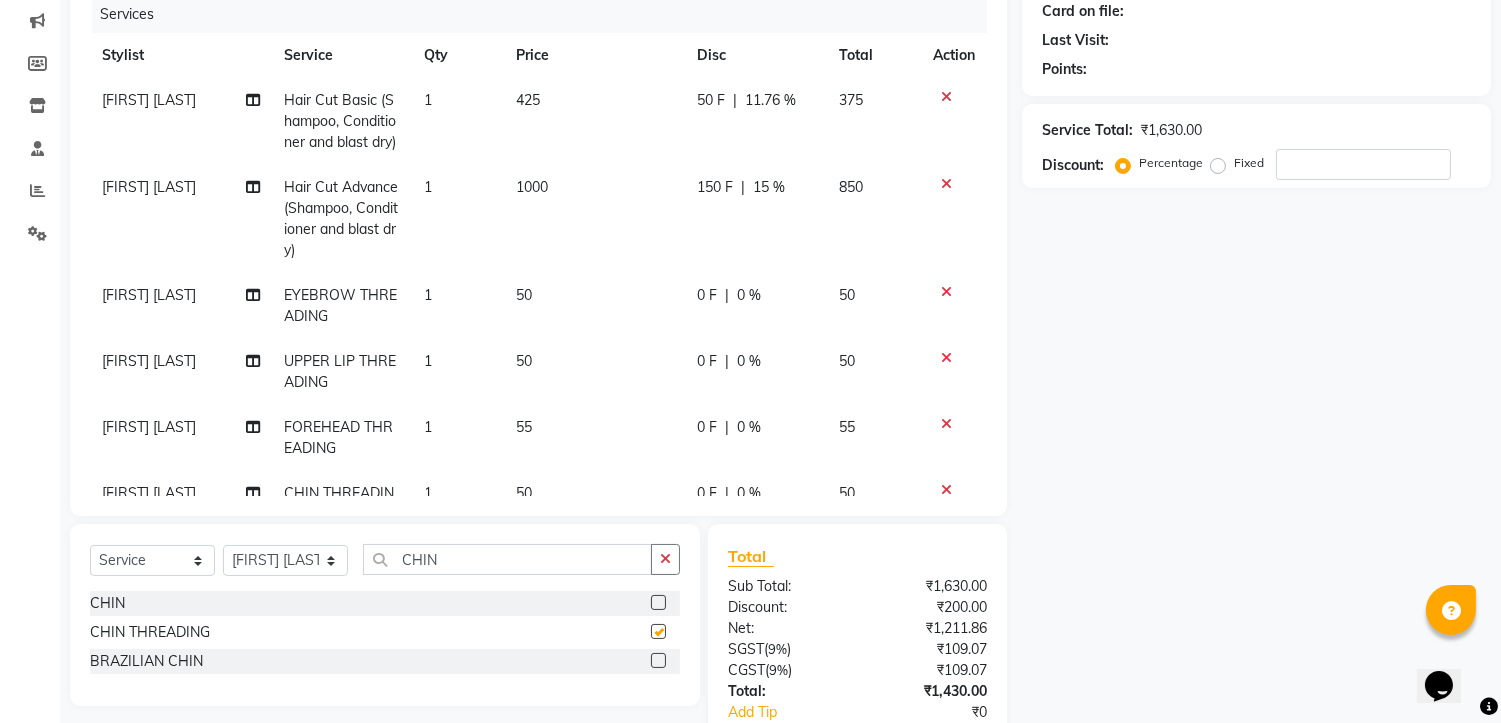 checkbox on "false" 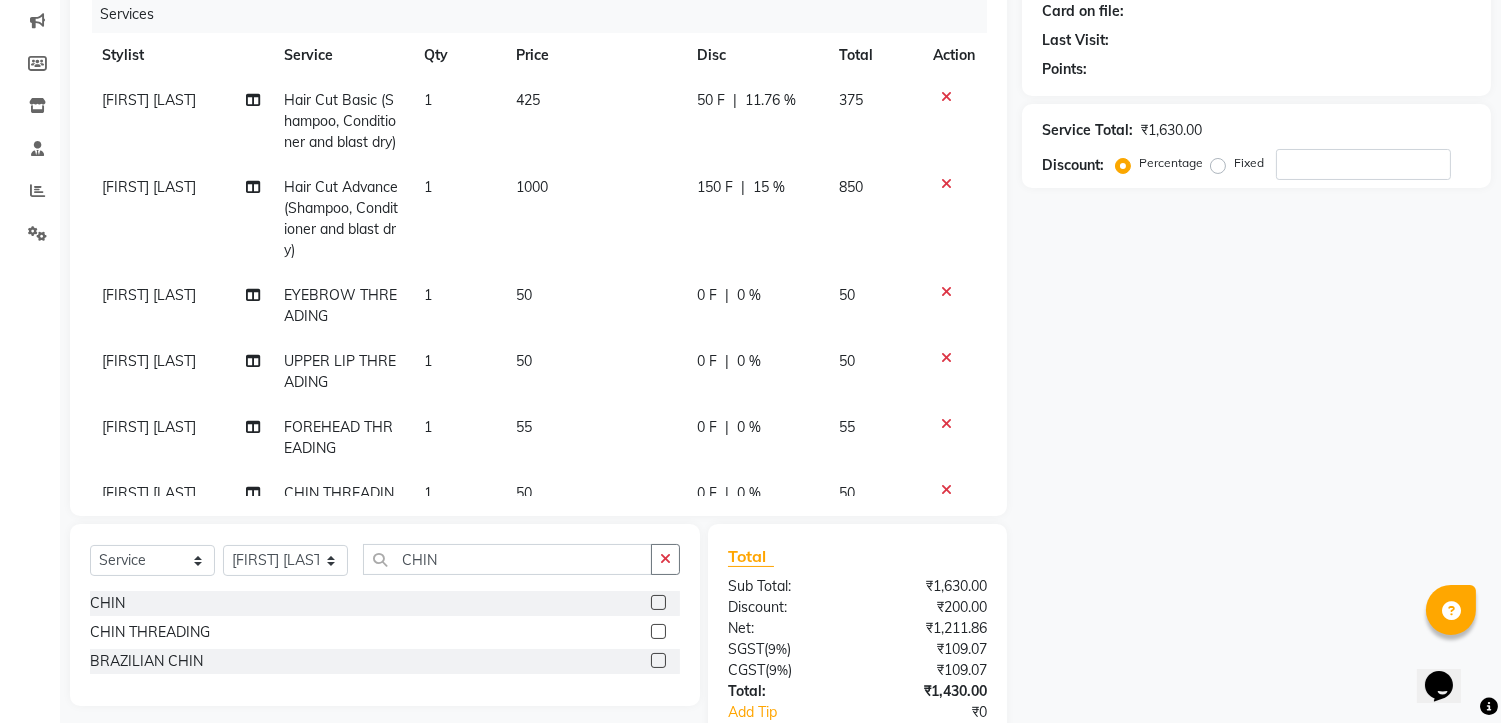 scroll, scrollTop: 94, scrollLeft: 0, axis: vertical 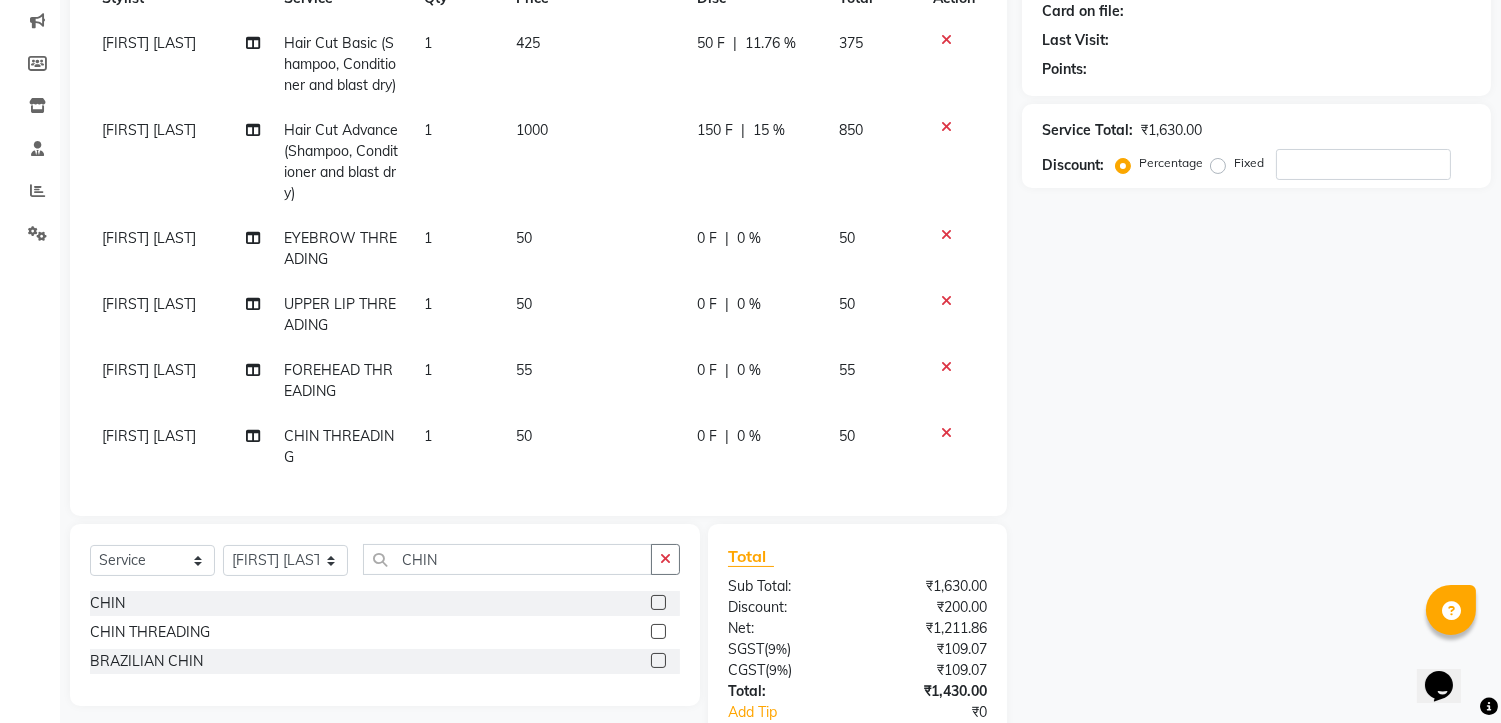 click 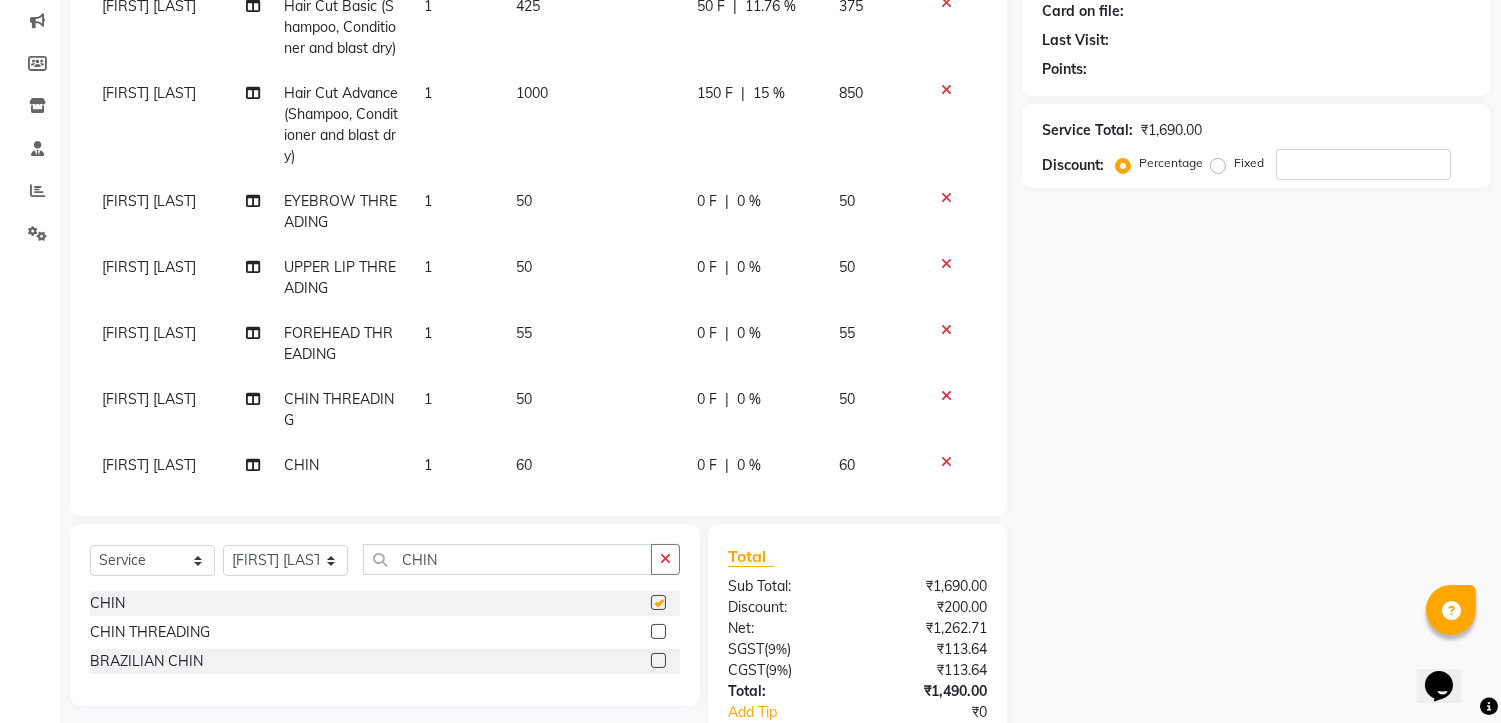 checkbox on "false" 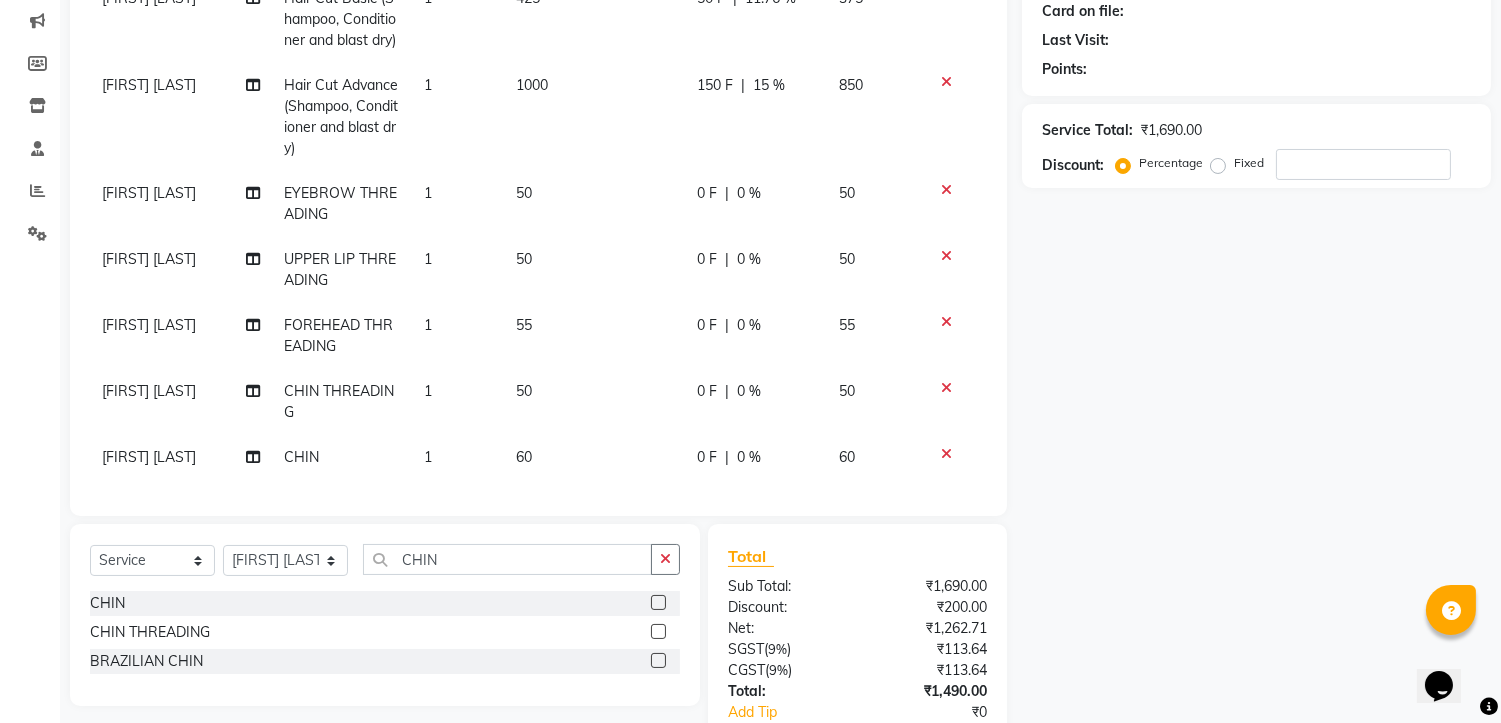 scroll, scrollTop: 138, scrollLeft: 0, axis: vertical 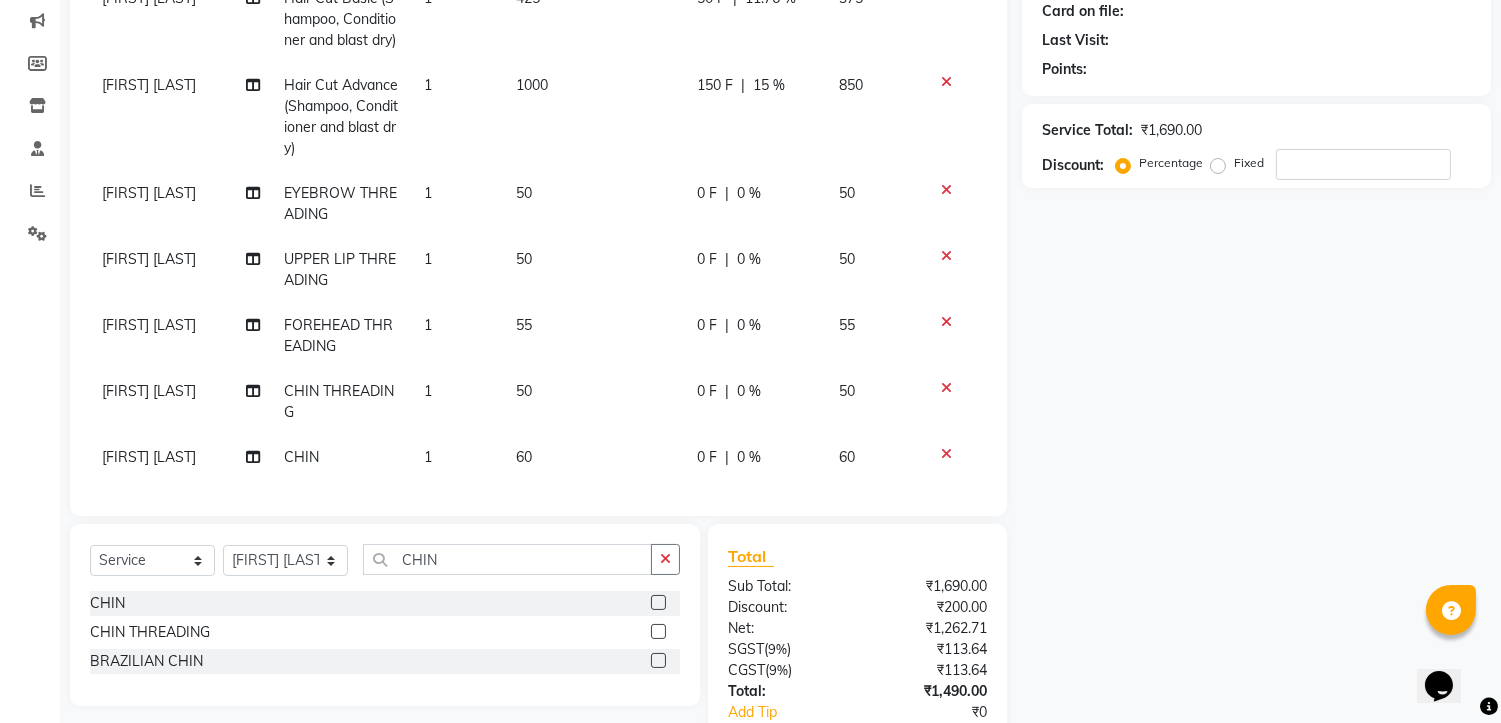 click 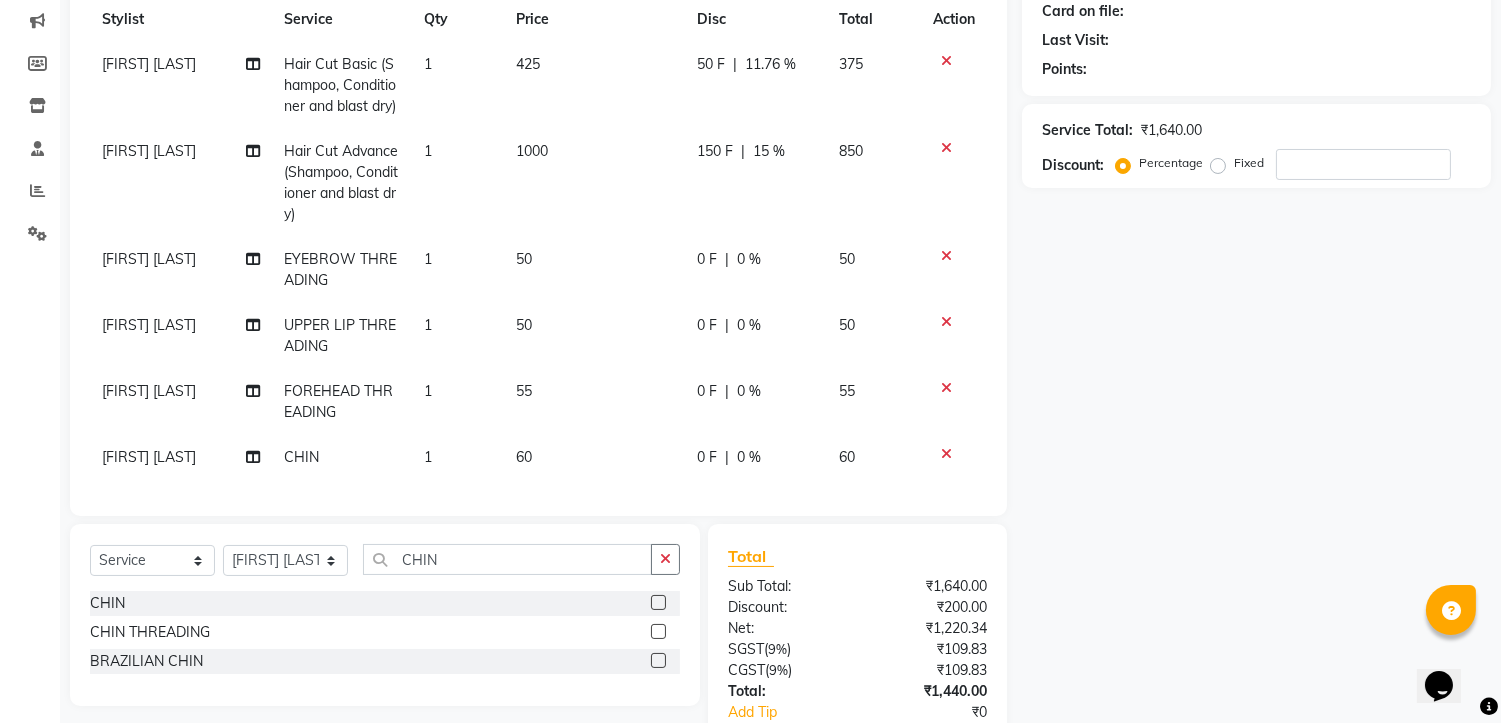 scroll, scrollTop: 0, scrollLeft: 0, axis: both 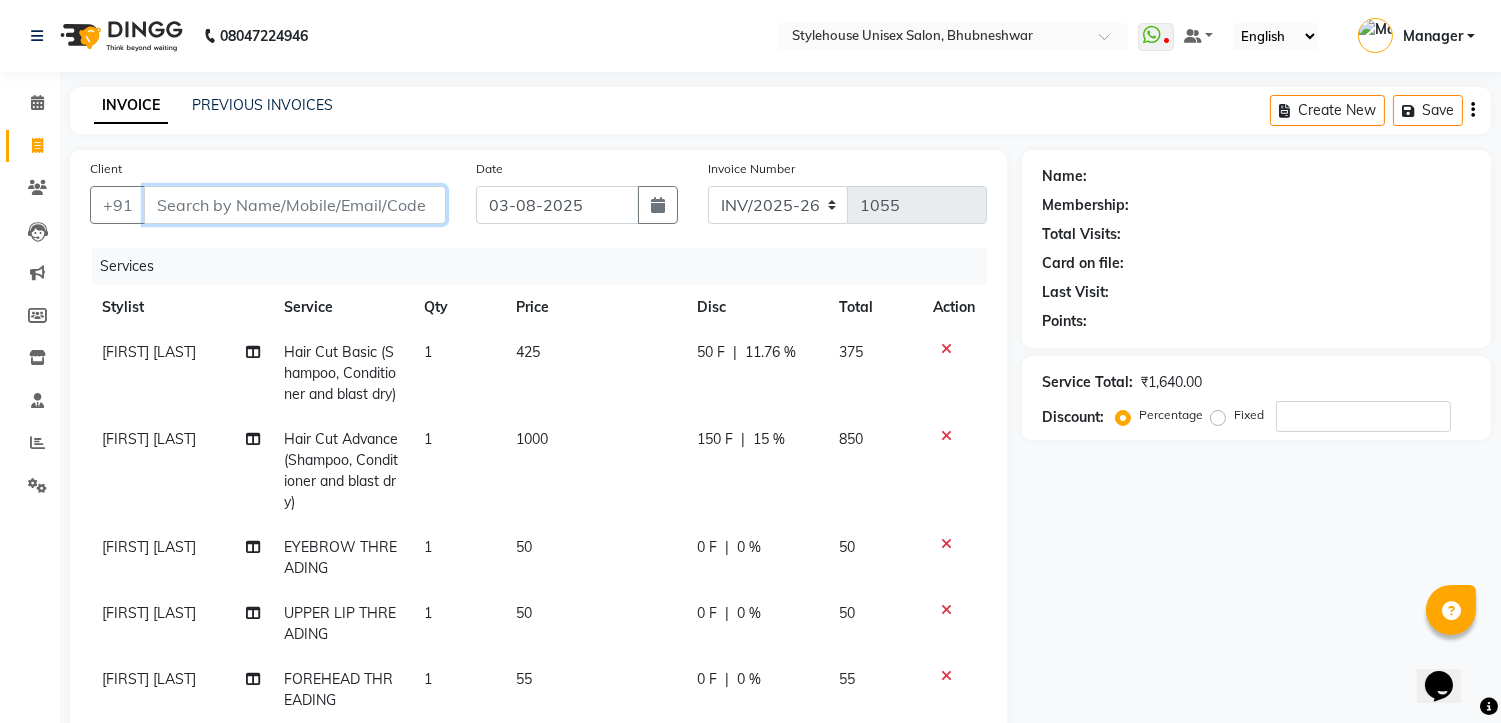 click on "Client" at bounding box center (295, 205) 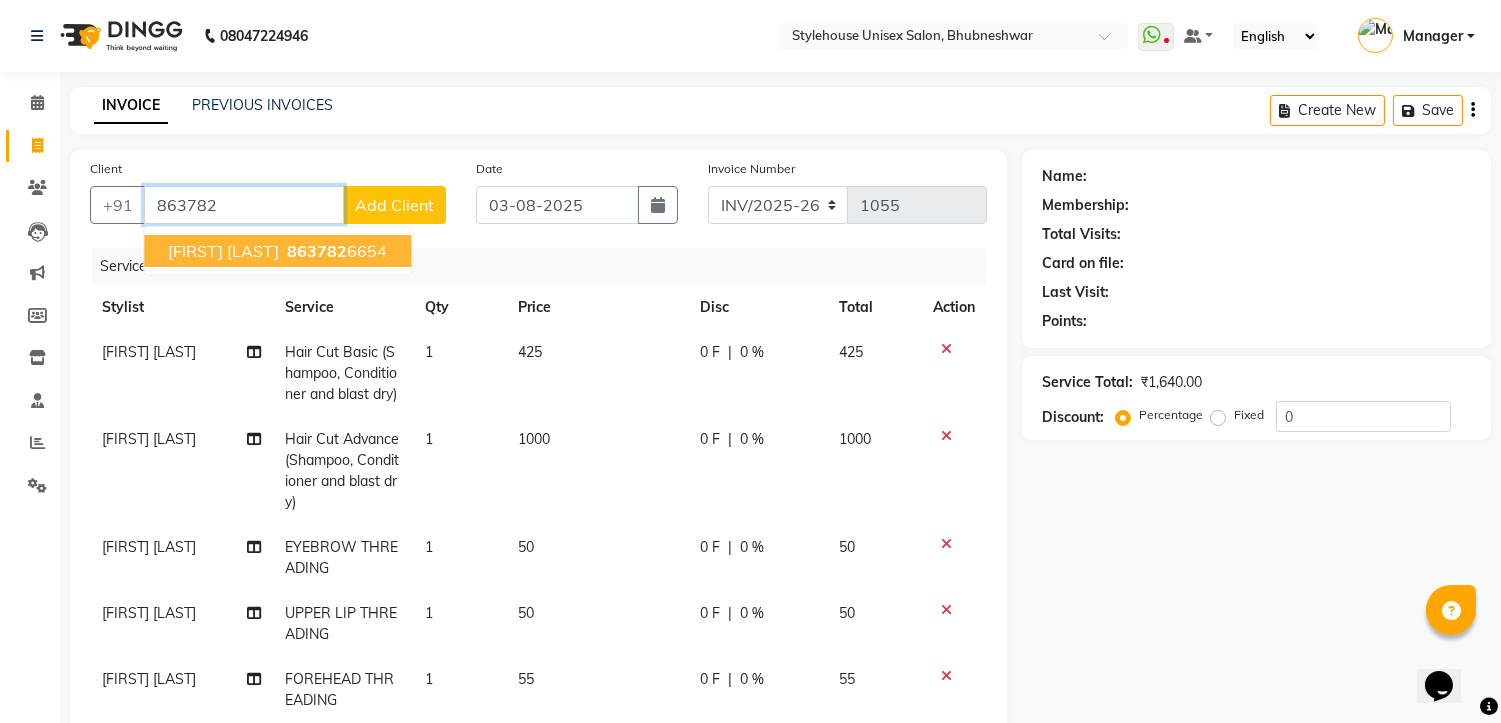 click on "863782" at bounding box center (317, 251) 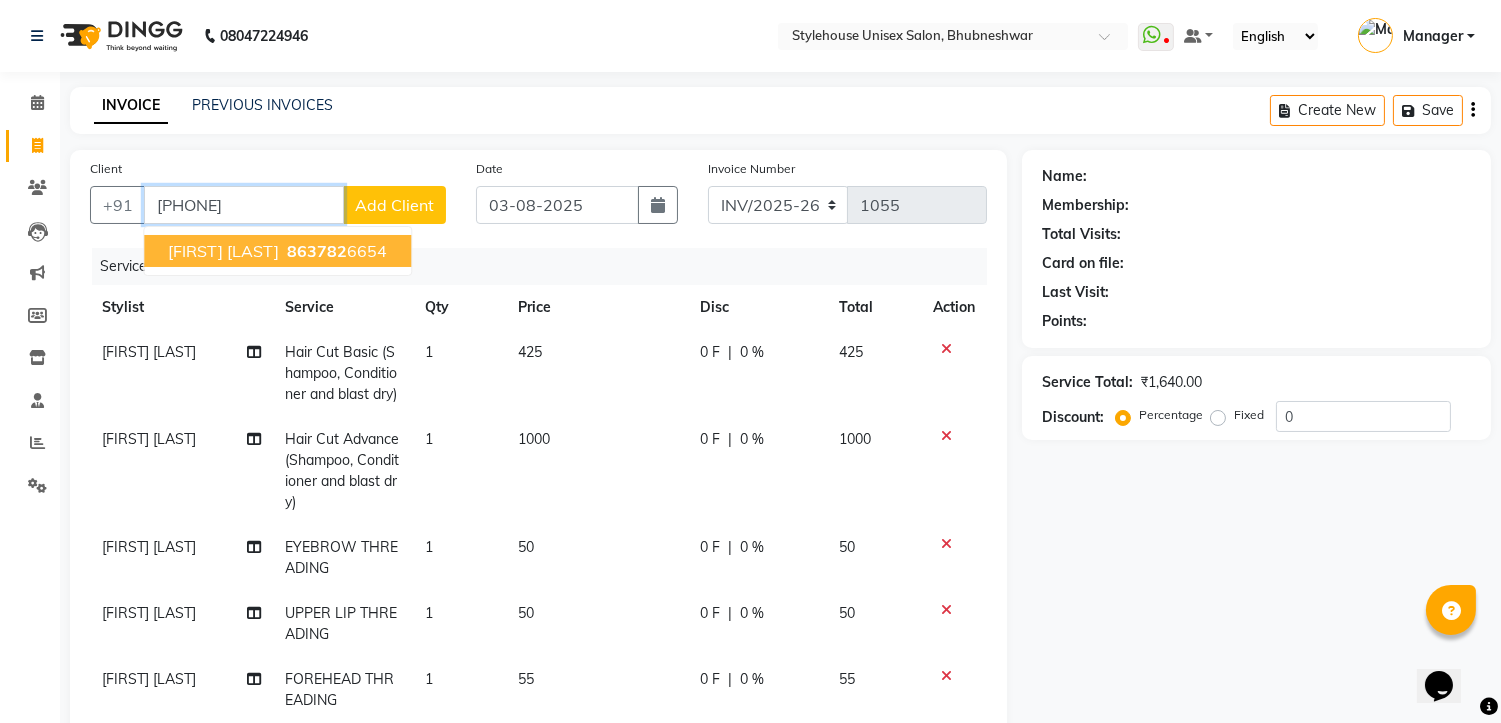 type on "[PHONE]" 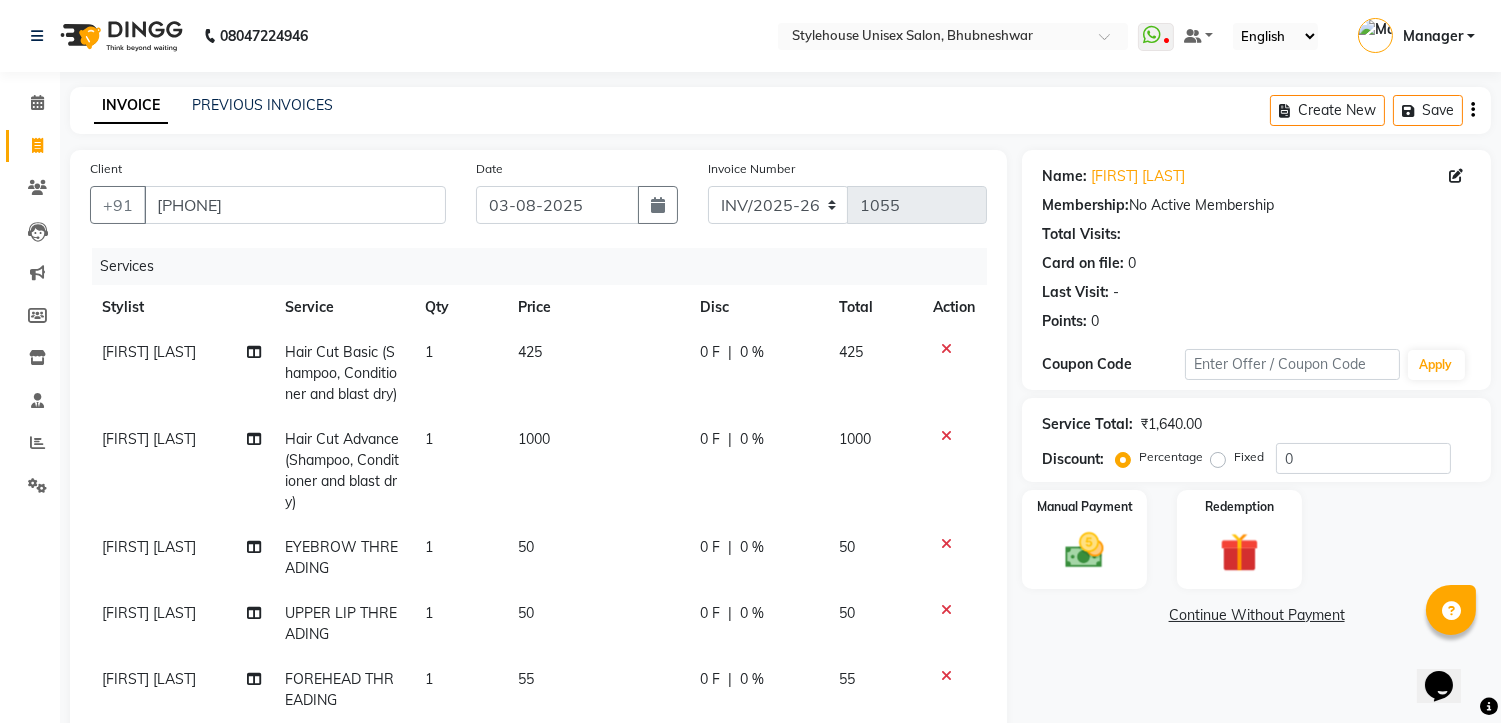 click on "0 F" 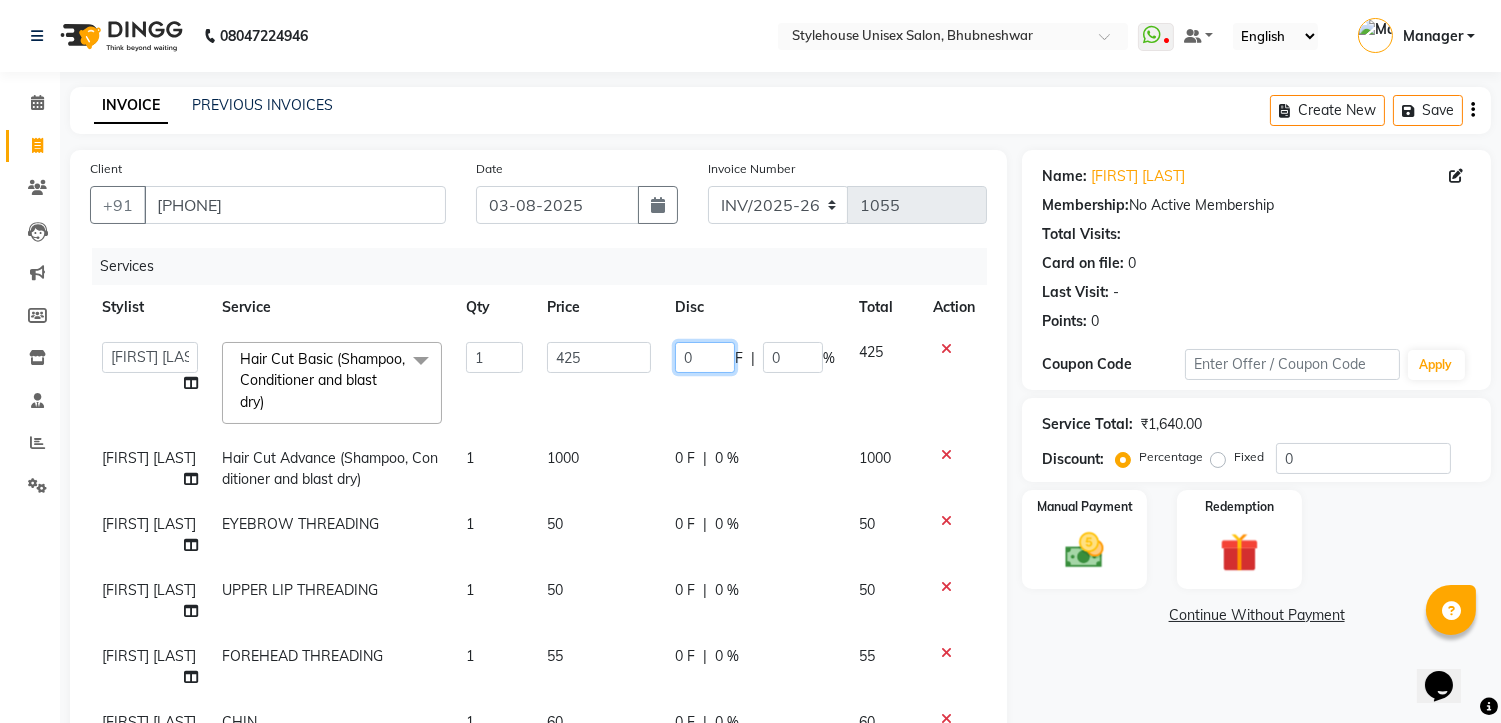 click on "0" 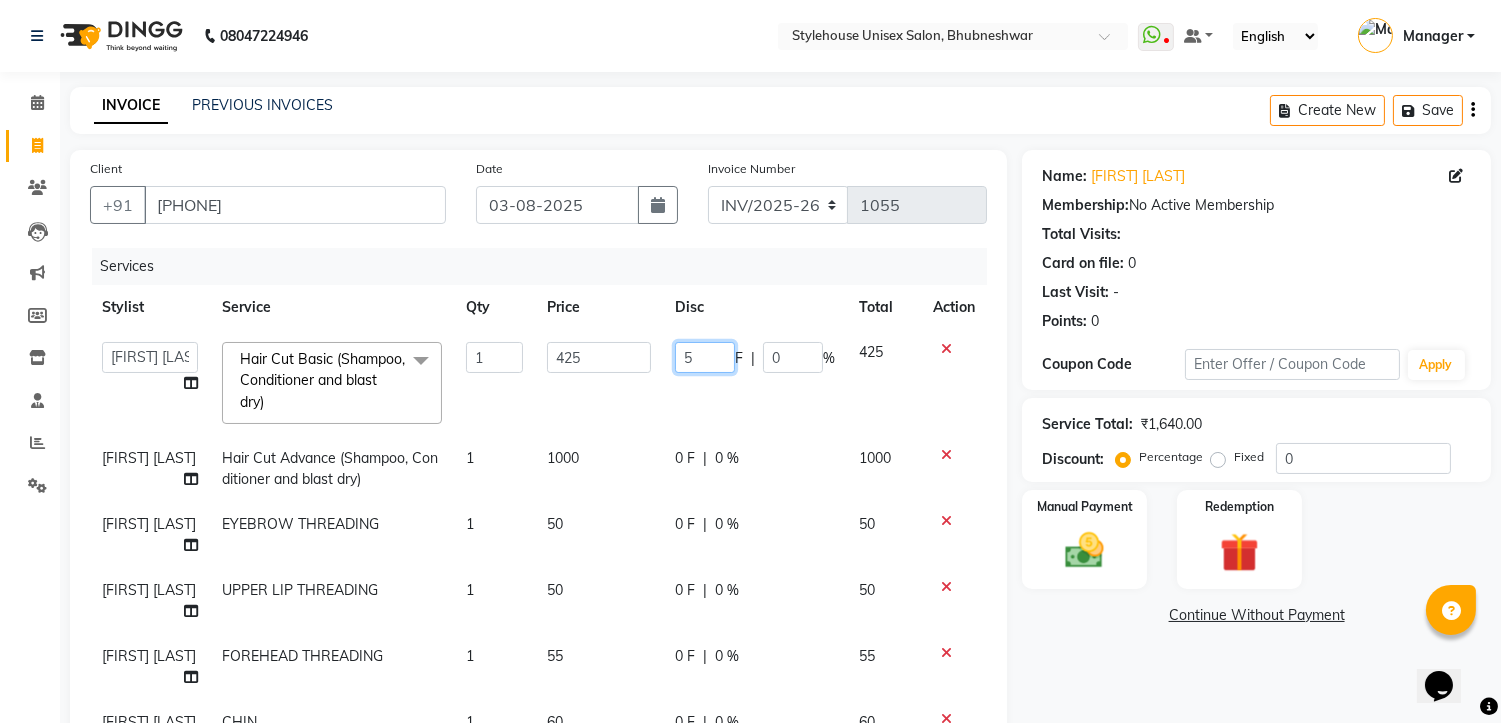 type on "50" 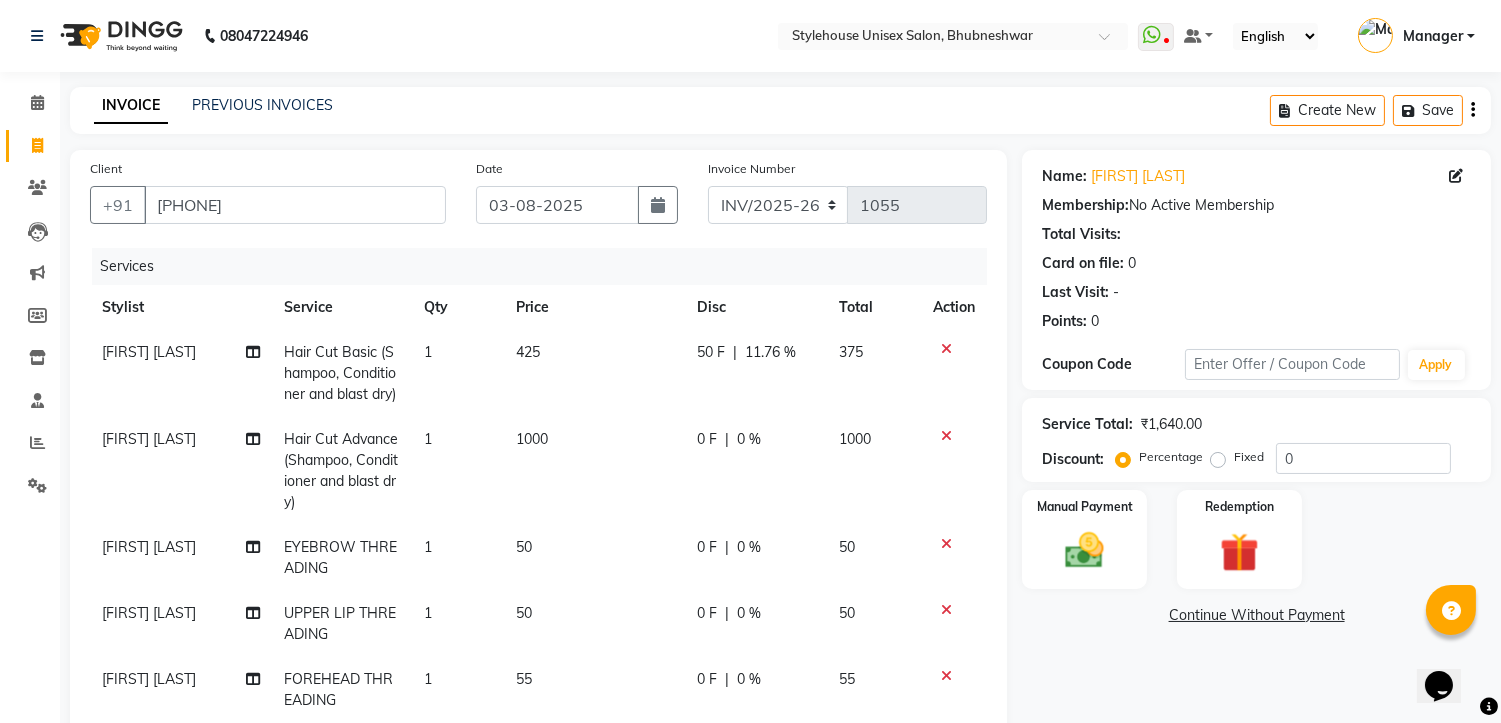 click on "0 F | 0 %" 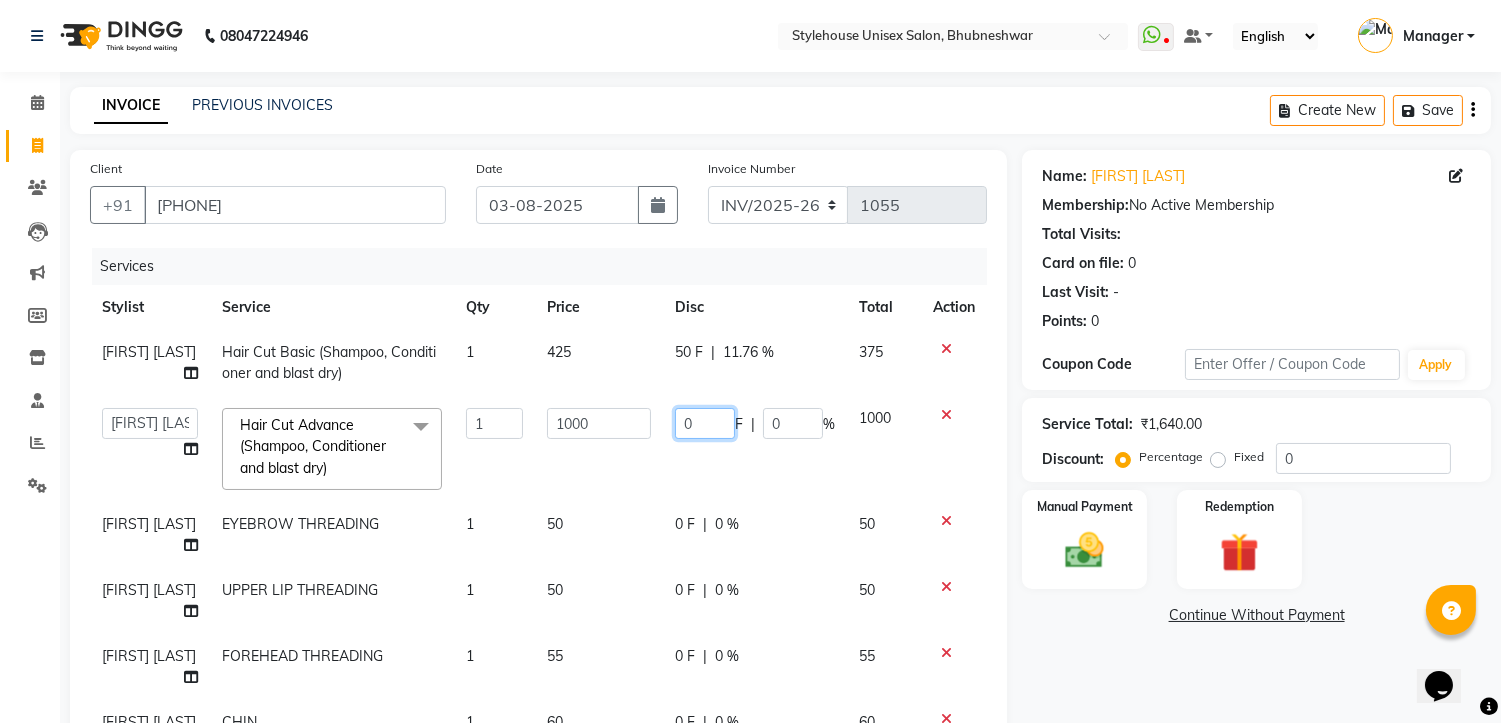 click on "0" 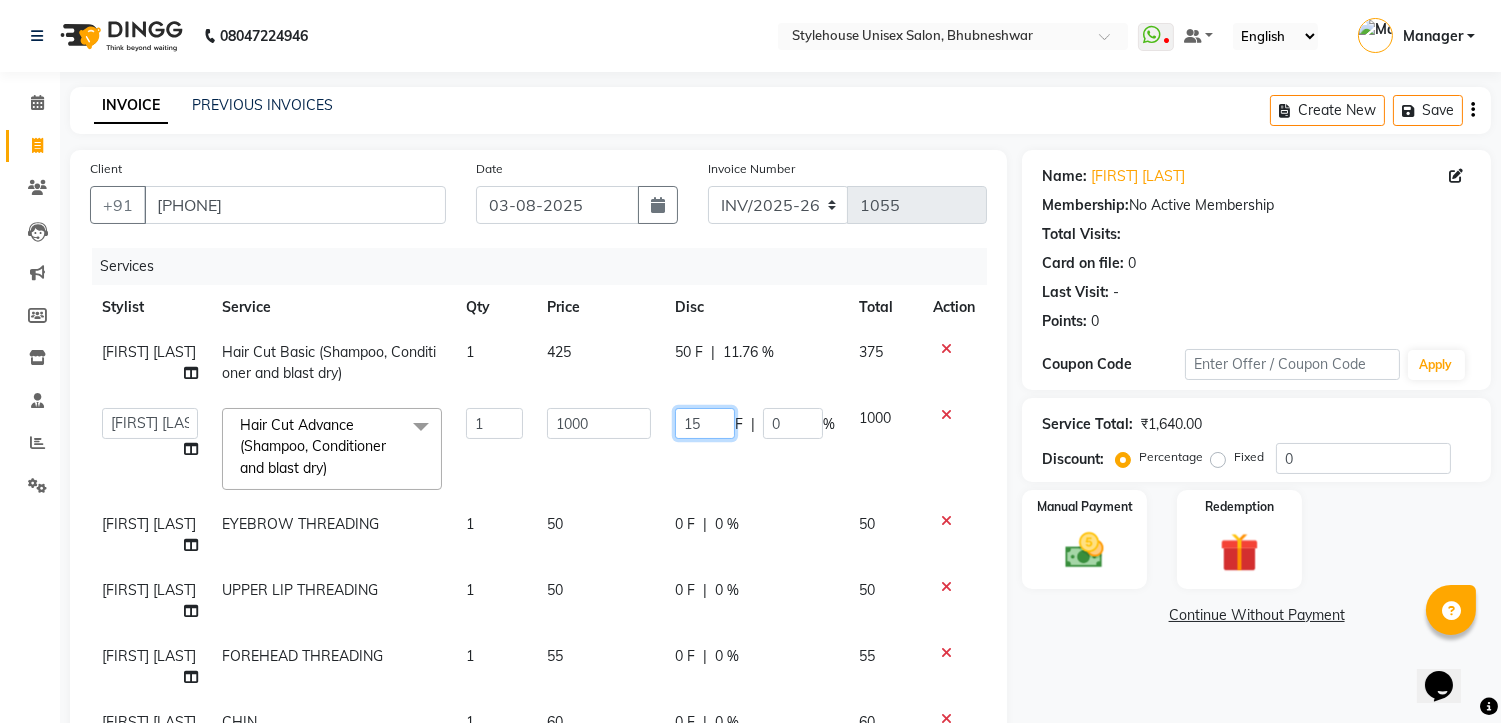 type on "150" 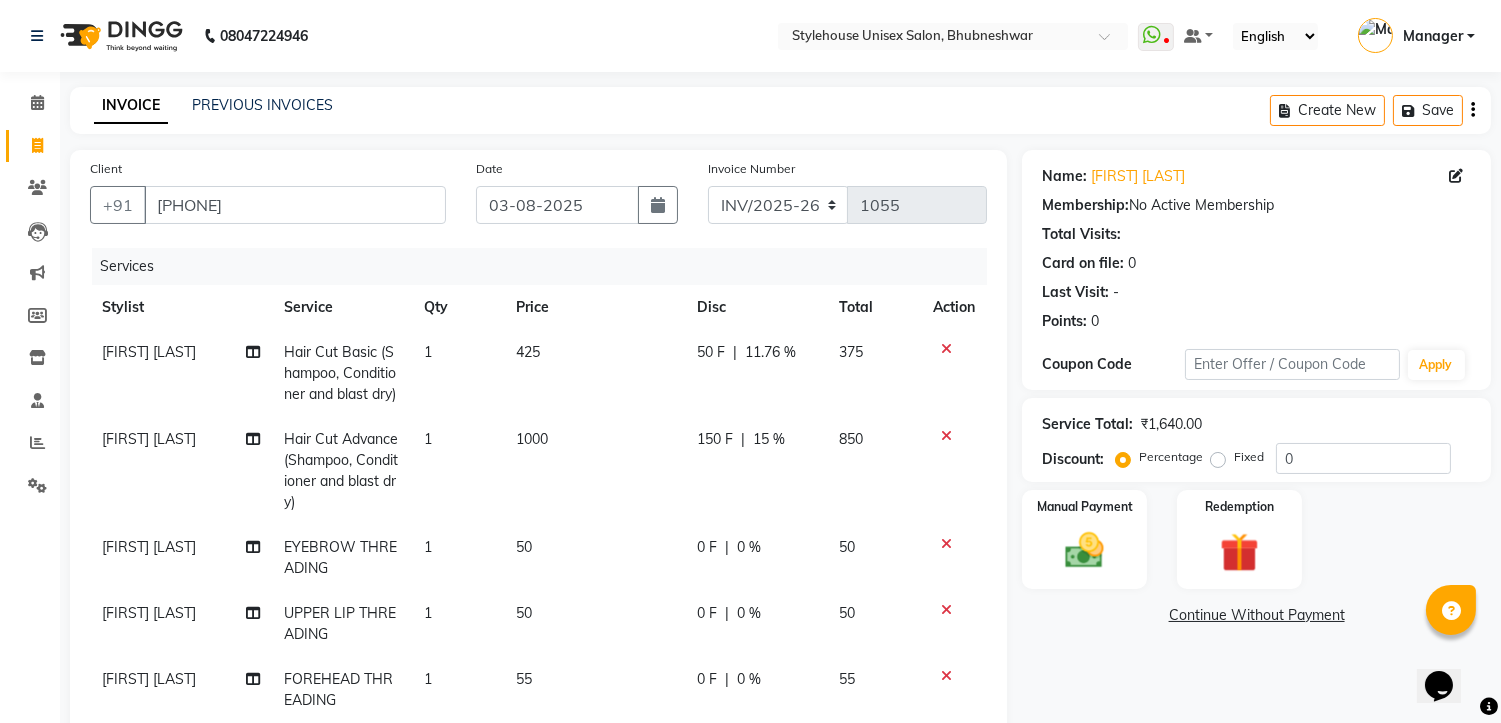 drag, startPoint x: 1050, startPoint y: 684, endPoint x: 1062, endPoint y: 673, distance: 16.27882 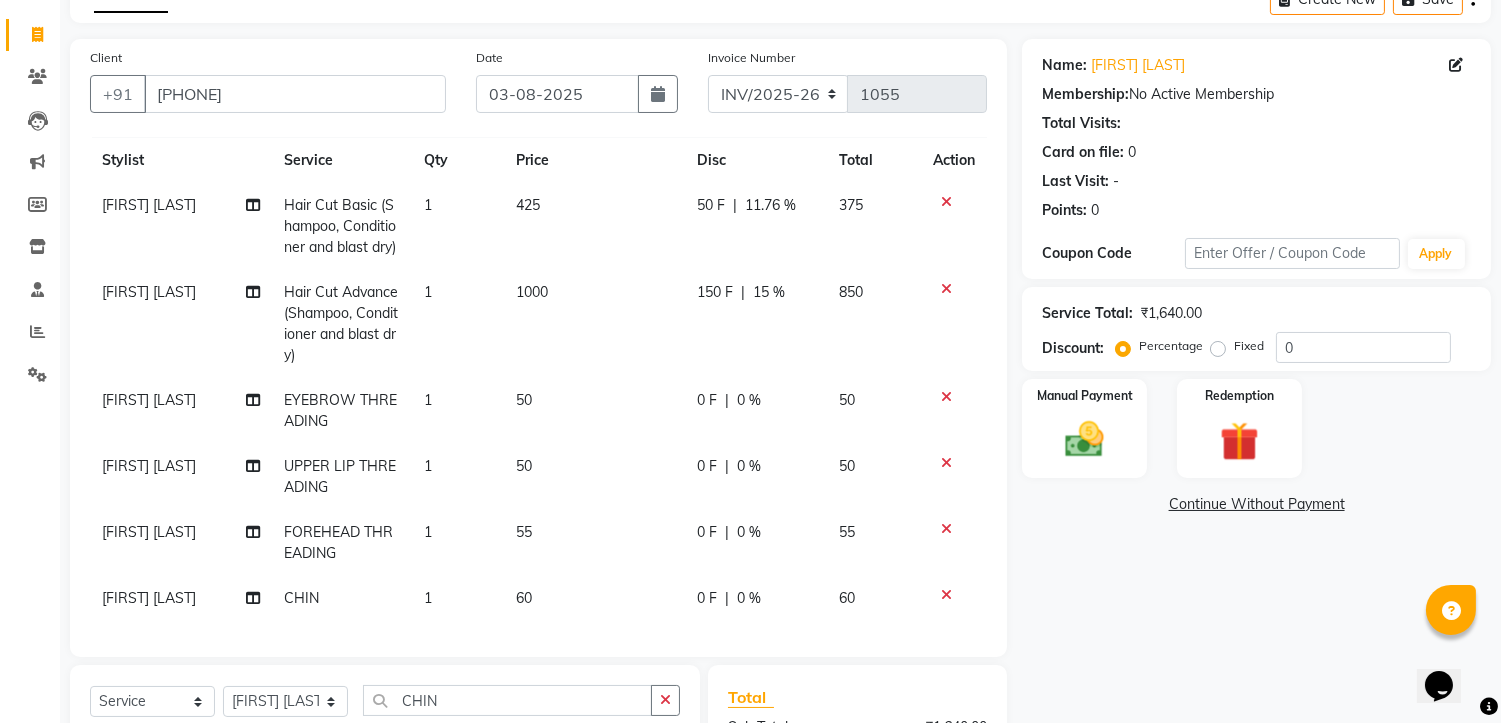 scroll, scrollTop: 73, scrollLeft: 0, axis: vertical 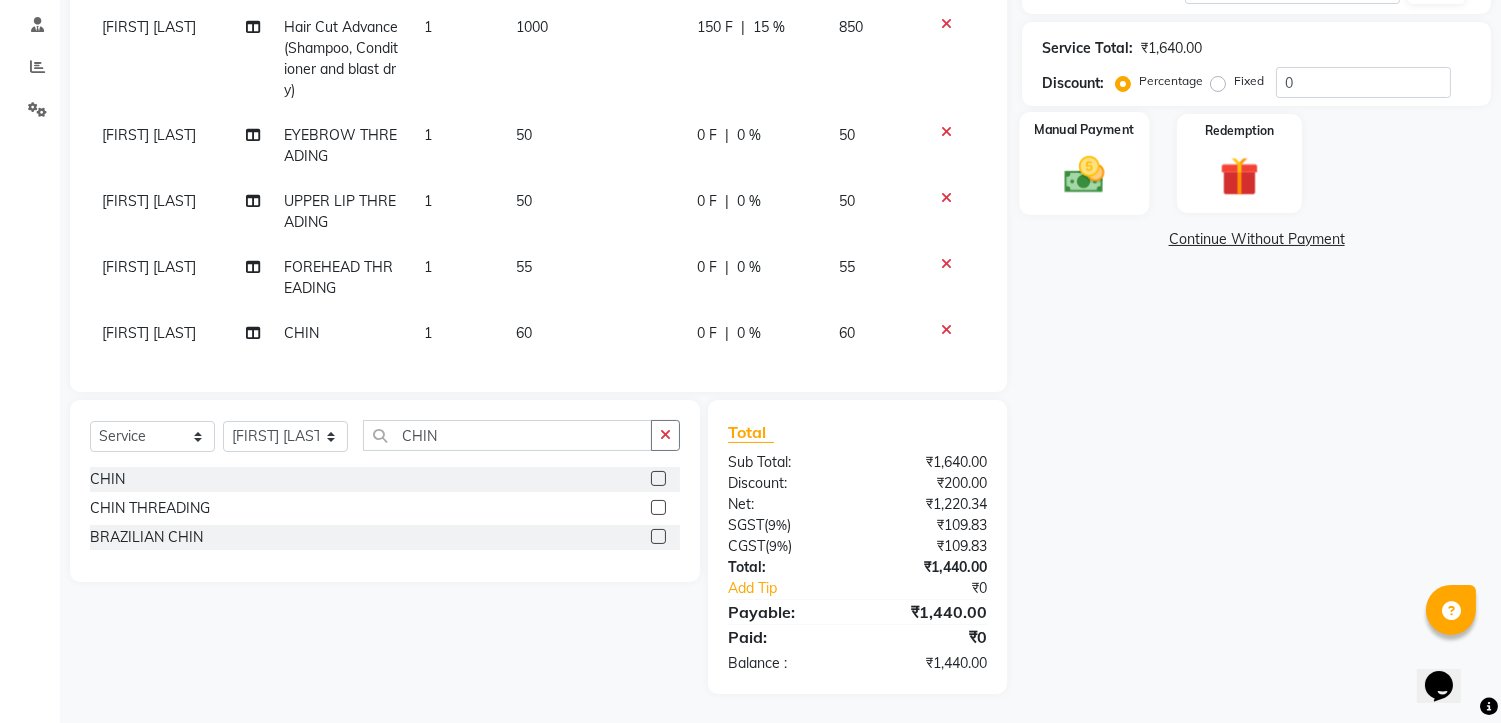 click 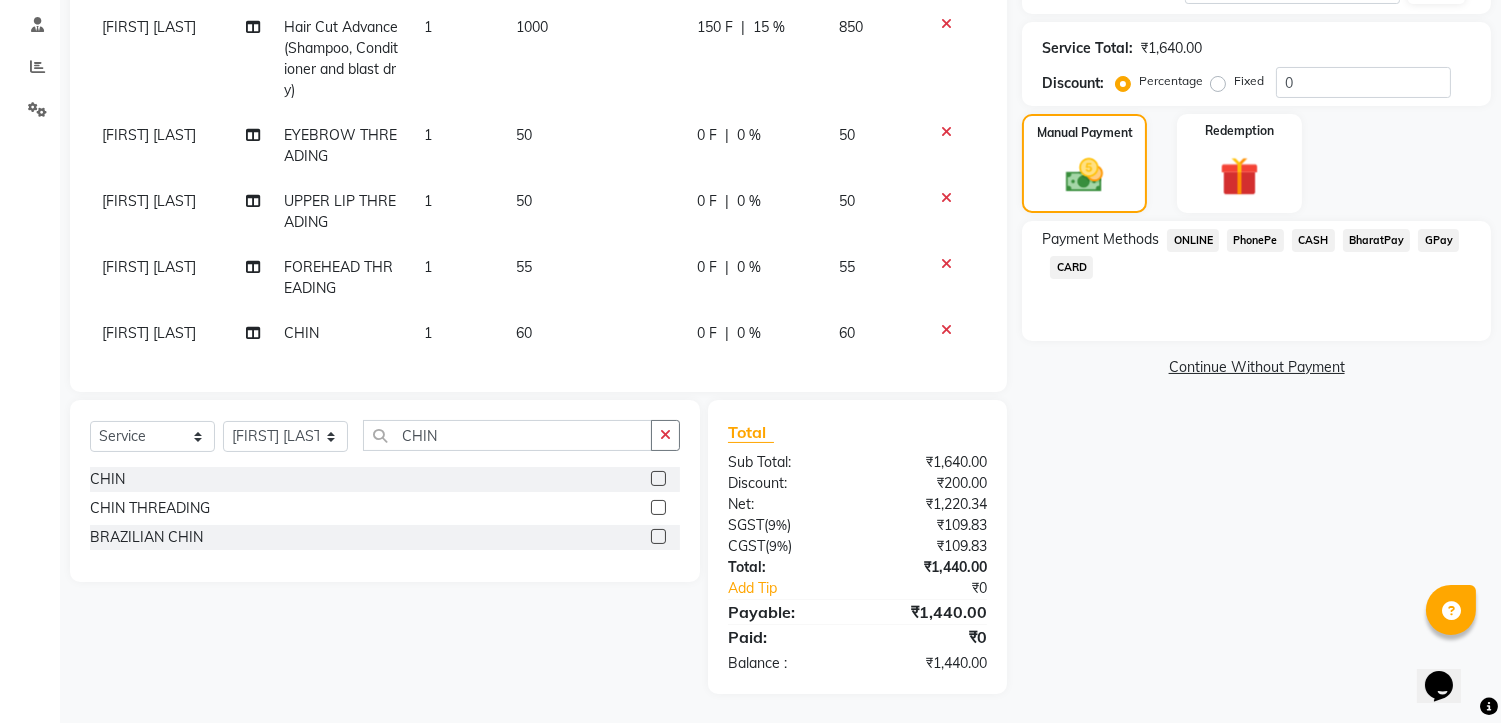 click on "CARD" 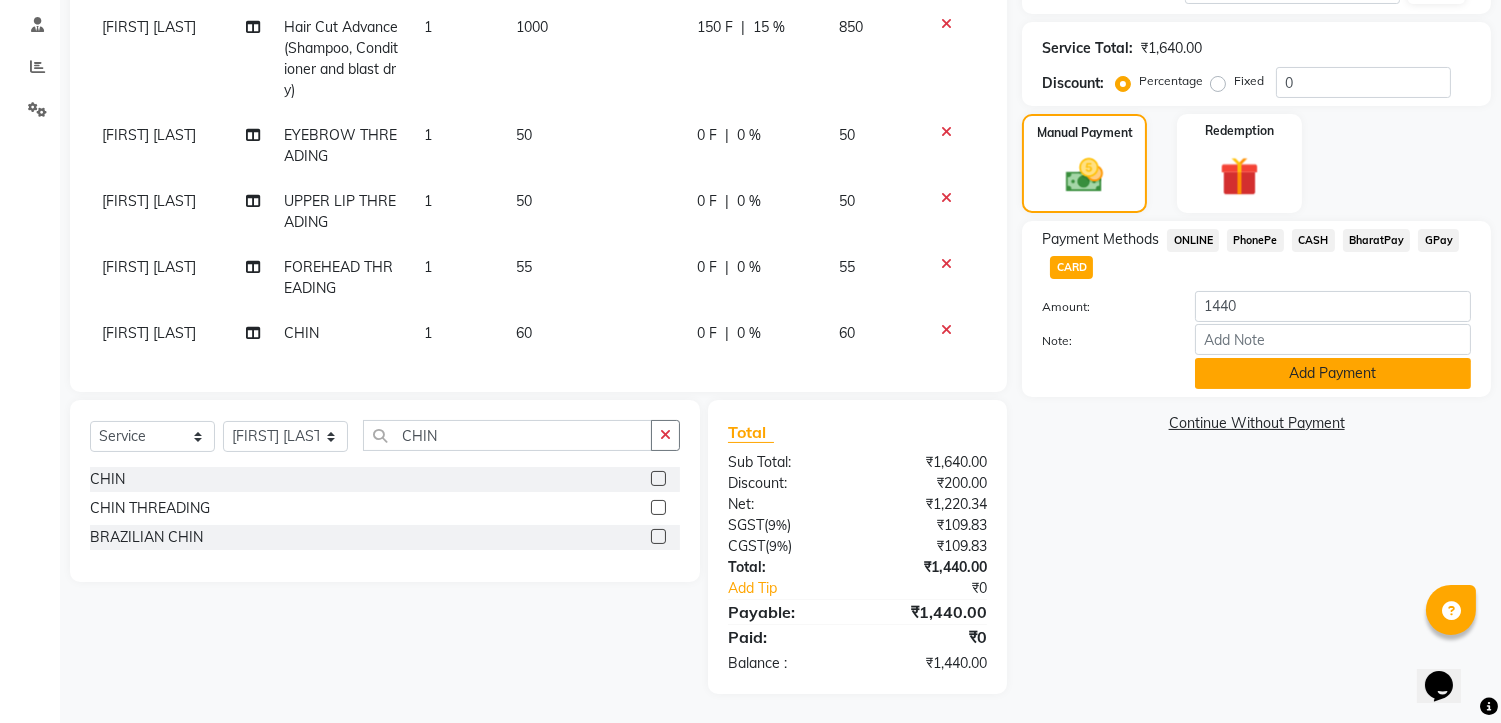 click on "Add Payment" 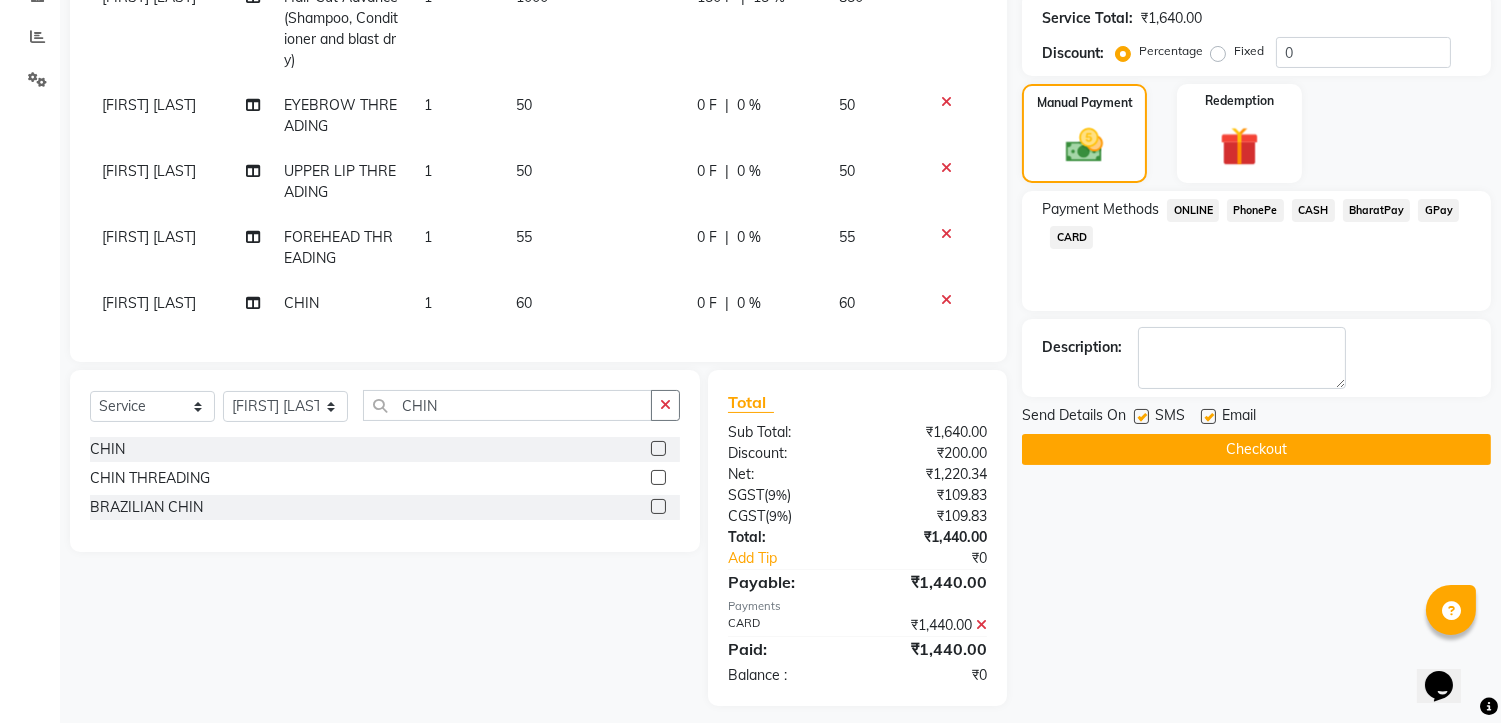 scroll, scrollTop: 418, scrollLeft: 0, axis: vertical 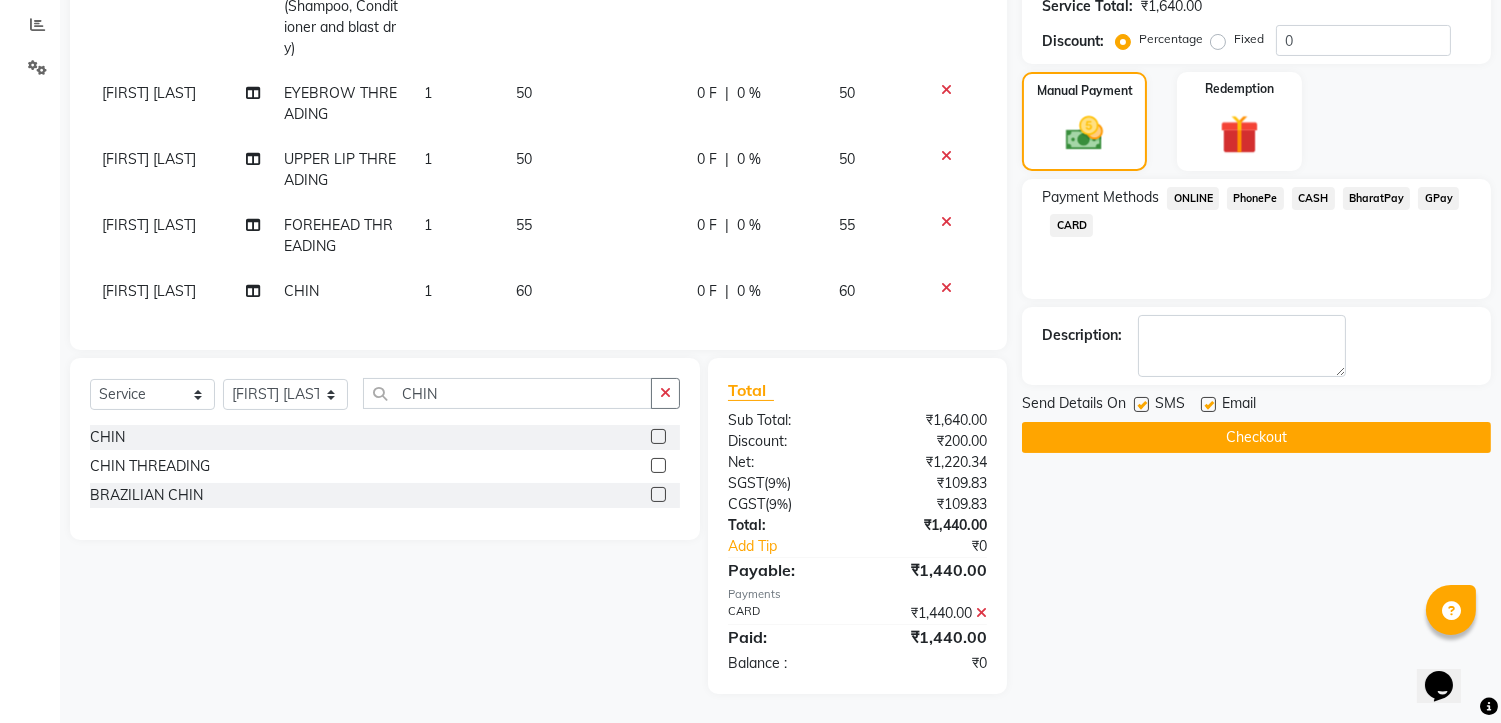 click on "Checkout" 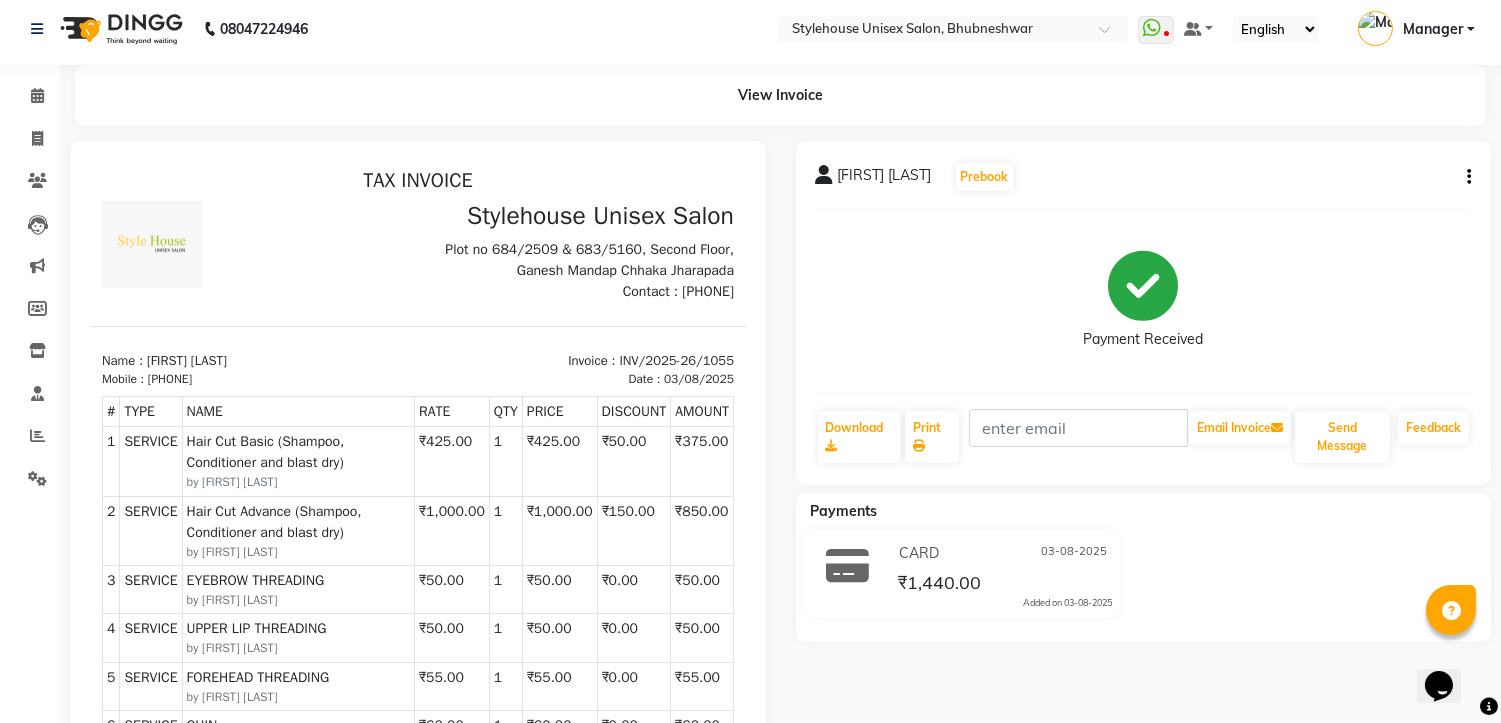 scroll, scrollTop: 0, scrollLeft: 0, axis: both 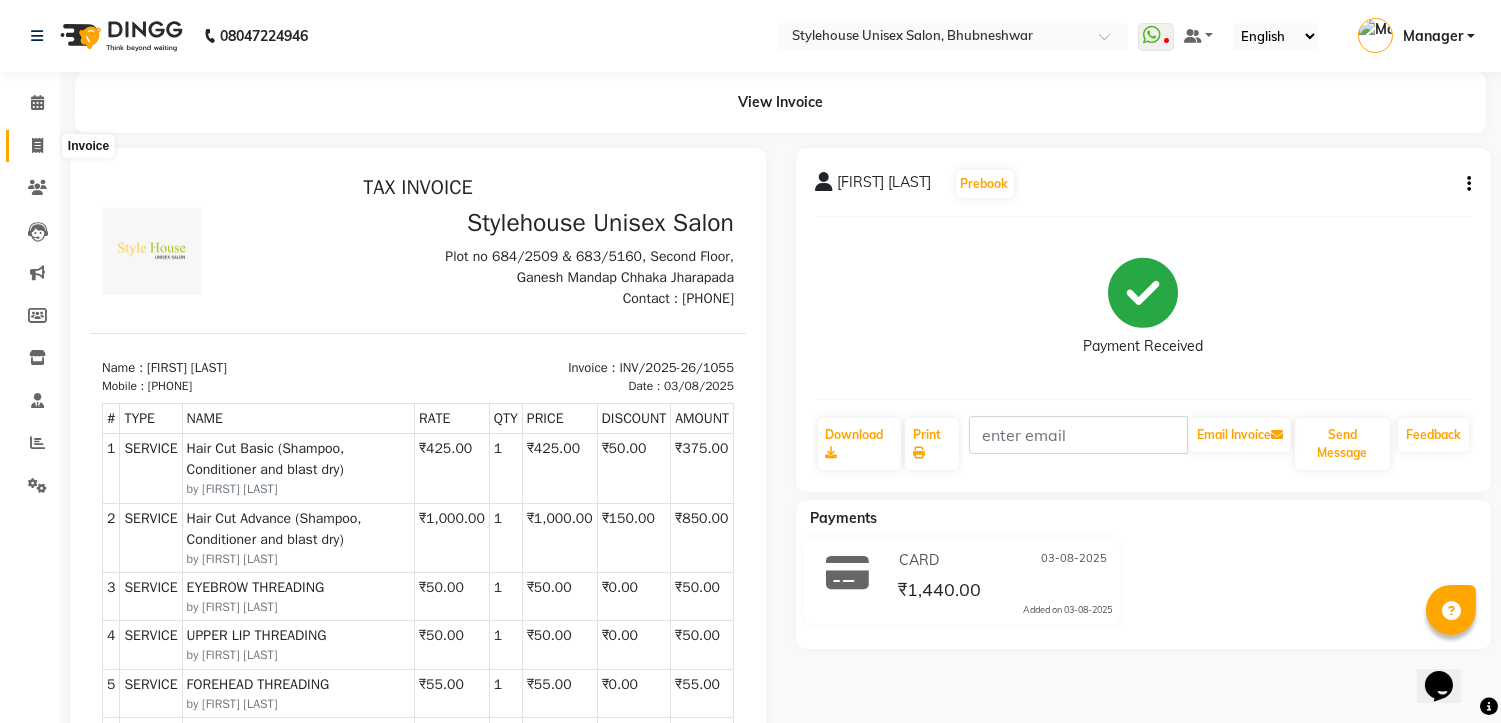 click 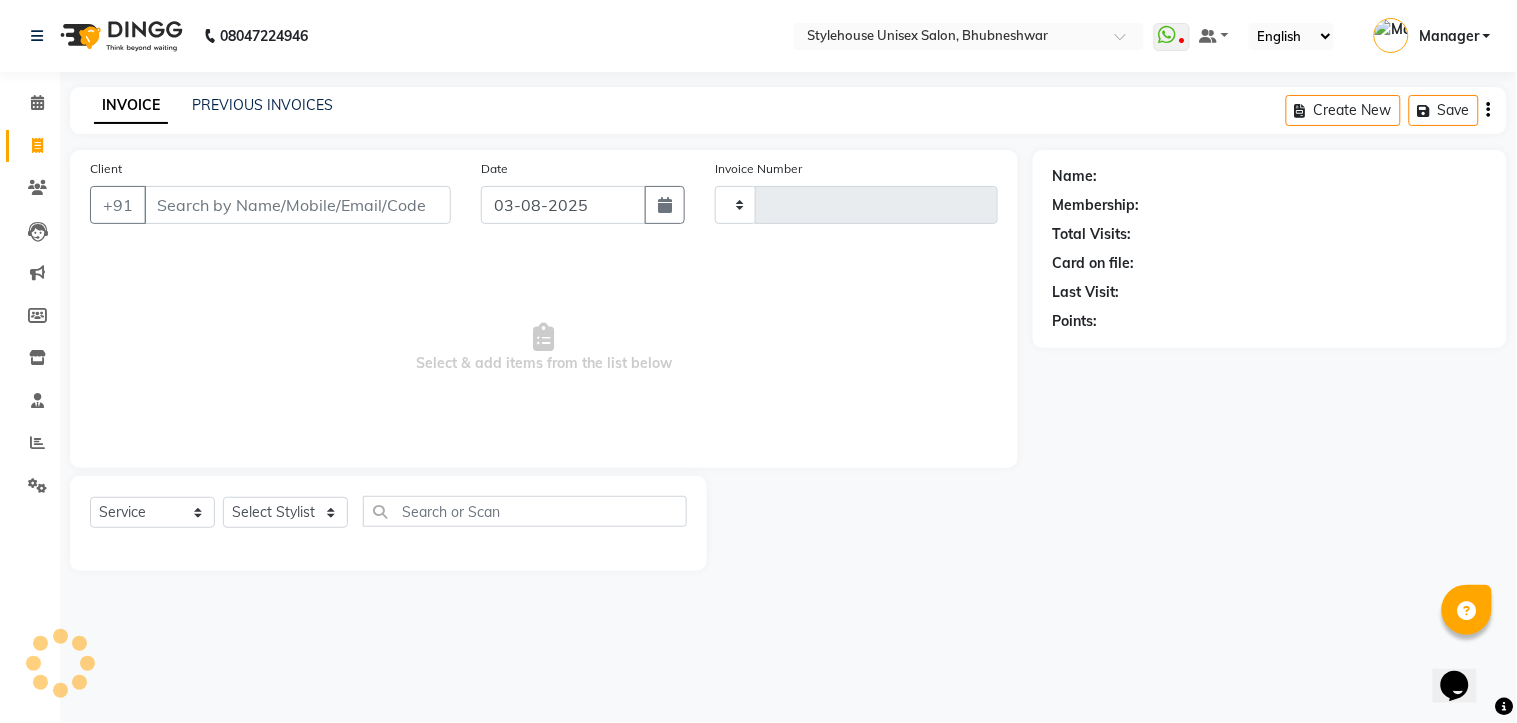 type on "1056" 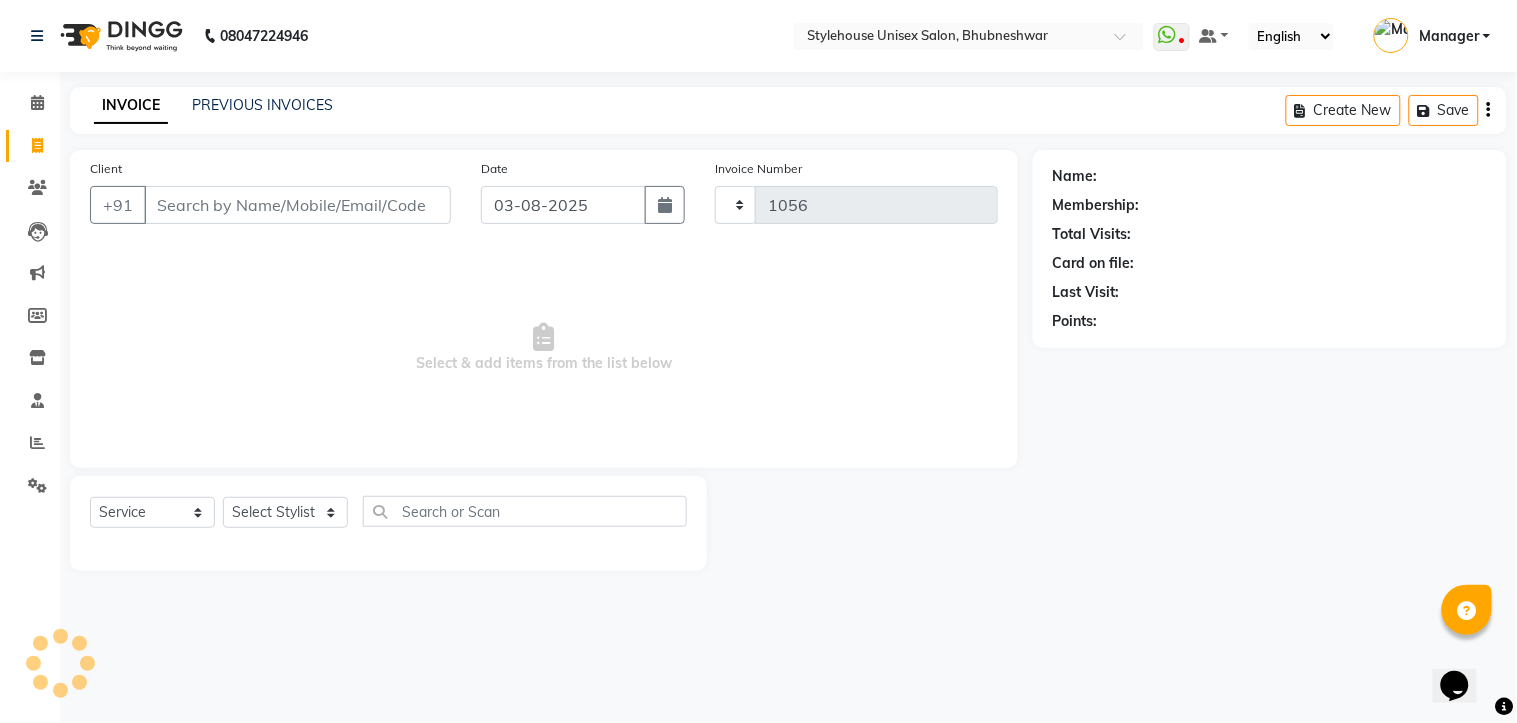 select on "7906" 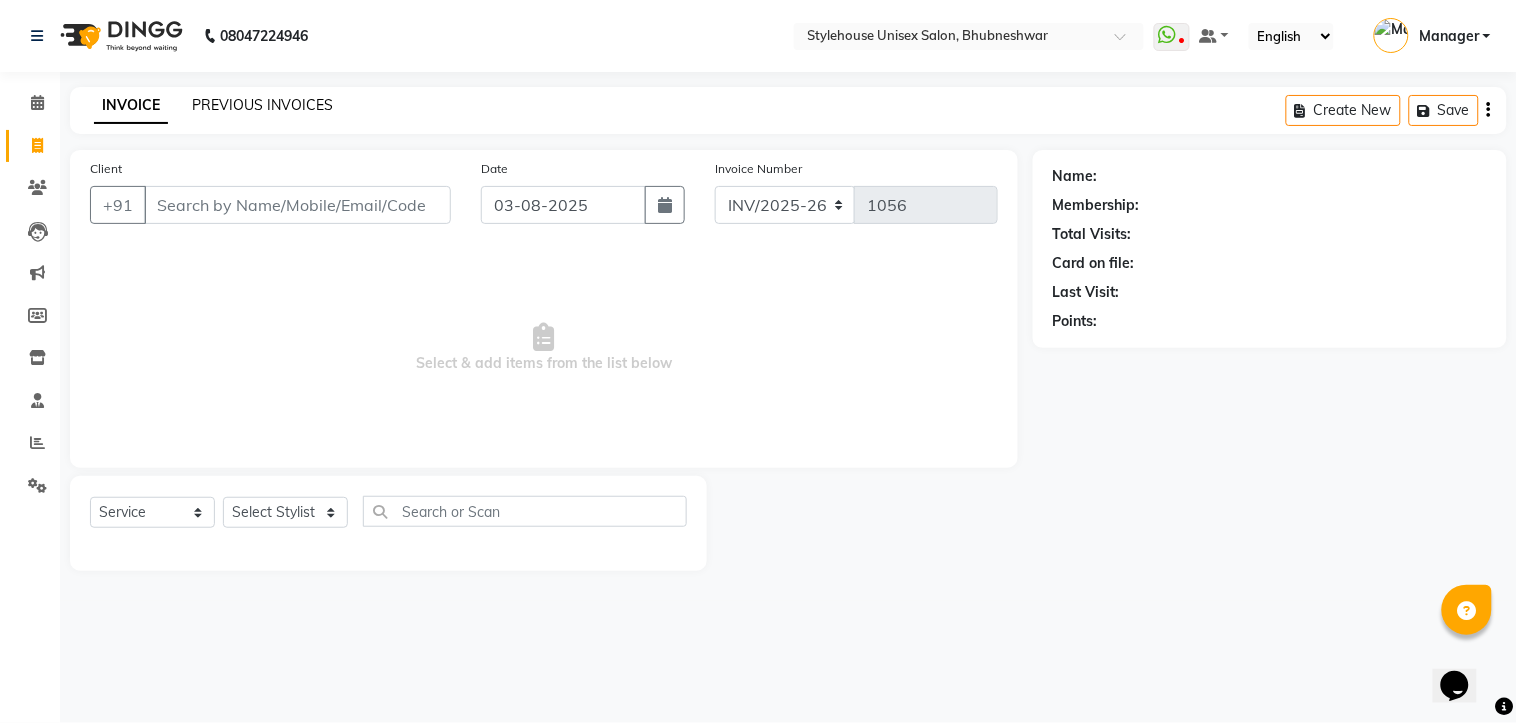 click on "PREVIOUS INVOICES" 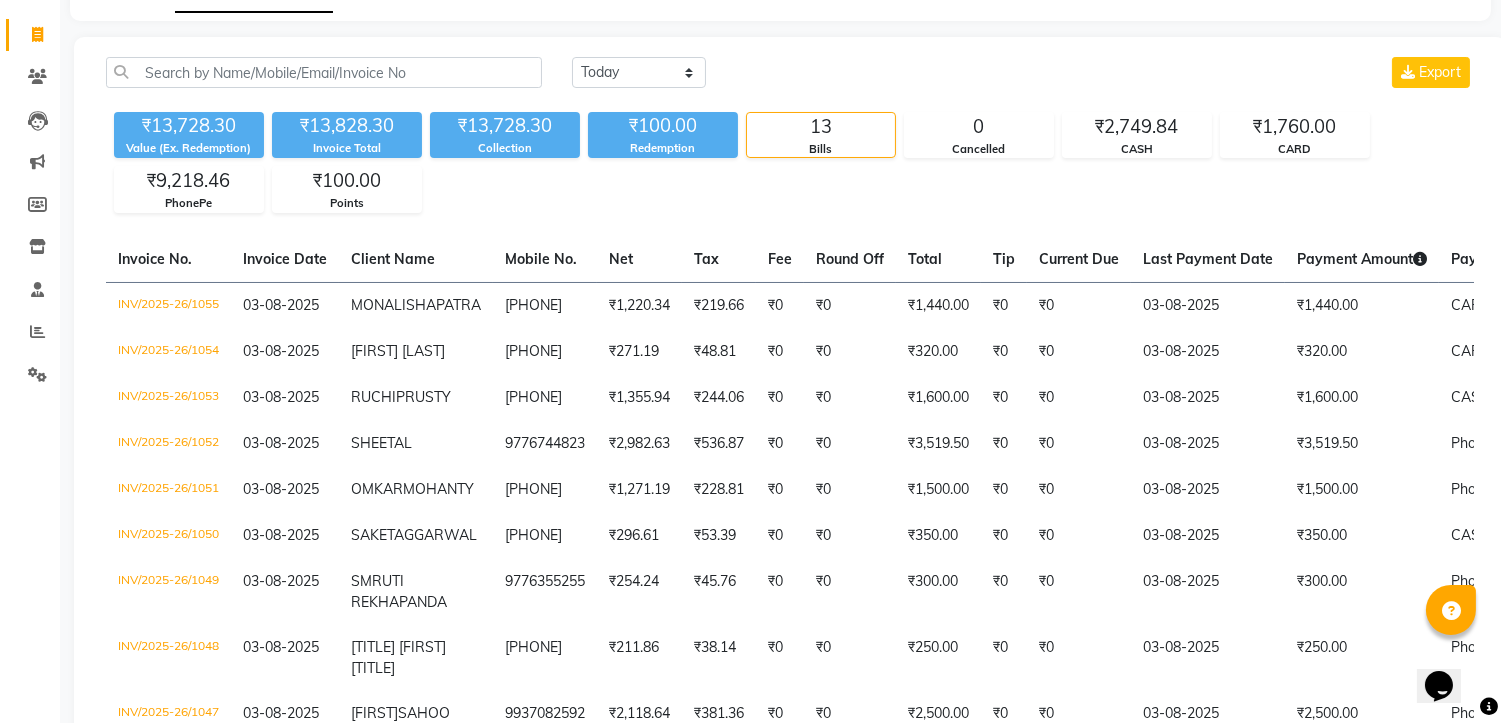 scroll, scrollTop: 0, scrollLeft: 0, axis: both 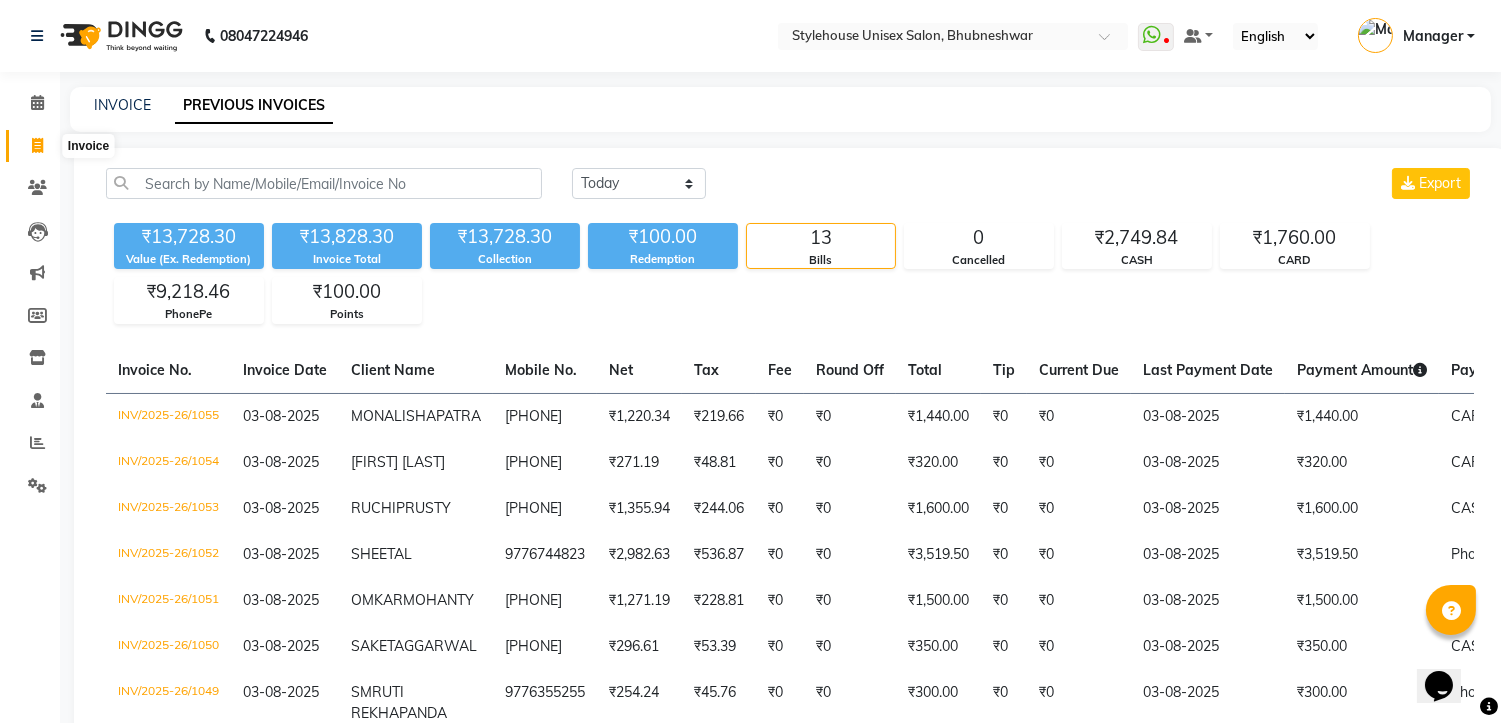 click 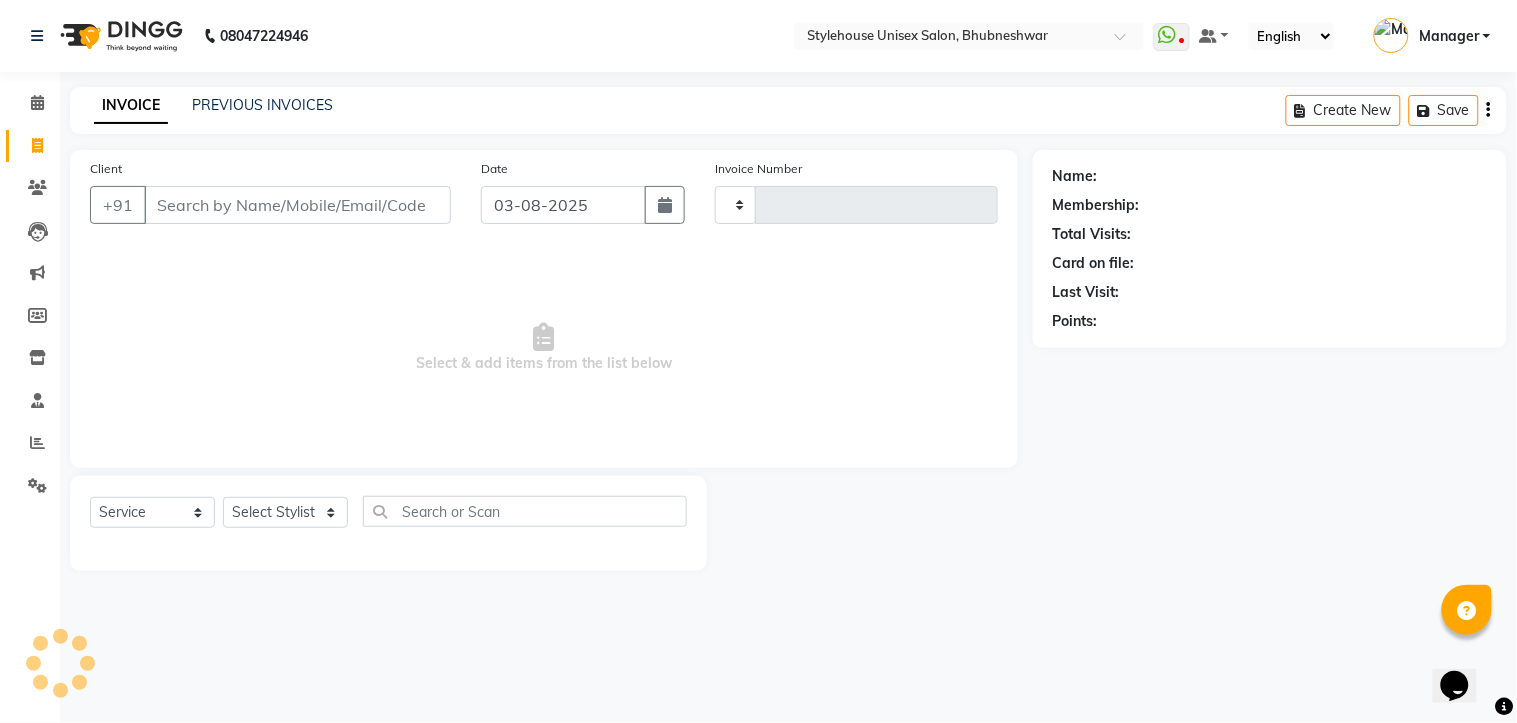 type on "1056" 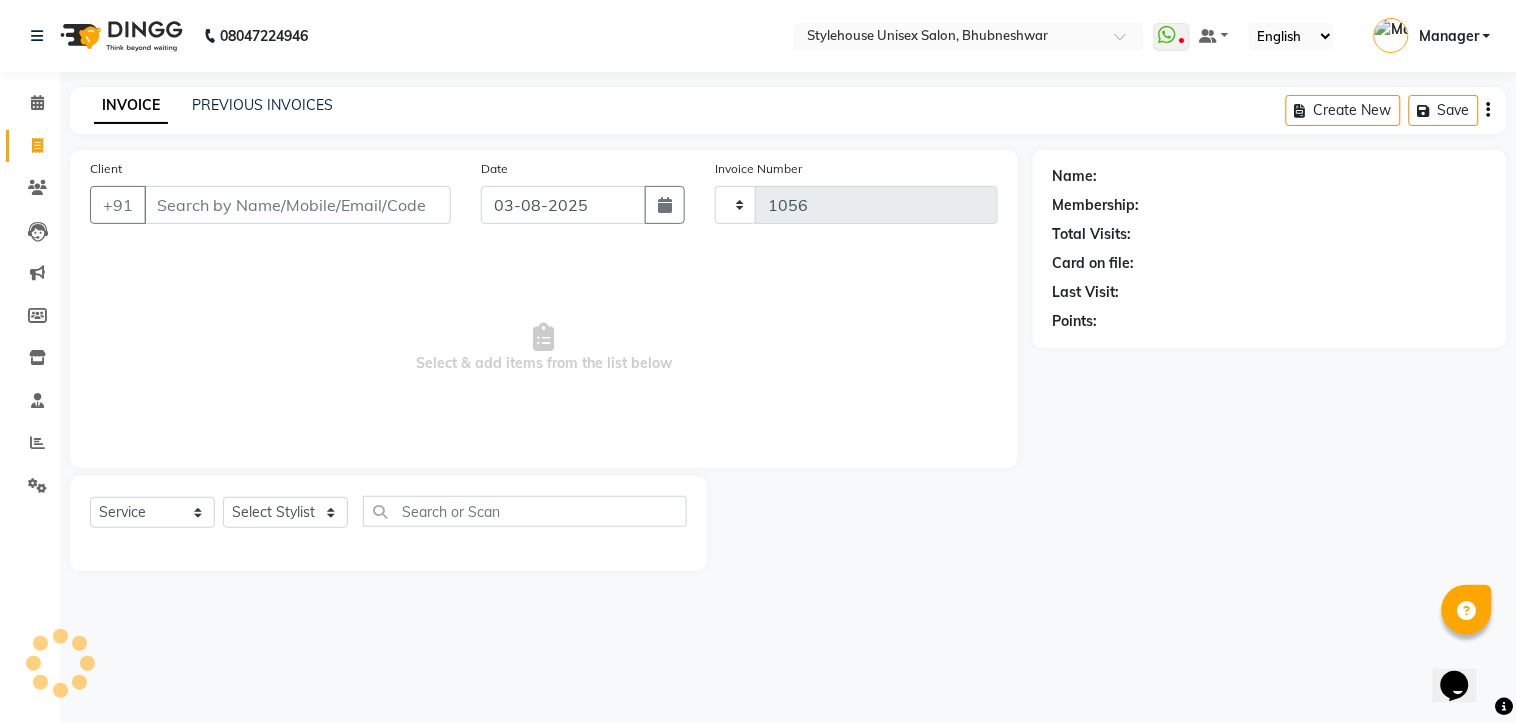 select on "7906" 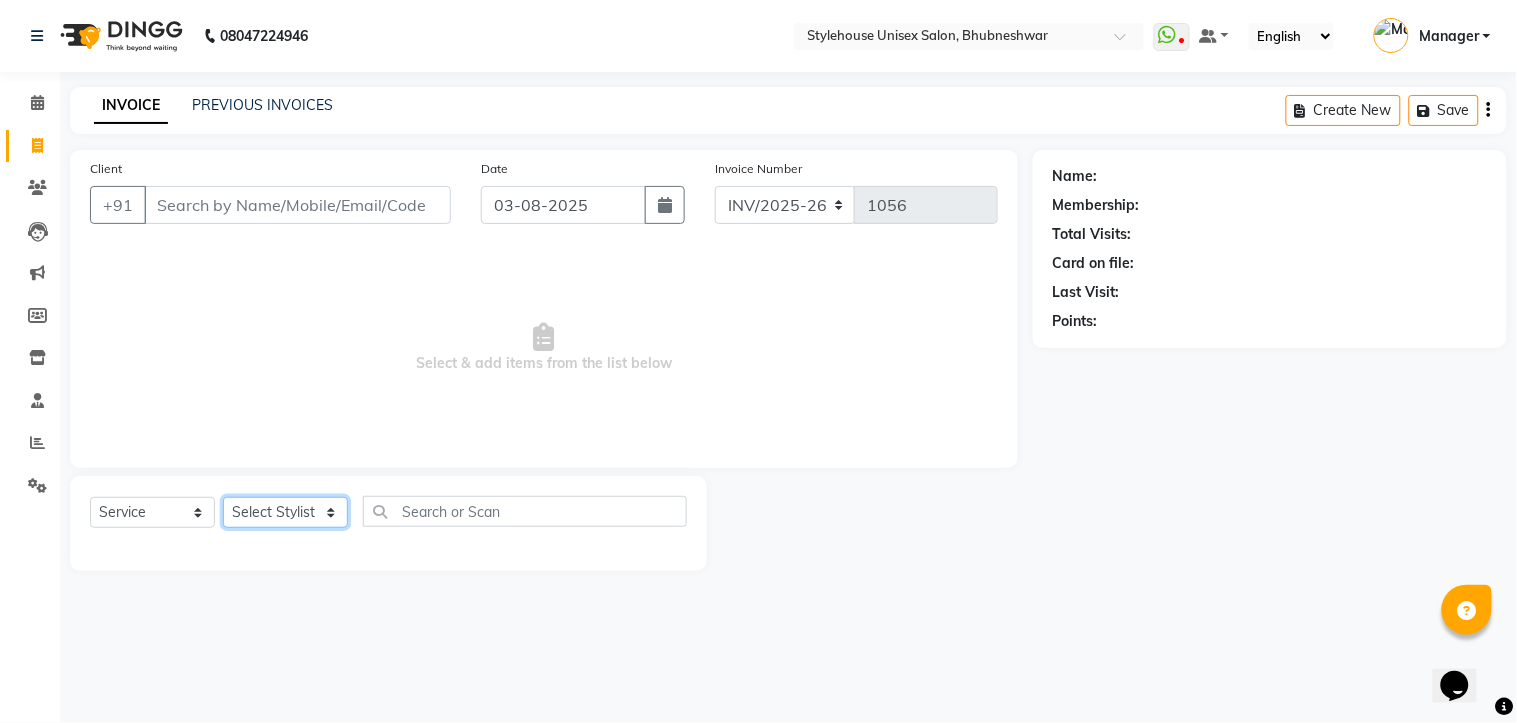 click on "Select Stylist [FIRST] [LAST] [FIRST] [LAST] [FIRST] [LAST] Manager [FIRST] [LAST] [FIRST] [LAST] [FIRST] [LAST]" 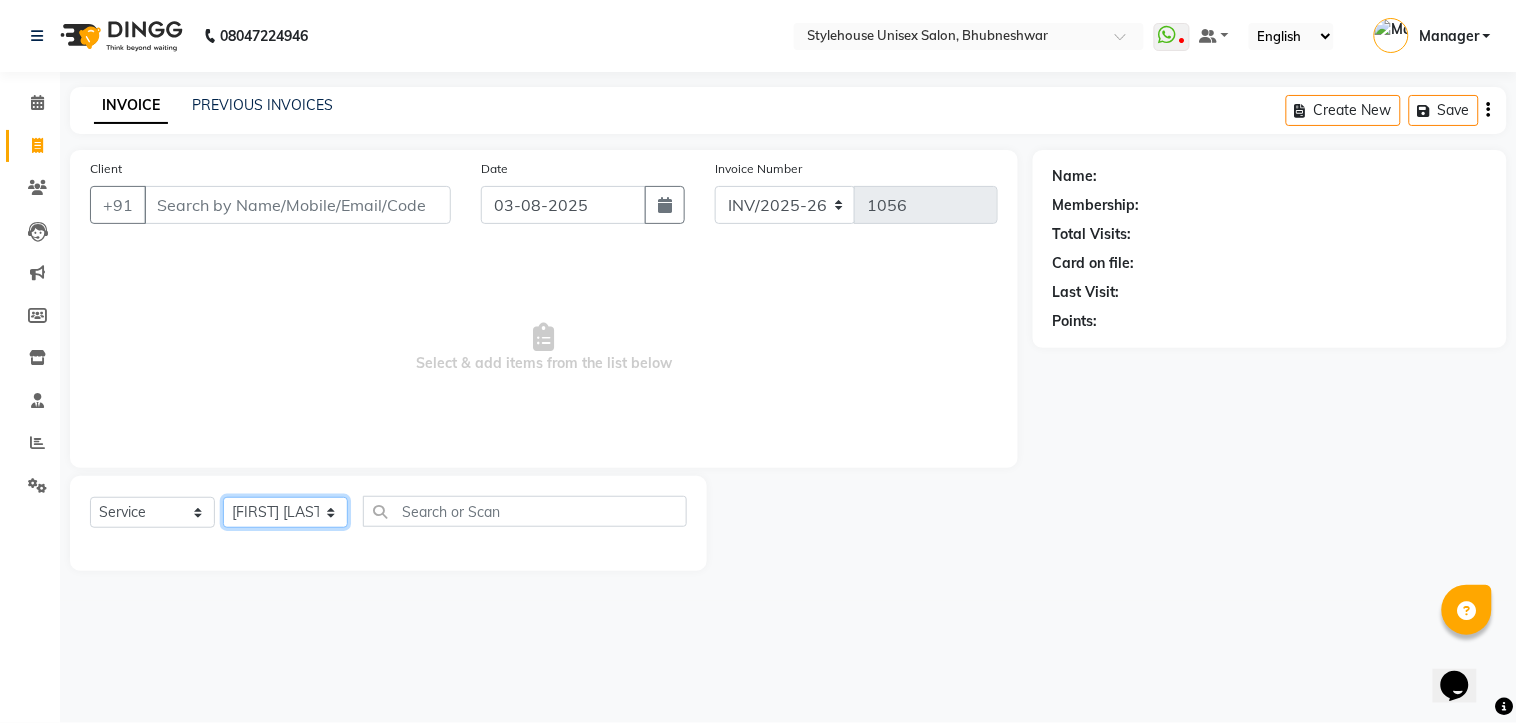 click on "Select Stylist [FIRST] [LAST] [FIRST] [LAST] [FIRST] [LAST] Manager [FIRST] [LAST] [FIRST] [LAST] [FIRST] [LAST]" 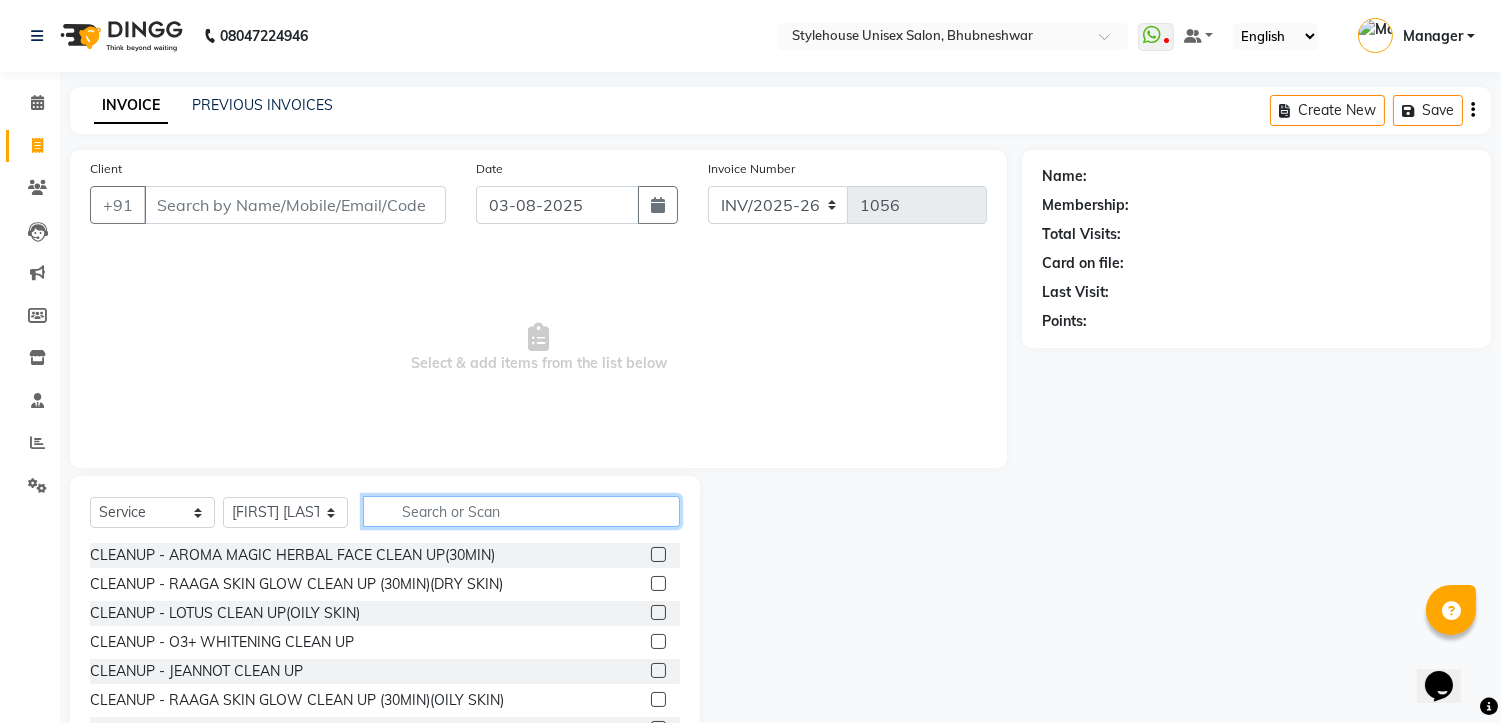 click 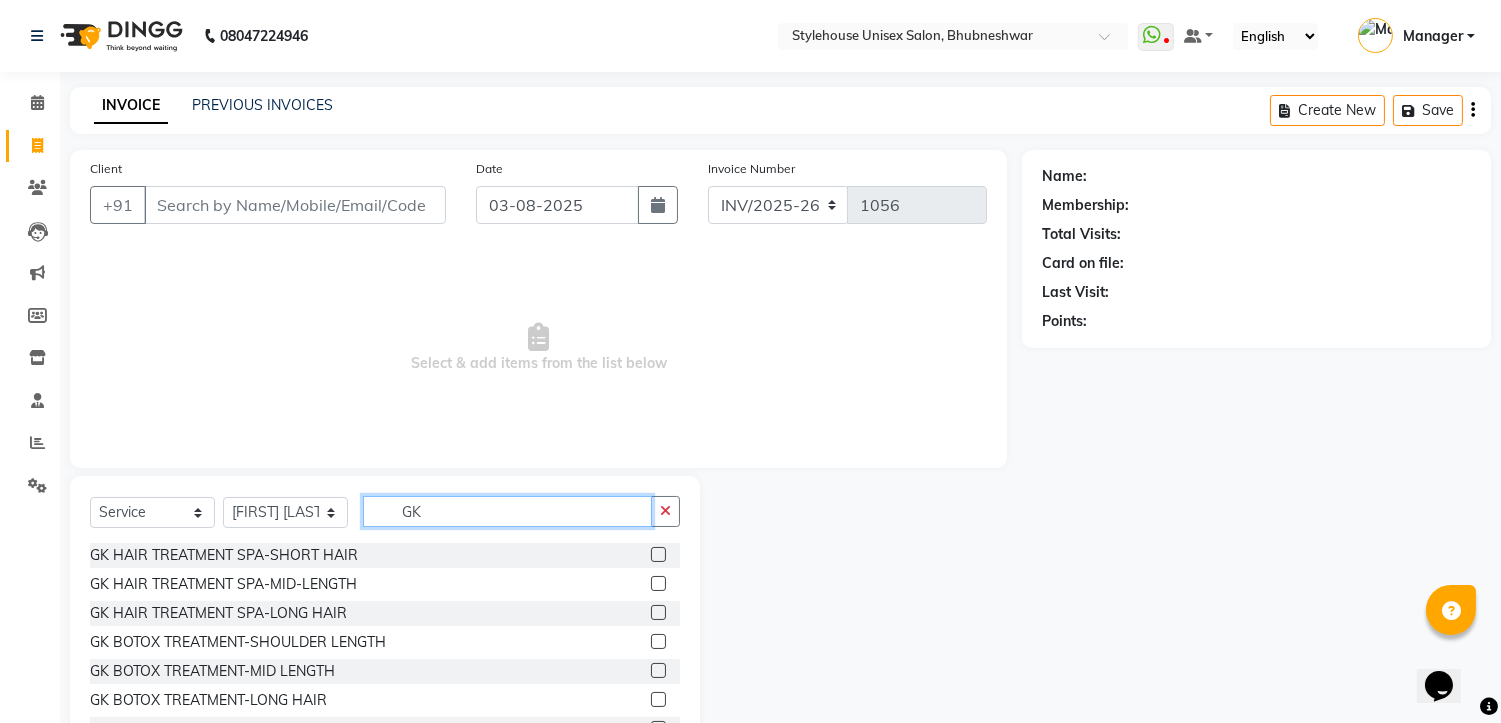 type on "GK" 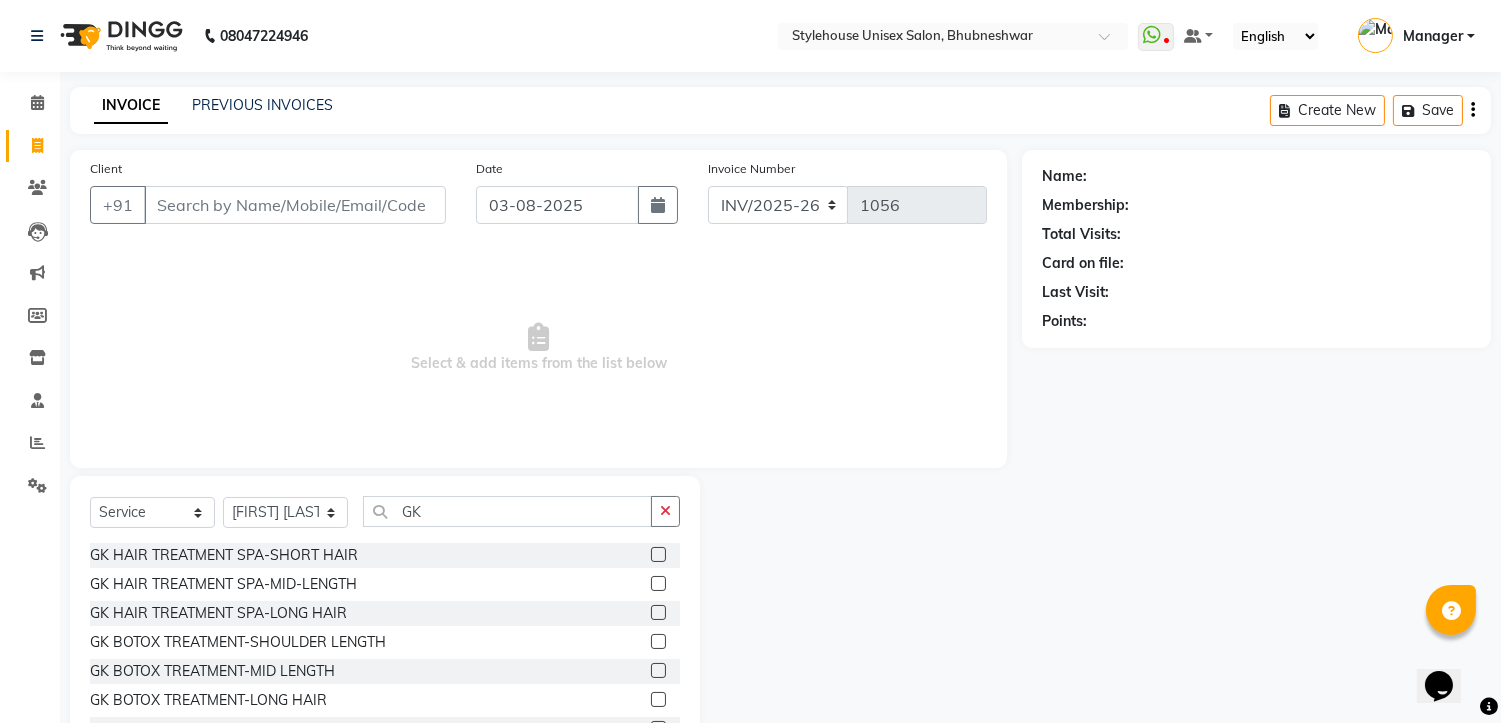 click 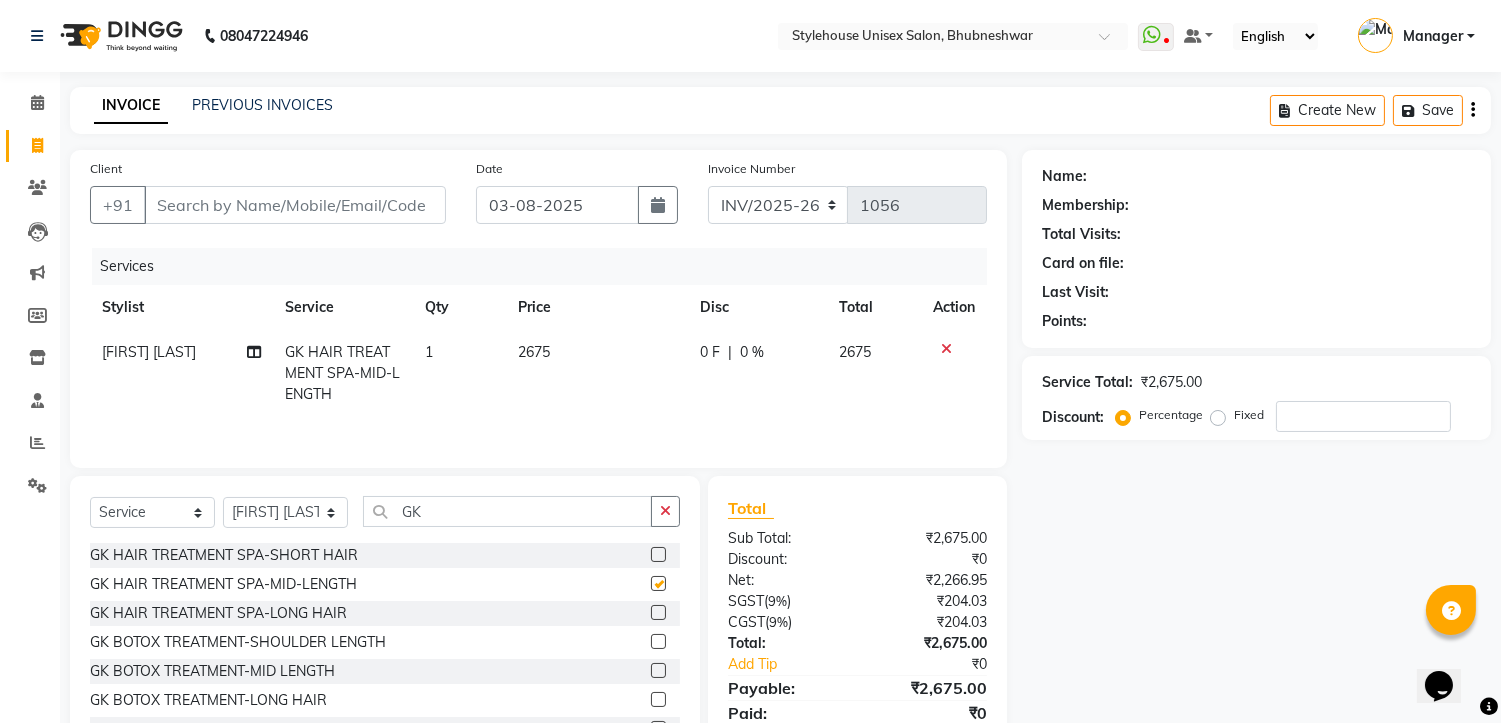 checkbox on "false" 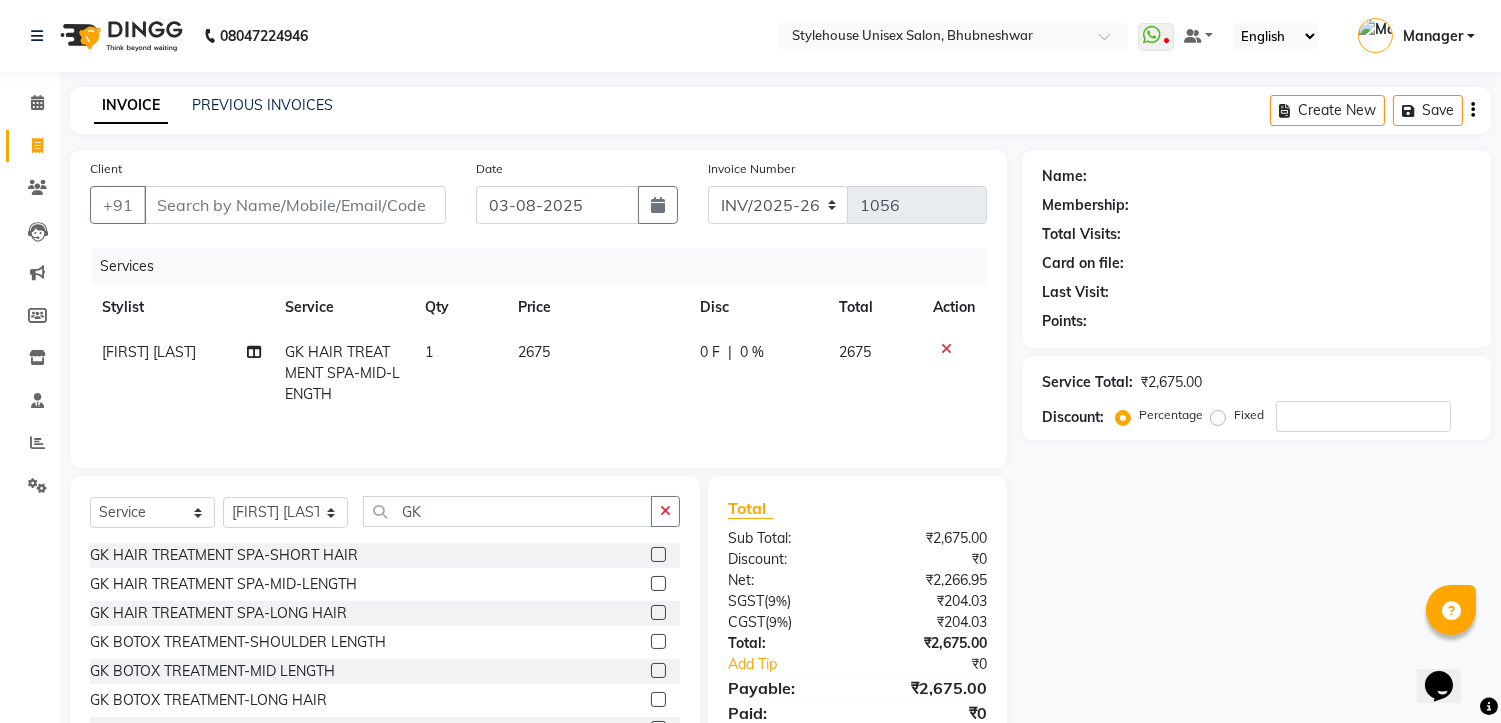 click 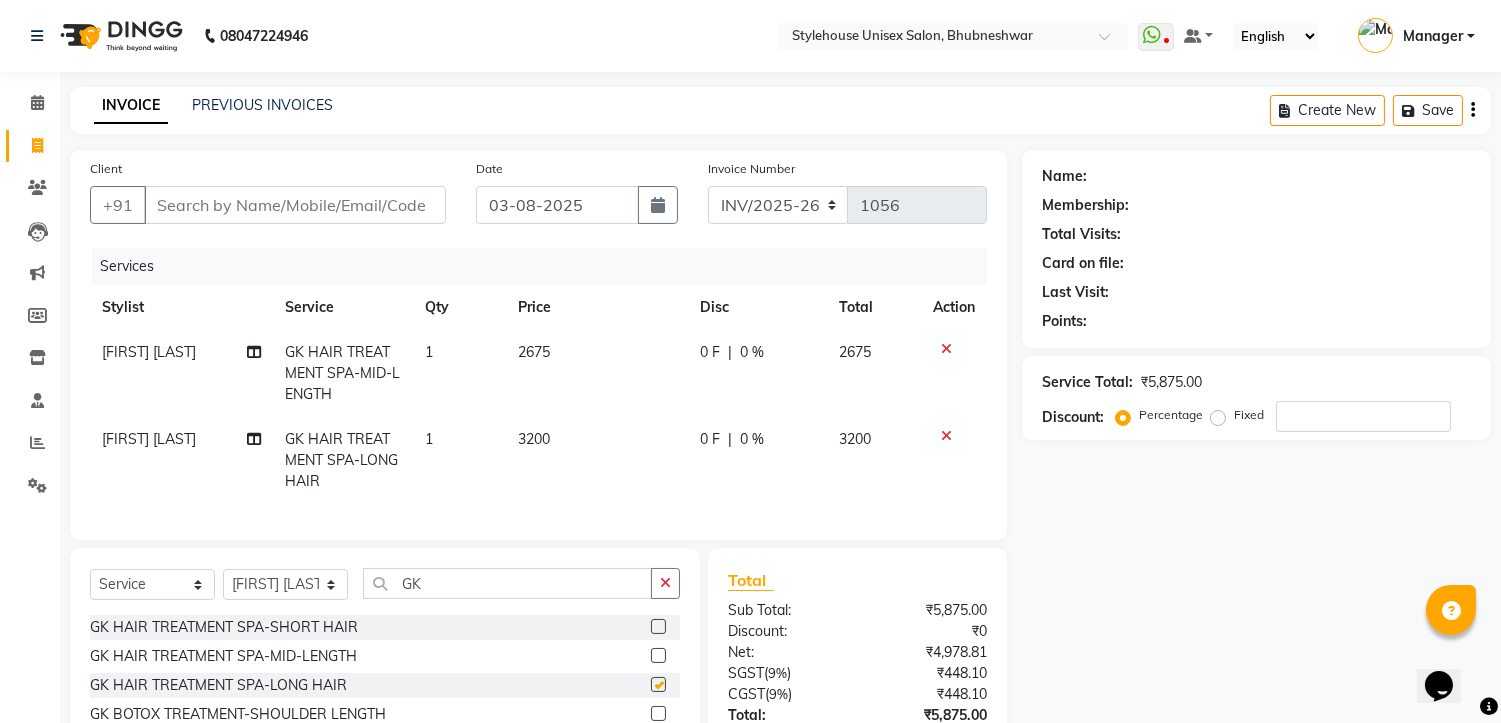 checkbox on "false" 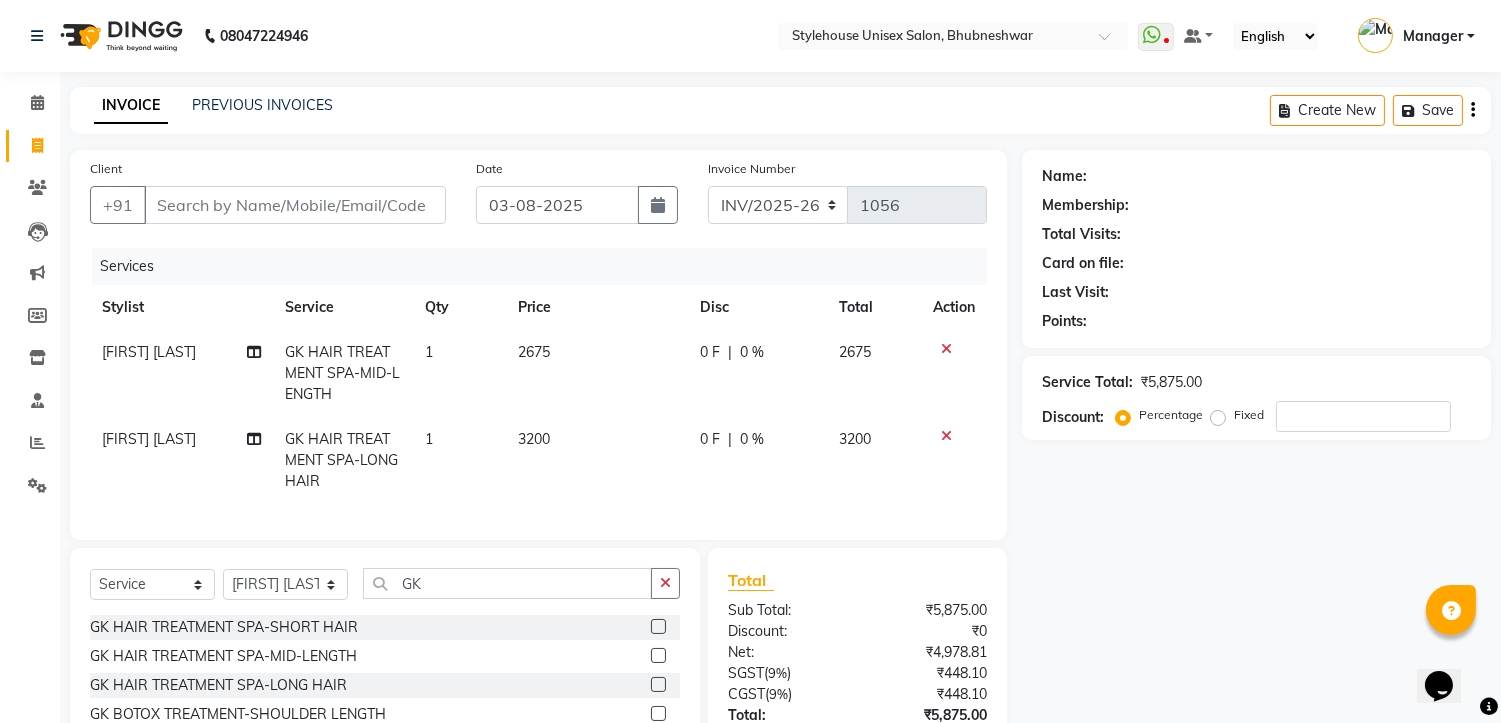 click 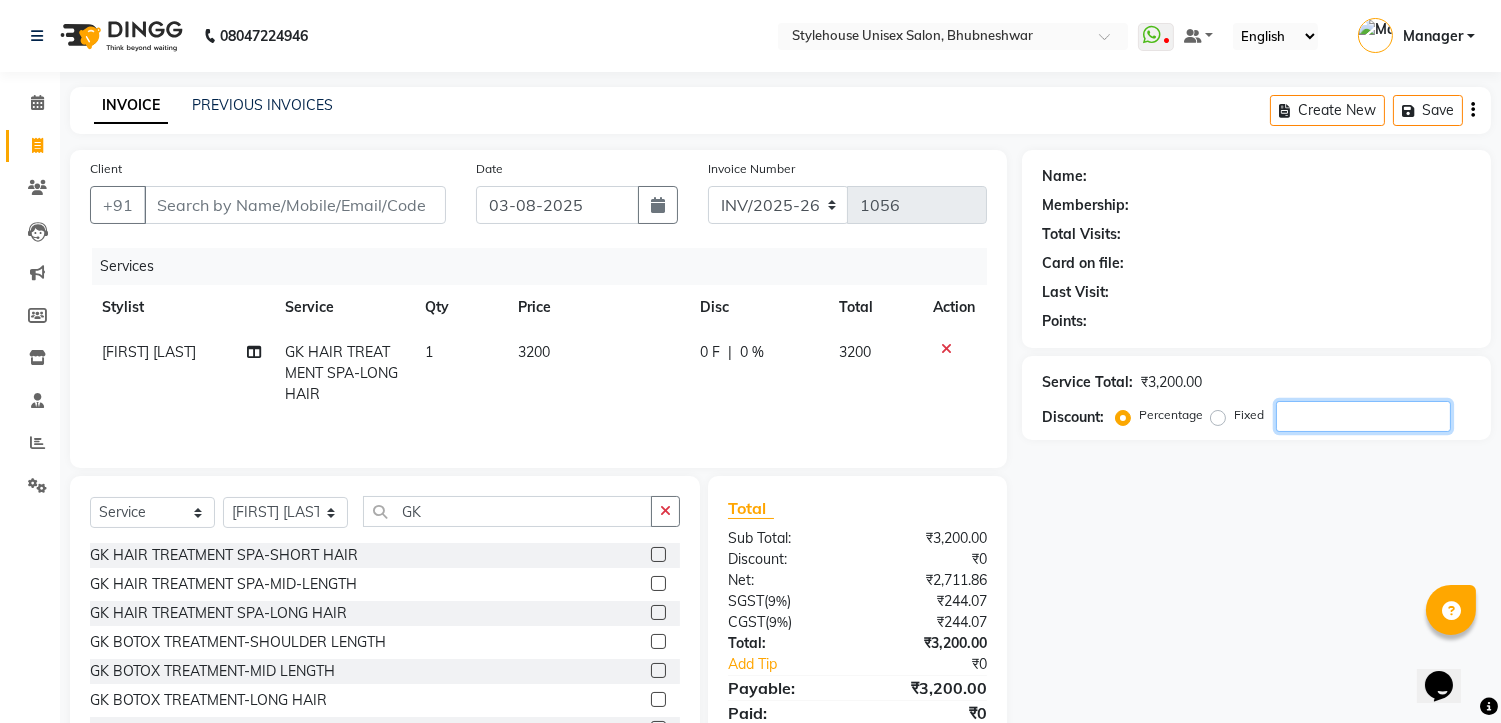 click 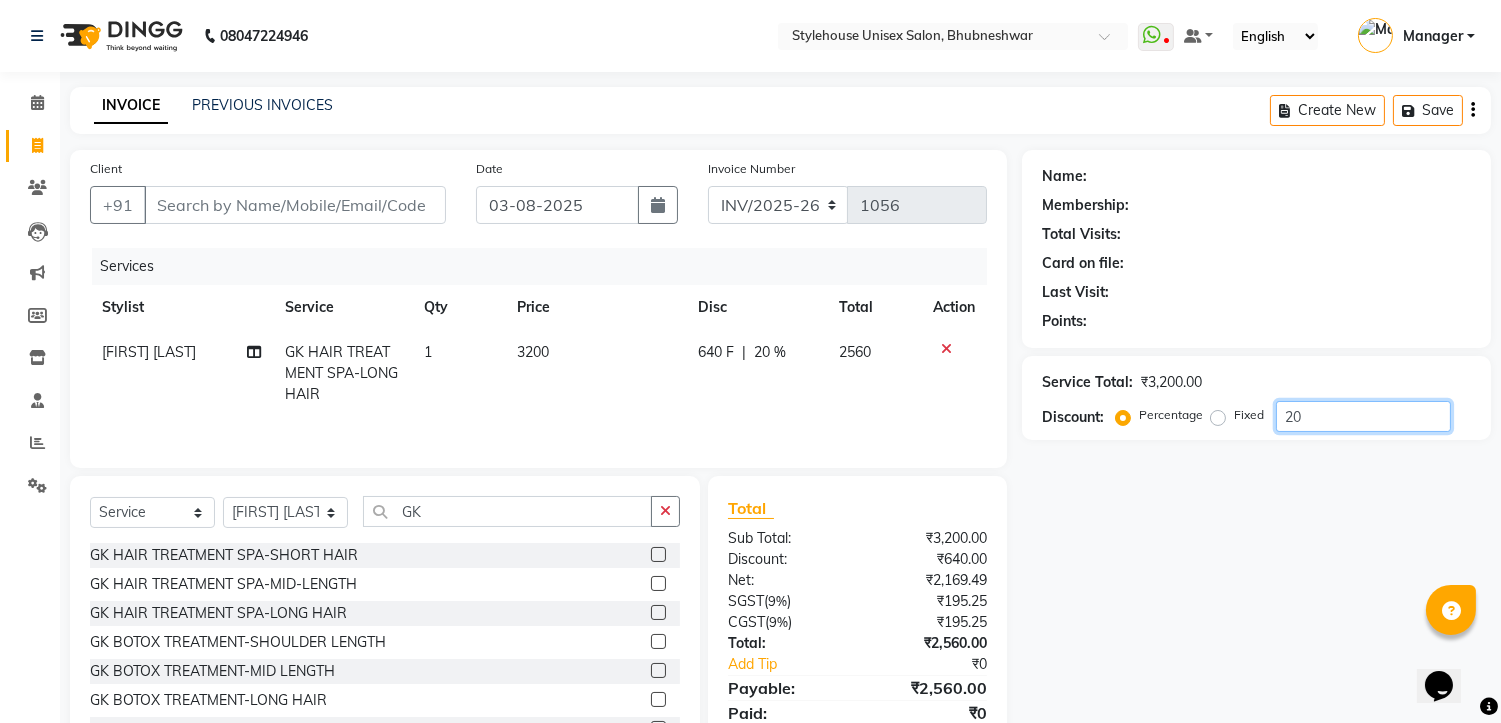 type on "2" 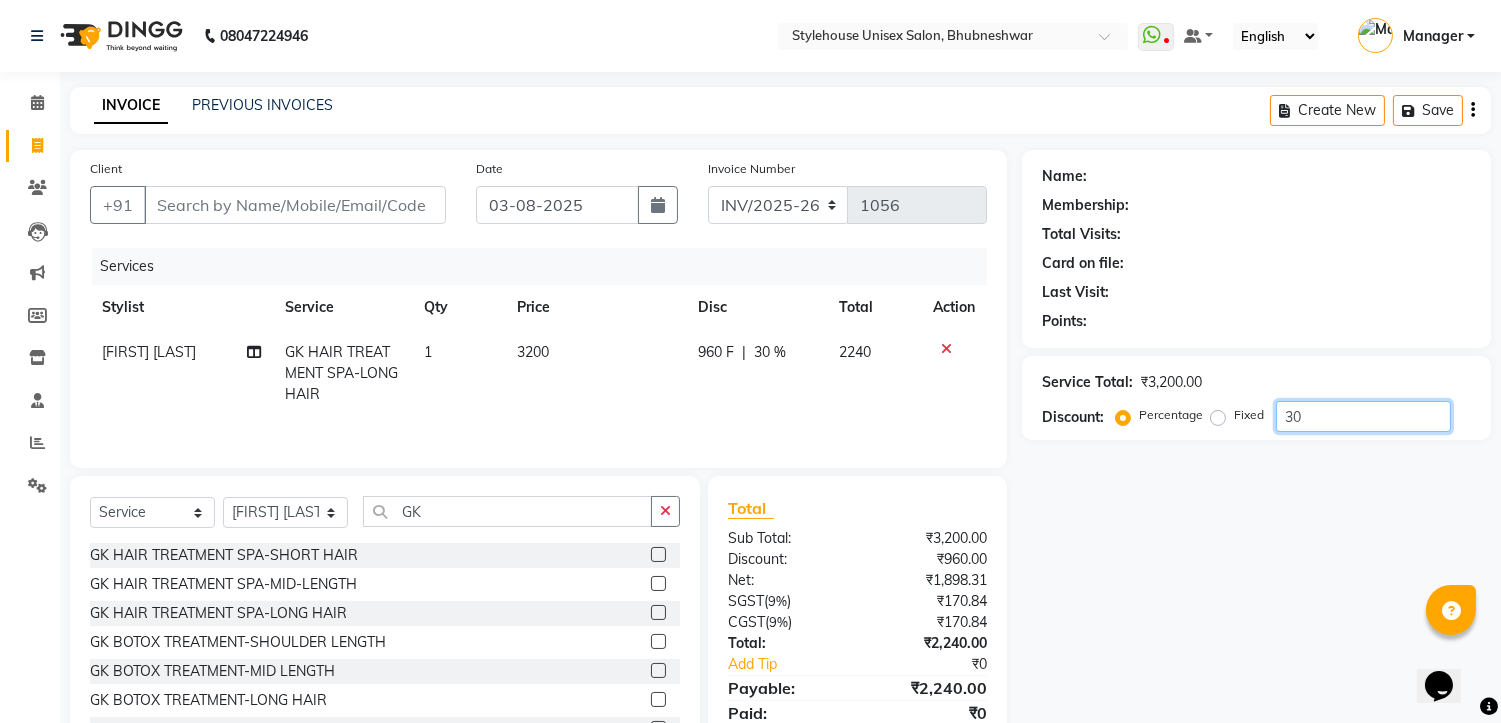 type on "30" 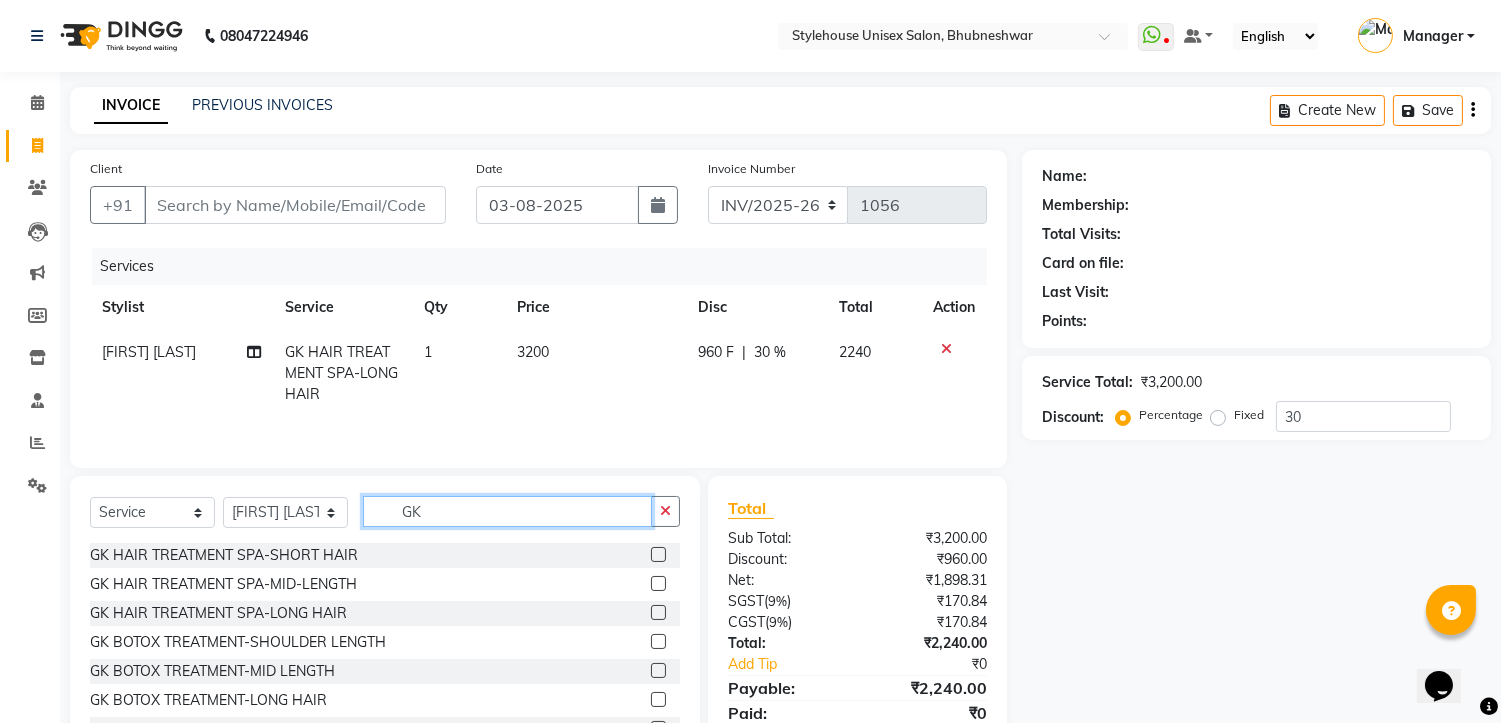 click on "GK" 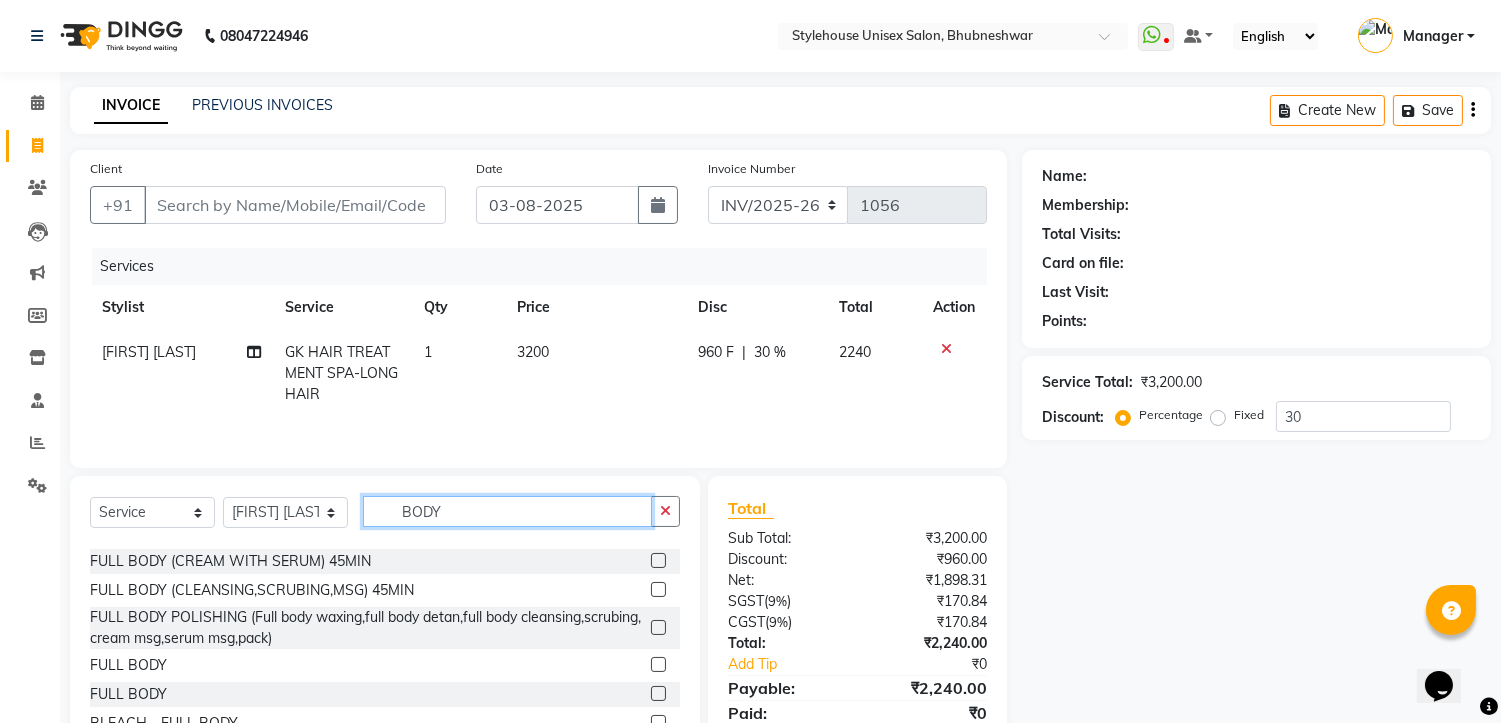 scroll, scrollTop: 0, scrollLeft: 0, axis: both 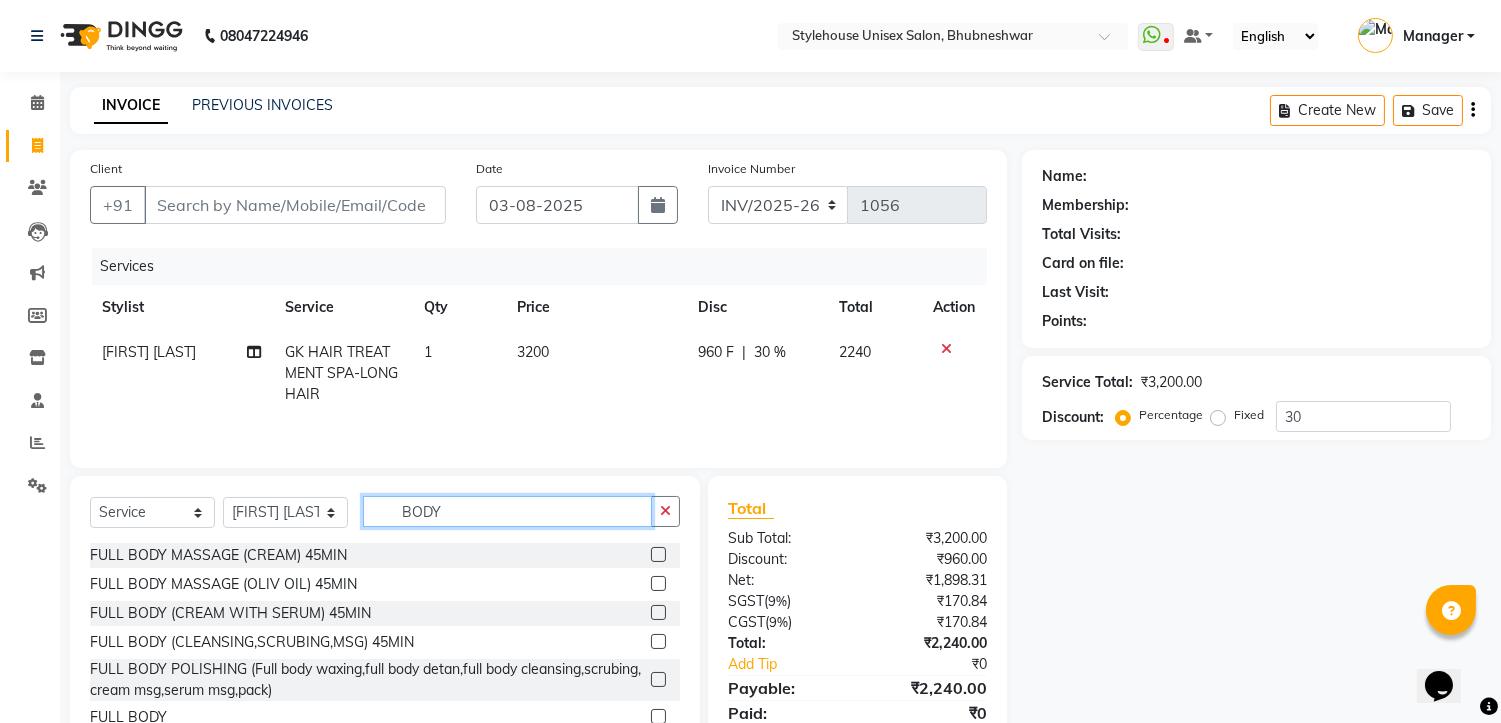 type on "BODY" 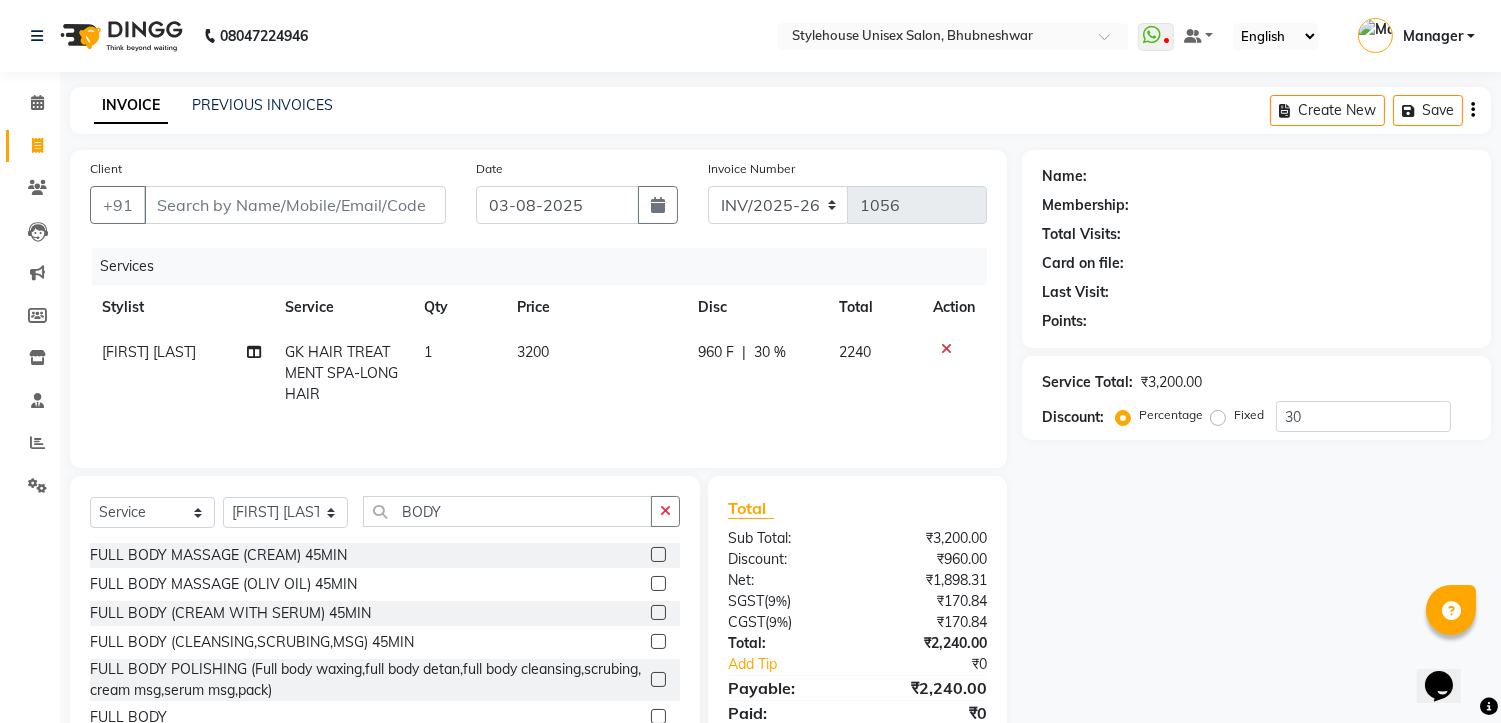 click 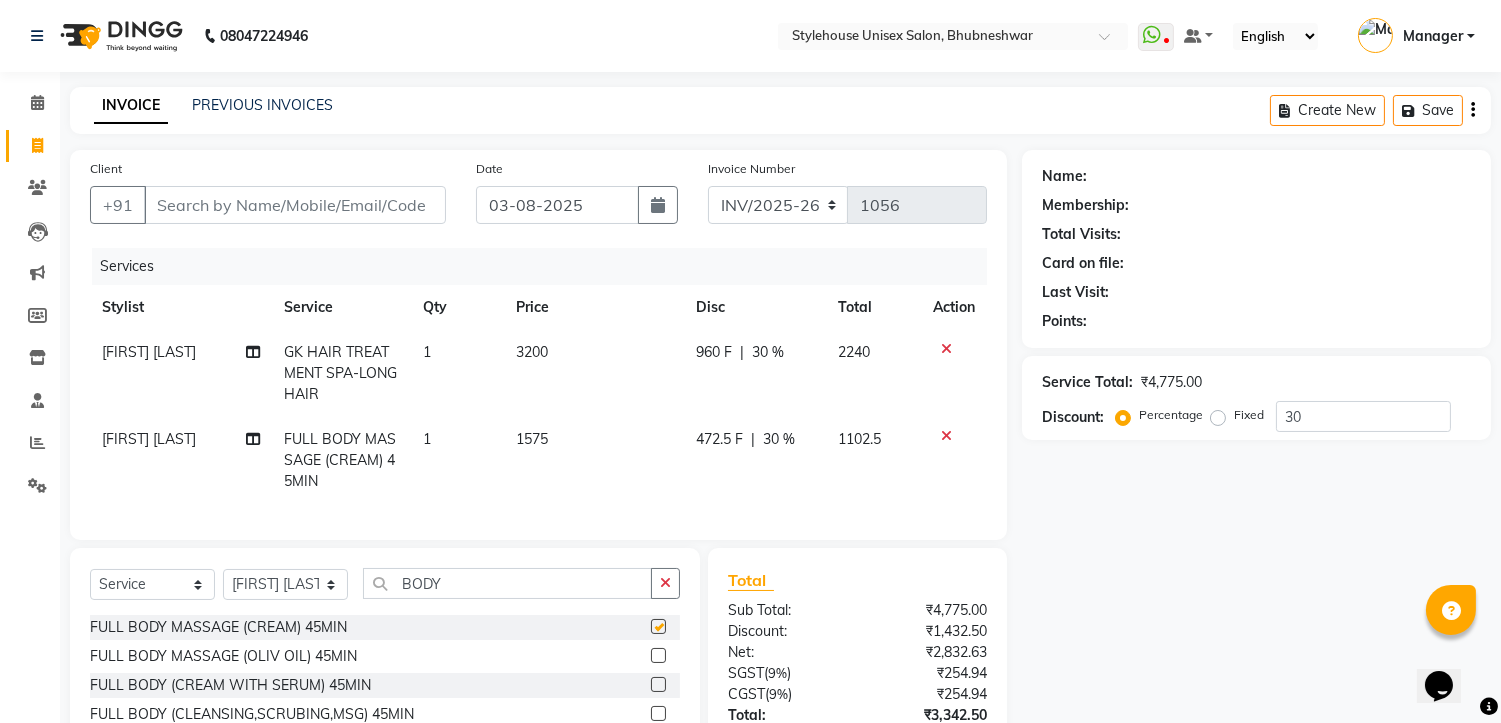 checkbox on "false" 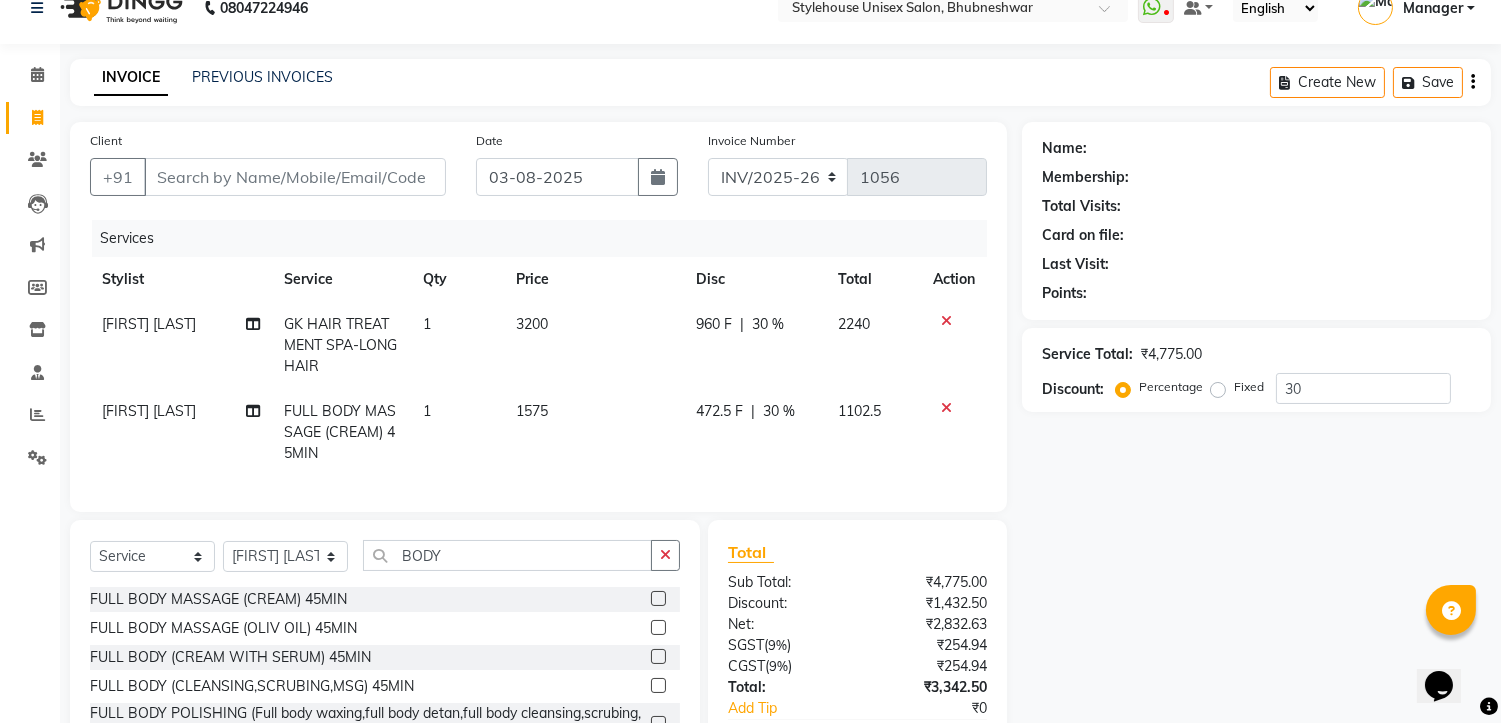 scroll, scrollTop: 111, scrollLeft: 0, axis: vertical 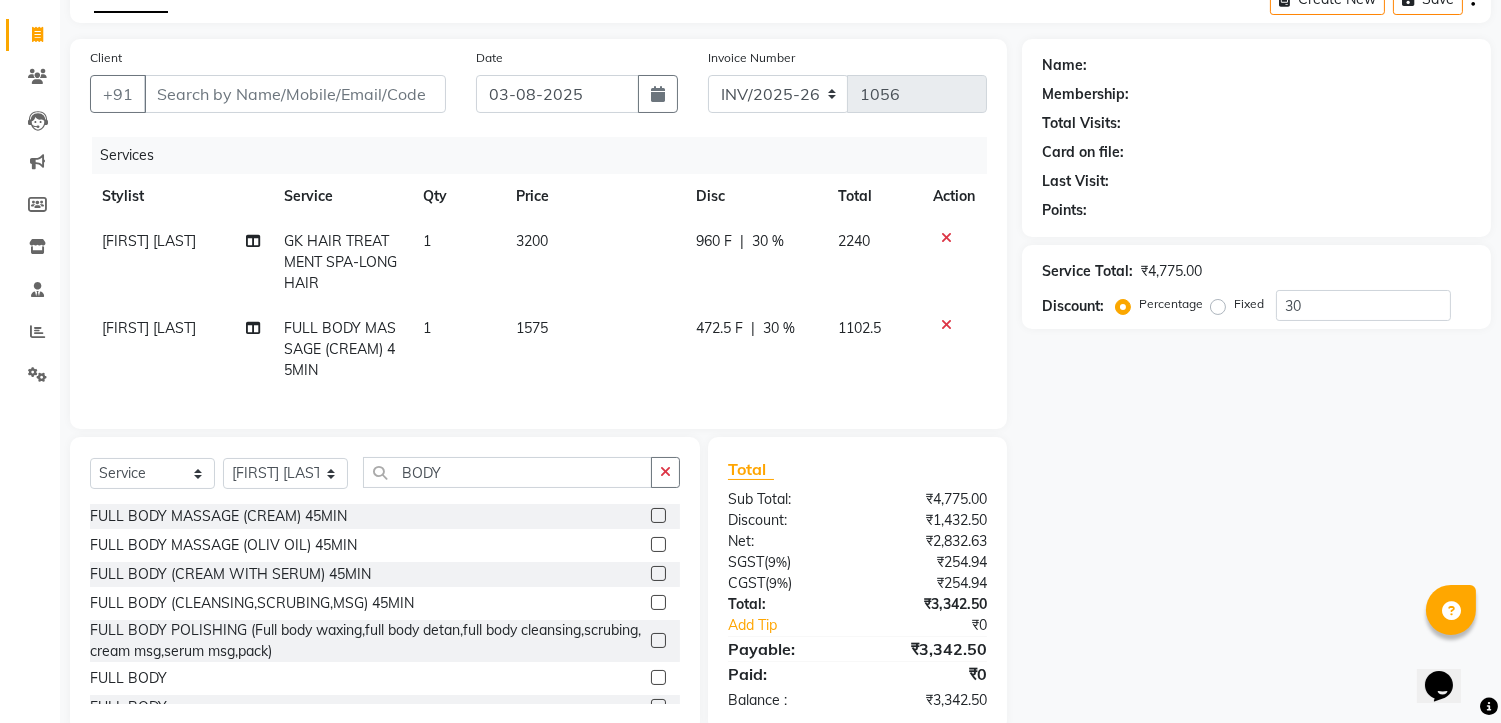 click 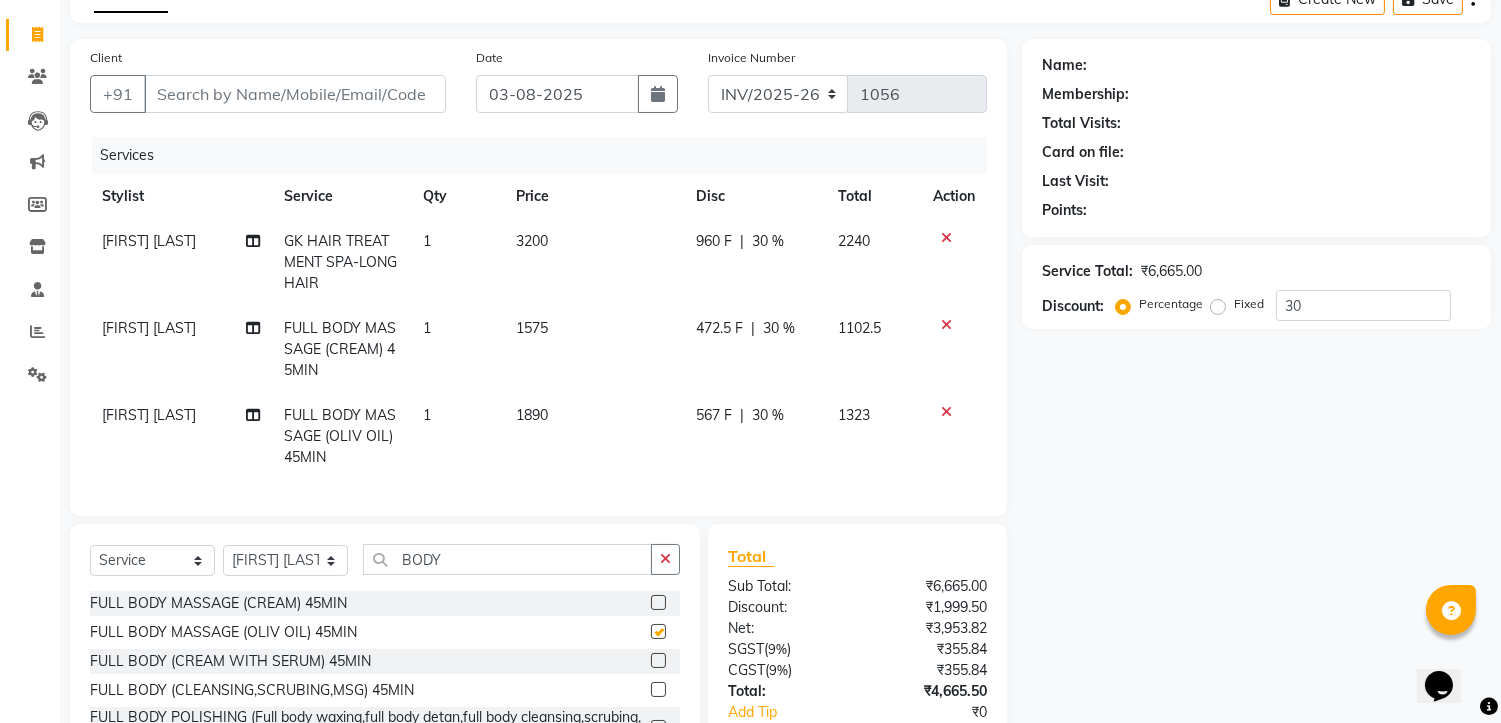 checkbox on "false" 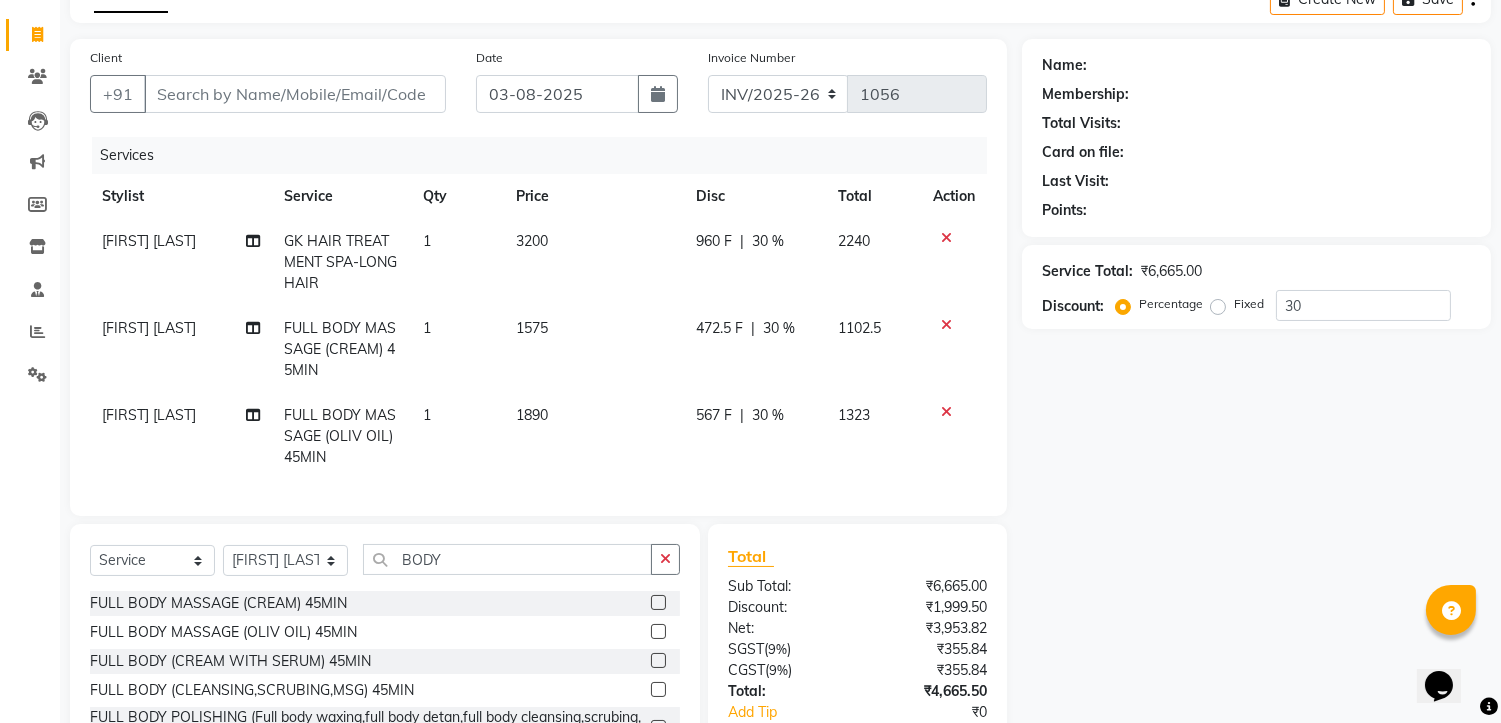 click 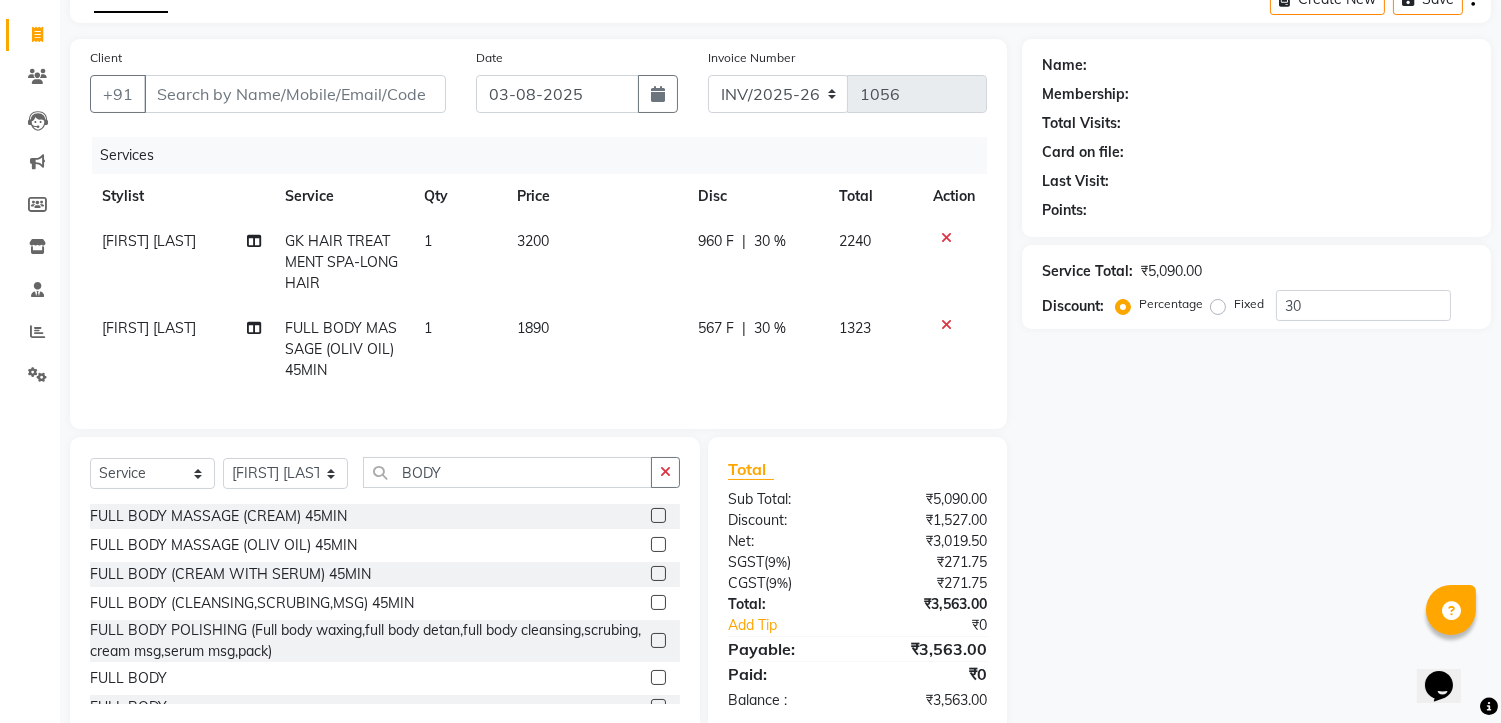 click on "30 %" 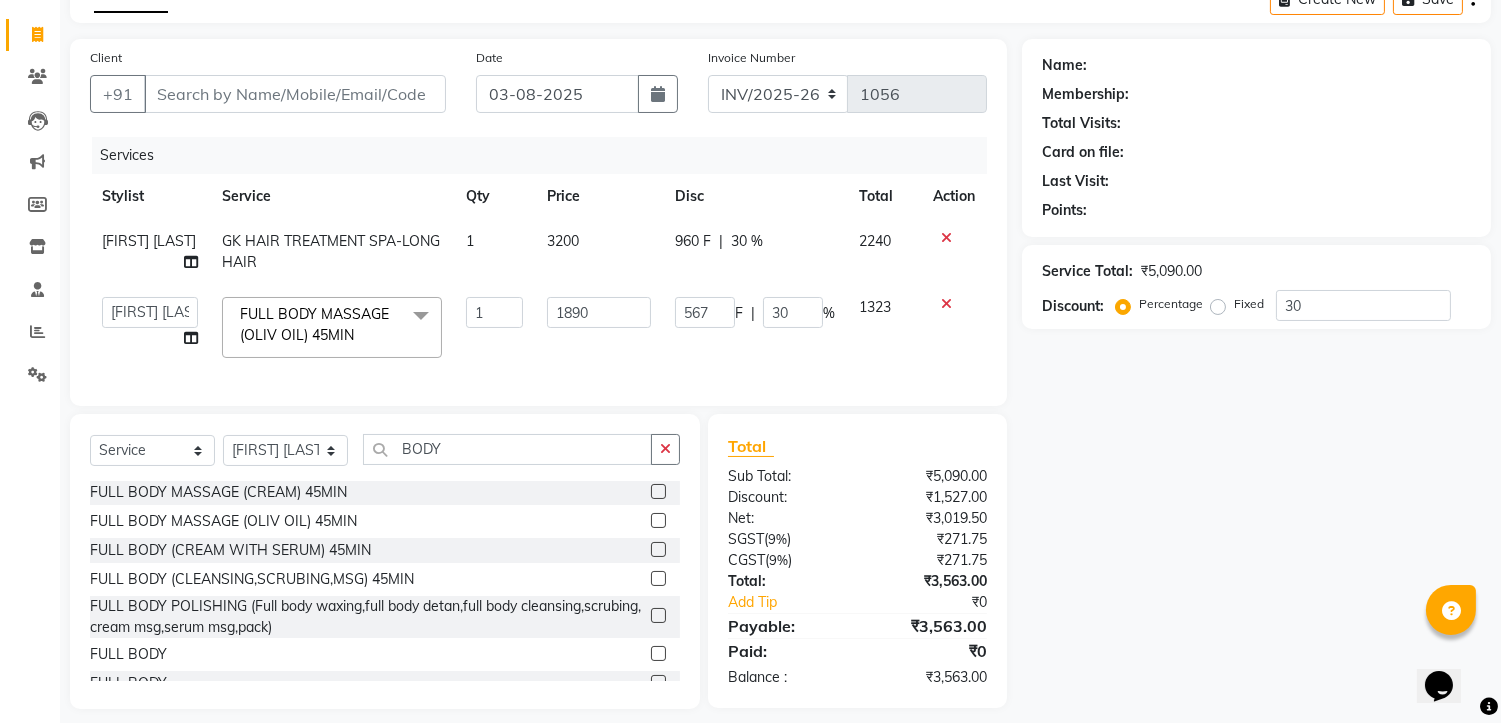 scroll, scrollTop: 0, scrollLeft: 0, axis: both 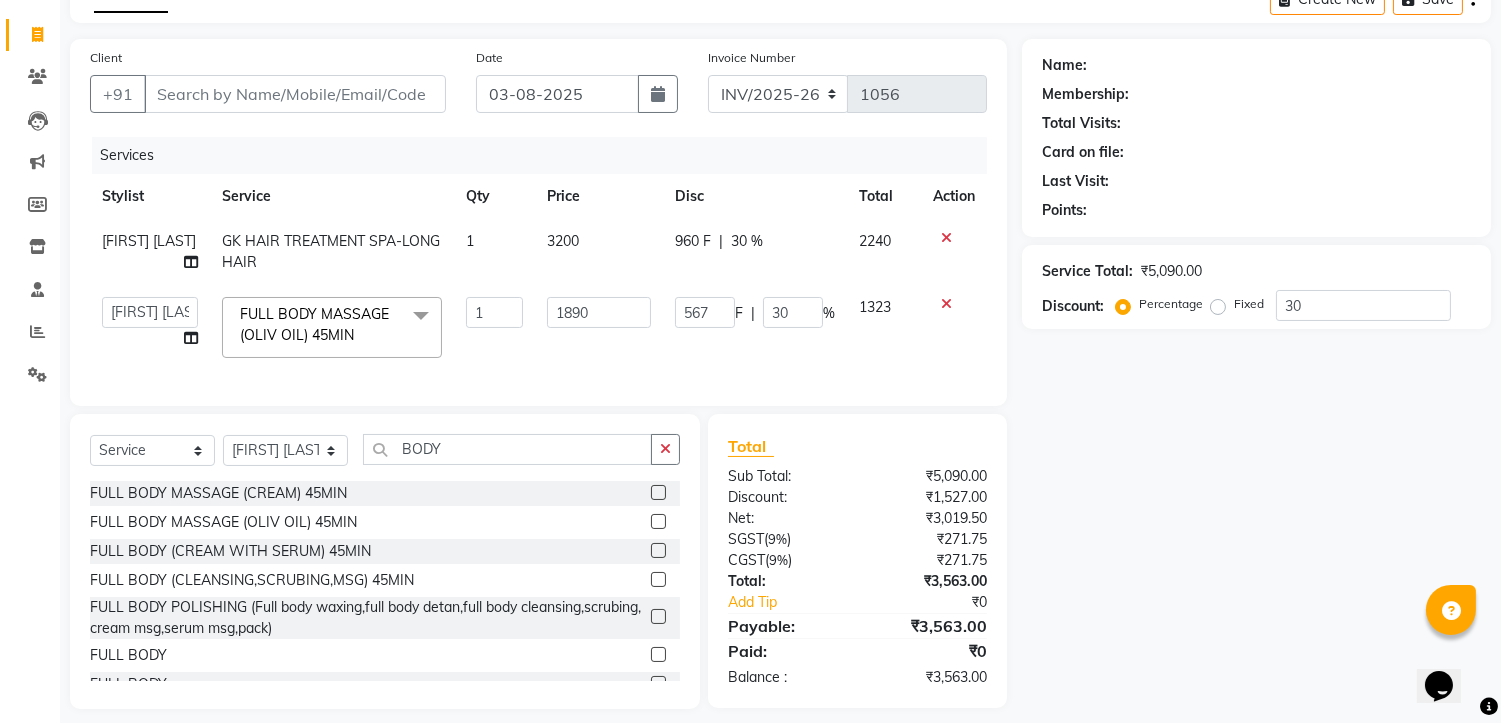 click 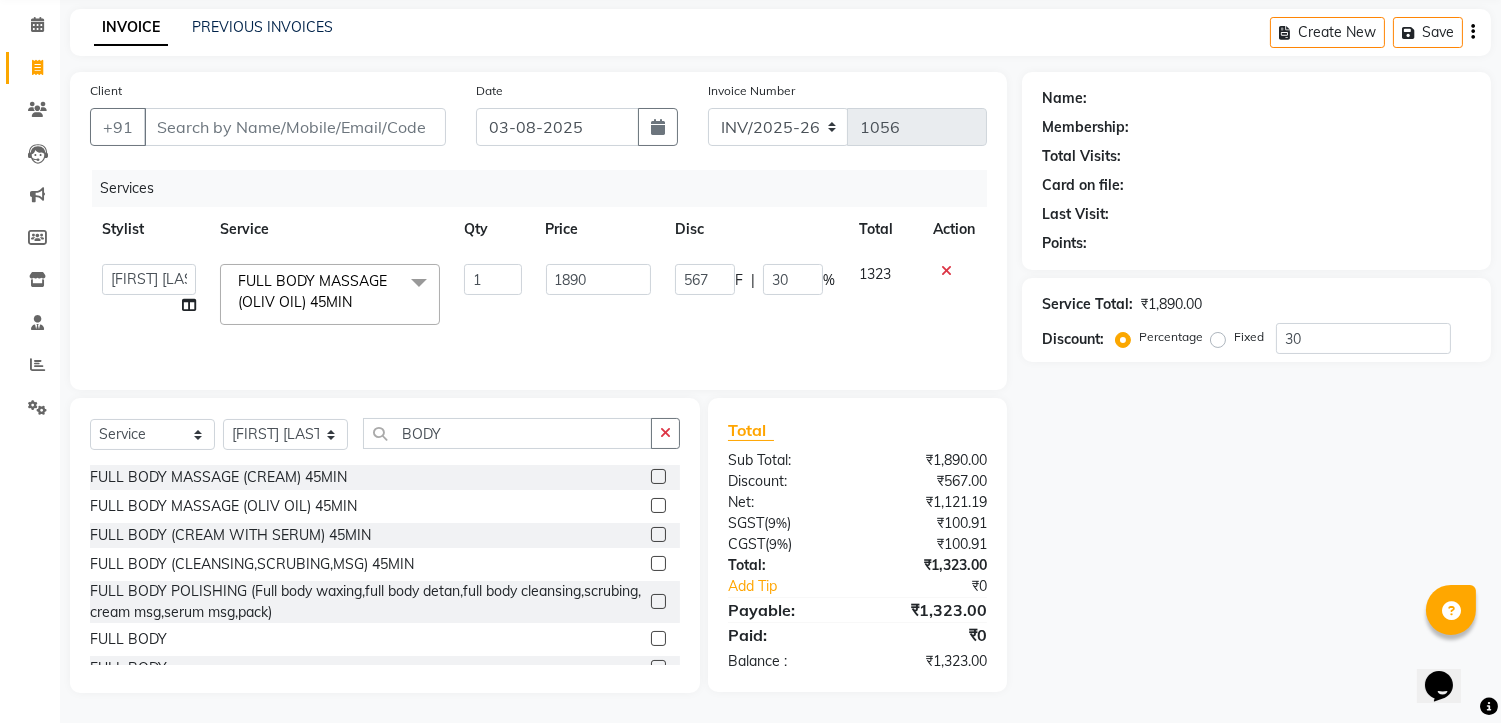 scroll, scrollTop: 77, scrollLeft: 0, axis: vertical 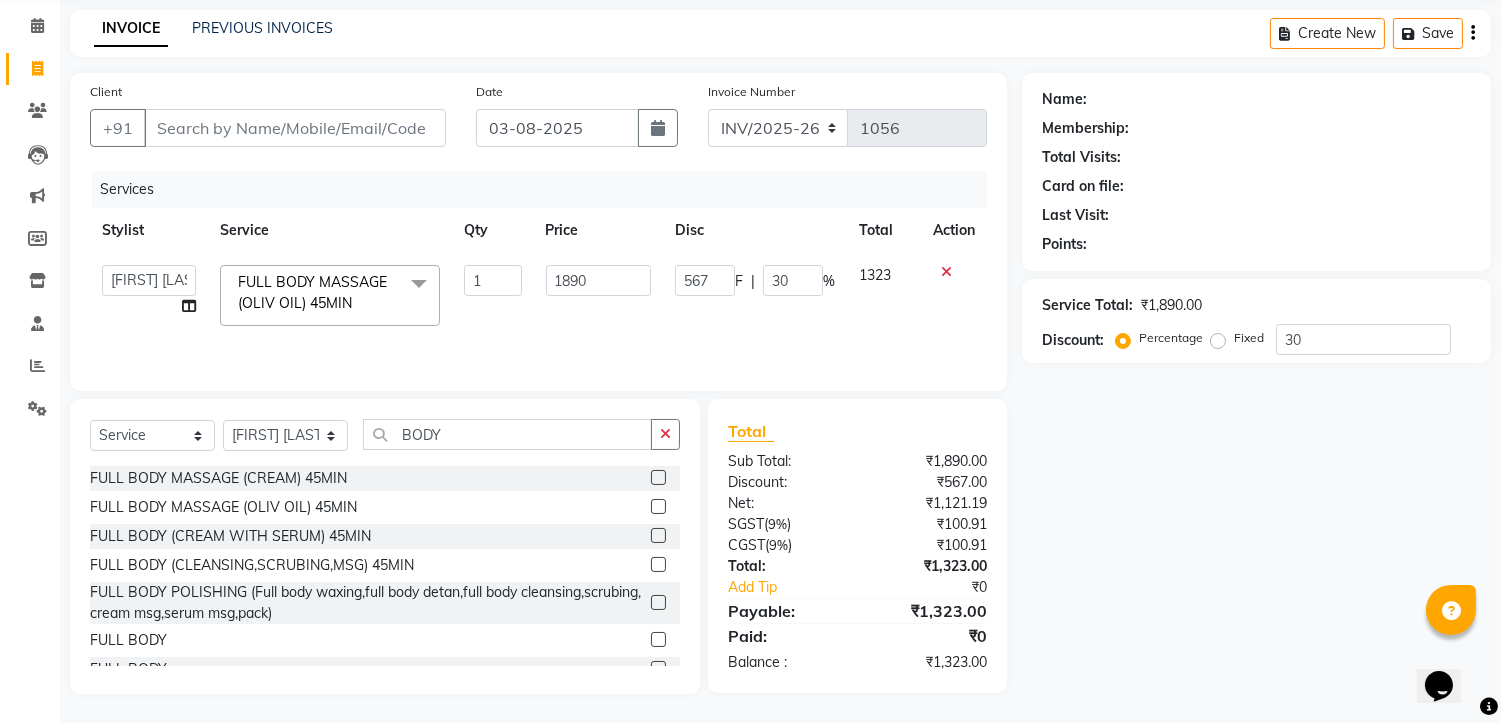 click 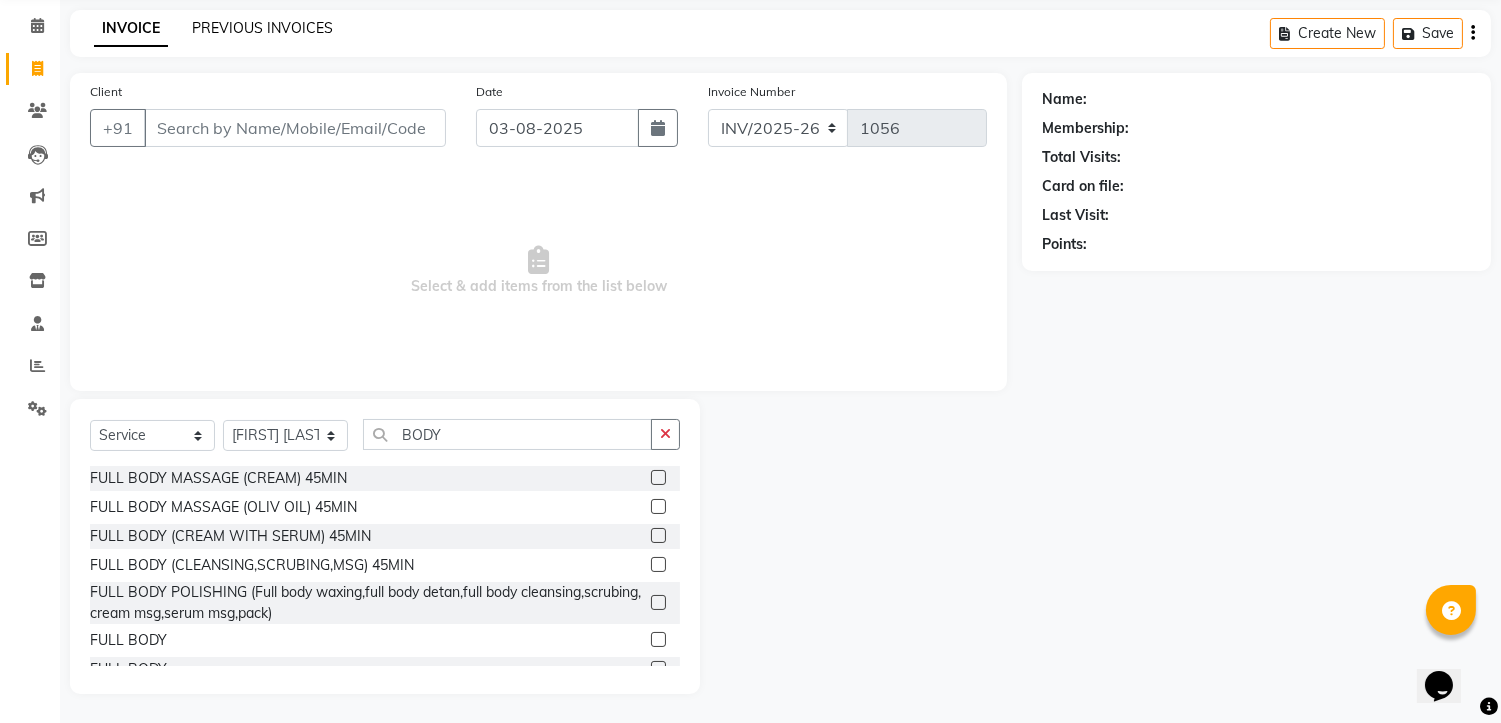 click on "PREVIOUS INVOICES" 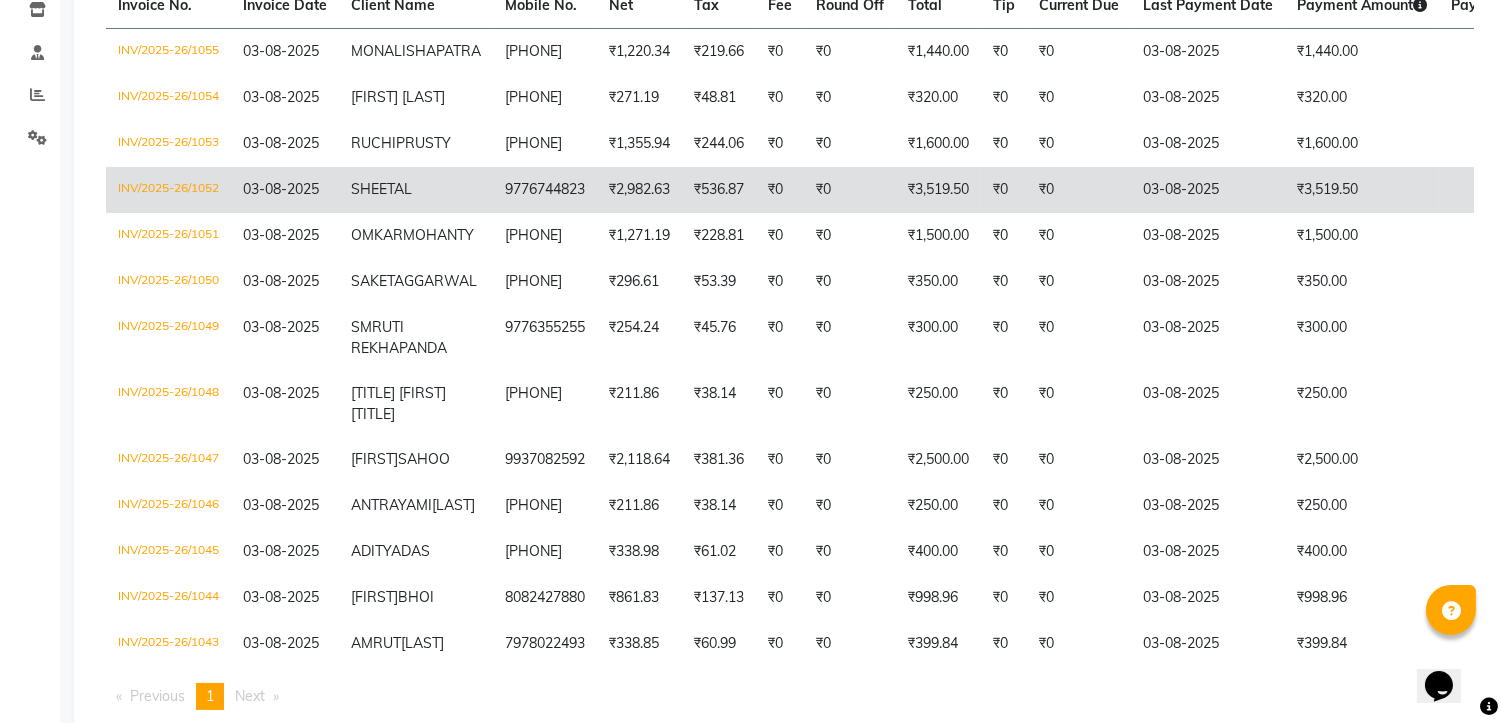 scroll, scrollTop: 515, scrollLeft: 0, axis: vertical 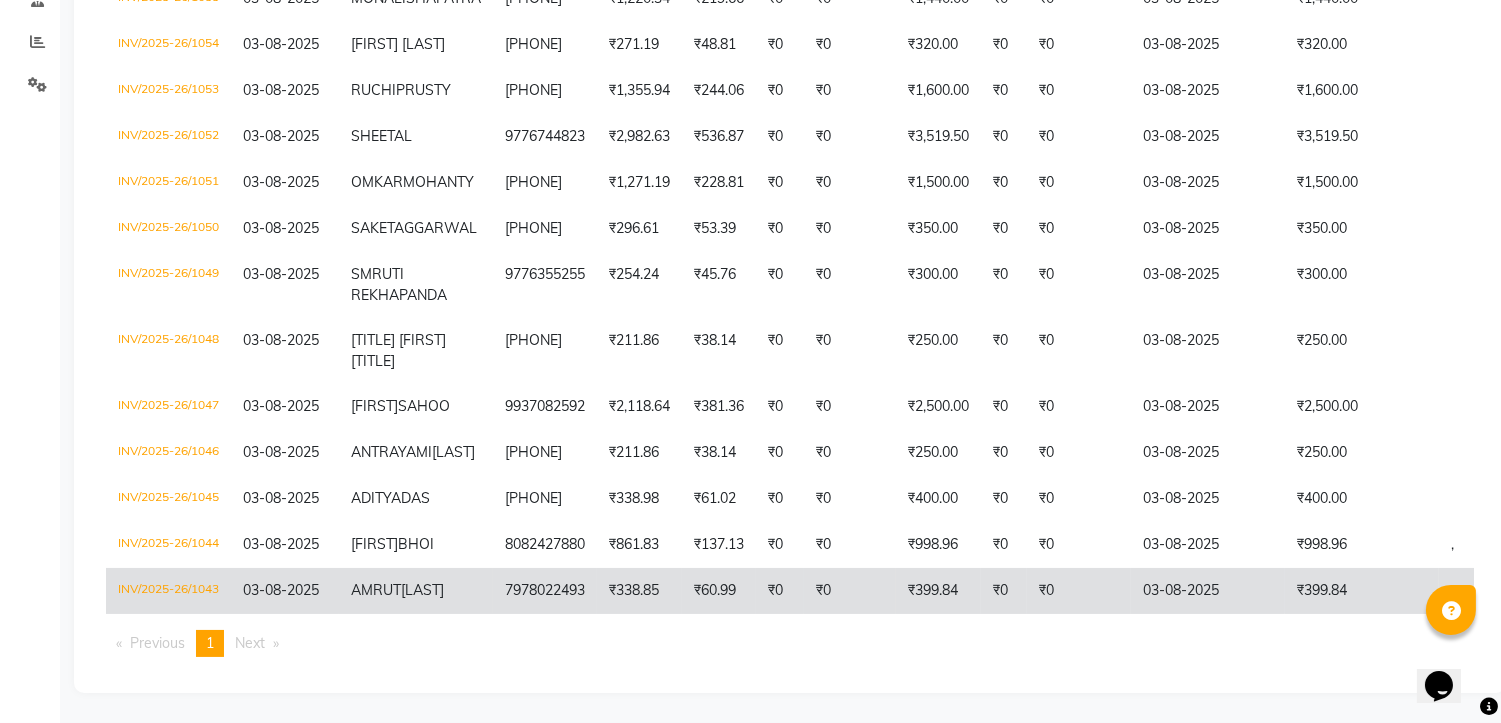 click on "7978022493" 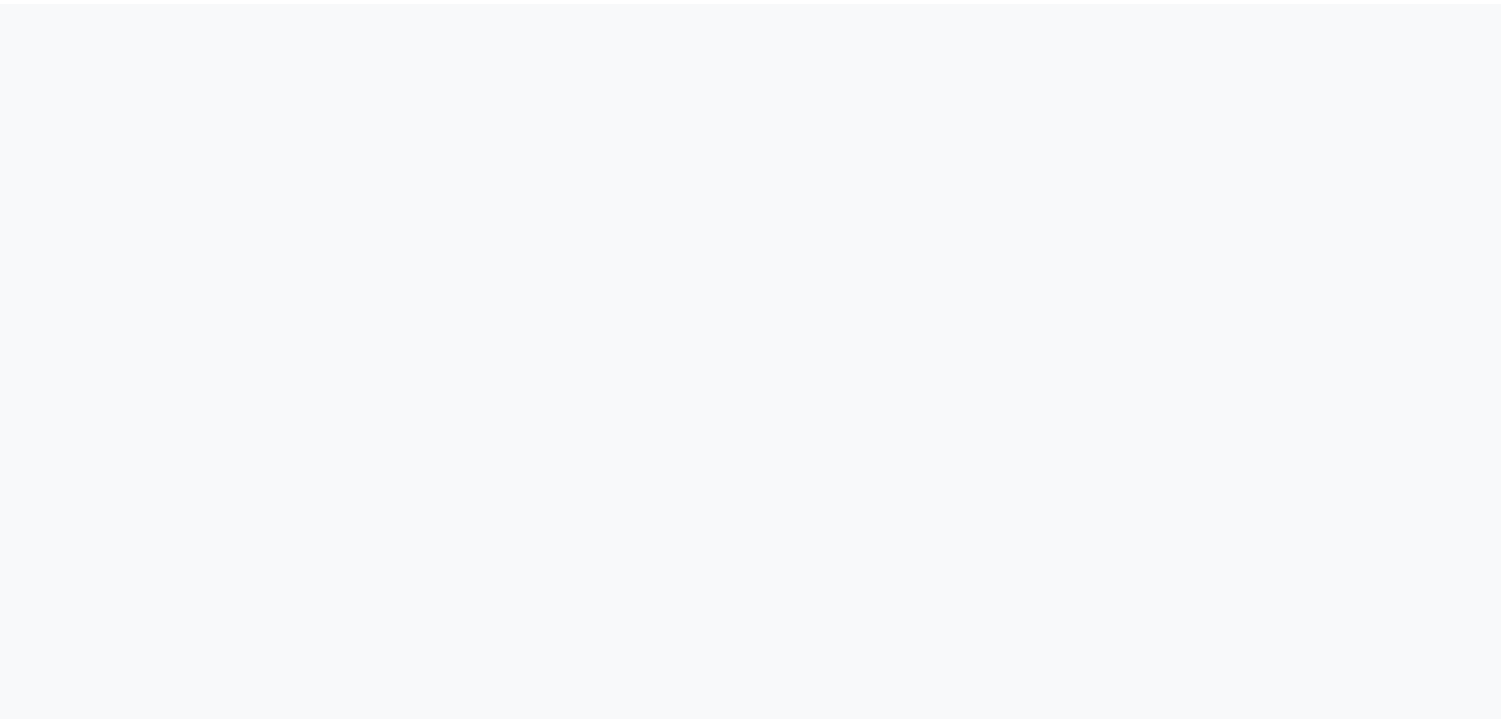 scroll, scrollTop: 0, scrollLeft: 0, axis: both 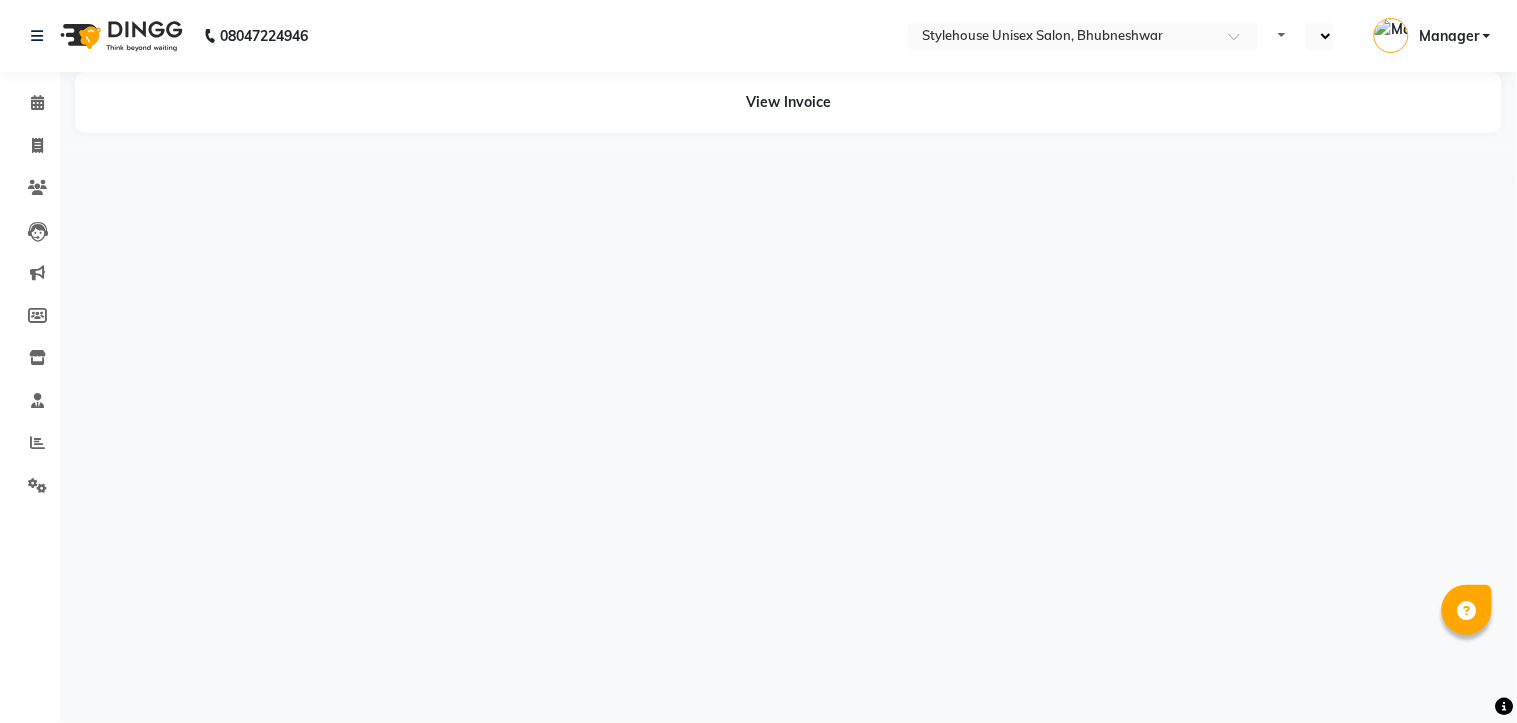 select on "en" 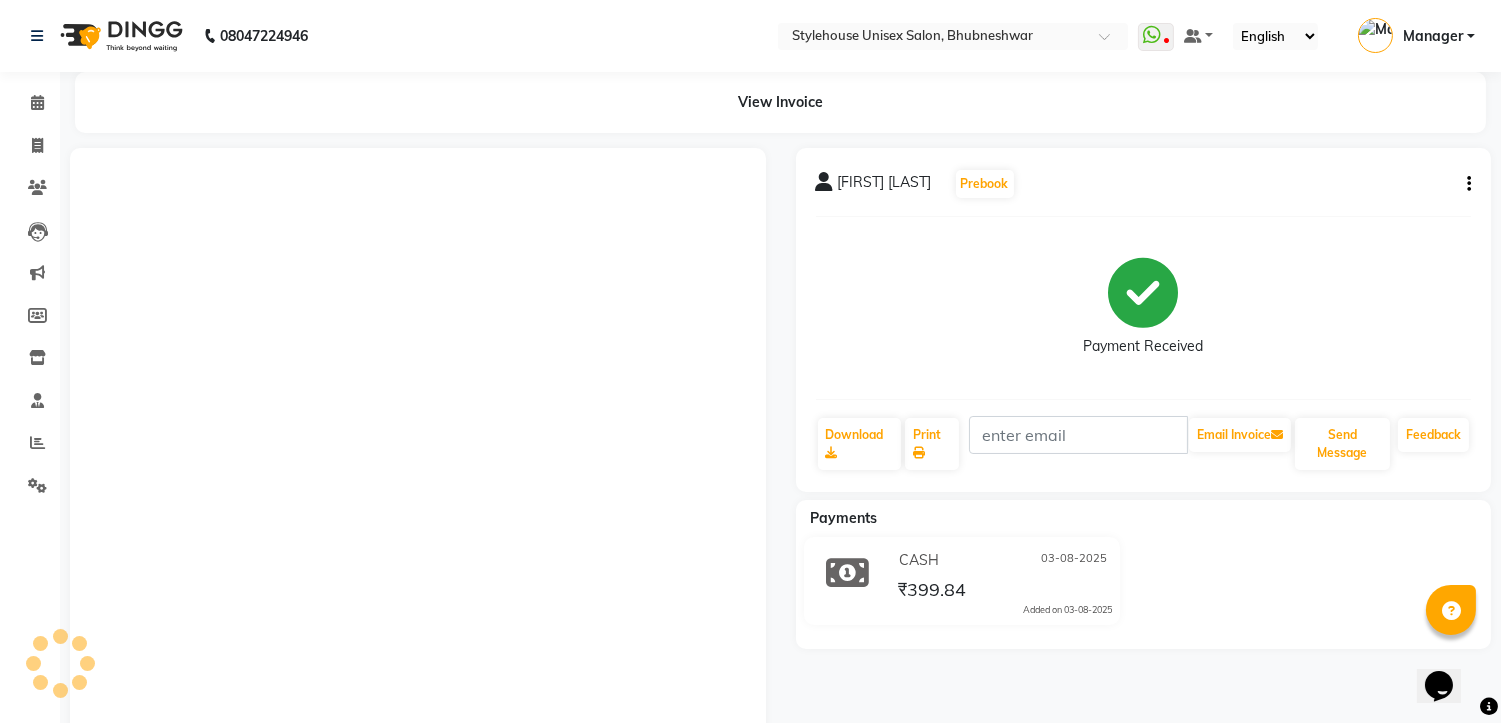 scroll, scrollTop: 0, scrollLeft: 0, axis: both 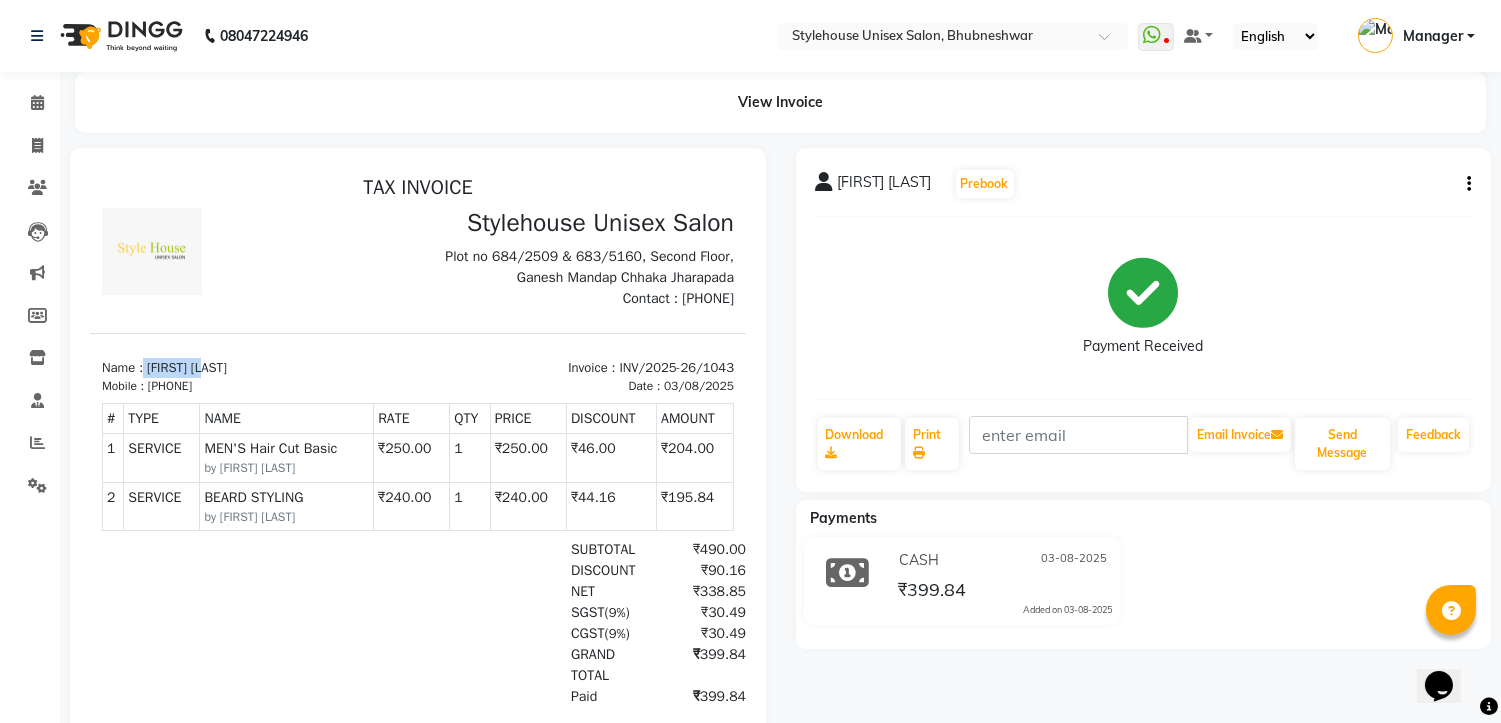 drag, startPoint x: 145, startPoint y: 362, endPoint x: 270, endPoint y: 366, distance: 125.06398 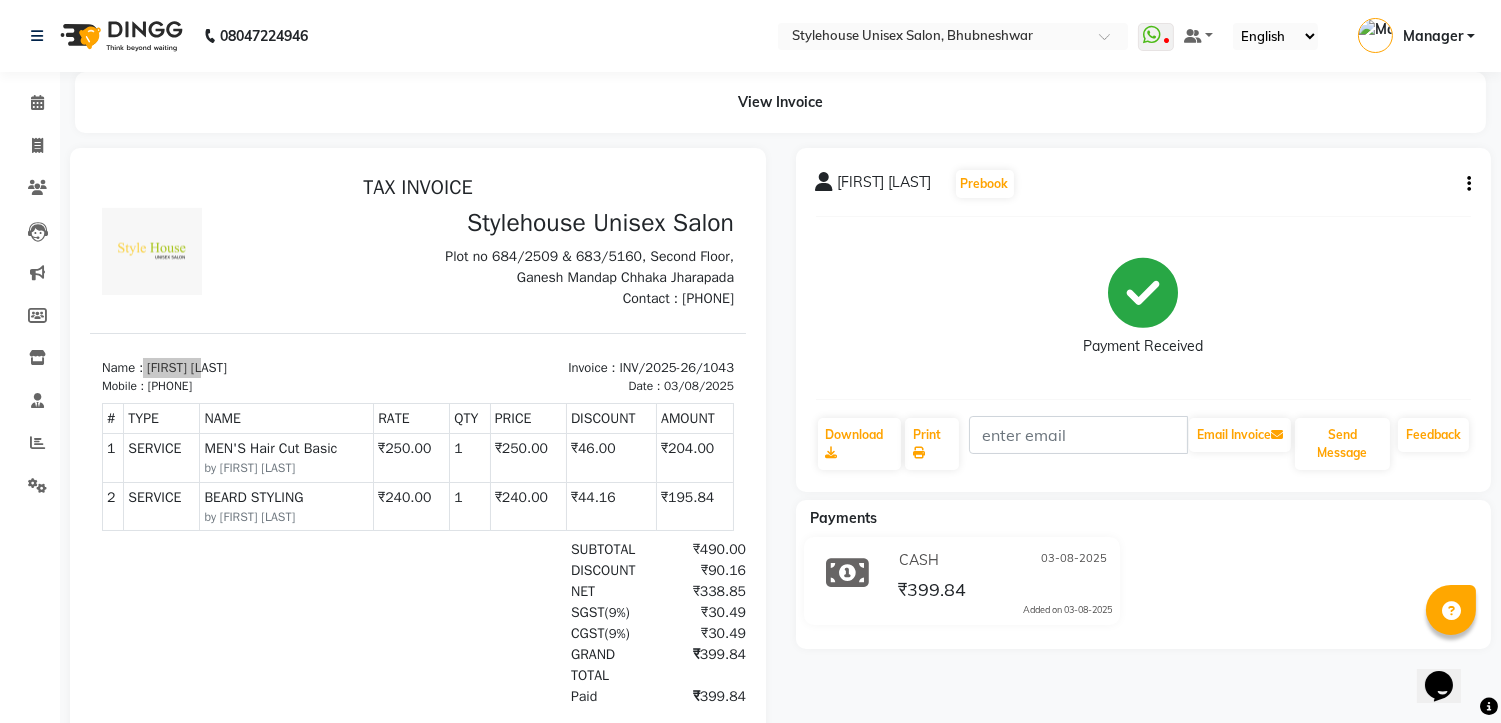 click on "AMRUT ROUL  Prebook   Payment Received  Download  Print   Email Invoice   Send Message Feedback  Payments CASH 03-08-2025 ₹399.84  Added on 03-08-2025" 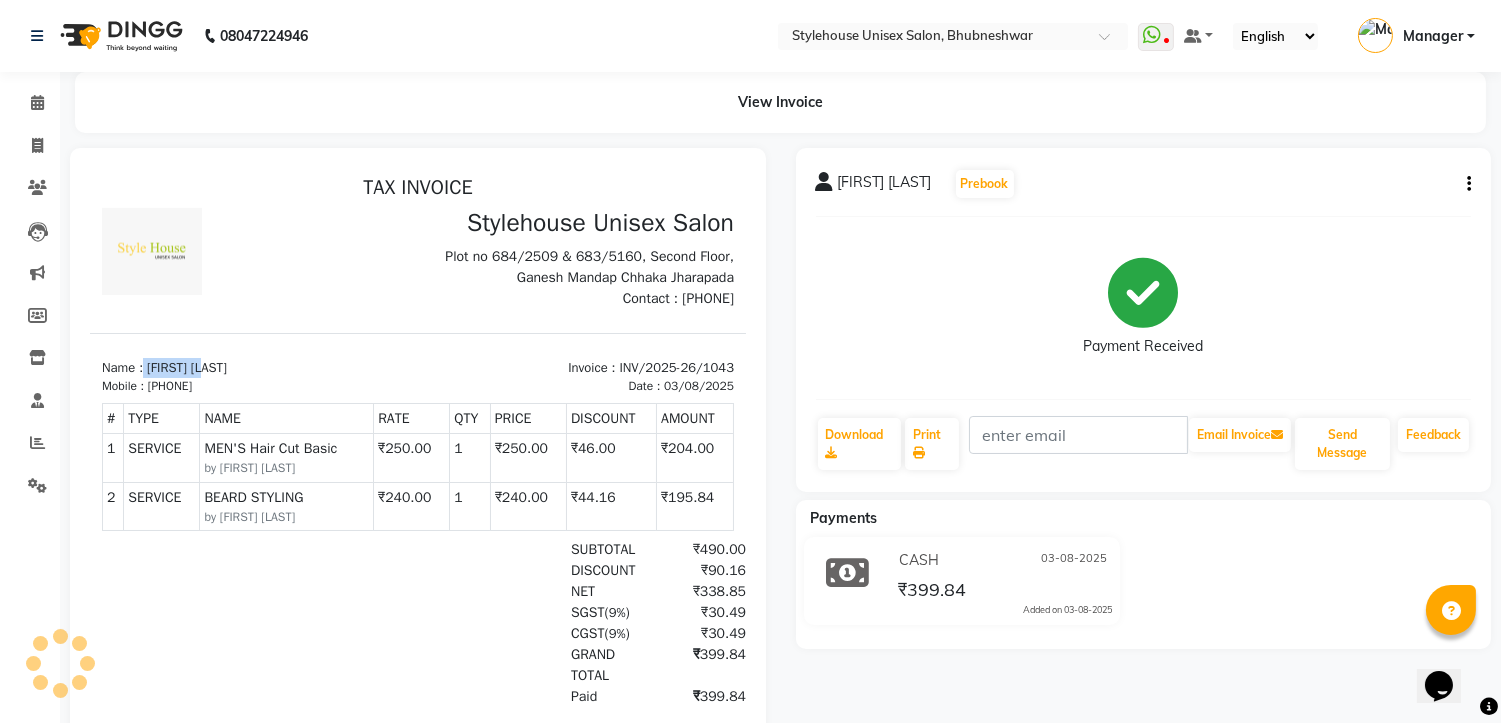 click on "Name  : AMRUT ROUL
Mobile :
917978022493
Invoice : INV/2025-26/1043
Date  :
03/08/2025" at bounding box center [418, 363] 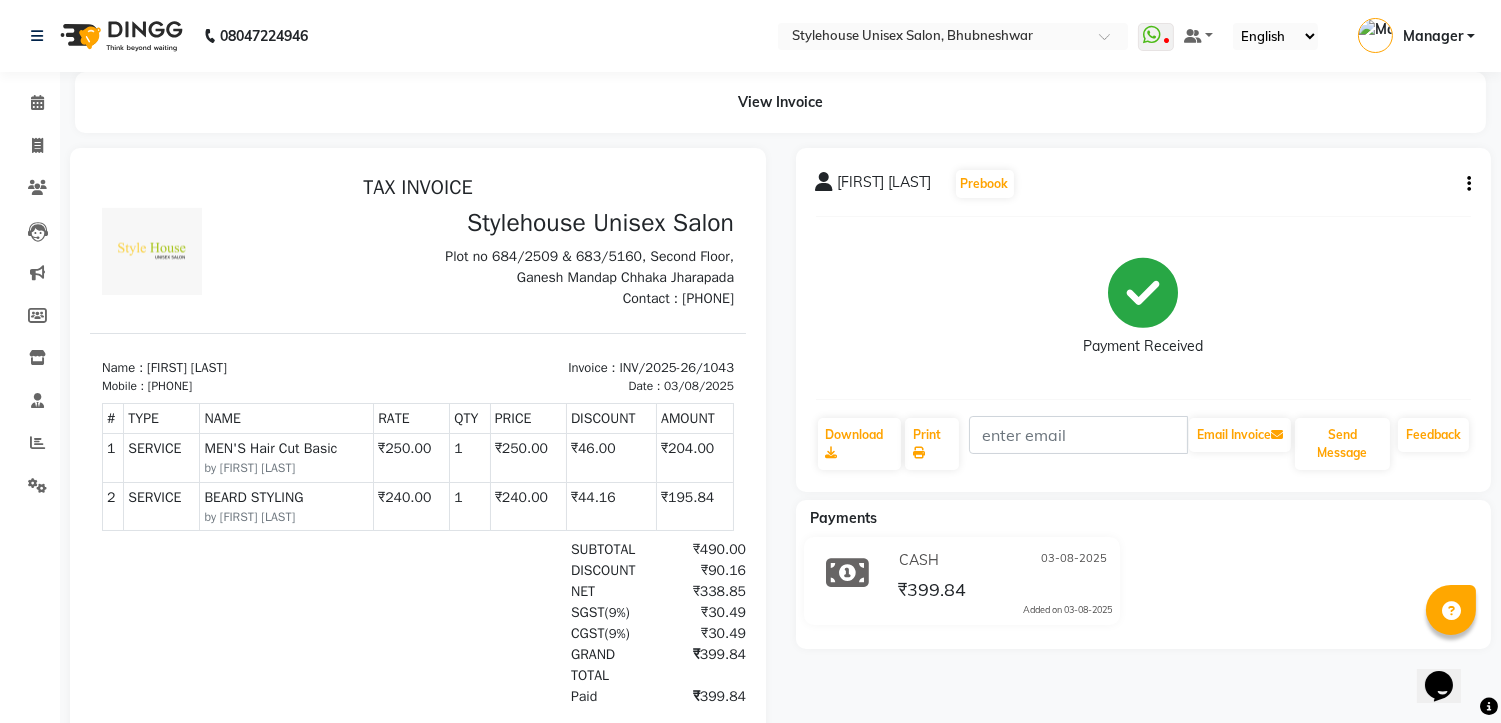 click on "Name  : AMRUT ROUL
Mobile :
917978022493
Invoice : INV/2025-26/1043
Date  :
03/08/2025" at bounding box center (418, 363) 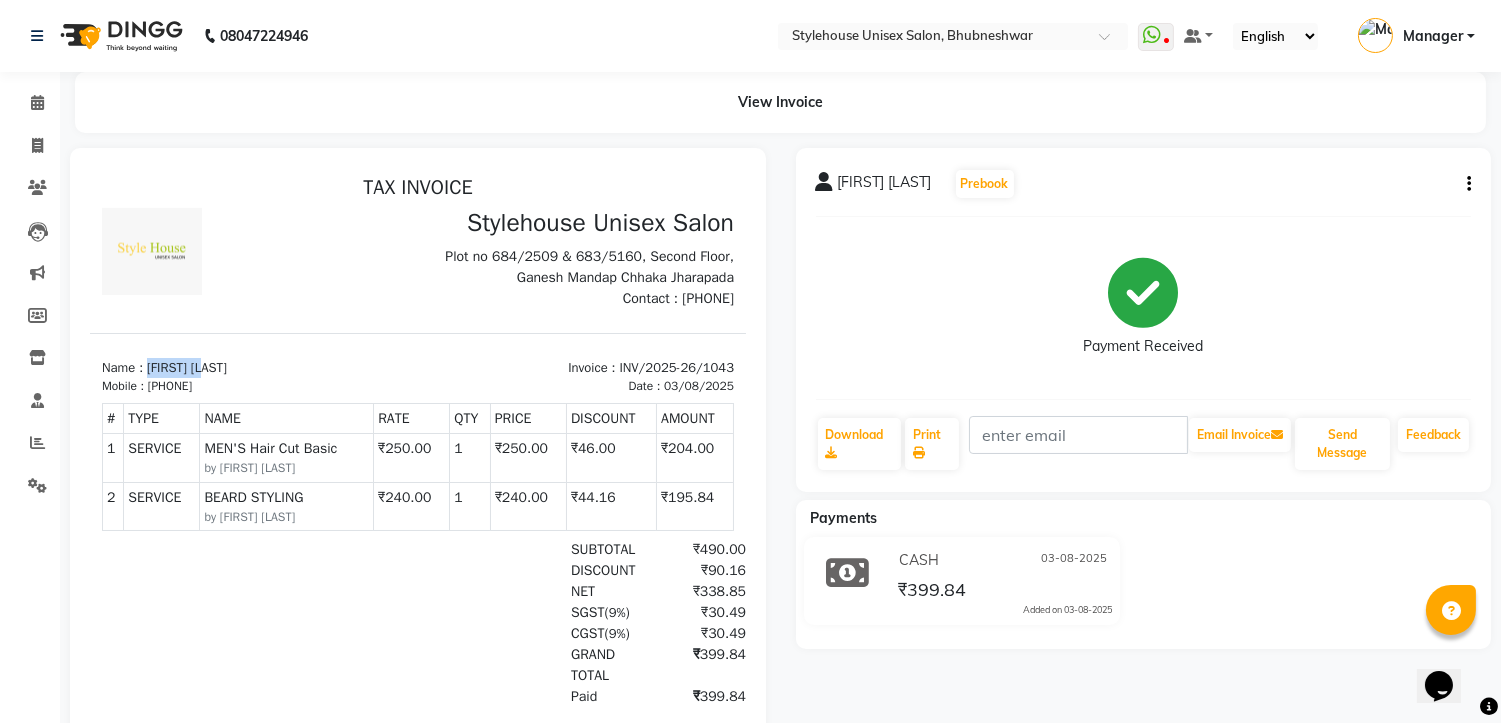 drag, startPoint x: 148, startPoint y: 362, endPoint x: 260, endPoint y: 362, distance: 112 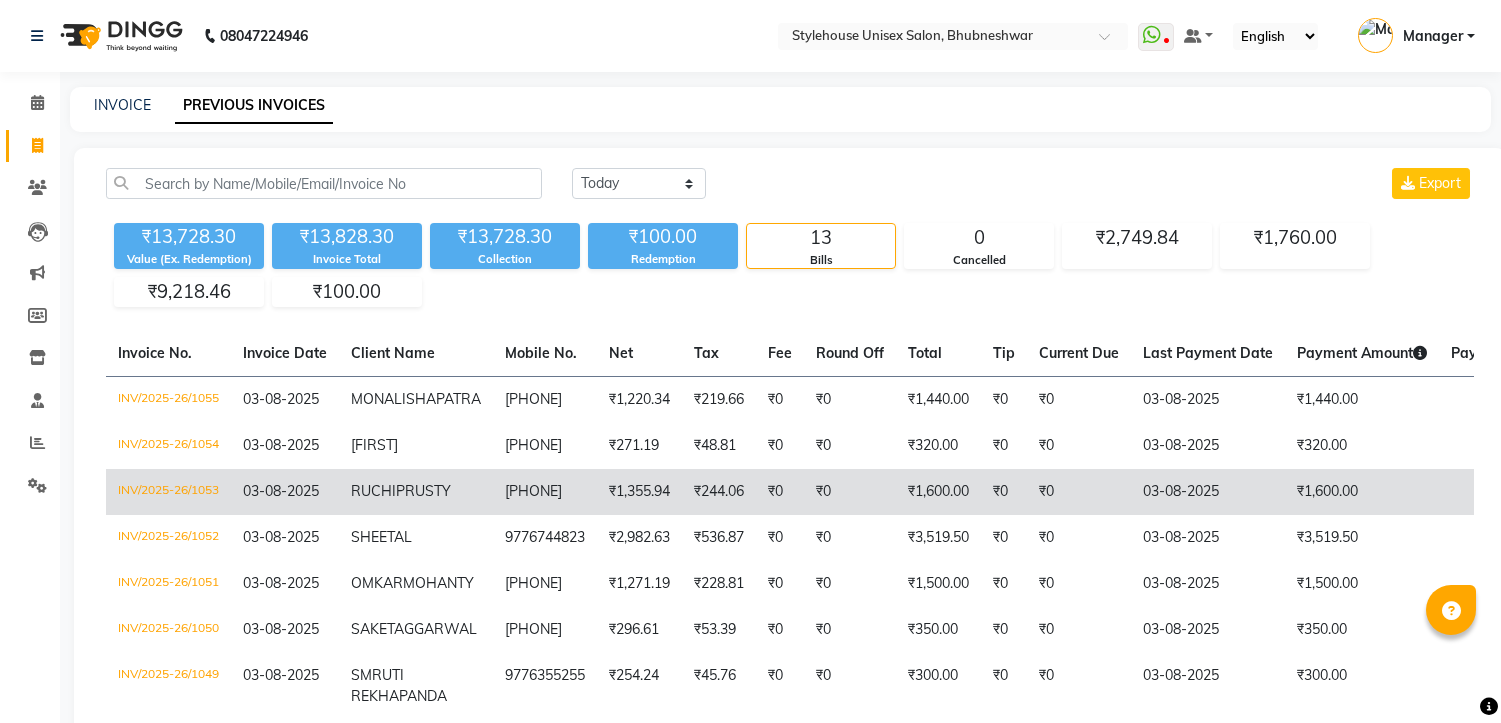 scroll, scrollTop: 430, scrollLeft: 0, axis: vertical 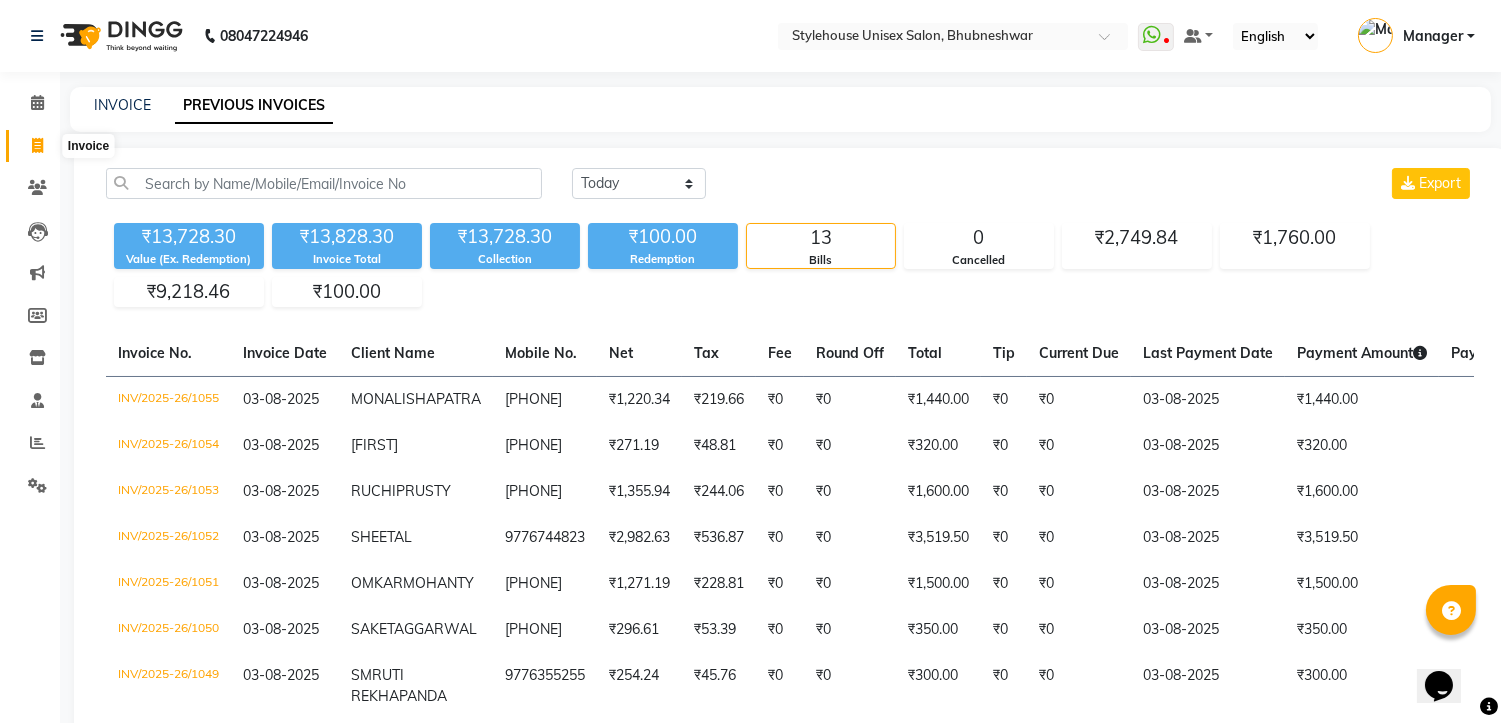 click 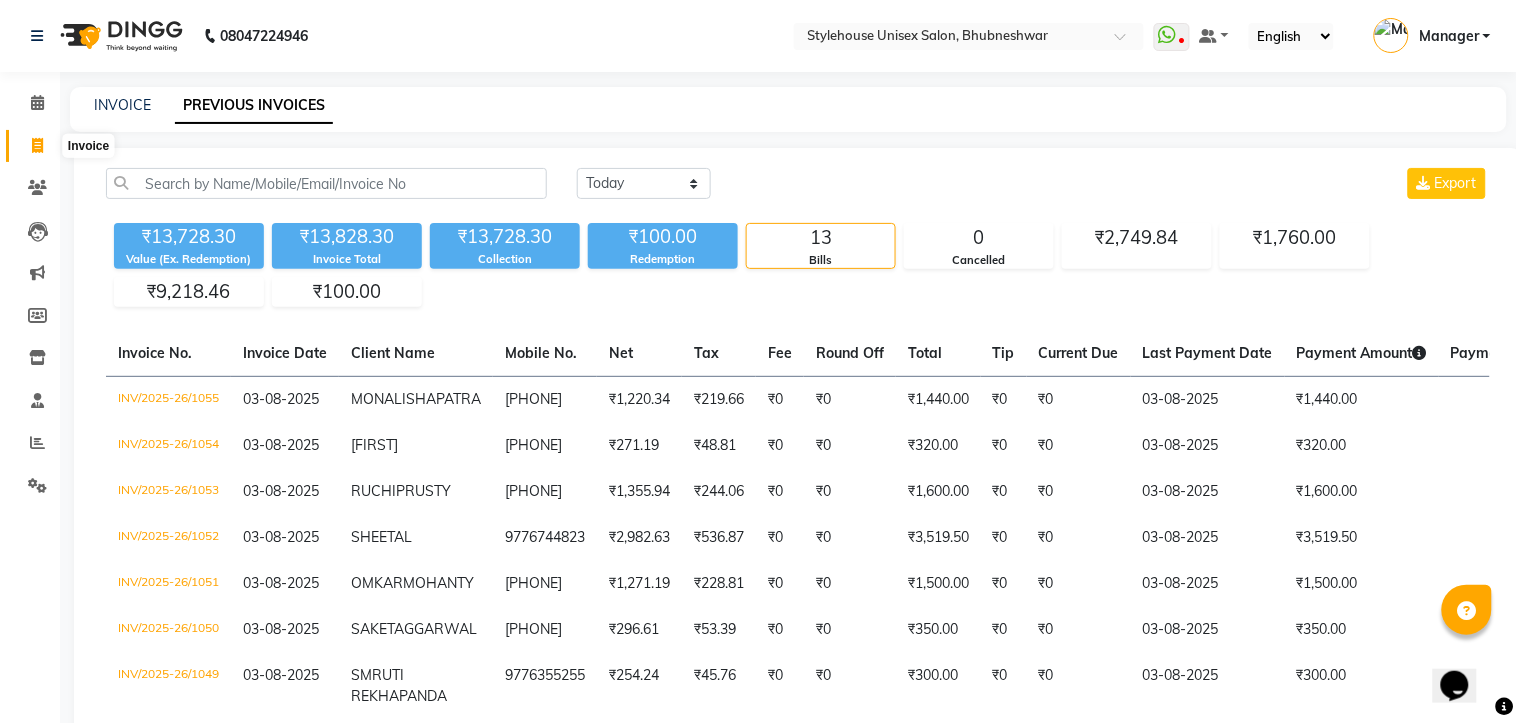 select on "service" 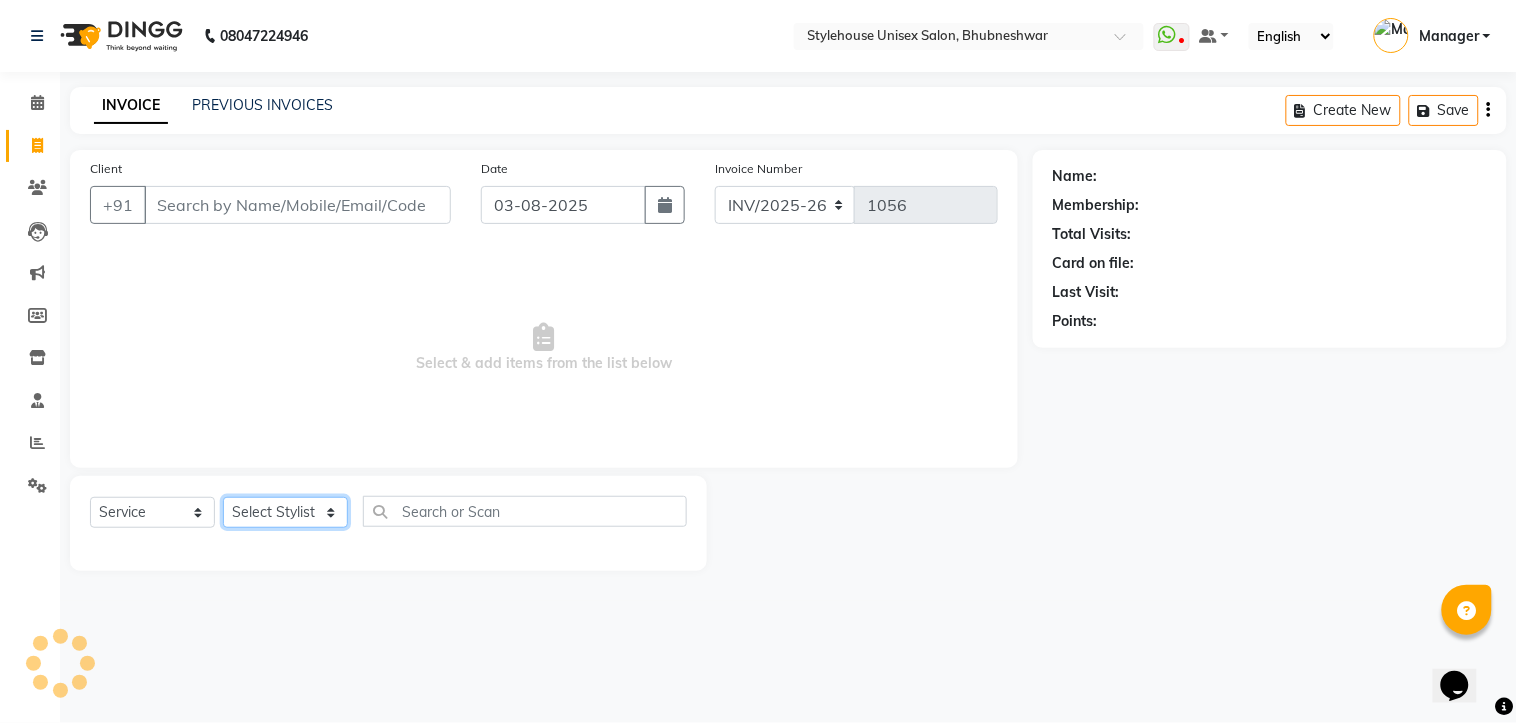 click on "Select Stylist [FIRST] [LAST] [FIRST] [LAST] [FIRST] [LAST] Manager [FIRST] [LAST] [FIRST] [LAST] [FIRST] [LAST]" 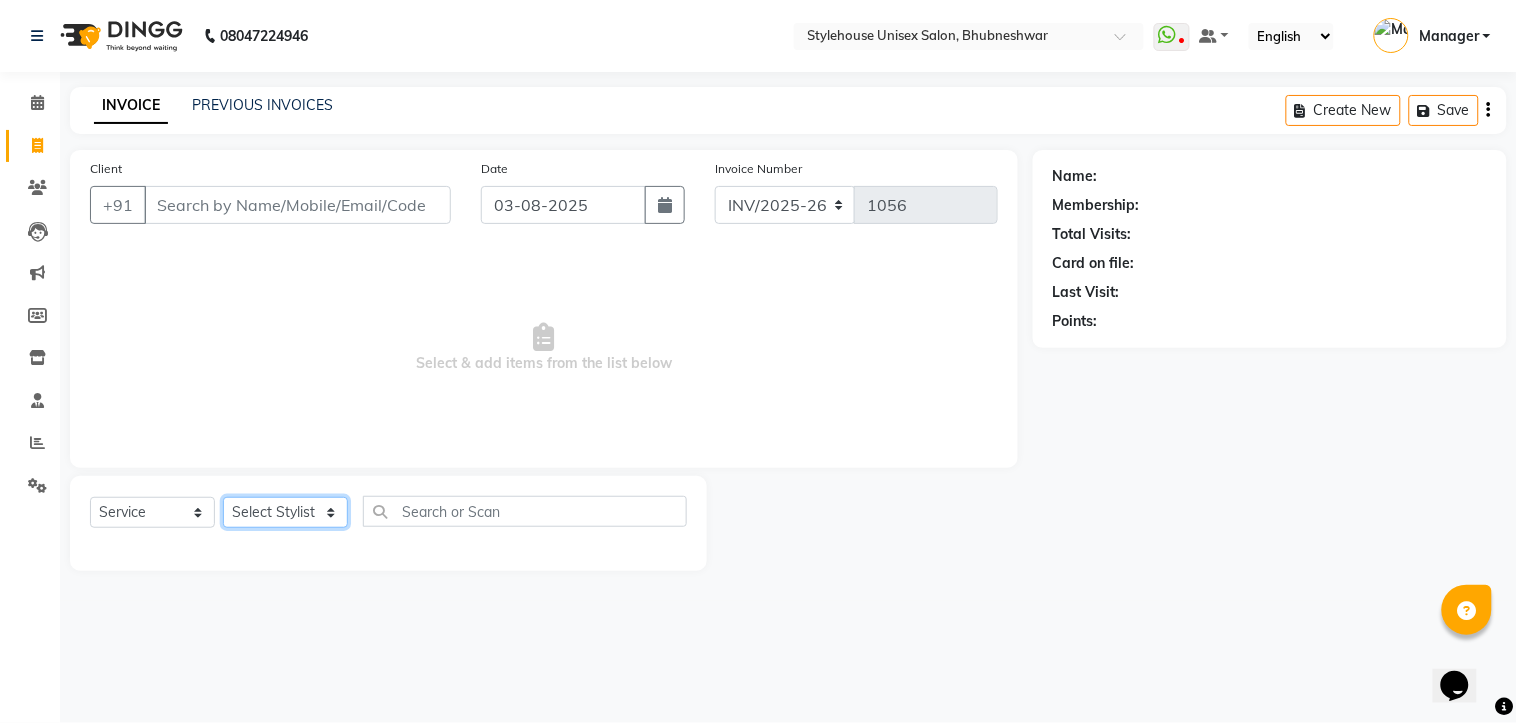 select on "69919" 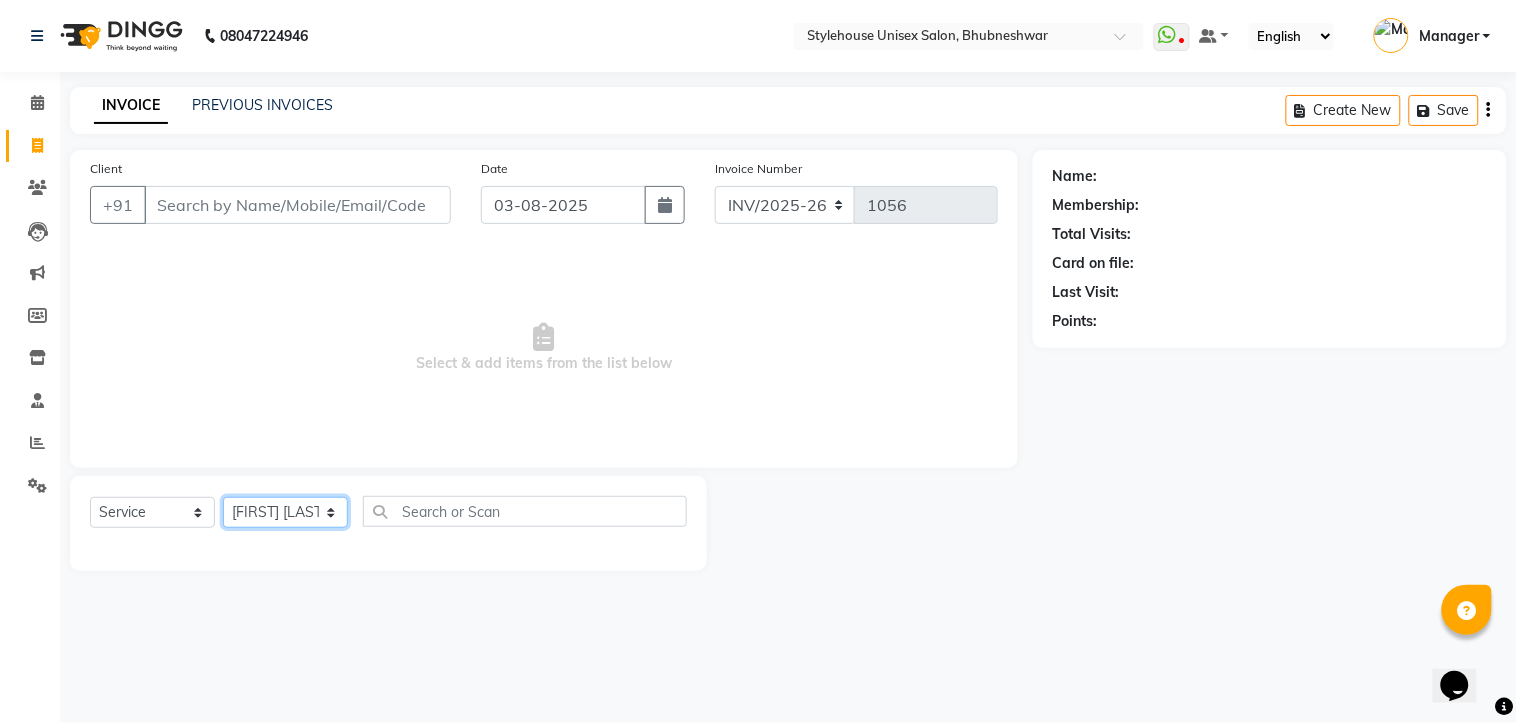 click on "Select Stylist [FIRST] [LAST] [FIRST] [LAST] [FIRST] [LAST] Manager [FIRST] [LAST] [FIRST] [LAST] [FIRST] [LAST]" 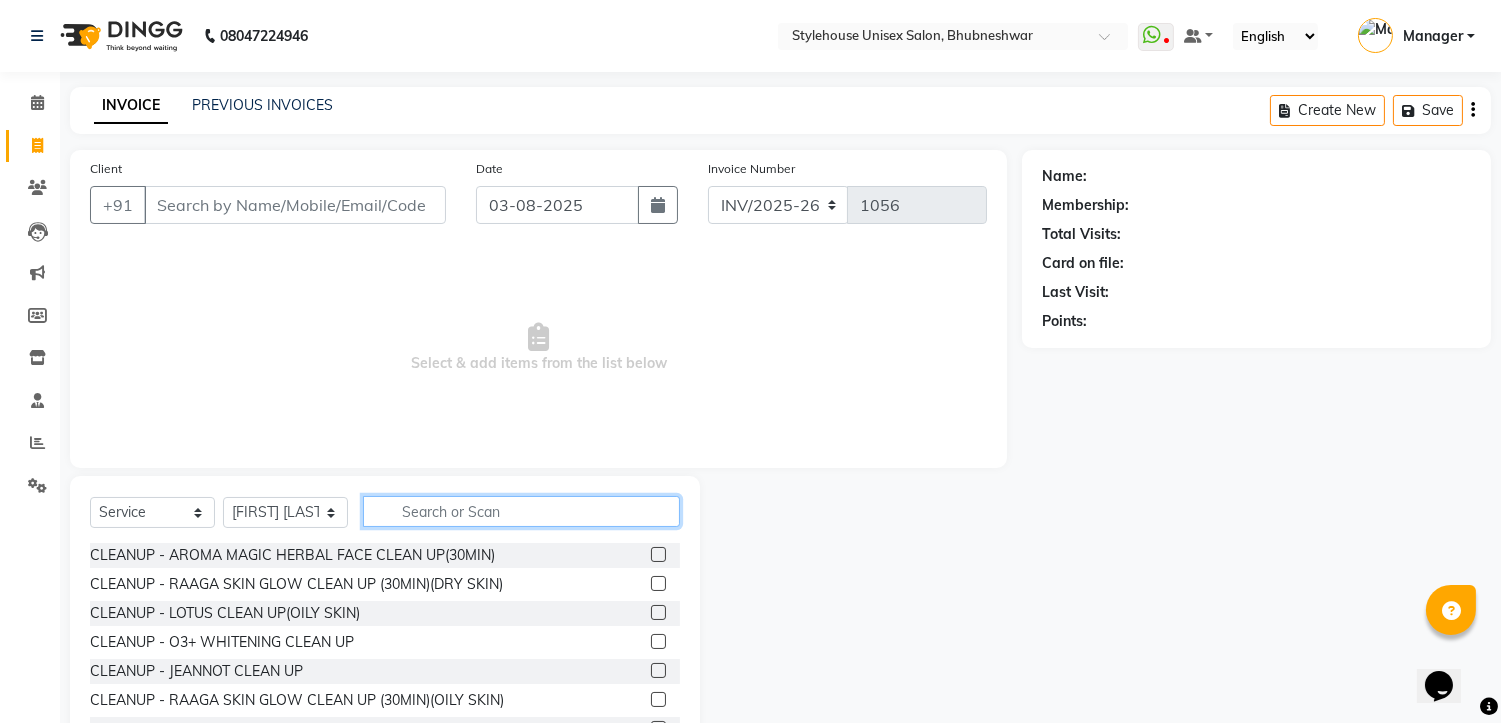 click 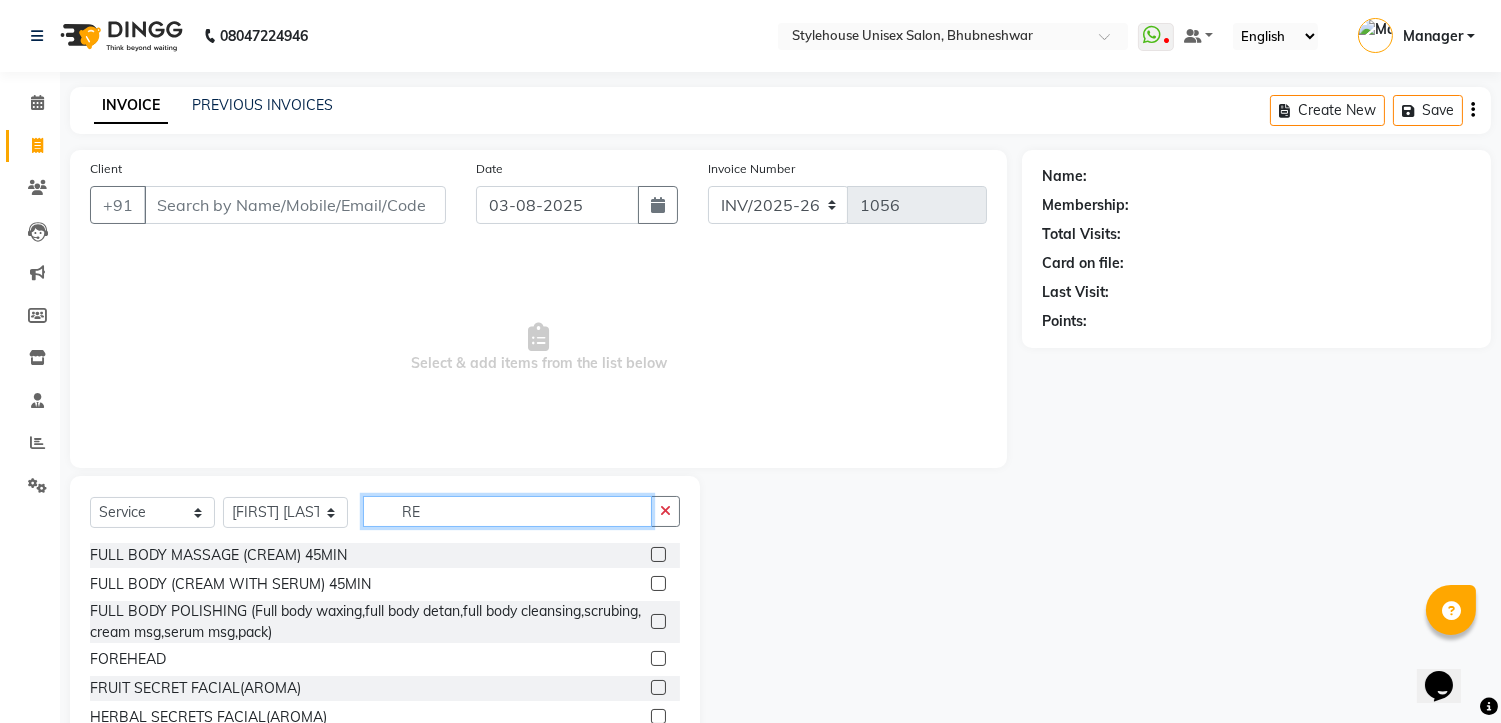 type on "R" 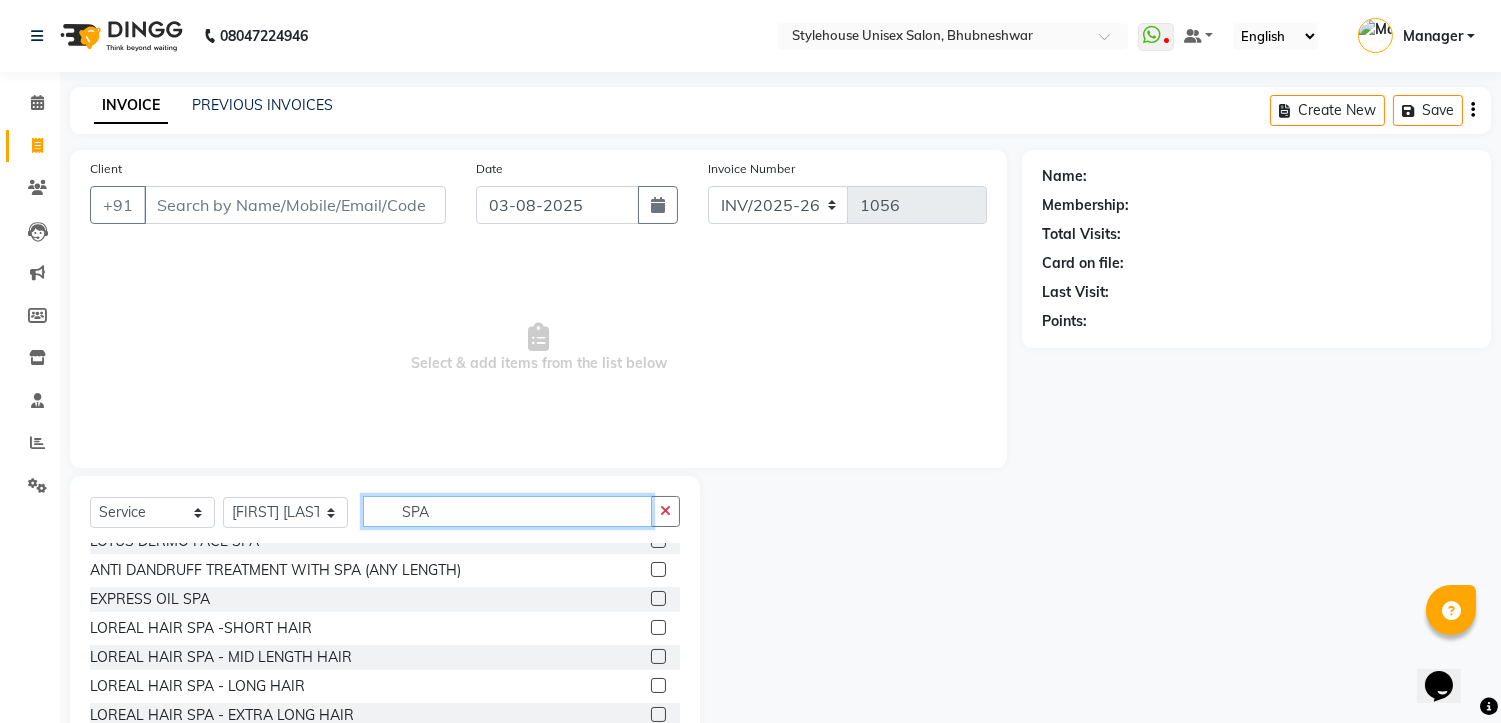 scroll, scrollTop: 111, scrollLeft: 0, axis: vertical 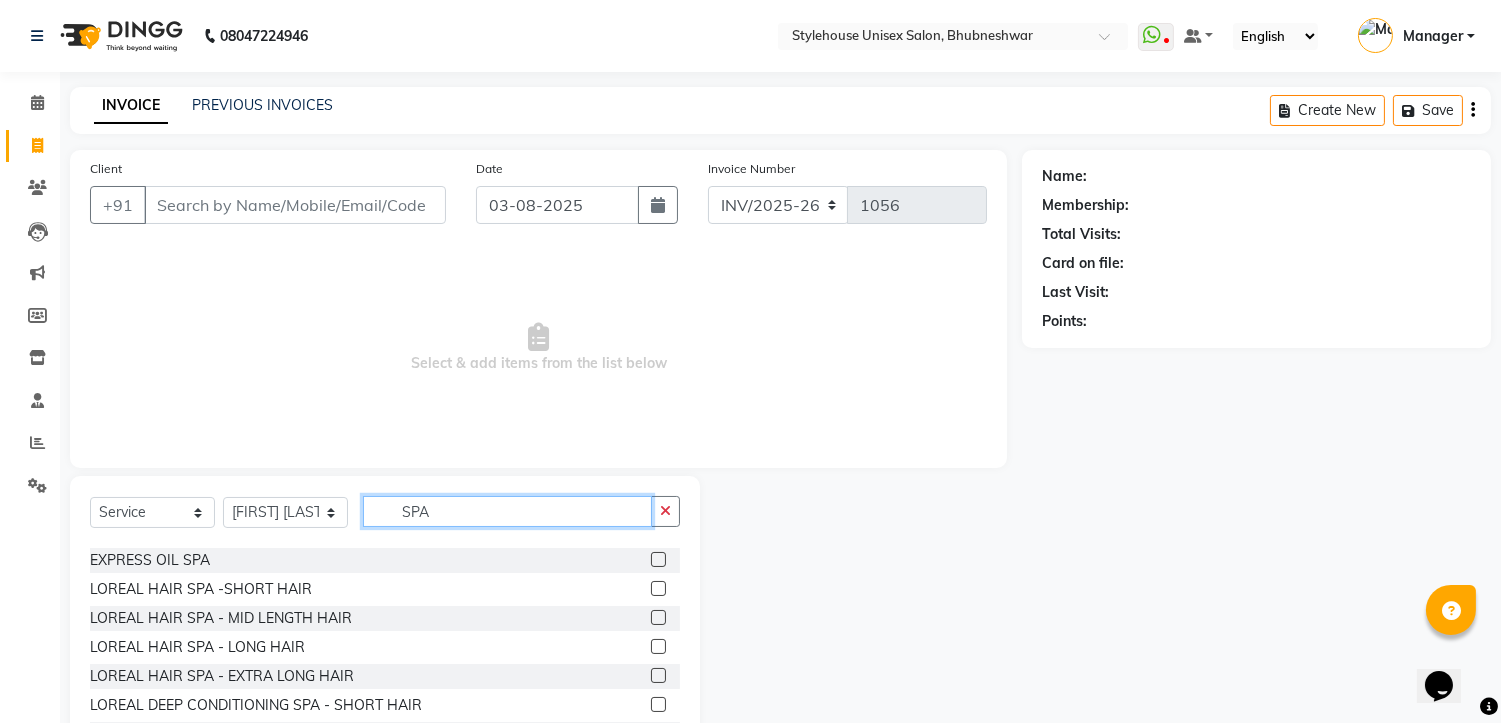 type on "SPA" 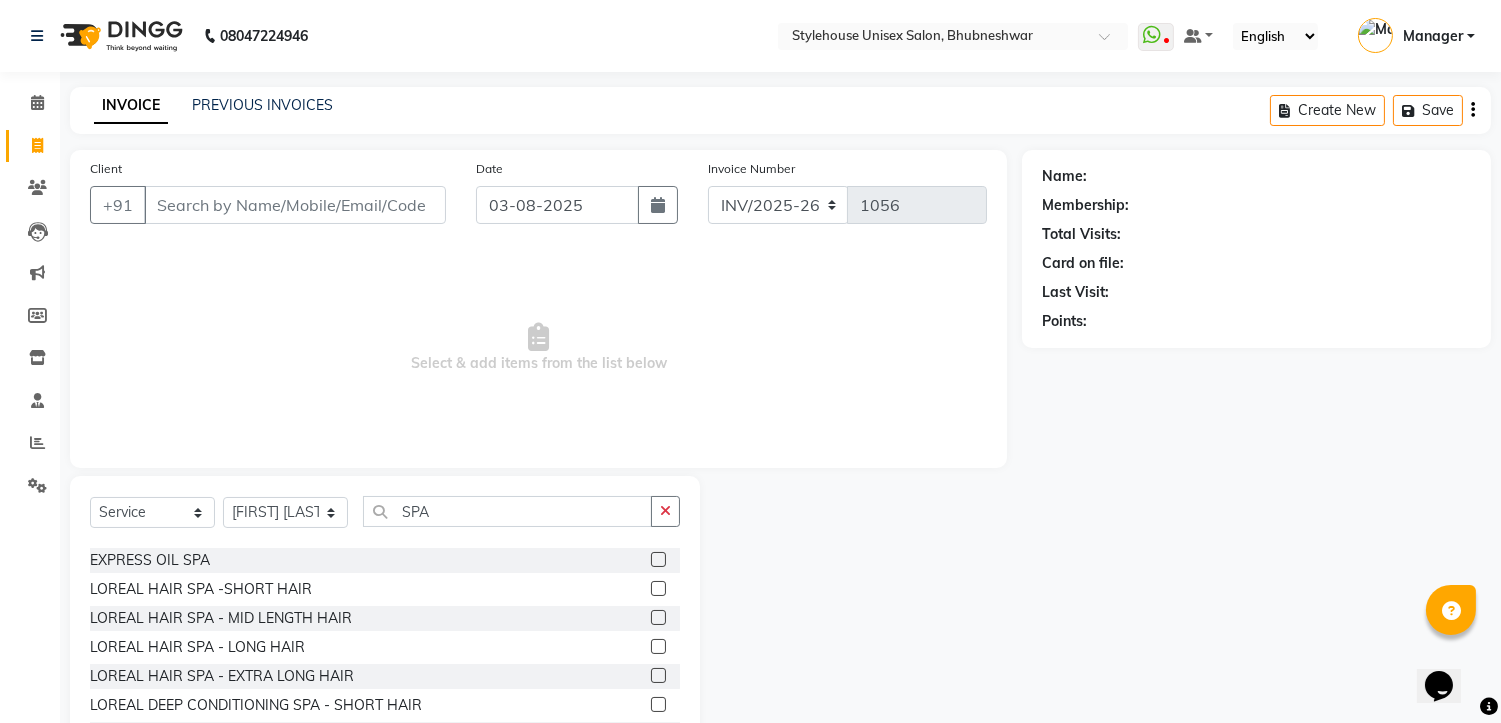 click 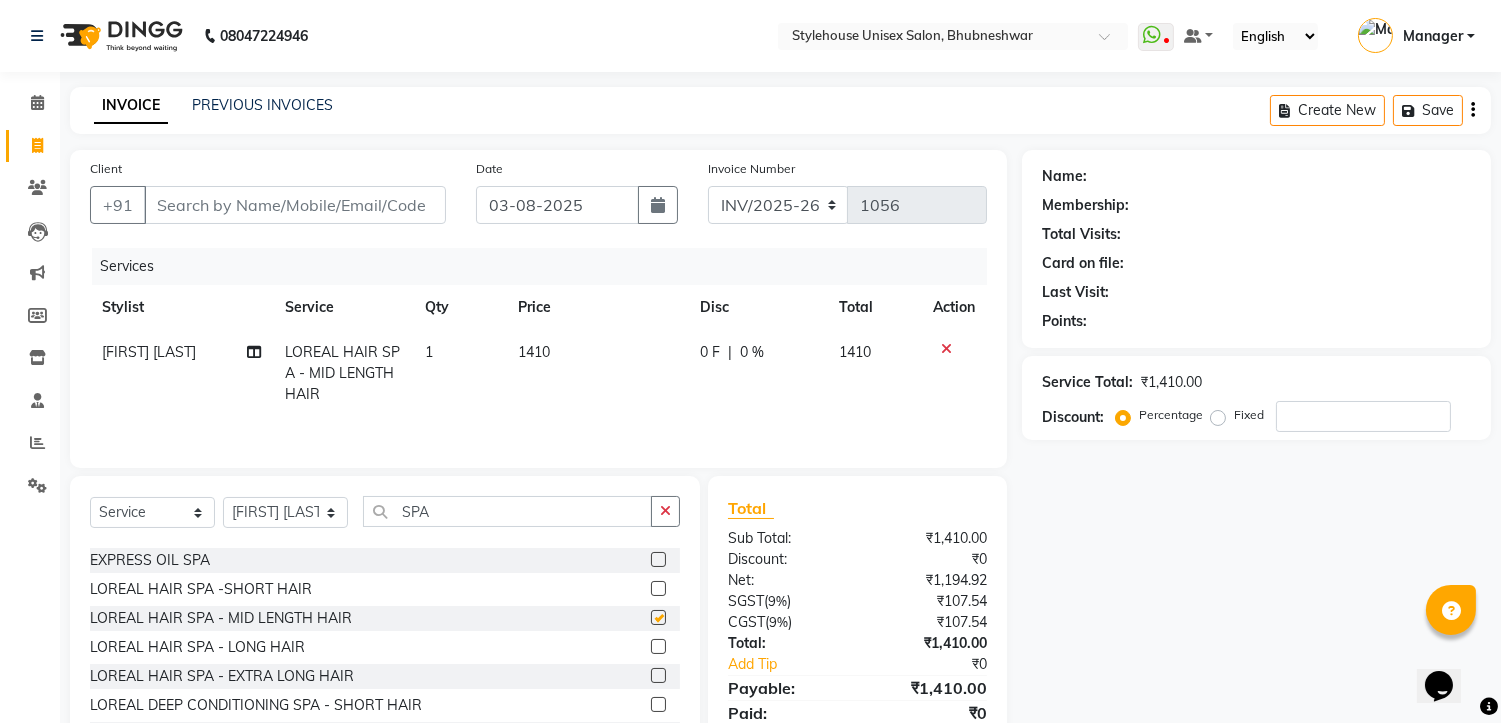 checkbox on "false" 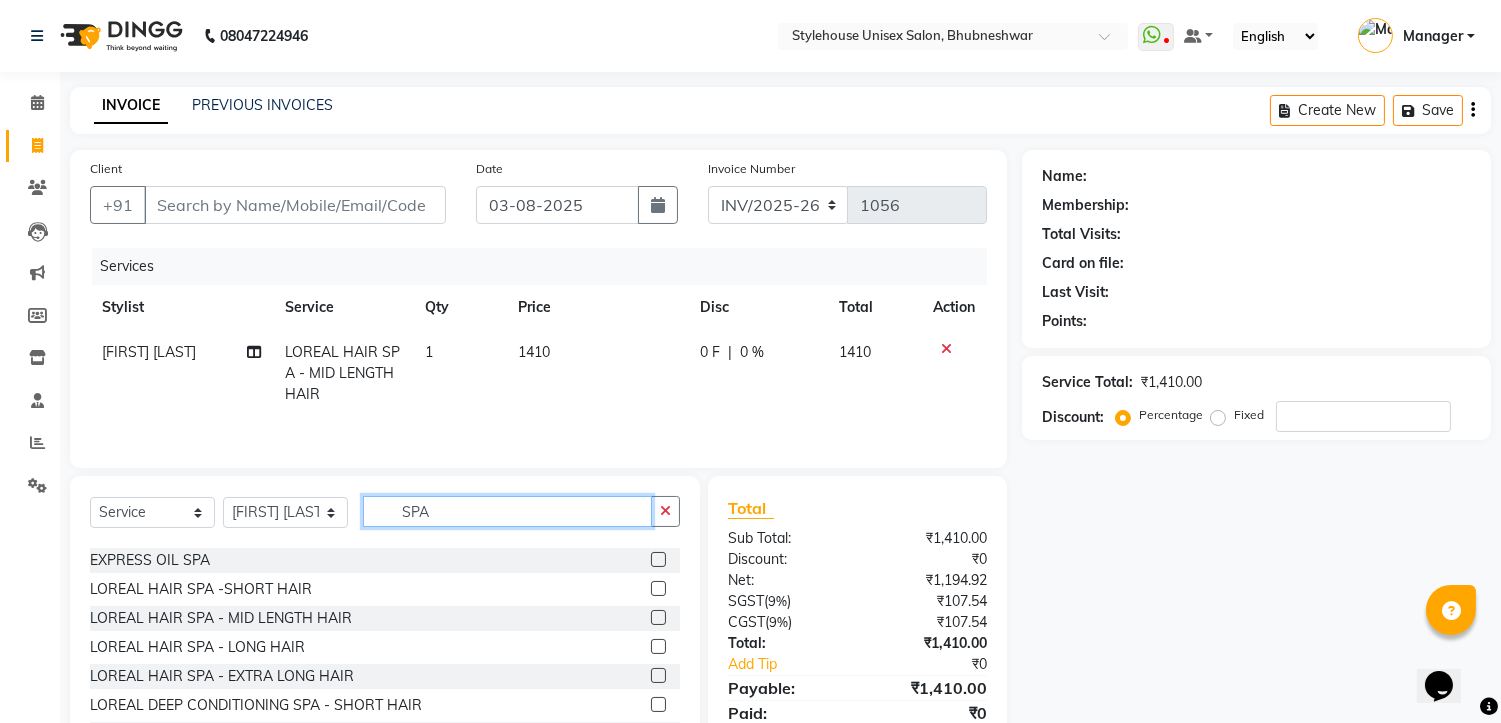 click on "SPA" 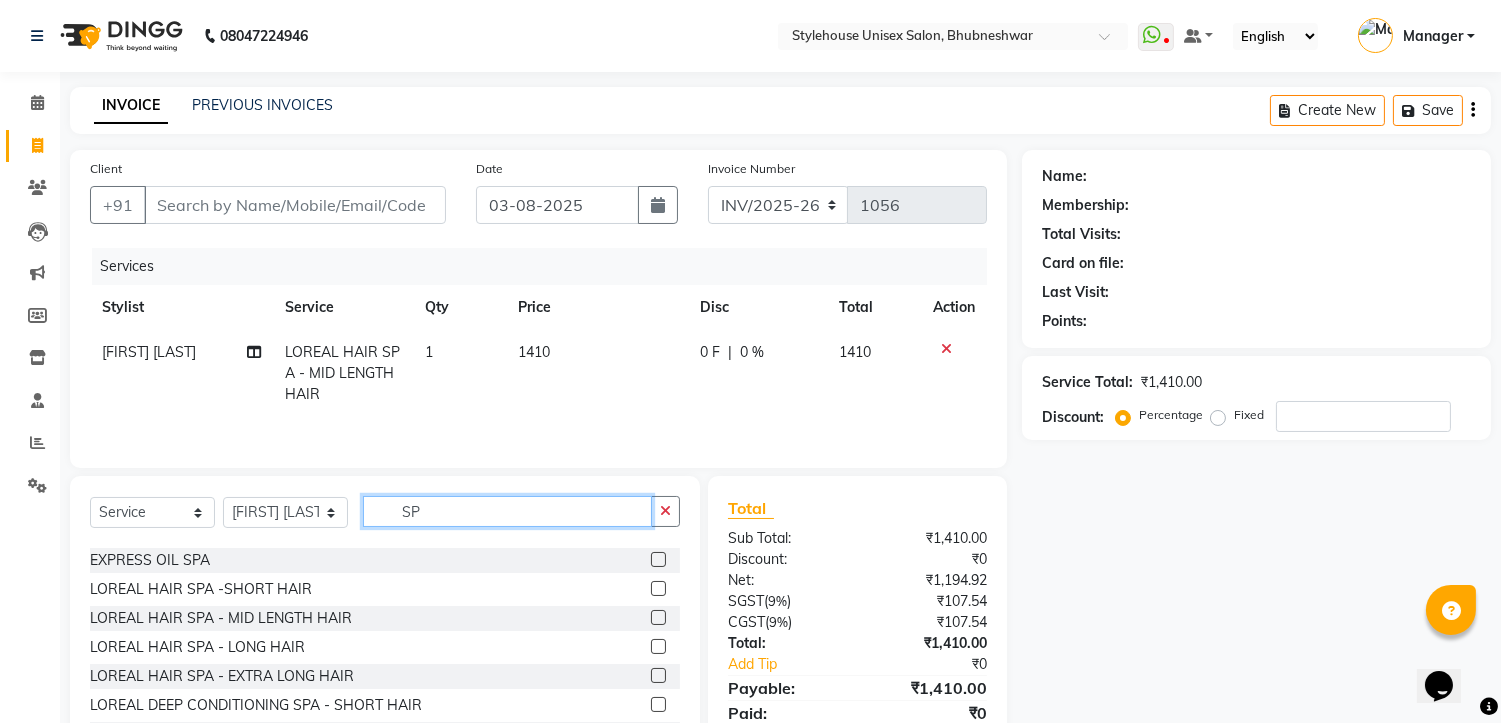 type on "S" 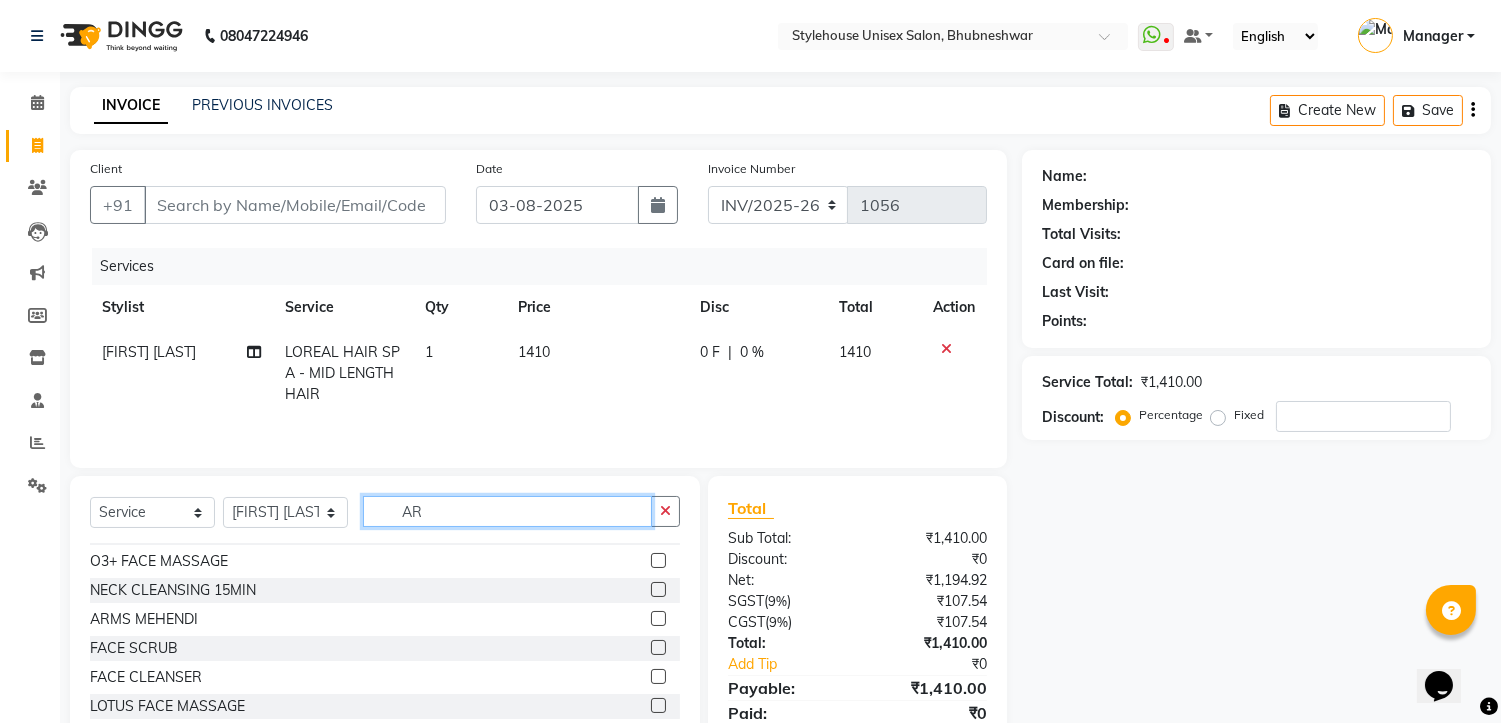 scroll, scrollTop: 0, scrollLeft: 0, axis: both 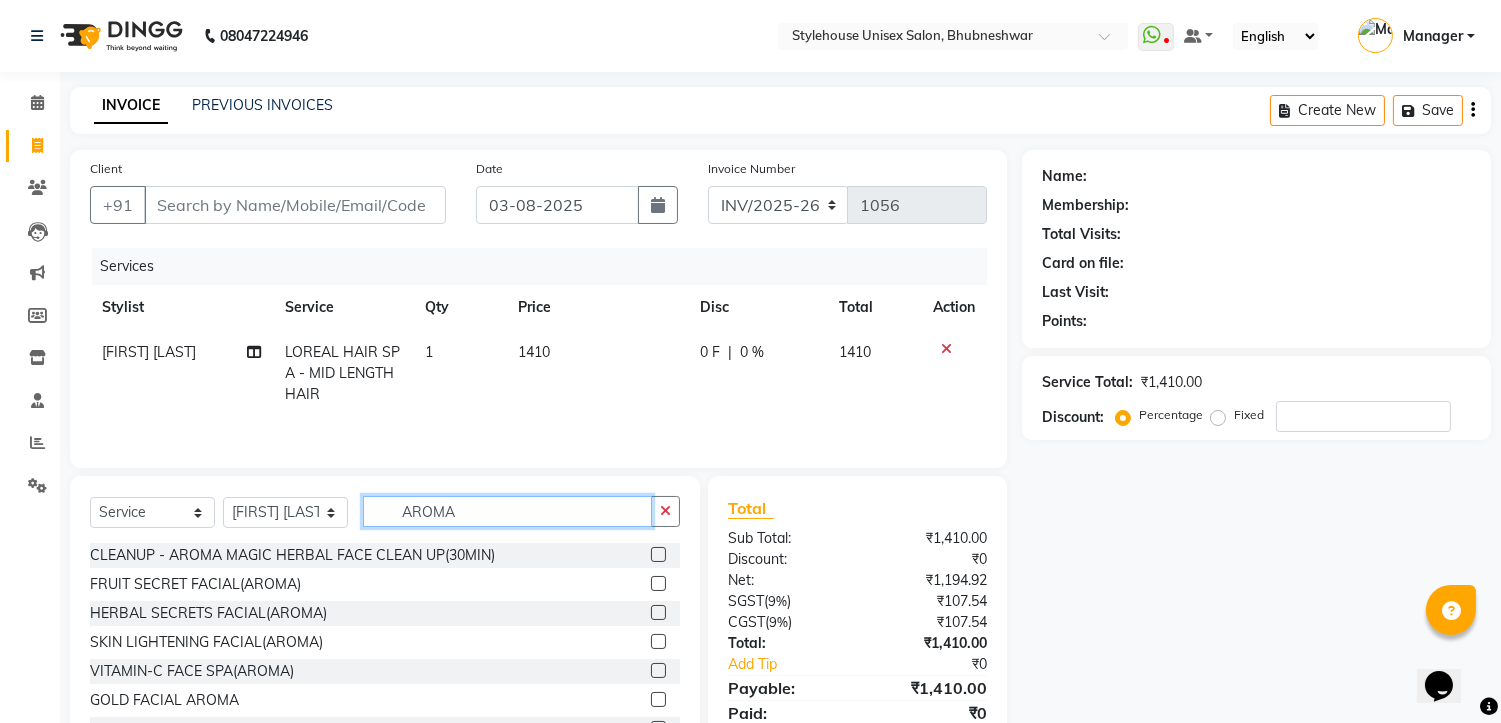 type on "AROMA" 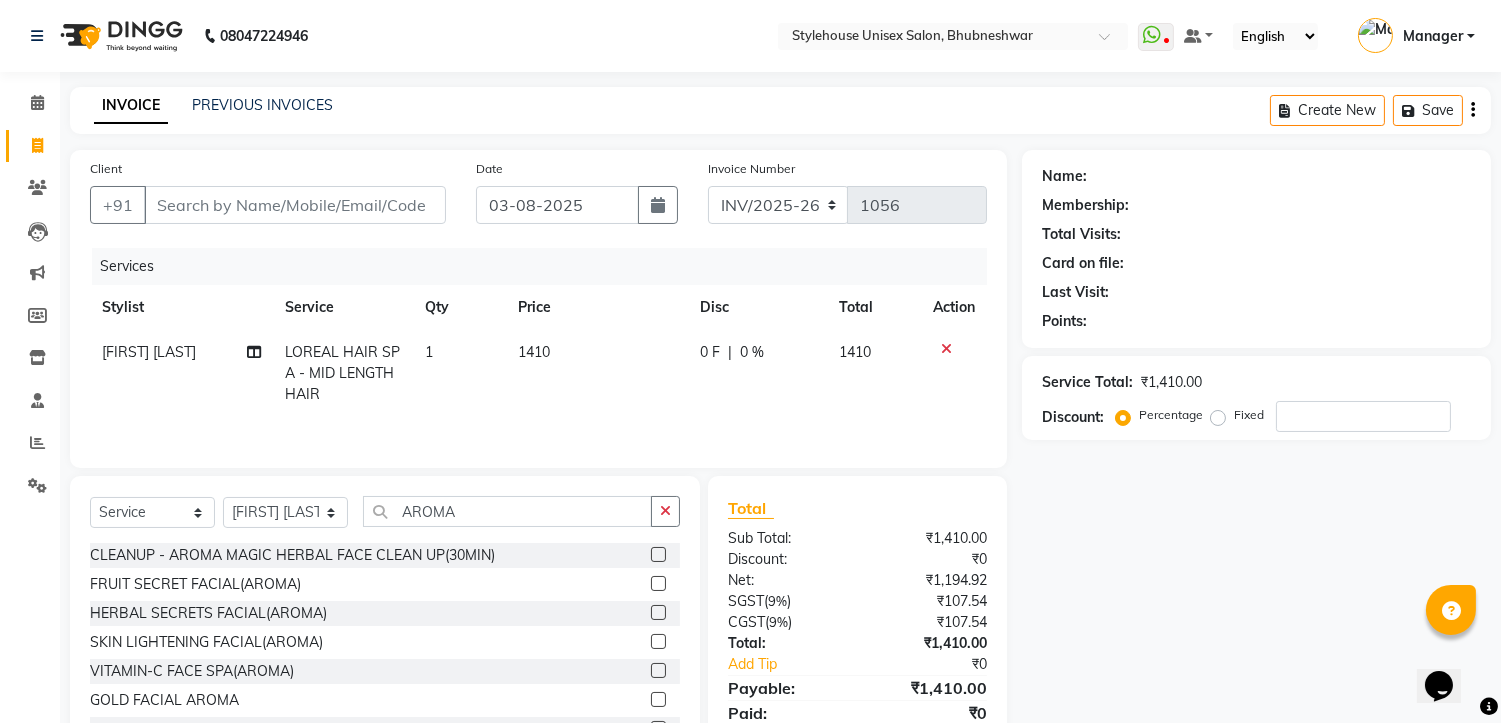 click 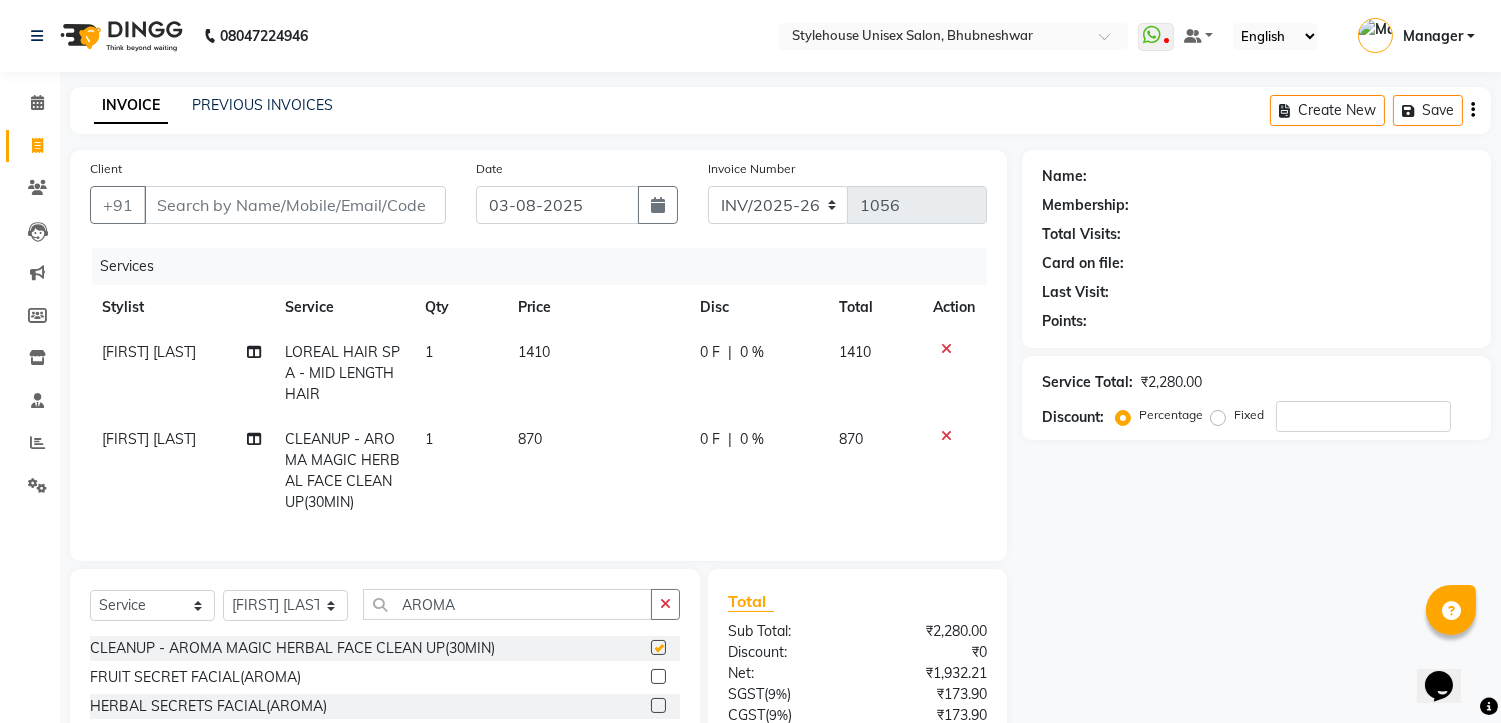 checkbox on "false" 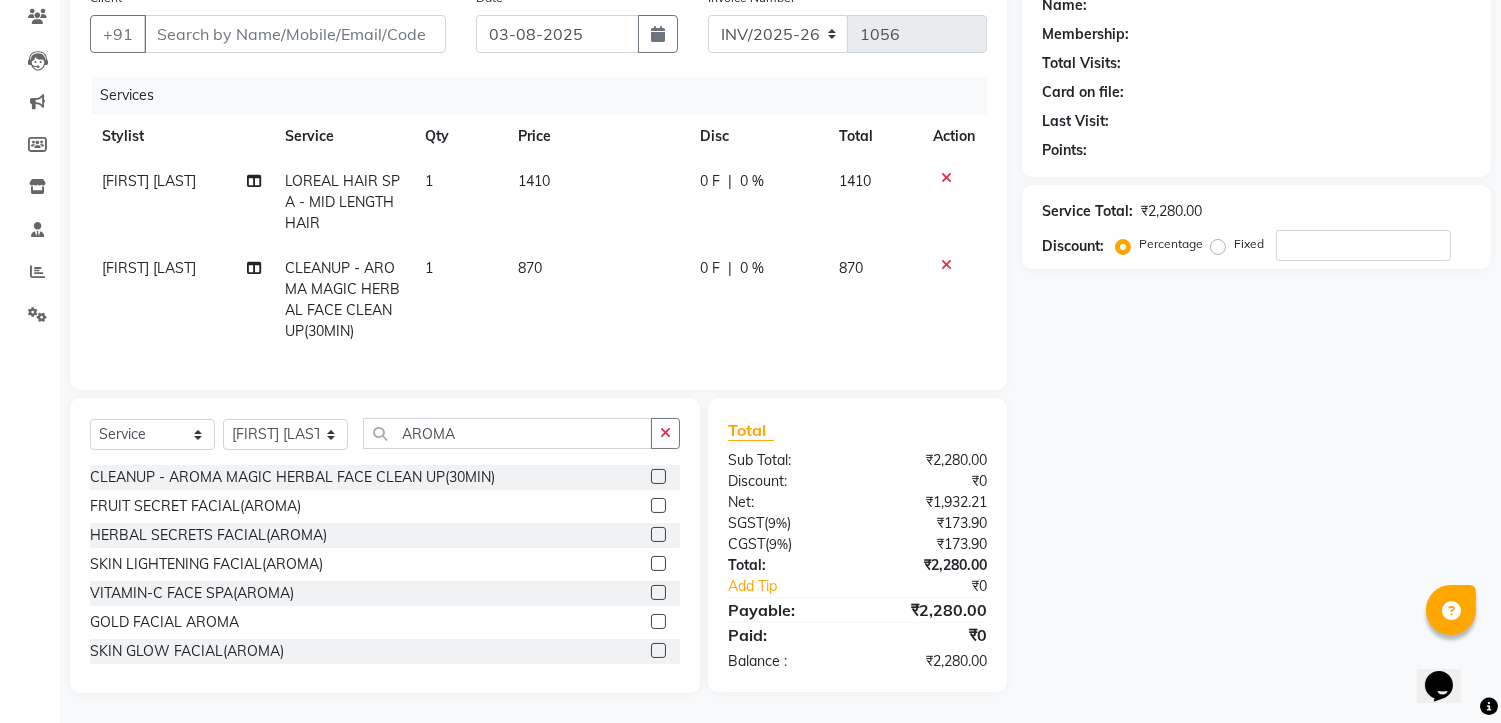 scroll, scrollTop: 187, scrollLeft: 0, axis: vertical 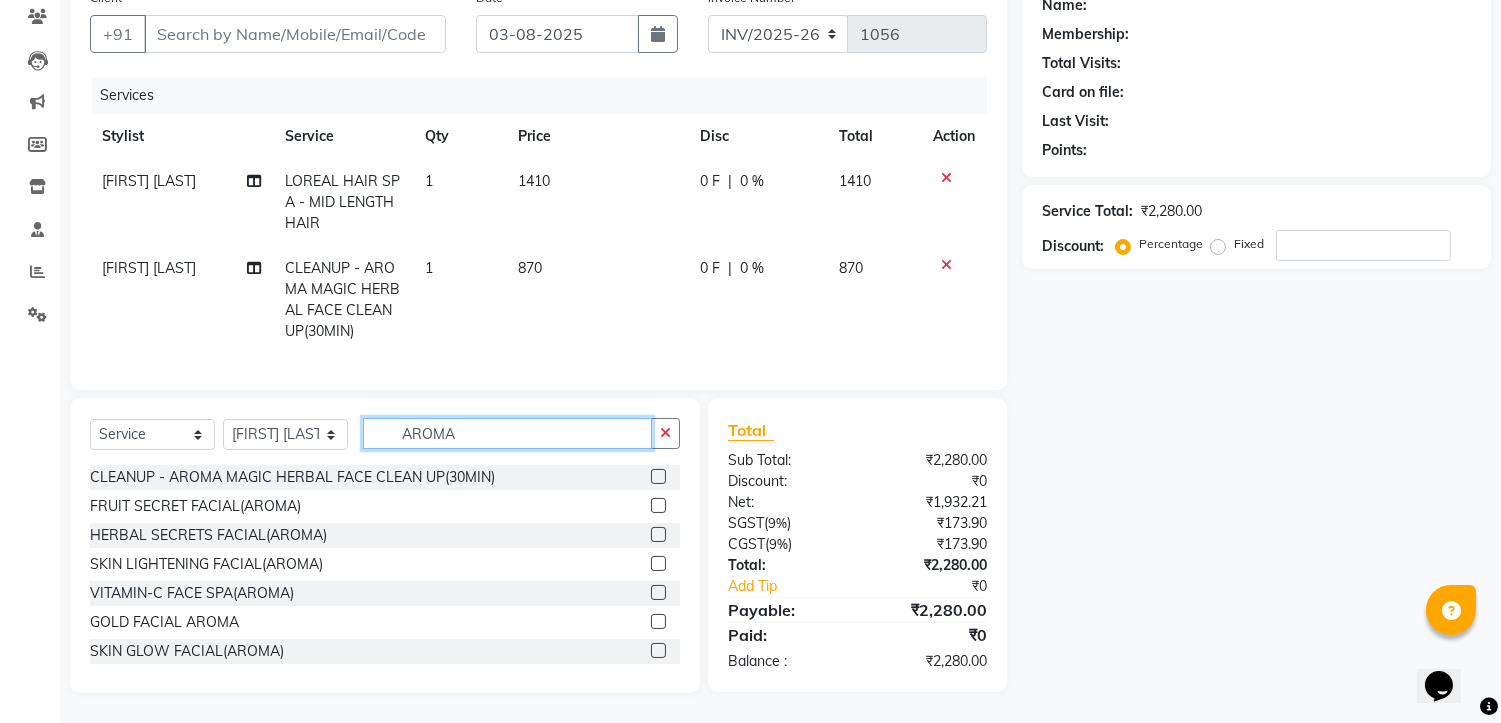 click on "AROMA" 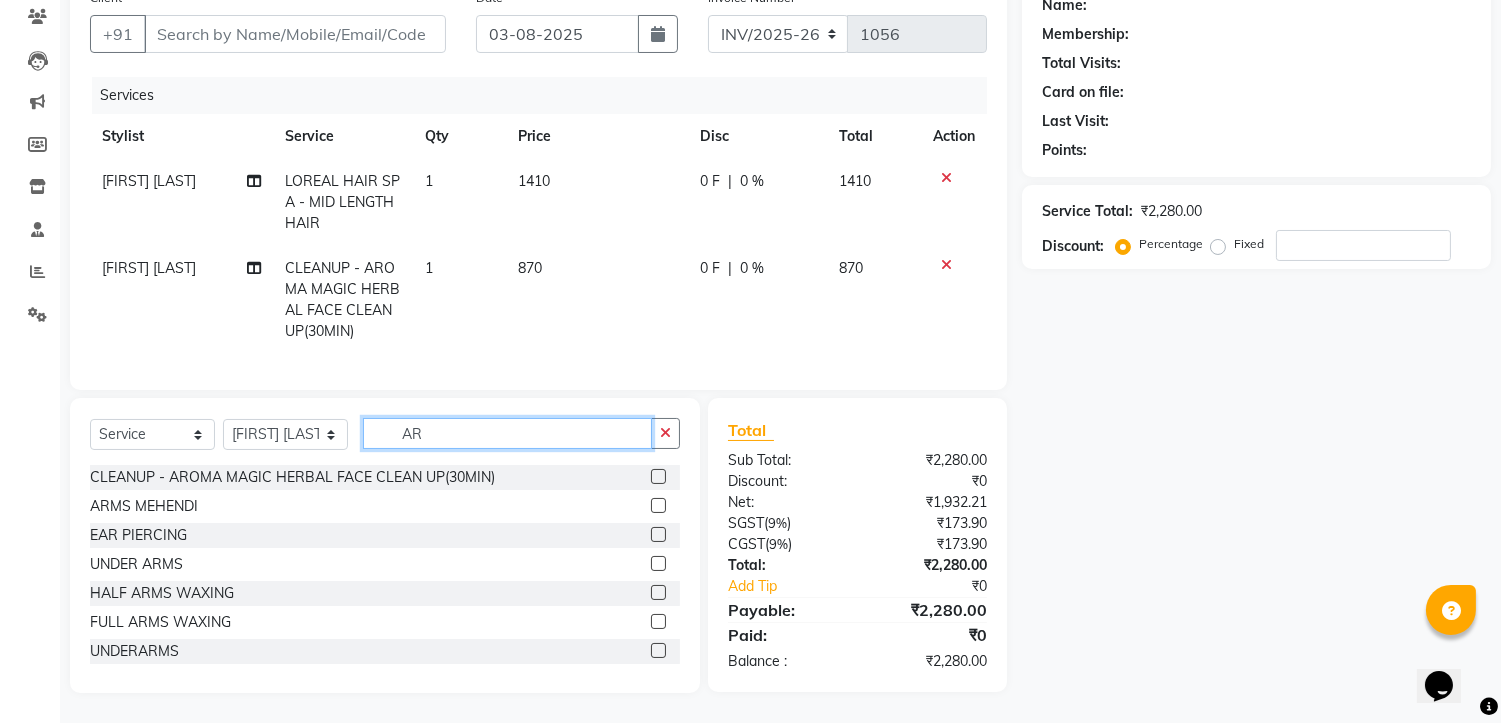 type on "A" 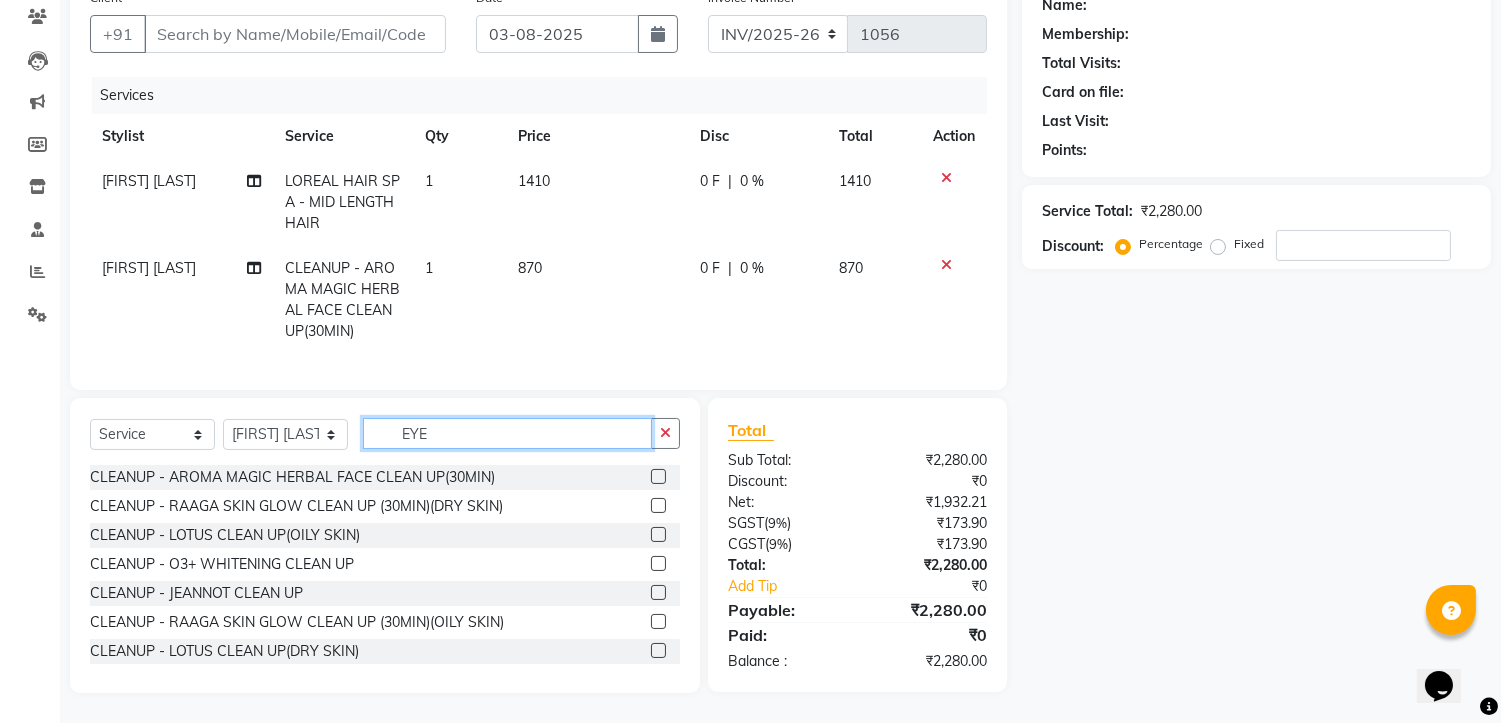 scroll, scrollTop: 186, scrollLeft: 0, axis: vertical 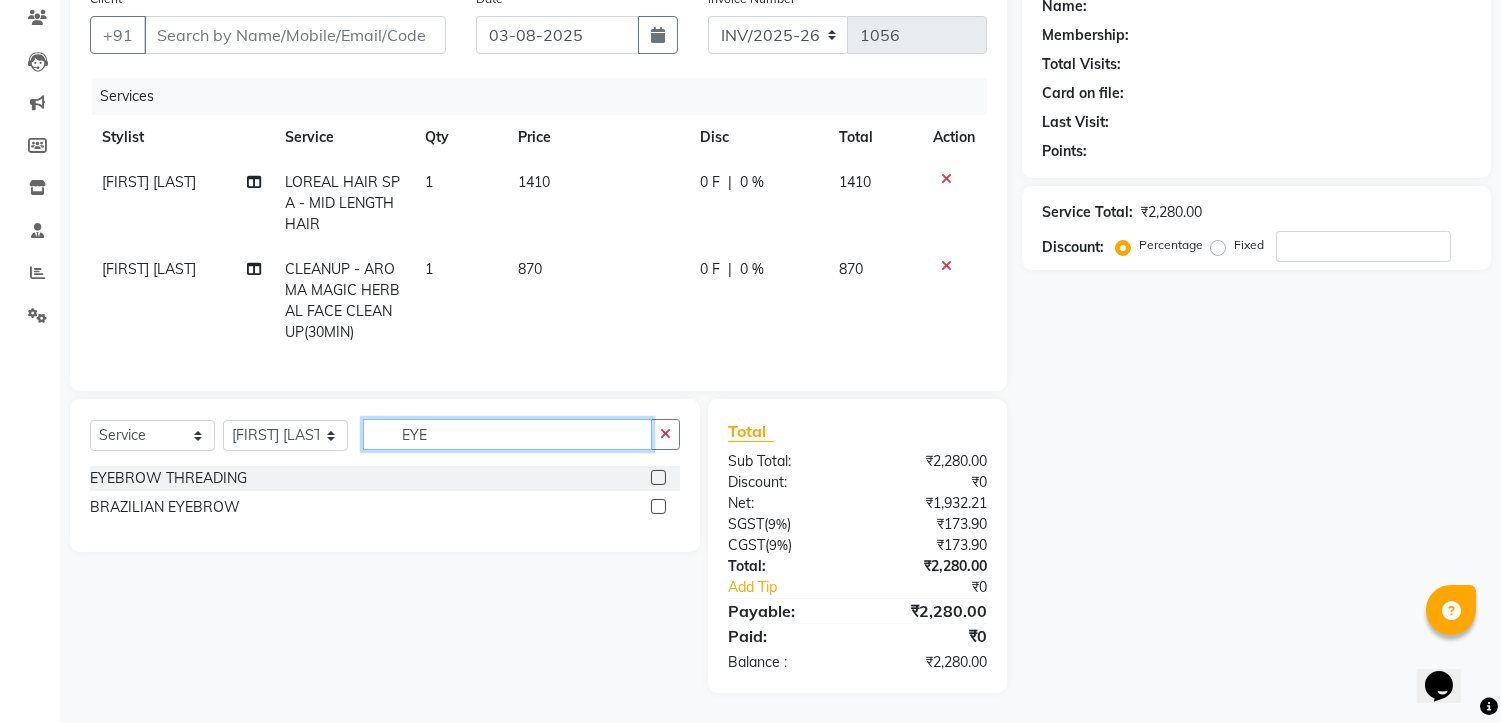 type on "EYE" 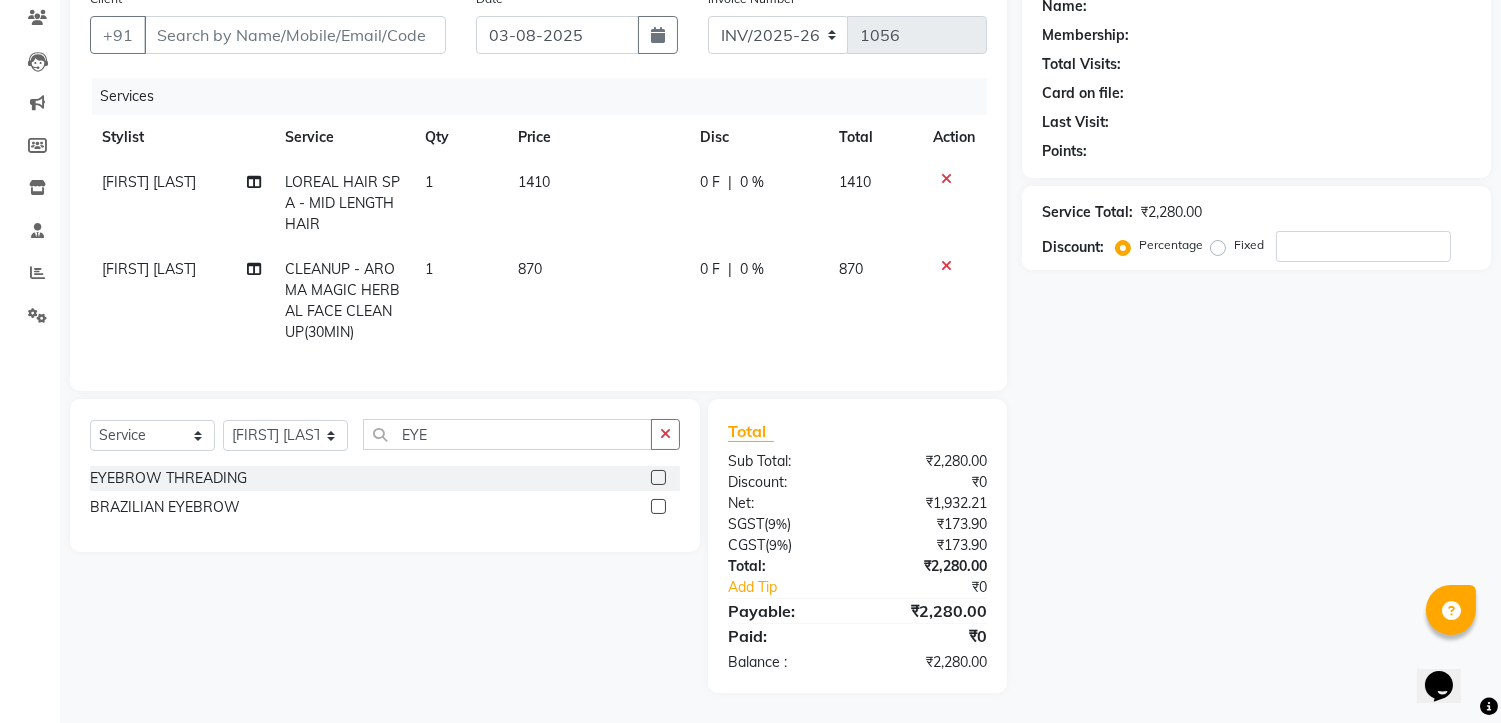 click 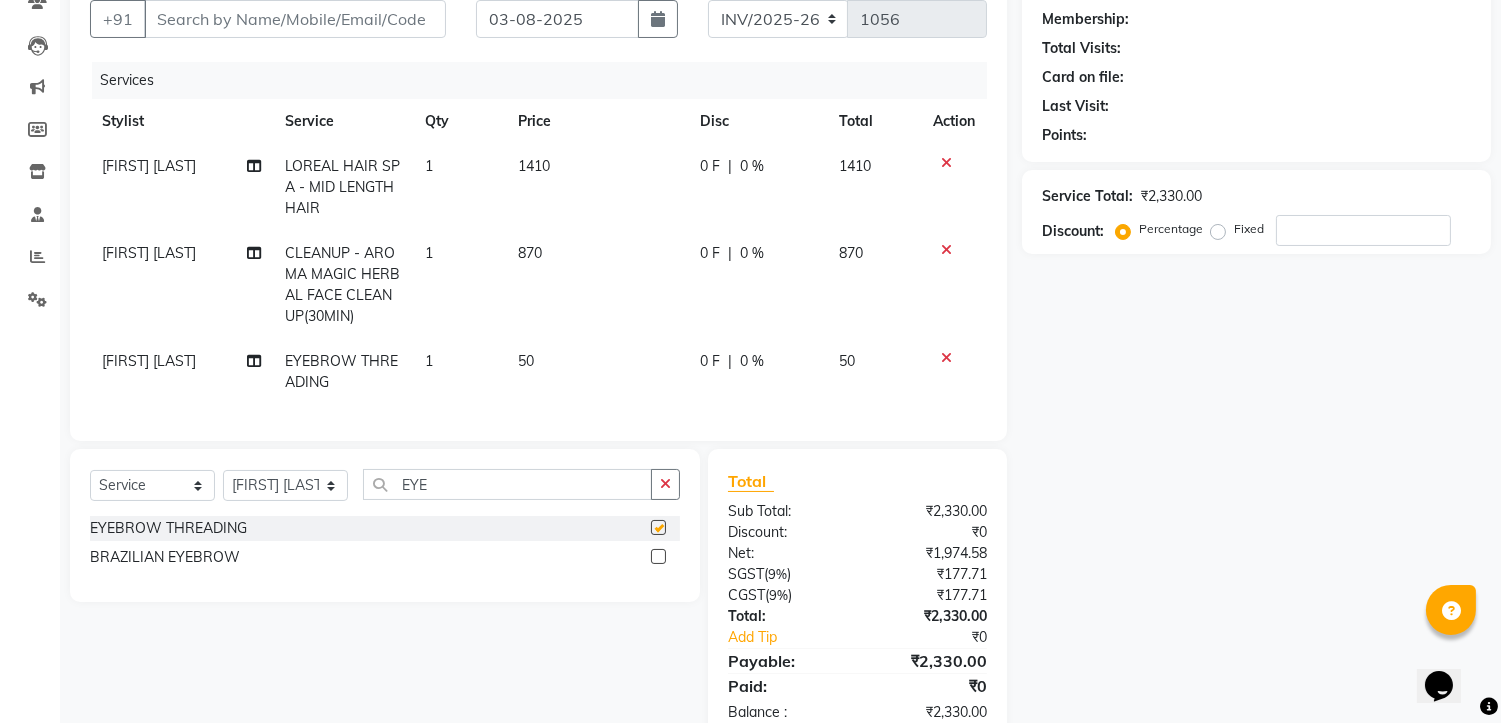 checkbox on "false" 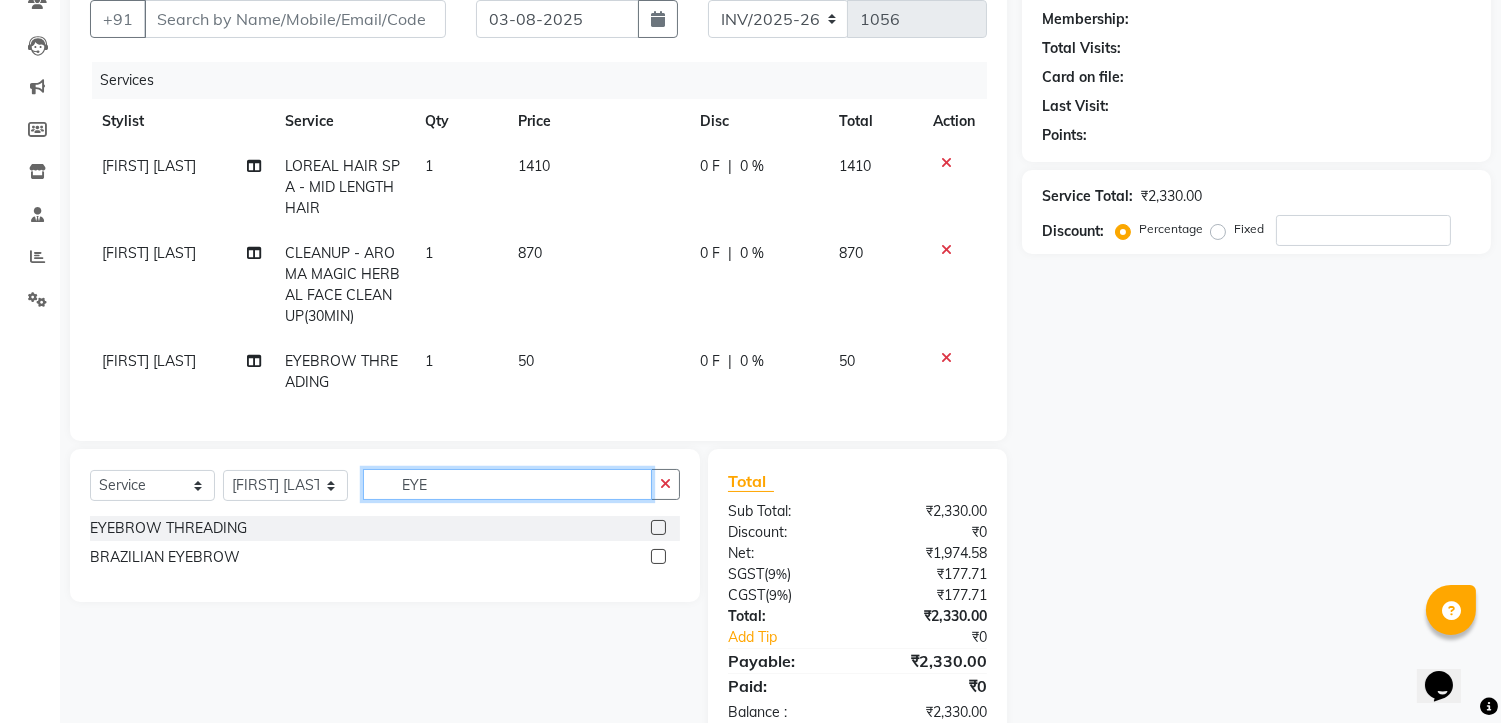 click on "EYE" 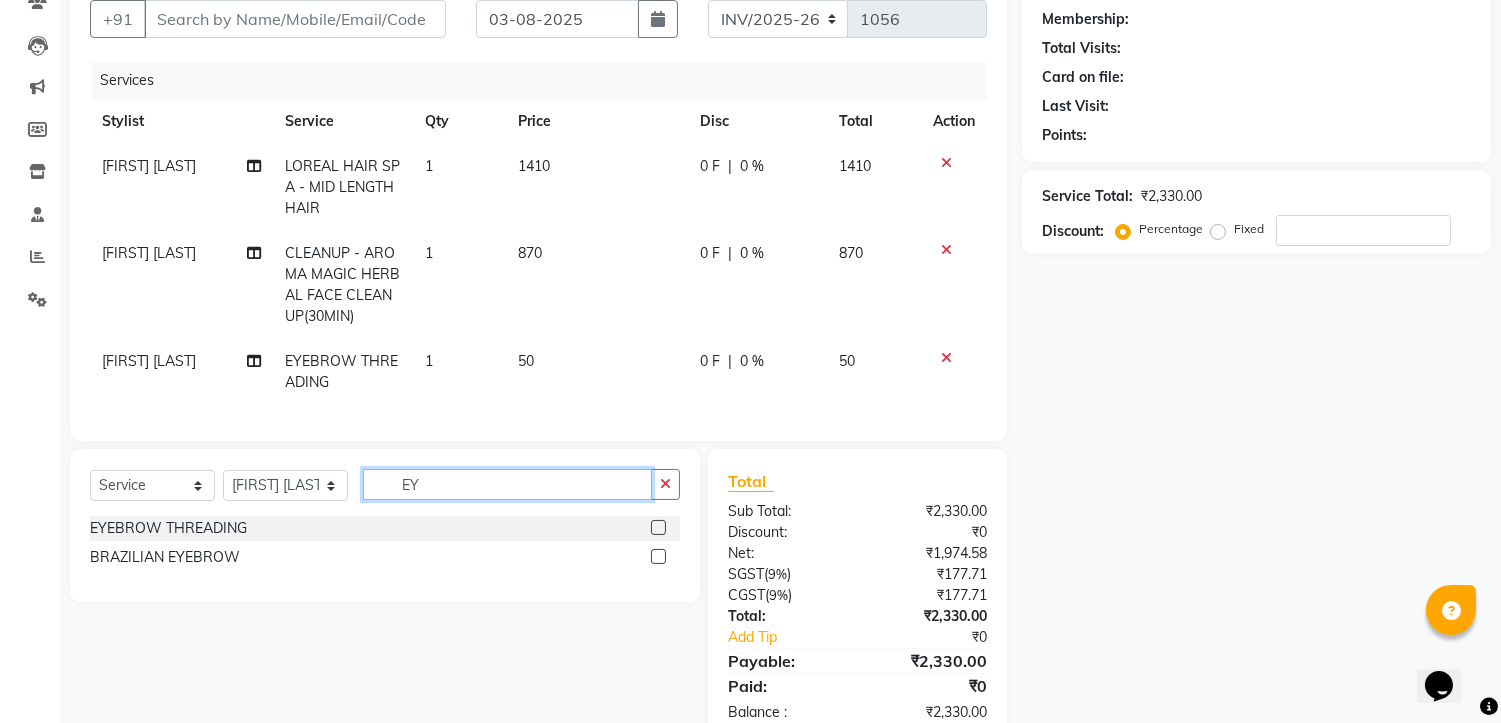 type on "E" 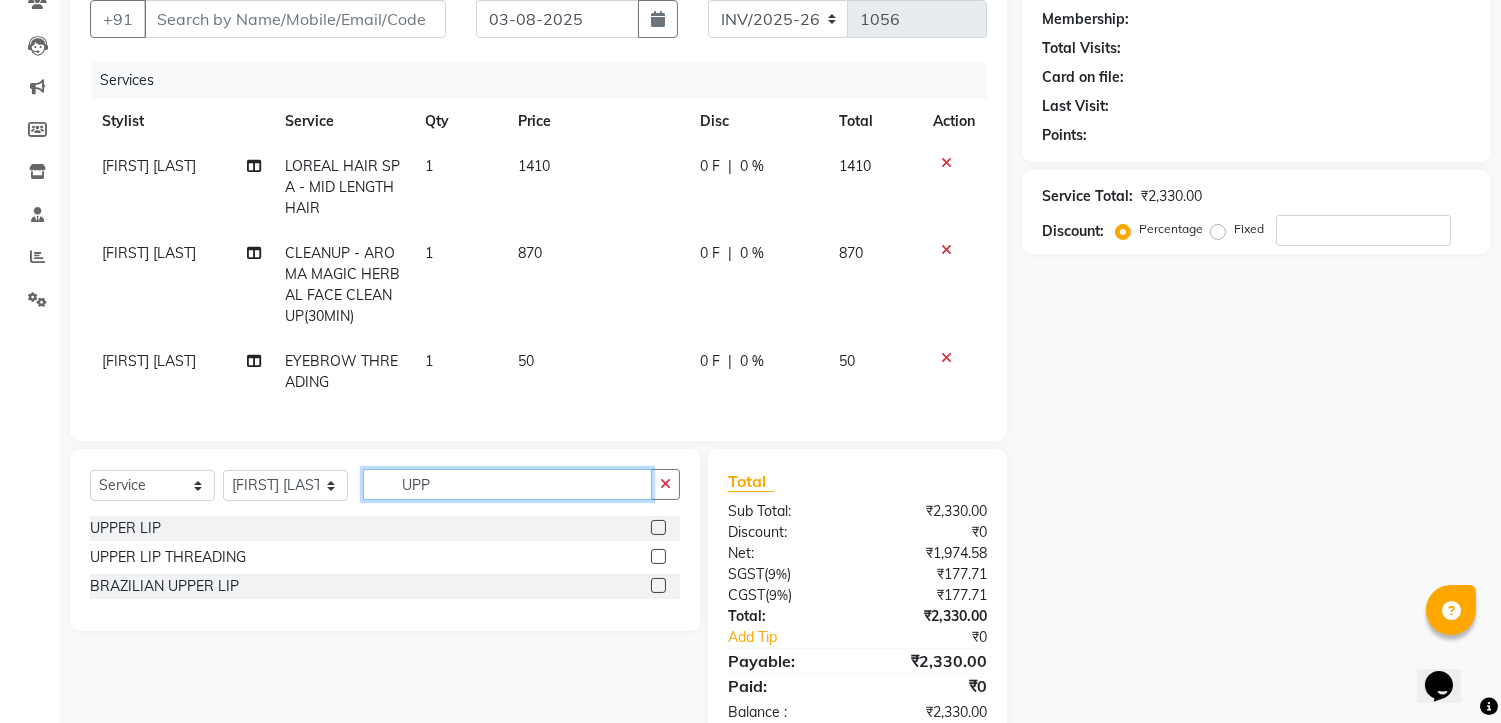 type on "UPP" 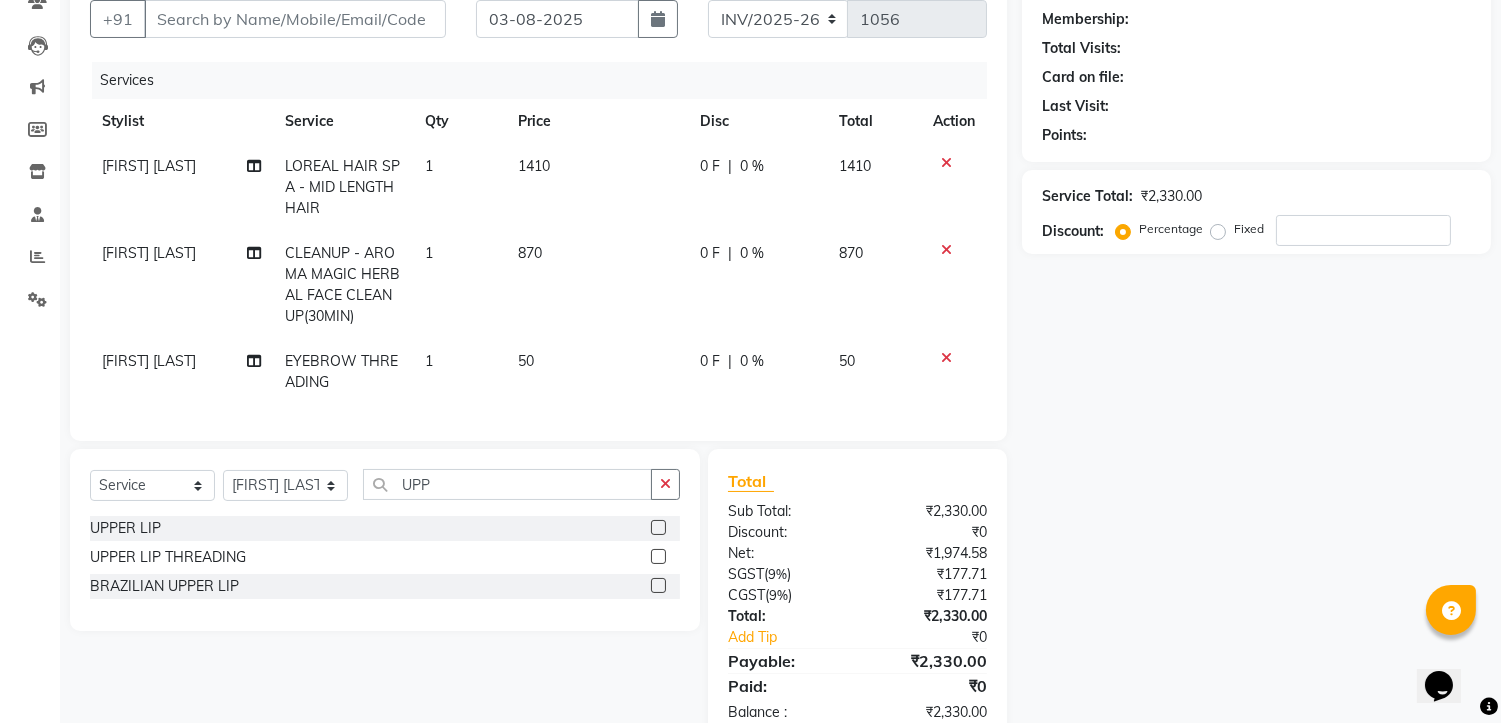 click 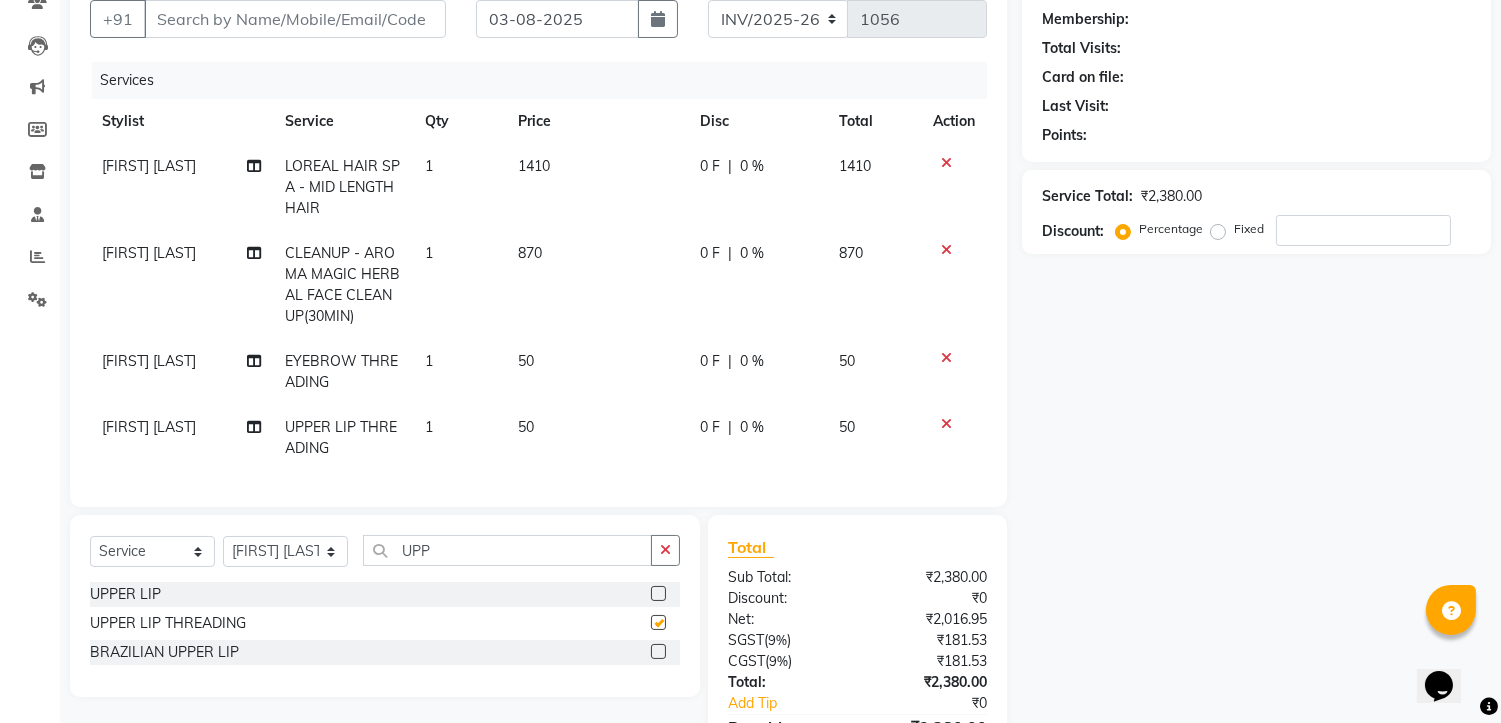 checkbox on "false" 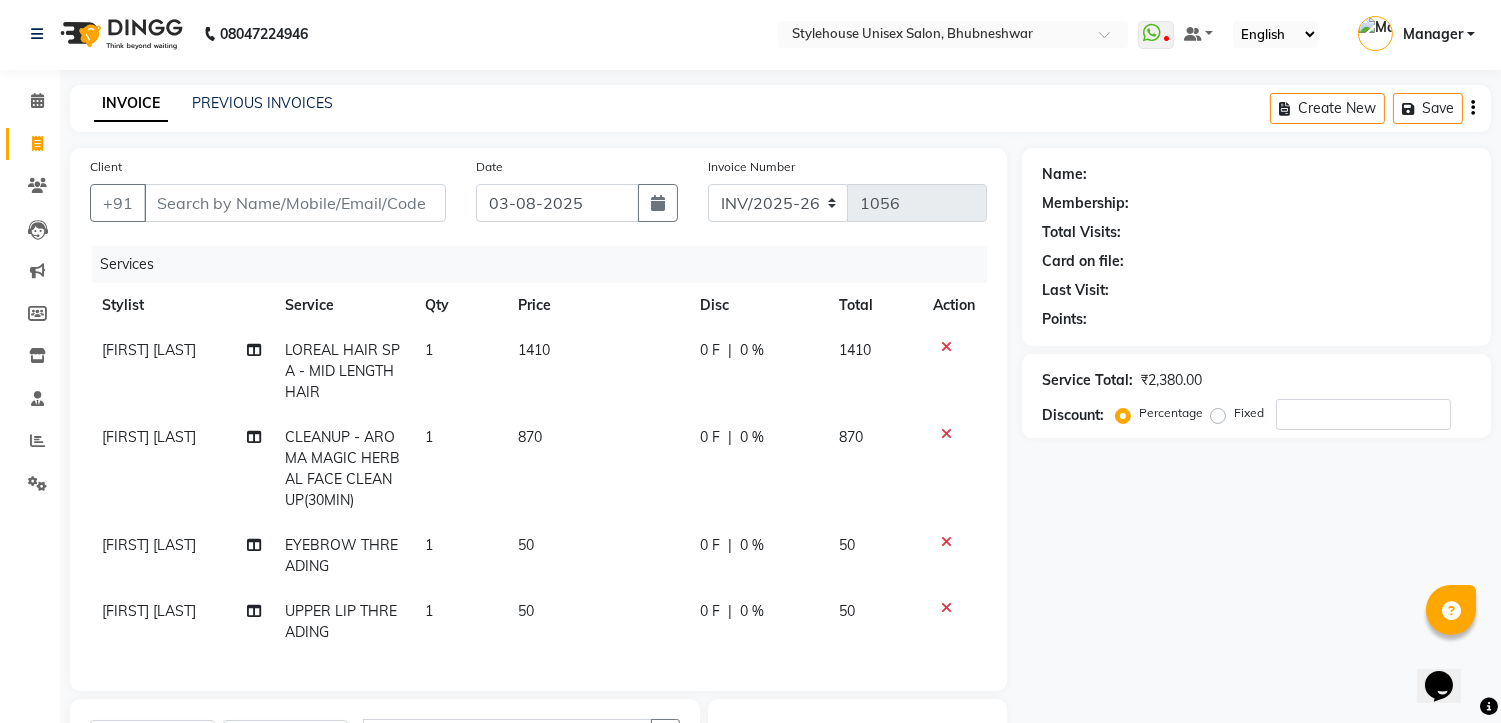 scroll, scrollTop: 0, scrollLeft: 0, axis: both 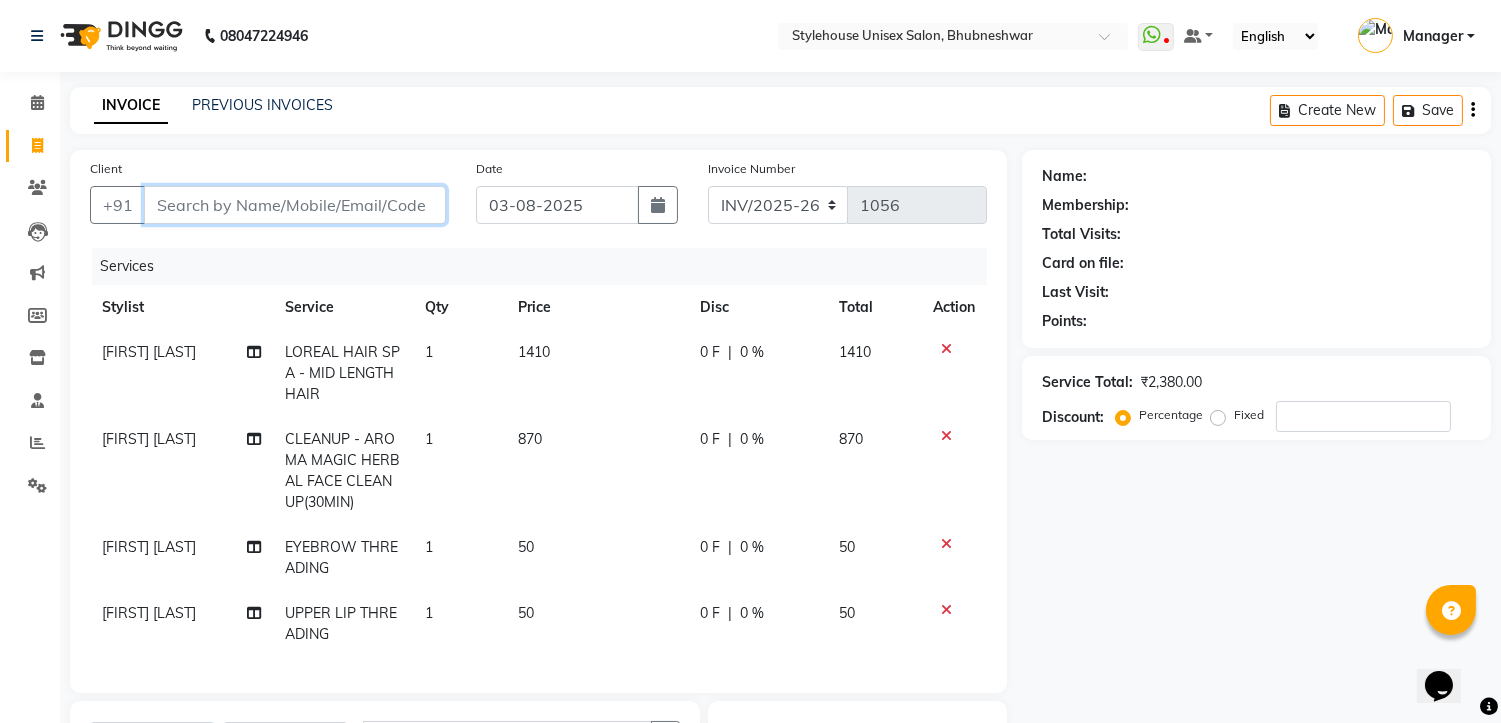 click on "Client" at bounding box center [295, 205] 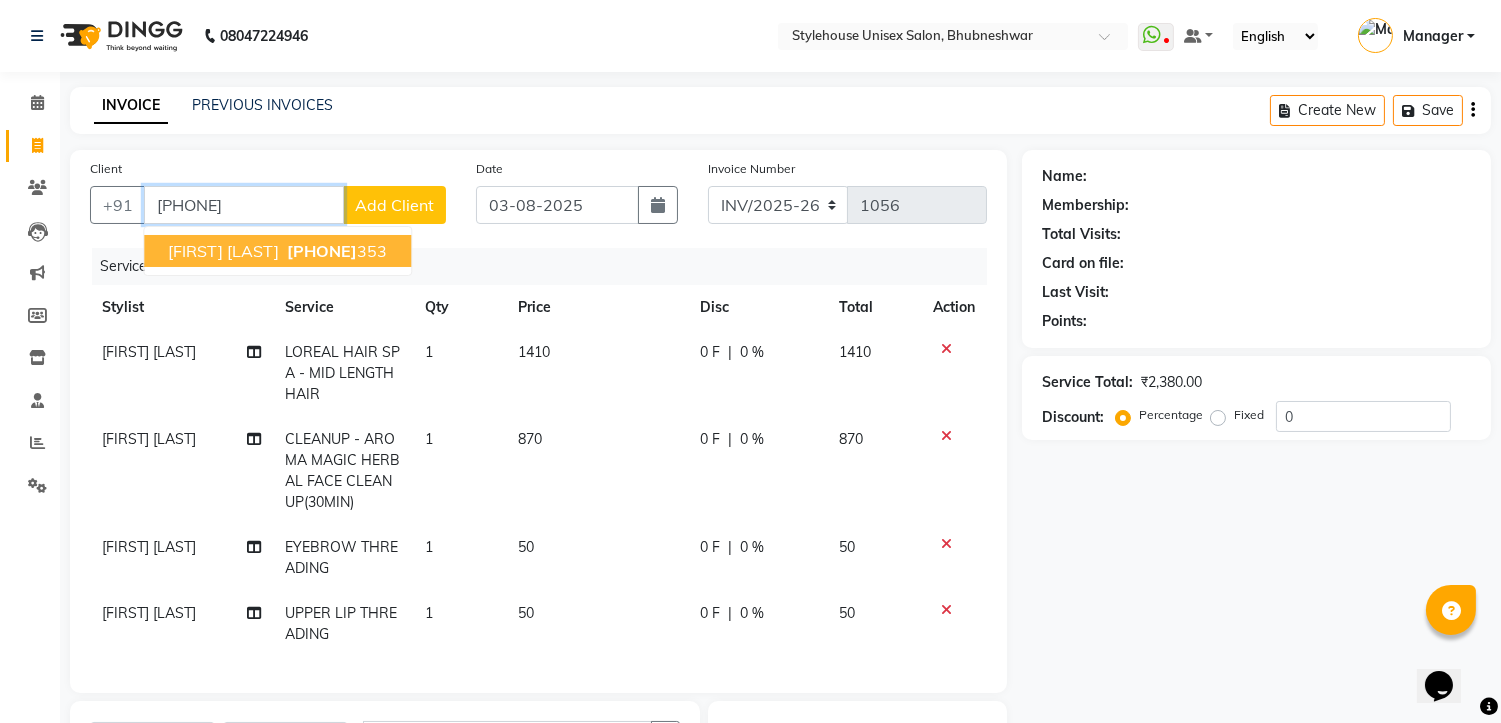 click on "[PHONE]" at bounding box center [322, 251] 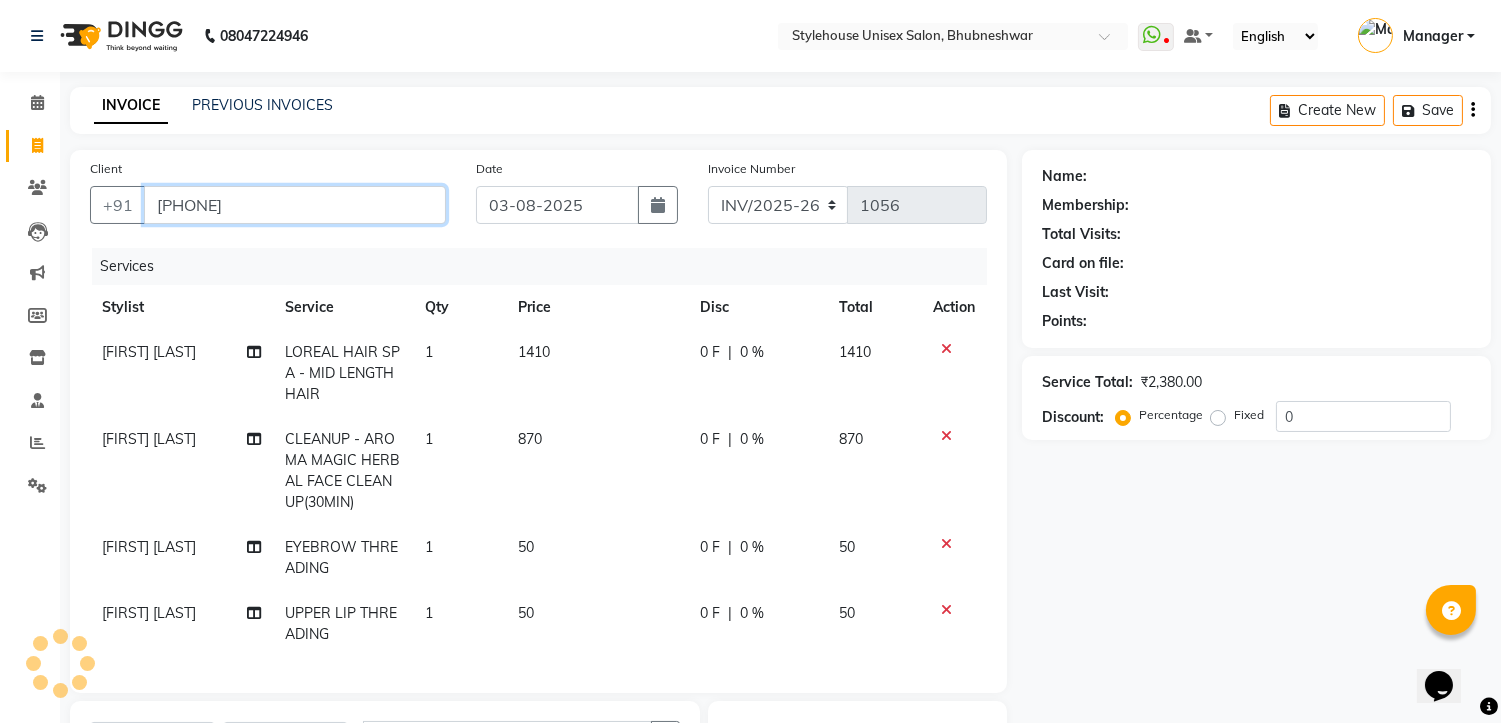 type on "[PHONE]" 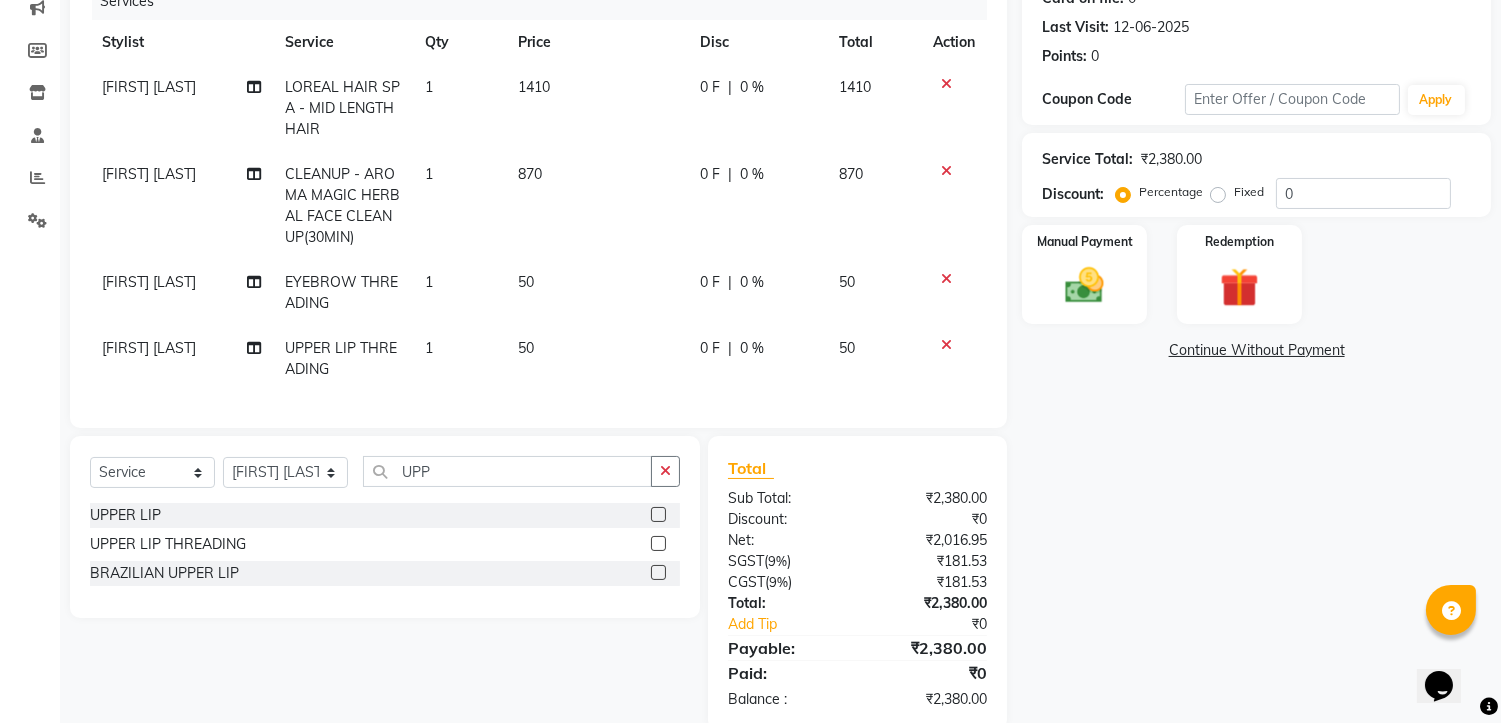 scroll, scrollTop: 318, scrollLeft: 0, axis: vertical 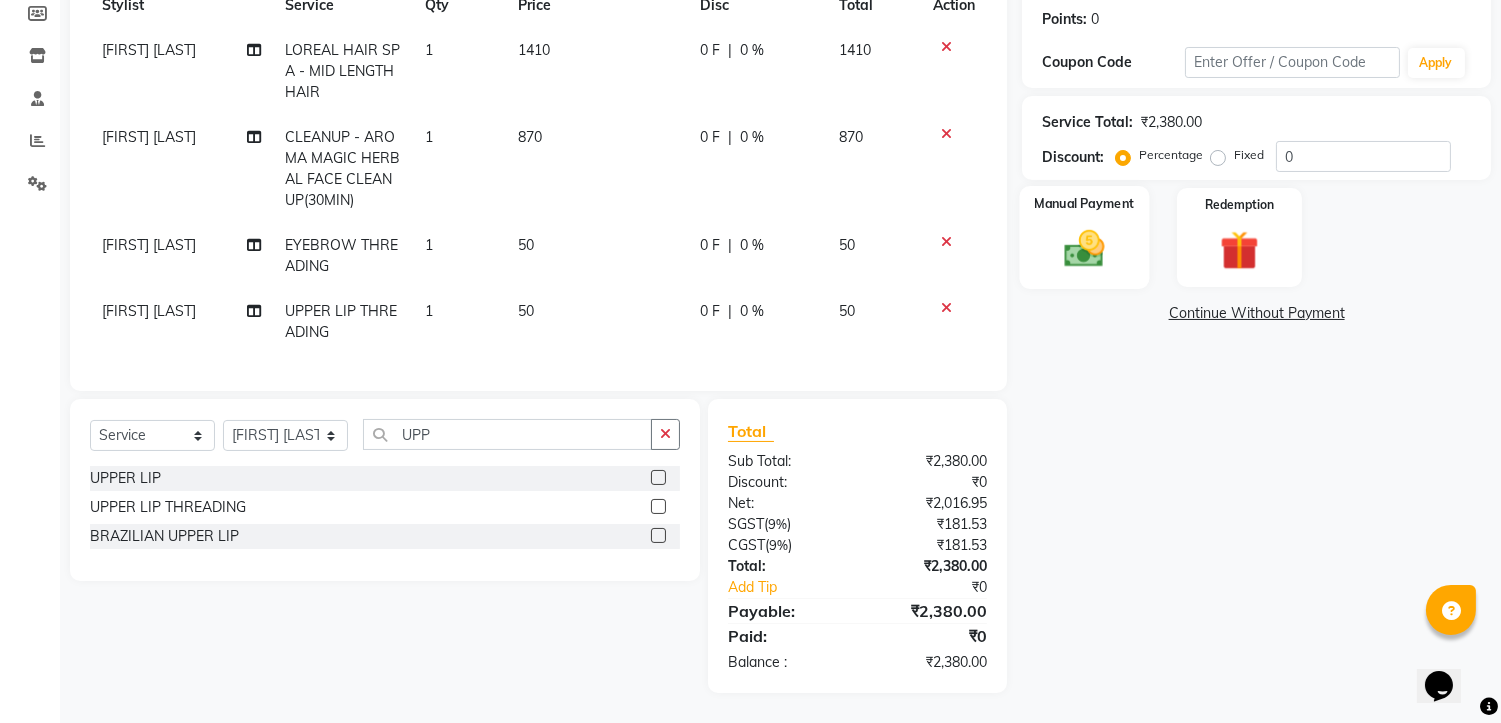 click 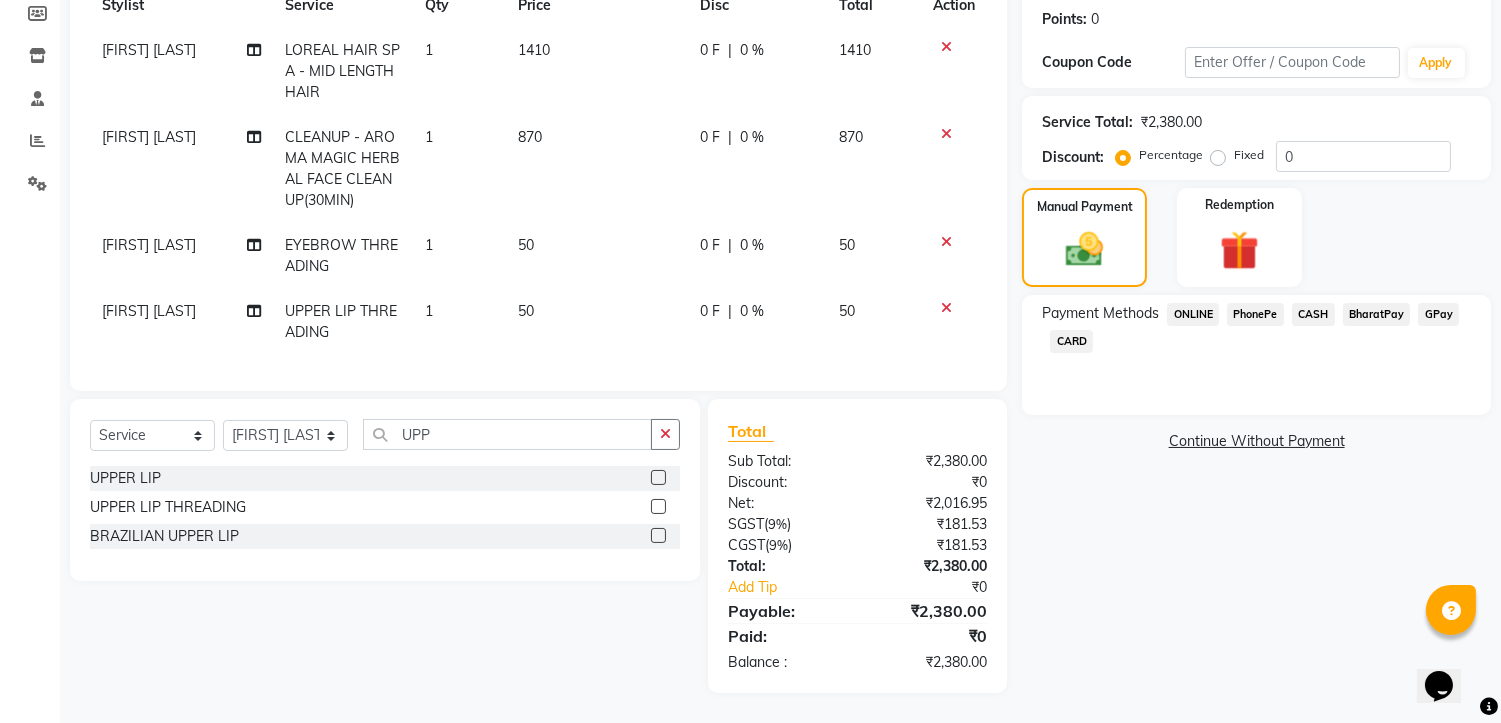 click on "PhonePe" 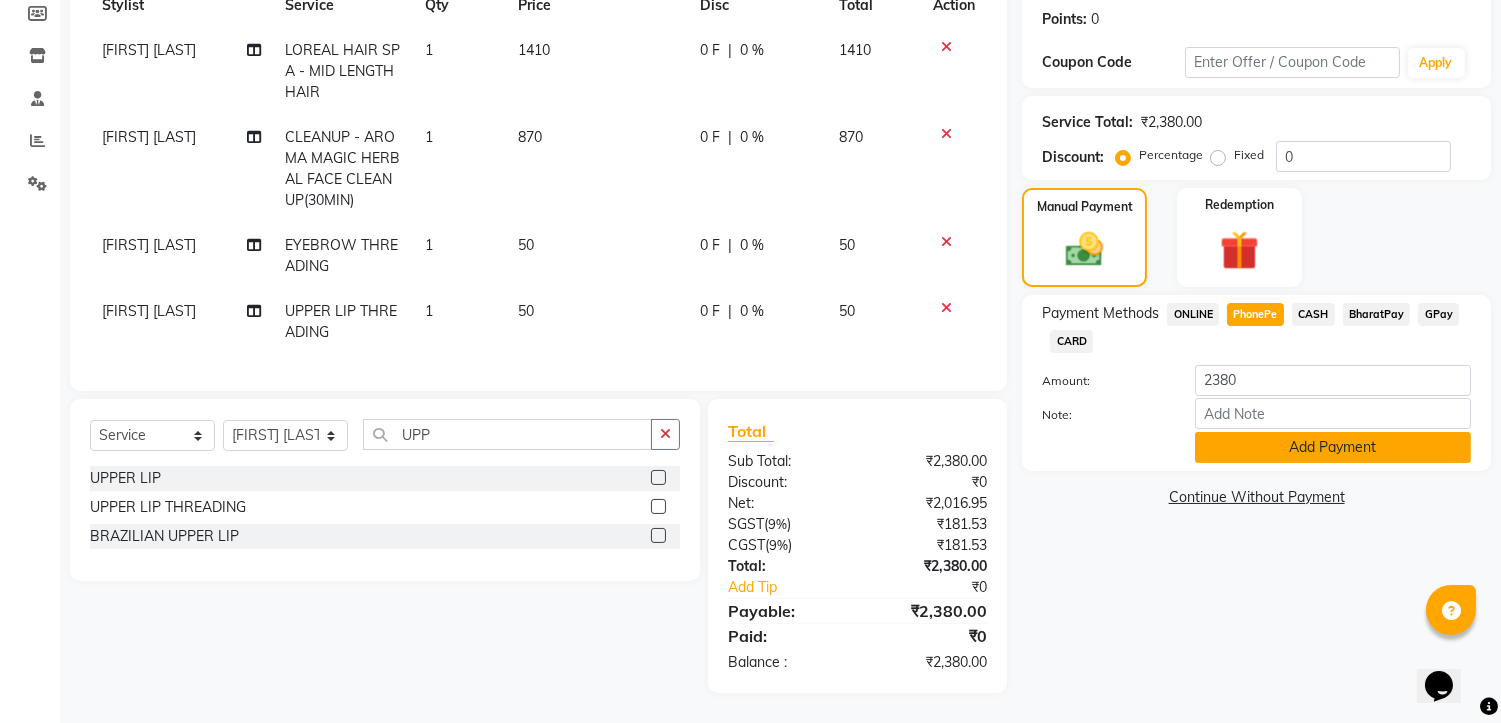 click on "Add Payment" 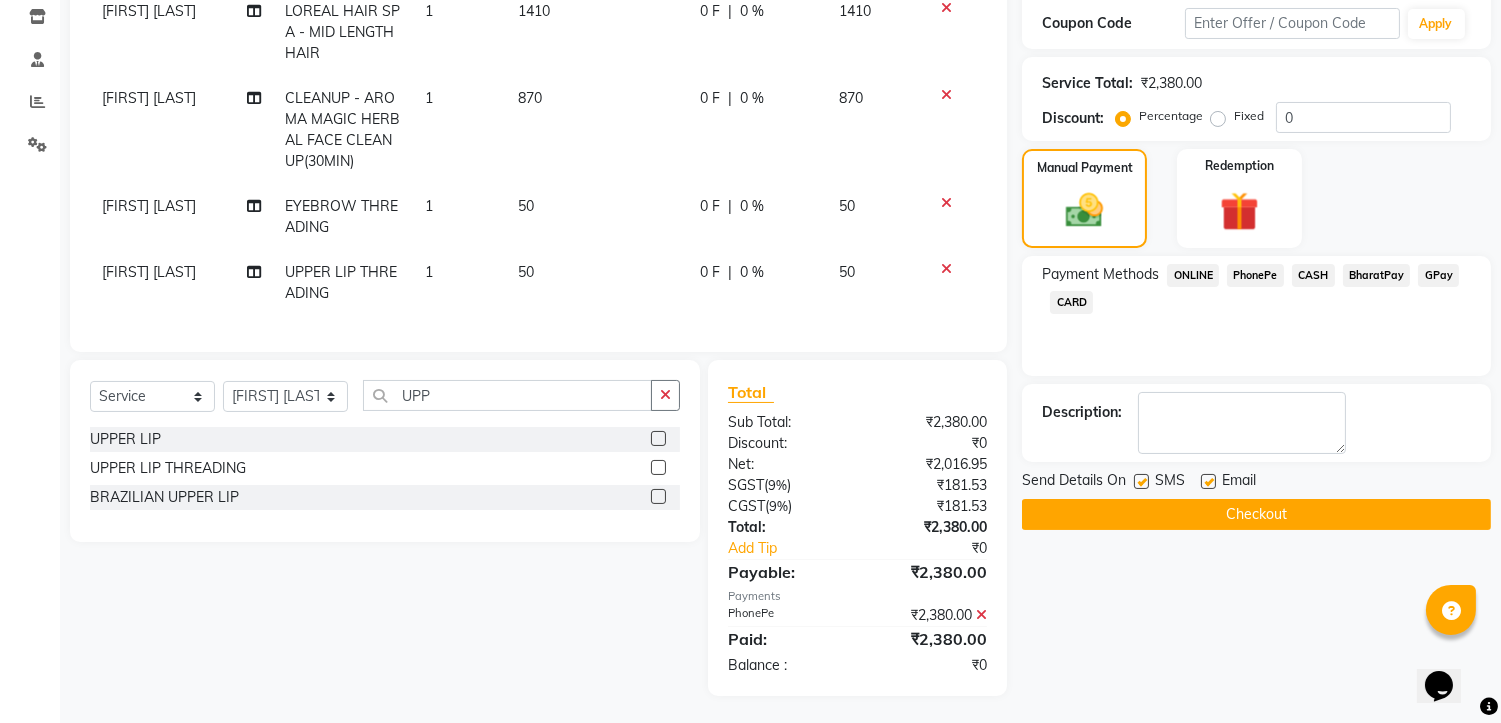 scroll, scrollTop: 360, scrollLeft: 0, axis: vertical 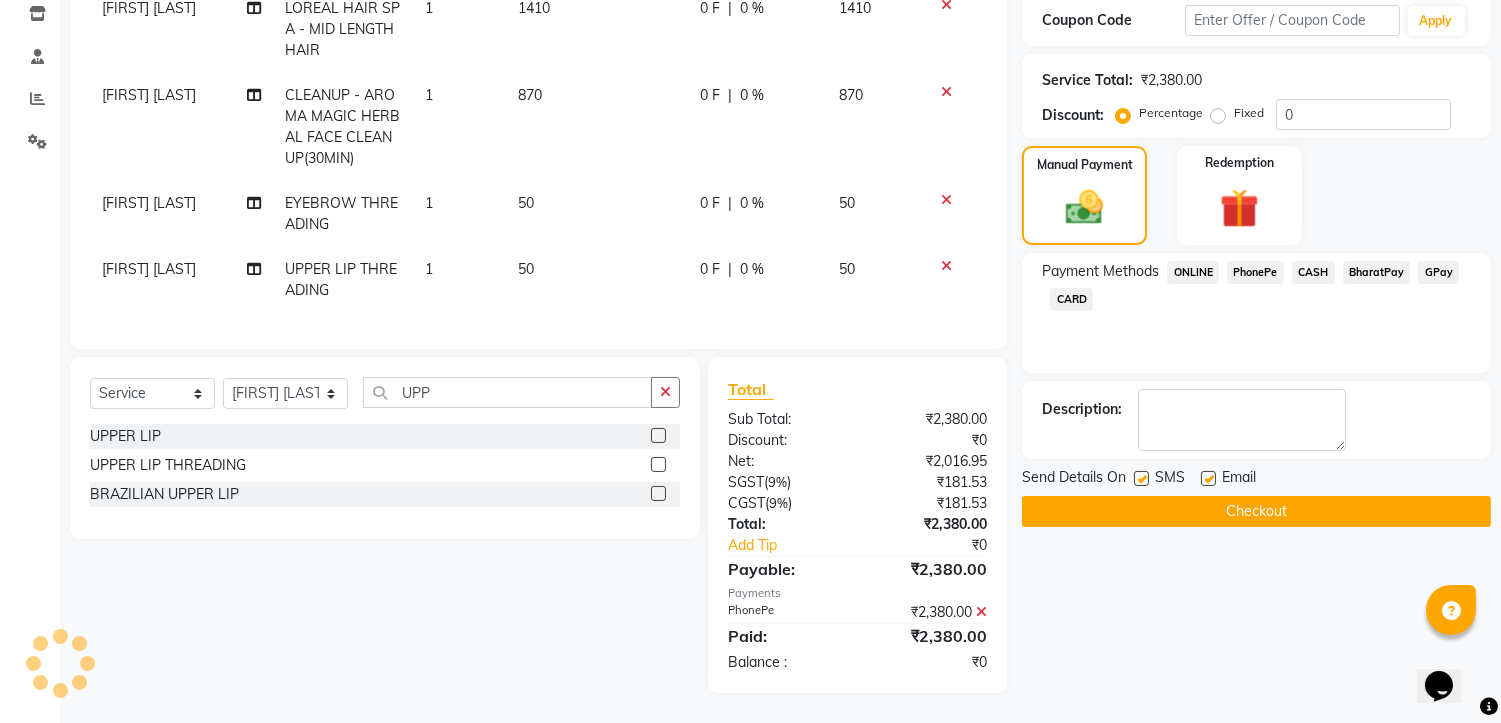 click on "Checkout" 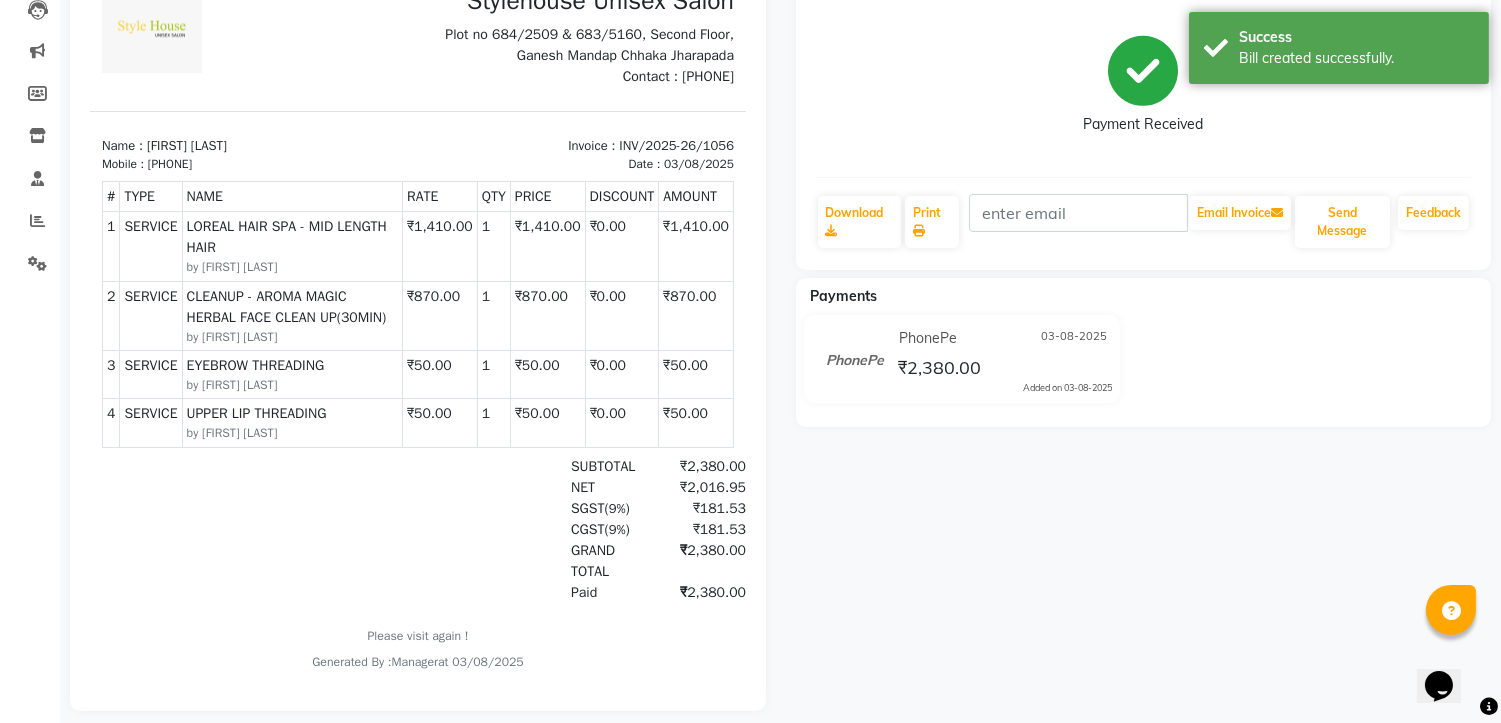 scroll, scrollTop: 0, scrollLeft: 0, axis: both 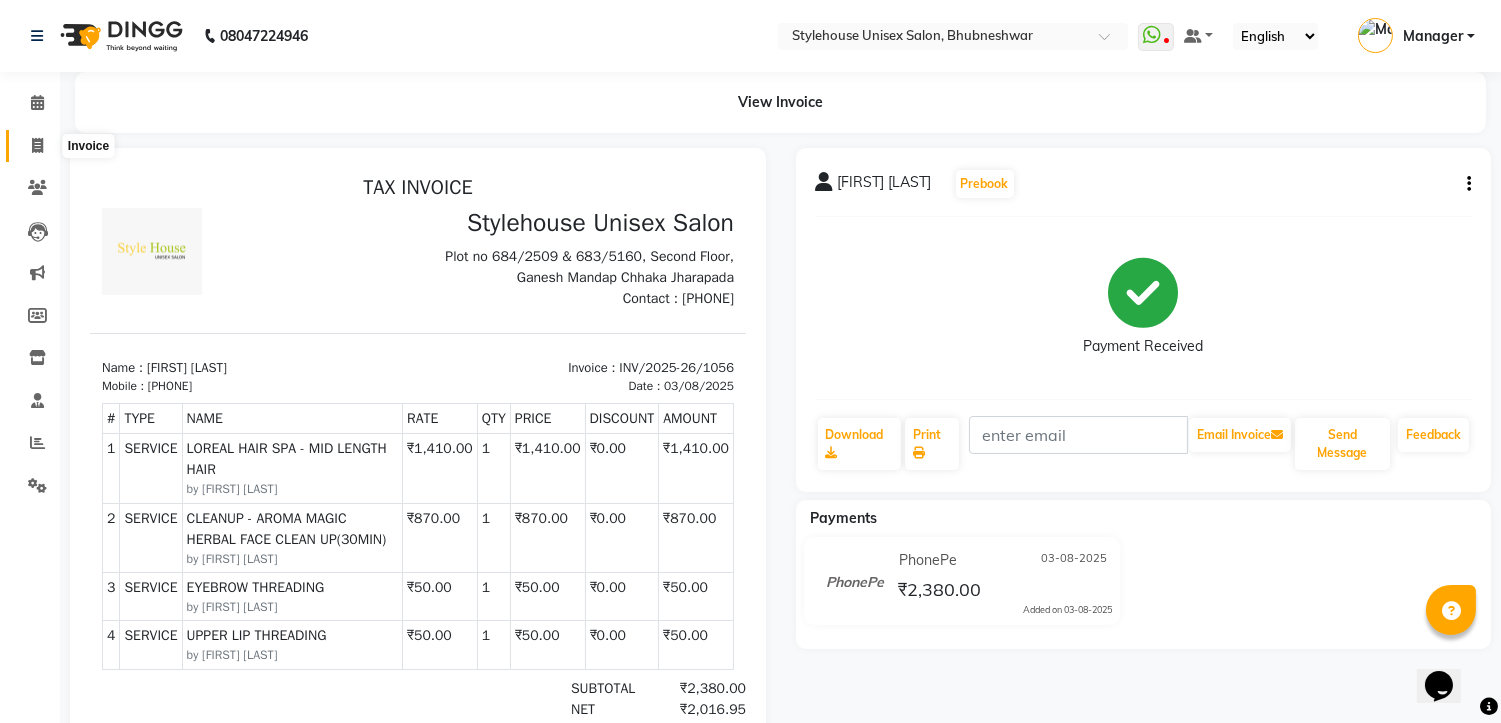 click 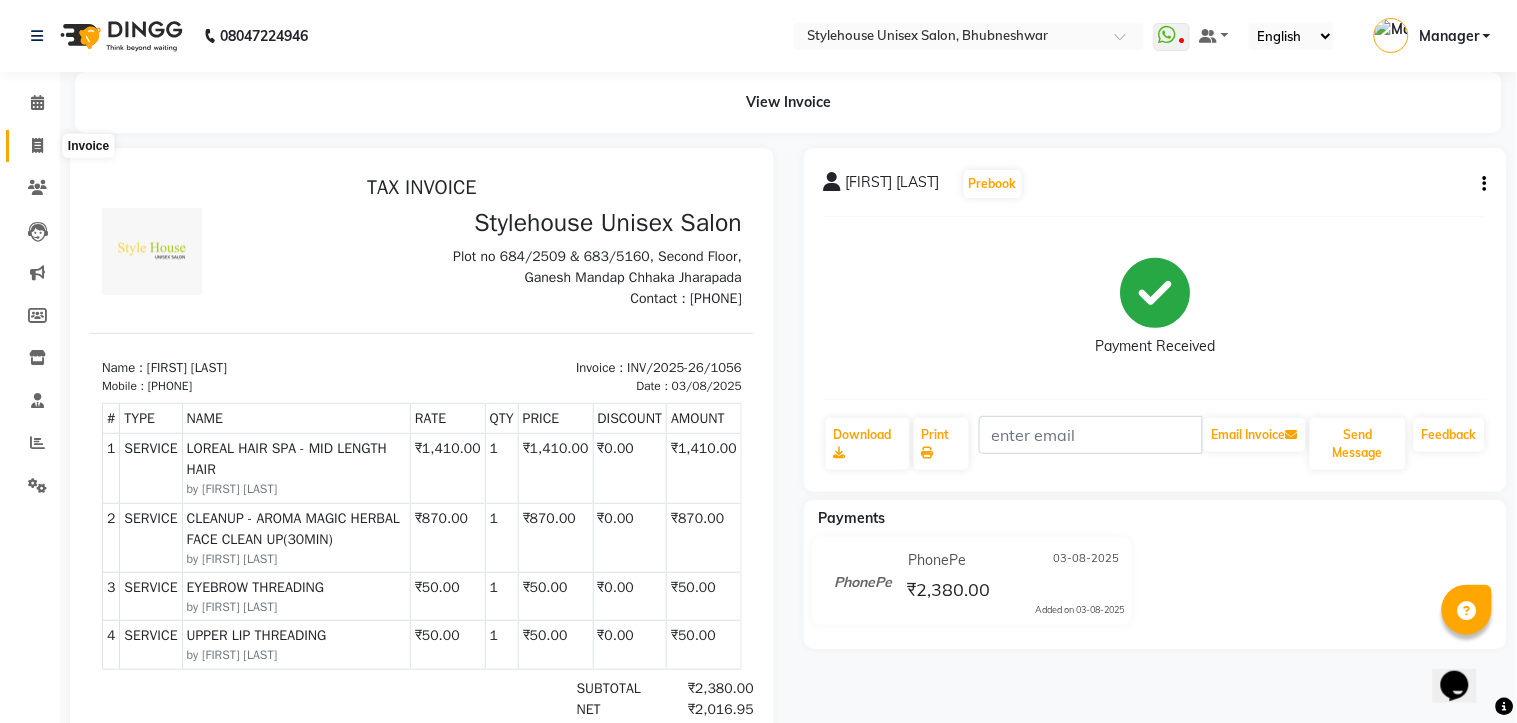 select on "service" 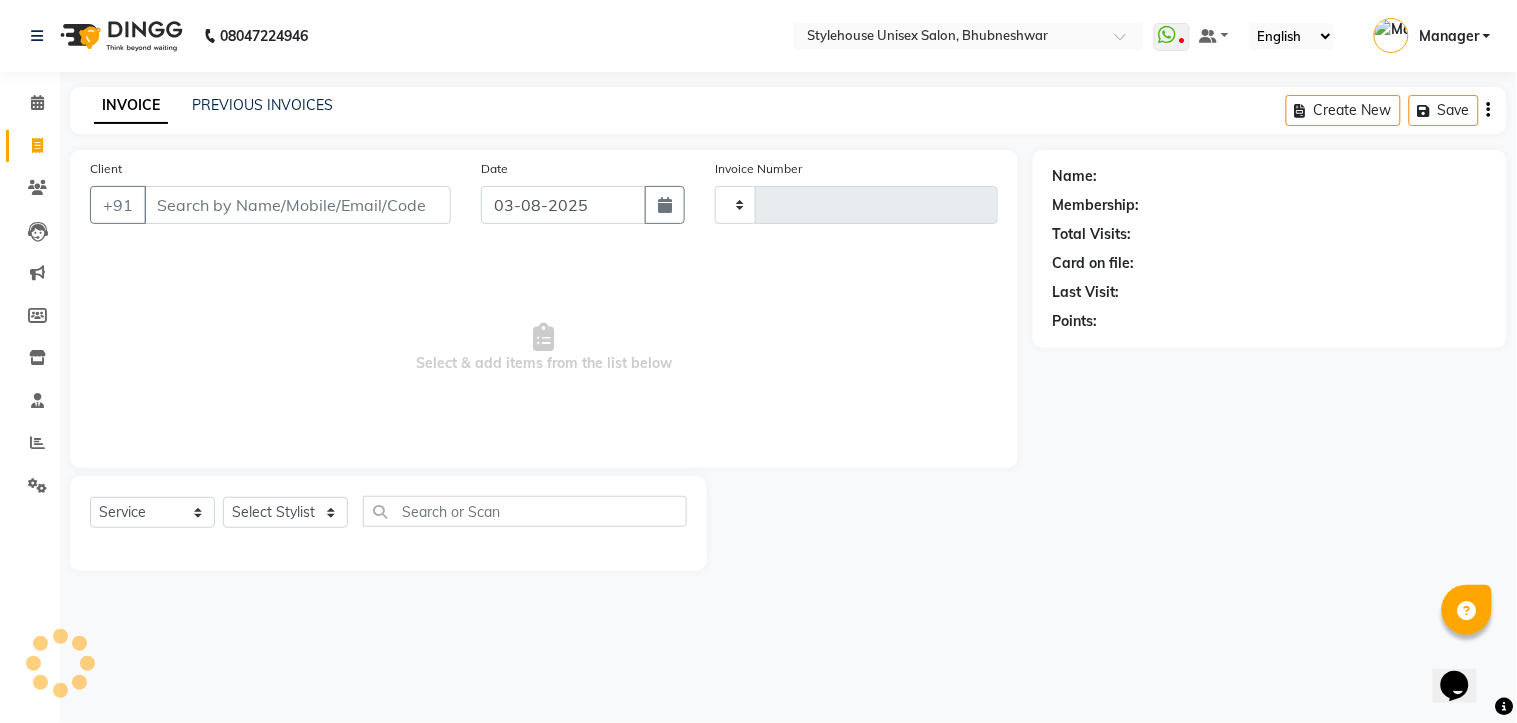 type on "1057" 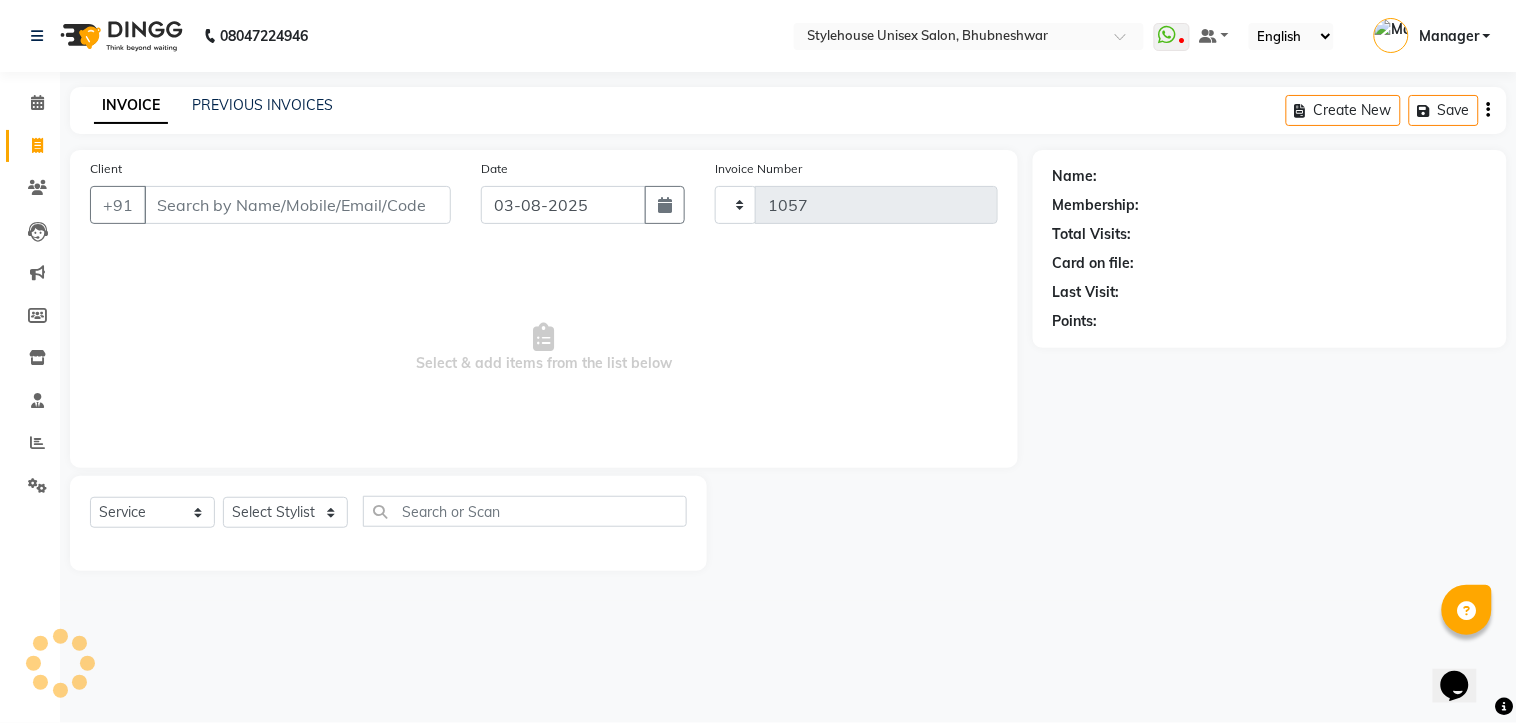 select on "7906" 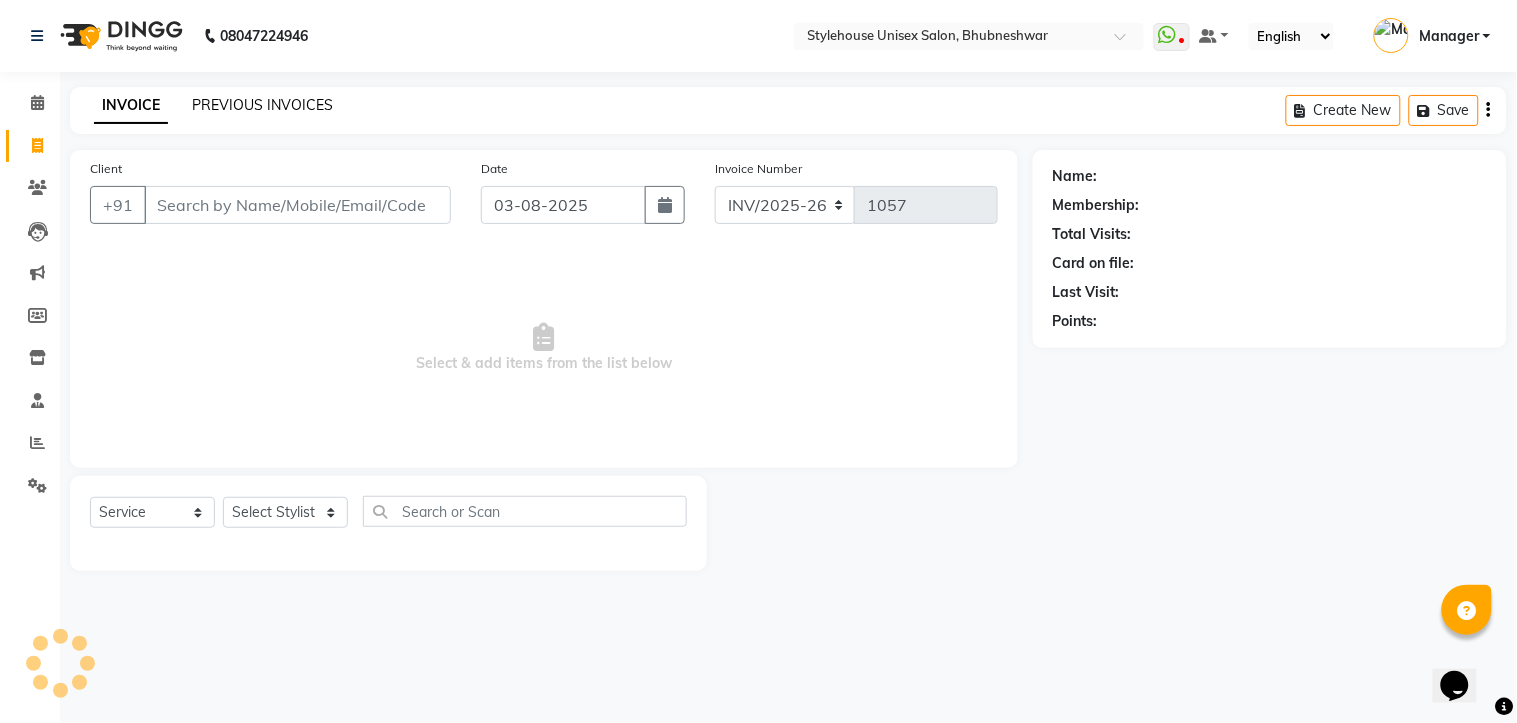click on "PREVIOUS INVOICES" 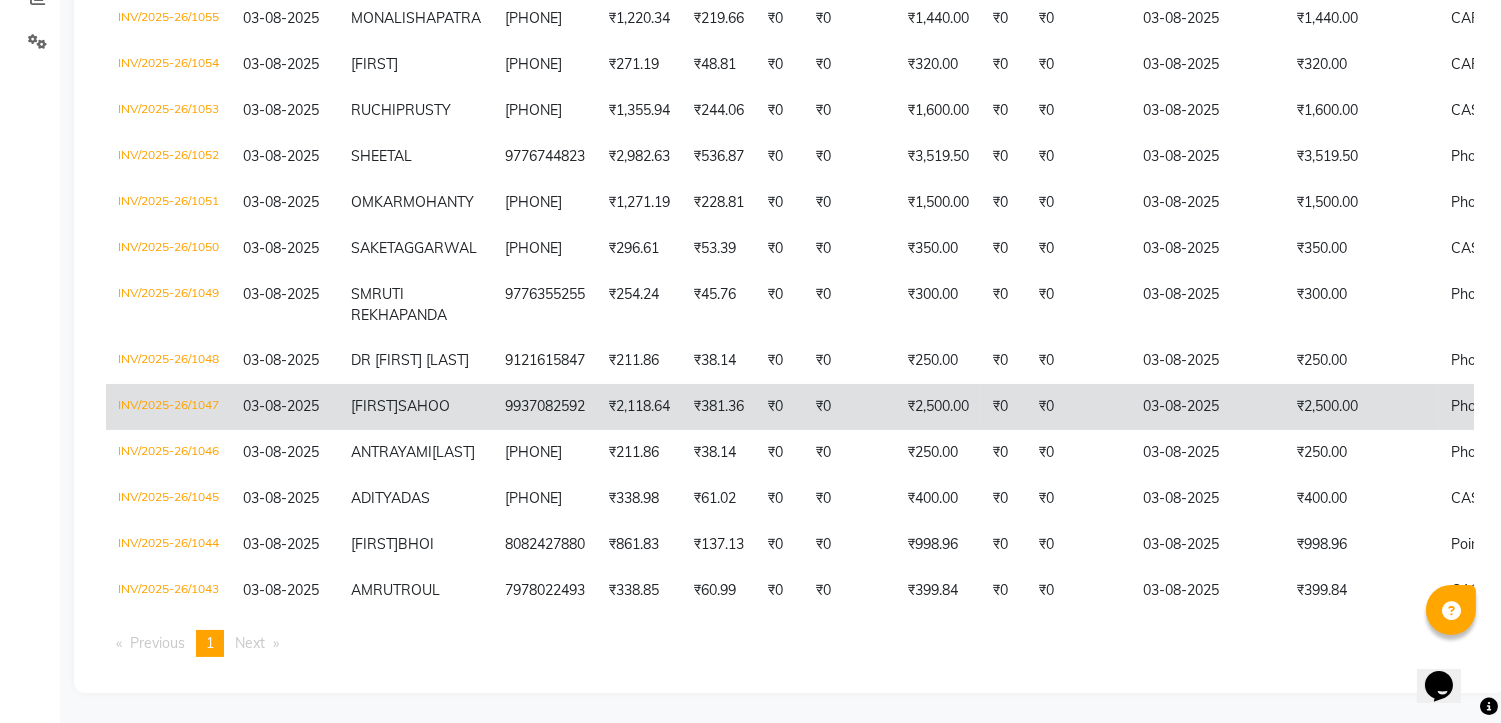 scroll, scrollTop: 577, scrollLeft: 0, axis: vertical 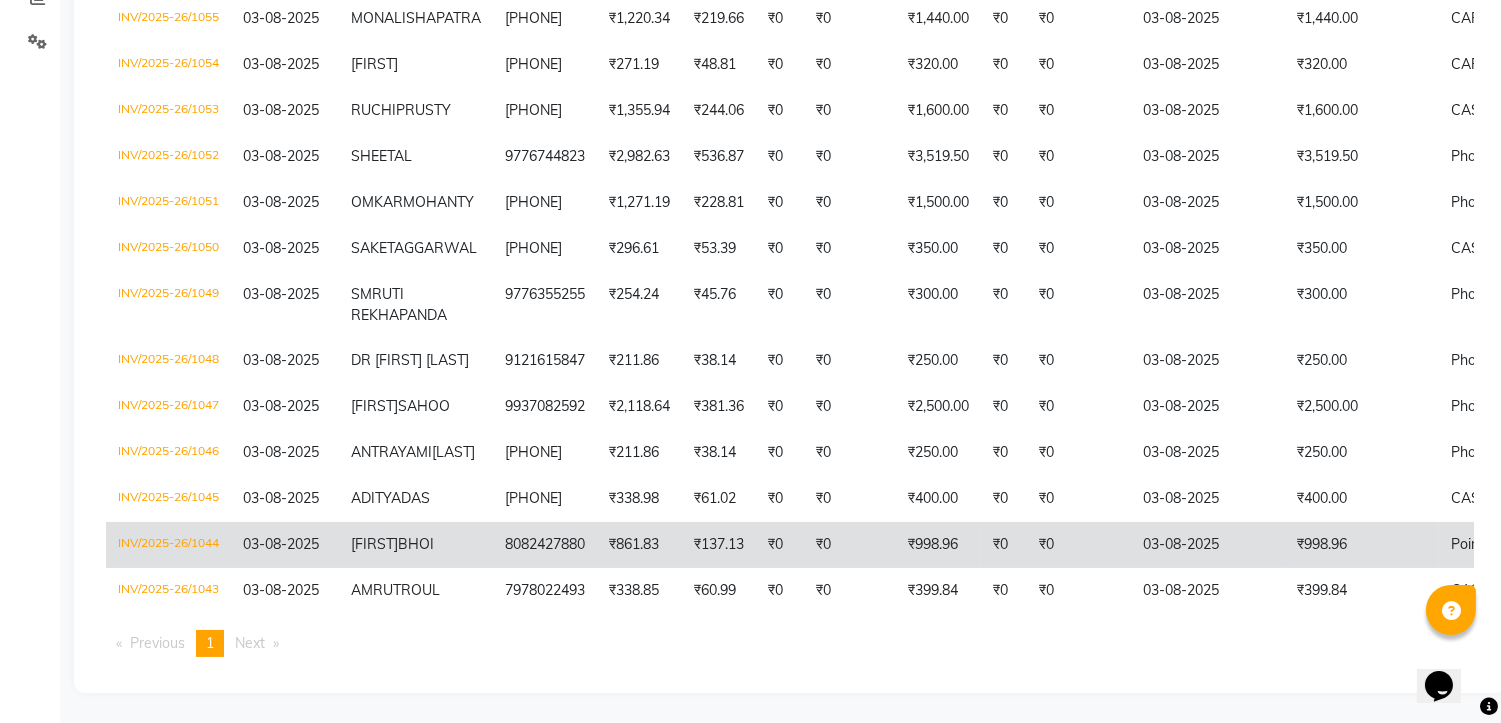 click on "[FIRST]" 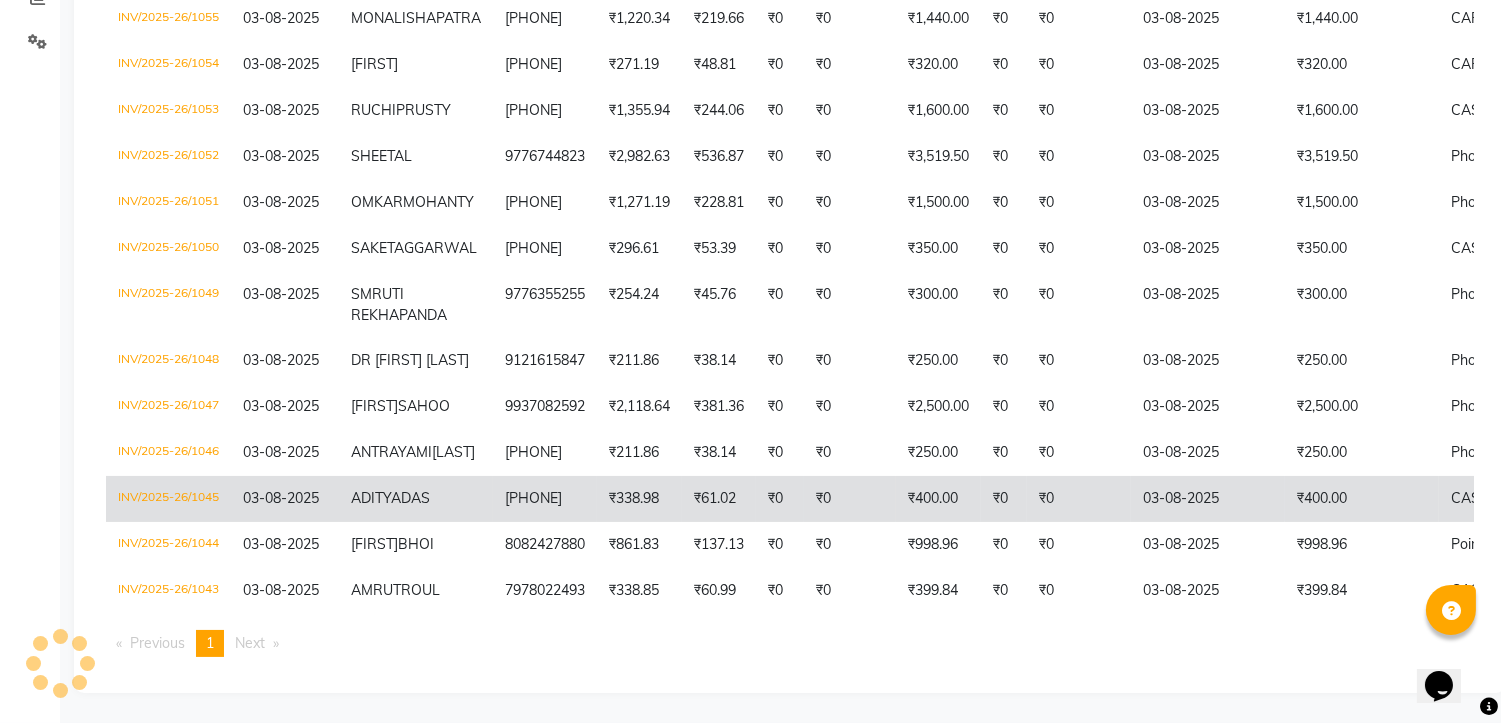 click on "DAS" 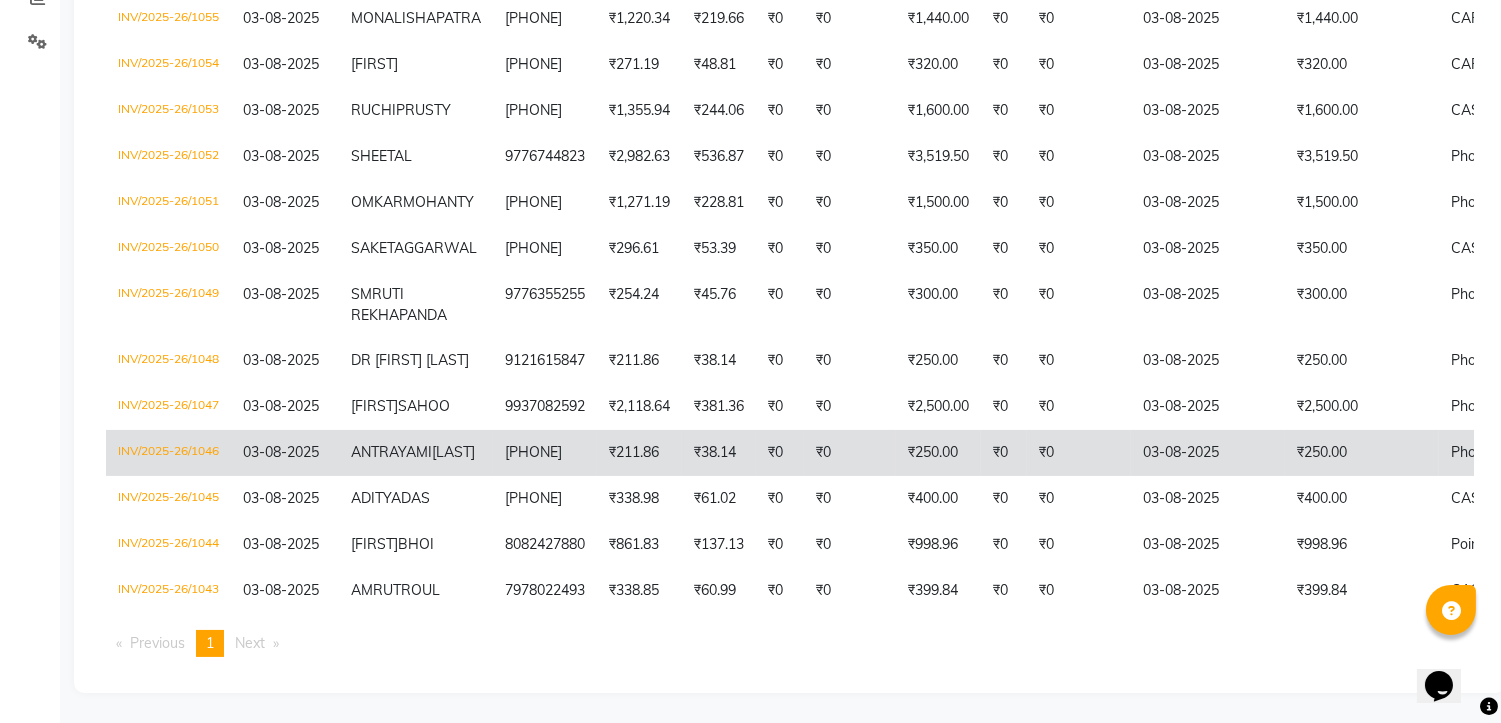 click on "[FIRST] [LAST]" 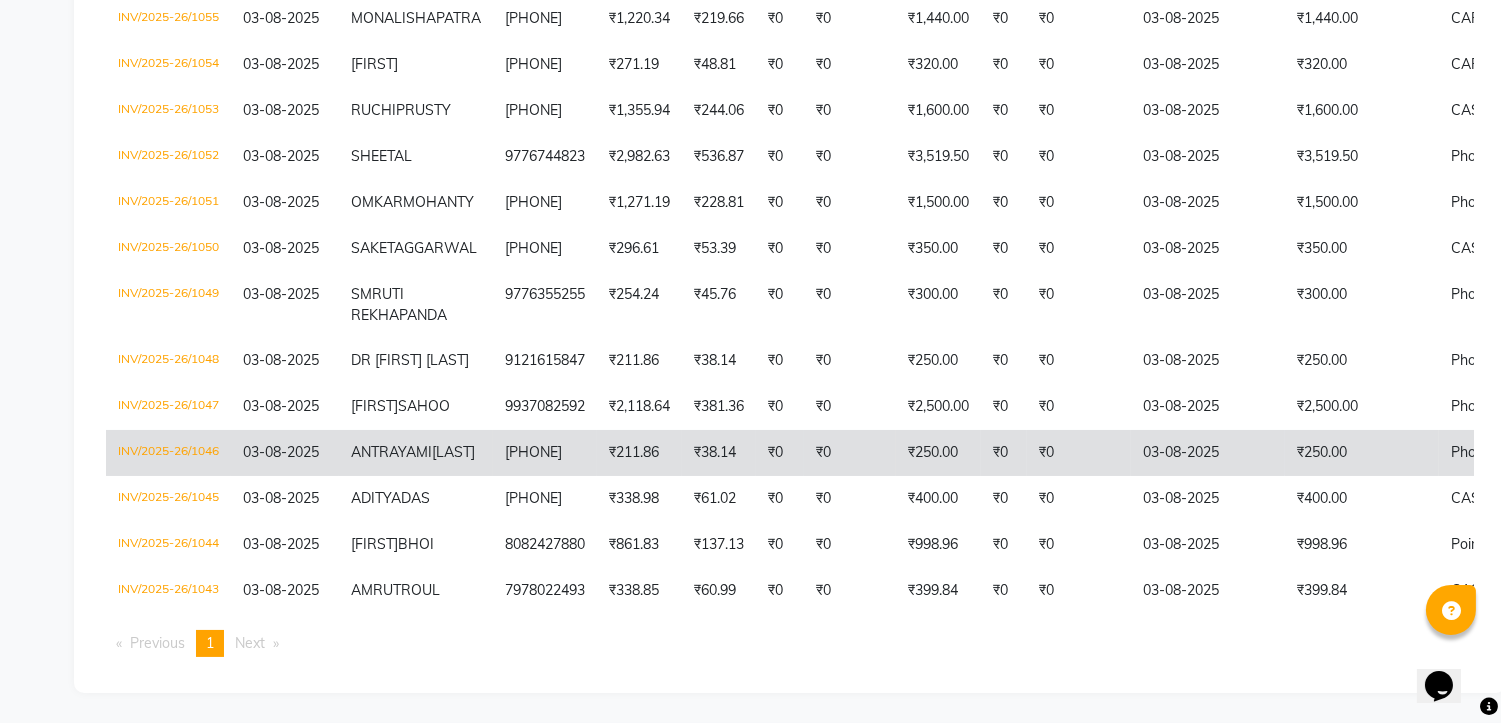 scroll, scrollTop: 505, scrollLeft: 0, axis: vertical 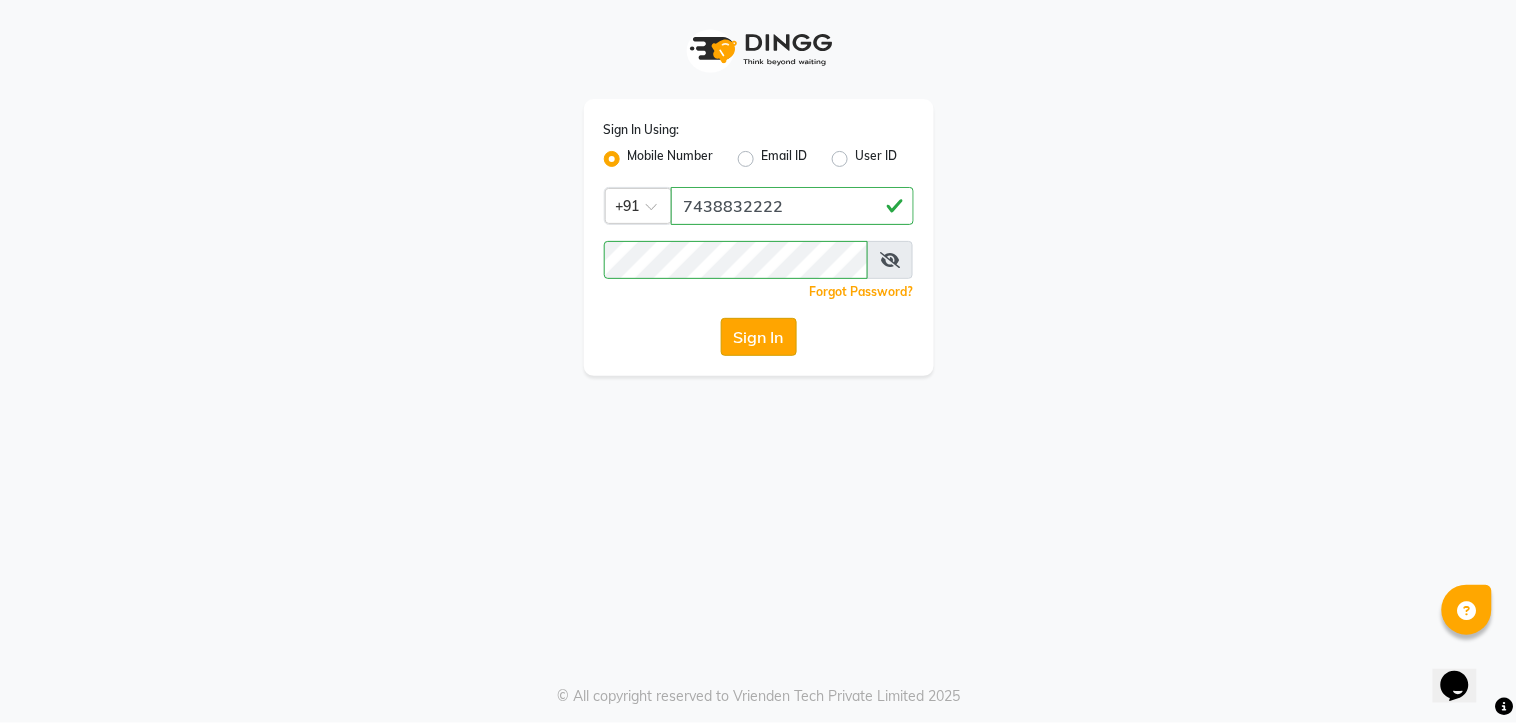 click on "Sign In" 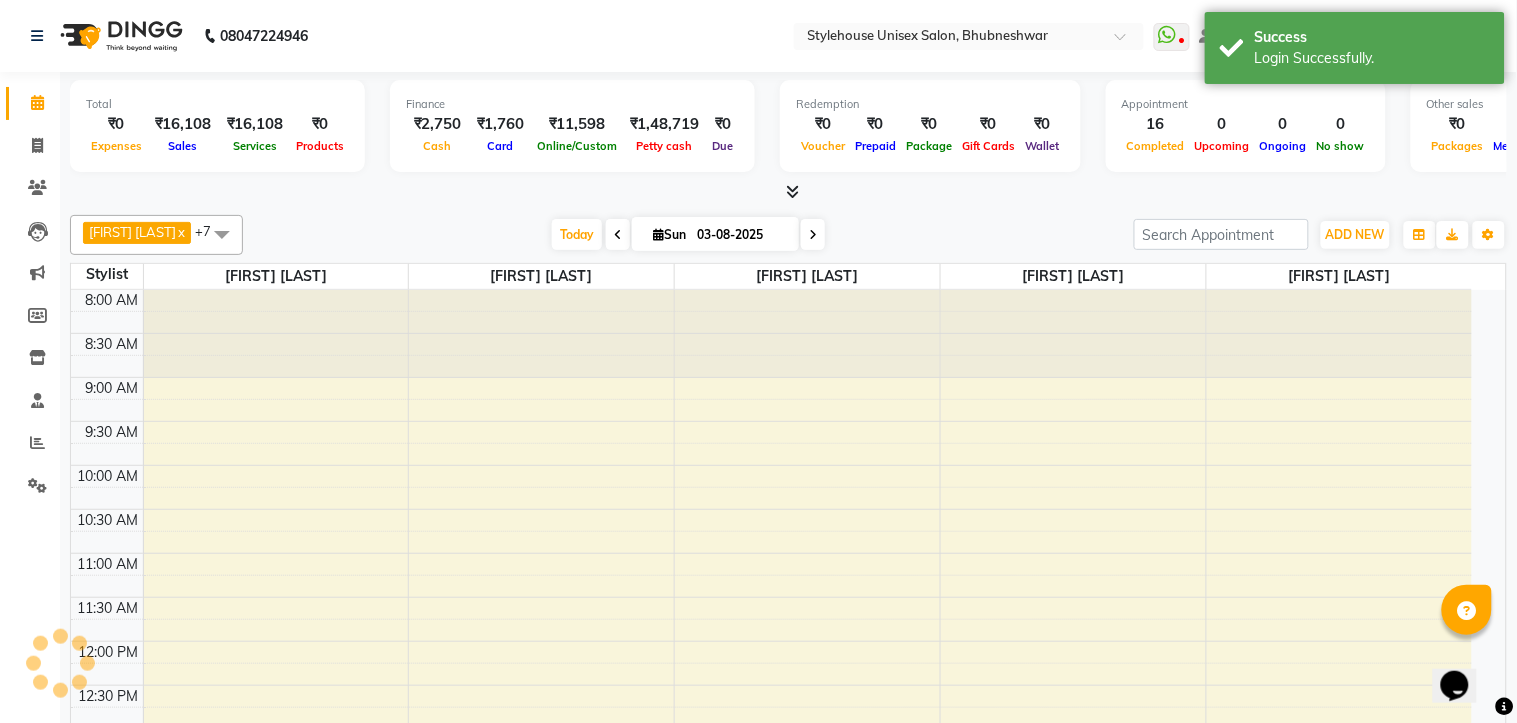 select on "en" 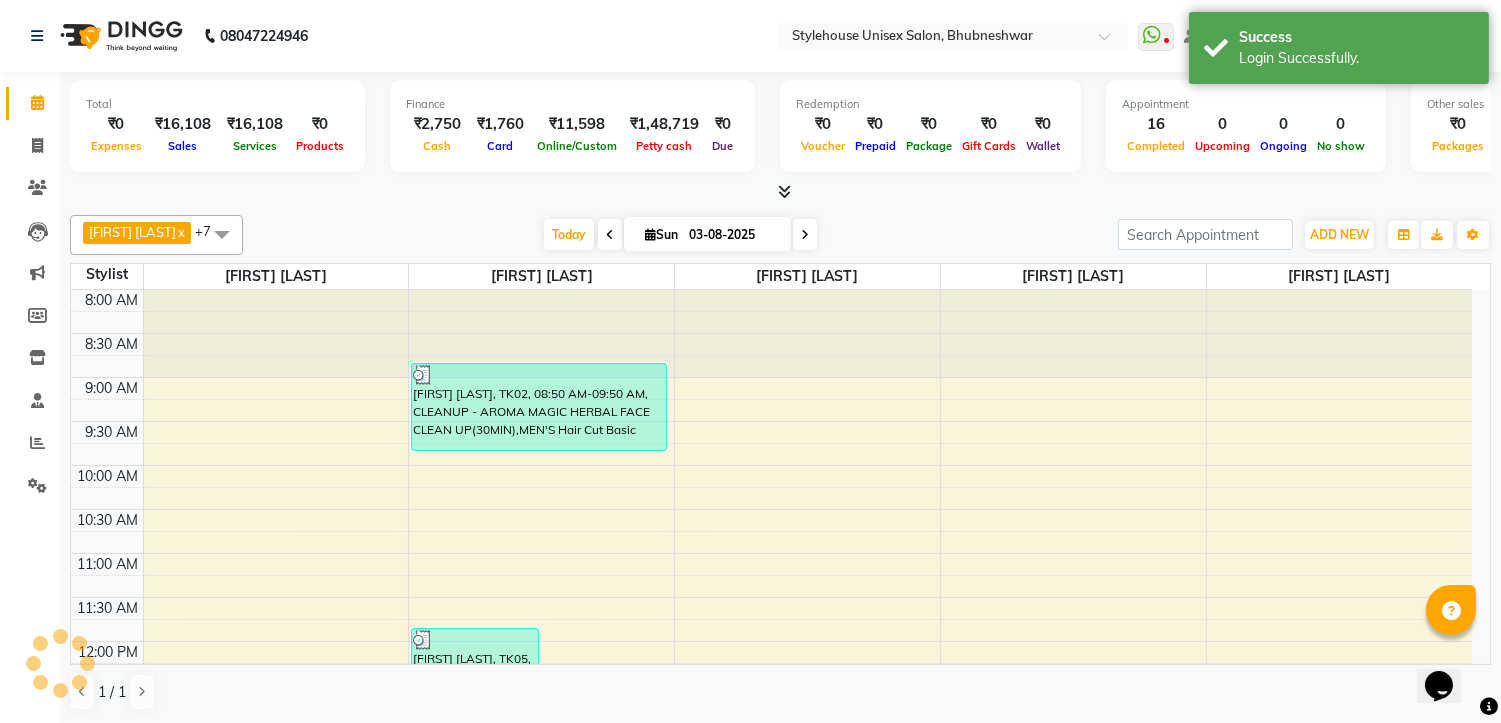 scroll, scrollTop: 0, scrollLeft: 0, axis: both 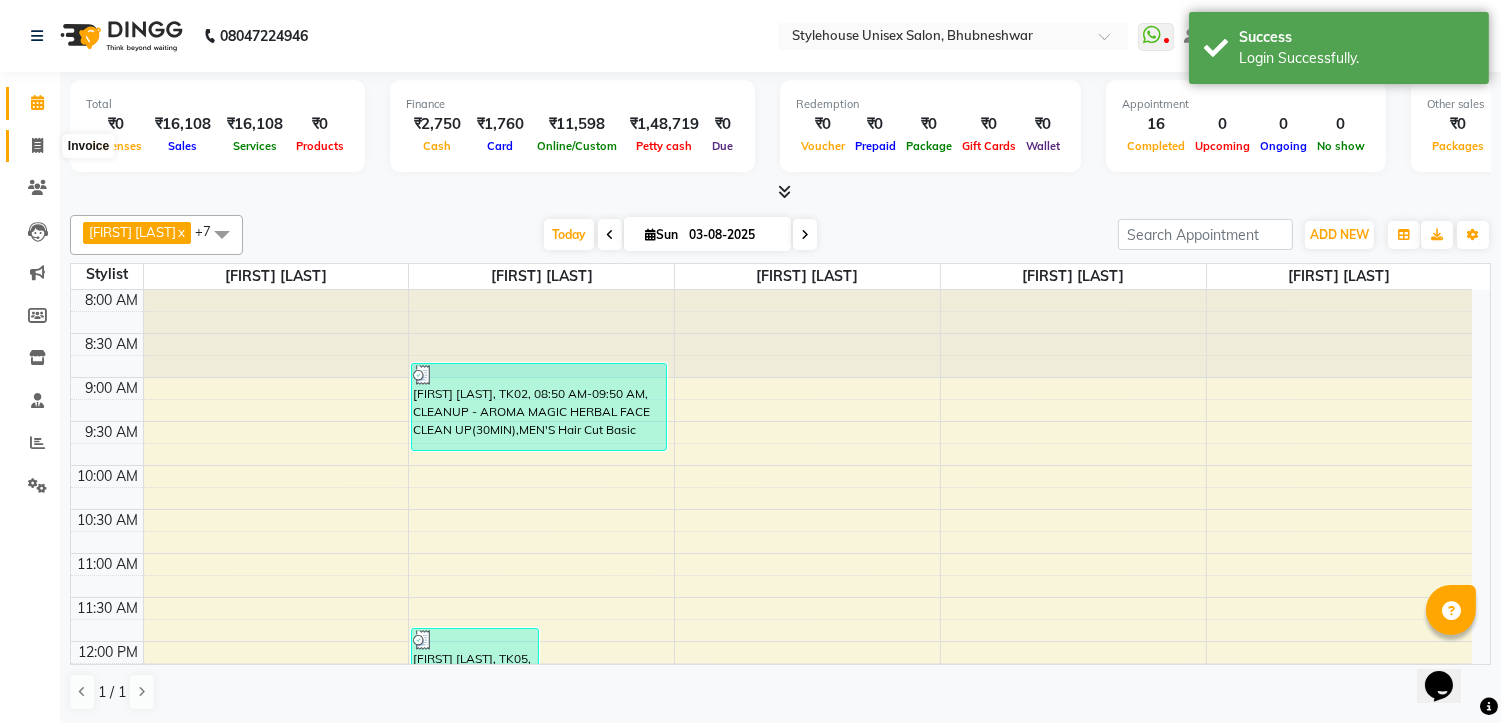click 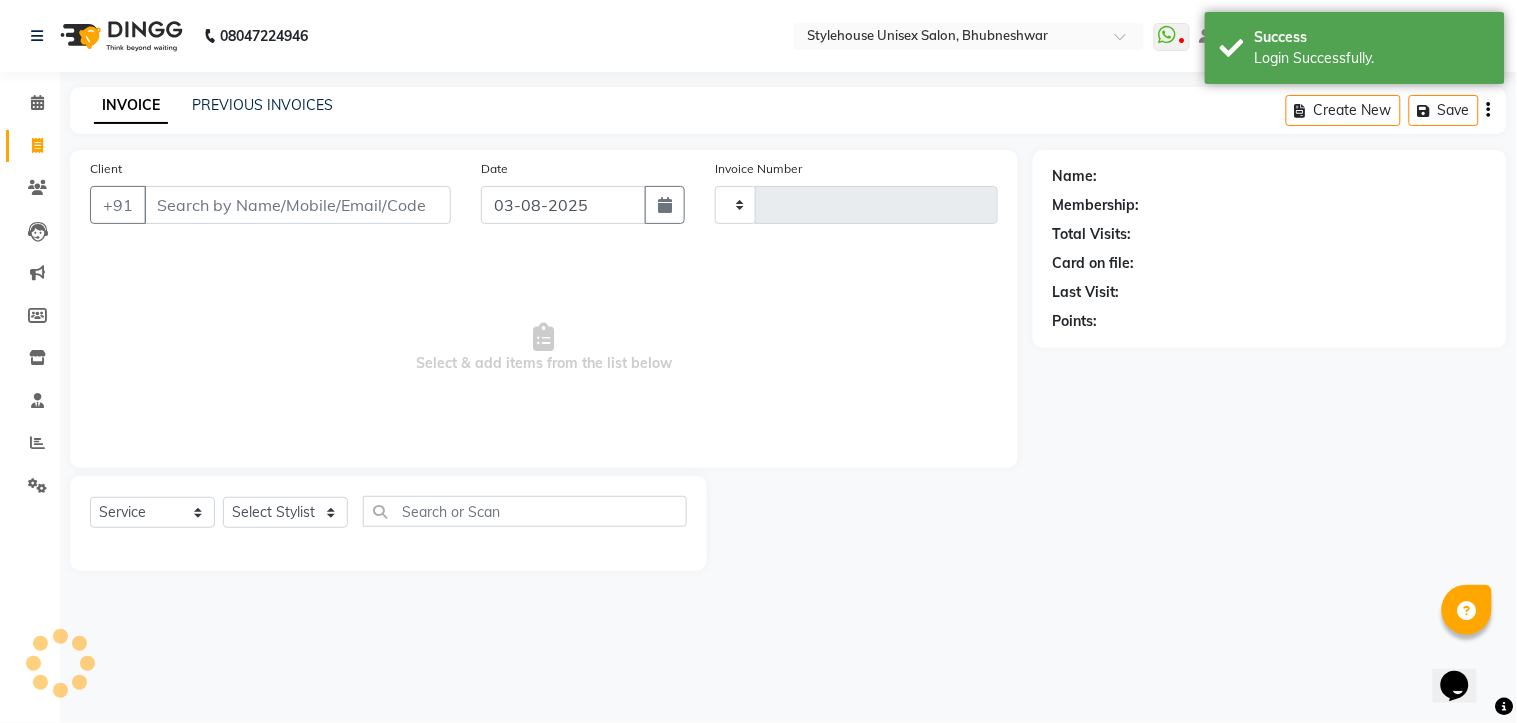 type on "1057" 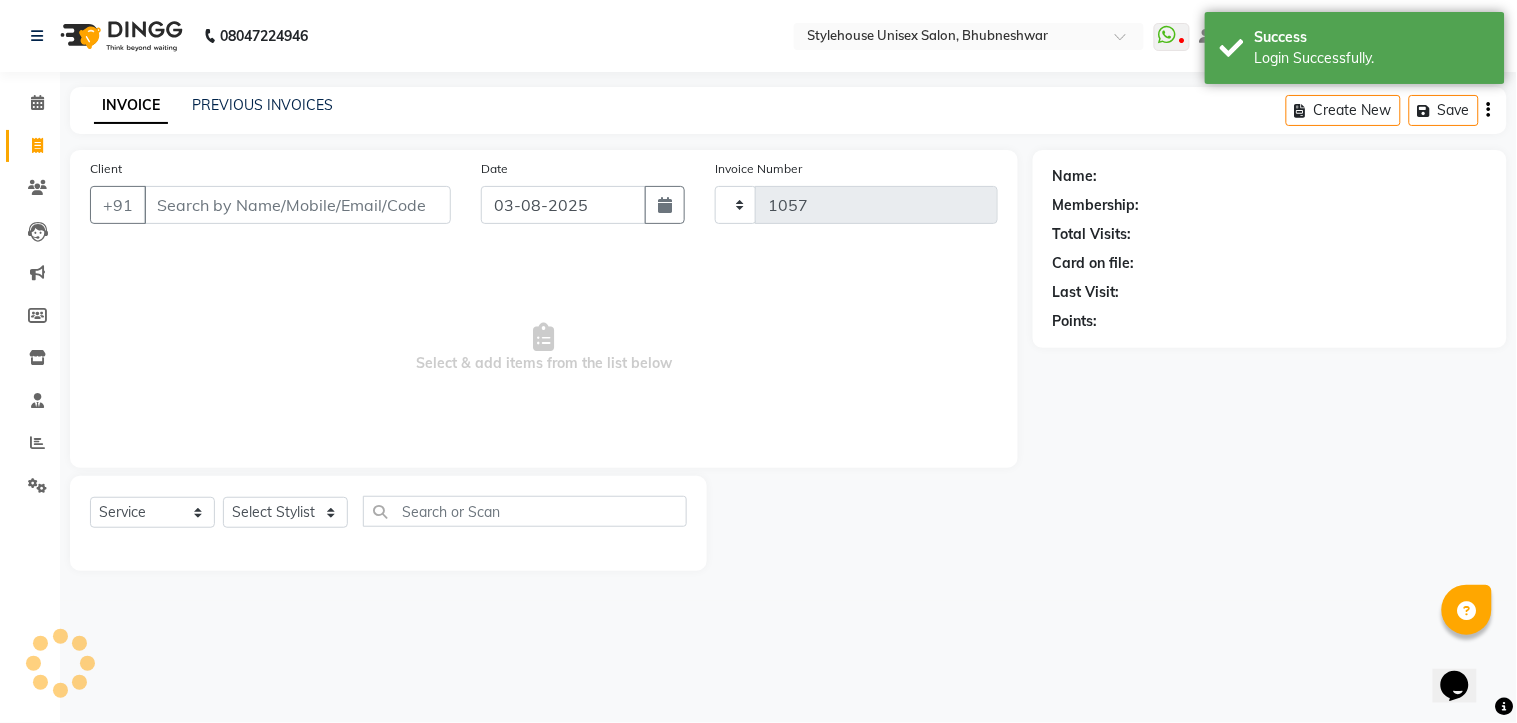 select on "7906" 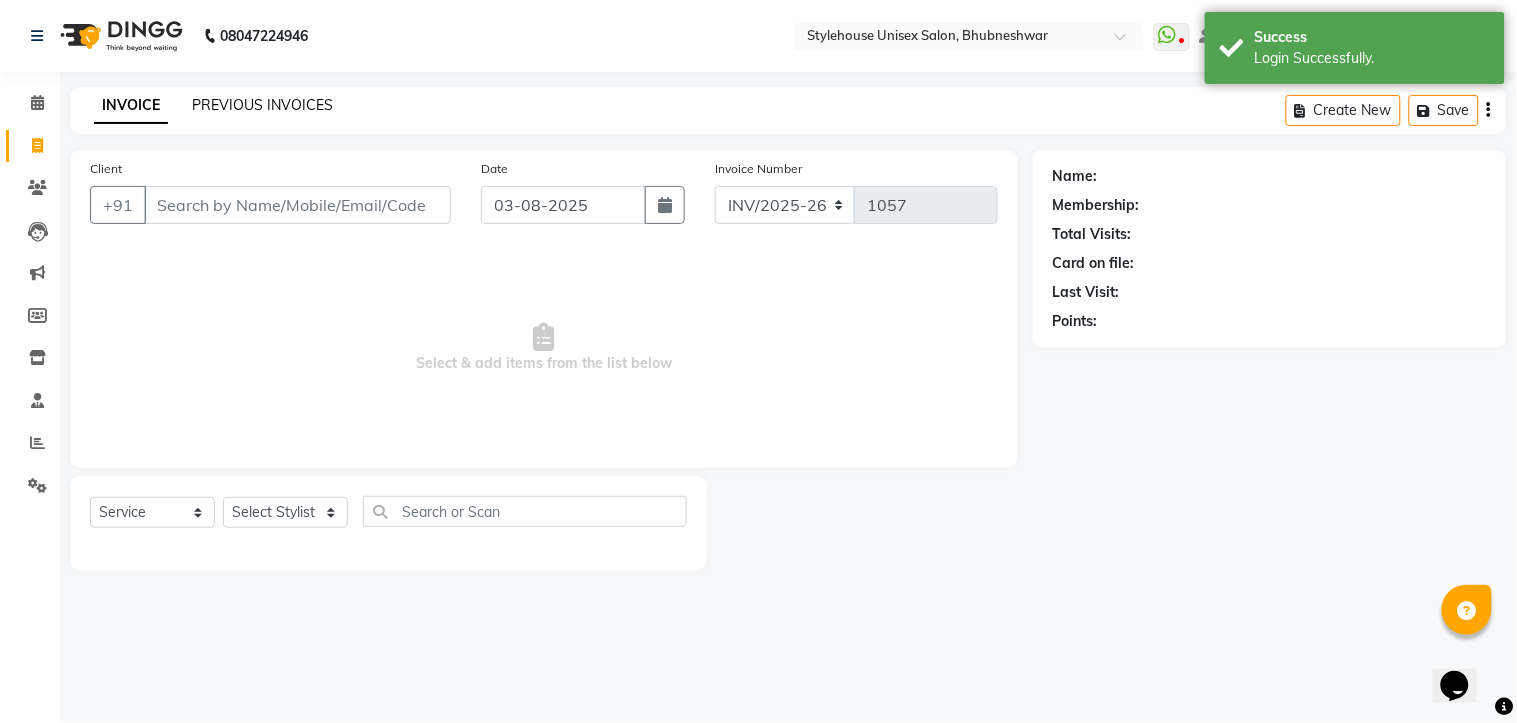 click on "PREVIOUS INVOICES" 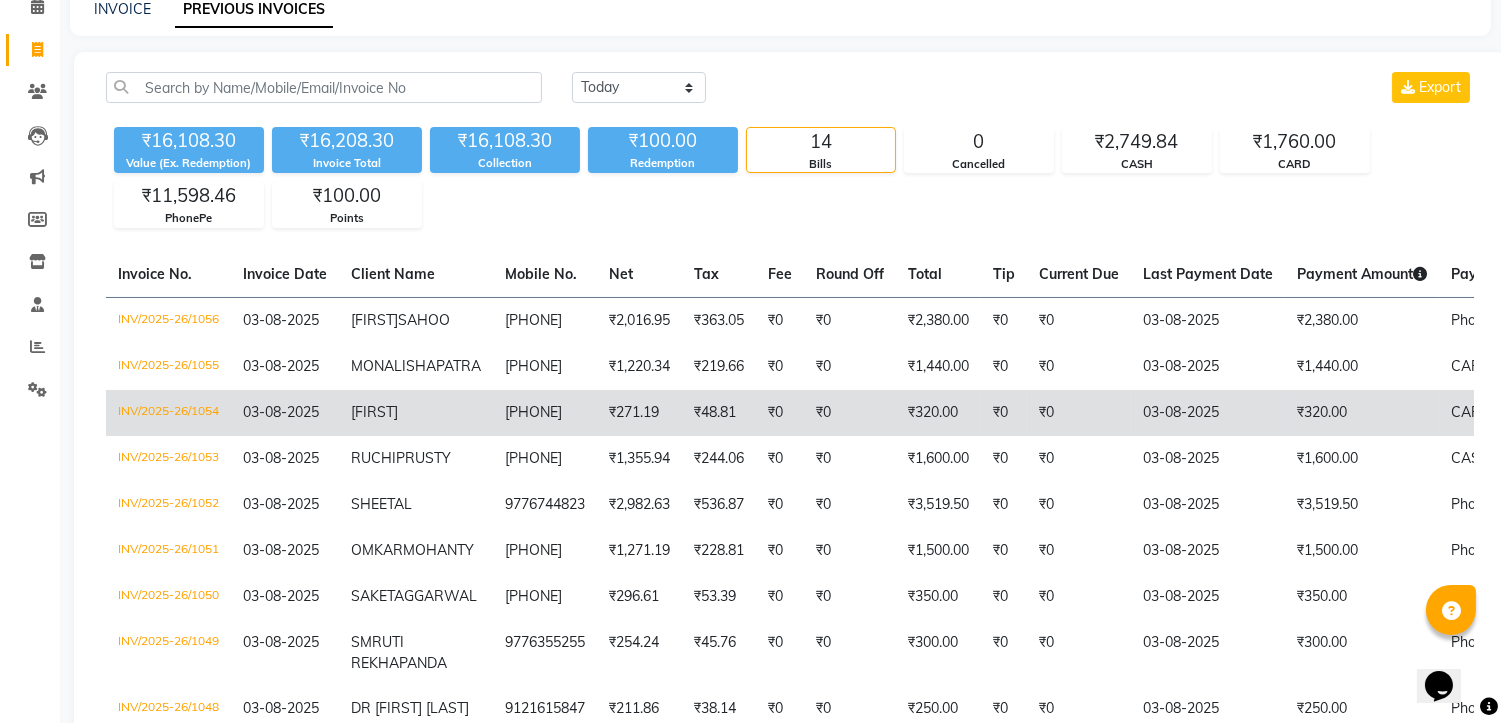 scroll, scrollTop: 555, scrollLeft: 0, axis: vertical 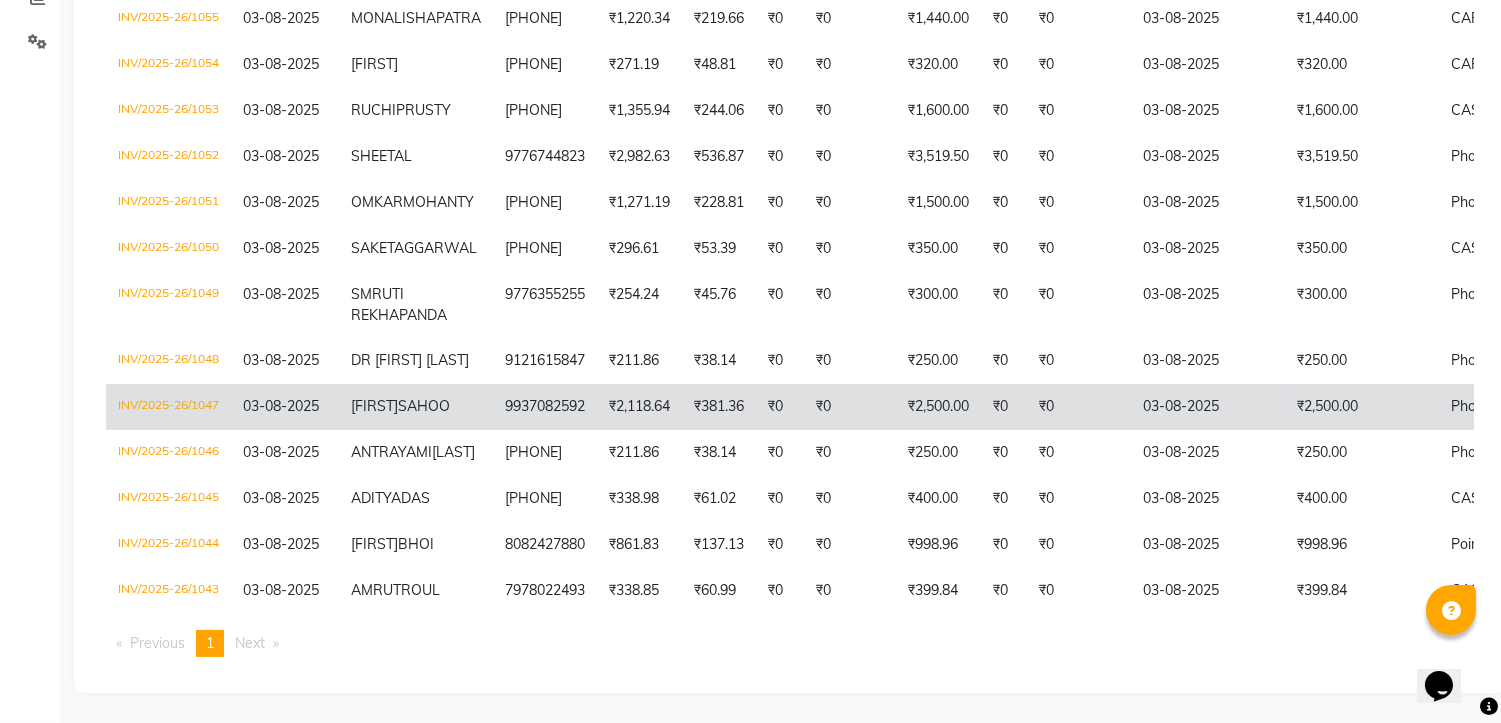 click on "[FIRST]" 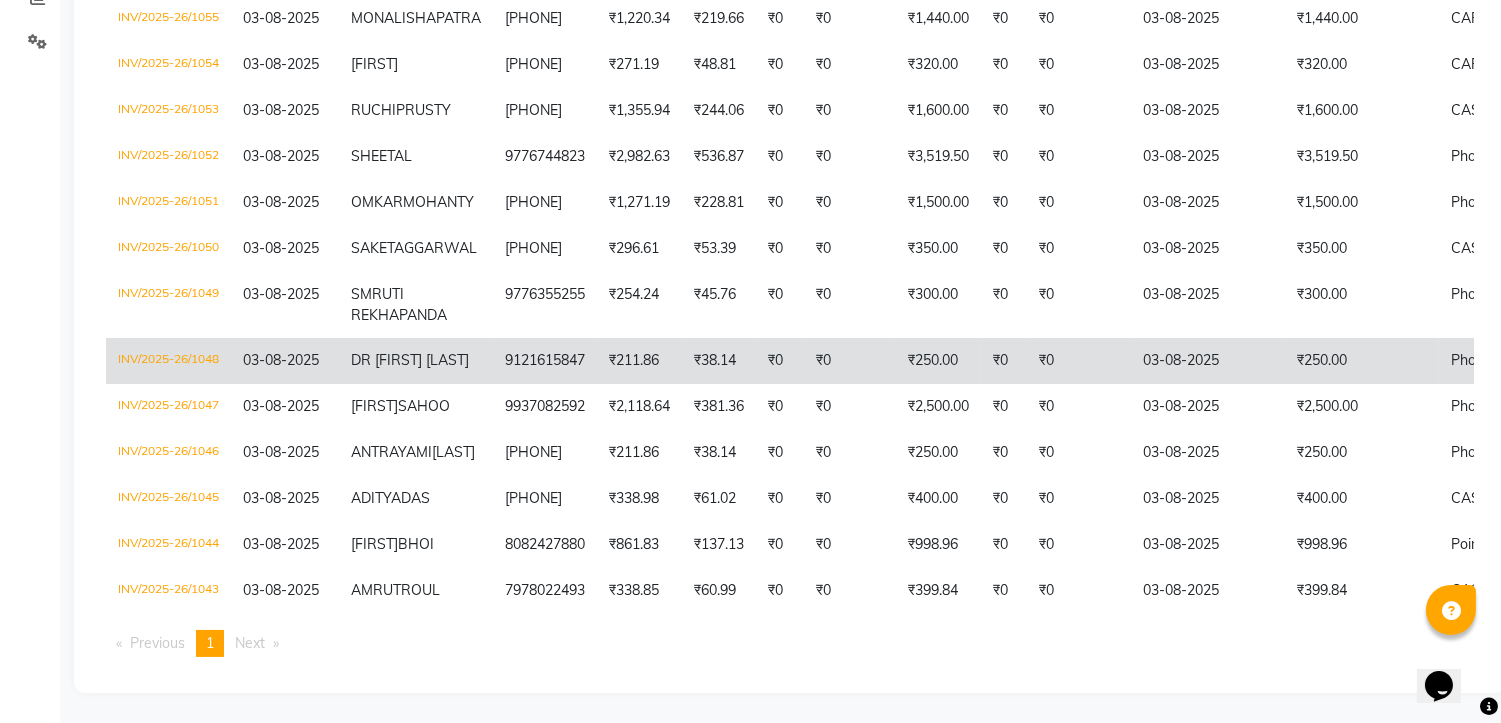 click on "DR [FIRST] [LAST]" 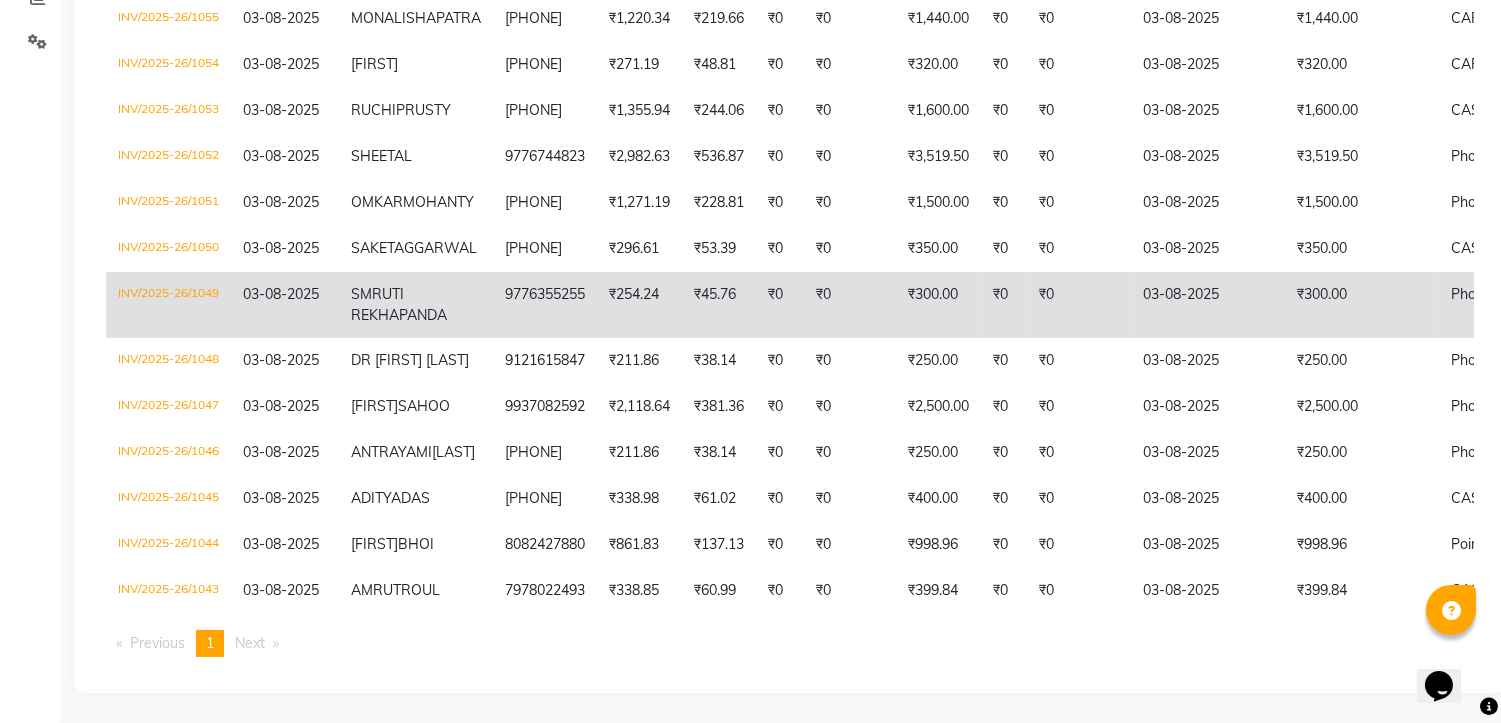 click on "SMRUTI REKHA" 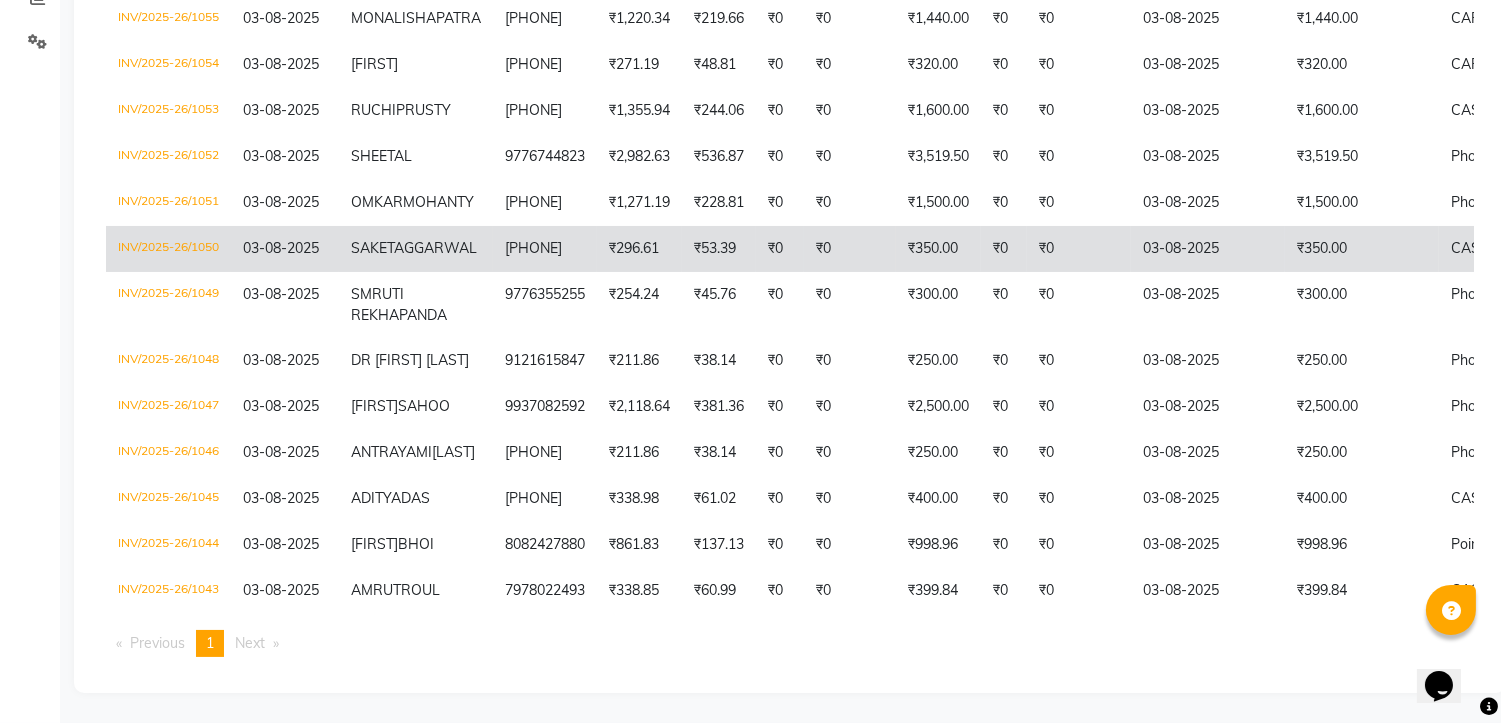 click on "[FIRST] [LAST]" 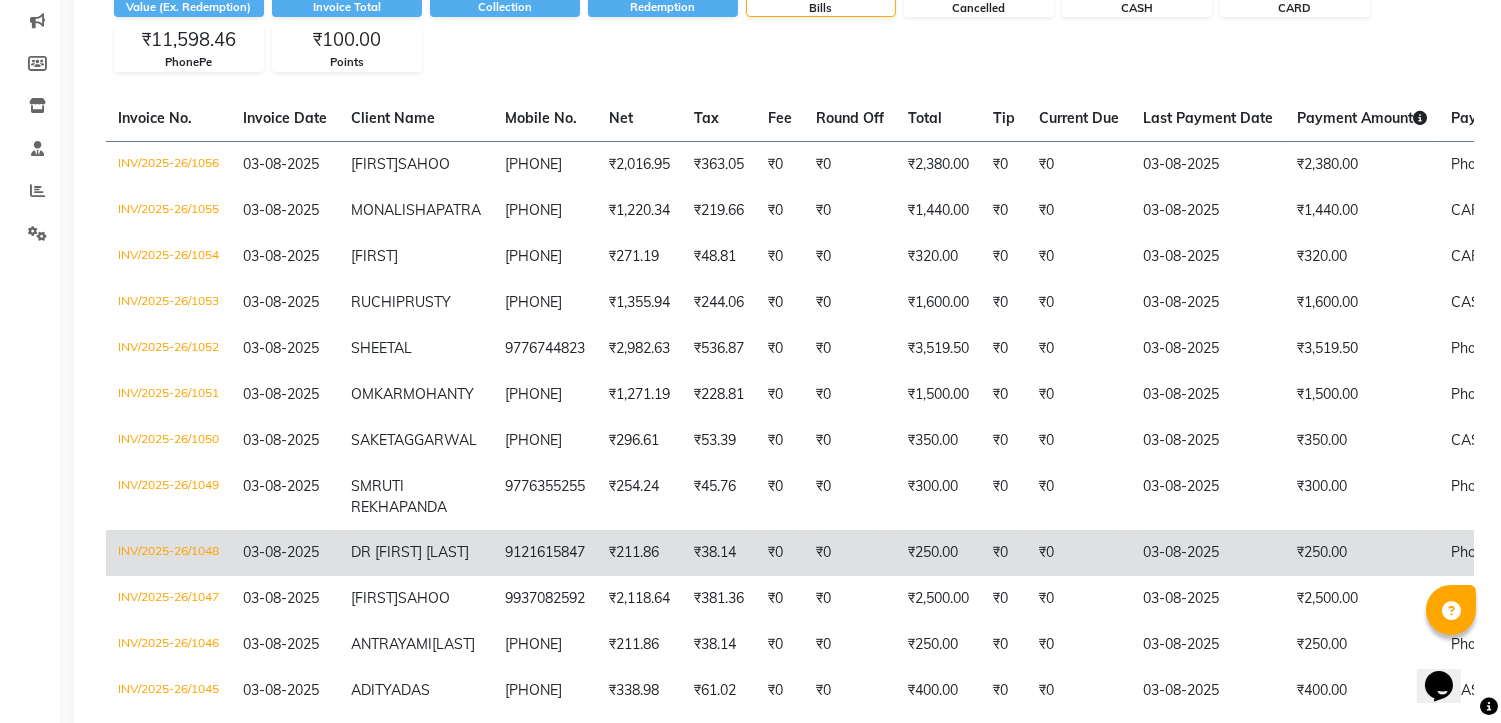 scroll, scrollTop: 222, scrollLeft: 0, axis: vertical 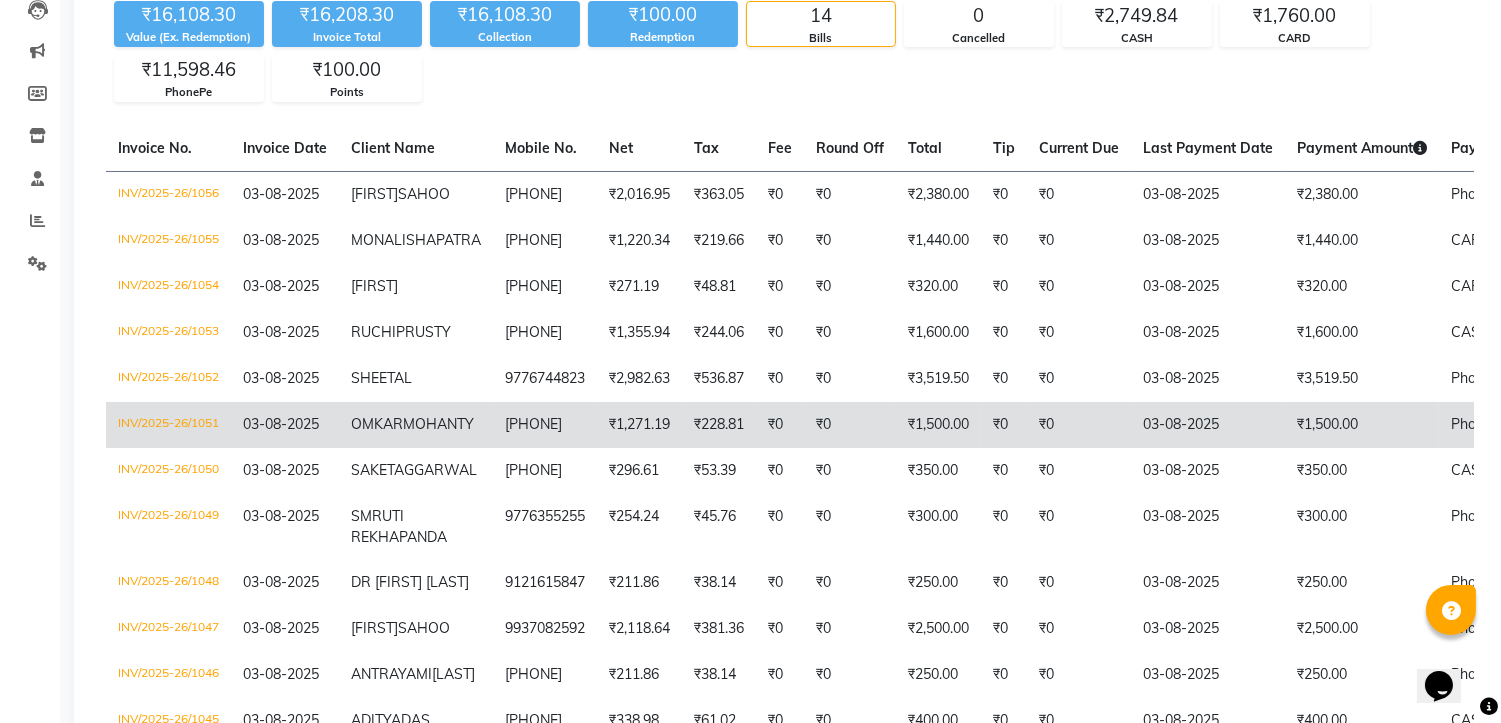 click on "[FIRST] [LAST]" 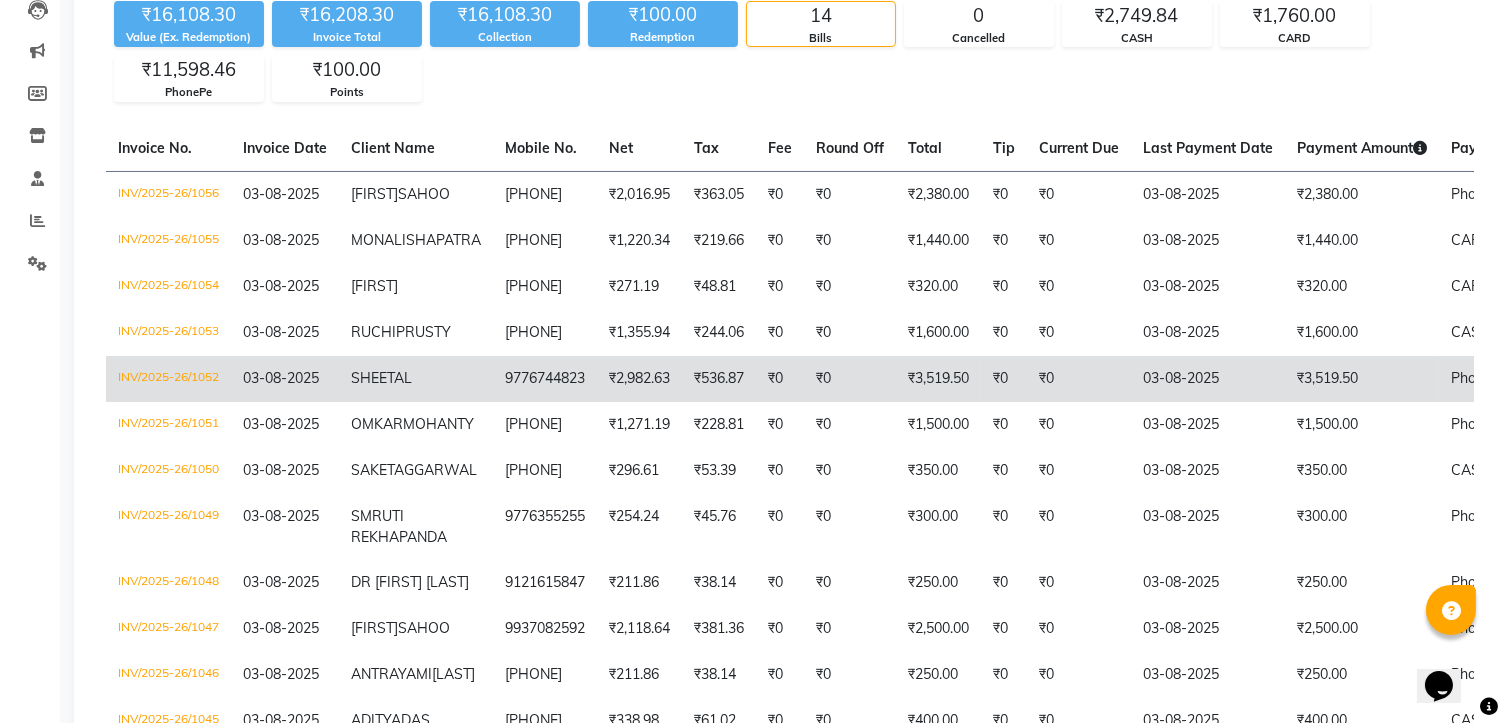 click on "SHEETAL" 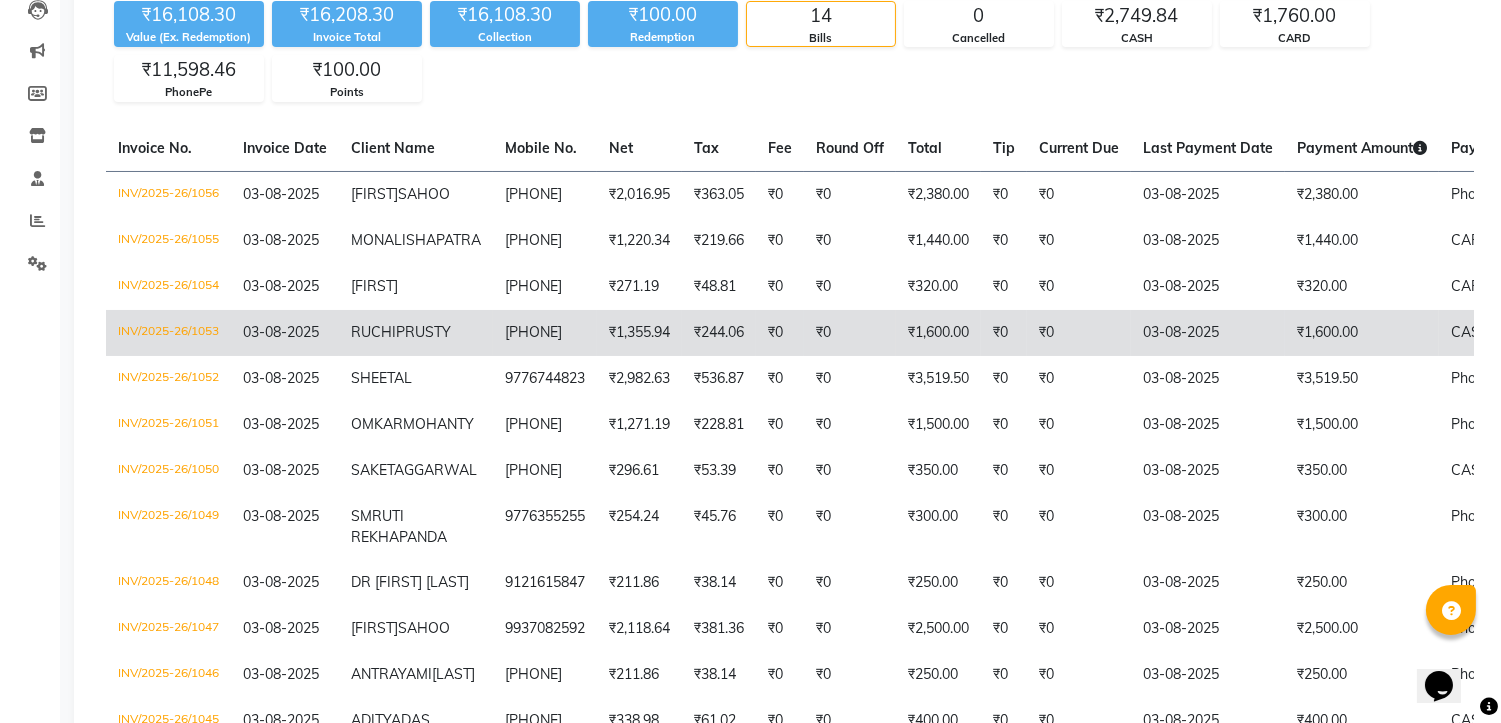 click on "PRUSTY" 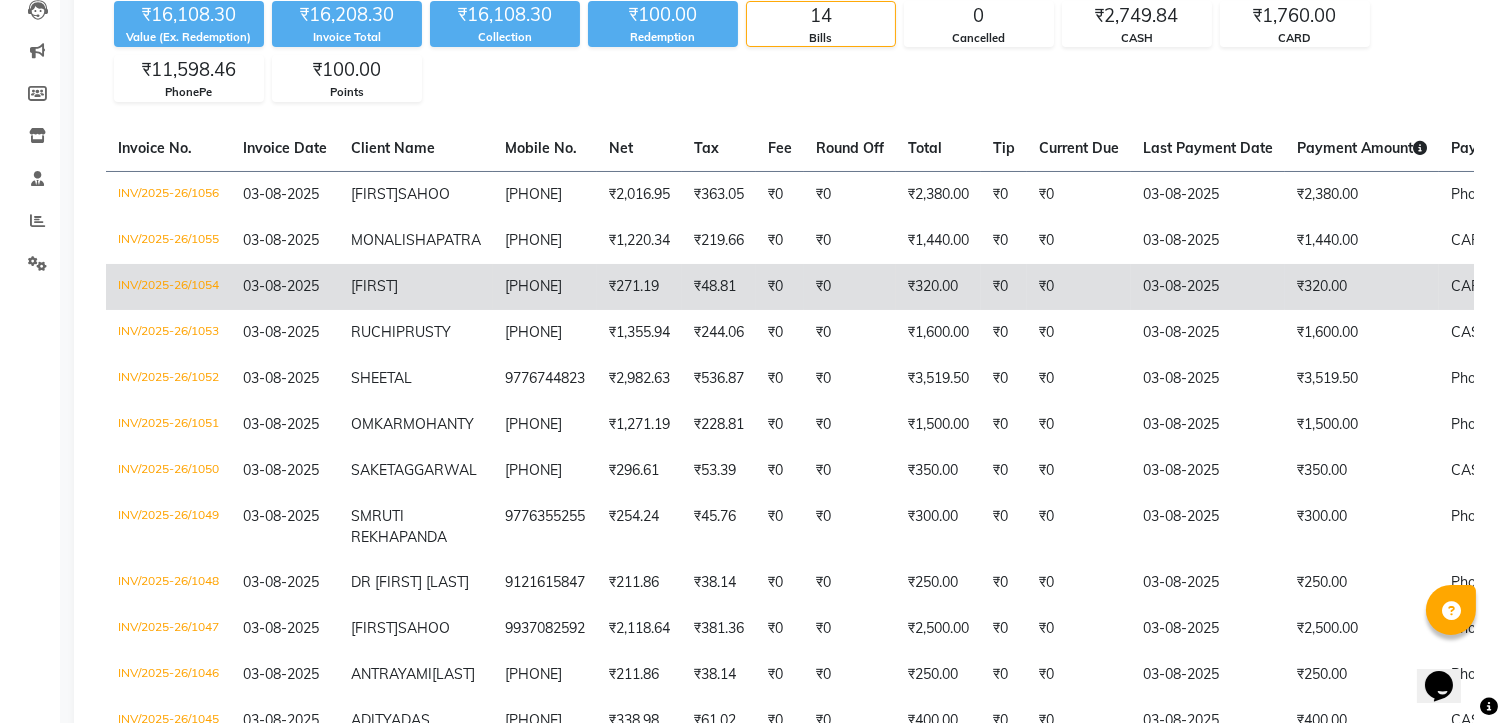 click on "[FIRST]" 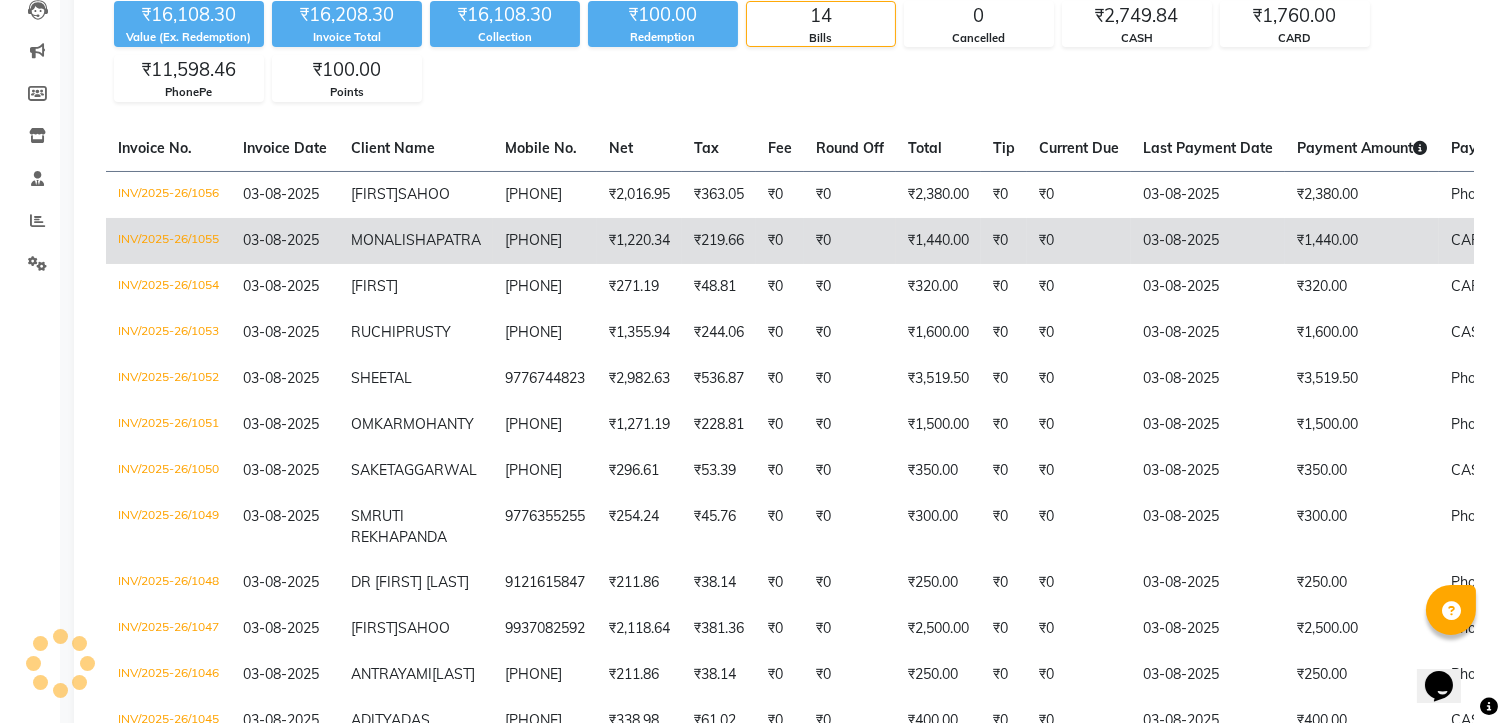 click on "[FIRST] [LAST]" 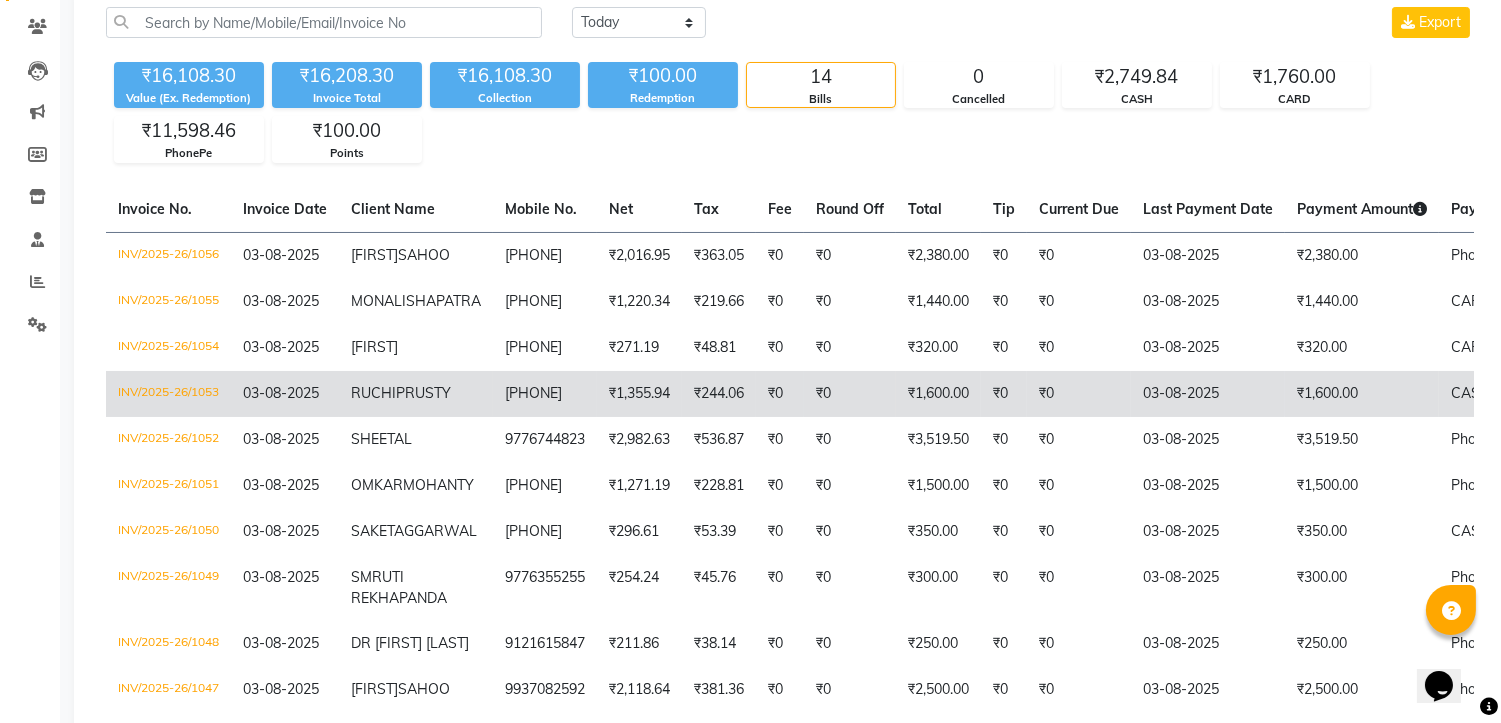 scroll, scrollTop: 111, scrollLeft: 0, axis: vertical 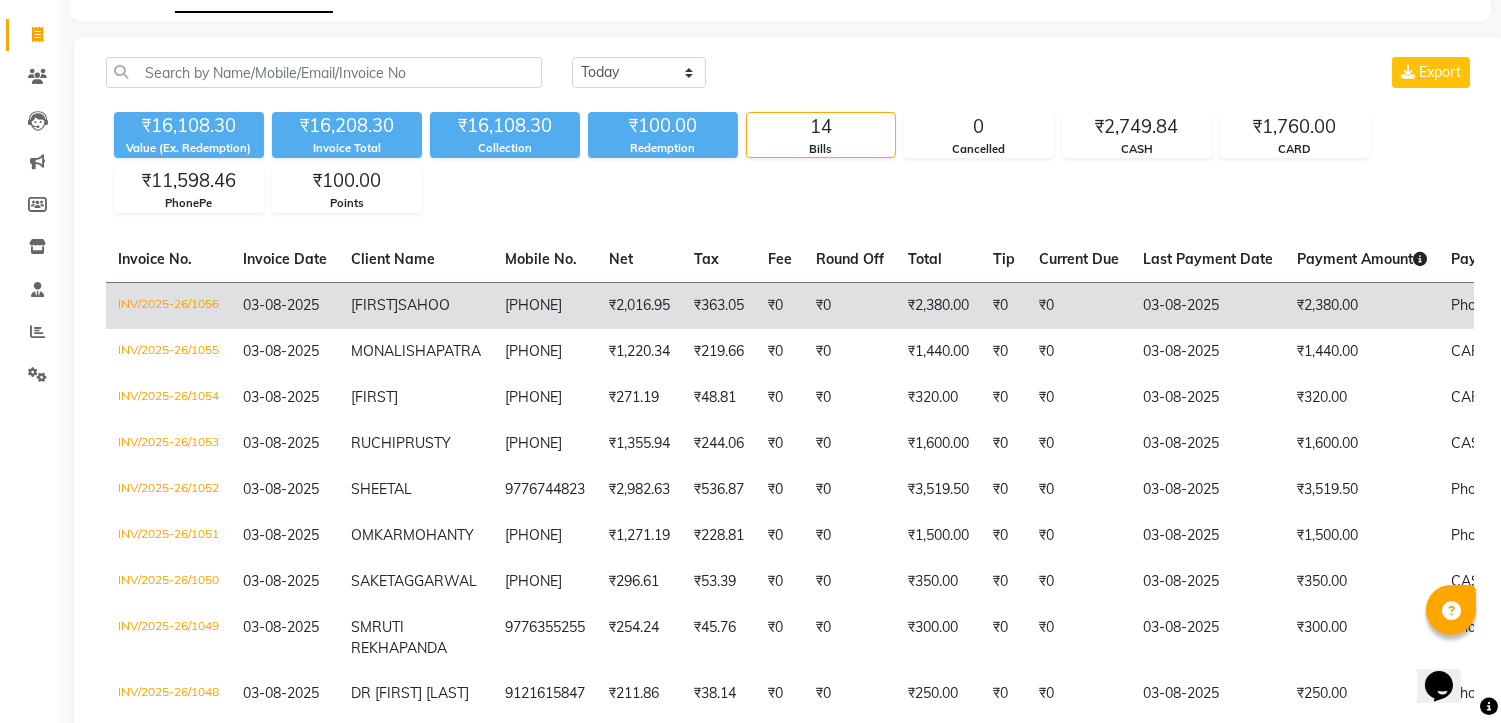 click on "[FIRST] [LAST]" 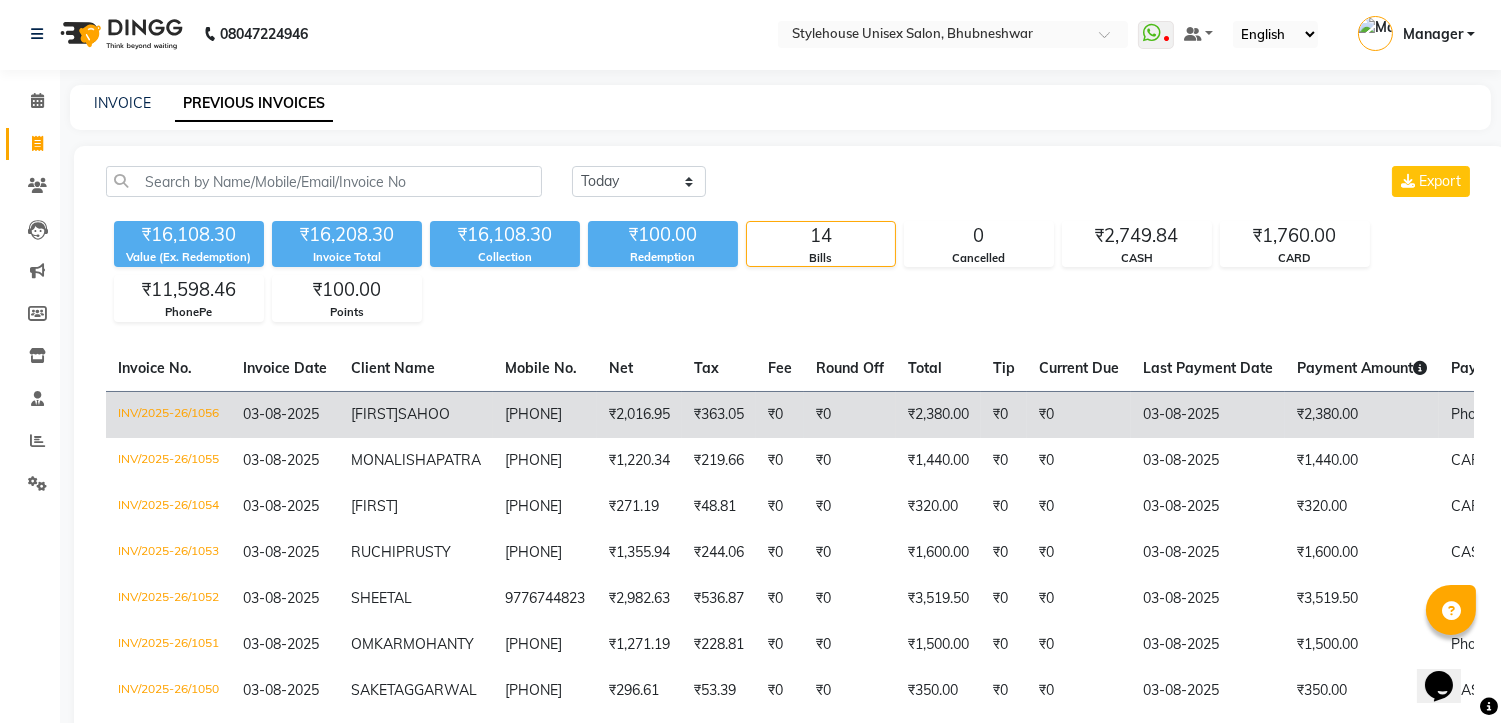 scroll, scrollTop: 0, scrollLeft: 0, axis: both 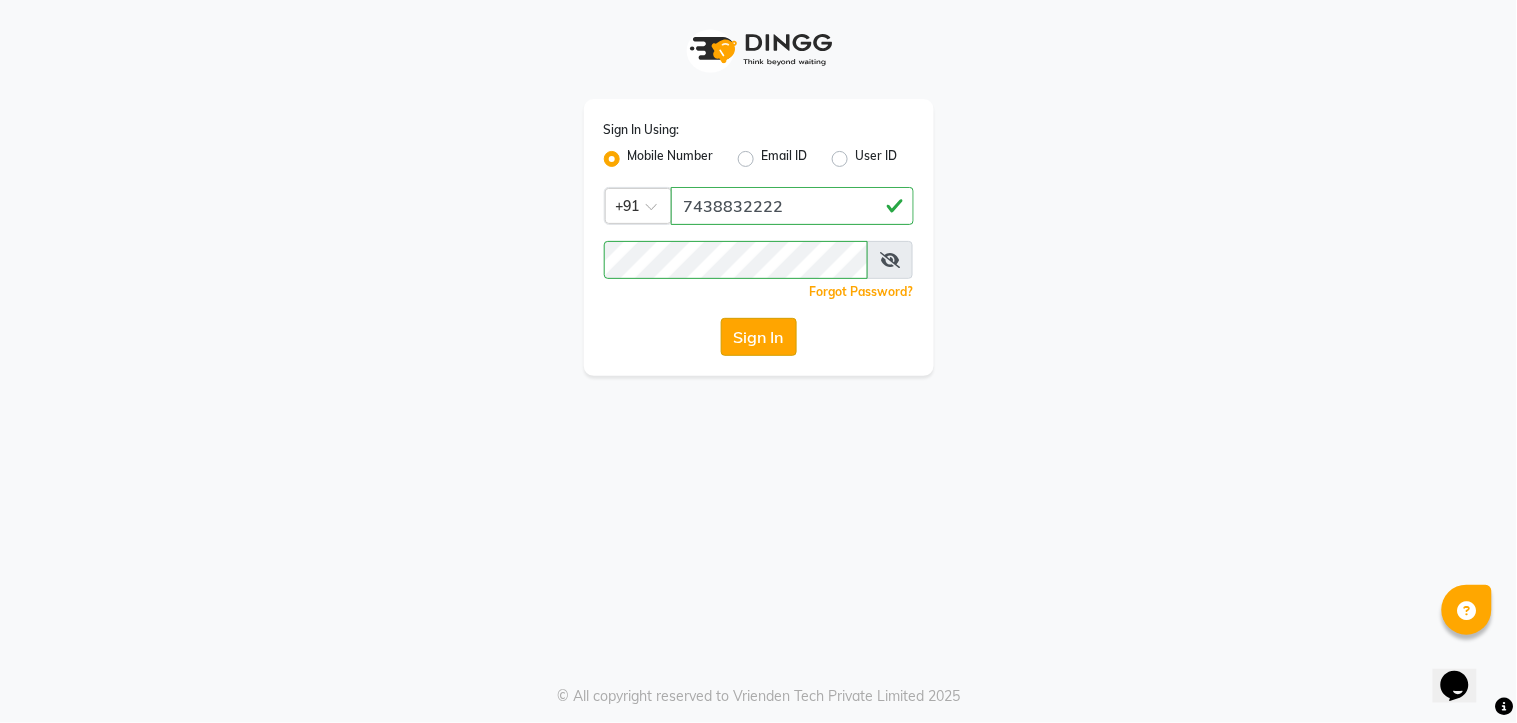 click on "Sign In" 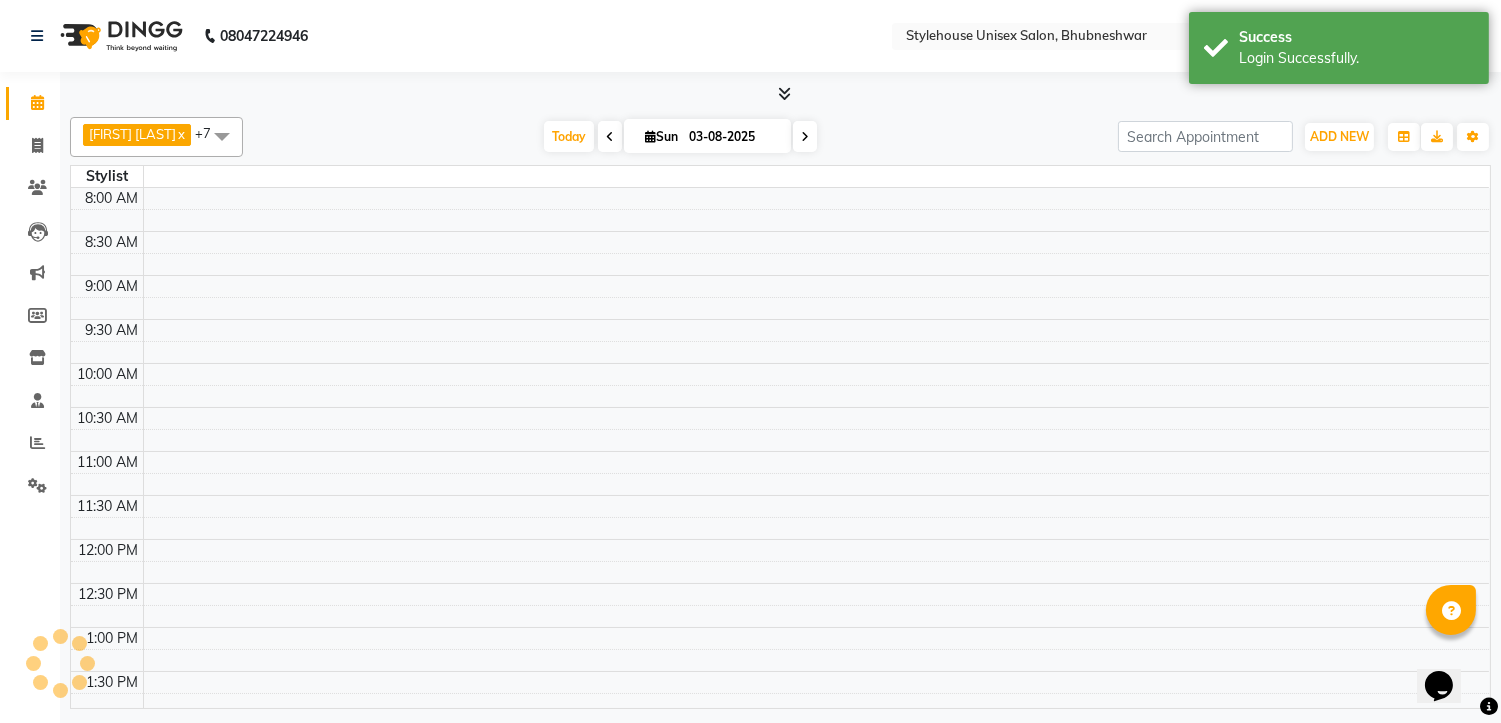 scroll, scrollTop: 0, scrollLeft: 0, axis: both 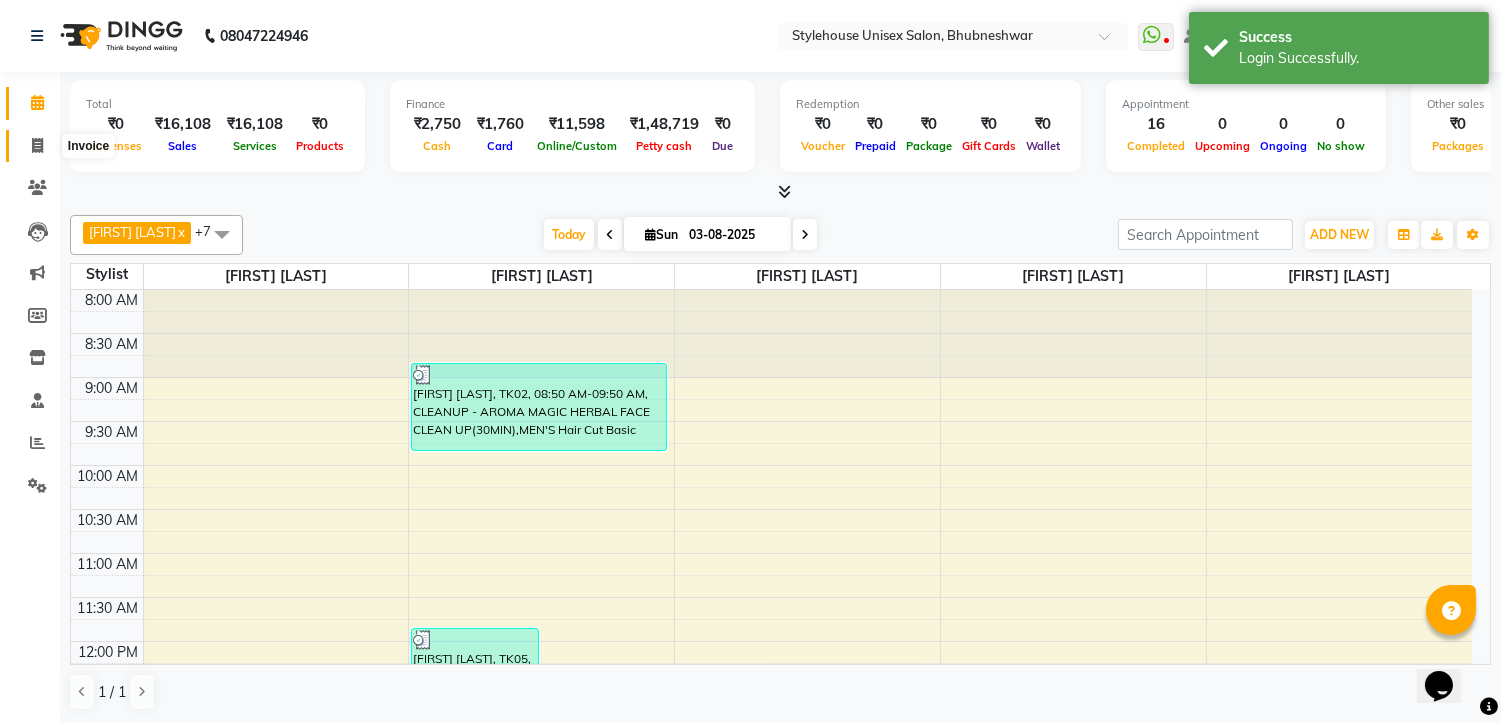 click 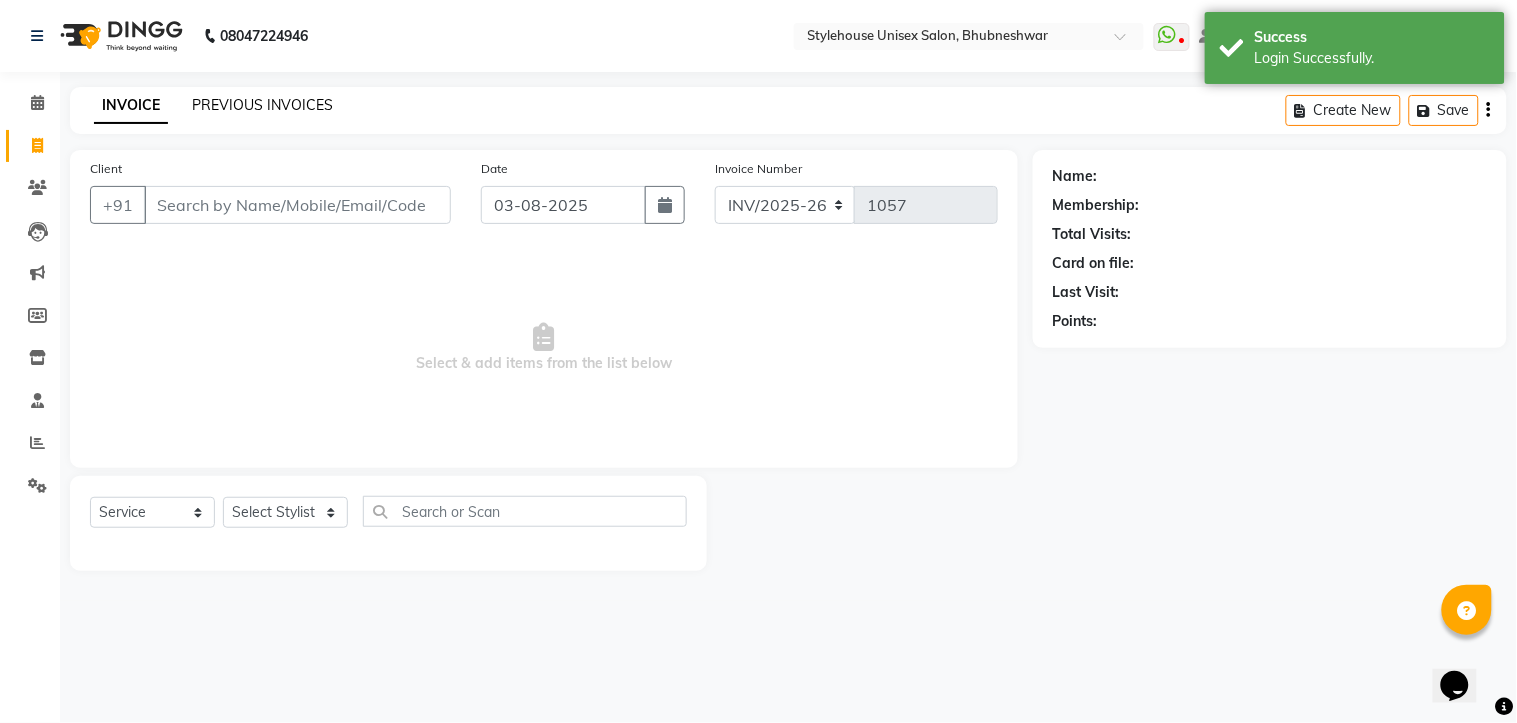 click on "PREVIOUS INVOICES" 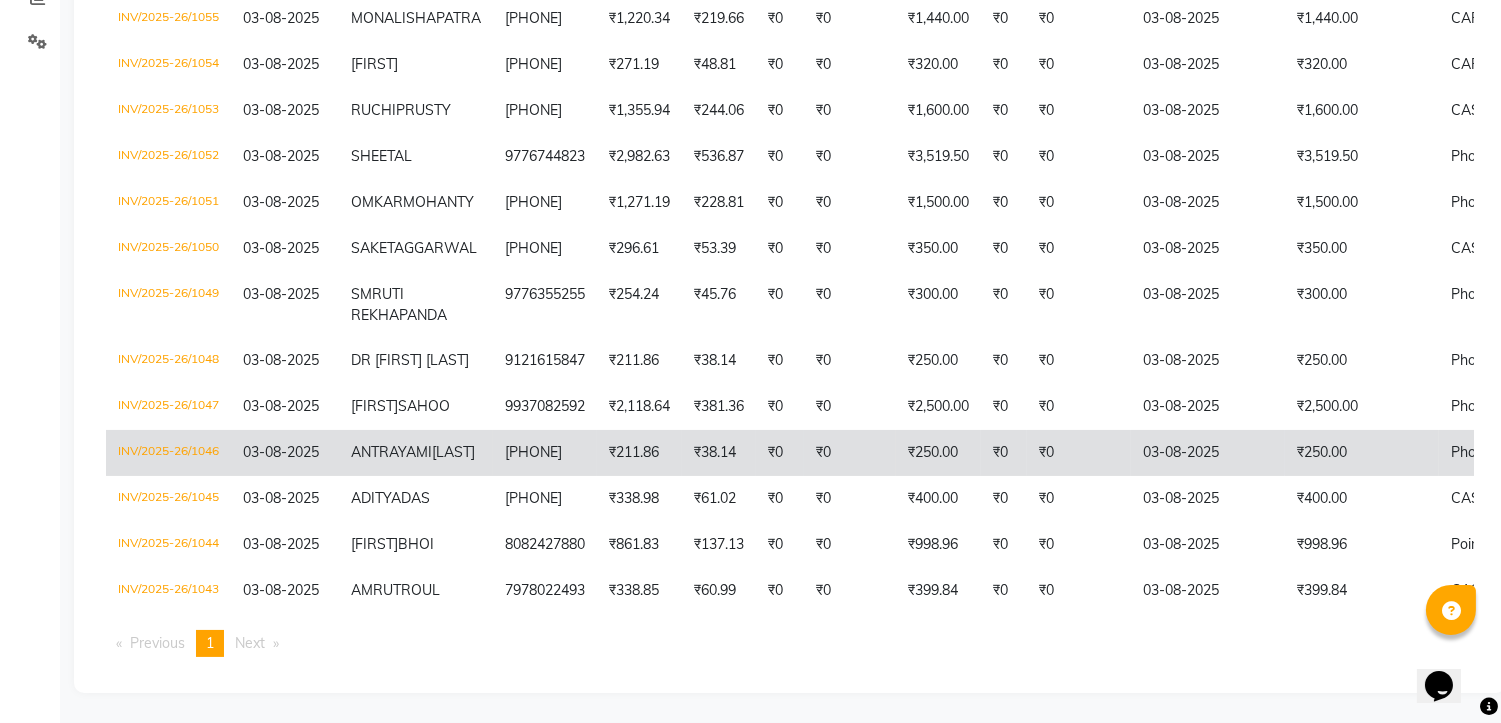 scroll, scrollTop: 577, scrollLeft: 0, axis: vertical 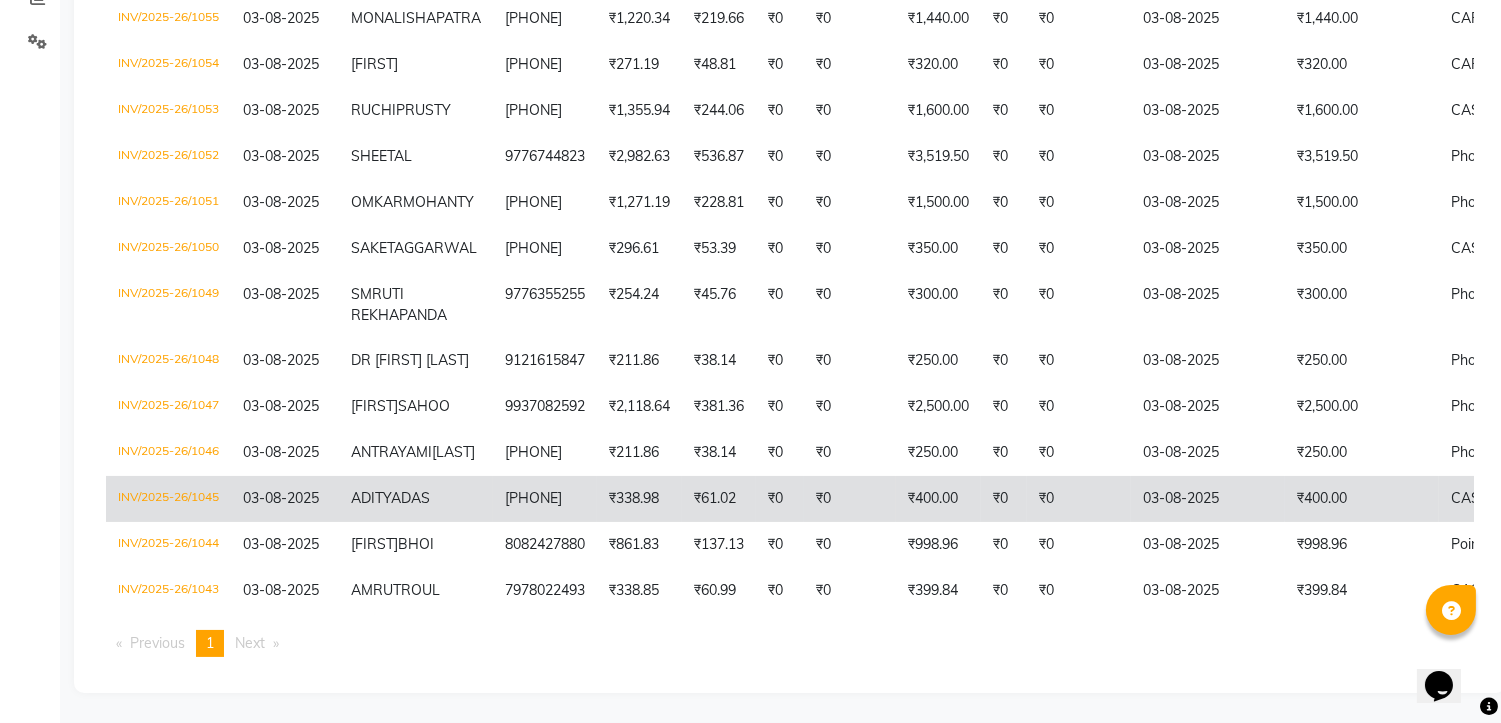 click on "[PHONE]" 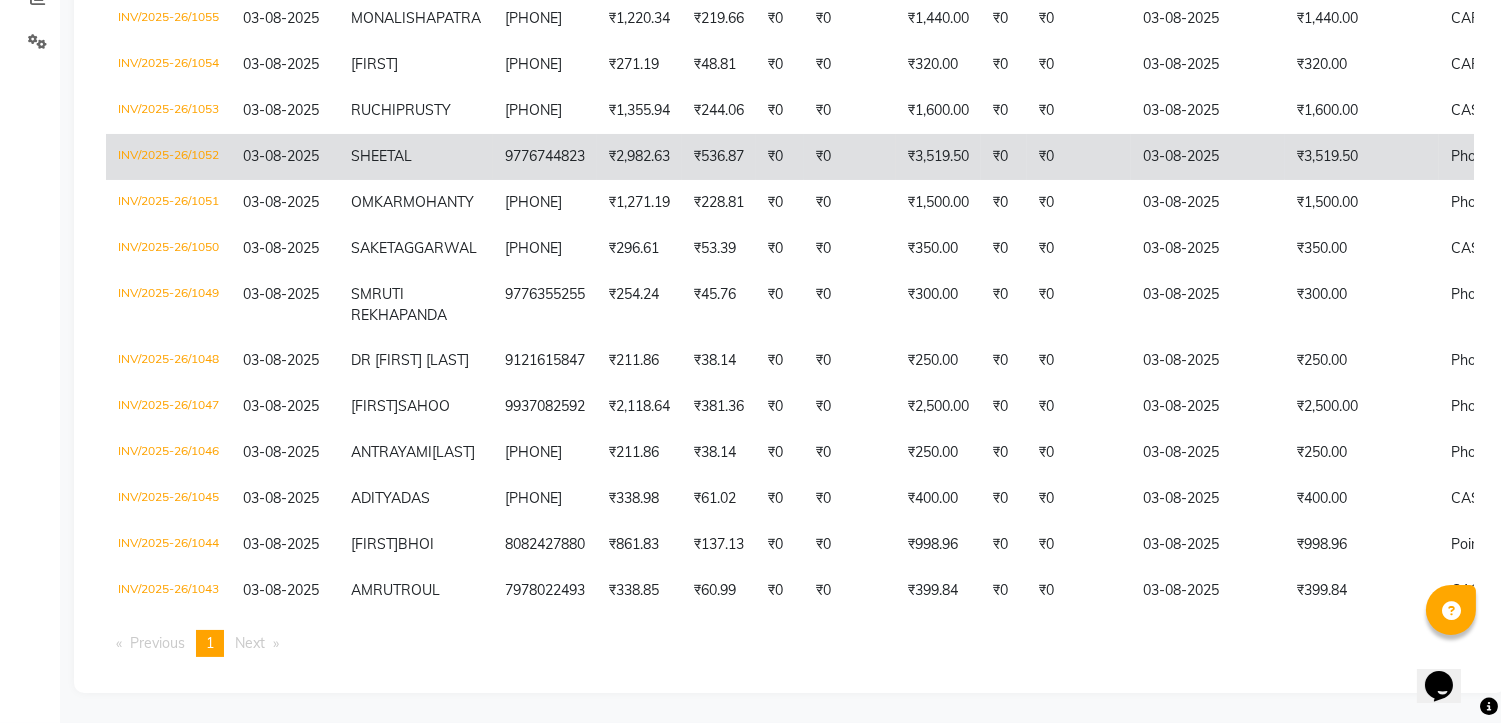 scroll, scrollTop: 577, scrollLeft: 0, axis: vertical 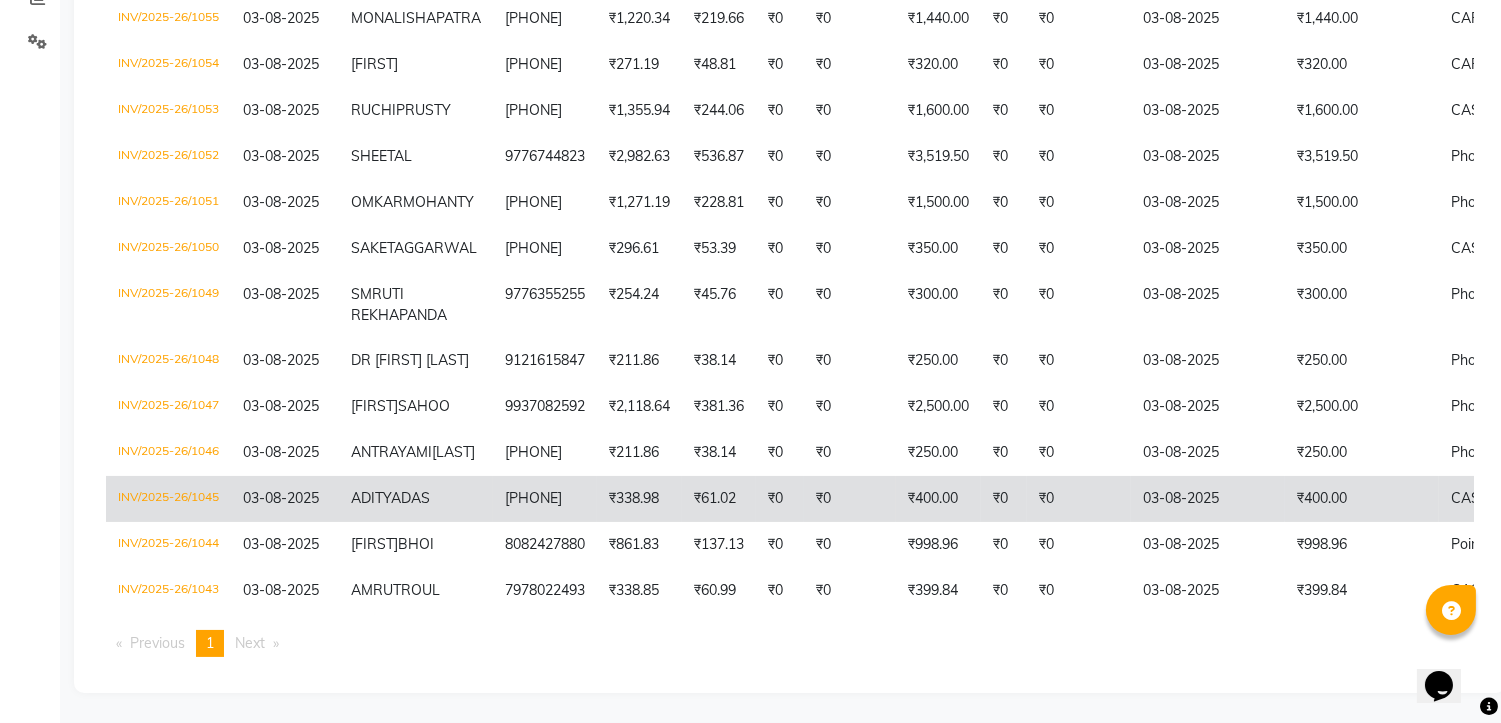 click on "[FIRST] [LAST]" 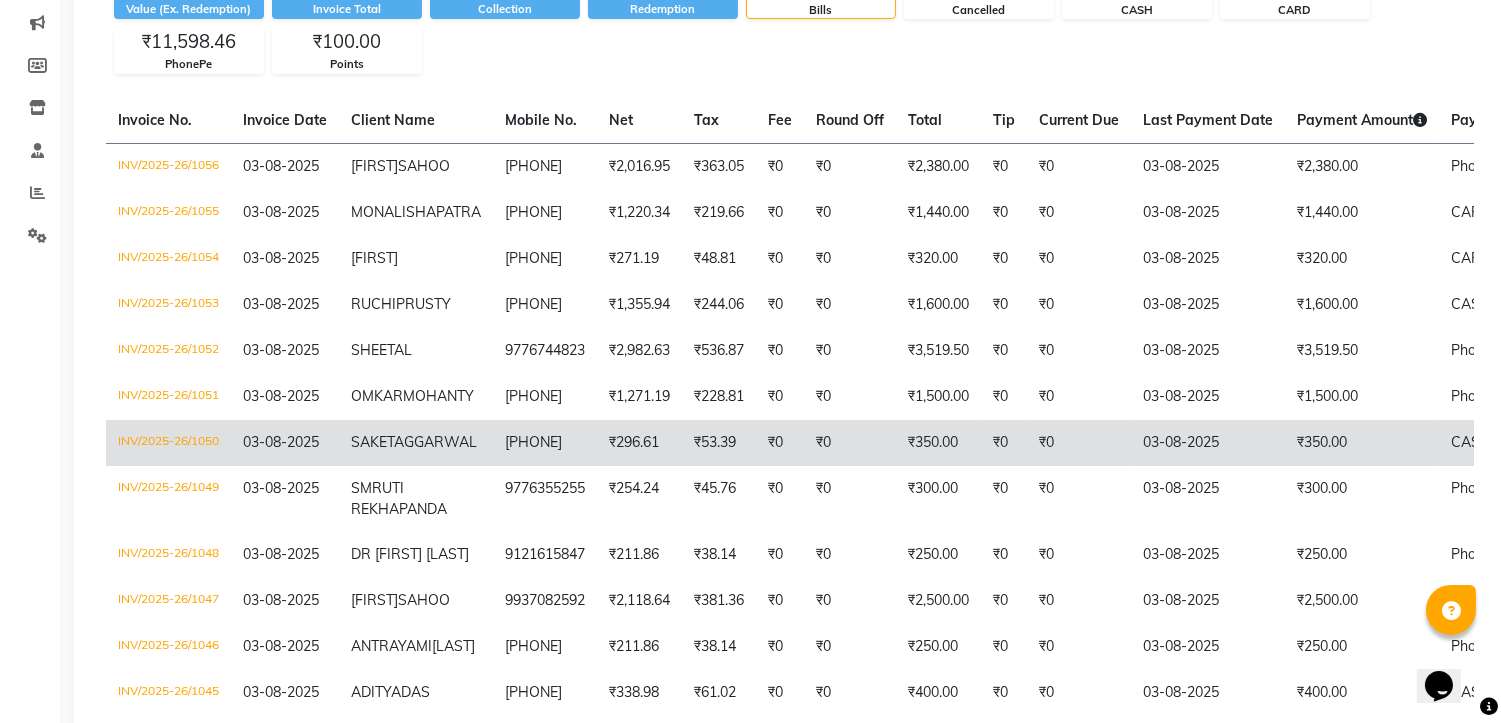scroll, scrollTop: 0, scrollLeft: 0, axis: both 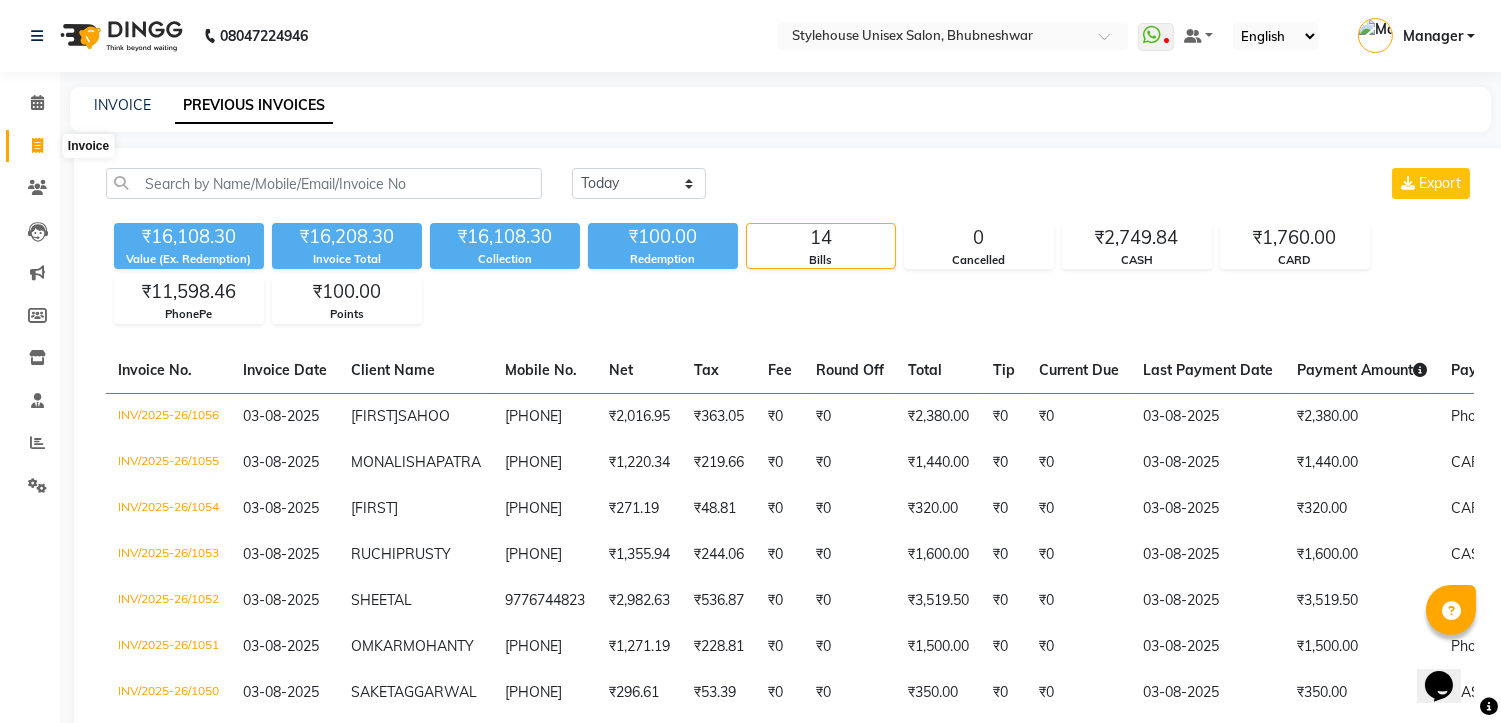 click 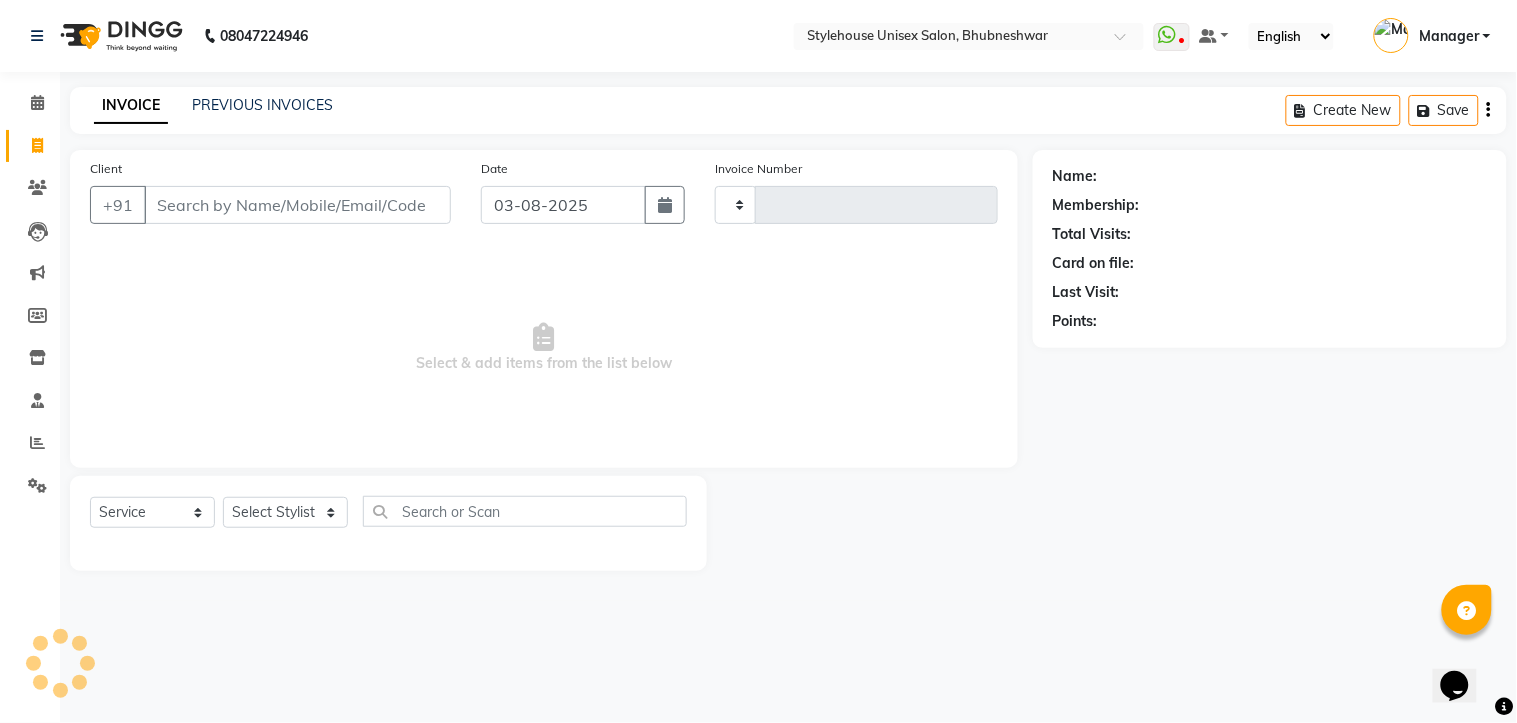 type on "1057" 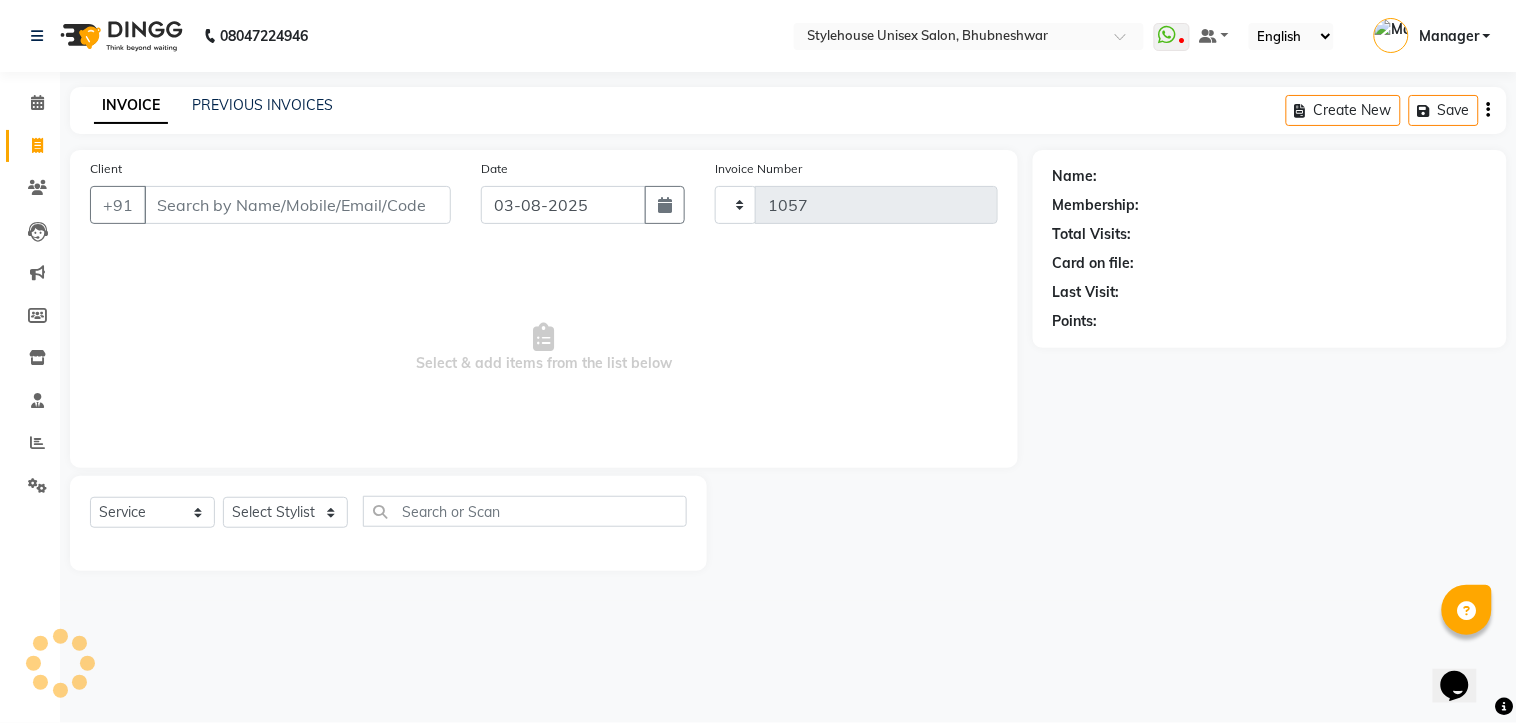 select on "7906" 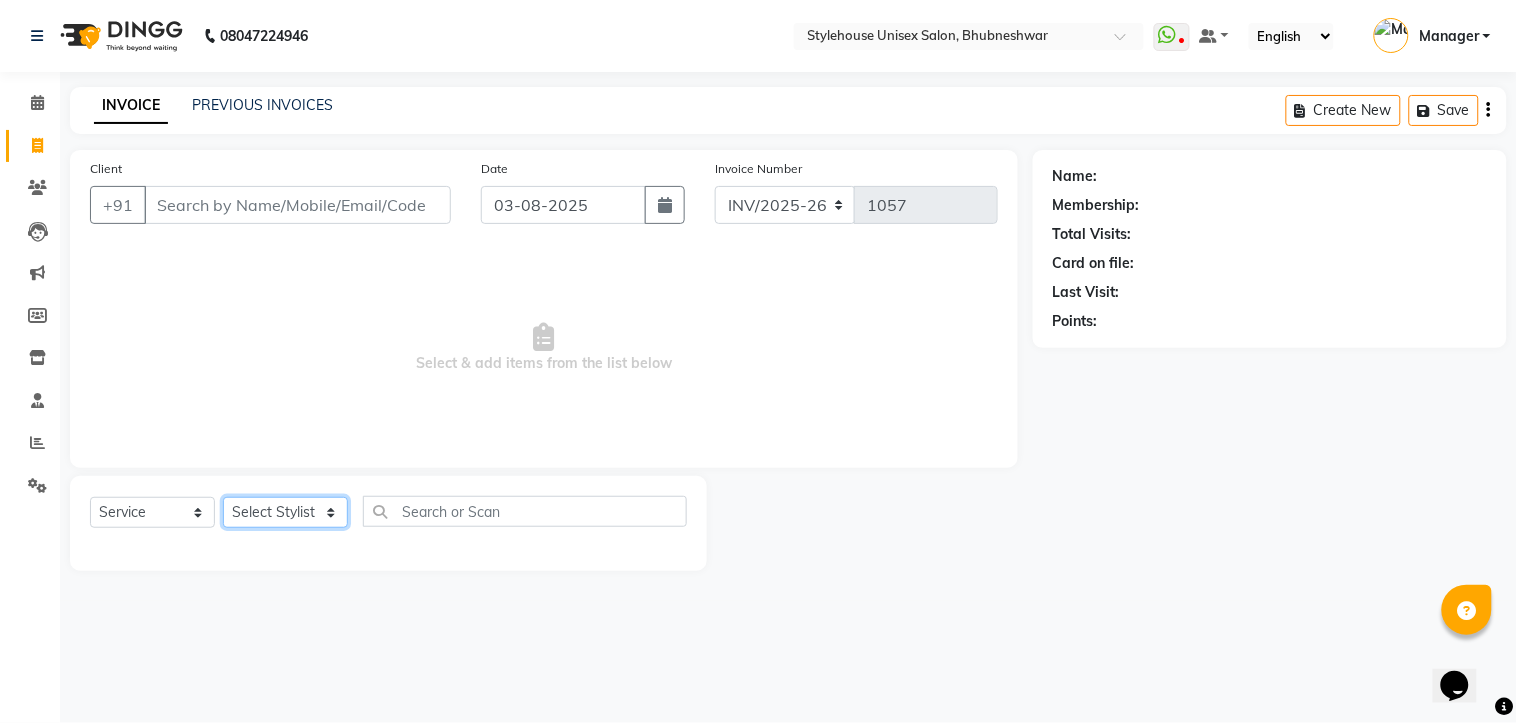 click on "Select Stylist [FIRST] [LAST] [FIRST] [LAST] [FIRST] [LAST] Manager [FIRST] [LAST] [FIRST] [LAST] [FIRST] [LAST]" 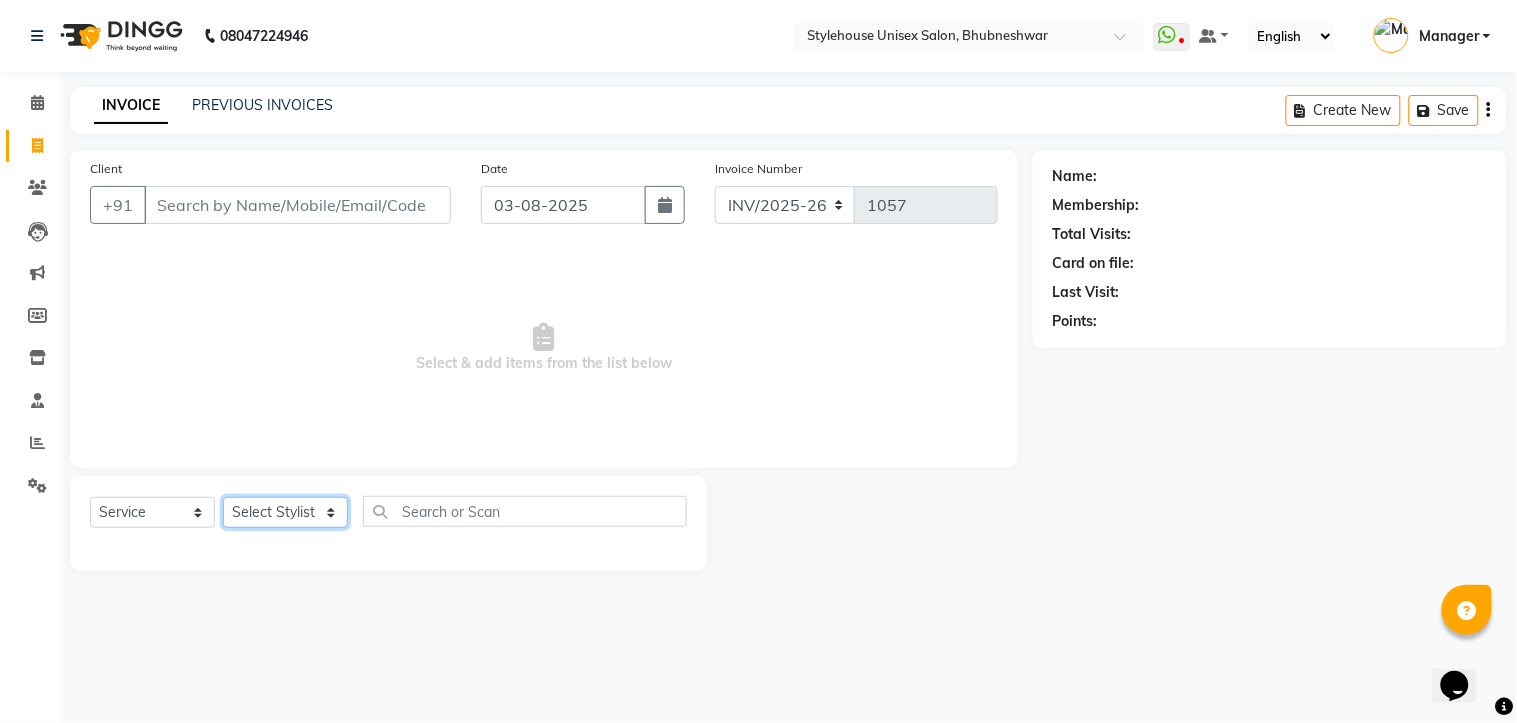 select on "87148" 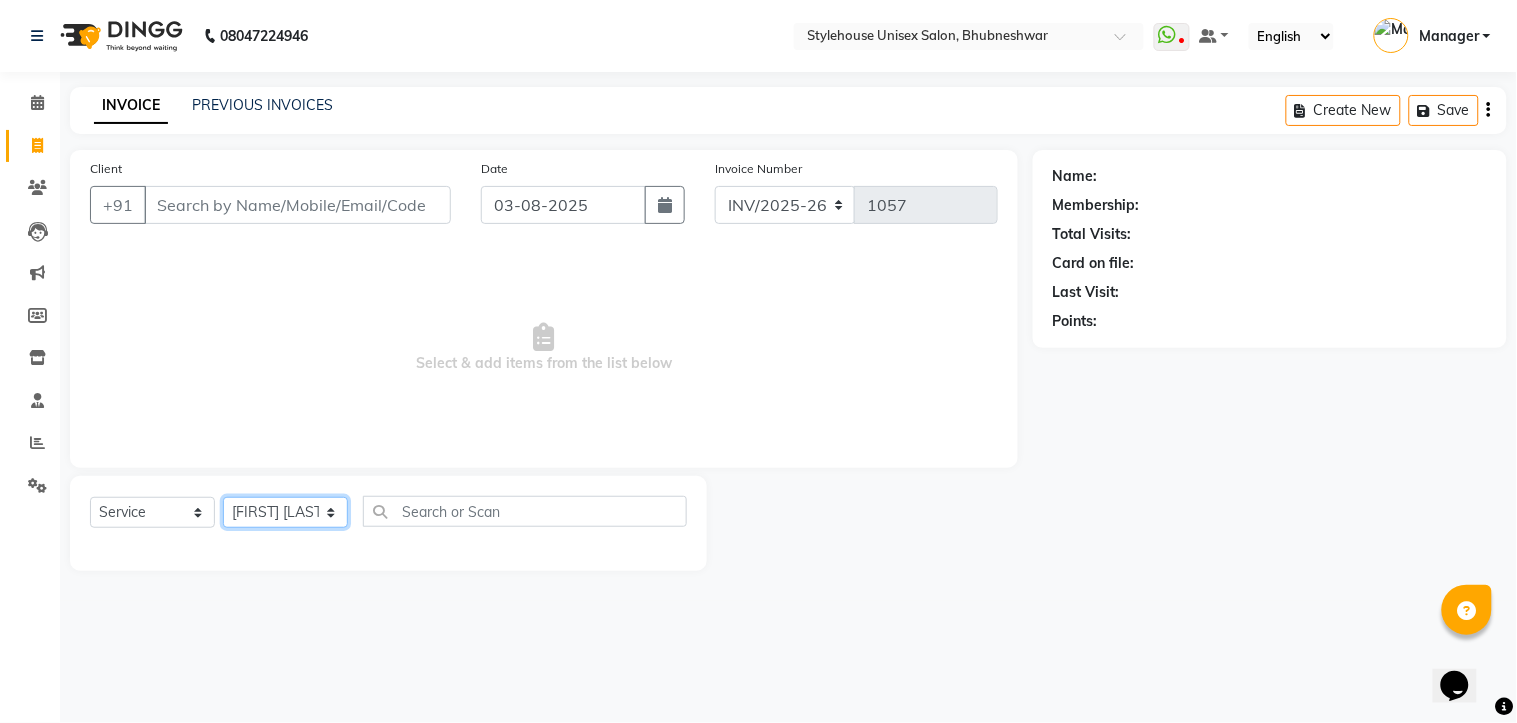 click on "Select Stylist [FIRST] [LAST] [FIRST] [LAST] [FIRST] [LAST] Manager [FIRST] [LAST] [FIRST] [LAST] [FIRST] [LAST]" 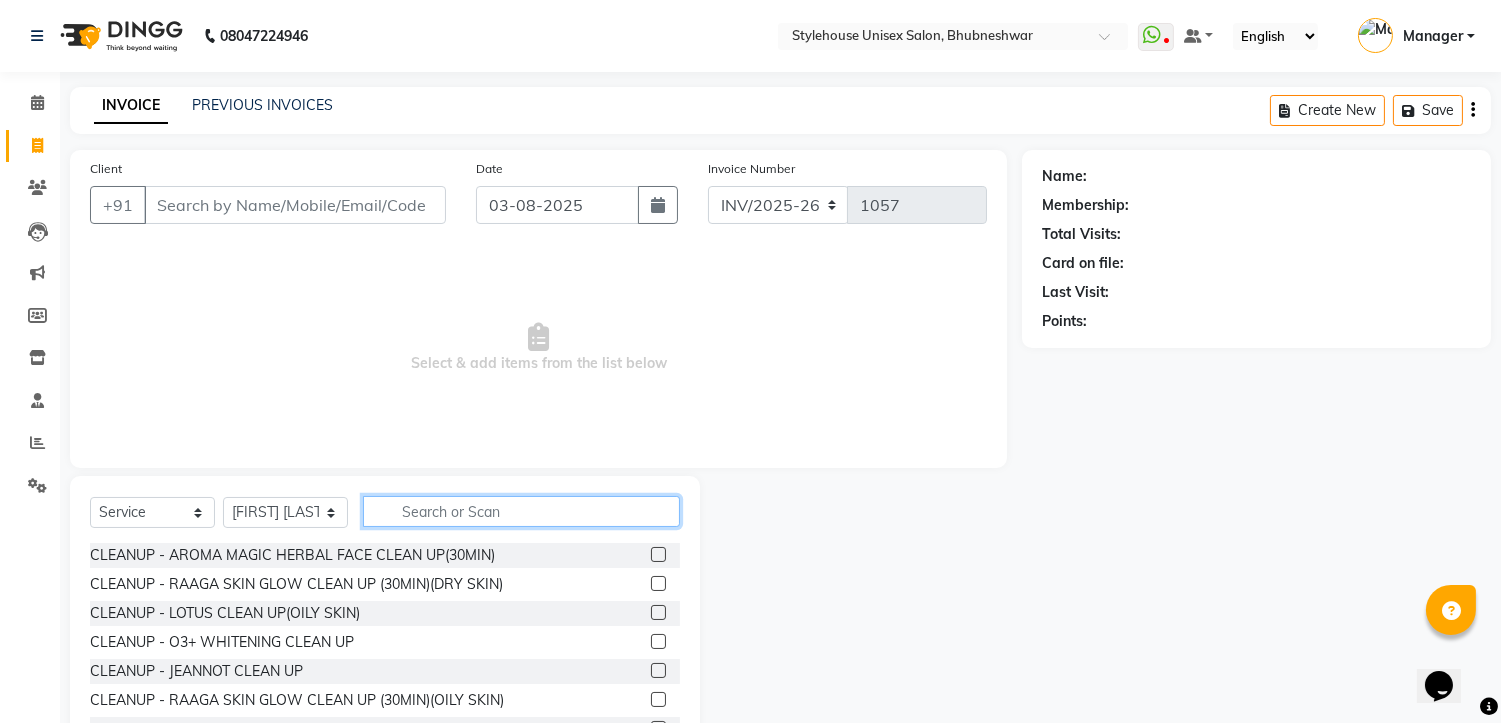 click 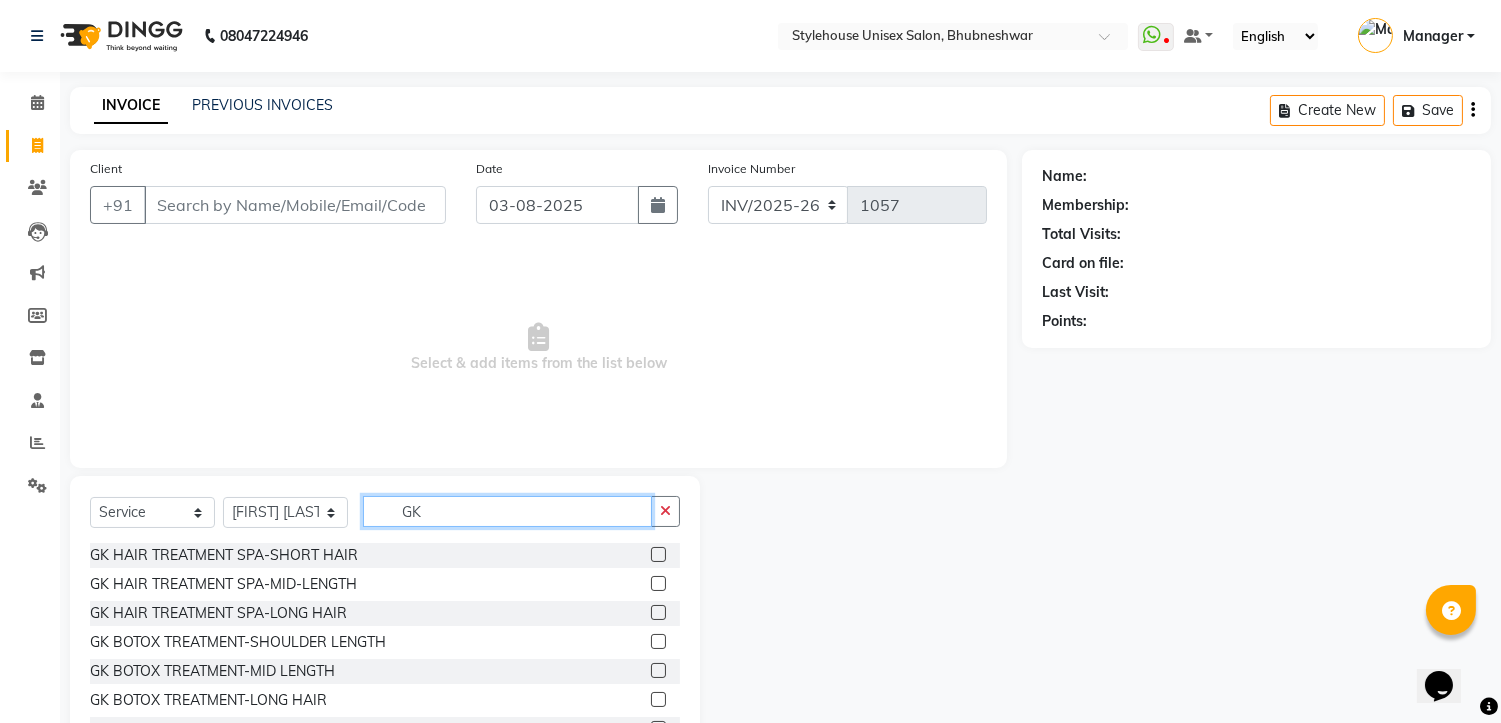 type on "GK" 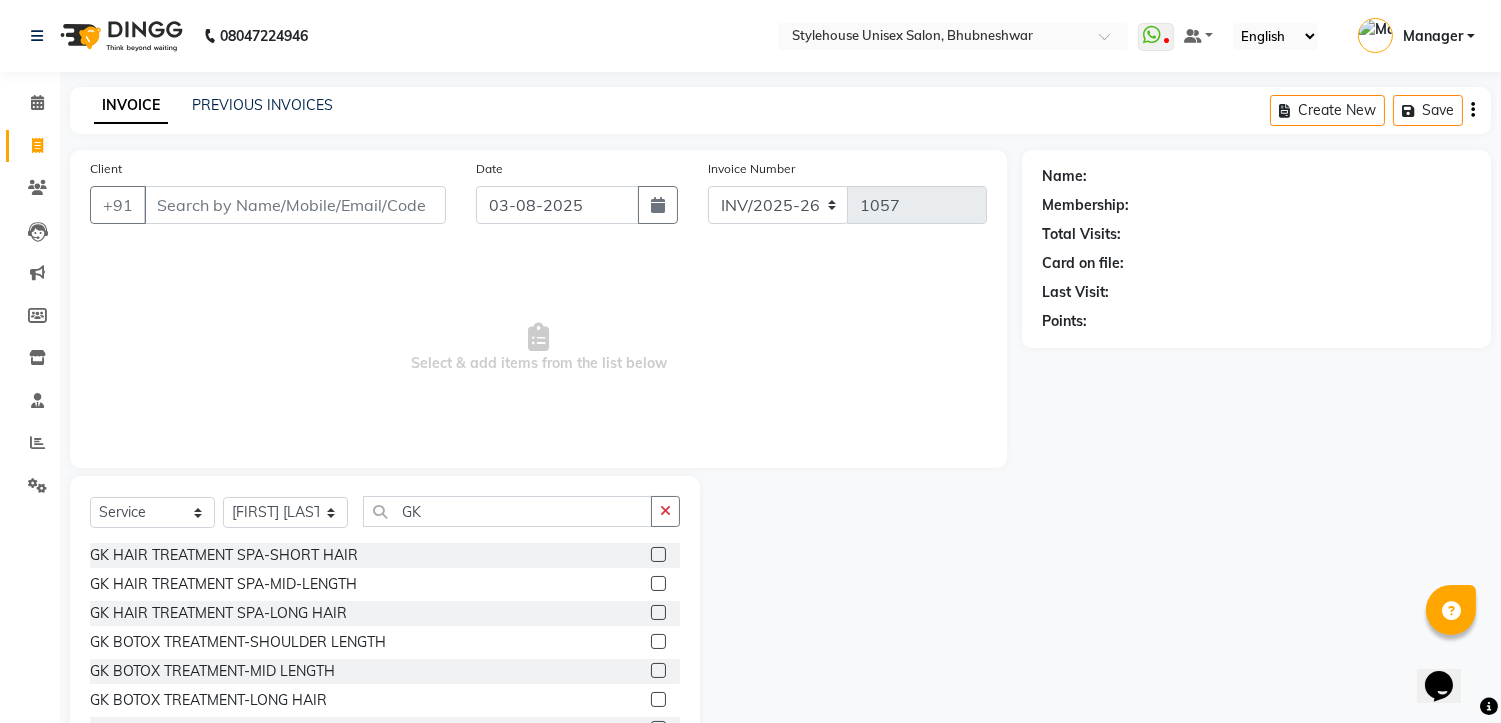 click 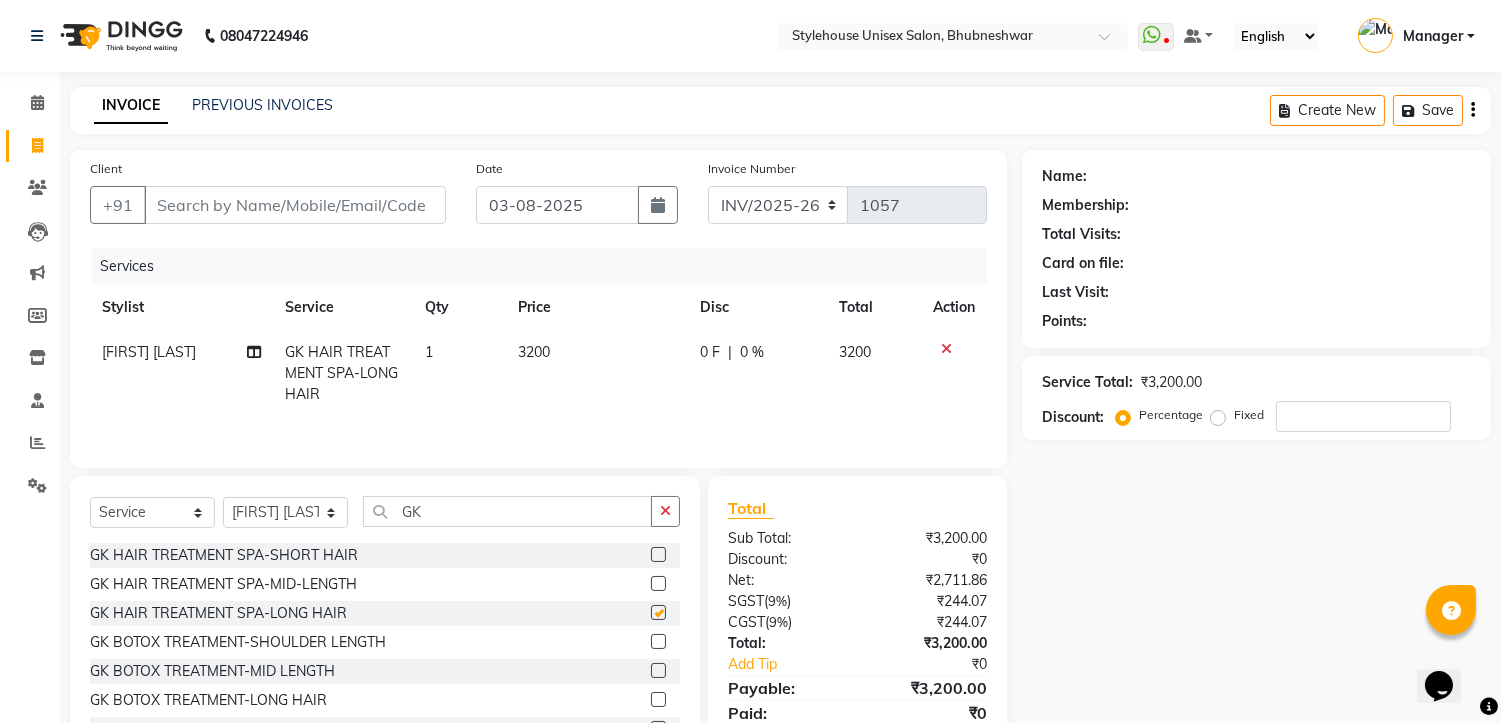 checkbox on "false" 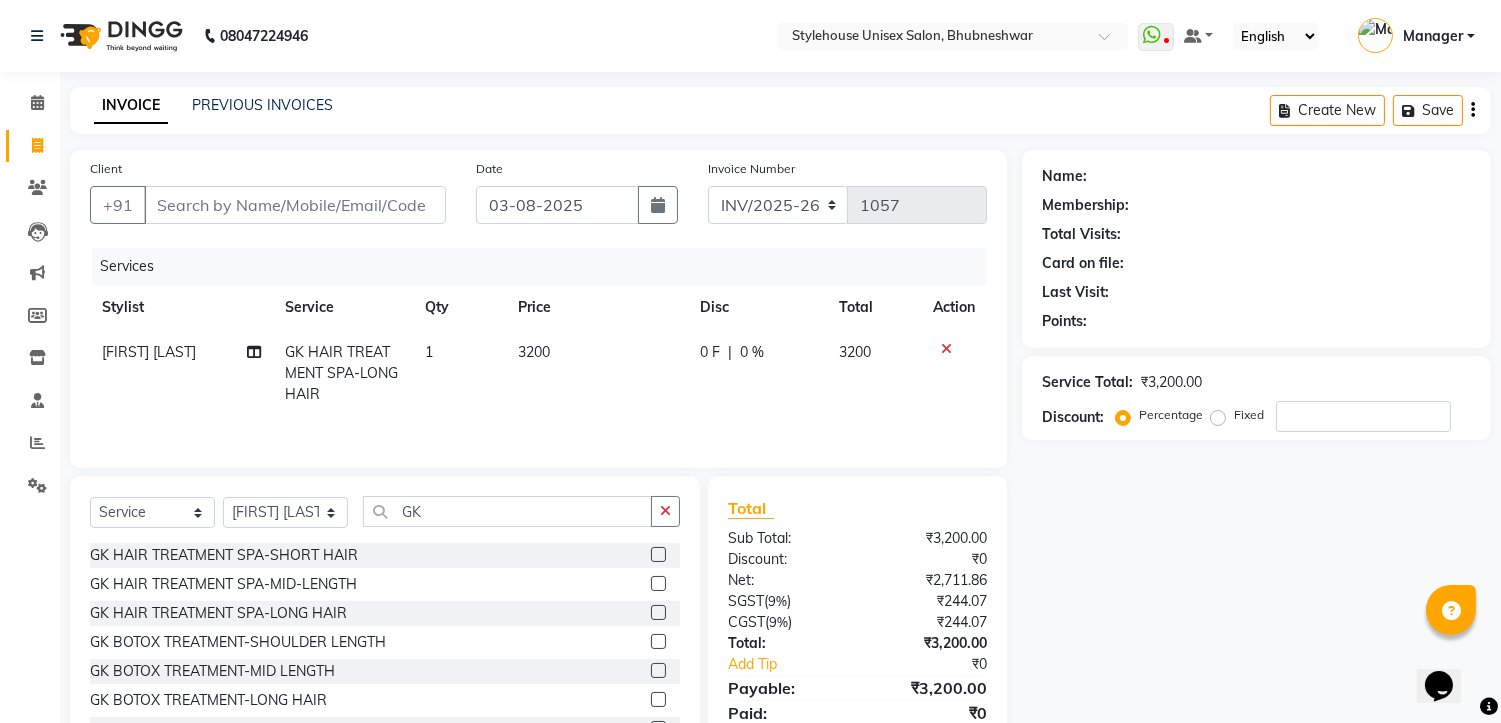 click on "0 %" 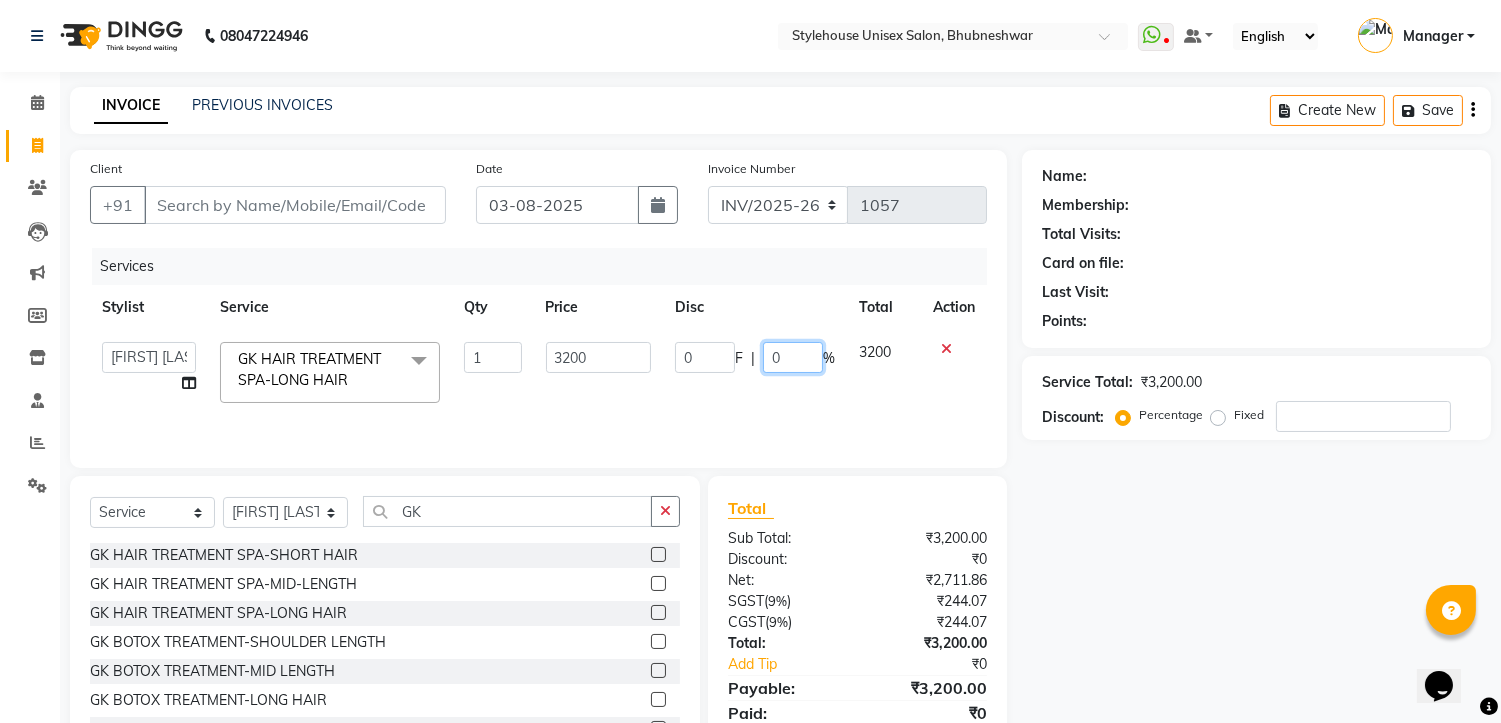 click on "0" 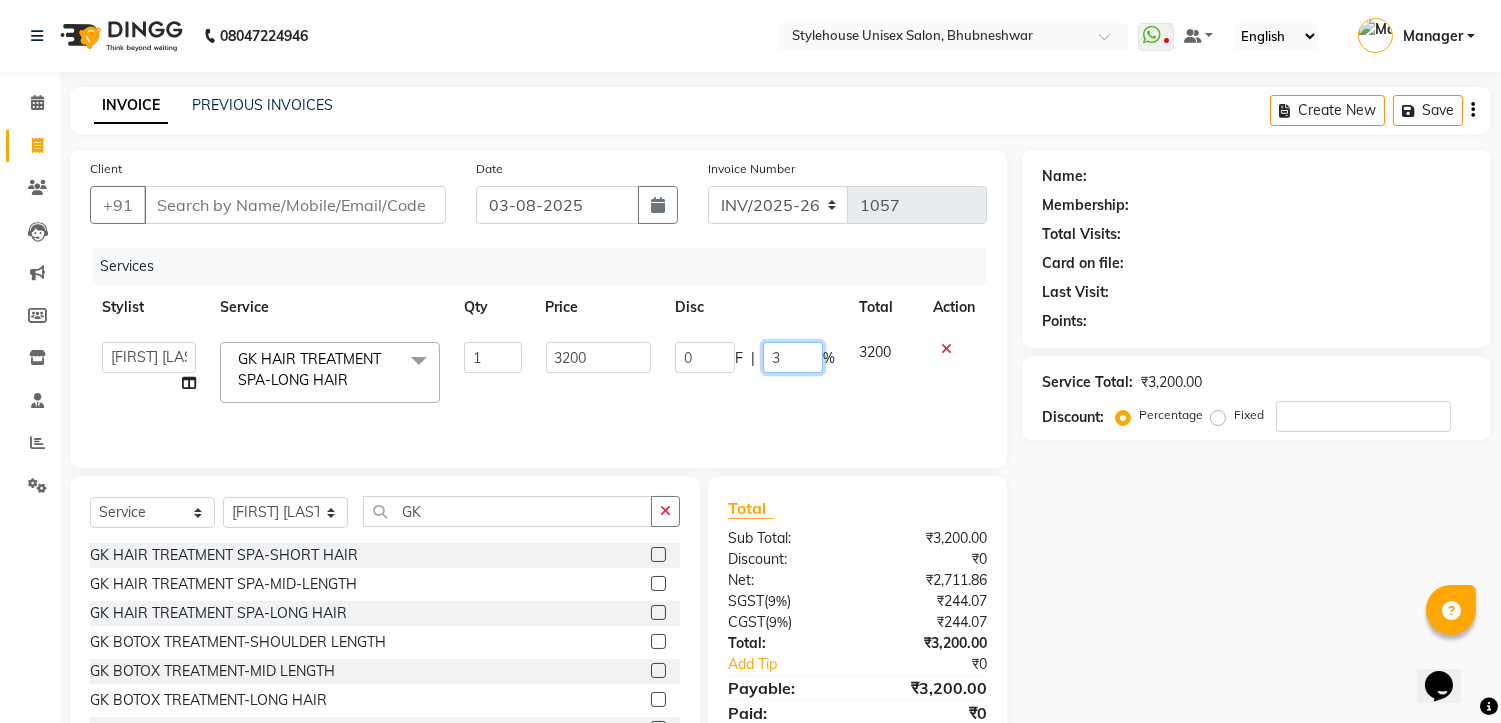 type on "30" 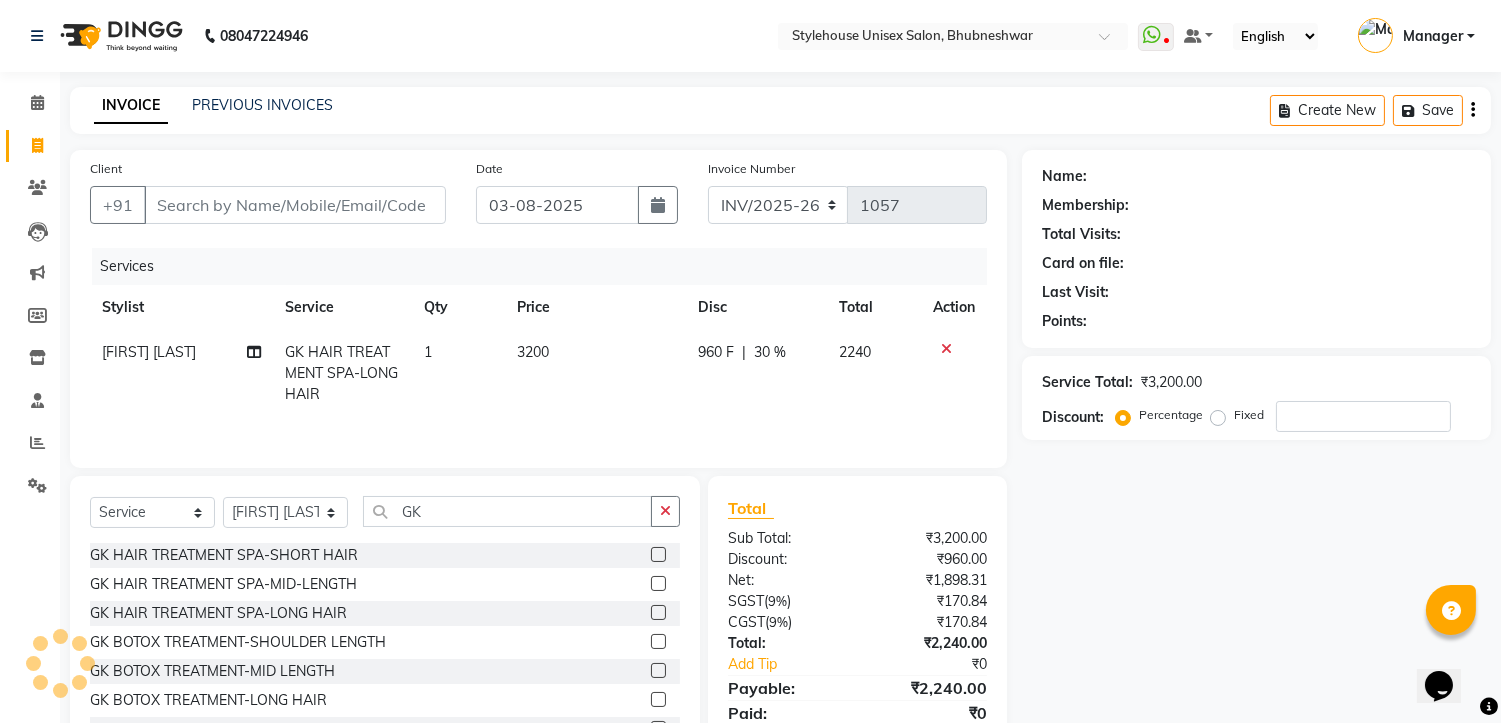 click on "Name: Membership: Total Visits: Card on file: Last Visit:  Points:  Service Total:  ₹3,200.00  Discount:  Percentage   Fixed" 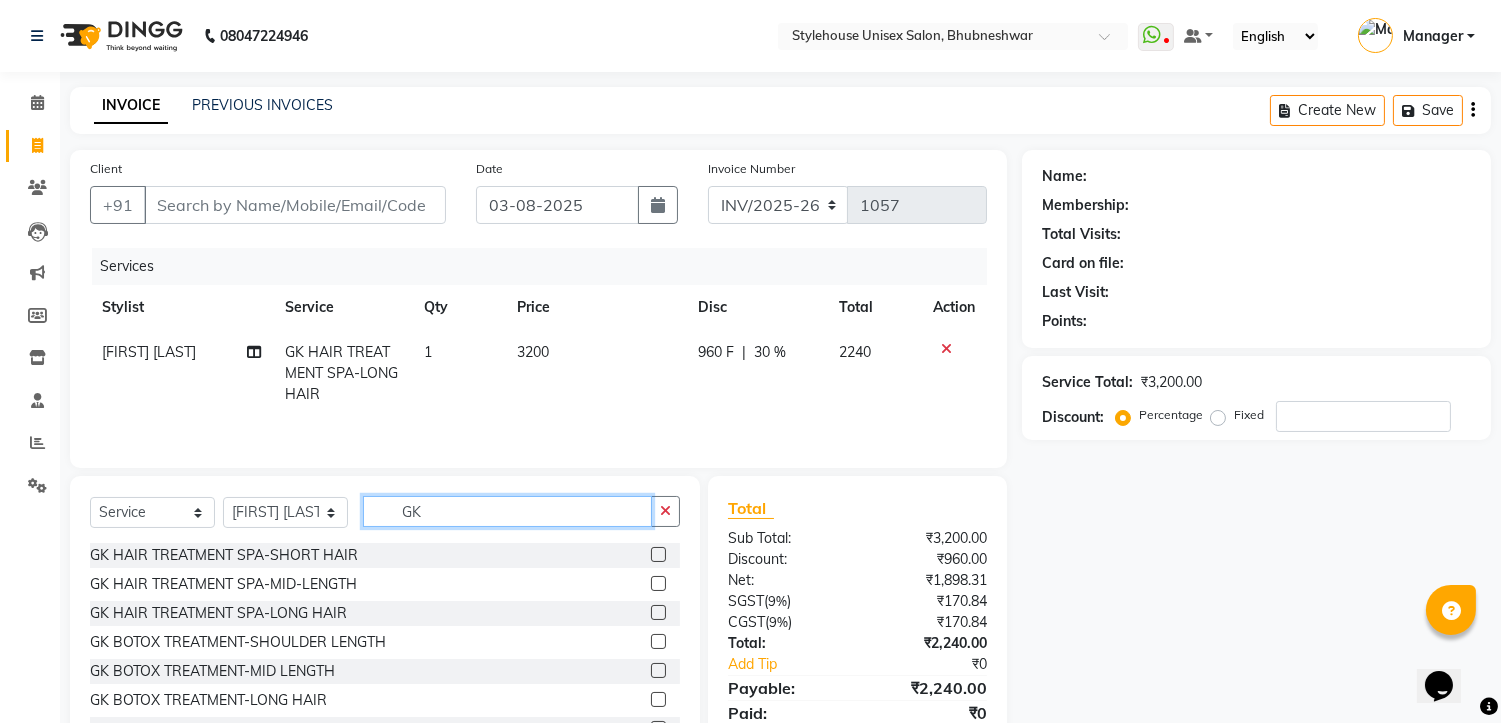 click on "GK" 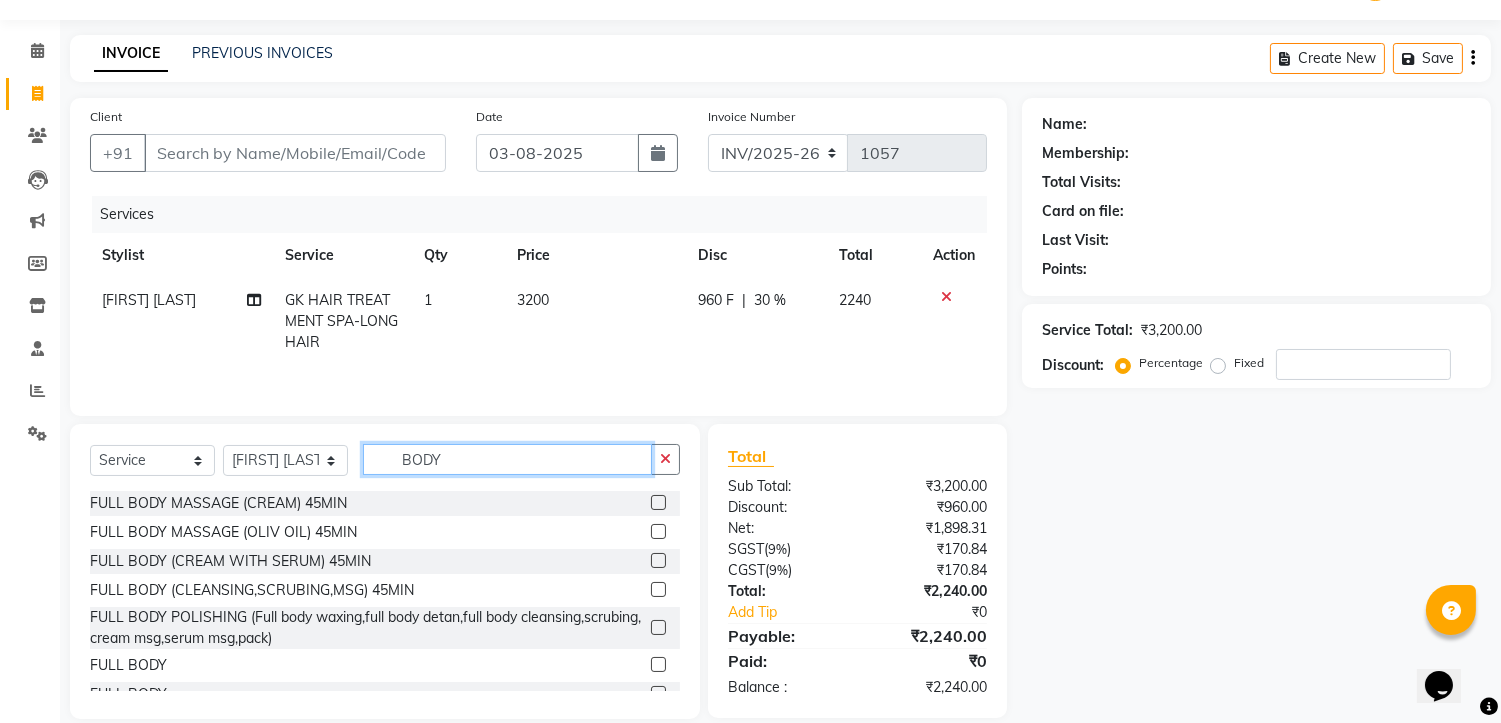 scroll, scrollTop: 80, scrollLeft: 0, axis: vertical 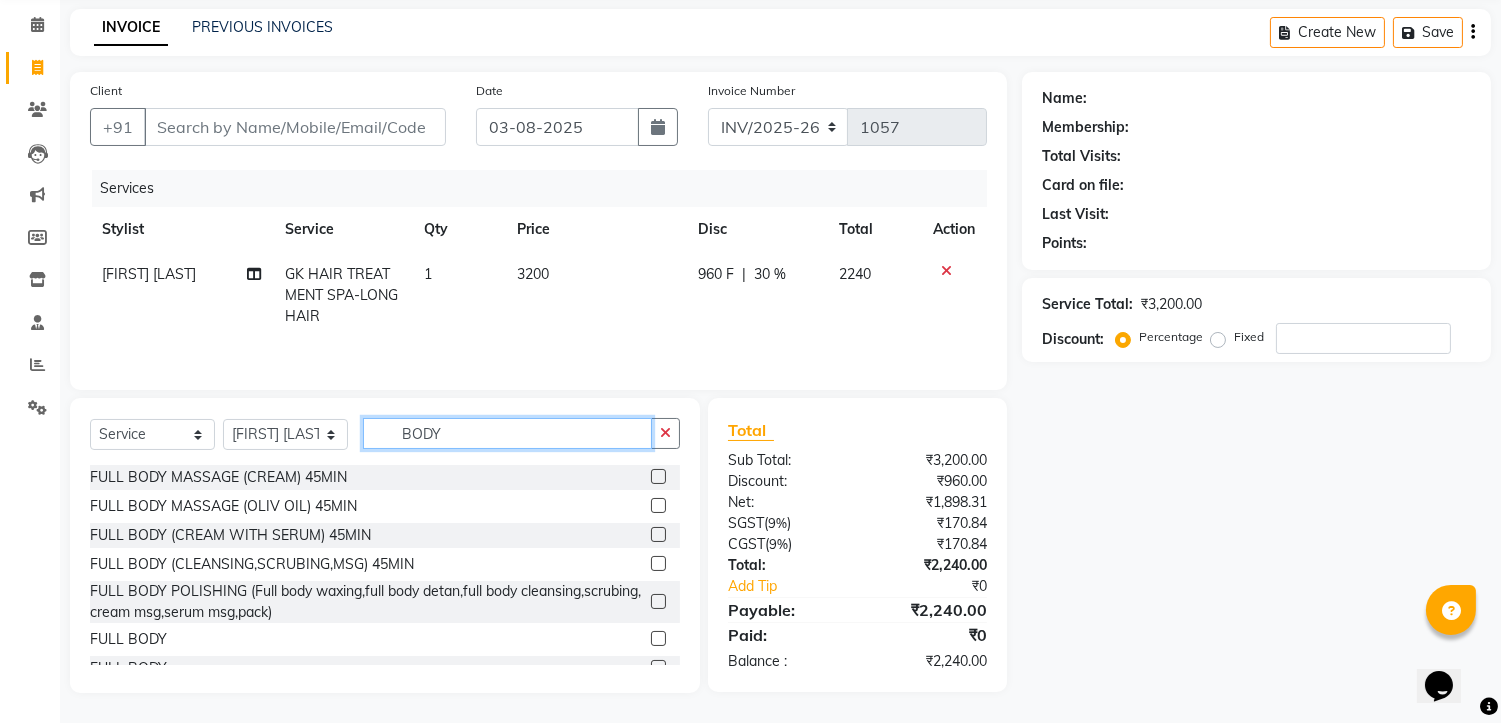 type on "BODY" 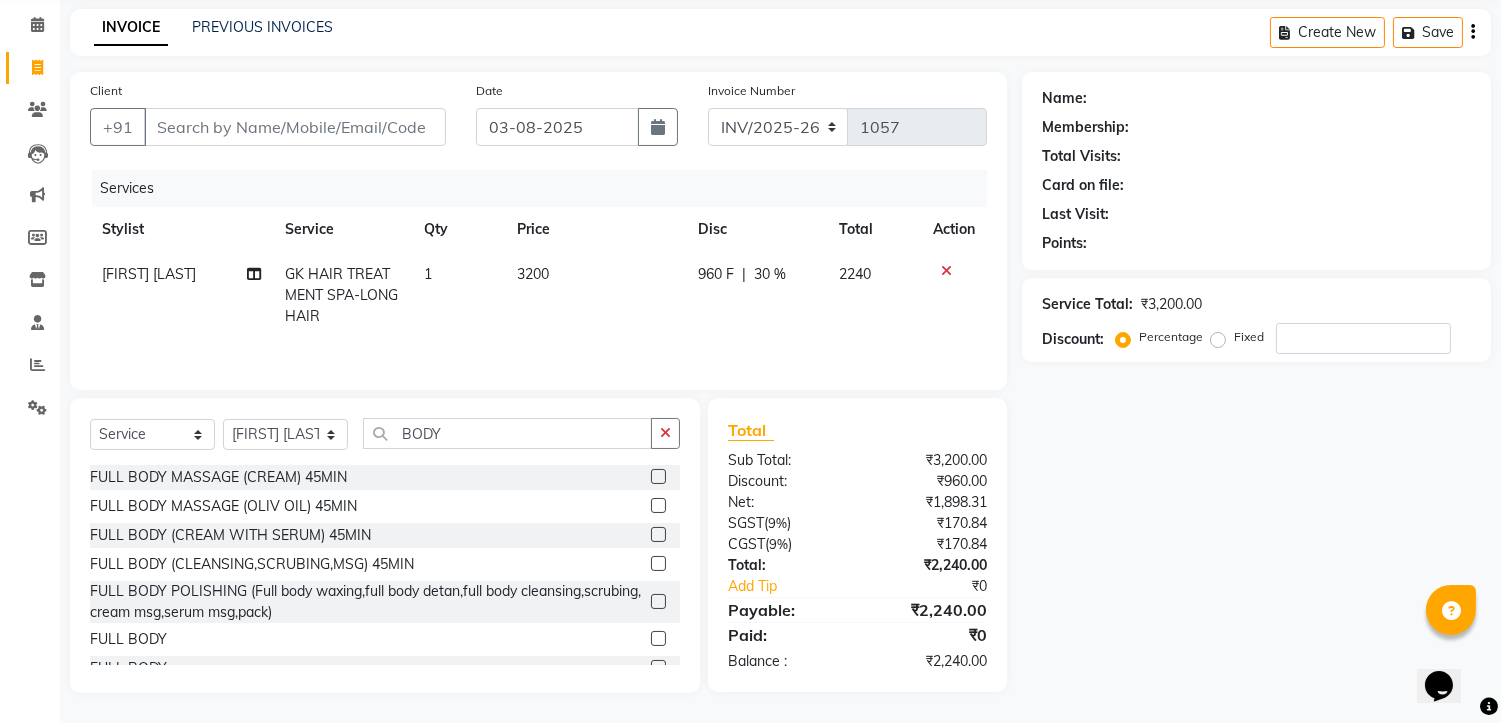 click 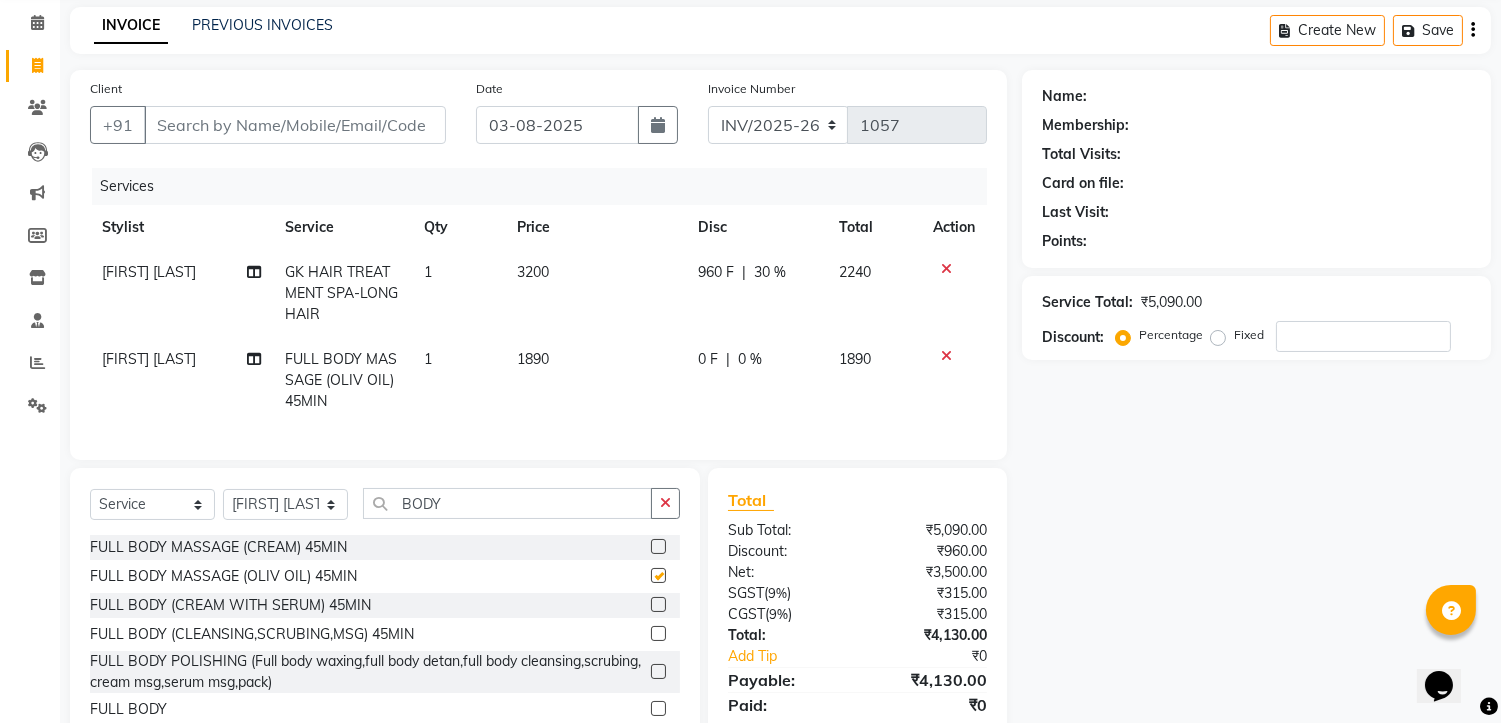 checkbox on "false" 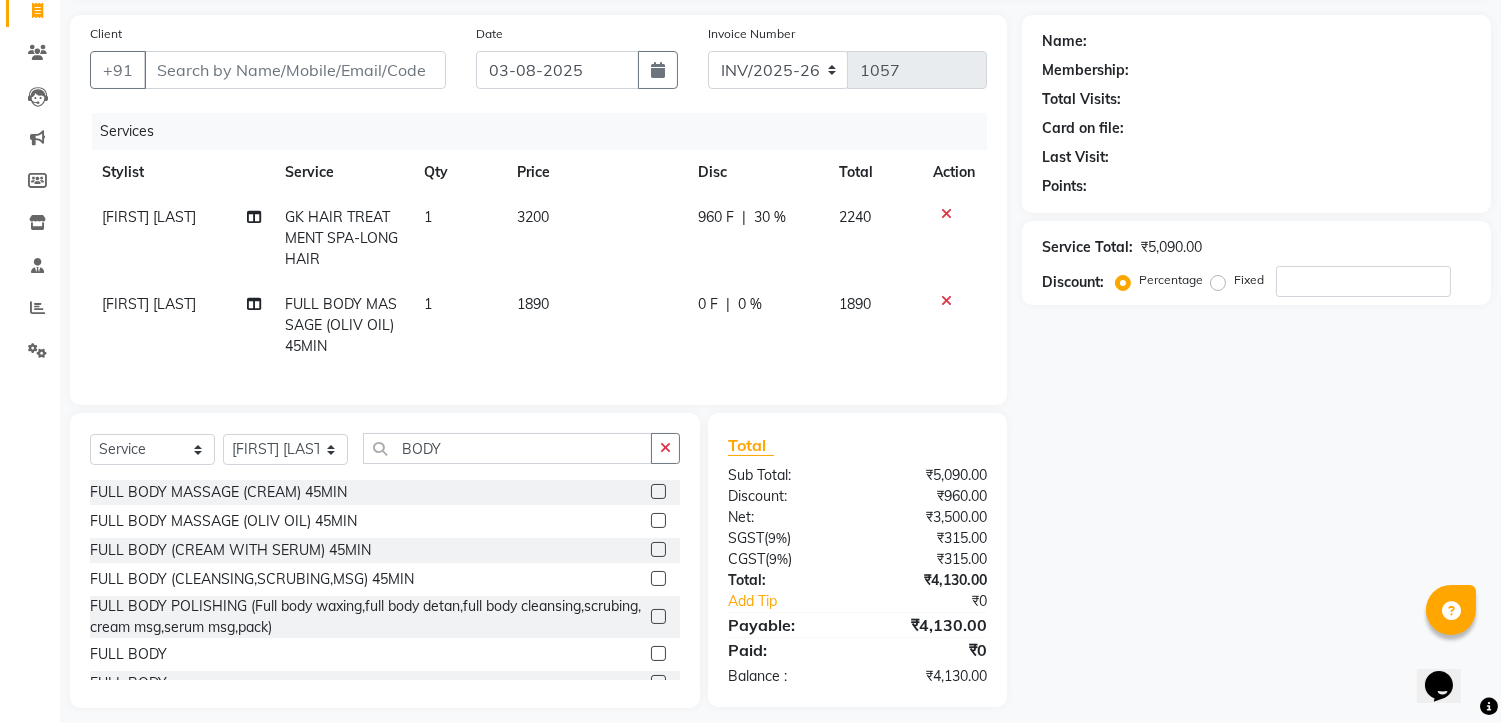 scroll, scrollTop: 166, scrollLeft: 0, axis: vertical 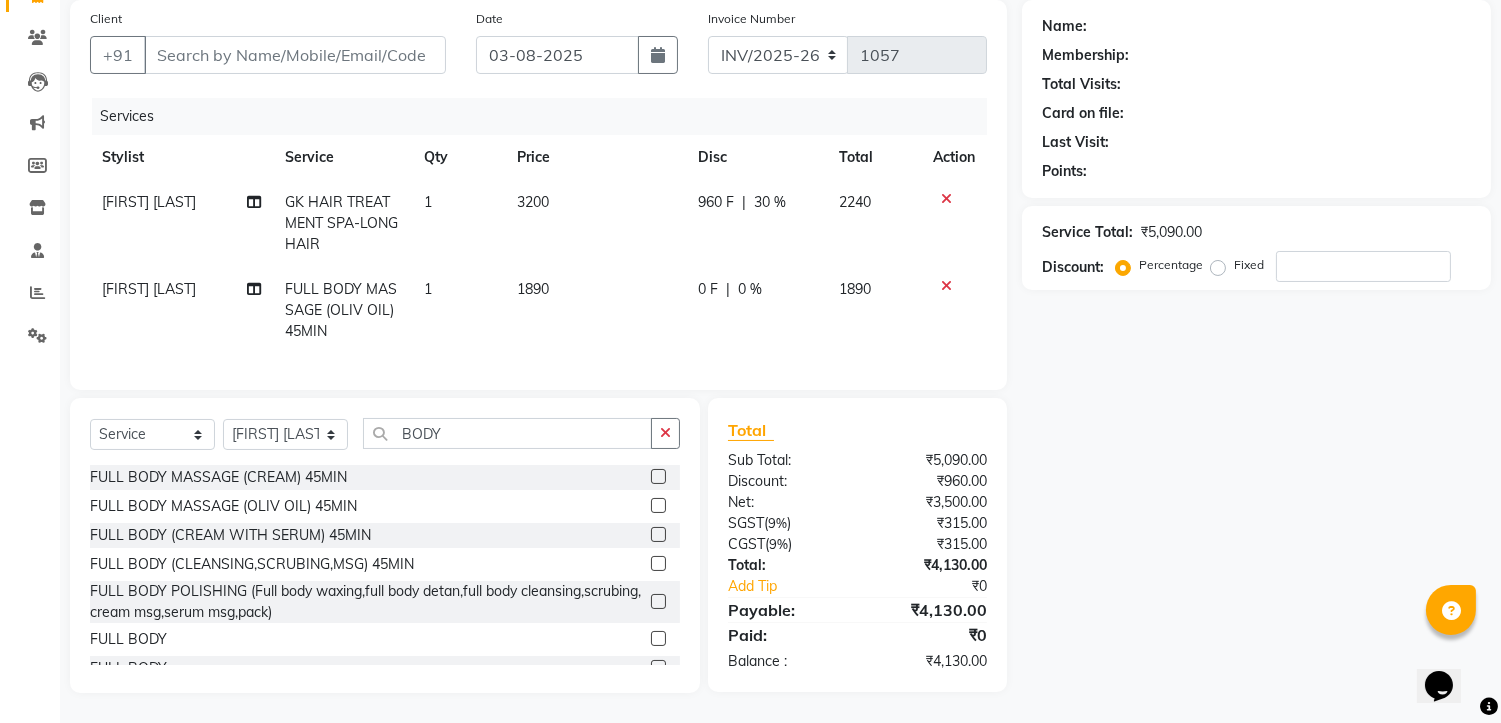 click 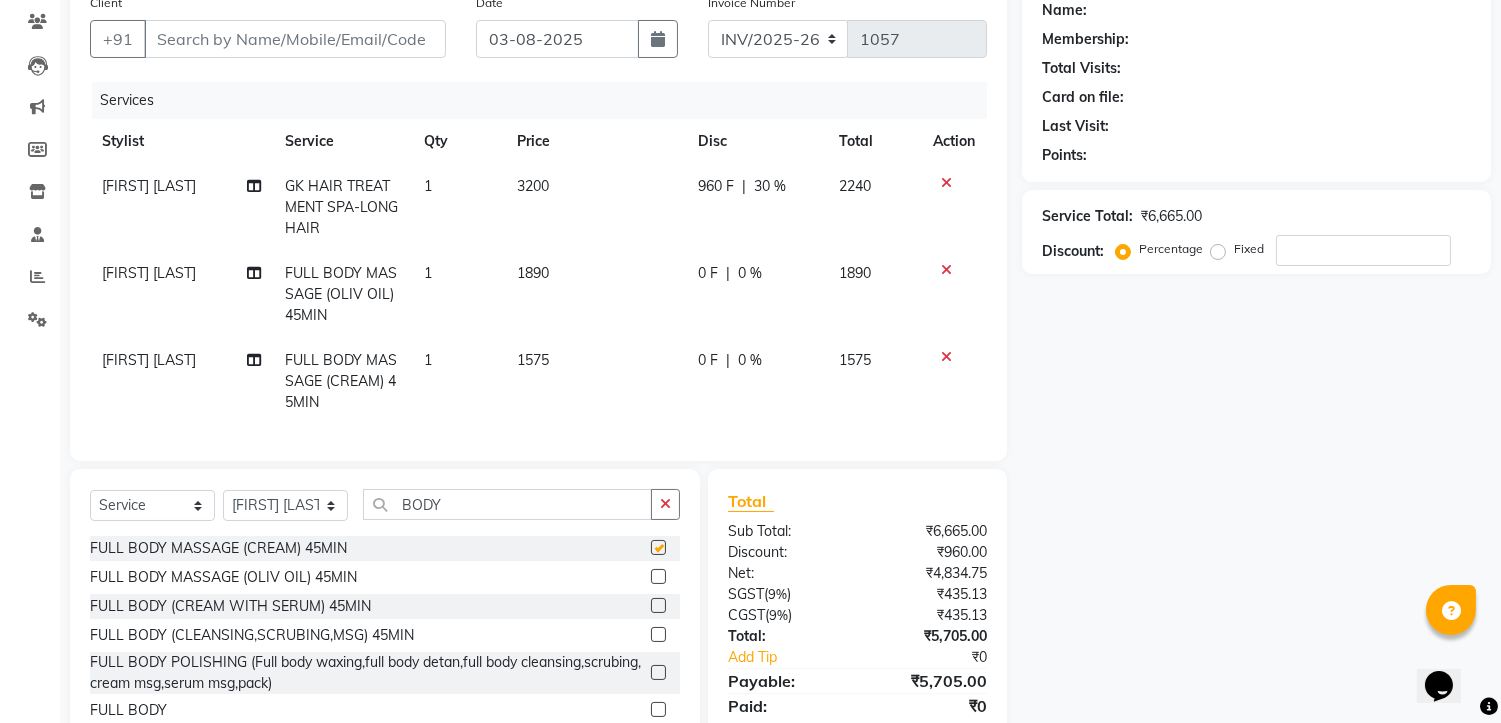 checkbox on "false" 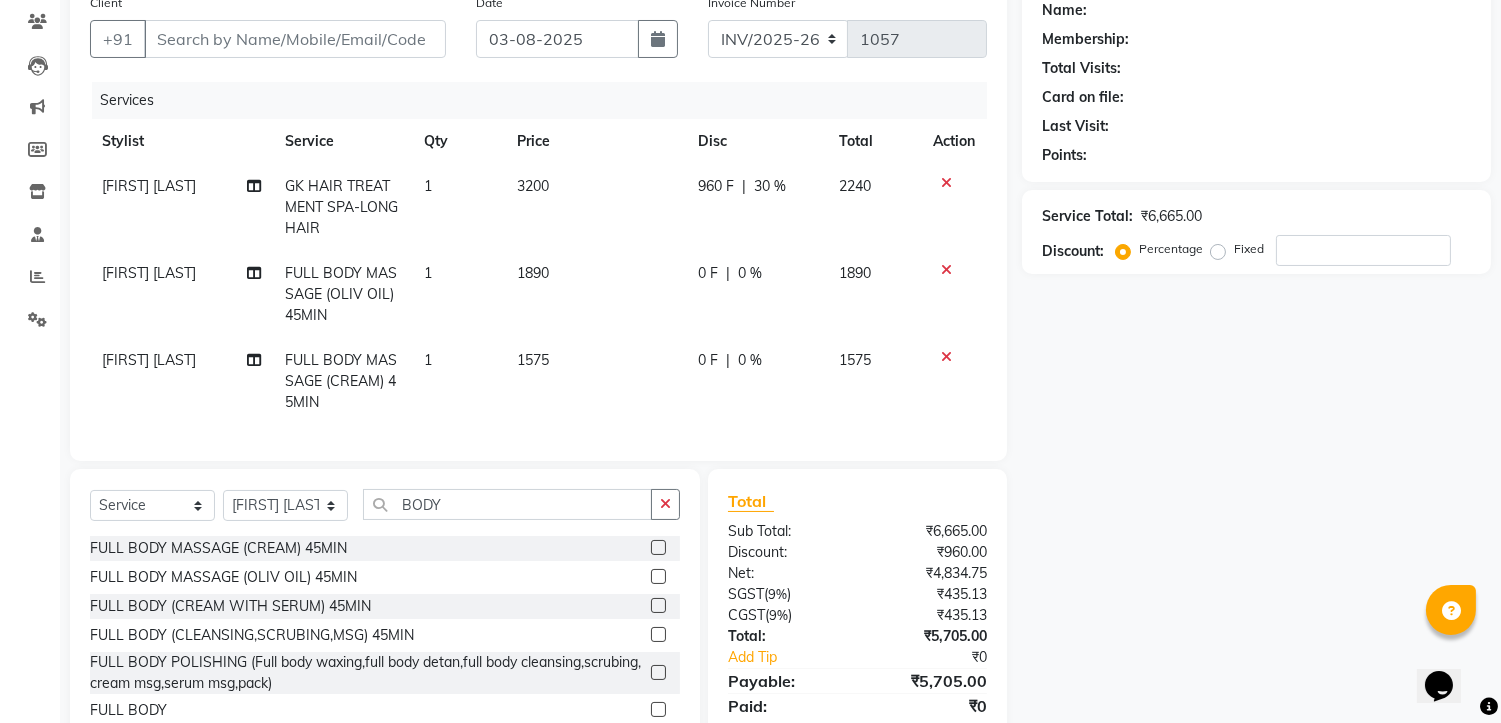 click 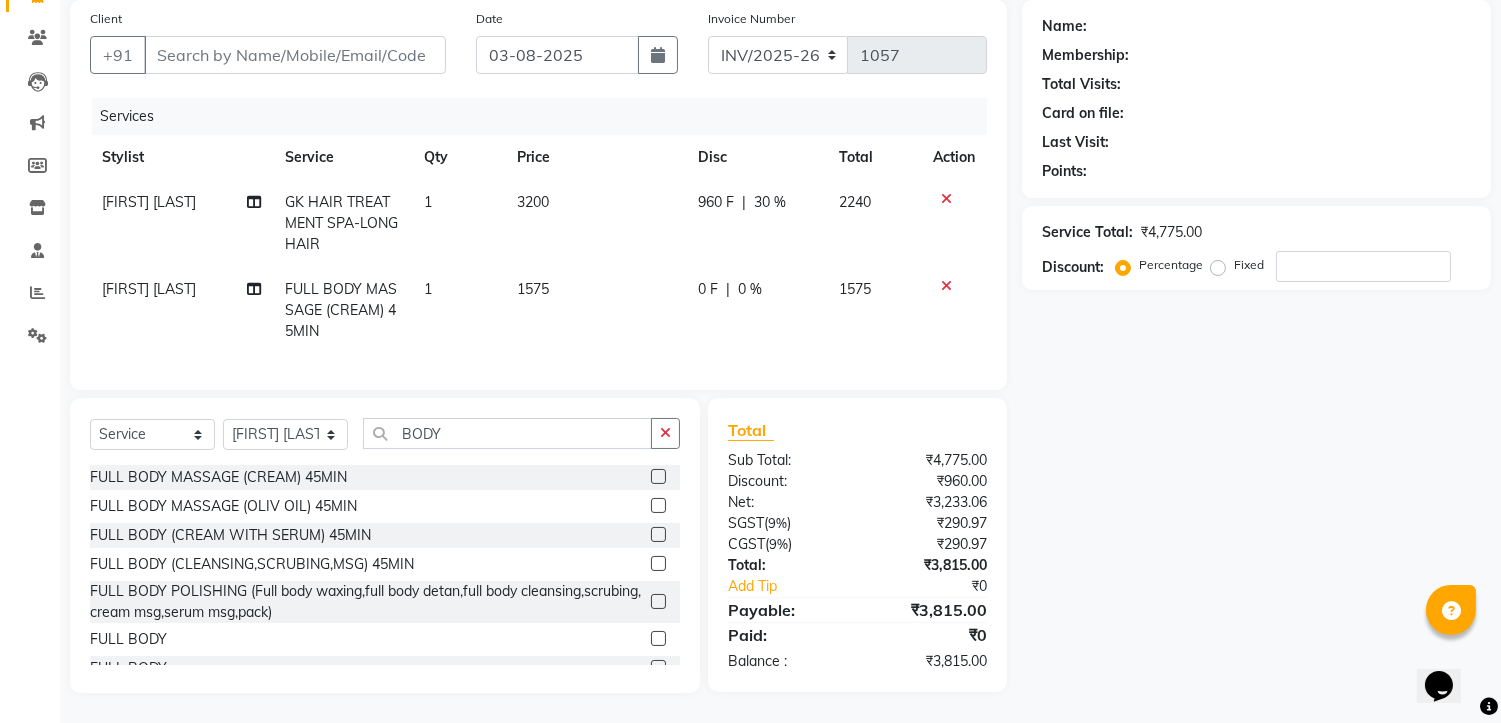 click on "1575" 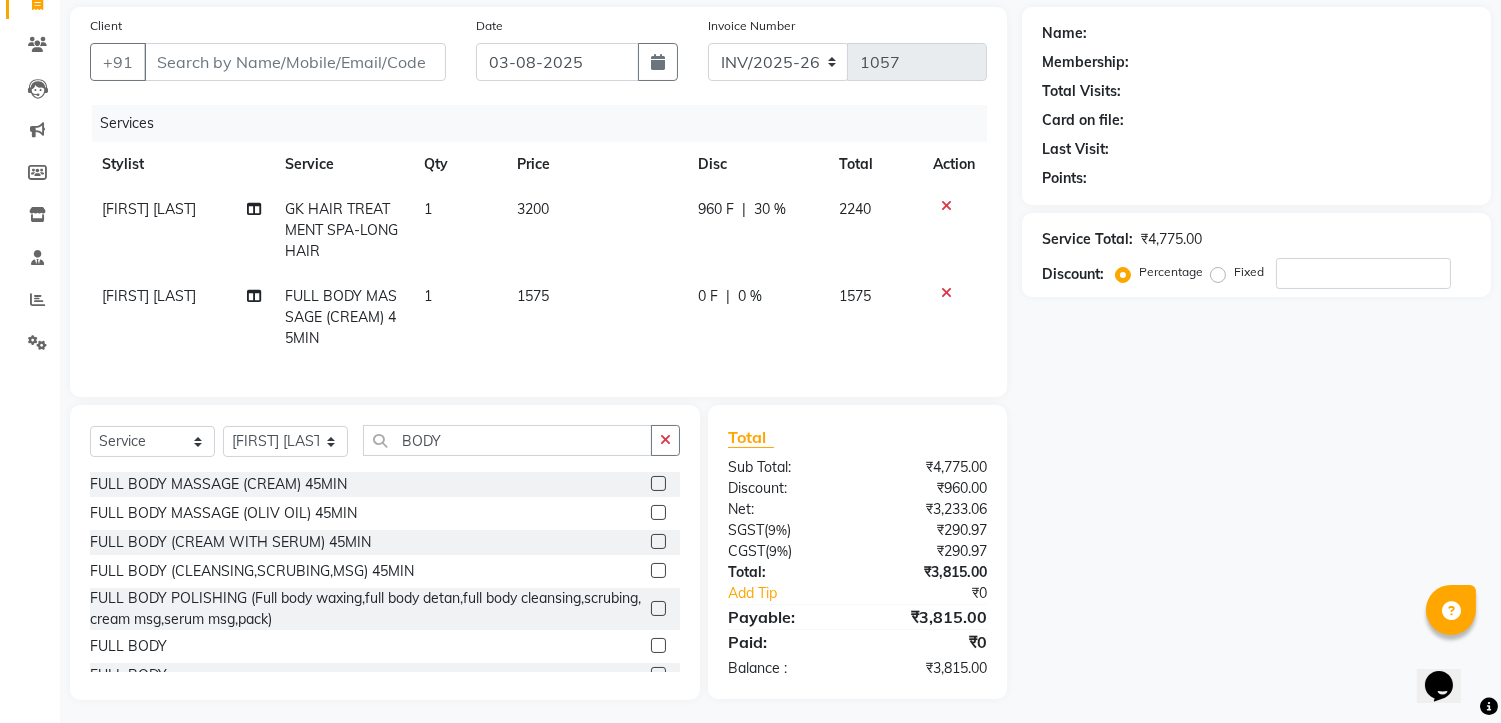 select on "87148" 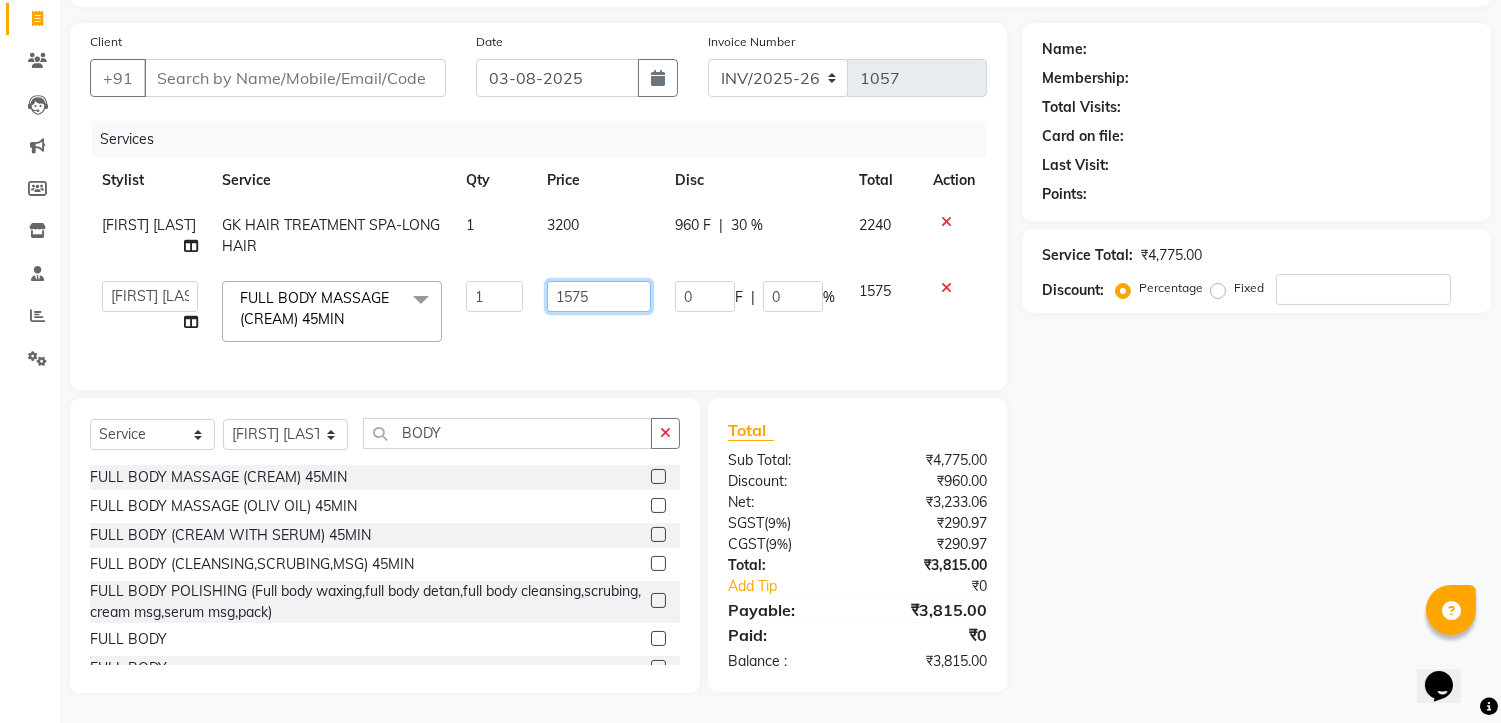 click on "1575" 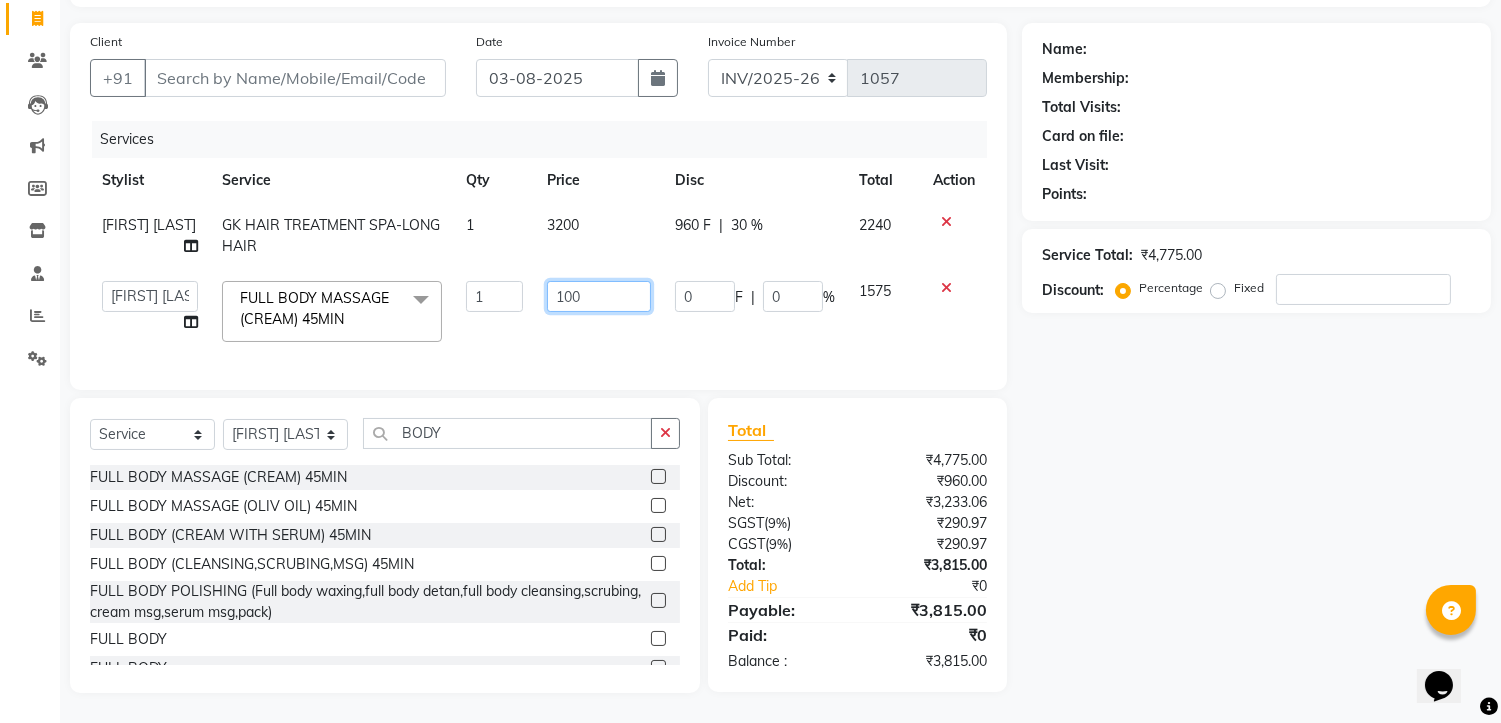 type on "1000" 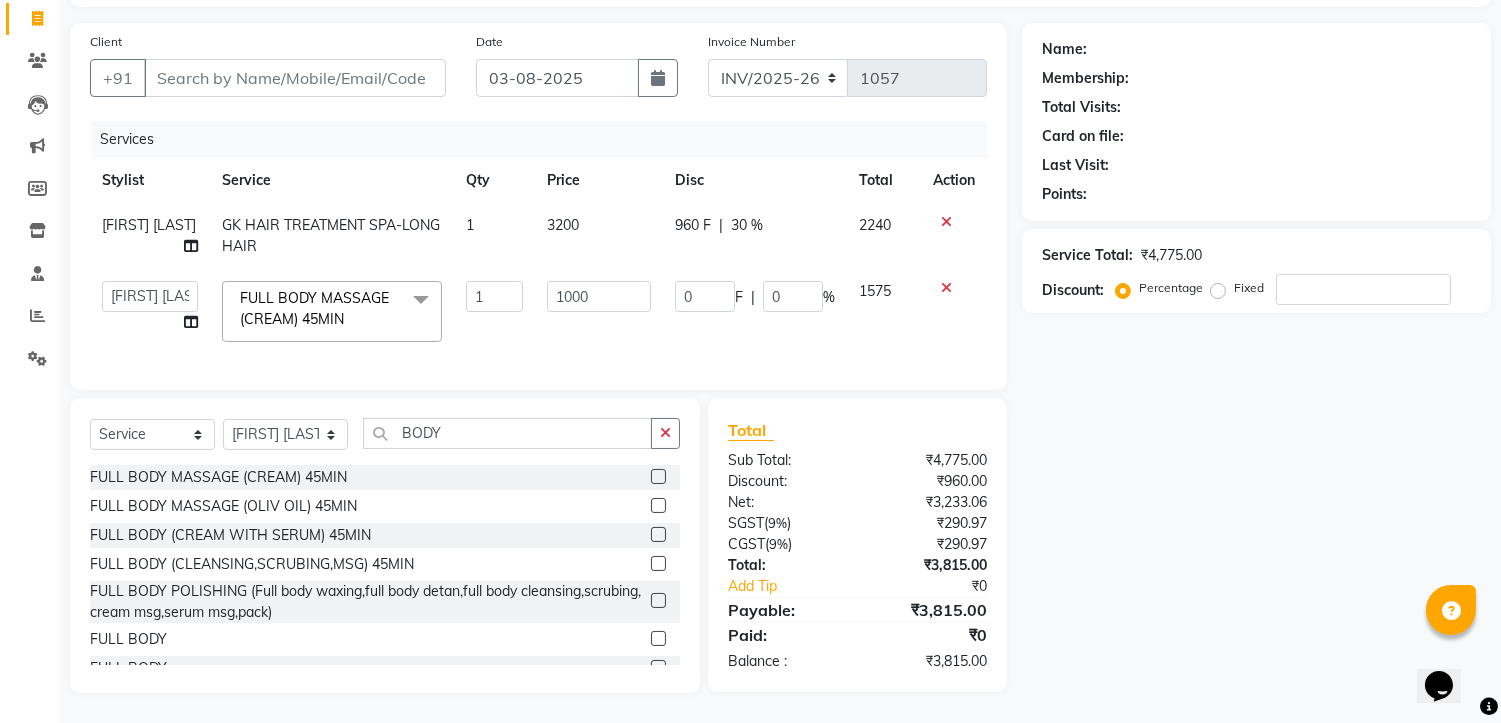 click on "Name: Membership: Total Visits: Card on file: Last Visit:  Points:  Service Total:  ₹4,775.00  Discount:  Percentage   Fixed" 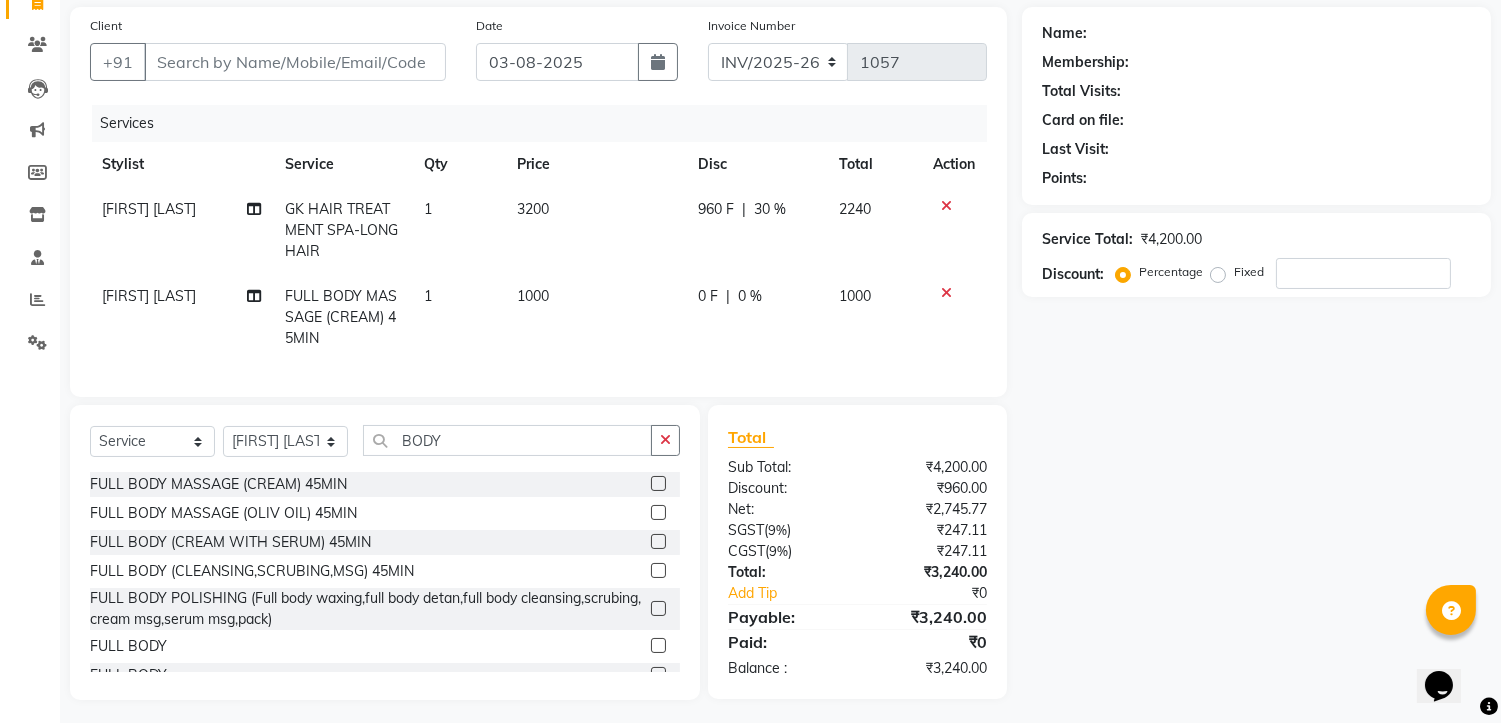 click on "0 %" 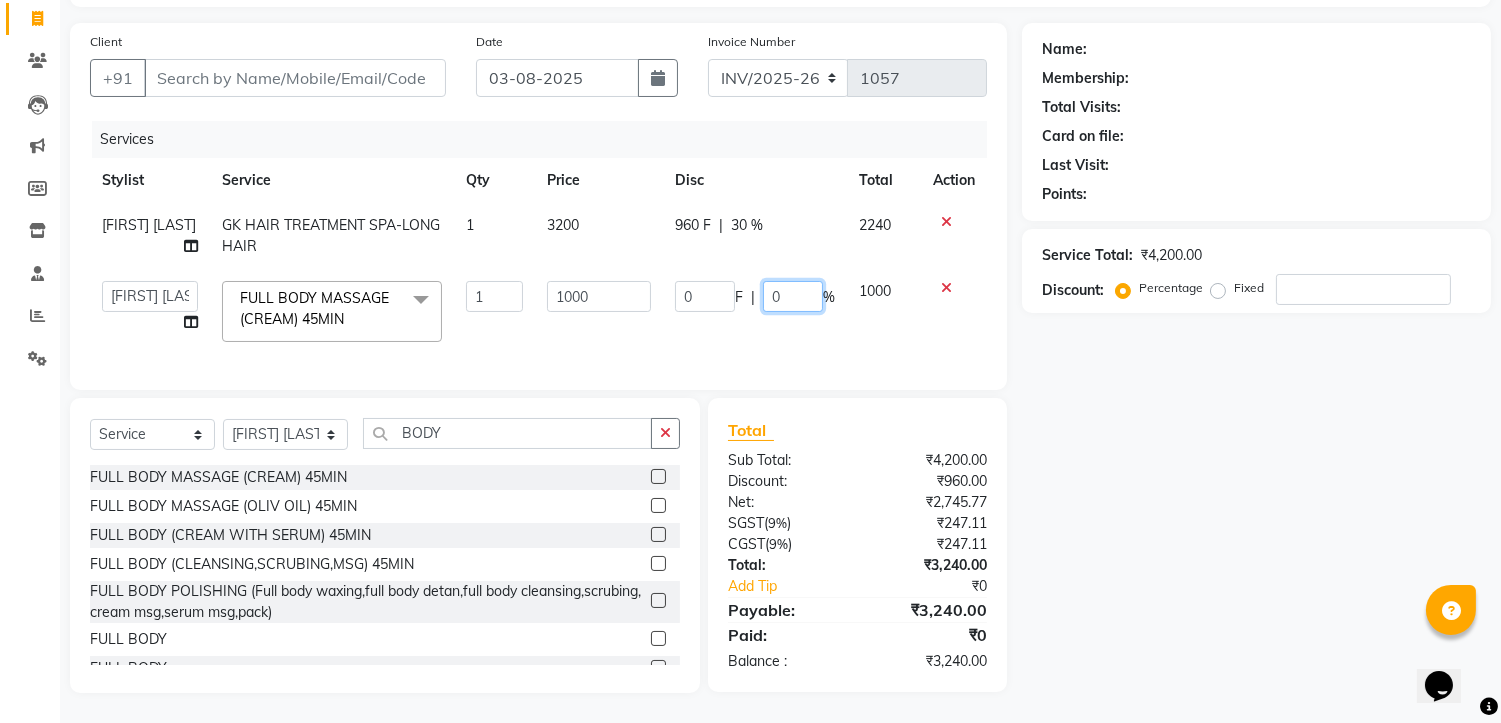 click on "0" 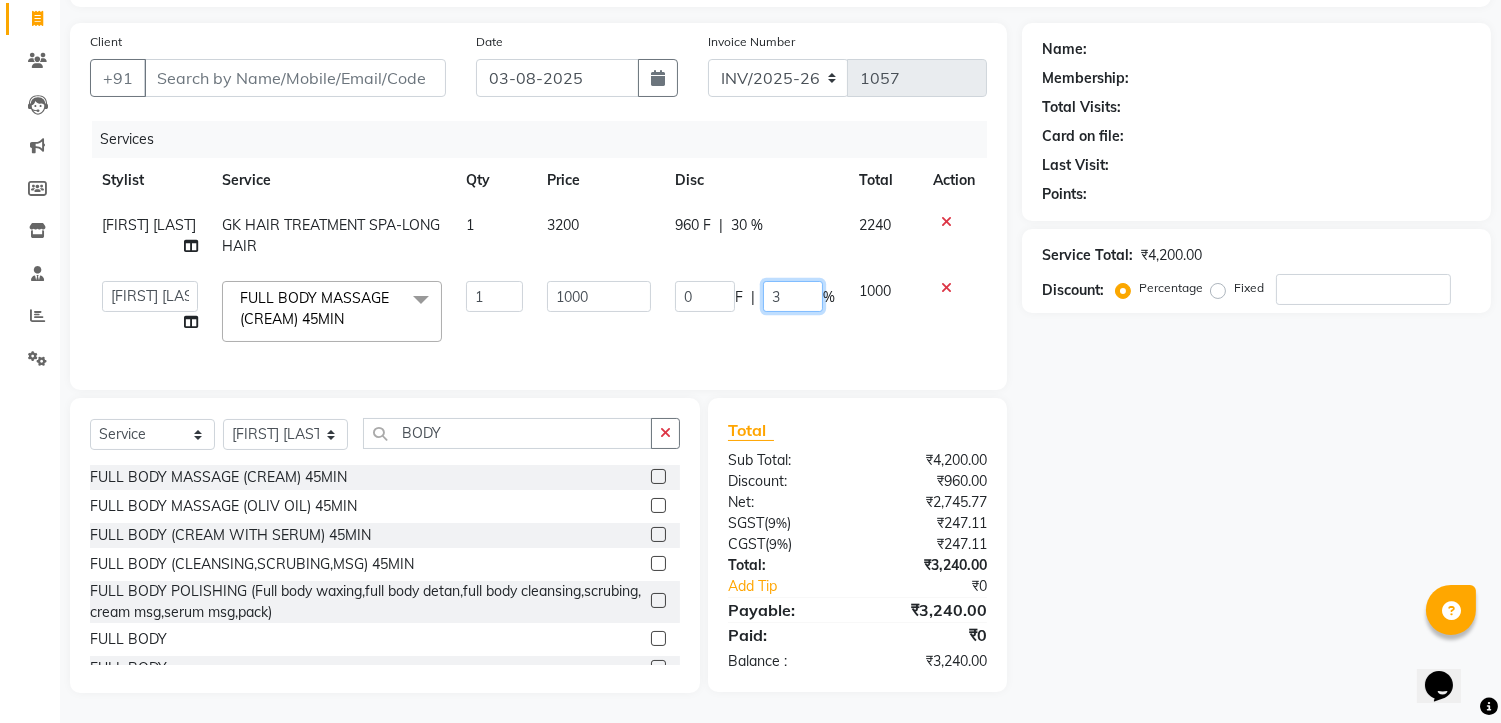type on "30" 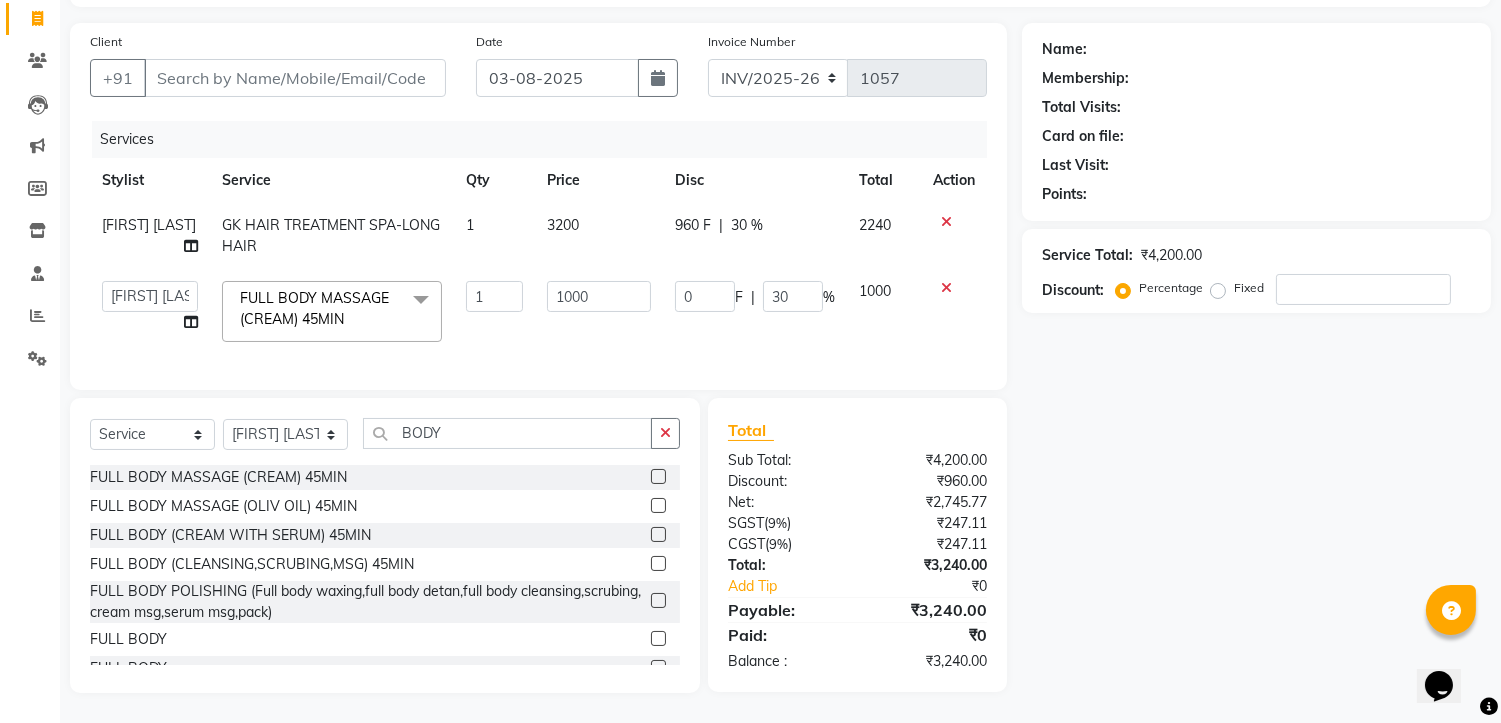 click on "Name: Membership: Total Visits: Card on file: Last Visit:  Points:  Service Total:  ₹4,200.00  Discount:  Percentage   Fixed" 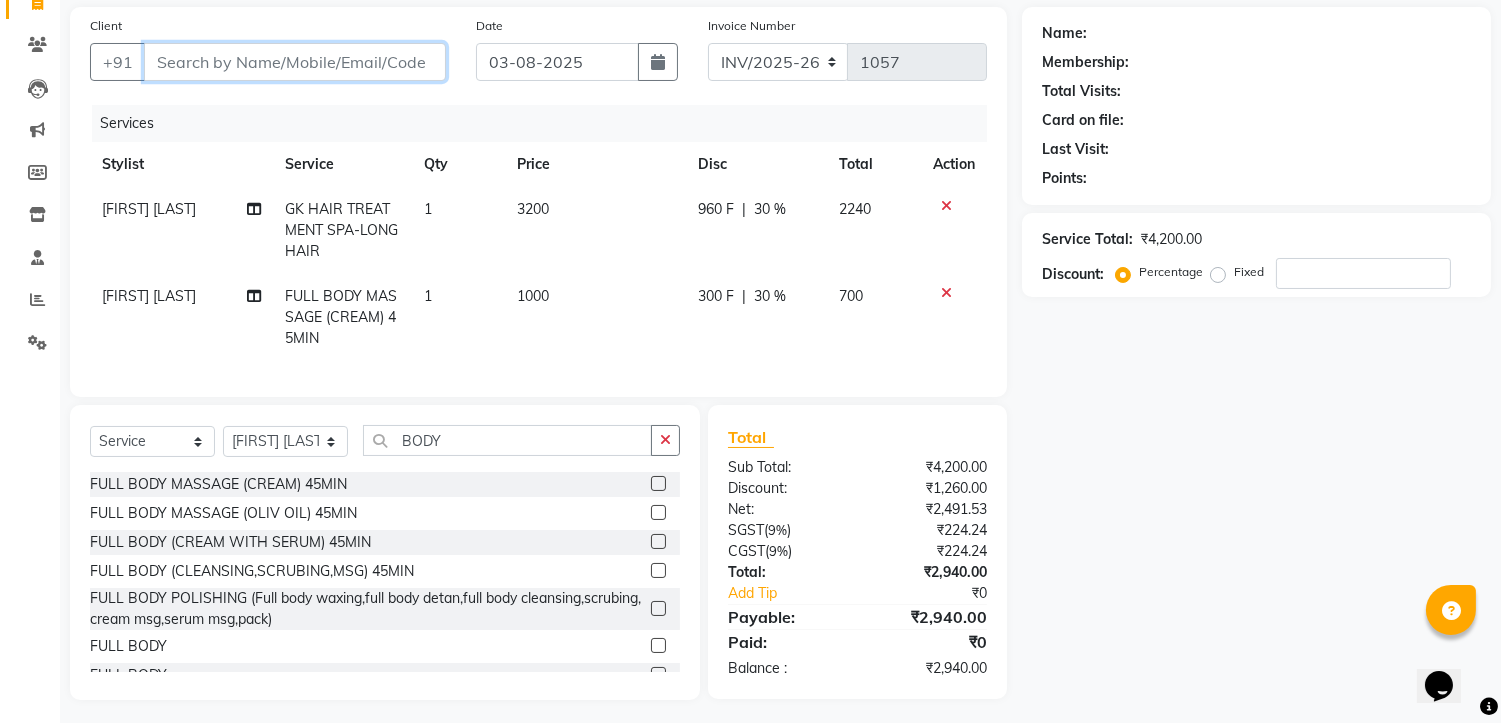 click on "Client" at bounding box center (295, 62) 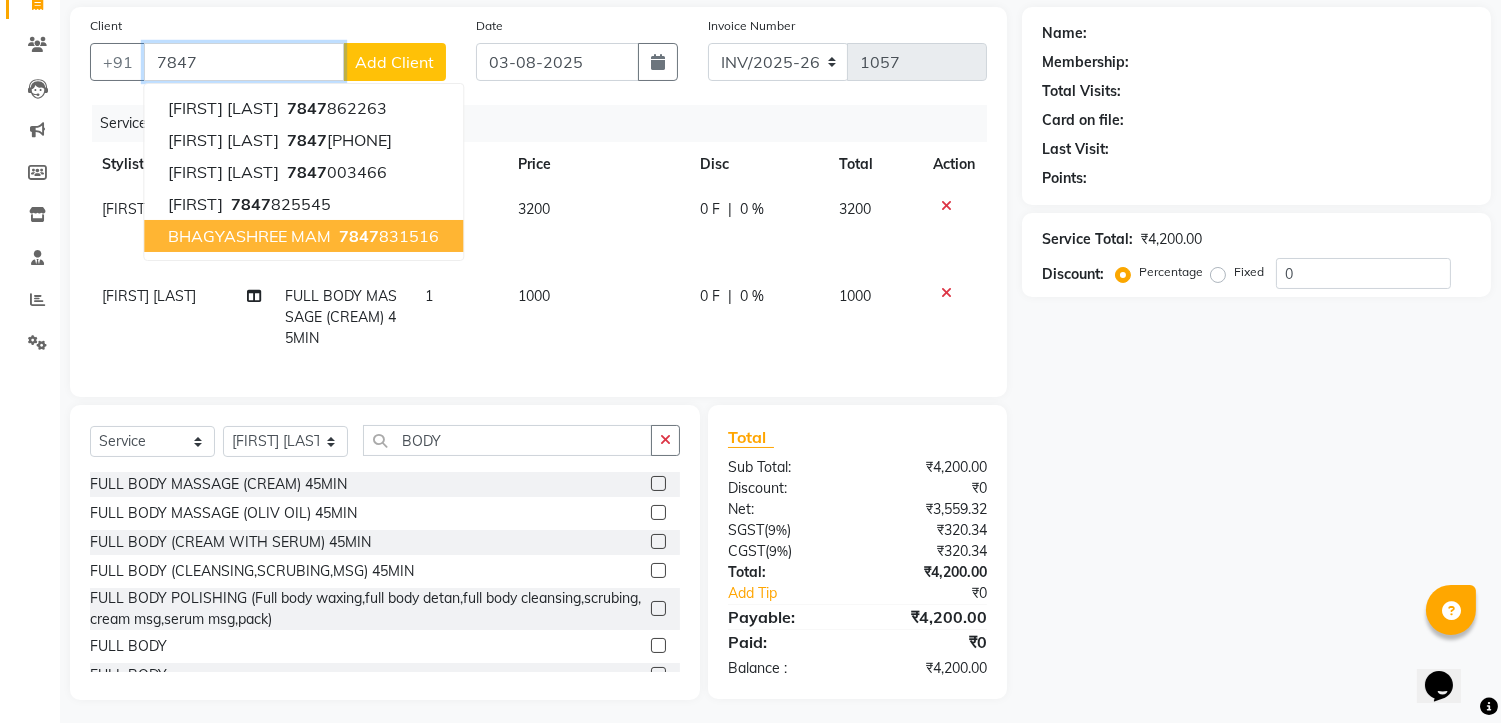 click on "[PHONE]" at bounding box center [387, 236] 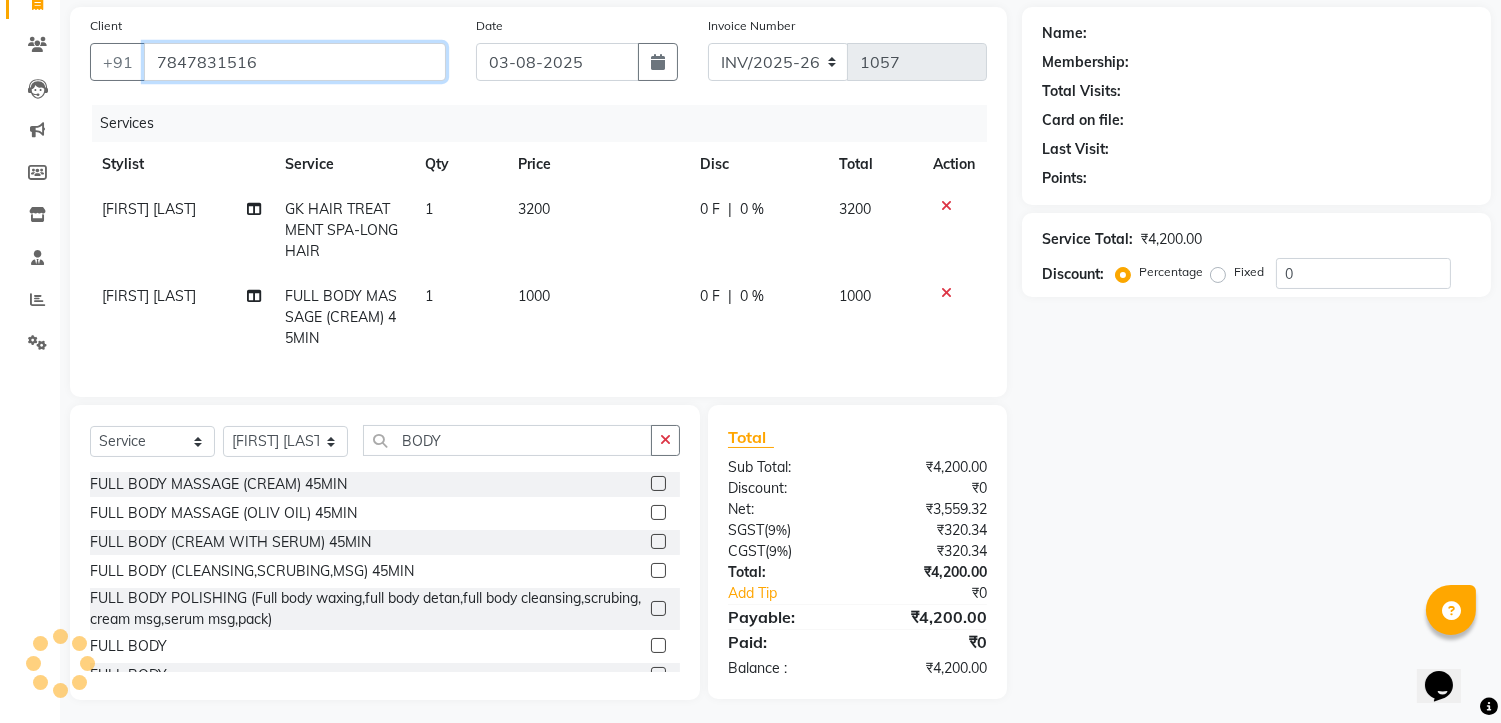 type on "7847831516" 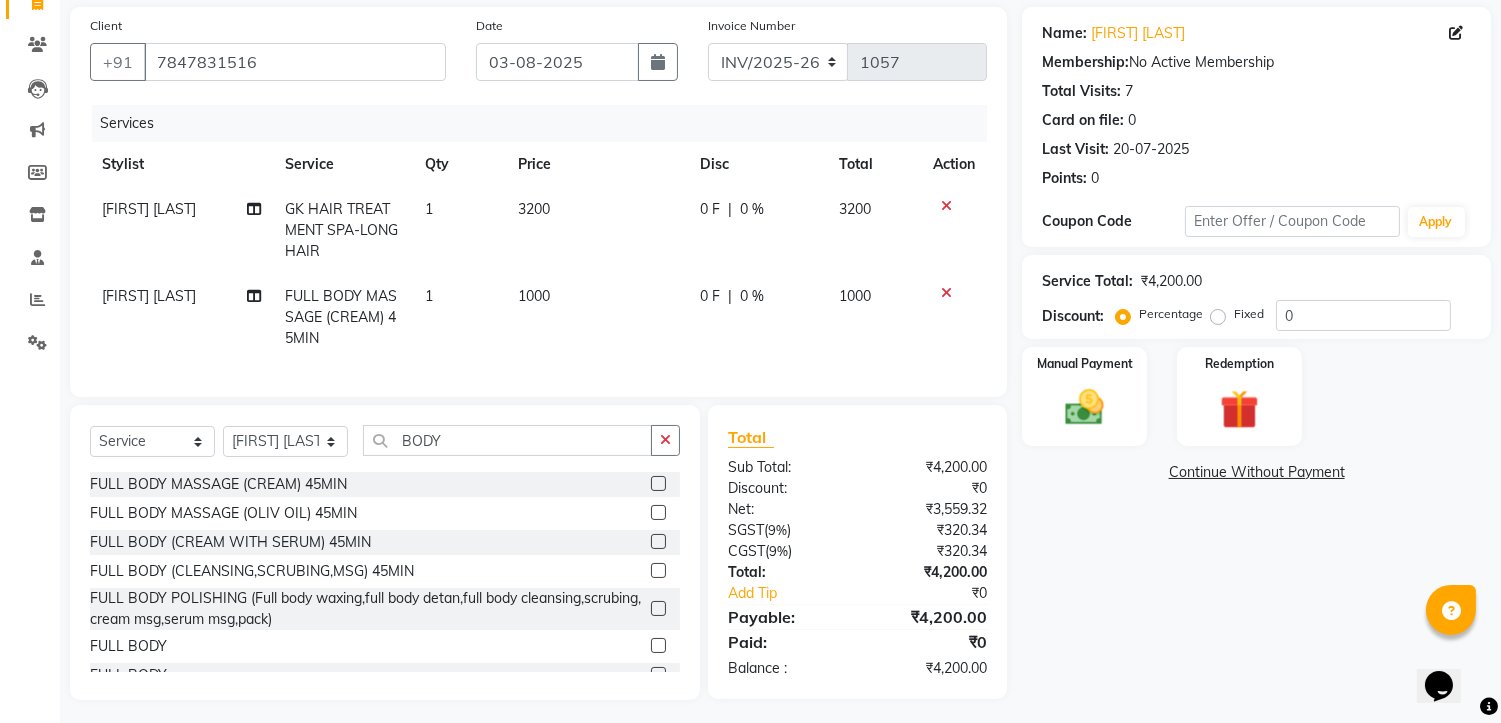 scroll, scrollTop: 166, scrollLeft: 0, axis: vertical 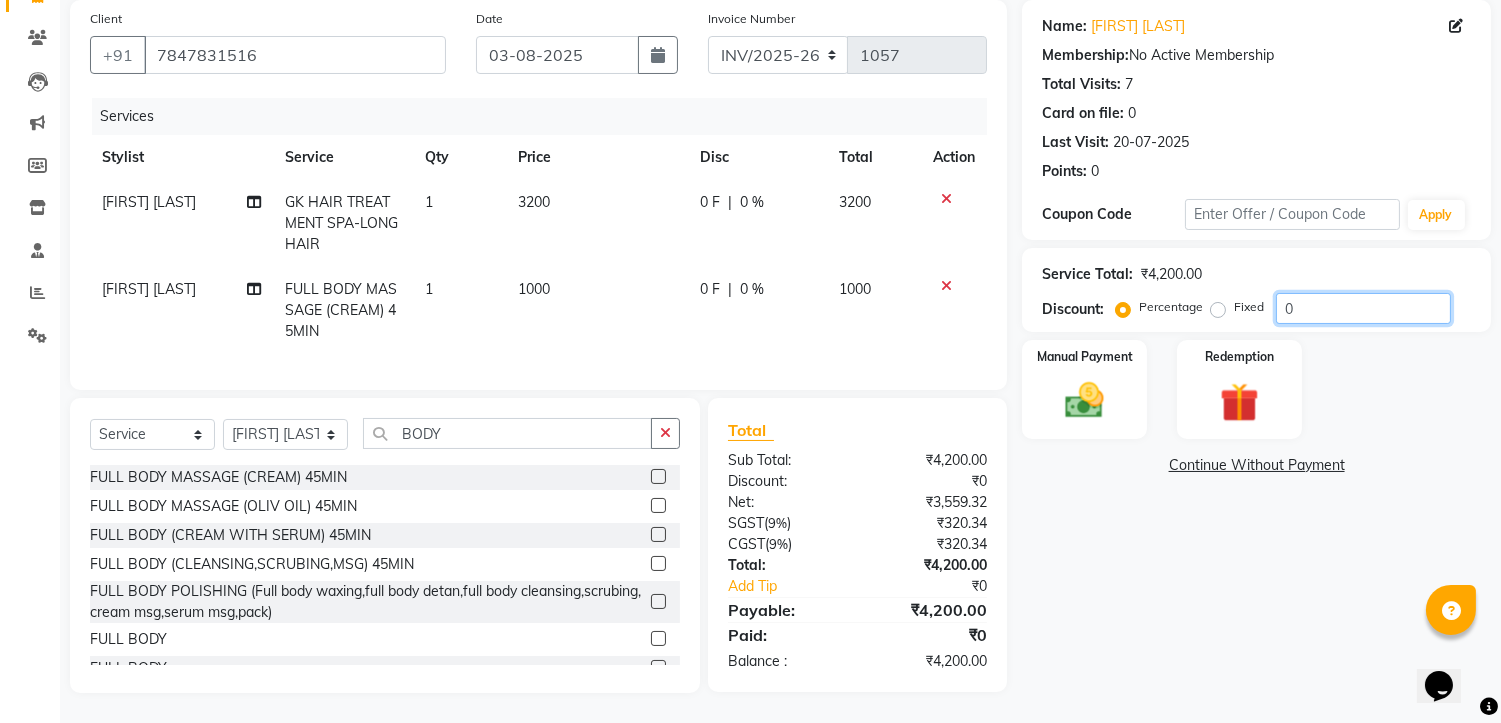 click on "0" 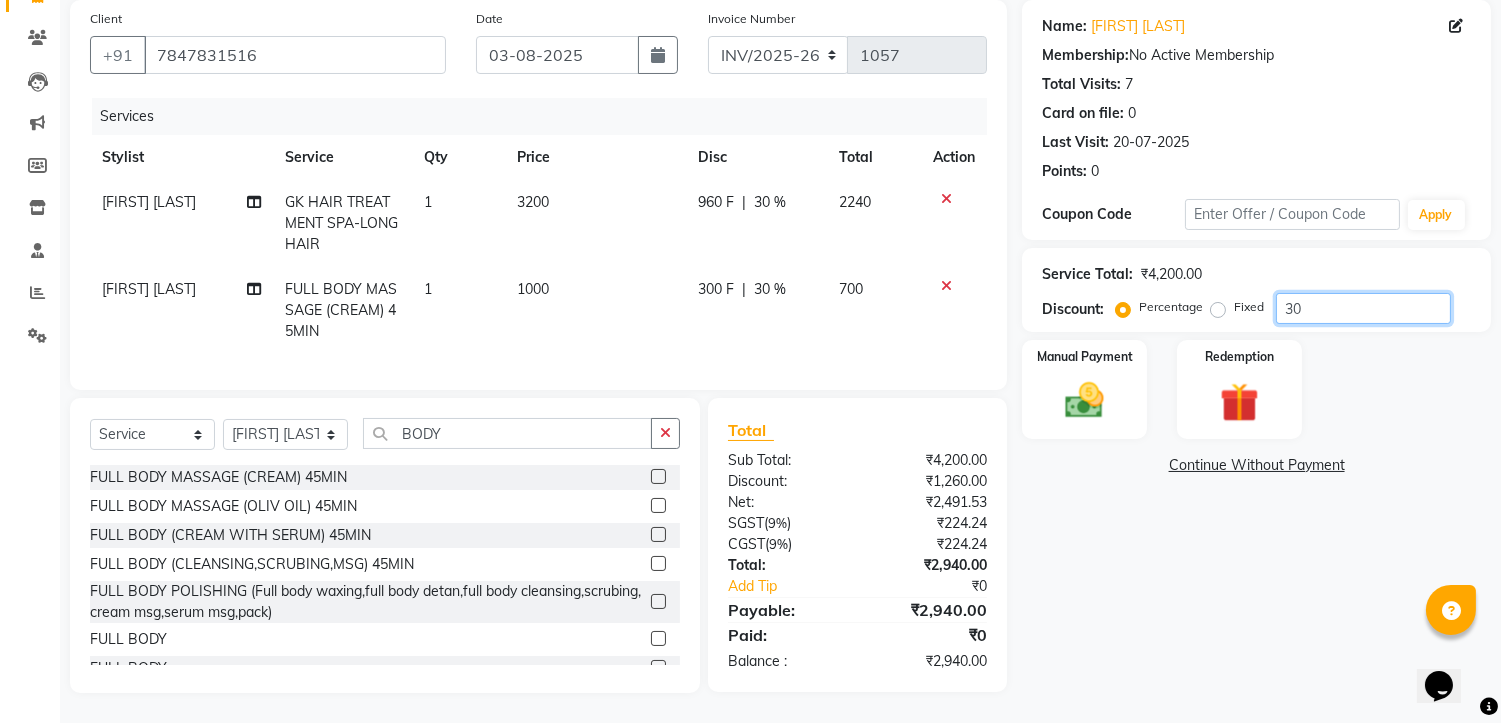 type on "30" 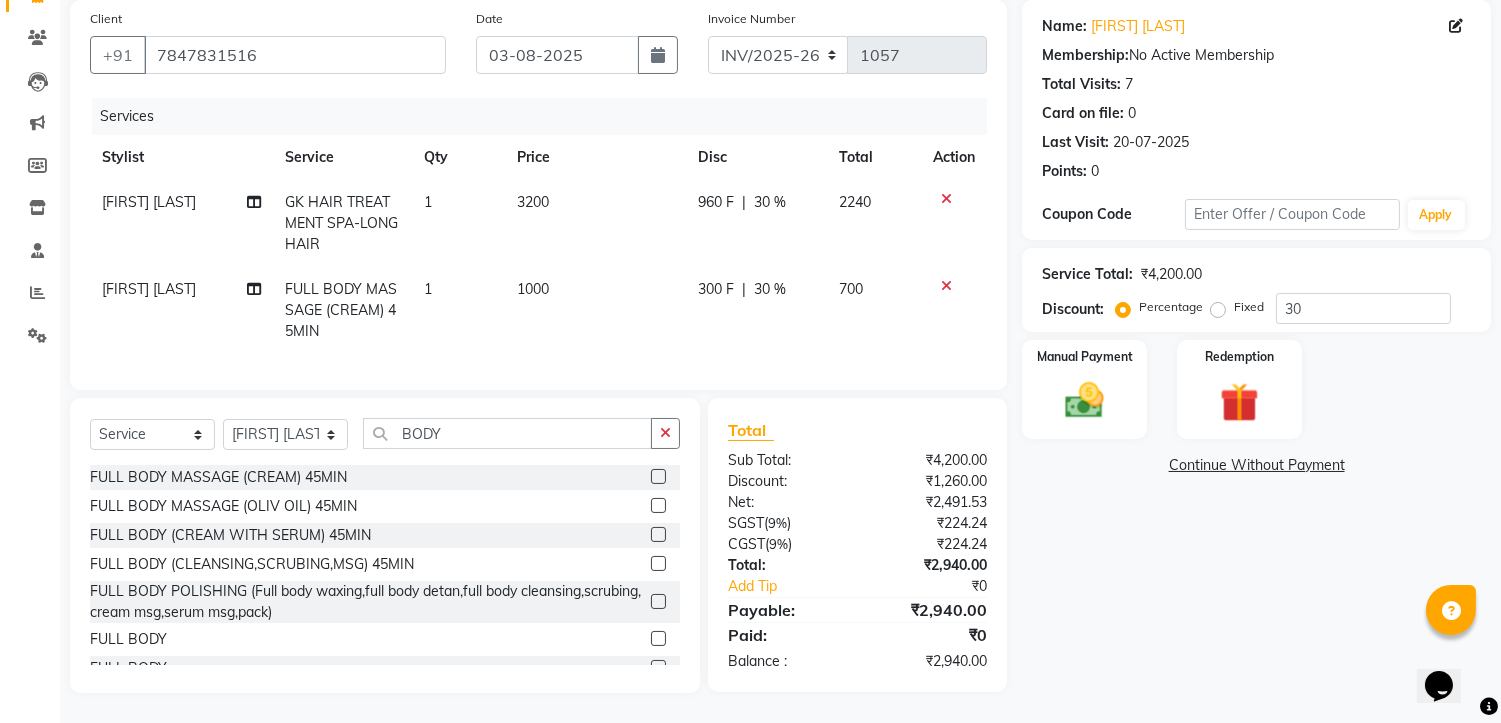 click on "Name: [FIRST] [LAST] Membership:  No Active Membership  Total Visits:  7 Card on file:  0 Last Visit:   20-07-2025 Points:   0  Coupon Code Apply Service Total:  ₹4,200.00  Discount:  Percentage   Fixed  30 Manual Payment Redemption  Continue Without Payment" 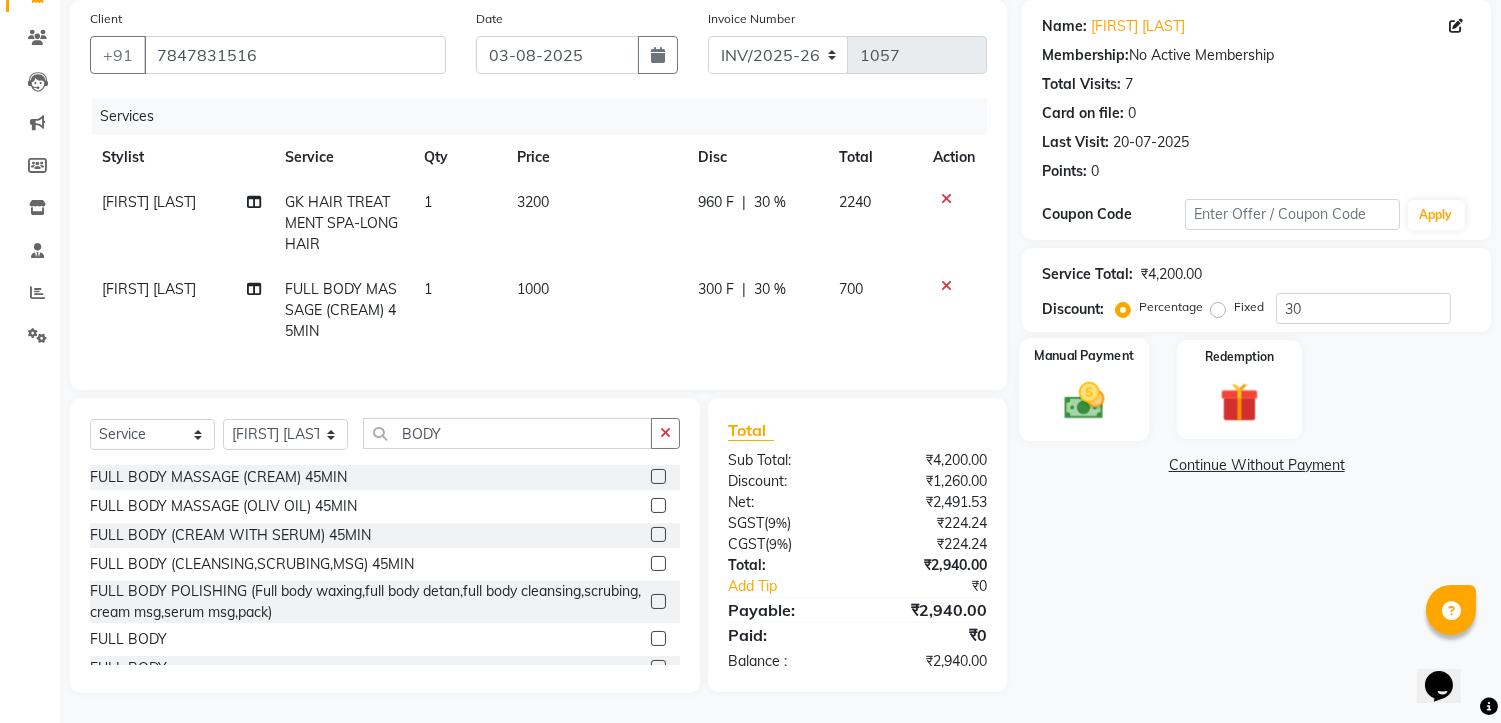 click 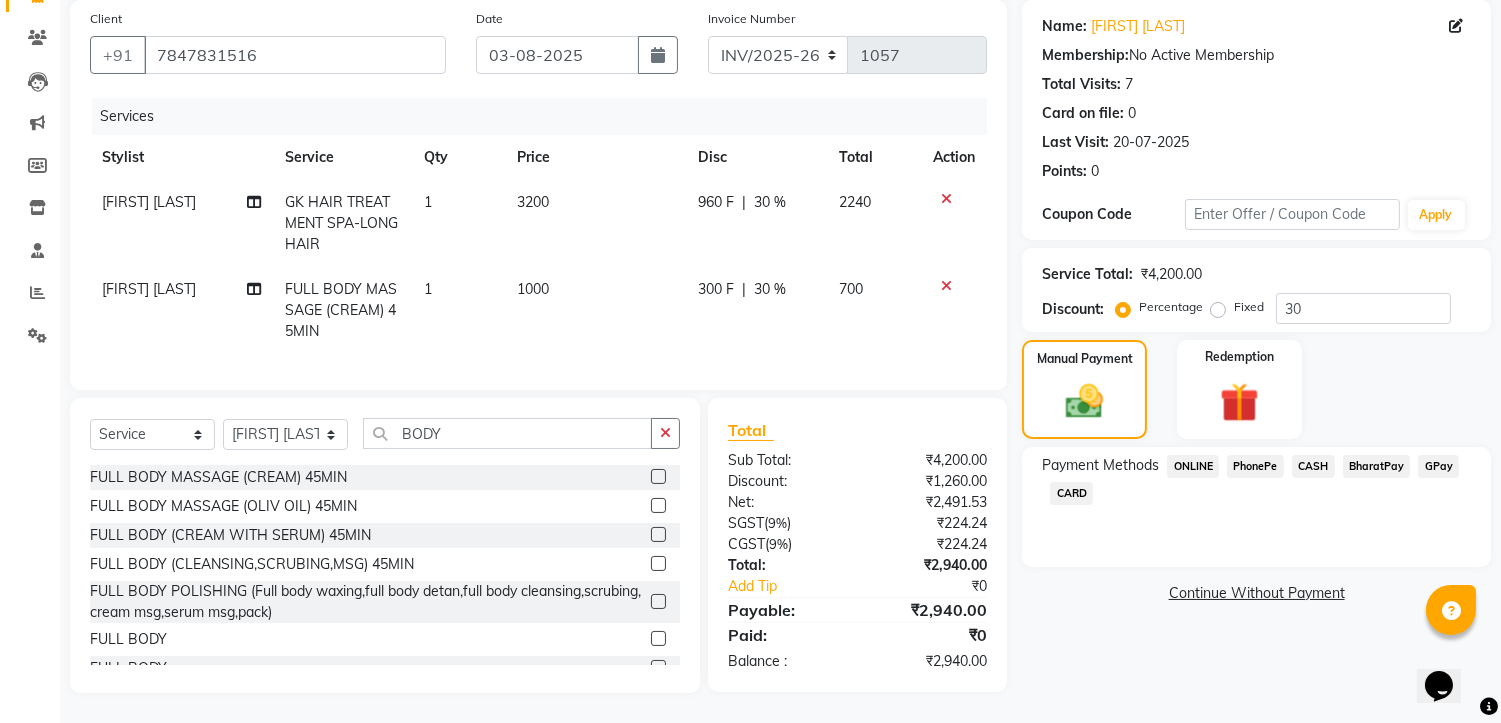 click on "PhonePe" 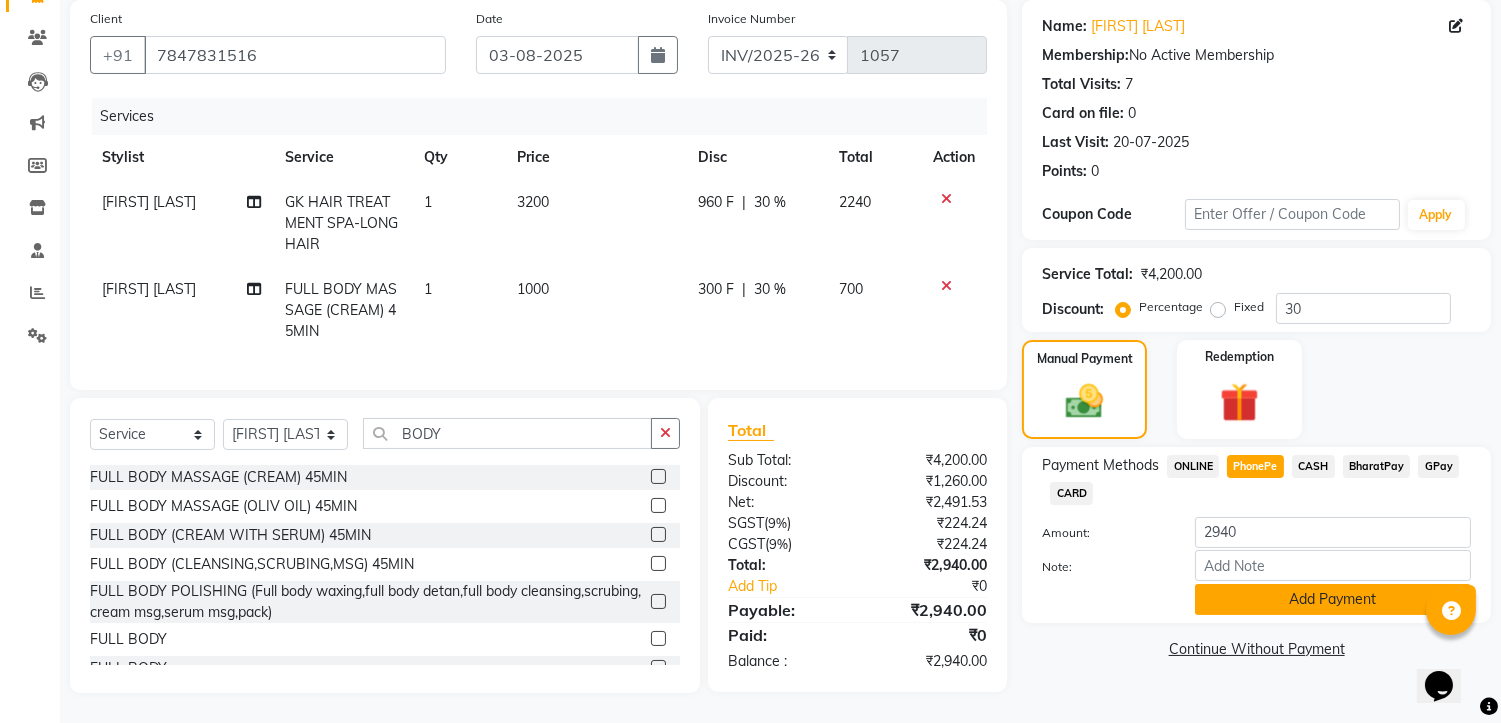 click on "Add Payment" 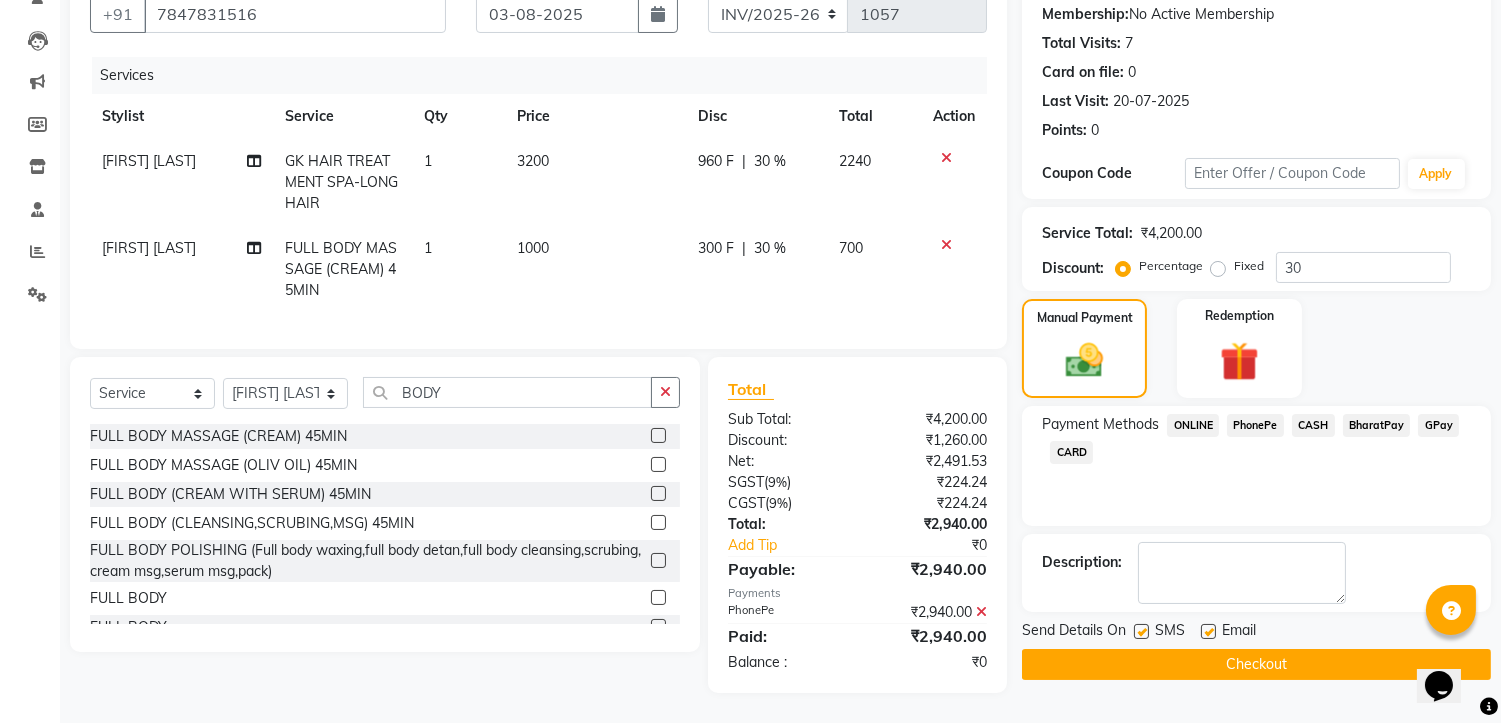 scroll, scrollTop: 207, scrollLeft: 0, axis: vertical 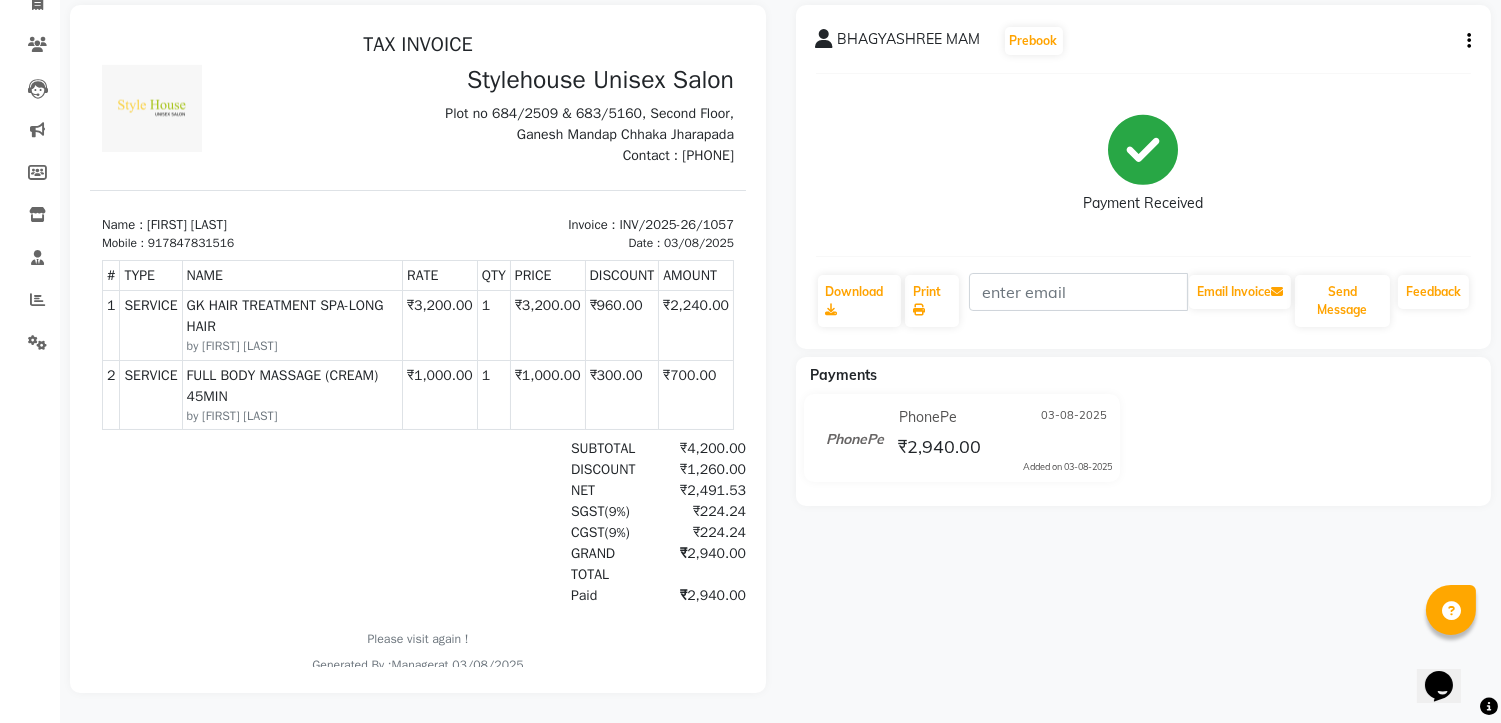 drag, startPoint x: 146, startPoint y: 221, endPoint x: 327, endPoint y: 221, distance: 181 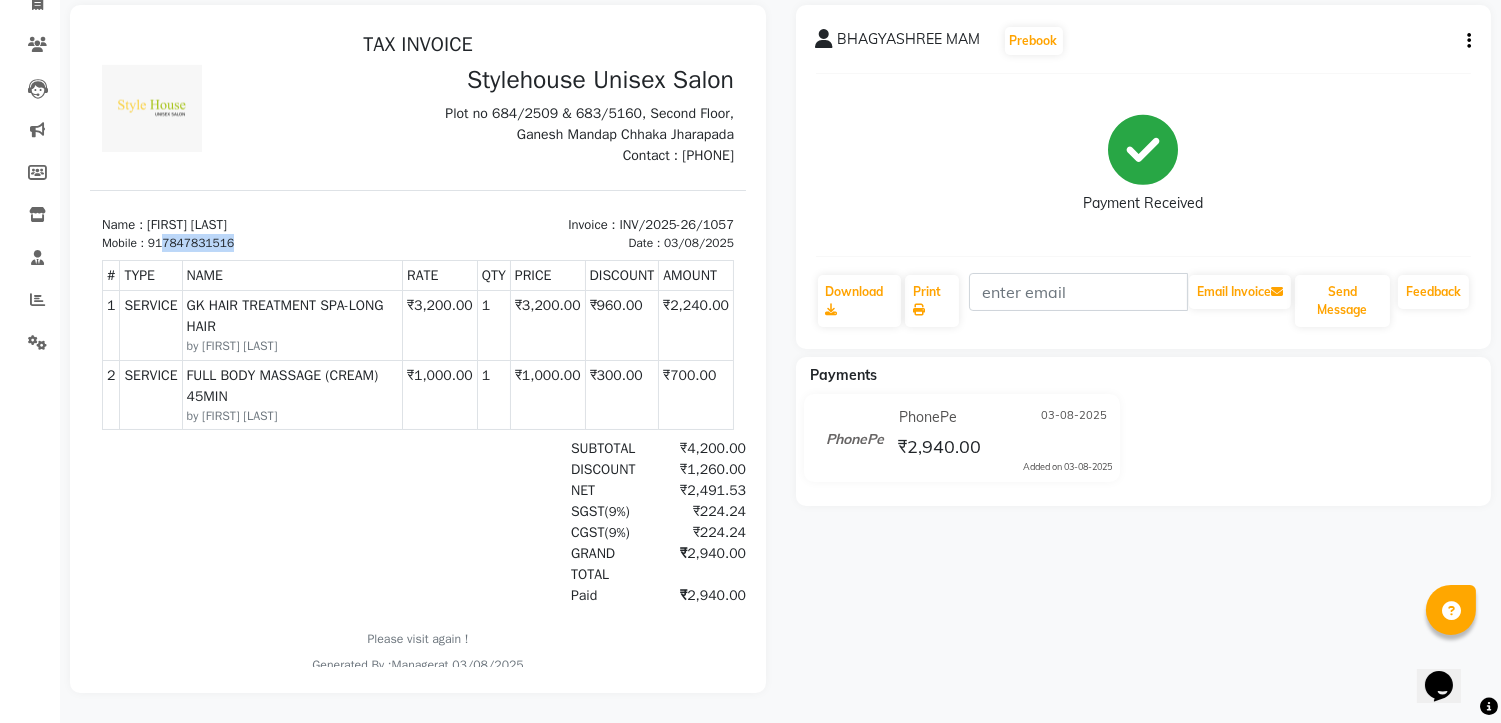 drag, startPoint x: 163, startPoint y: 240, endPoint x: 267, endPoint y: 243, distance: 104.04326 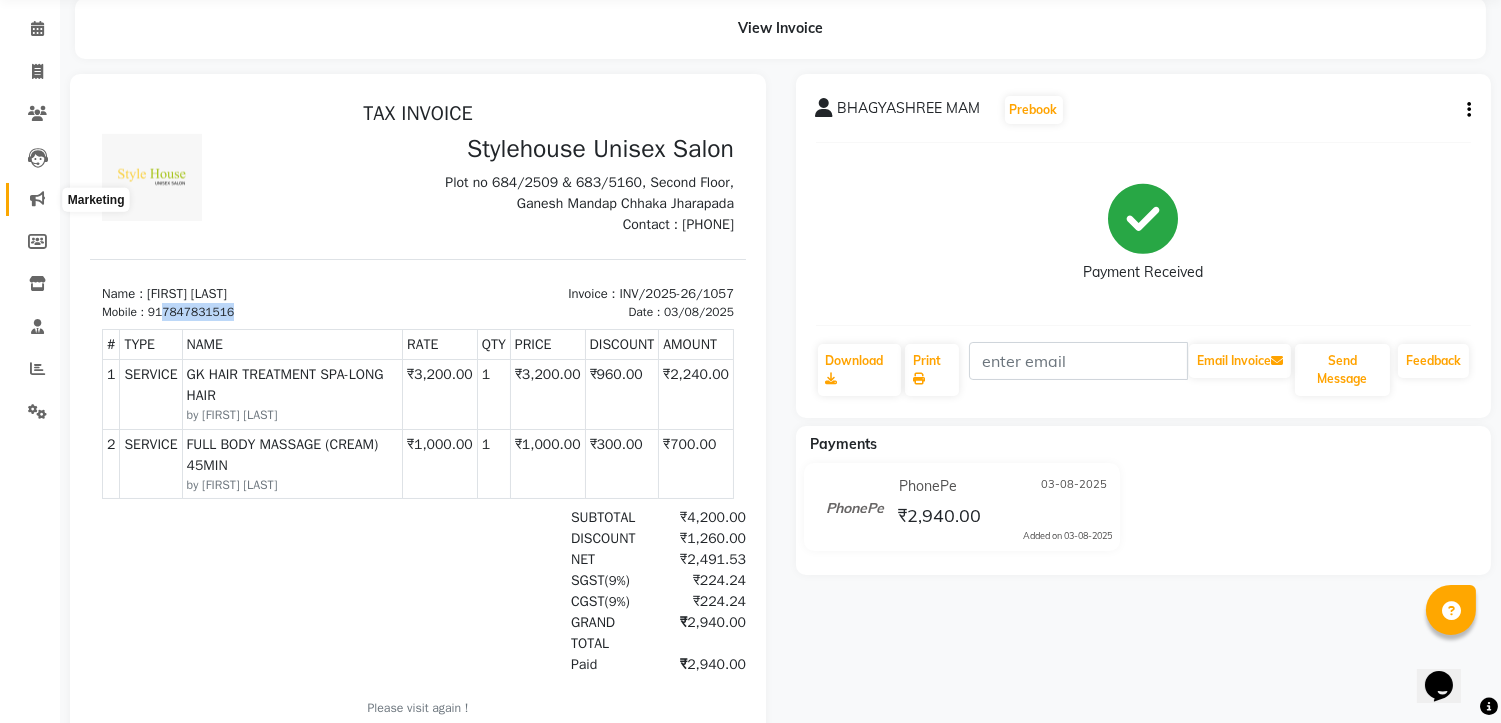 scroll, scrollTop: 0, scrollLeft: 0, axis: both 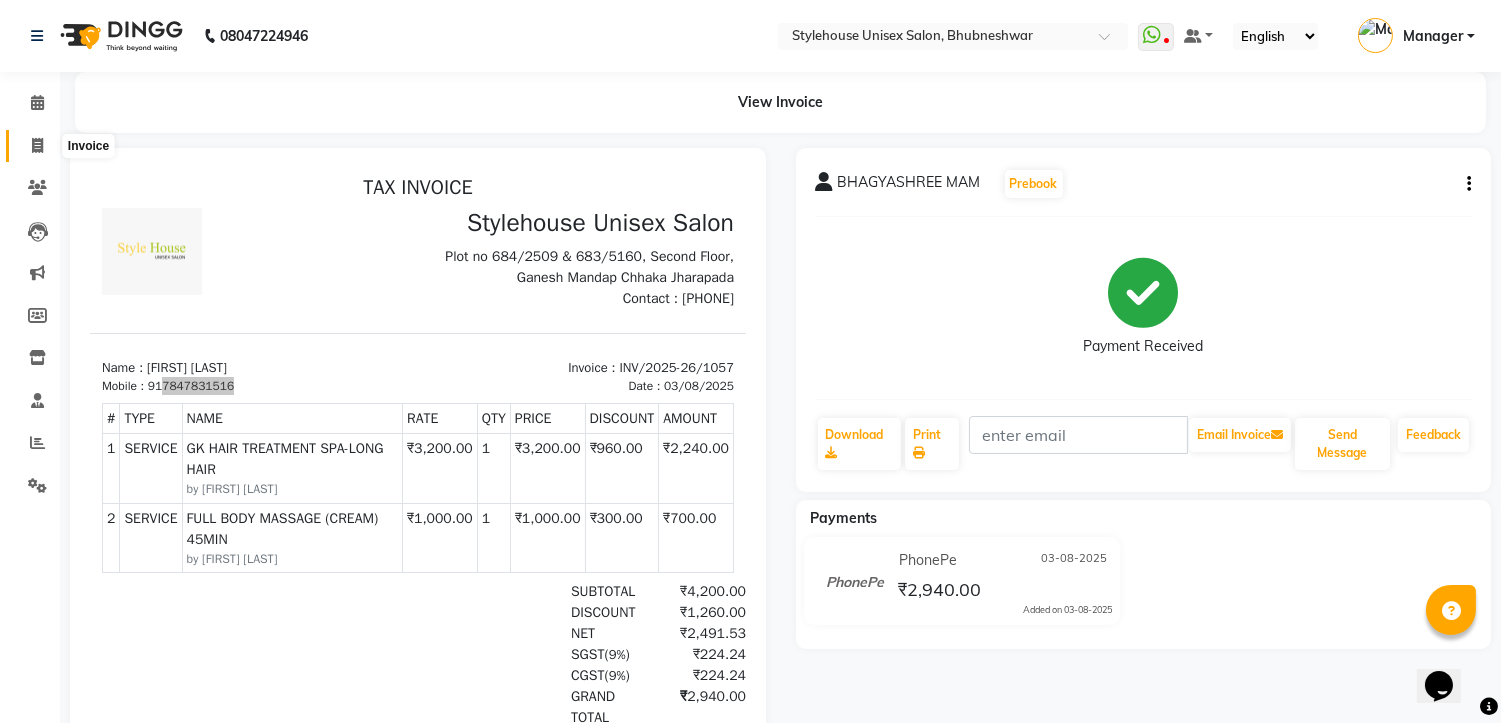 click 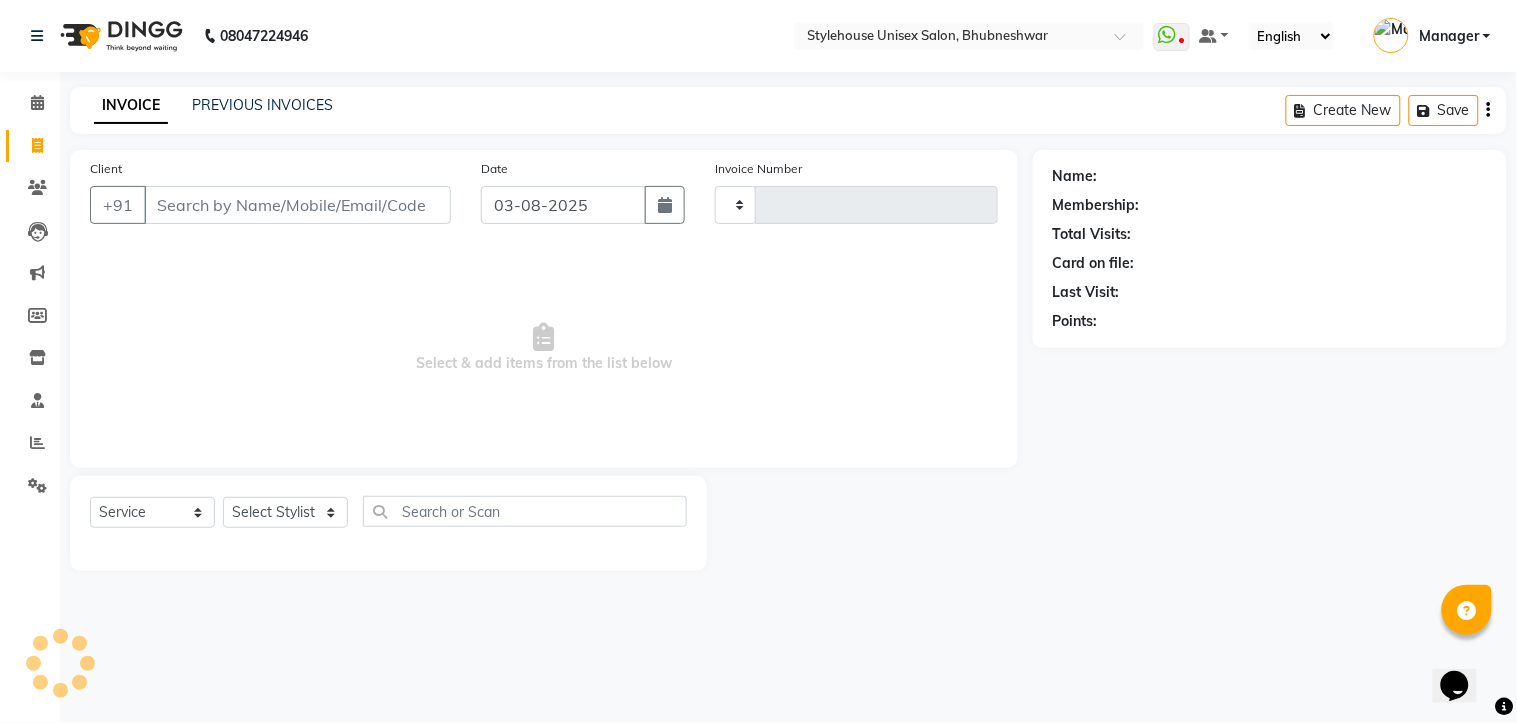type on "1058" 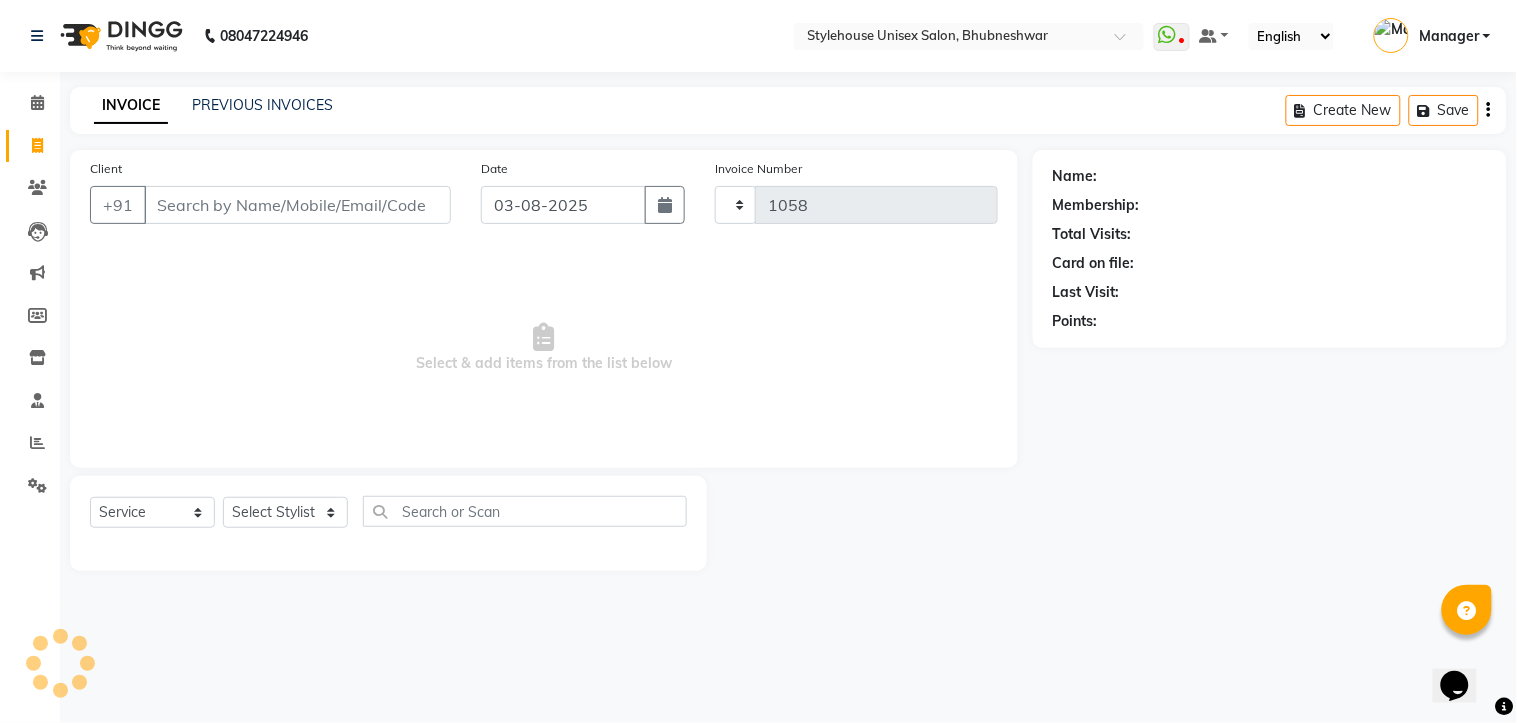 select on "7906" 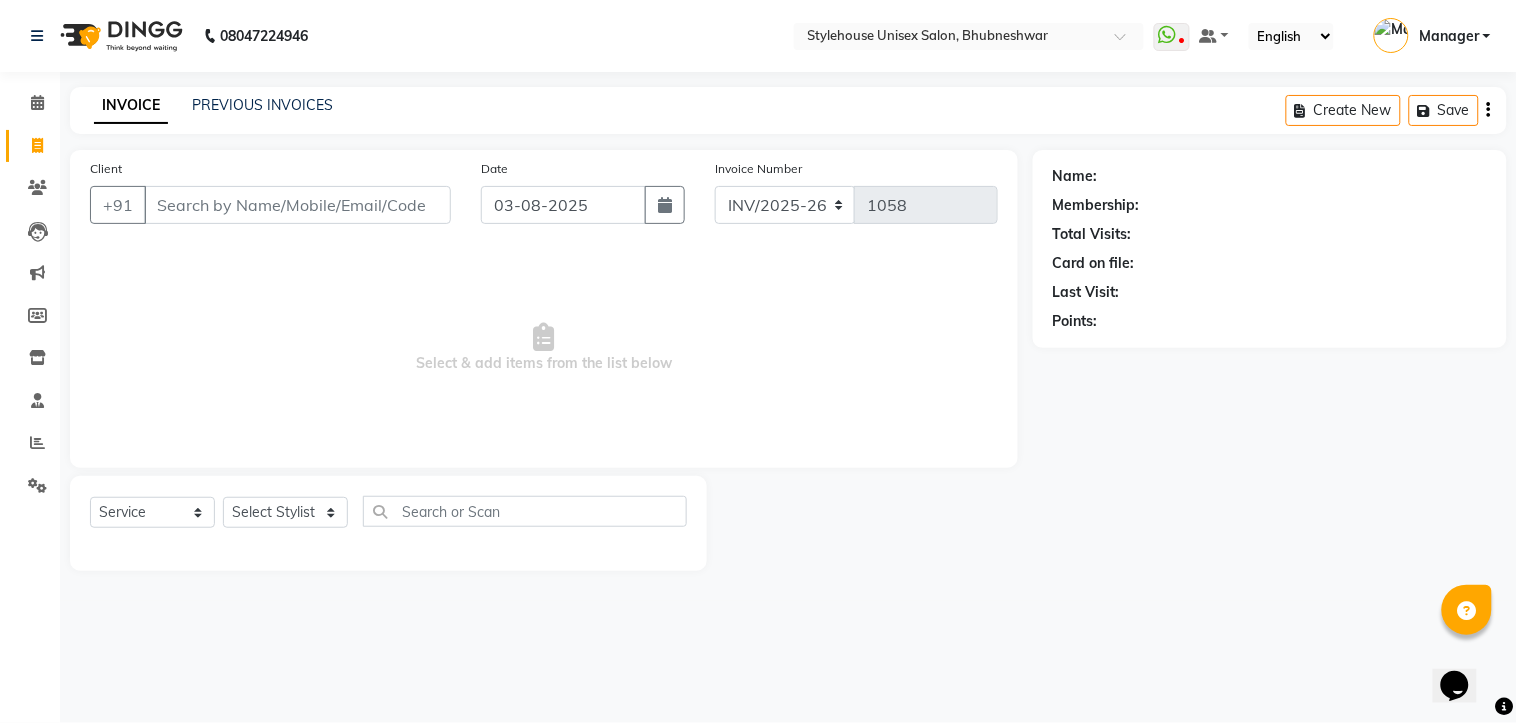 click on "INVOICE PREVIOUS INVOICES Create New   Save" 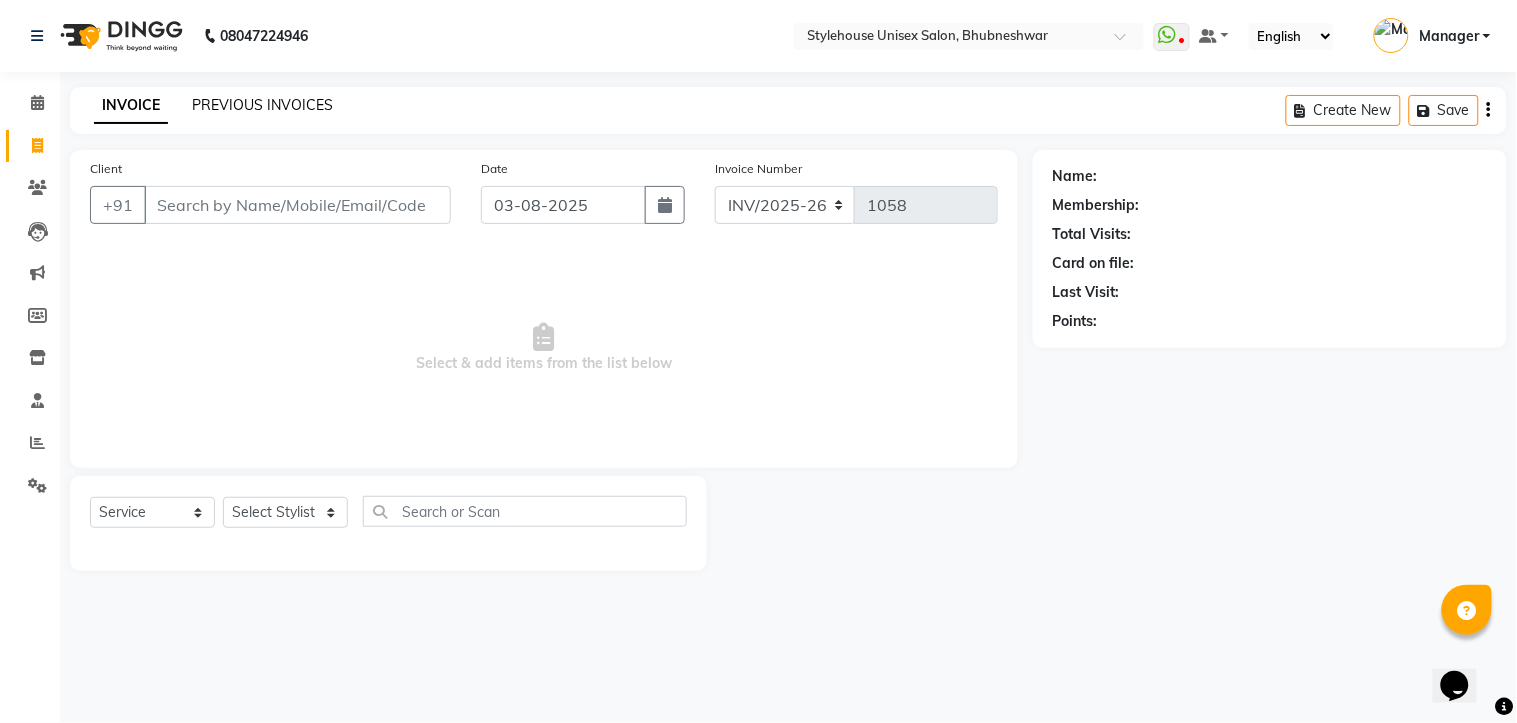 click on "PREVIOUS INVOICES" 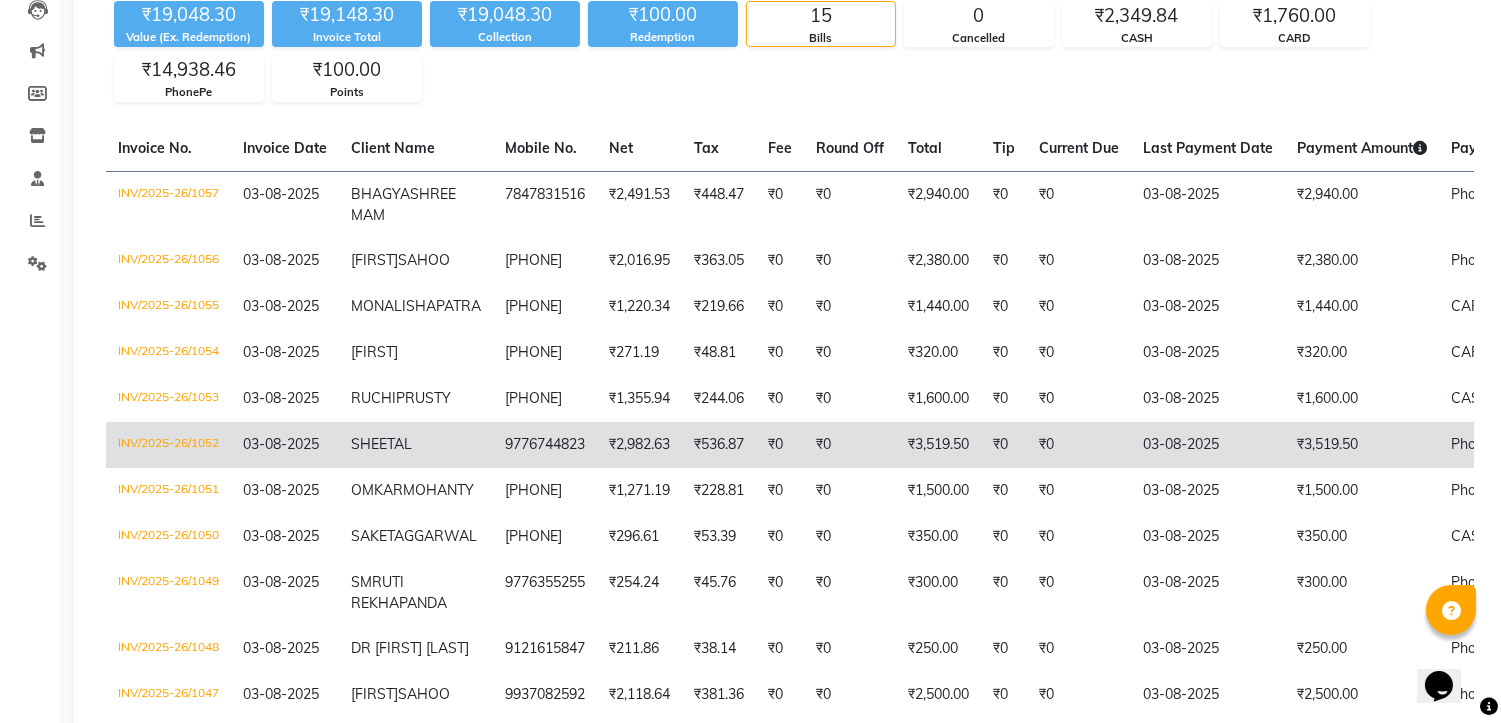 scroll, scrollTop: 198, scrollLeft: 0, axis: vertical 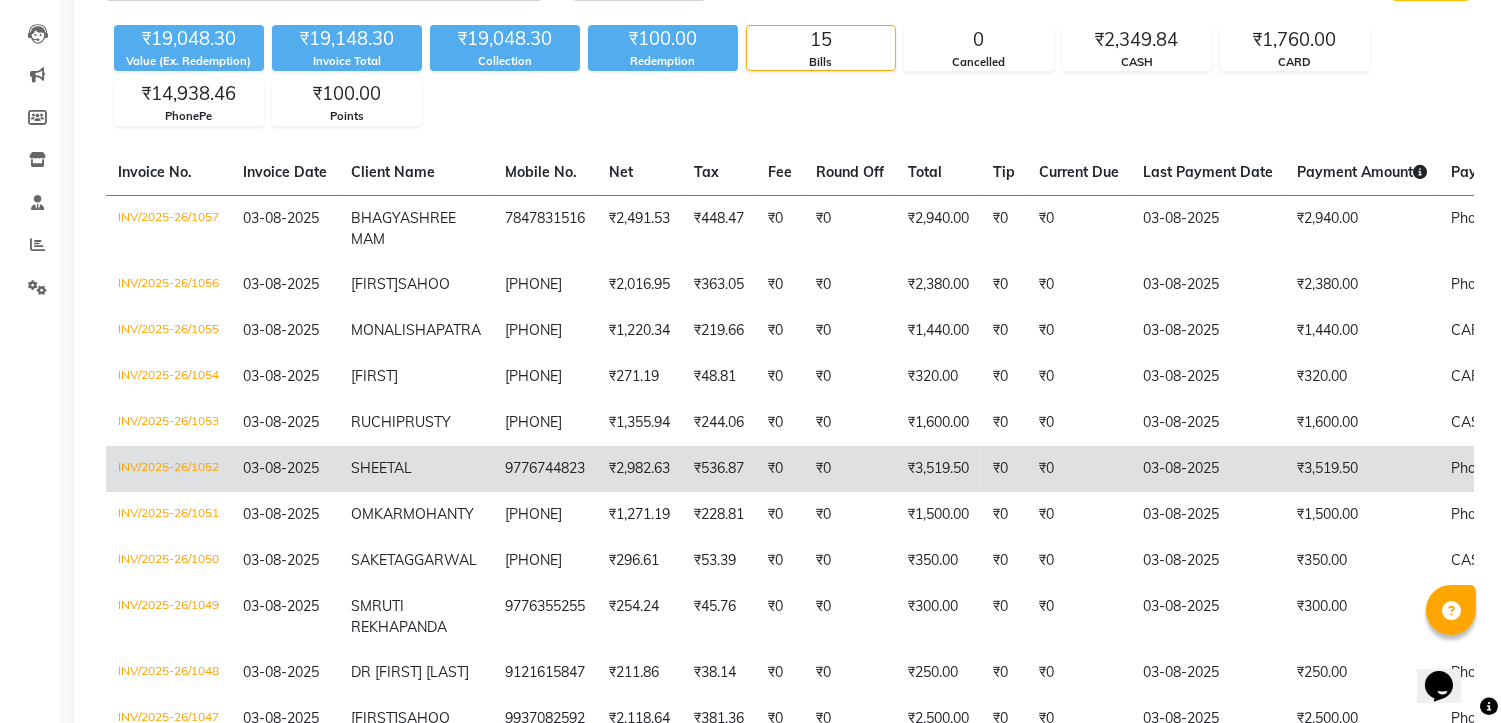 click on "9776744823" 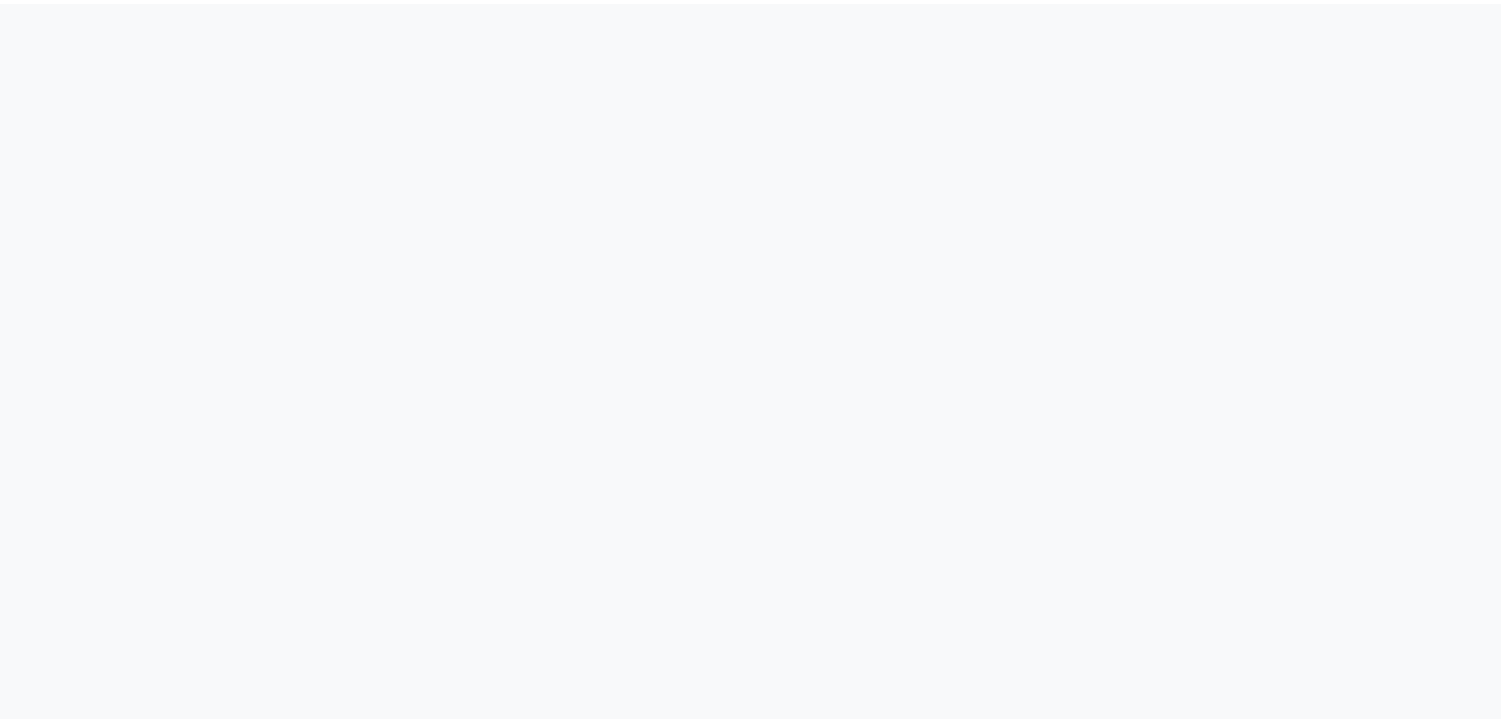 scroll, scrollTop: 0, scrollLeft: 0, axis: both 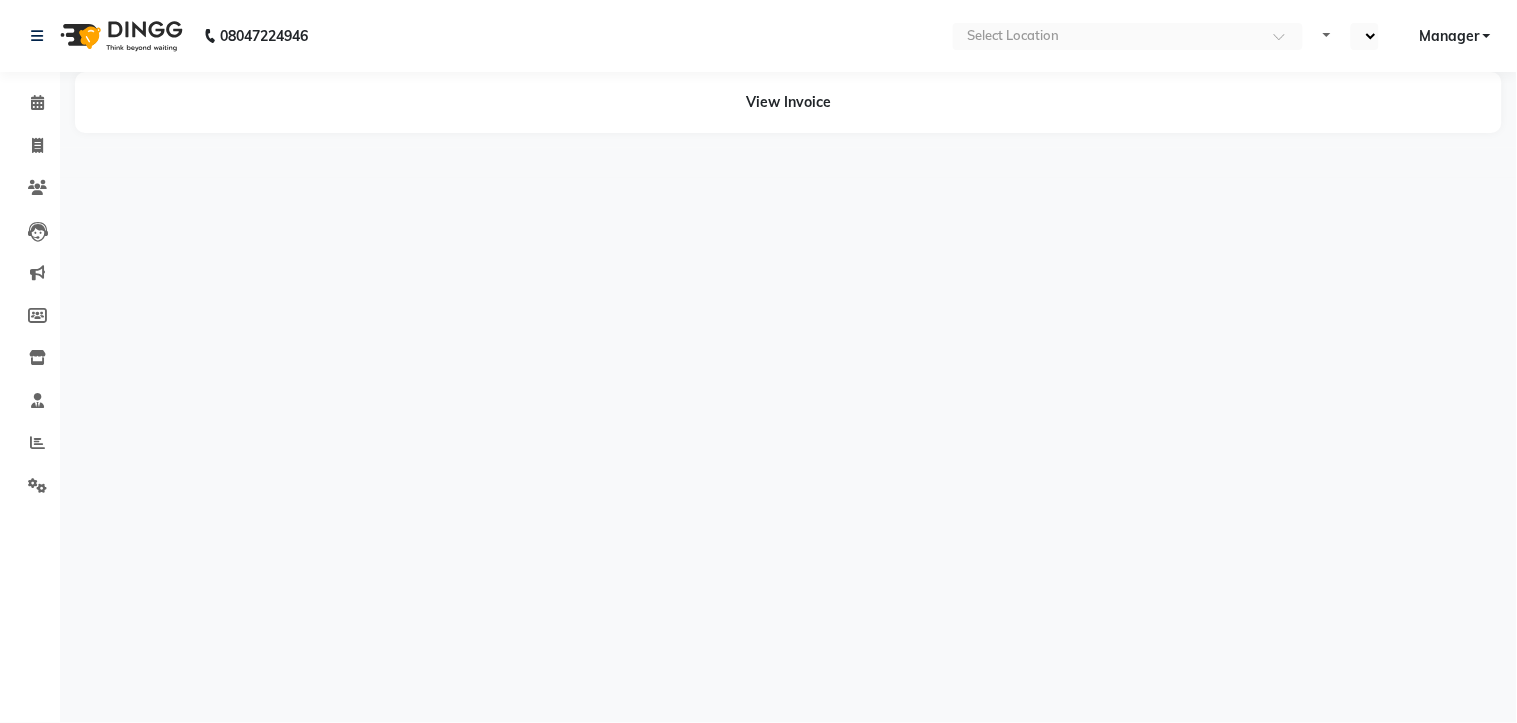 select on "en" 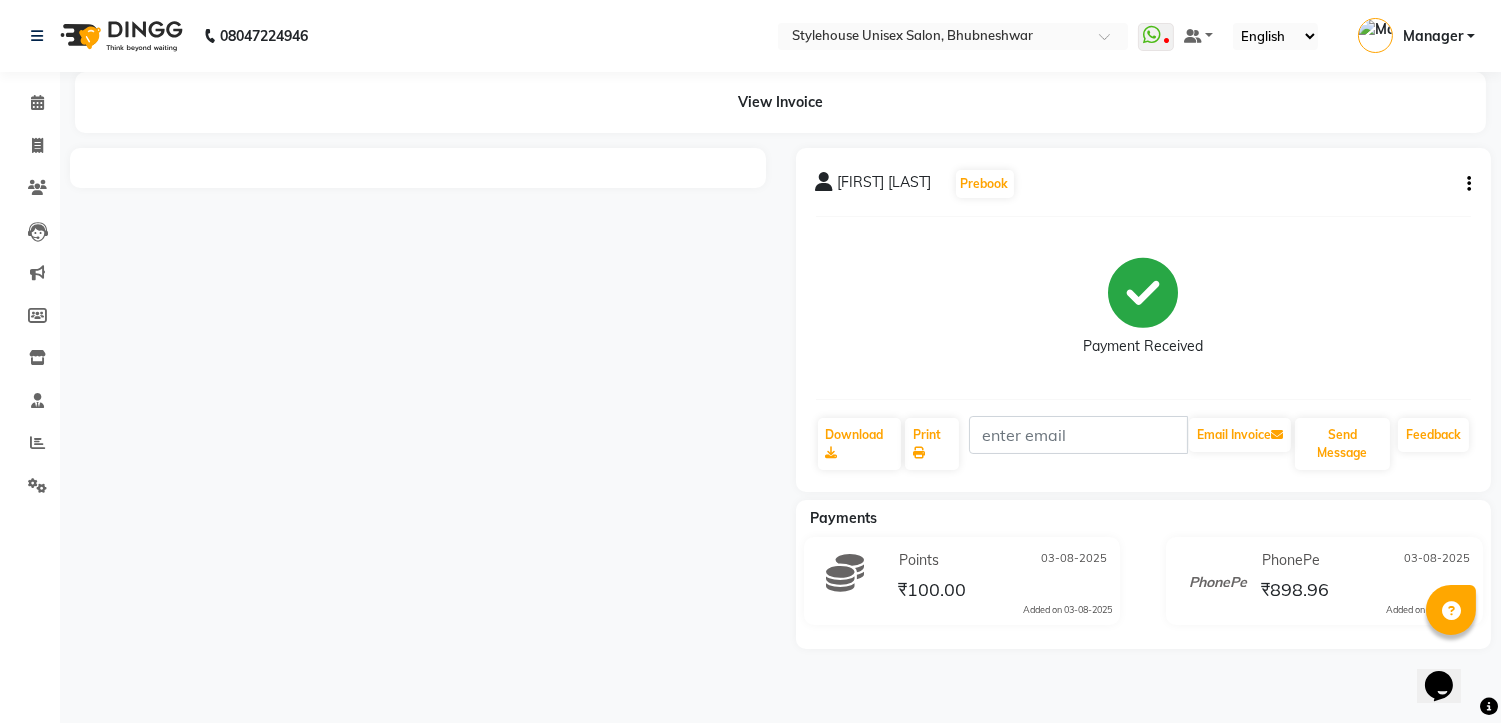 scroll, scrollTop: 0, scrollLeft: 0, axis: both 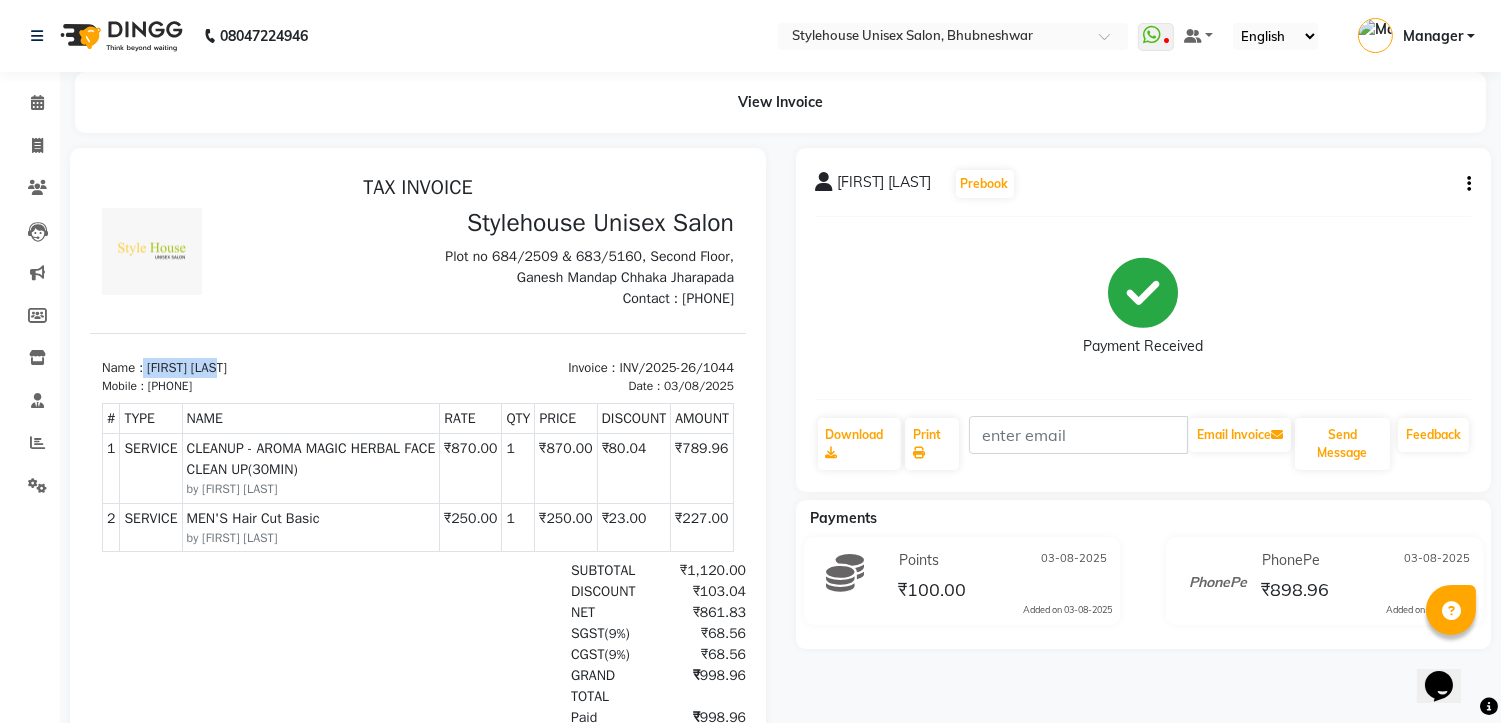 drag, startPoint x: 145, startPoint y: 365, endPoint x: 311, endPoint y: 363, distance: 166.01205 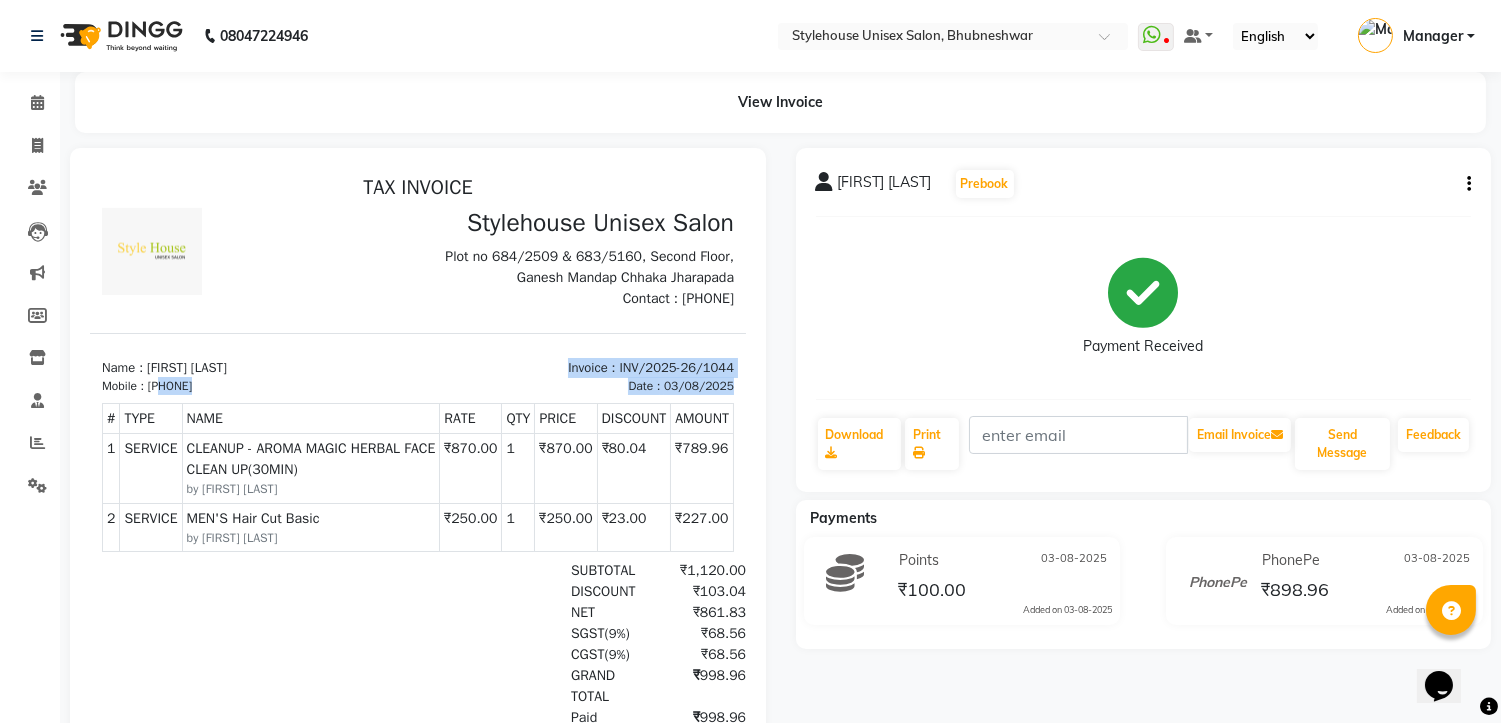 drag, startPoint x: 165, startPoint y: 390, endPoint x: 274, endPoint y: 395, distance: 109.11462 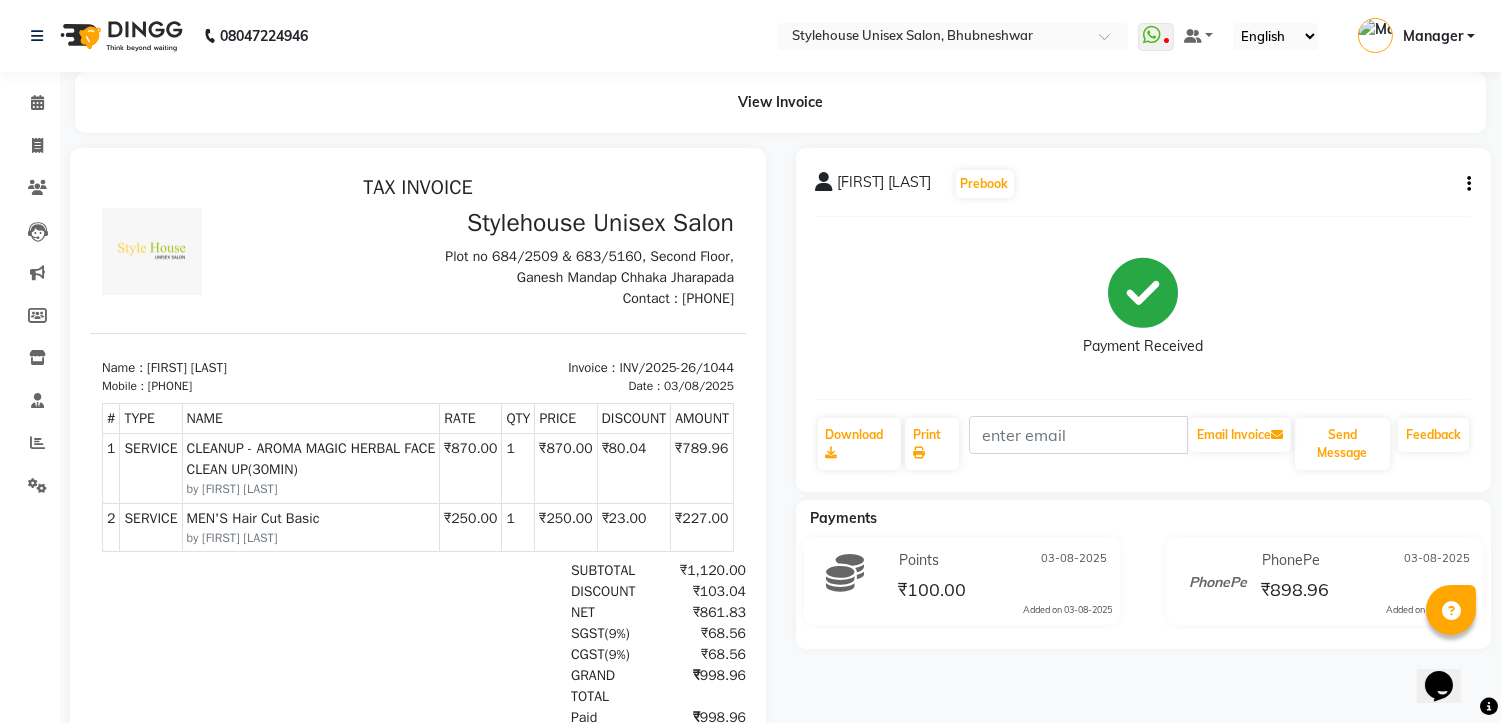 click on "Name  : GAJANAN BHOI" at bounding box center (254, 367) 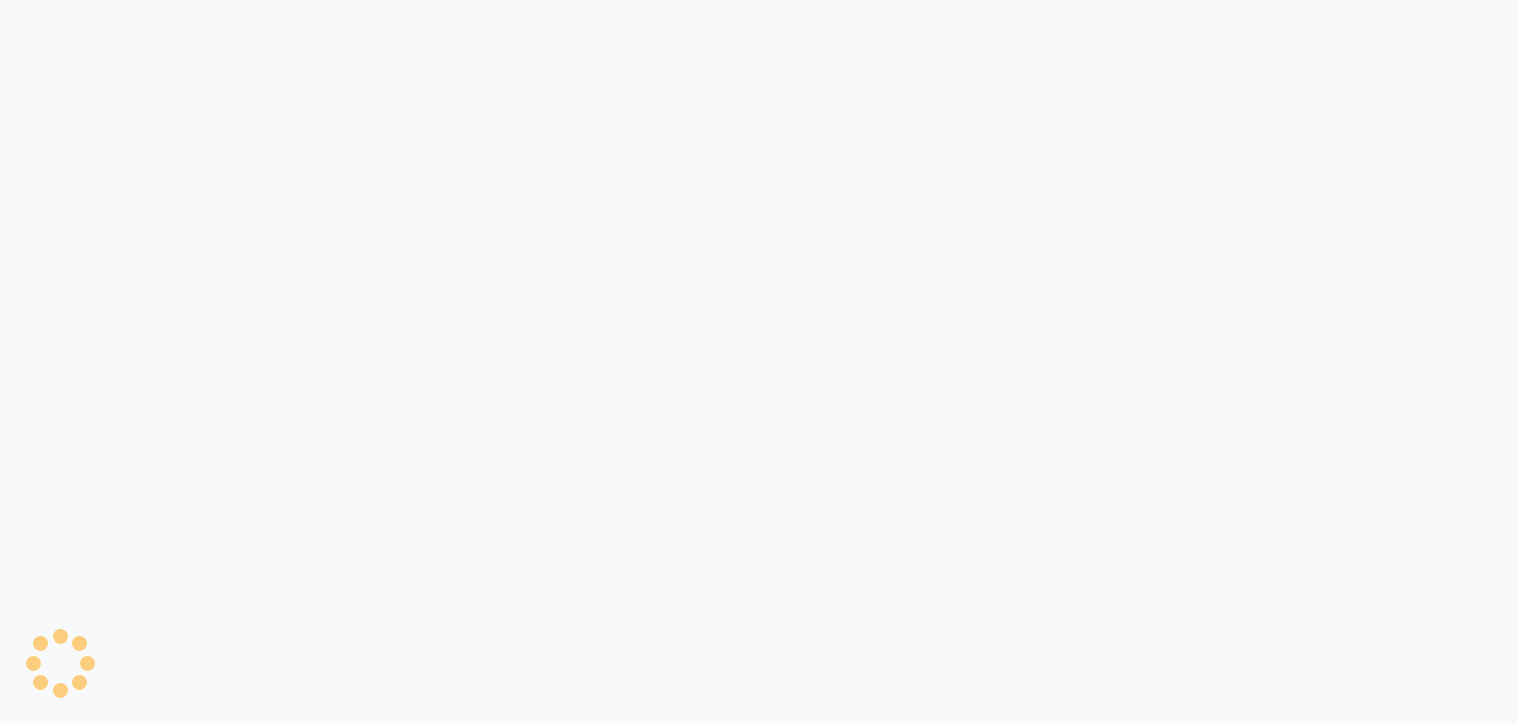 scroll, scrollTop: 0, scrollLeft: 0, axis: both 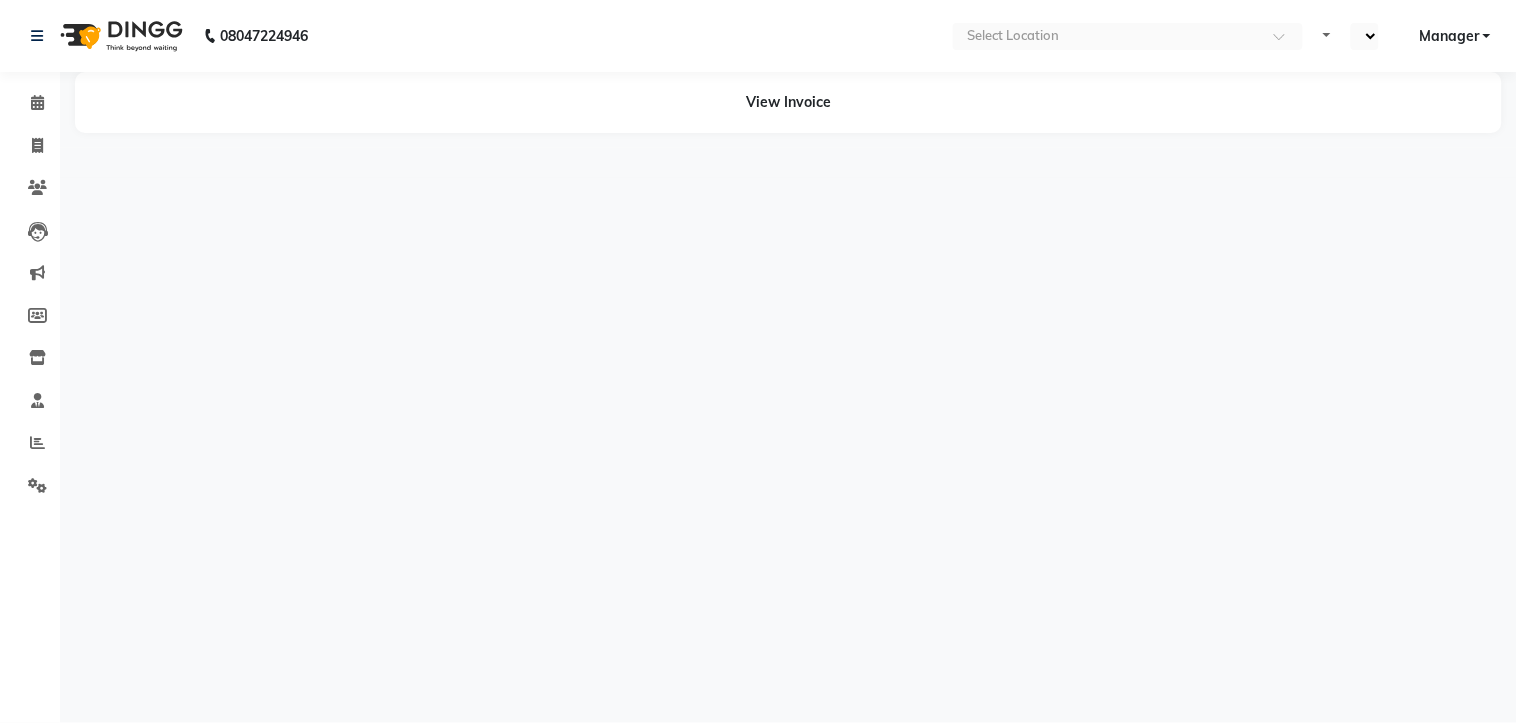 select on "en" 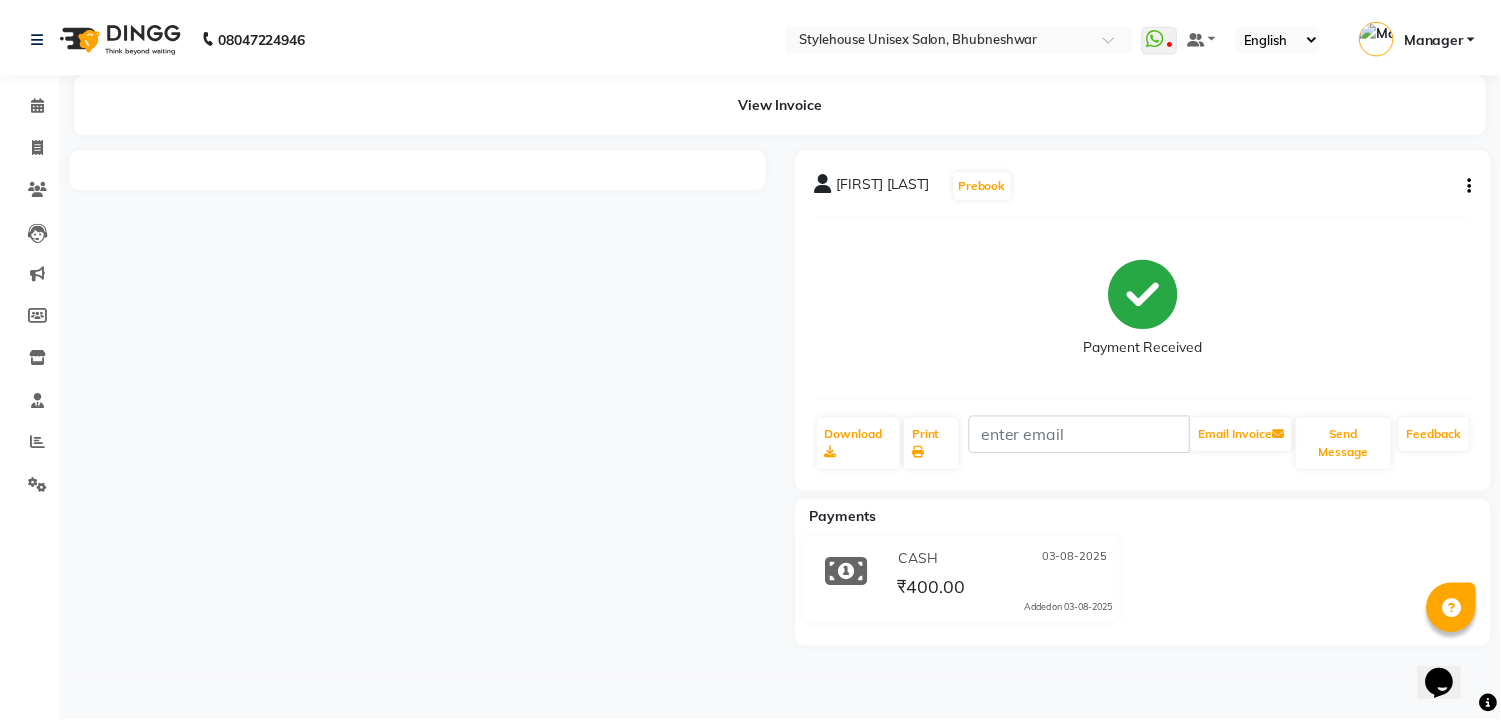scroll, scrollTop: 0, scrollLeft: 0, axis: both 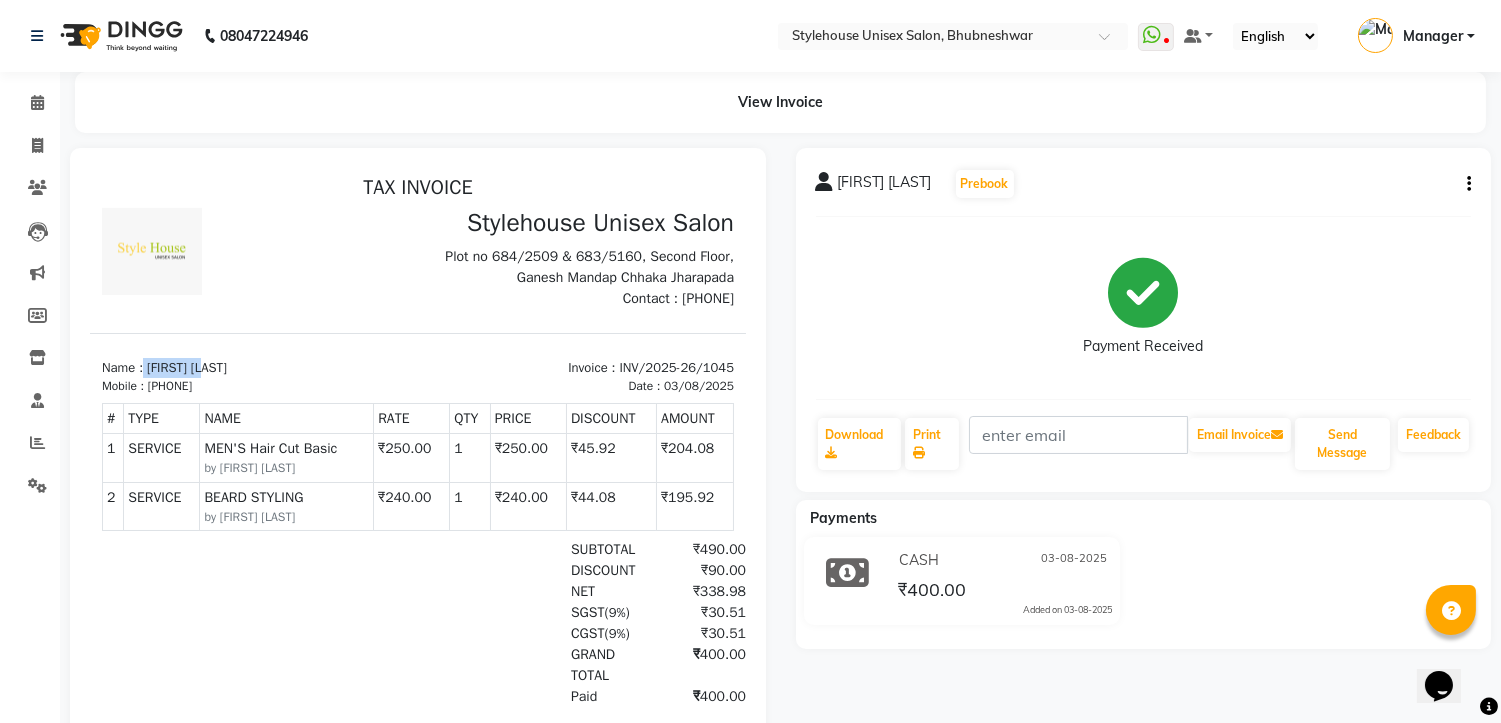 drag, startPoint x: 145, startPoint y: 363, endPoint x: 255, endPoint y: 362, distance: 110.00455 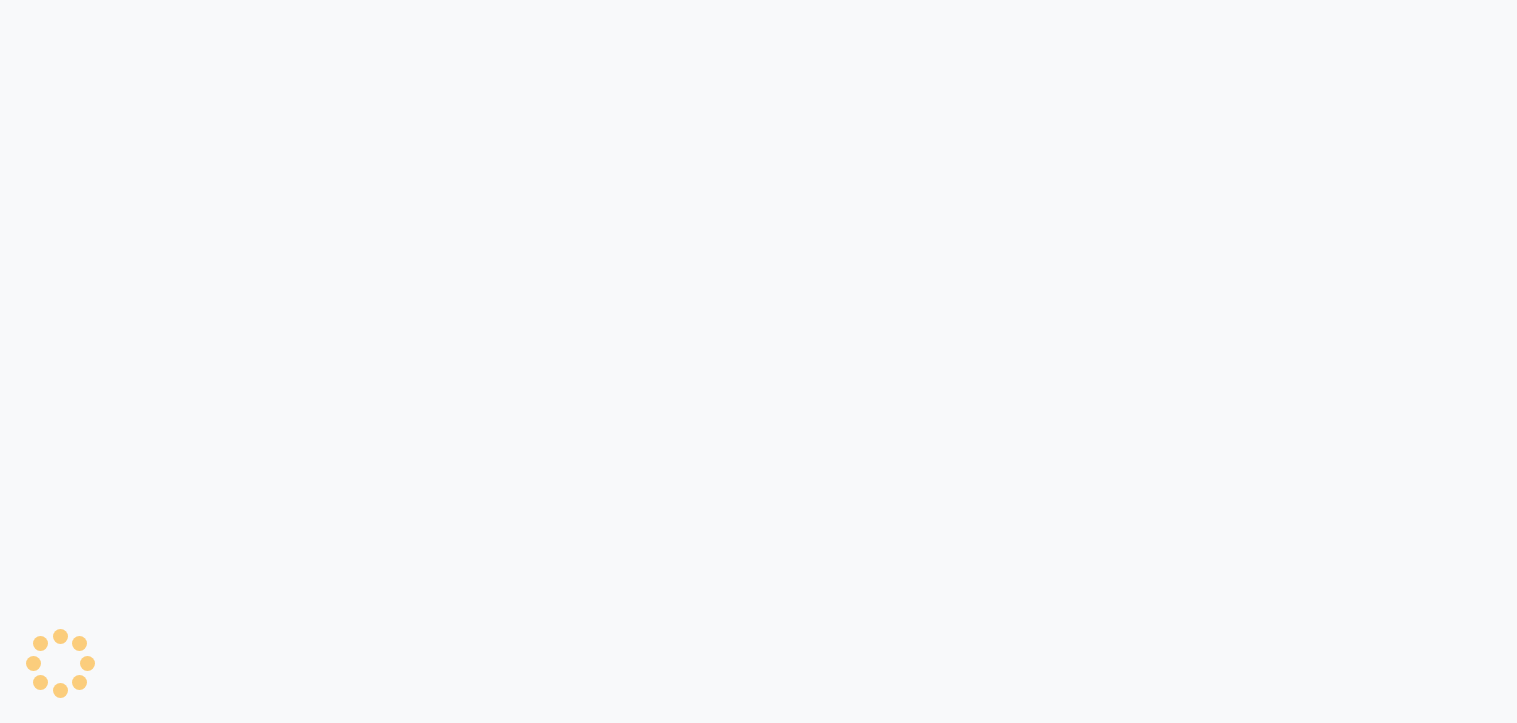scroll, scrollTop: 0, scrollLeft: 0, axis: both 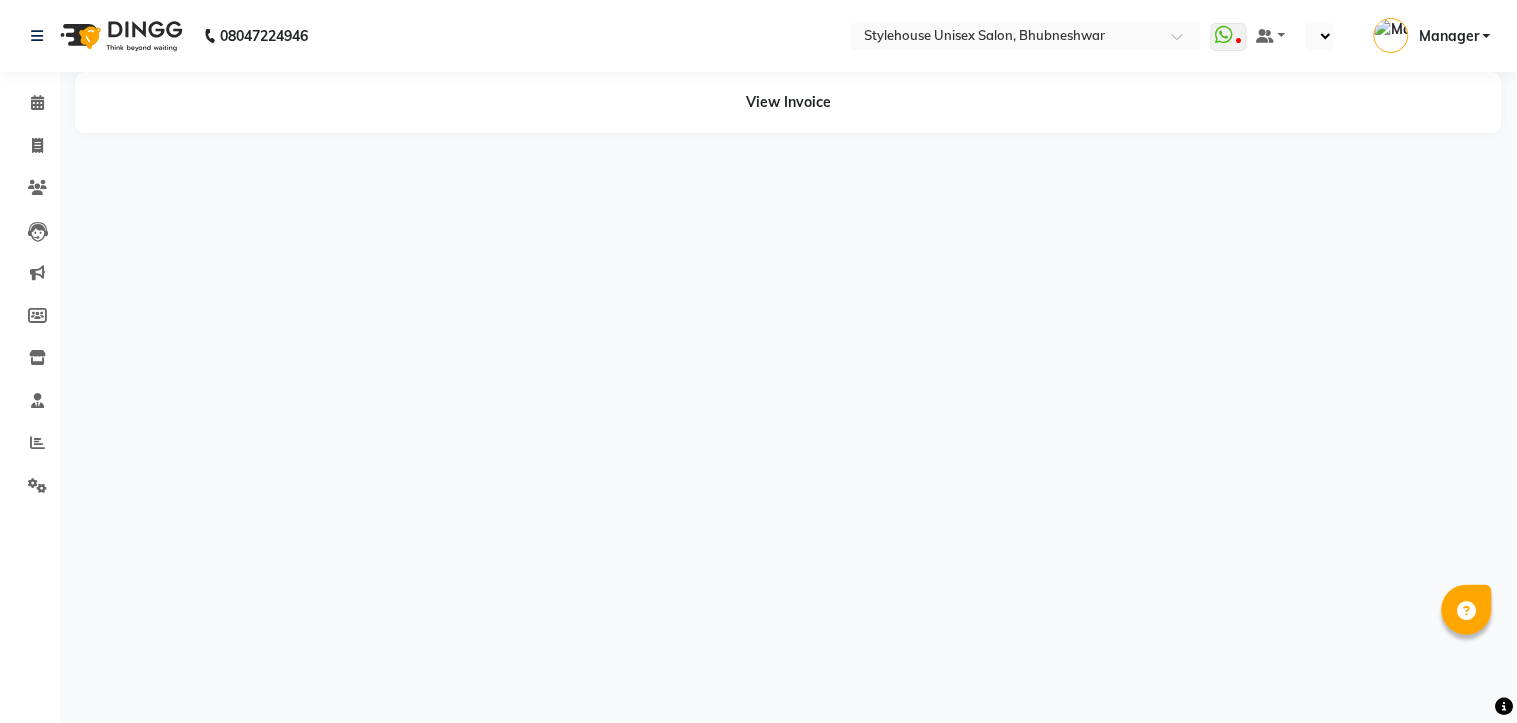 select on "en" 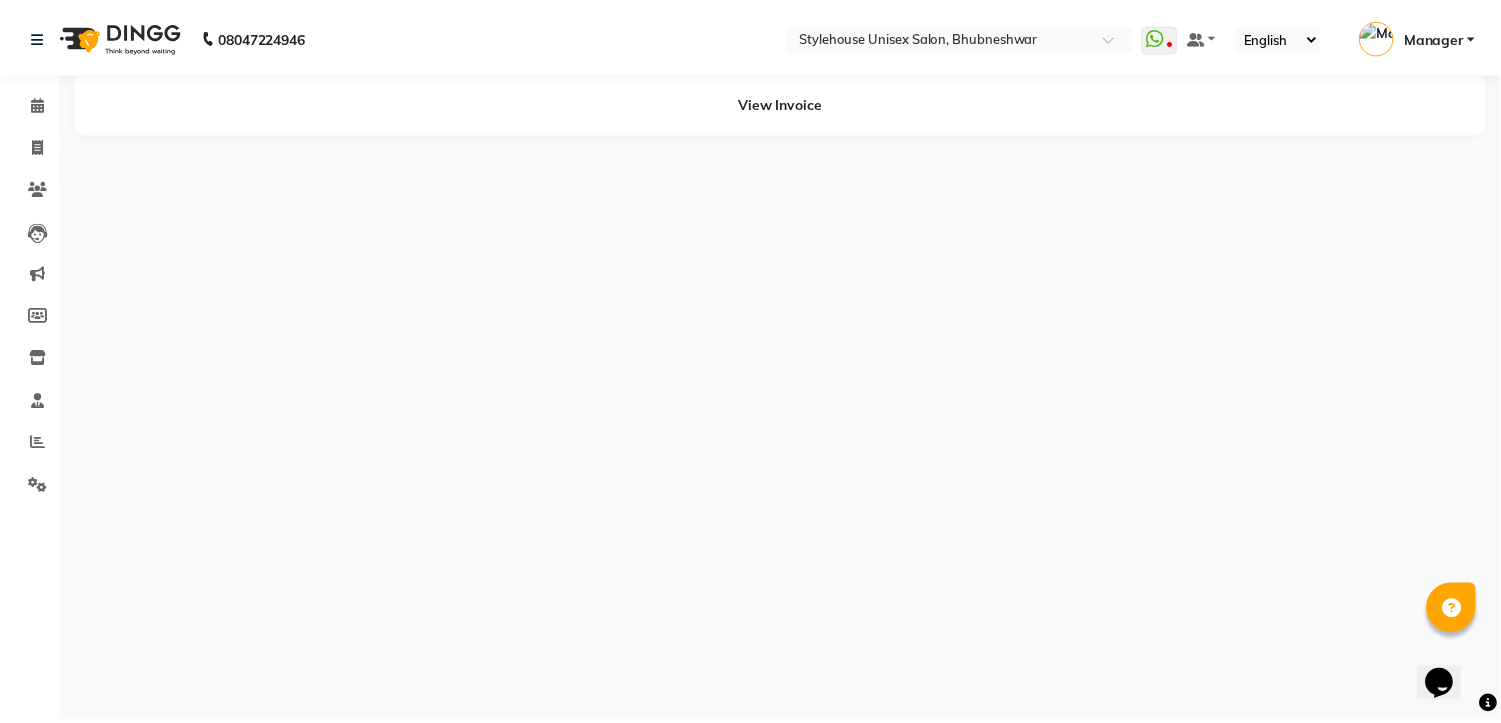 scroll, scrollTop: 0, scrollLeft: 0, axis: both 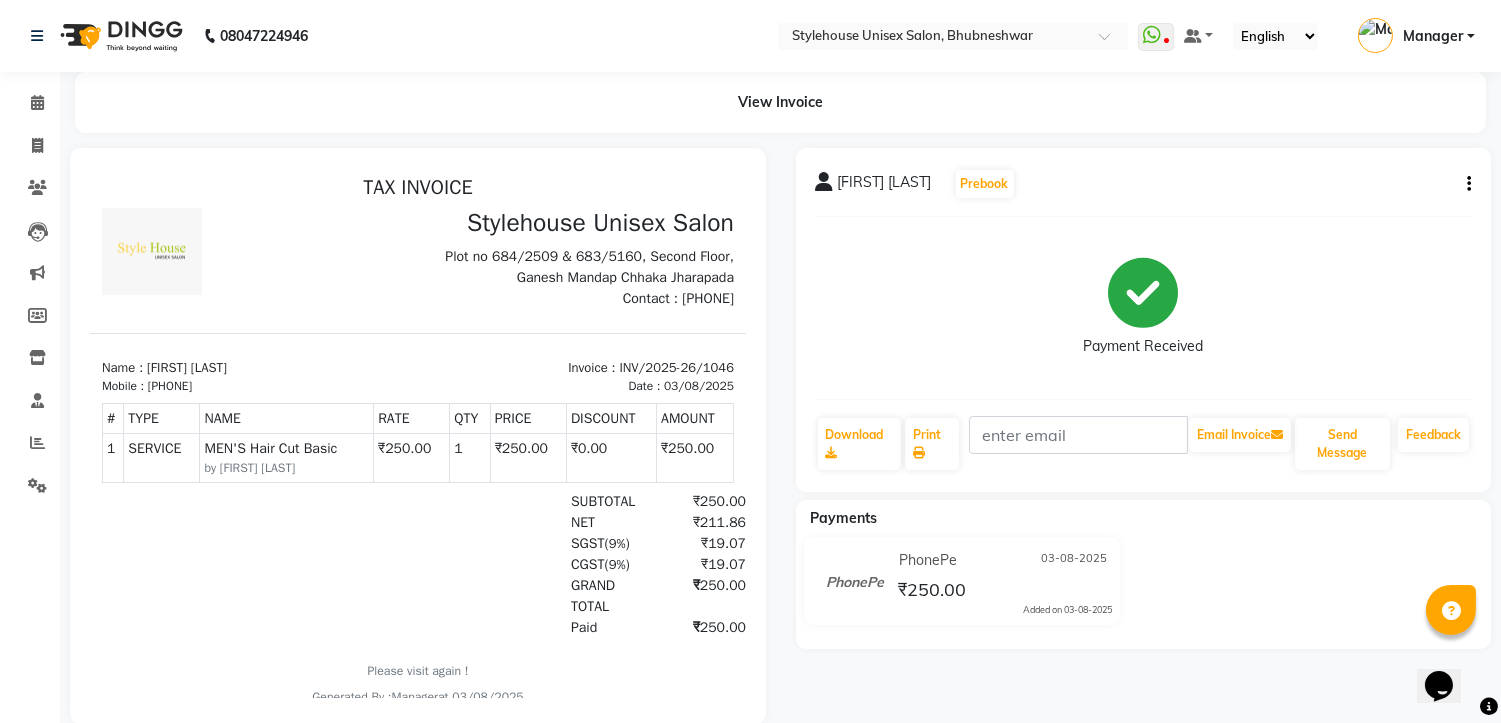 drag, startPoint x: 148, startPoint y: 364, endPoint x: 290, endPoint y: 362, distance: 142.01408 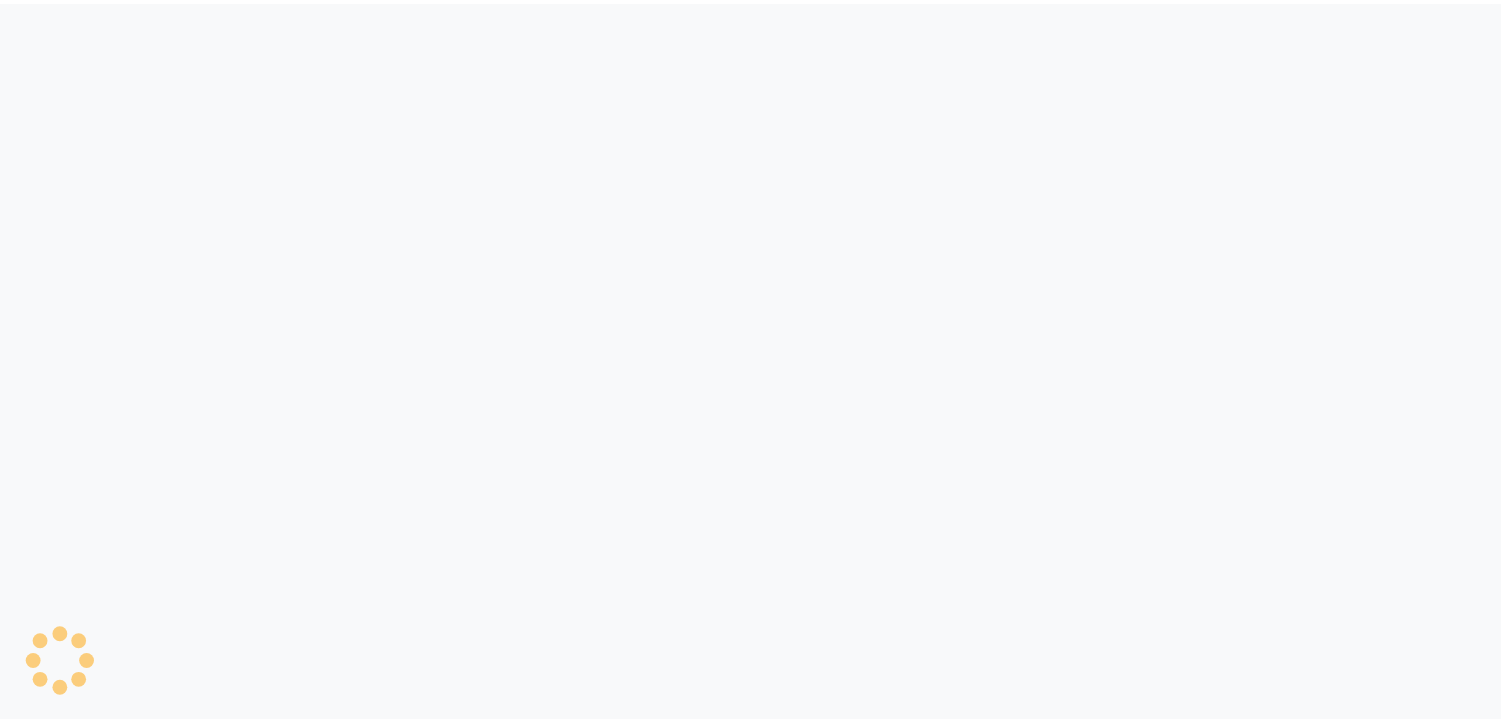 scroll, scrollTop: 0, scrollLeft: 0, axis: both 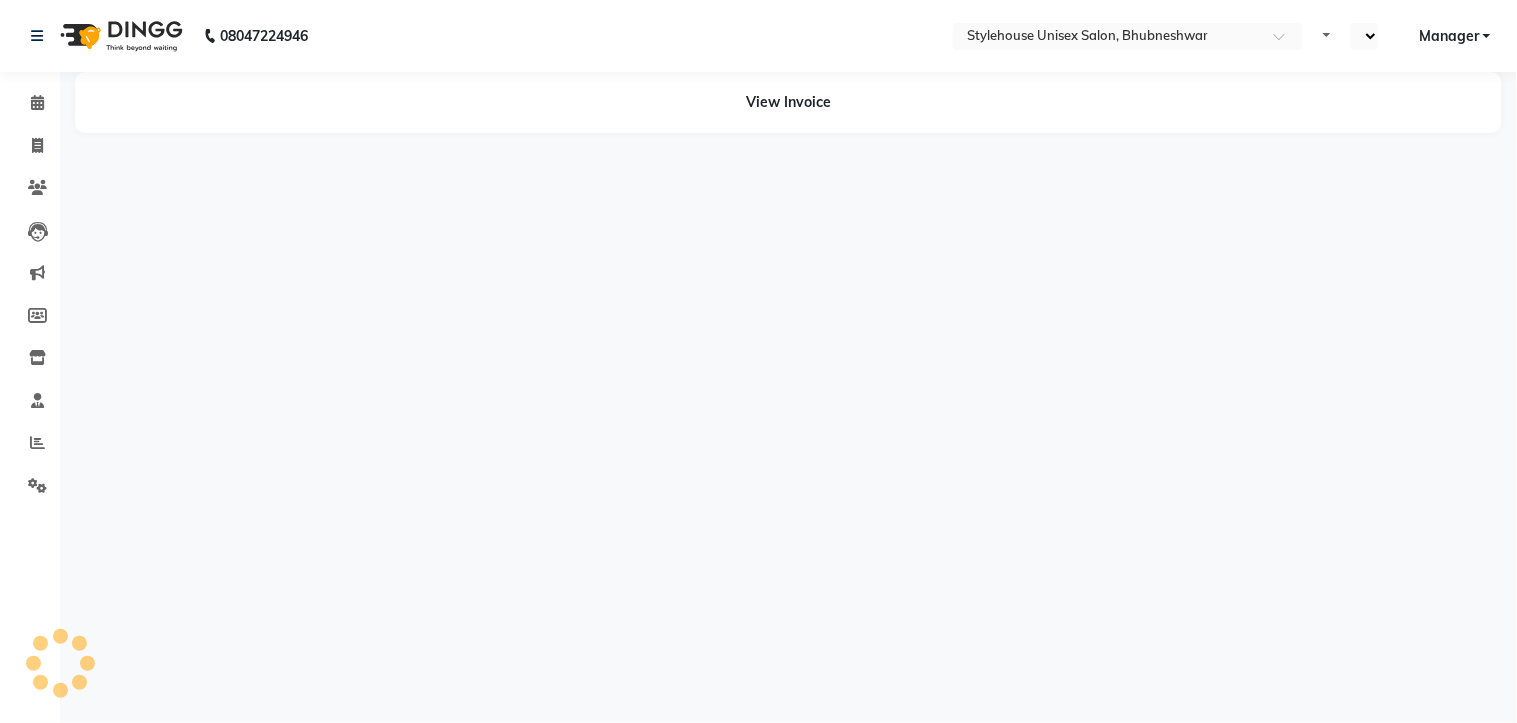 select on "en" 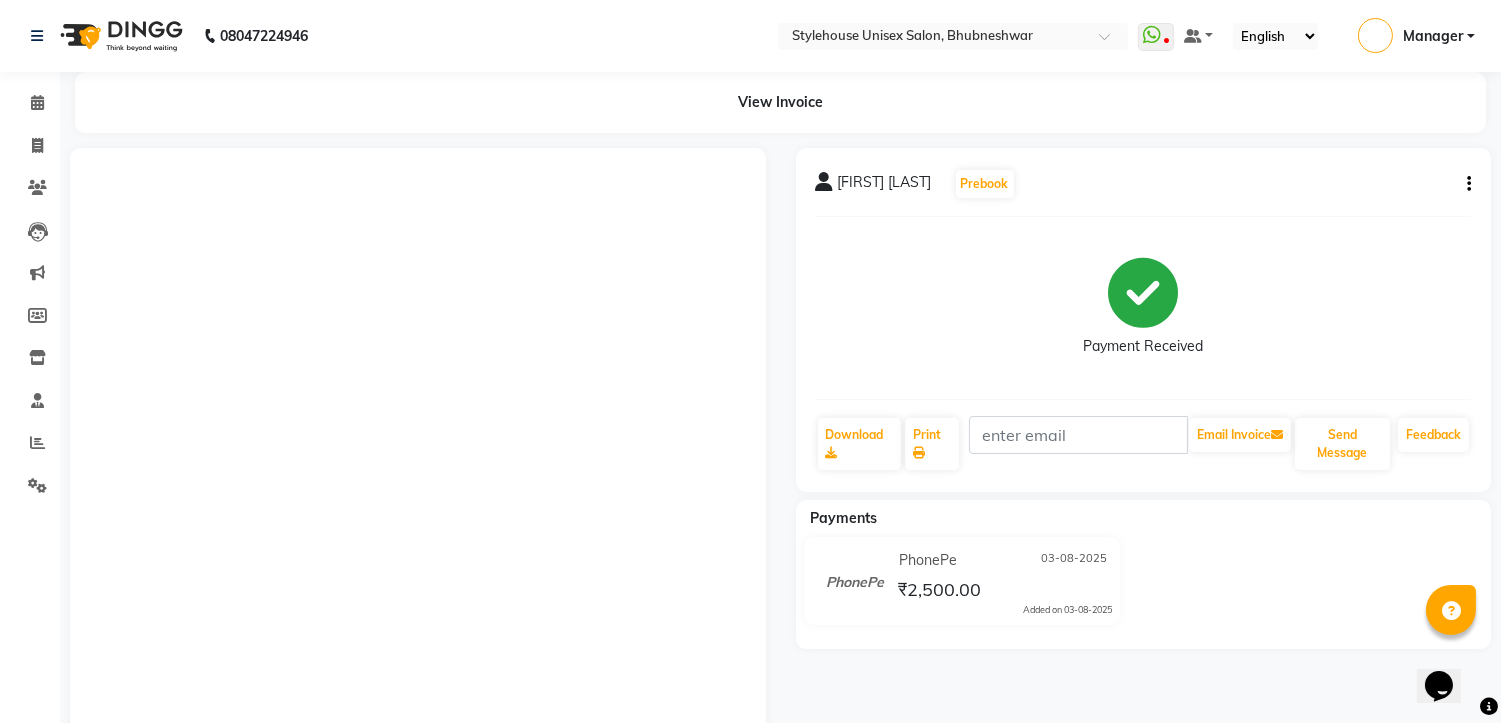 scroll, scrollTop: 0, scrollLeft: 0, axis: both 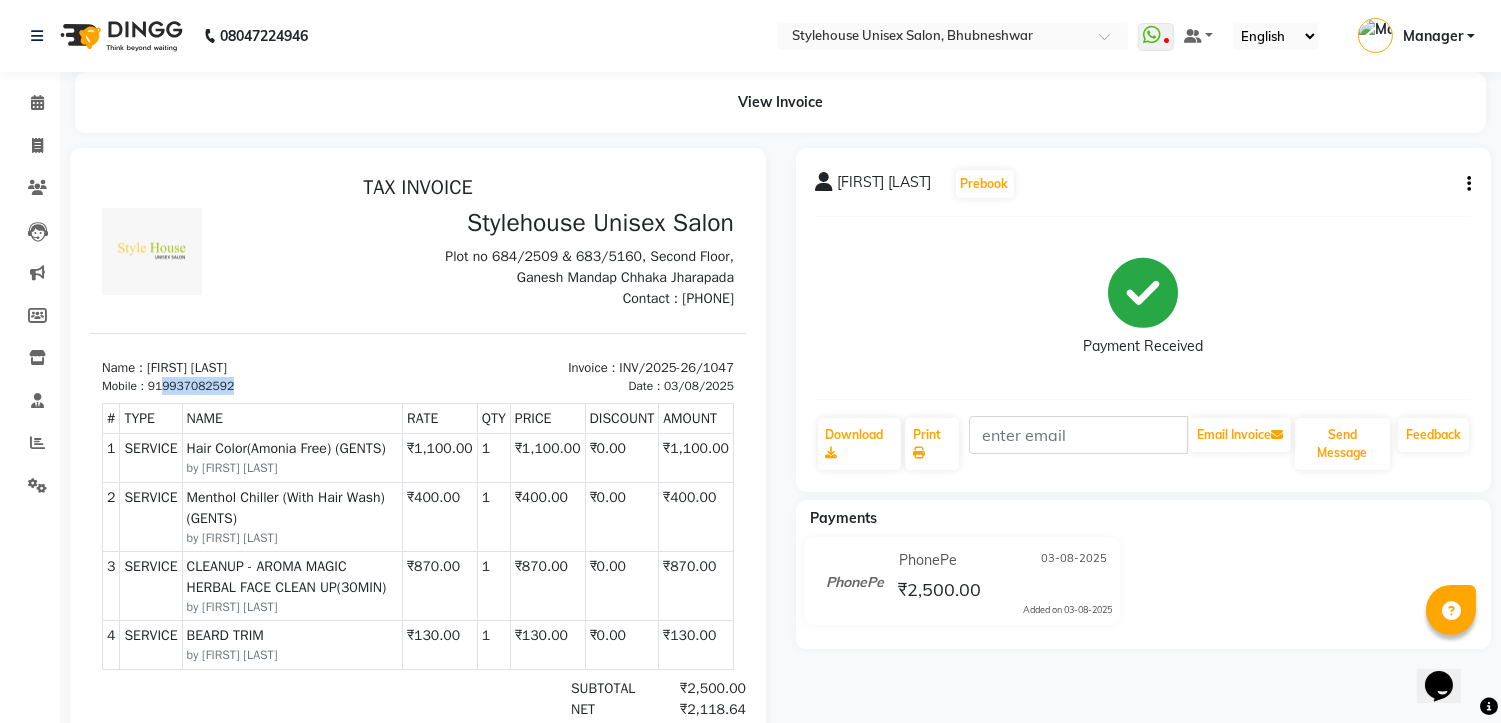 drag, startPoint x: 164, startPoint y: 380, endPoint x: 285, endPoint y: 392, distance: 121.59358 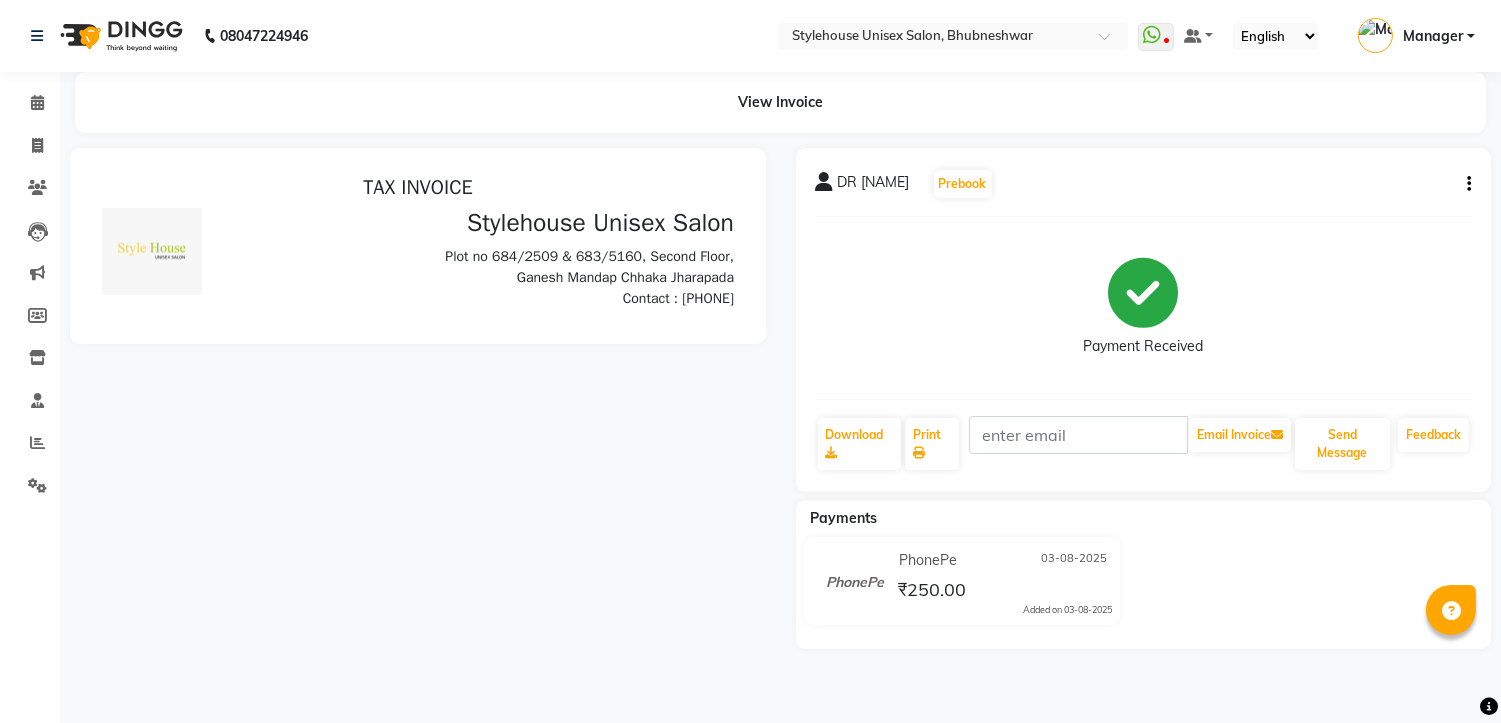 scroll, scrollTop: 0, scrollLeft: 0, axis: both 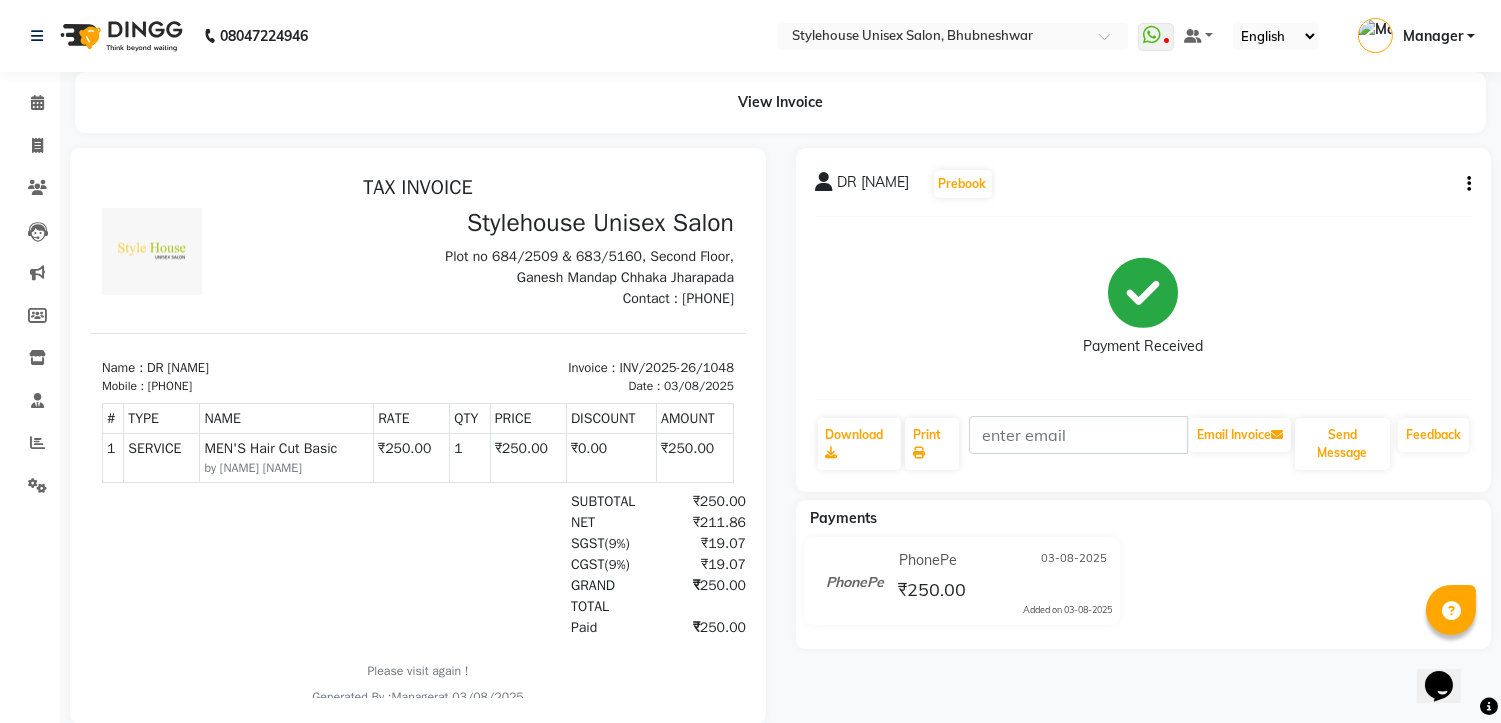 drag, startPoint x: 147, startPoint y: 362, endPoint x: 283, endPoint y: 367, distance: 136.09187 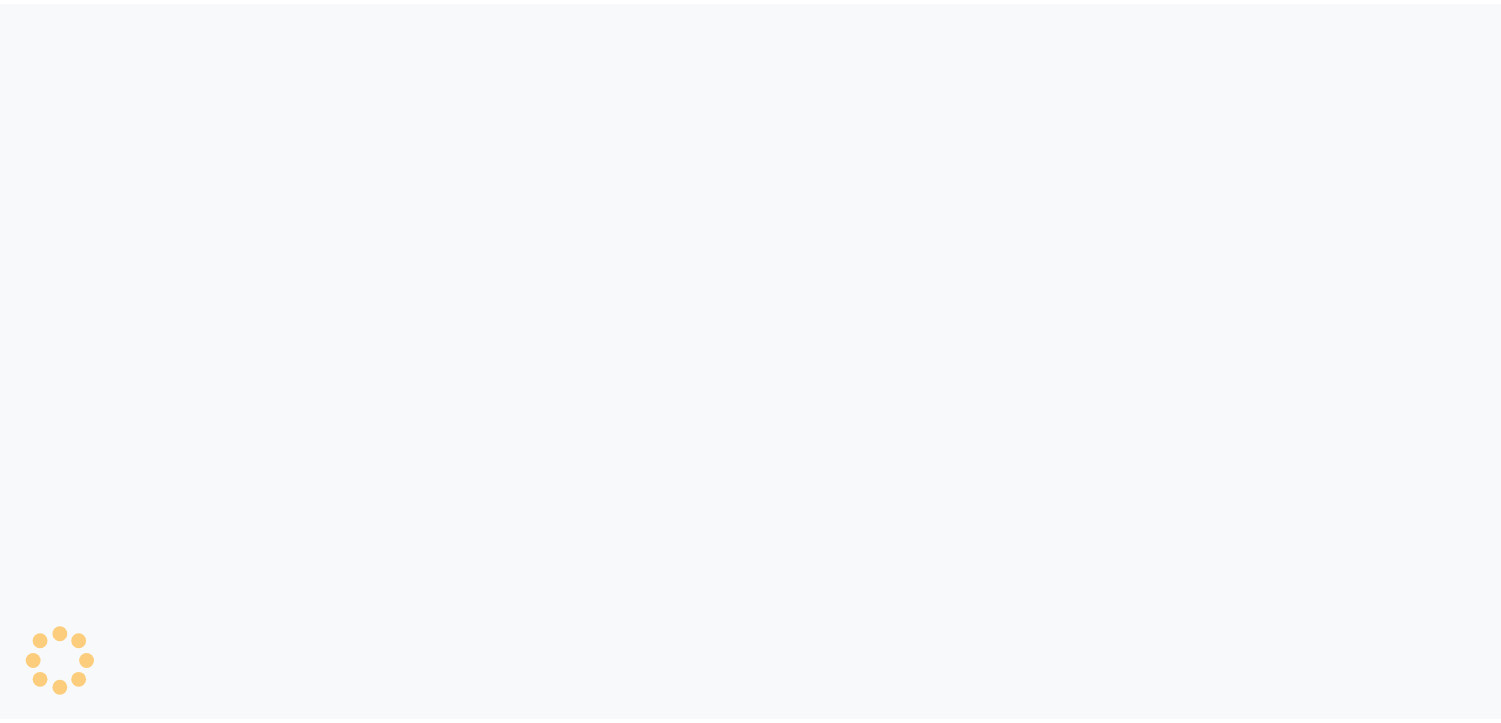 scroll, scrollTop: 0, scrollLeft: 0, axis: both 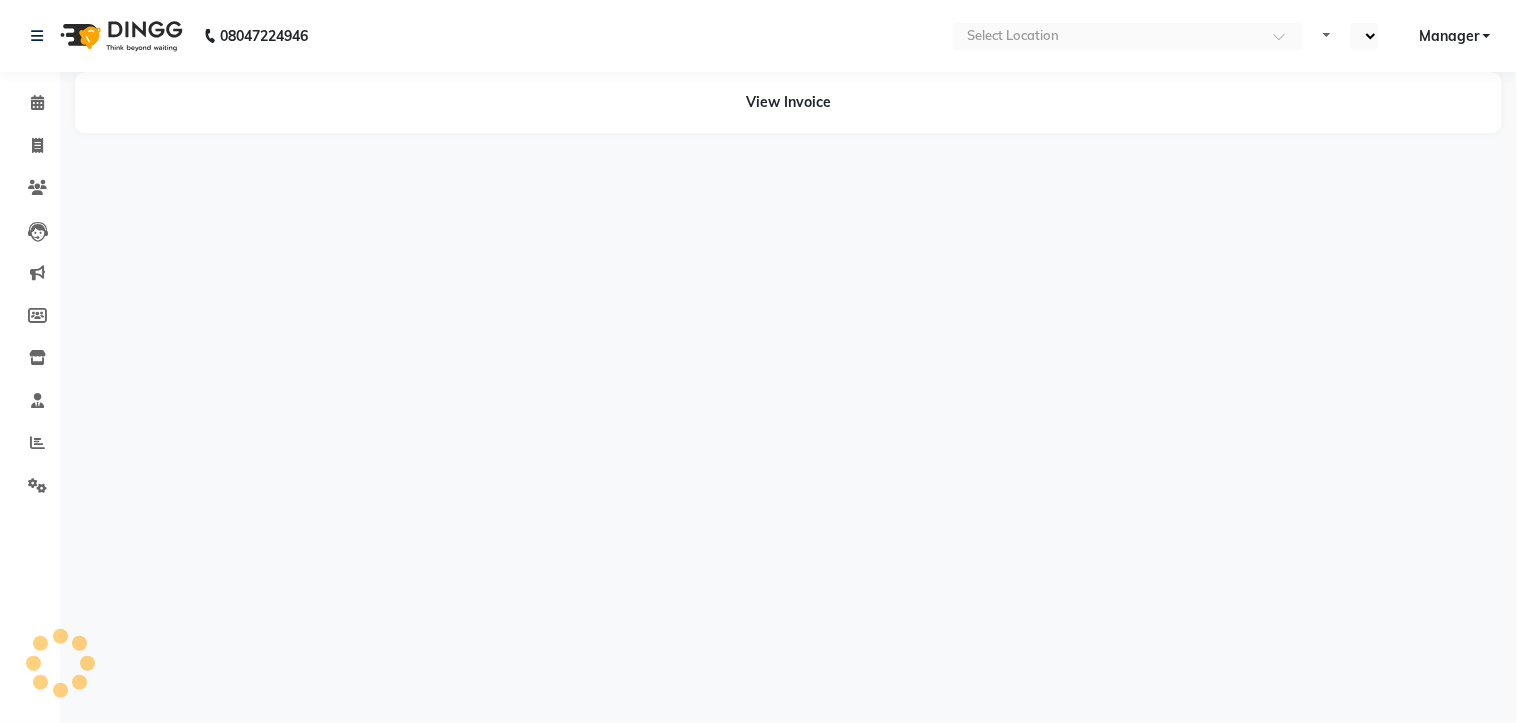 select on "en" 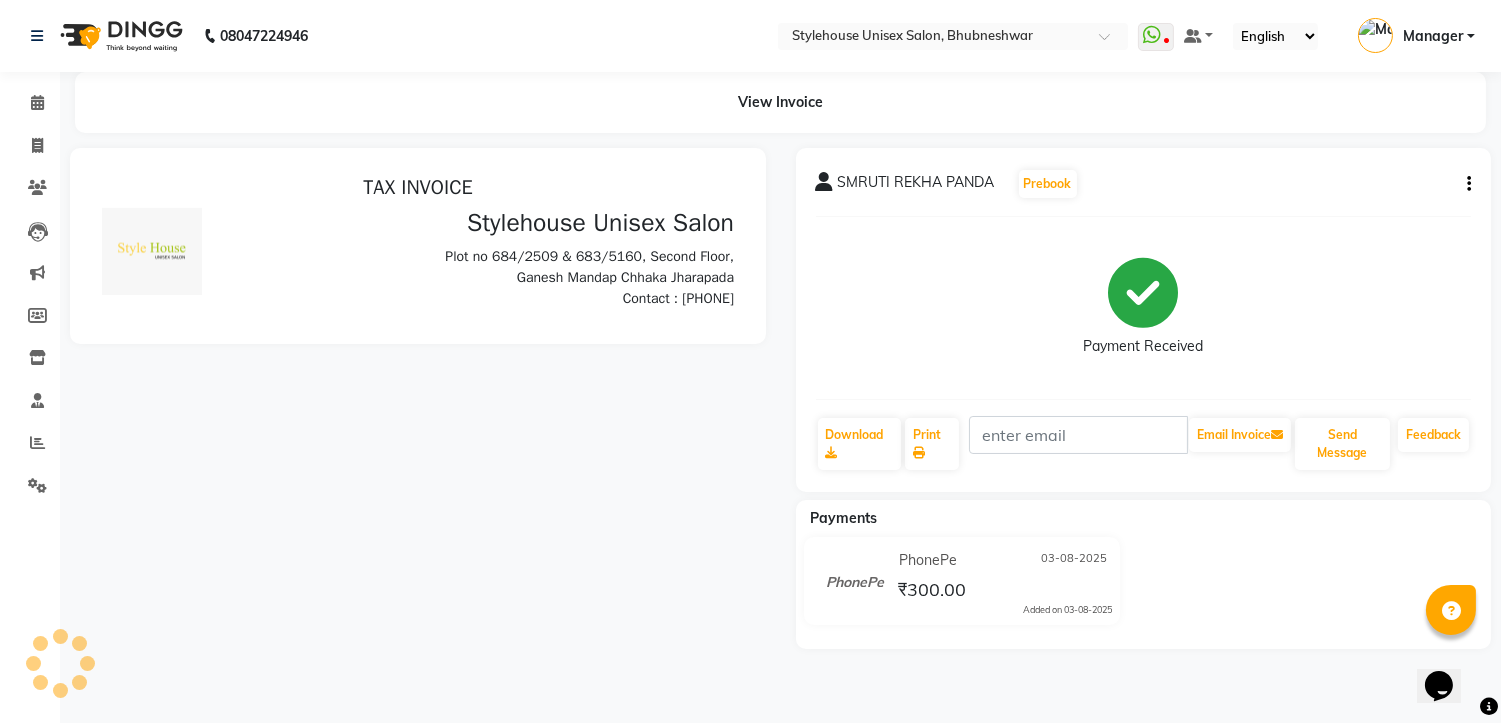 scroll, scrollTop: 0, scrollLeft: 0, axis: both 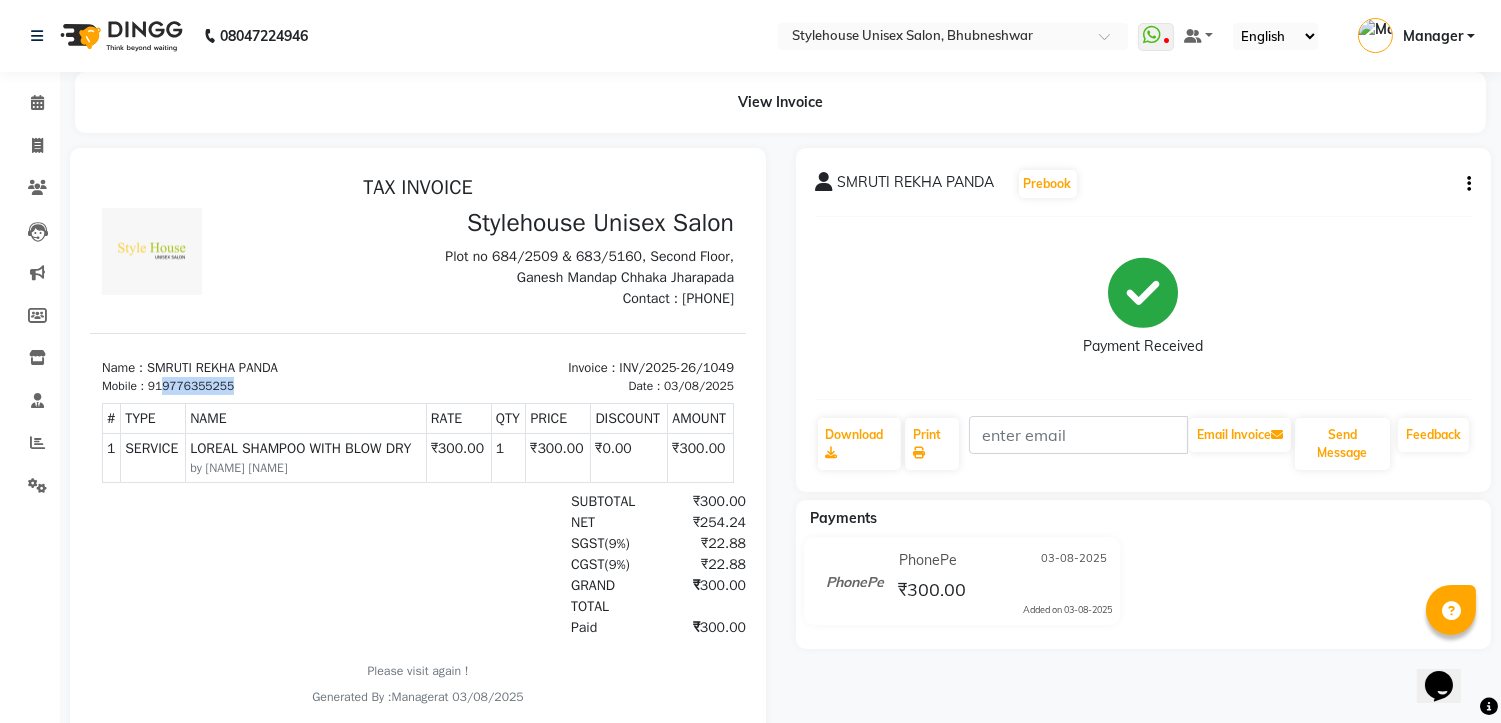 drag, startPoint x: 163, startPoint y: 385, endPoint x: 260, endPoint y: 385, distance: 97 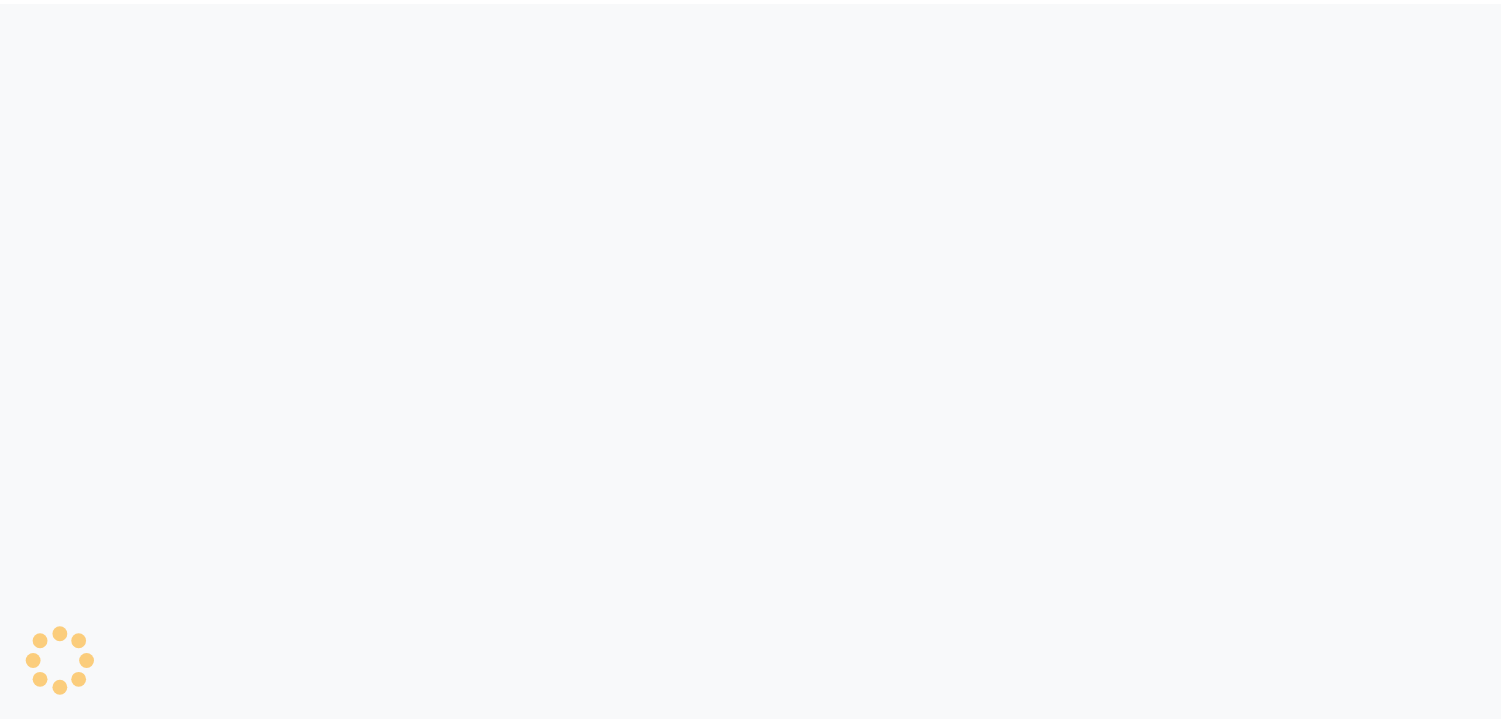scroll, scrollTop: 0, scrollLeft: 0, axis: both 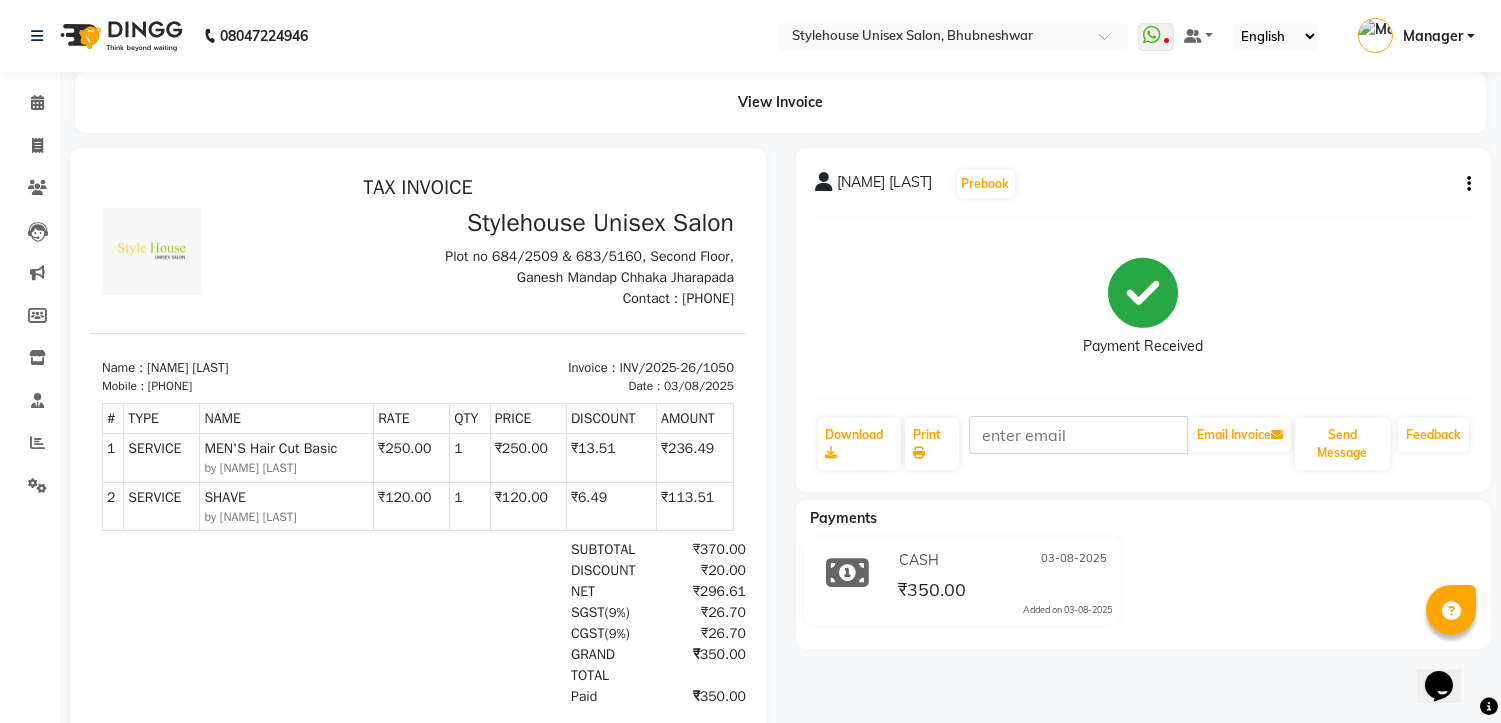 drag, startPoint x: 147, startPoint y: 361, endPoint x: 307, endPoint y: 361, distance: 160 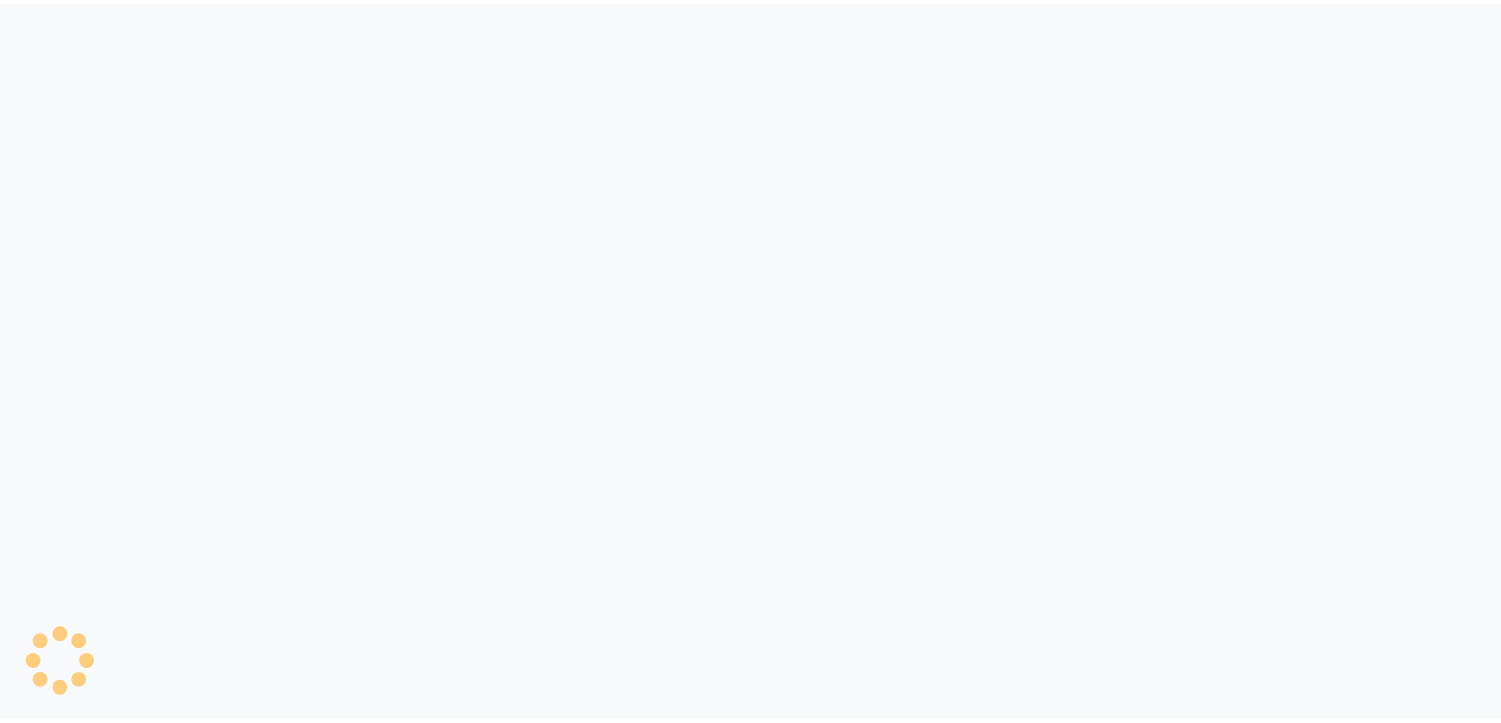 scroll, scrollTop: 0, scrollLeft: 0, axis: both 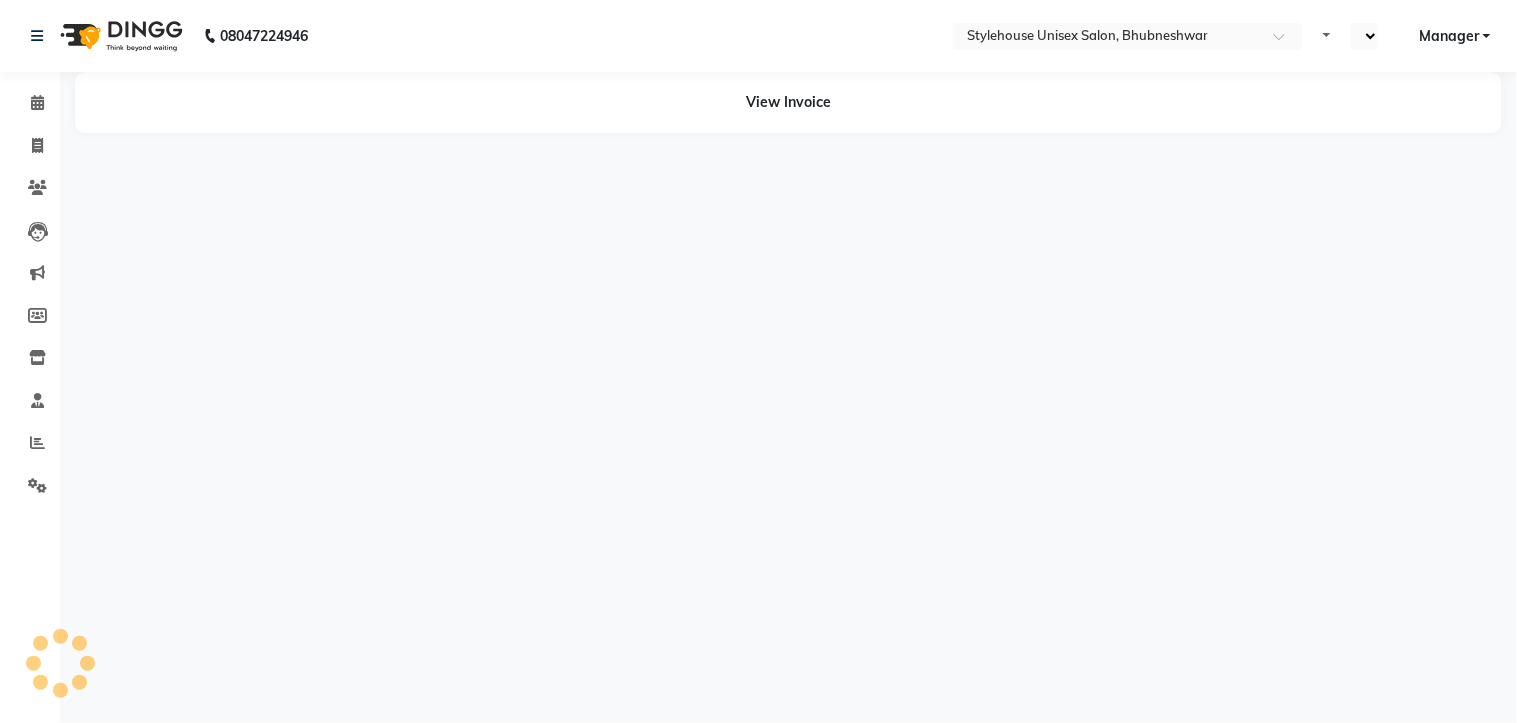 select on "en" 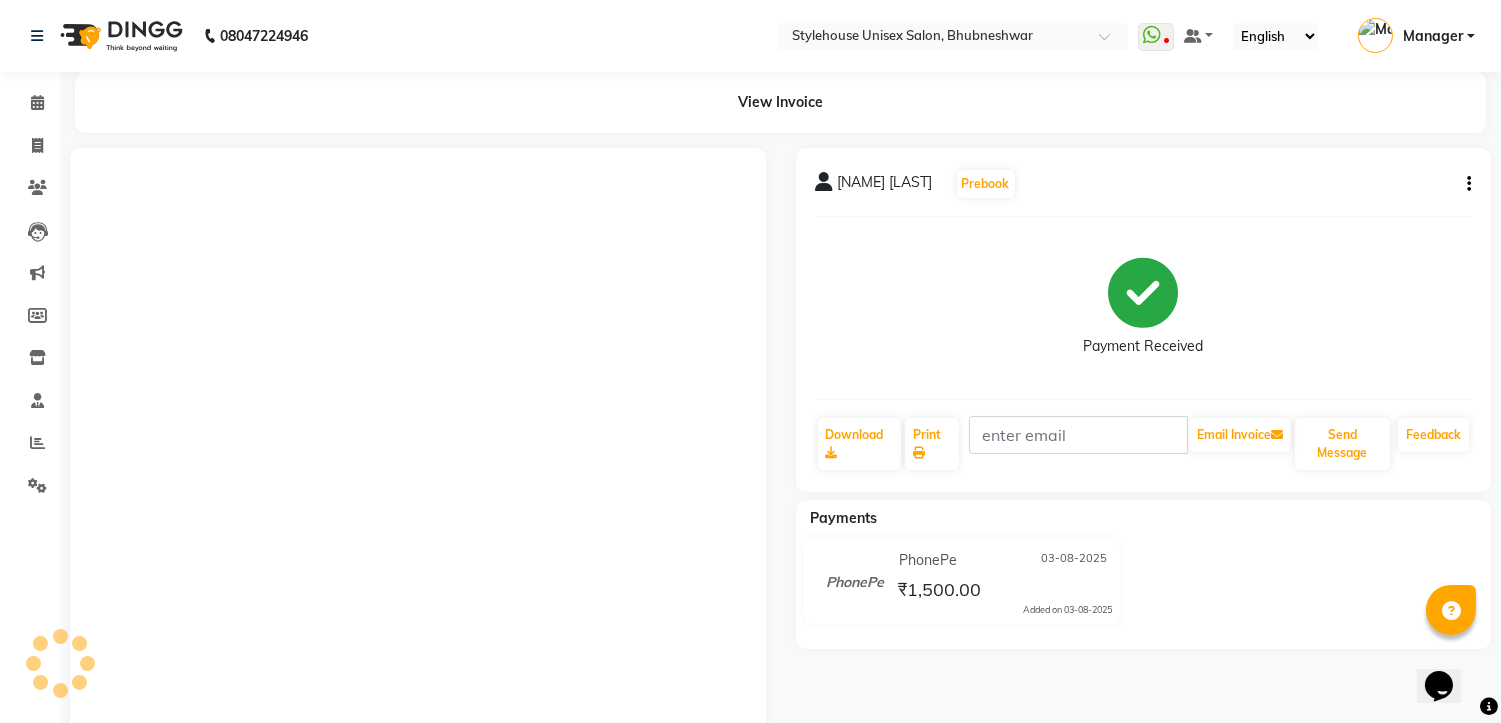 scroll, scrollTop: 0, scrollLeft: 0, axis: both 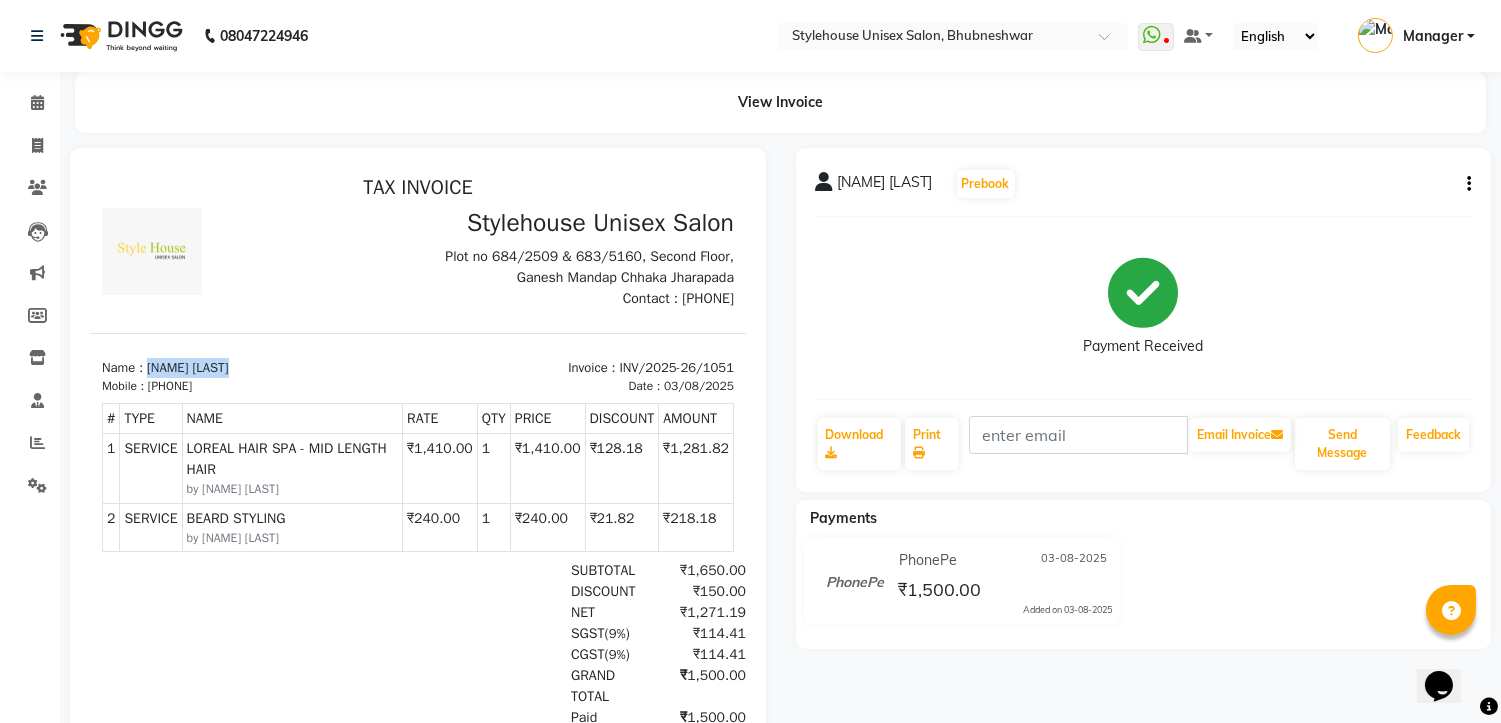 drag, startPoint x: 147, startPoint y: 360, endPoint x: 295, endPoint y: 359, distance: 148.00337 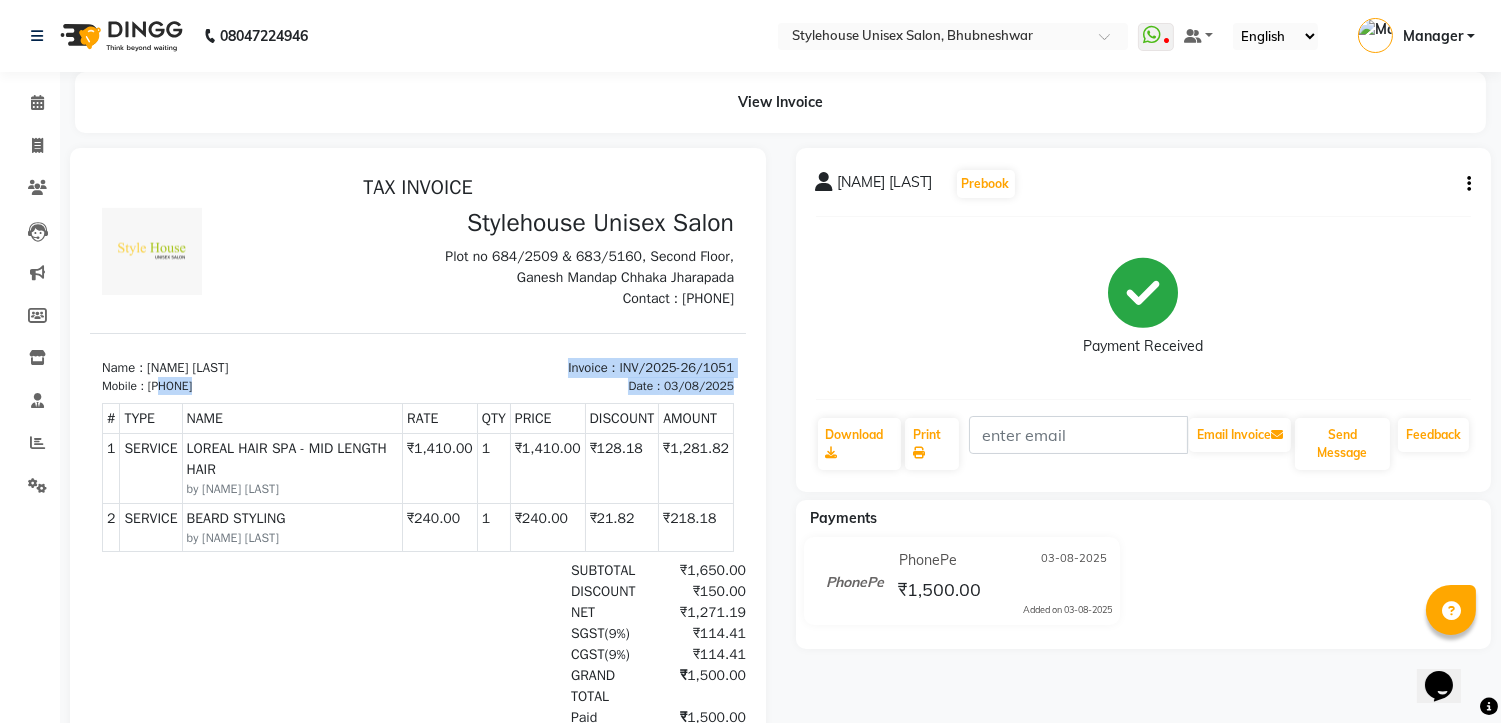 drag, startPoint x: 166, startPoint y: 389, endPoint x: 251, endPoint y: 397, distance: 85.37564 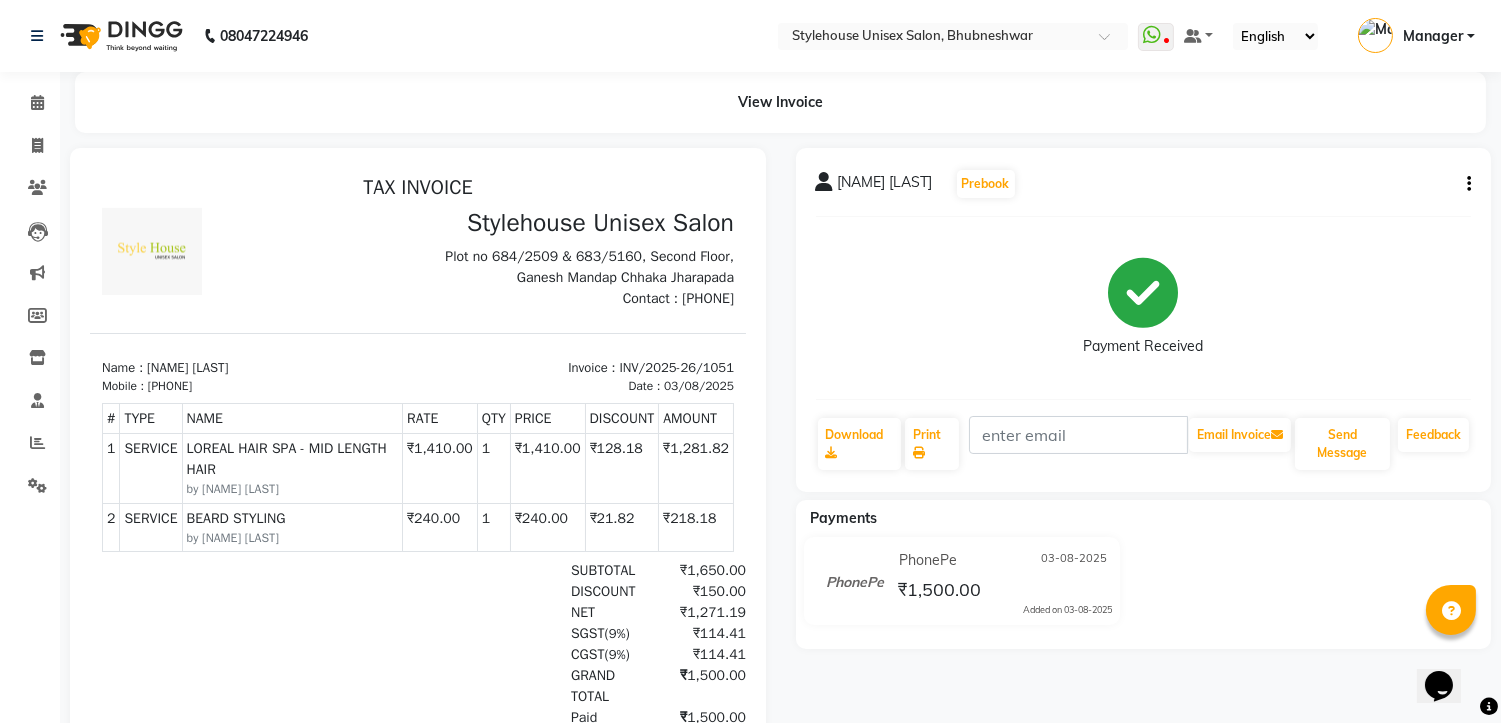 click on "Name  : [NAME] [LAST]" at bounding box center [254, 367] 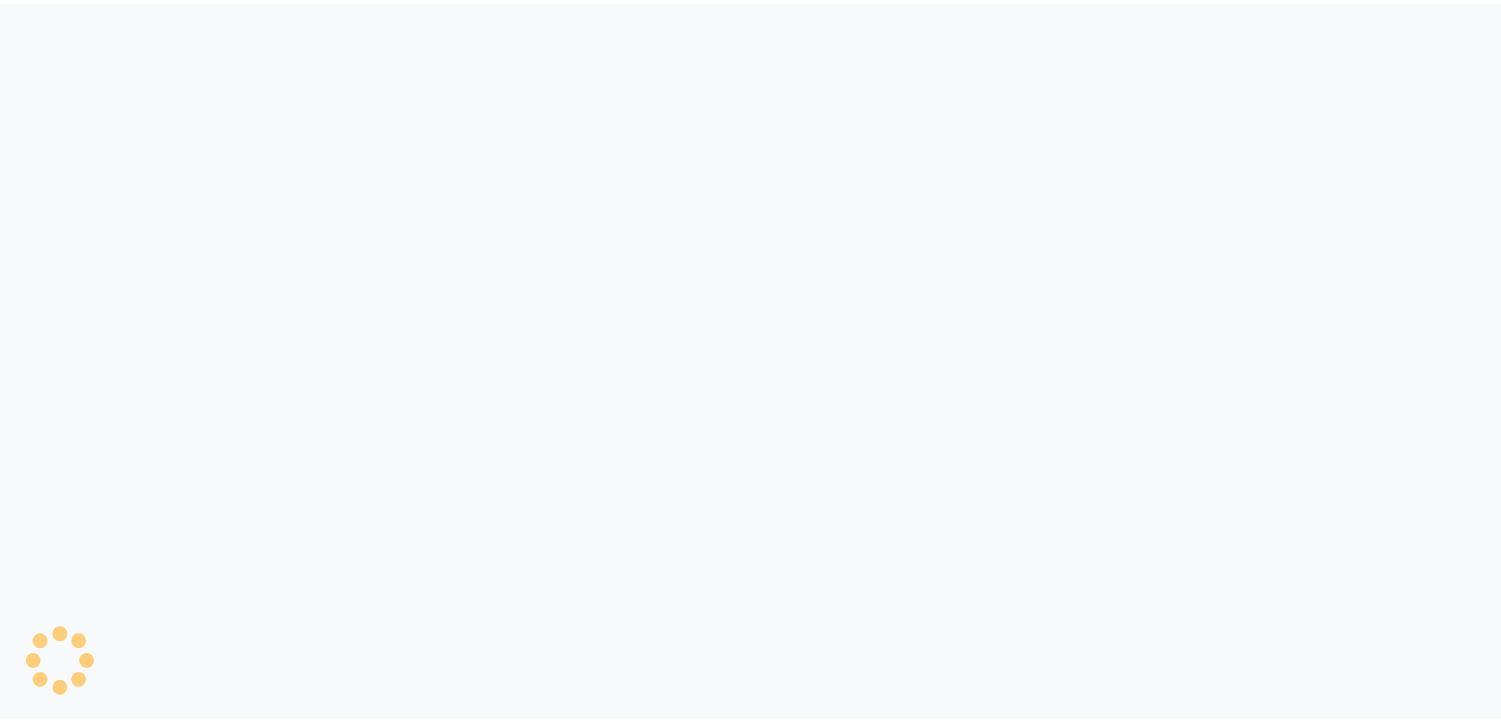 scroll, scrollTop: 0, scrollLeft: 0, axis: both 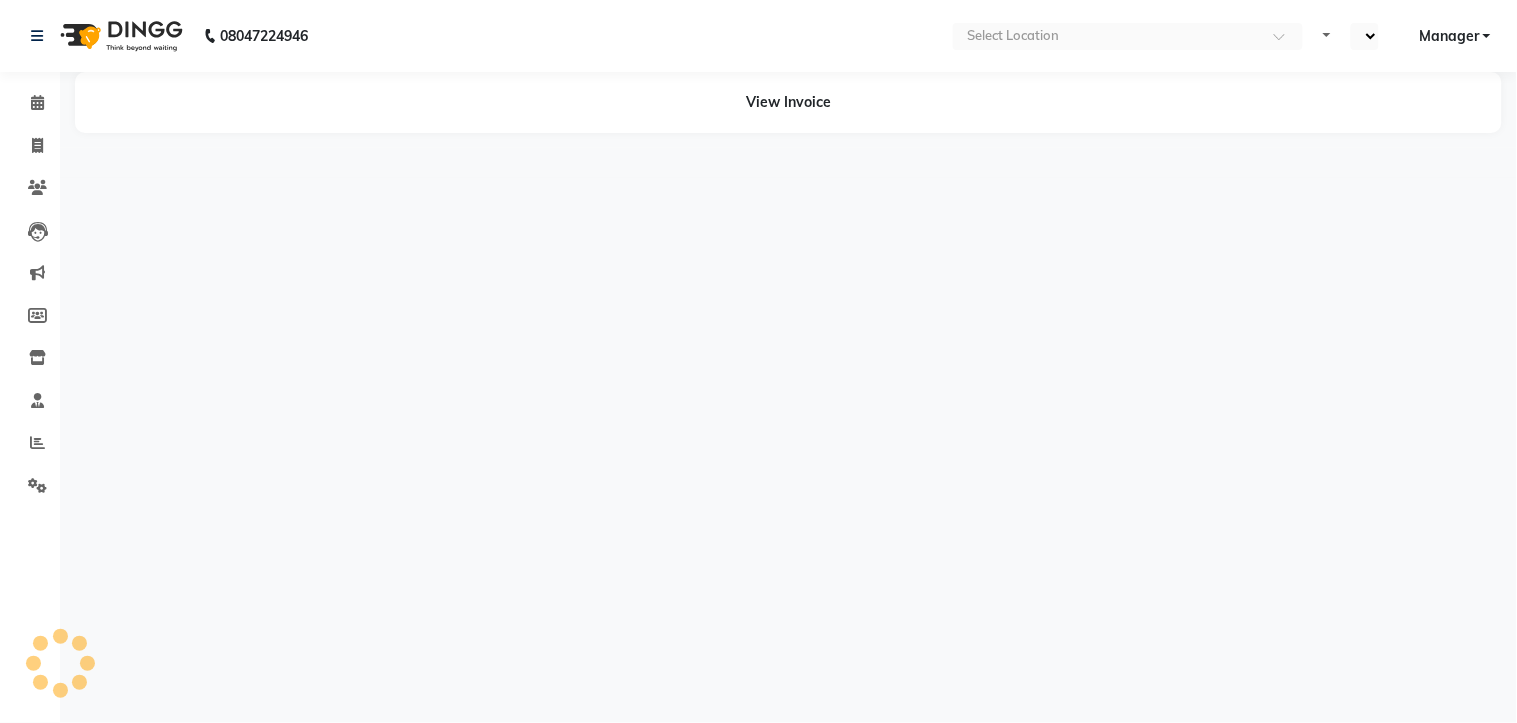 select on "en" 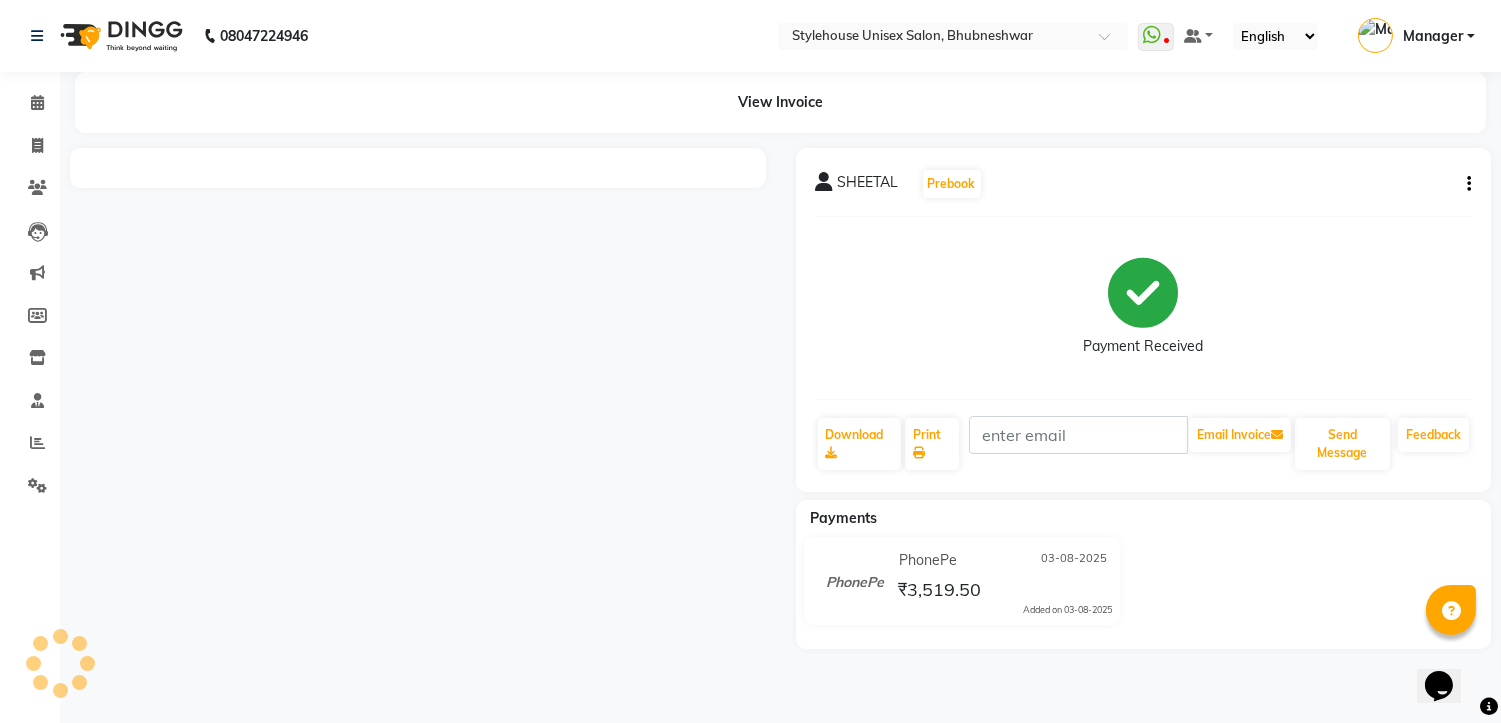 scroll, scrollTop: 0, scrollLeft: 0, axis: both 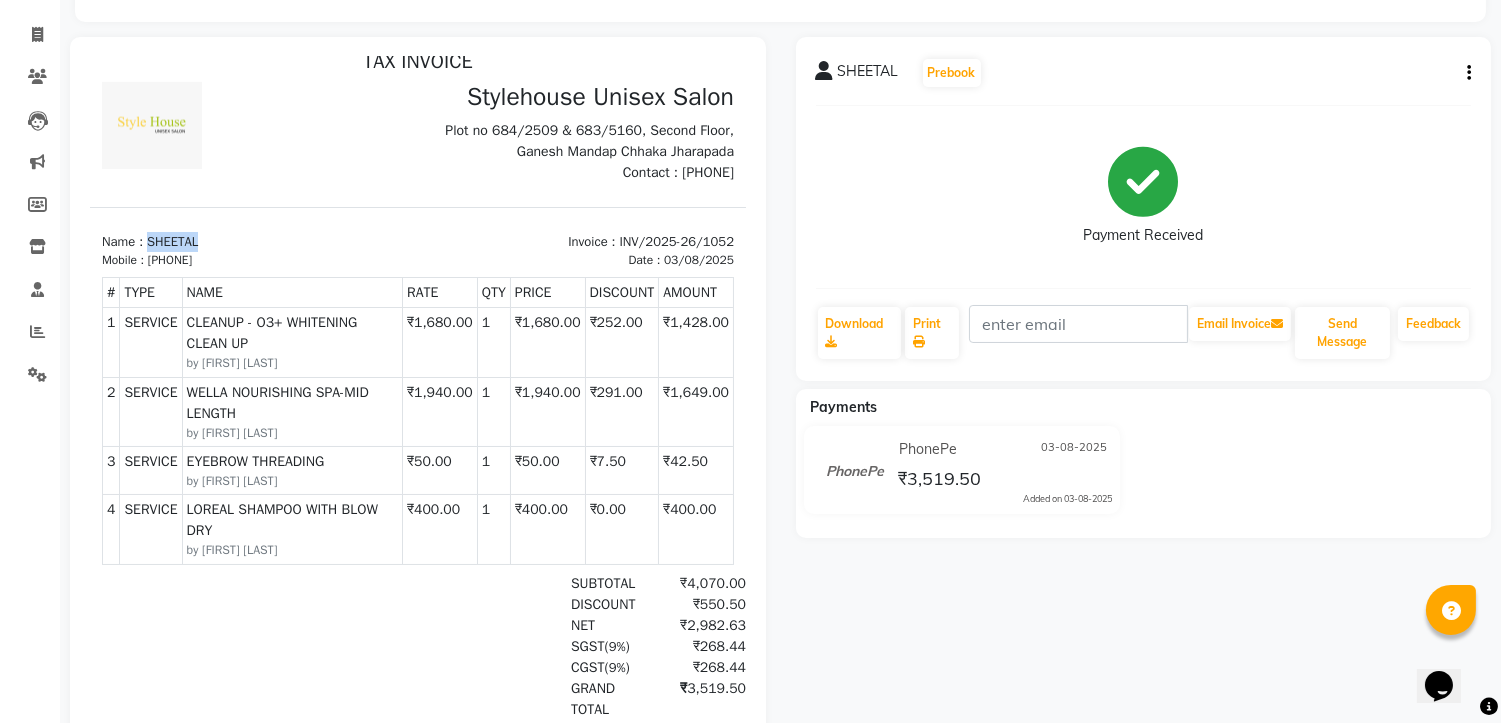 drag, startPoint x: 155, startPoint y: 234, endPoint x: 244, endPoint y: 227, distance: 89.27486 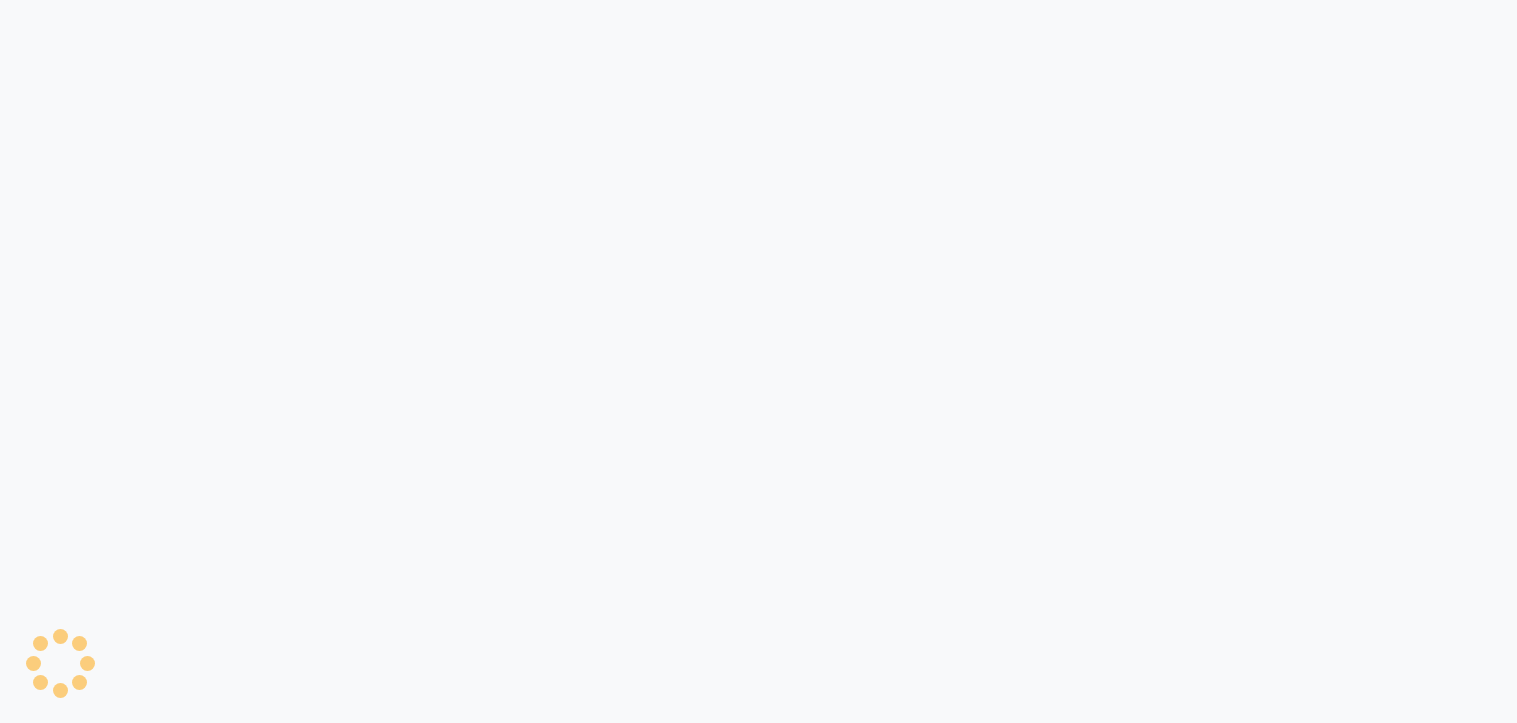 scroll, scrollTop: 0, scrollLeft: 0, axis: both 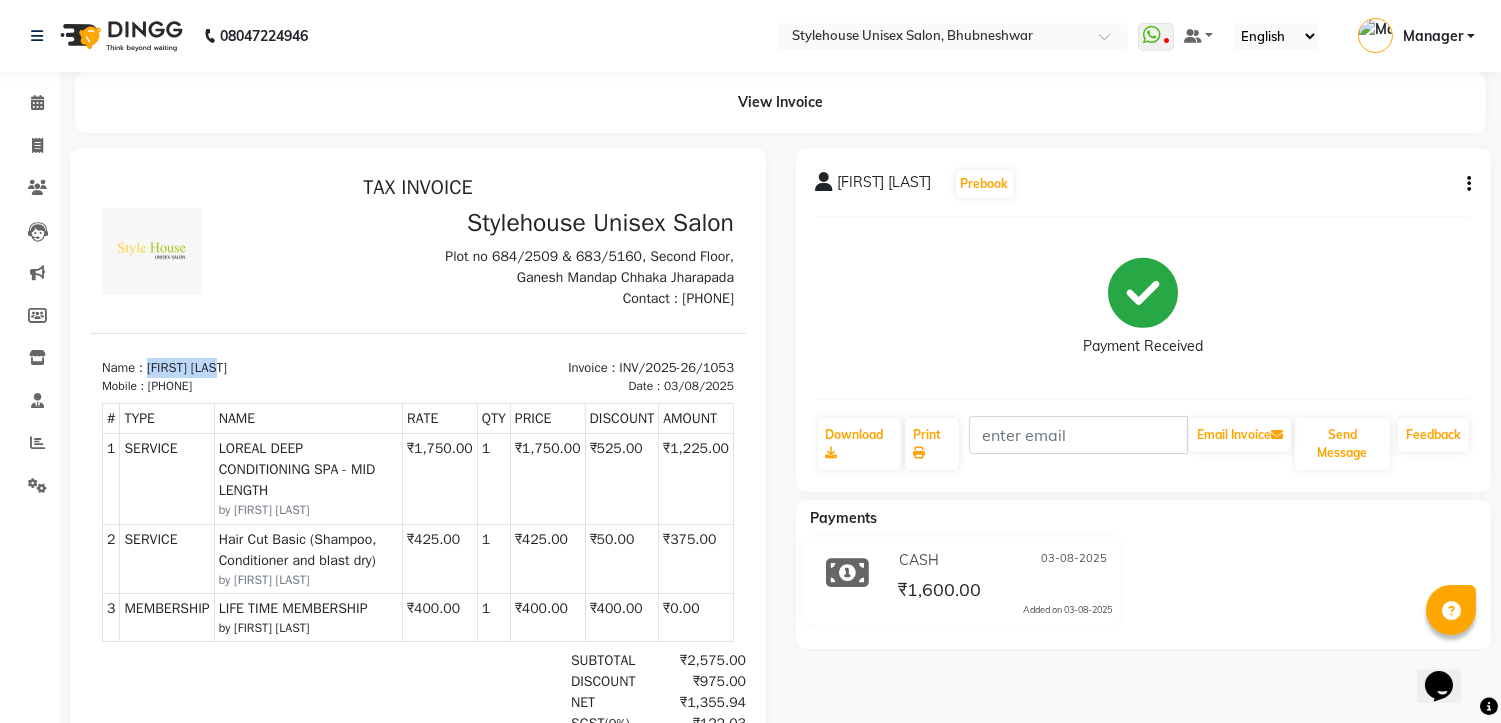 drag, startPoint x: 147, startPoint y: 361, endPoint x: 280, endPoint y: 361, distance: 133 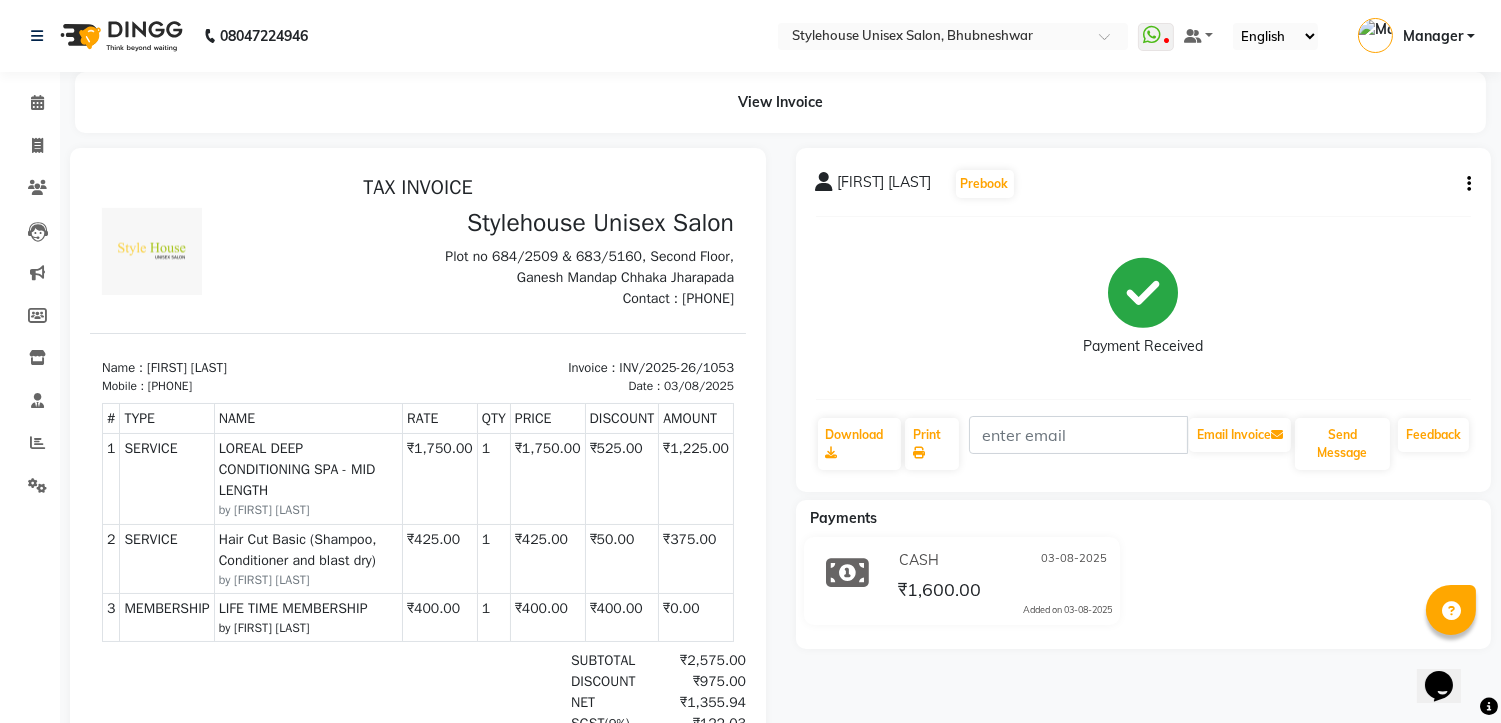 click on "Hair Cut Basic  (Shampoo, Conditioner and blast dry)" at bounding box center [308, 549] 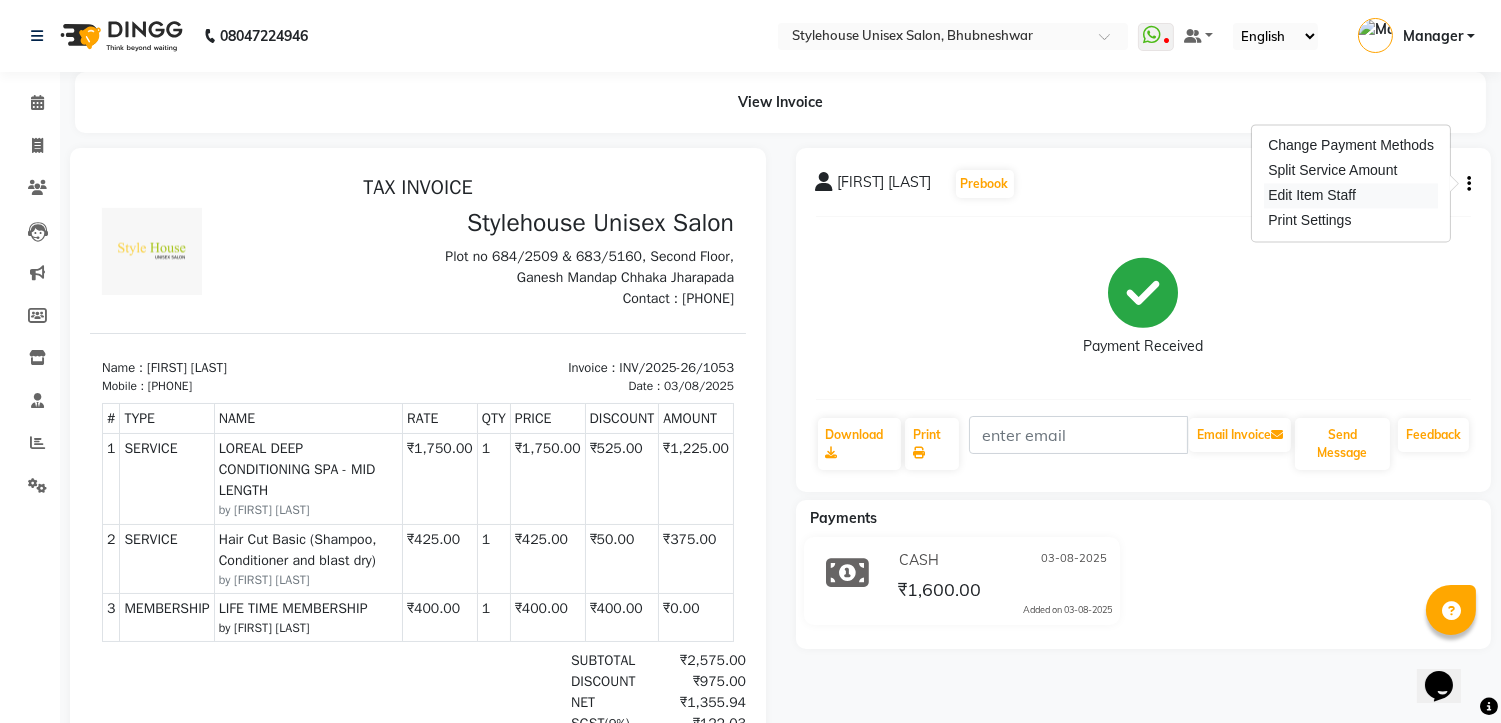 click on "Edit Item Staff" at bounding box center [1351, 195] 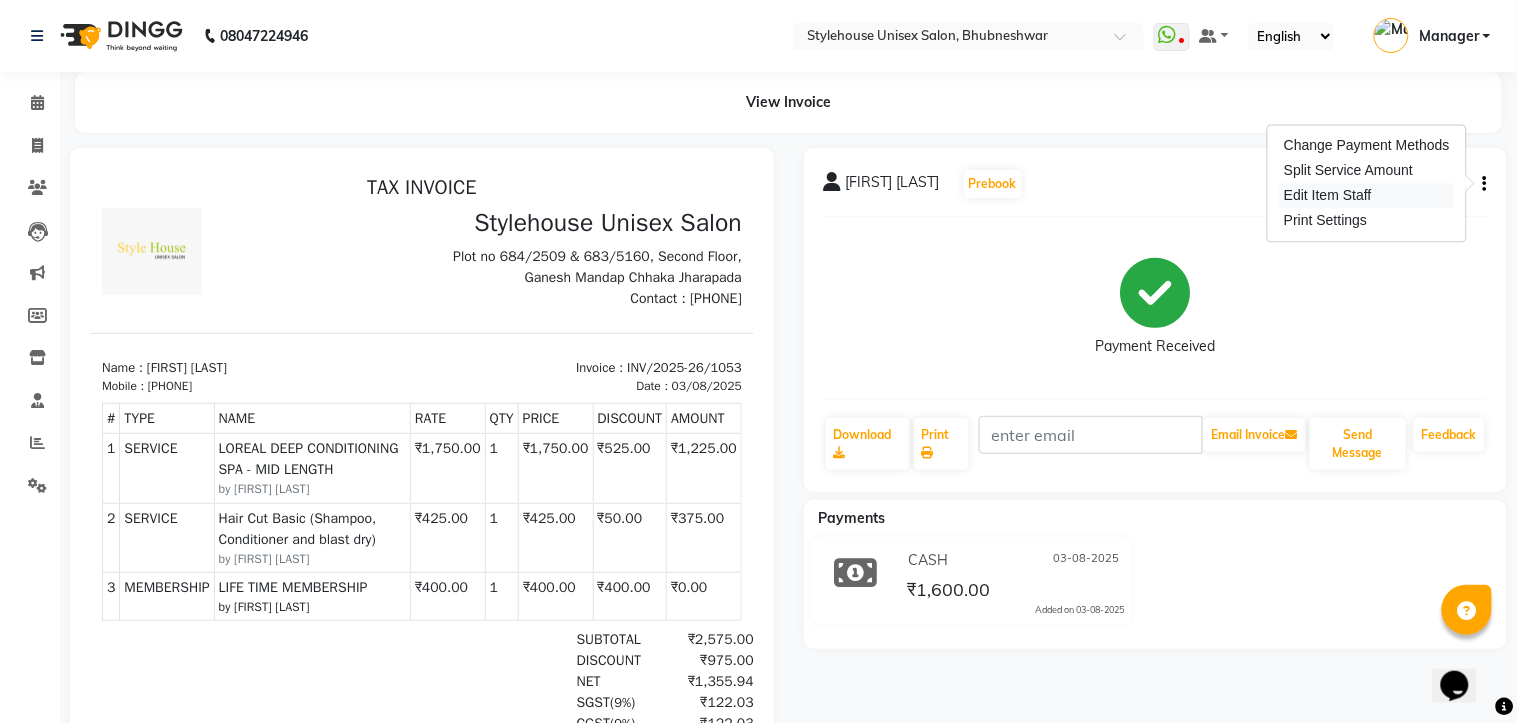 select on "87148" 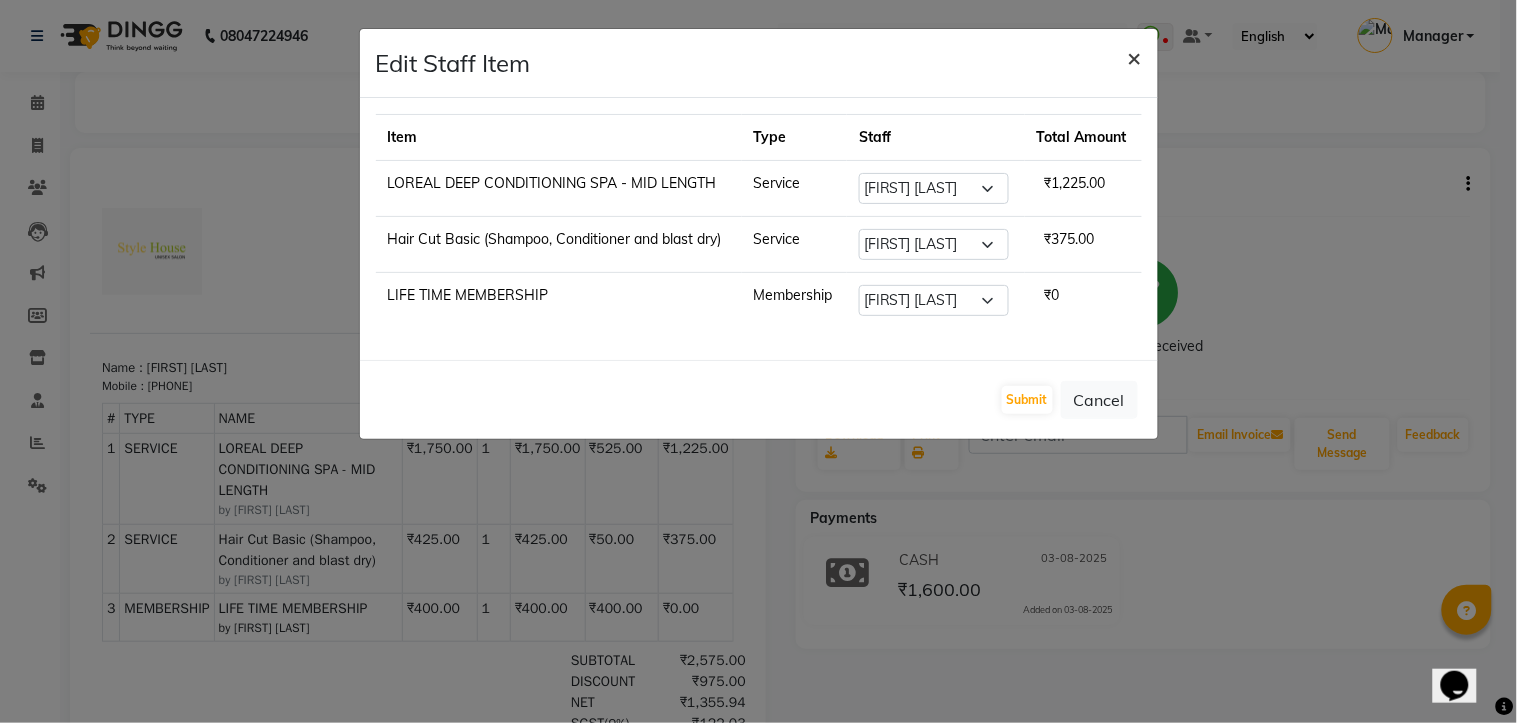 click on "×" 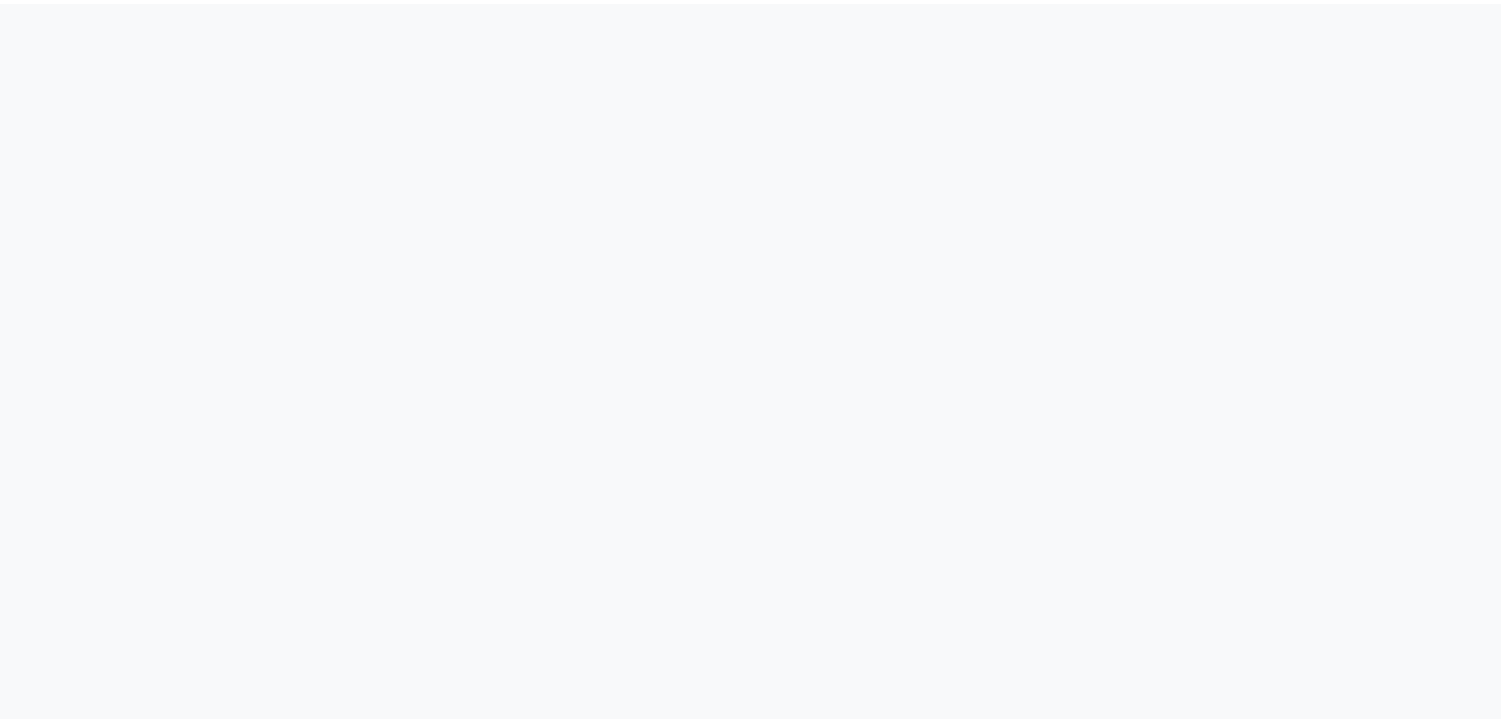 scroll, scrollTop: 0, scrollLeft: 0, axis: both 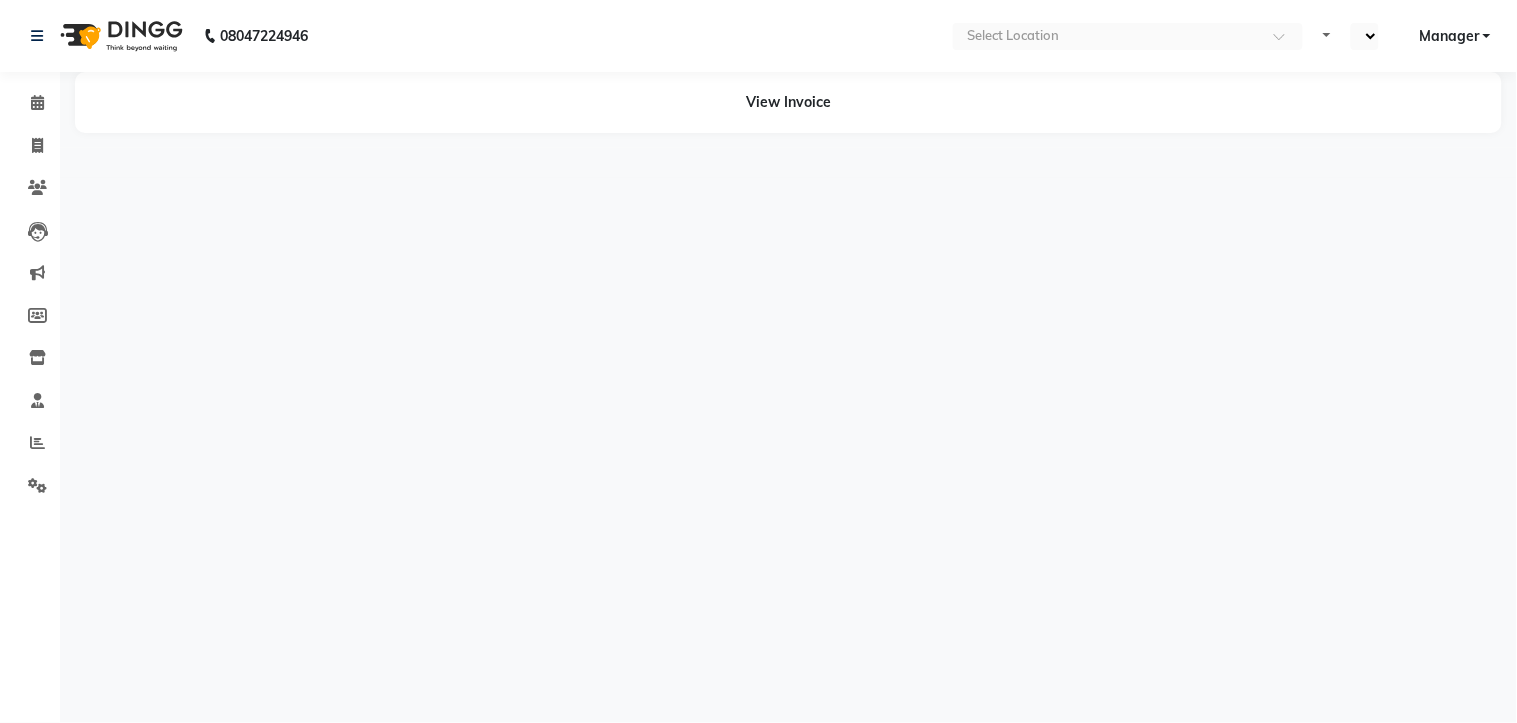 select on "en" 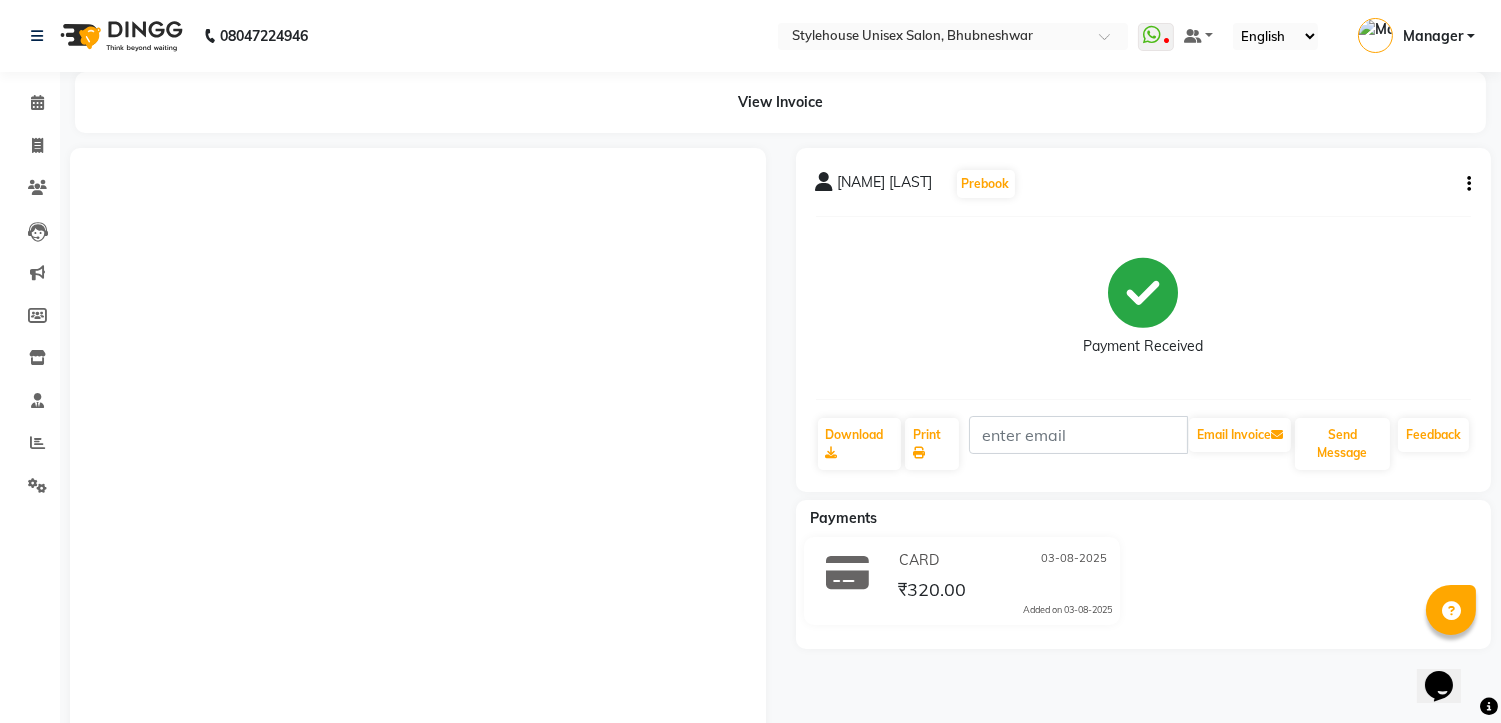 scroll, scrollTop: 0, scrollLeft: 0, axis: both 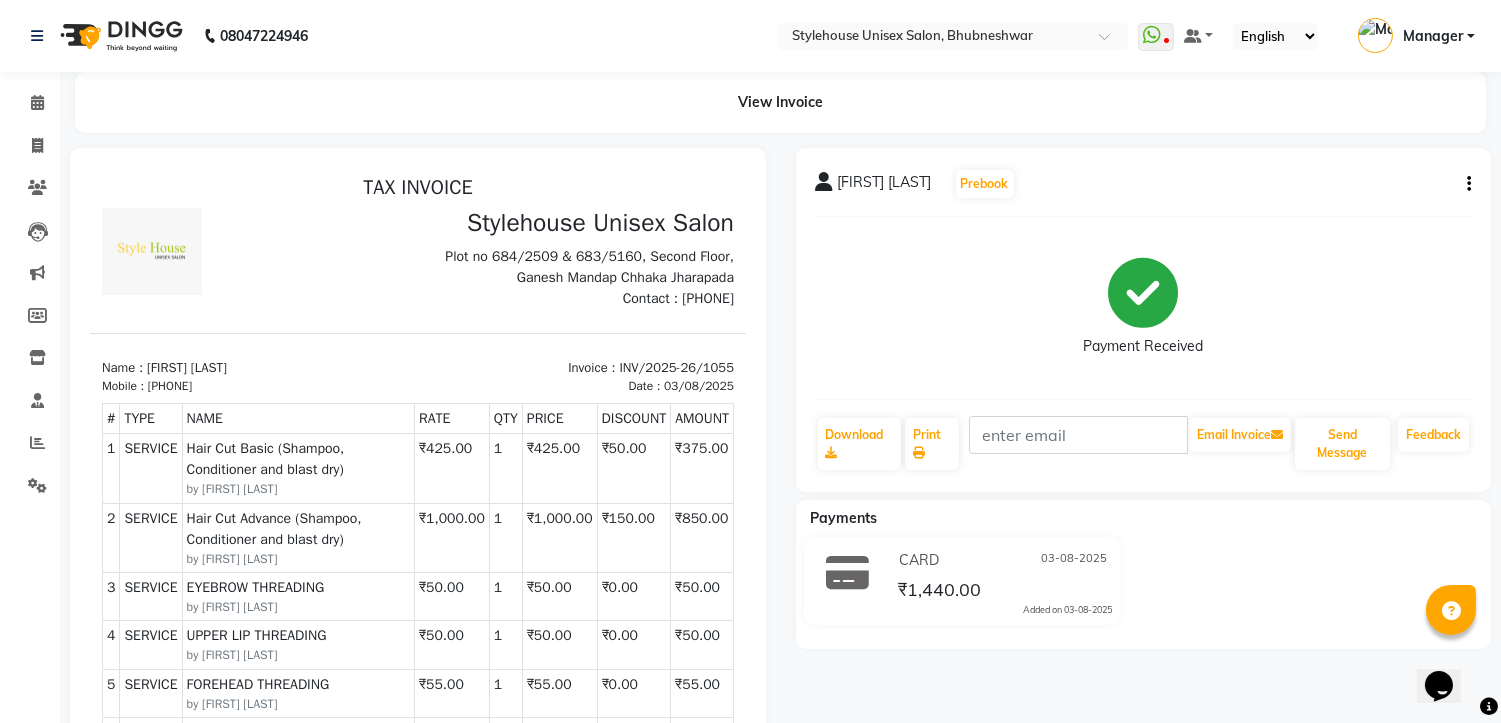 drag, startPoint x: 145, startPoint y: 365, endPoint x: 304, endPoint y: 365, distance: 159 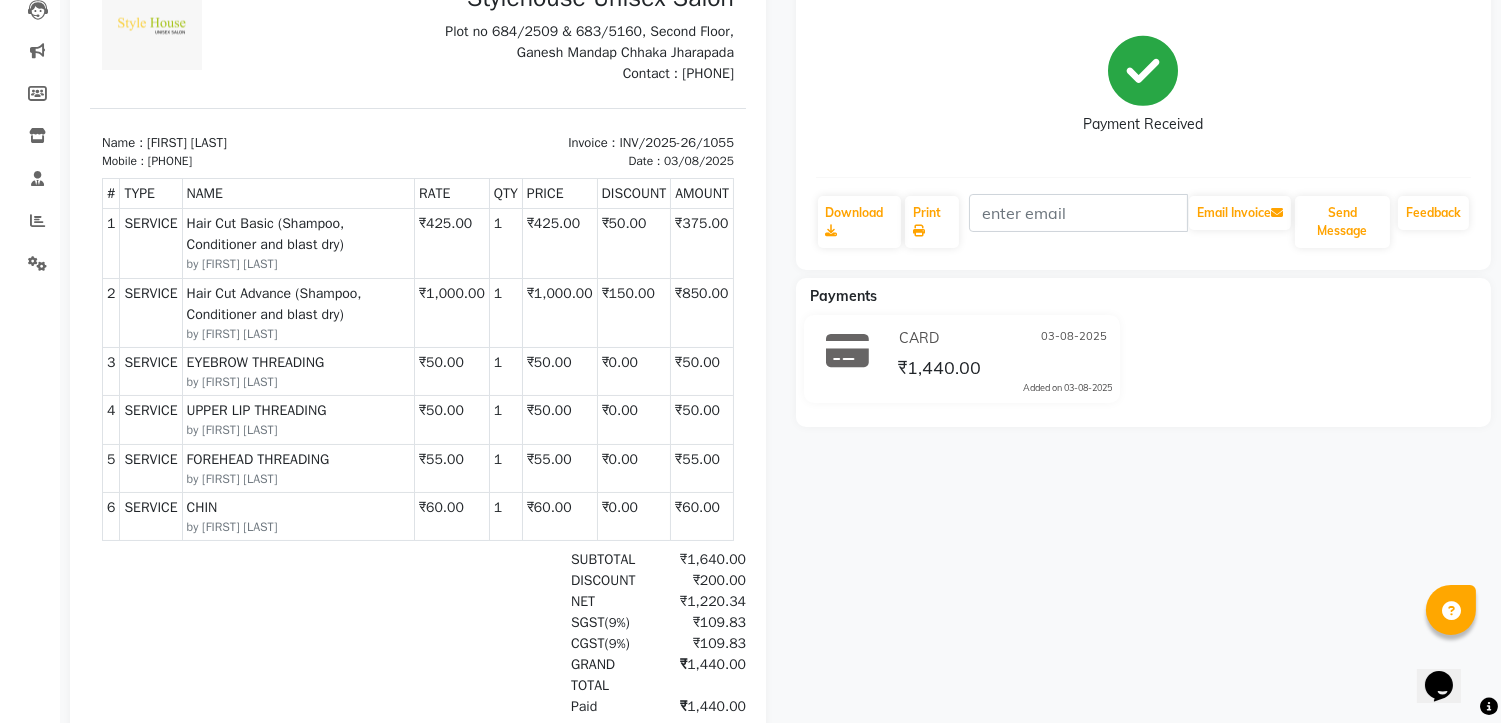 scroll, scrollTop: 0, scrollLeft: 0, axis: both 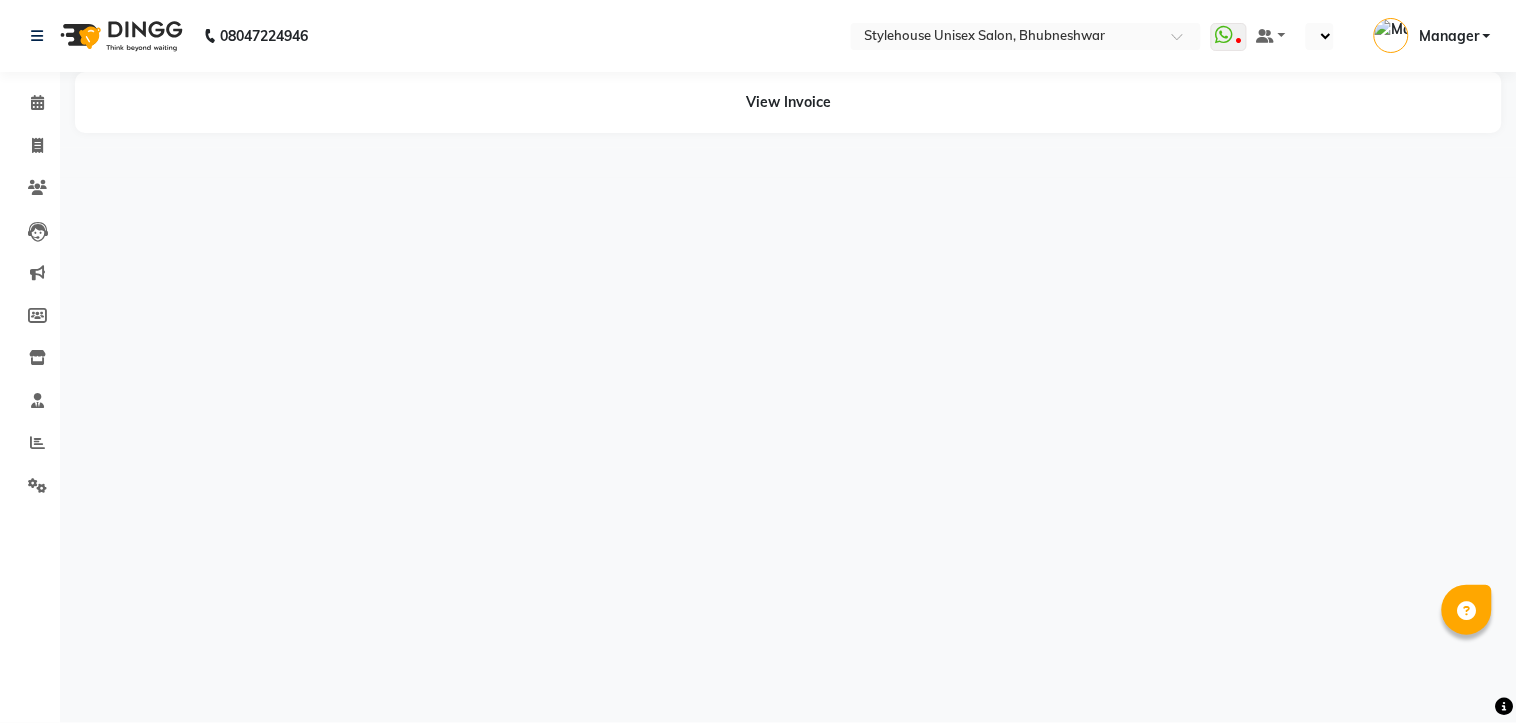 select on "en" 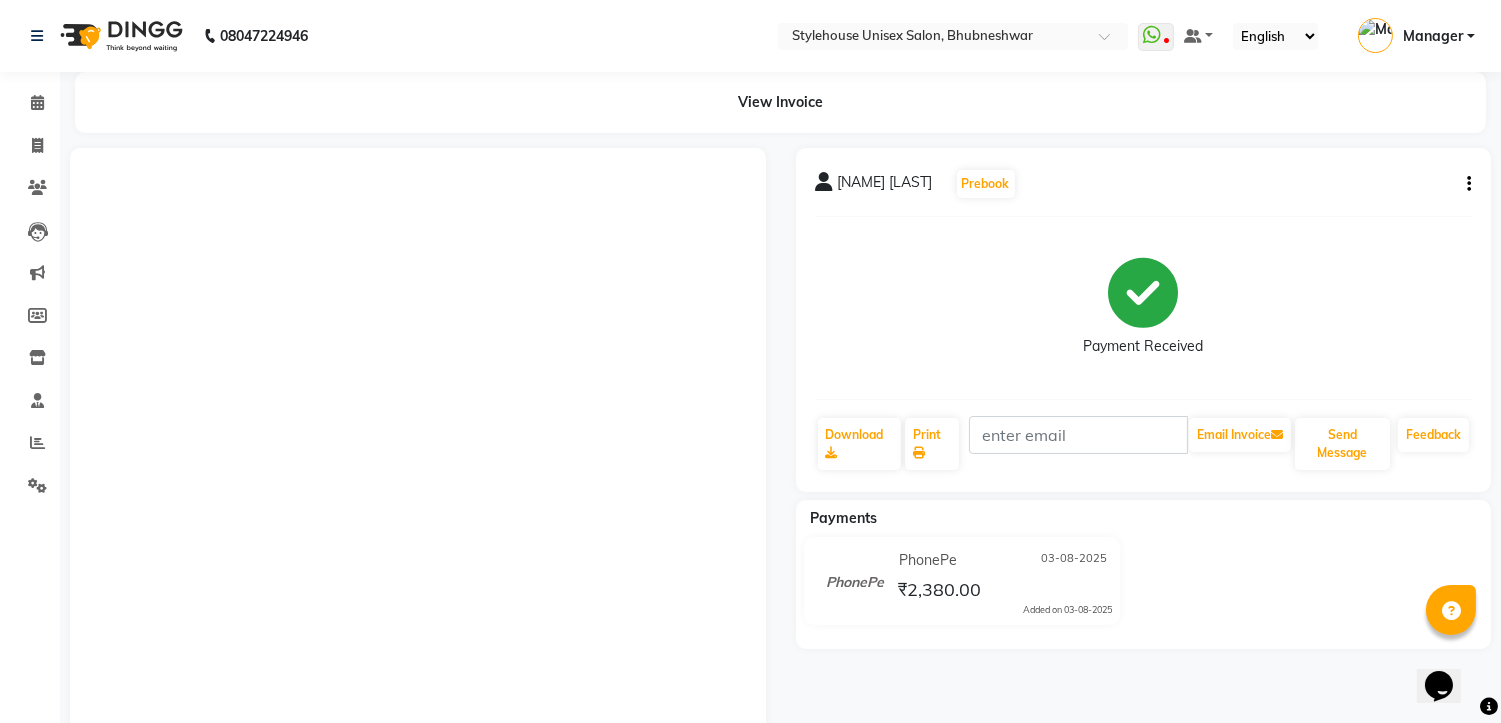 scroll, scrollTop: 0, scrollLeft: 0, axis: both 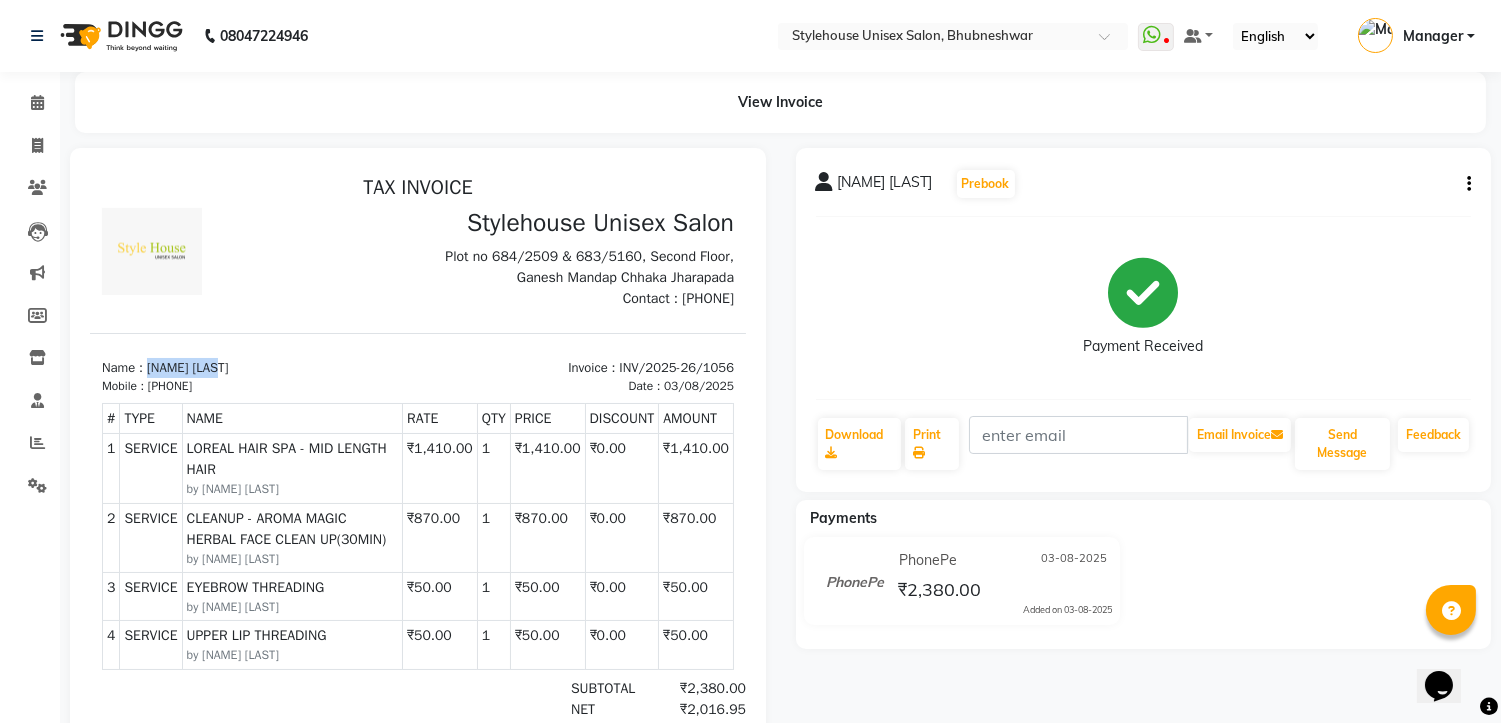 drag, startPoint x: 147, startPoint y: 365, endPoint x: 283, endPoint y: 361, distance: 136.0588 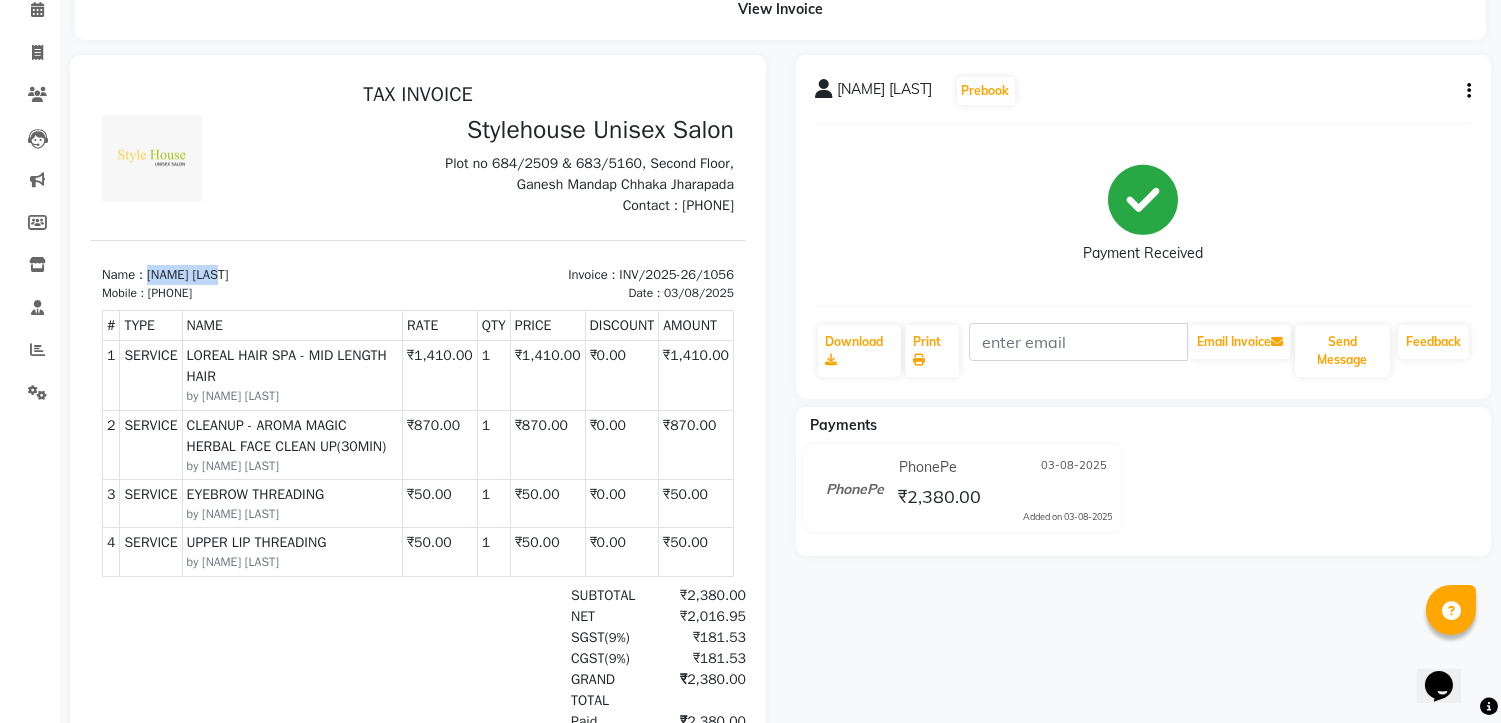 scroll, scrollTop: 0, scrollLeft: 0, axis: both 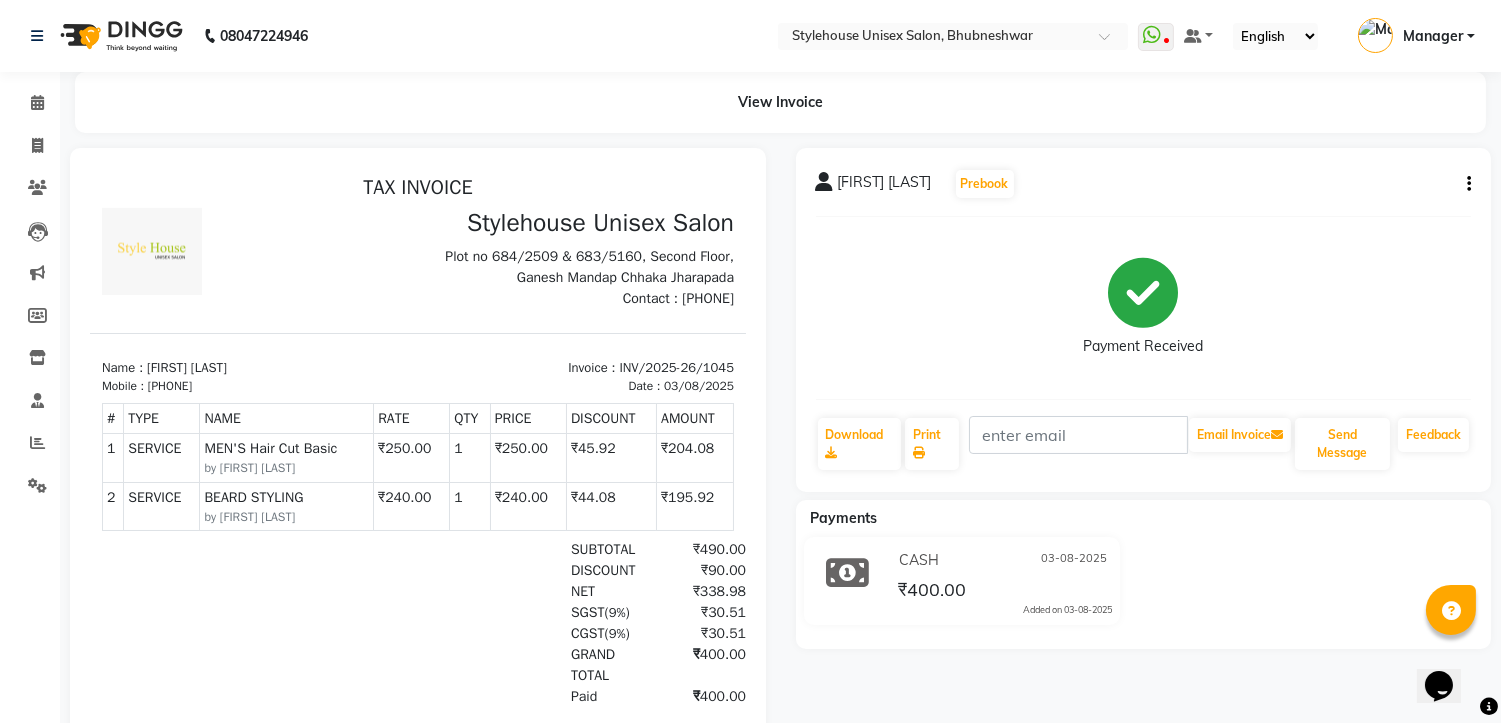 click 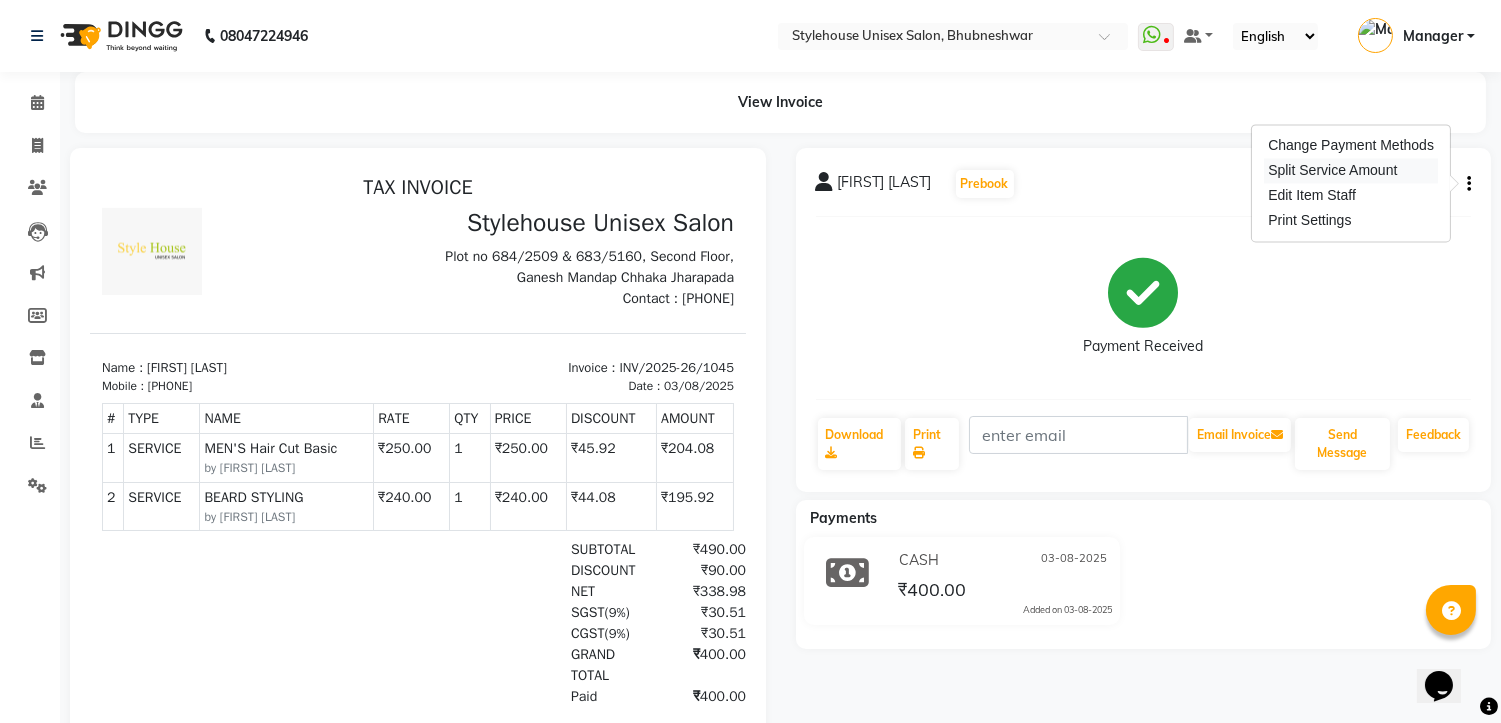 click on "Split Service Amount" at bounding box center [1351, 170] 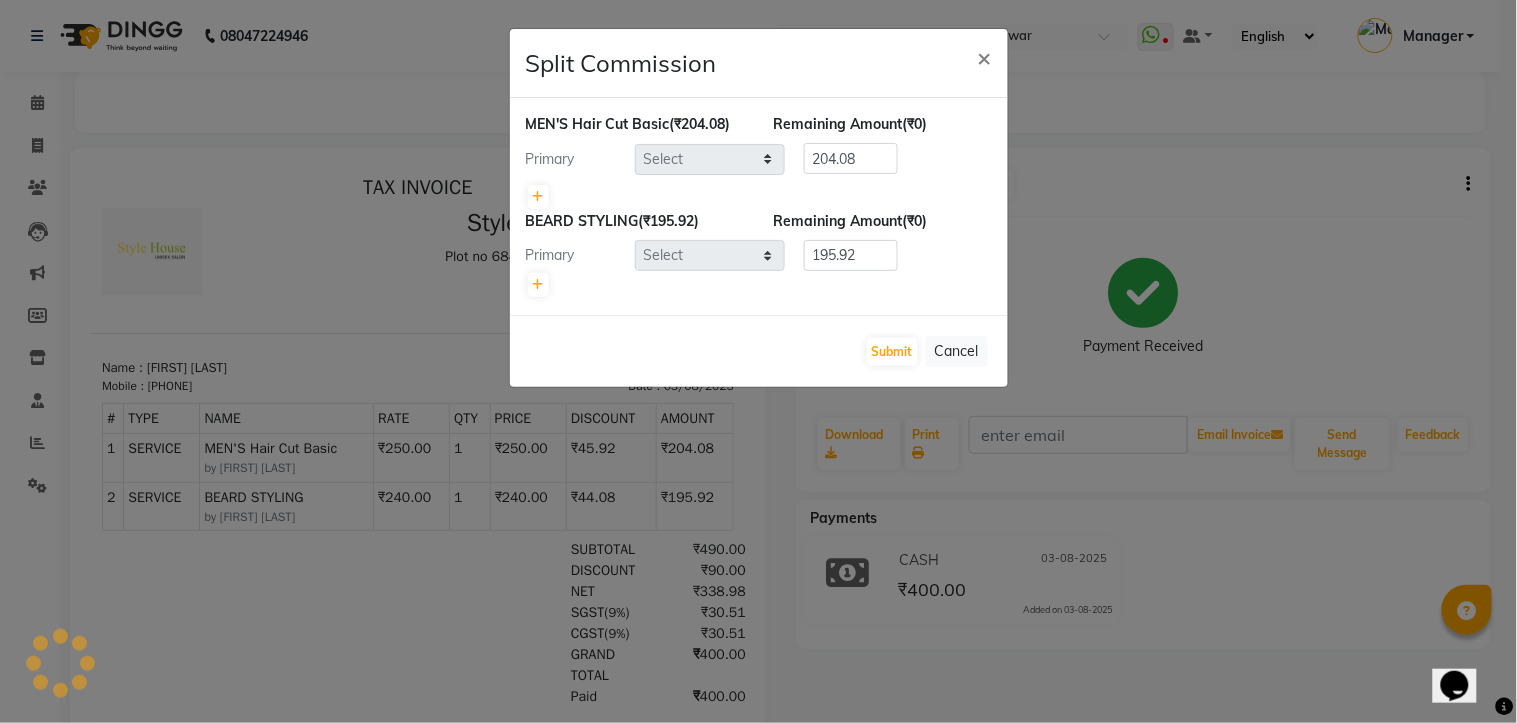 select on "87941" 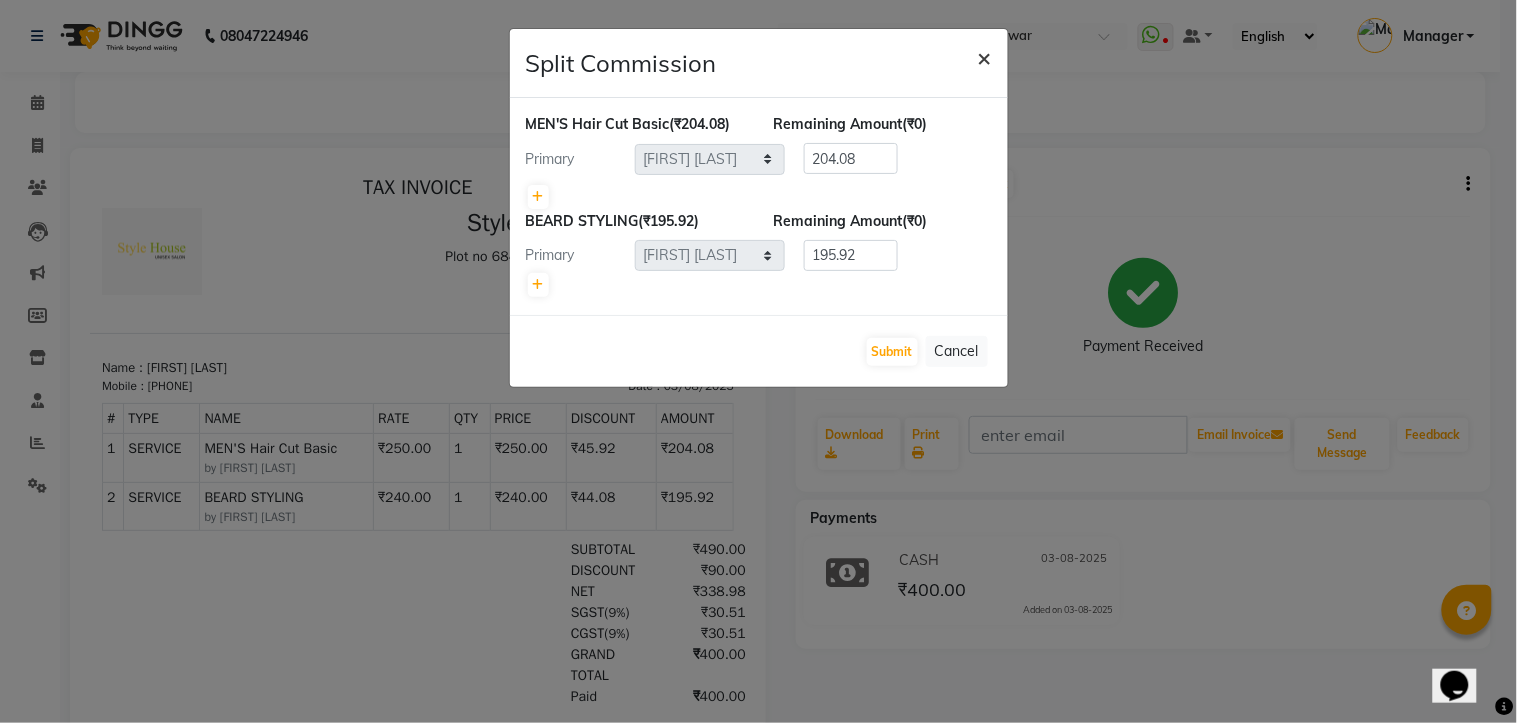 click on "×" 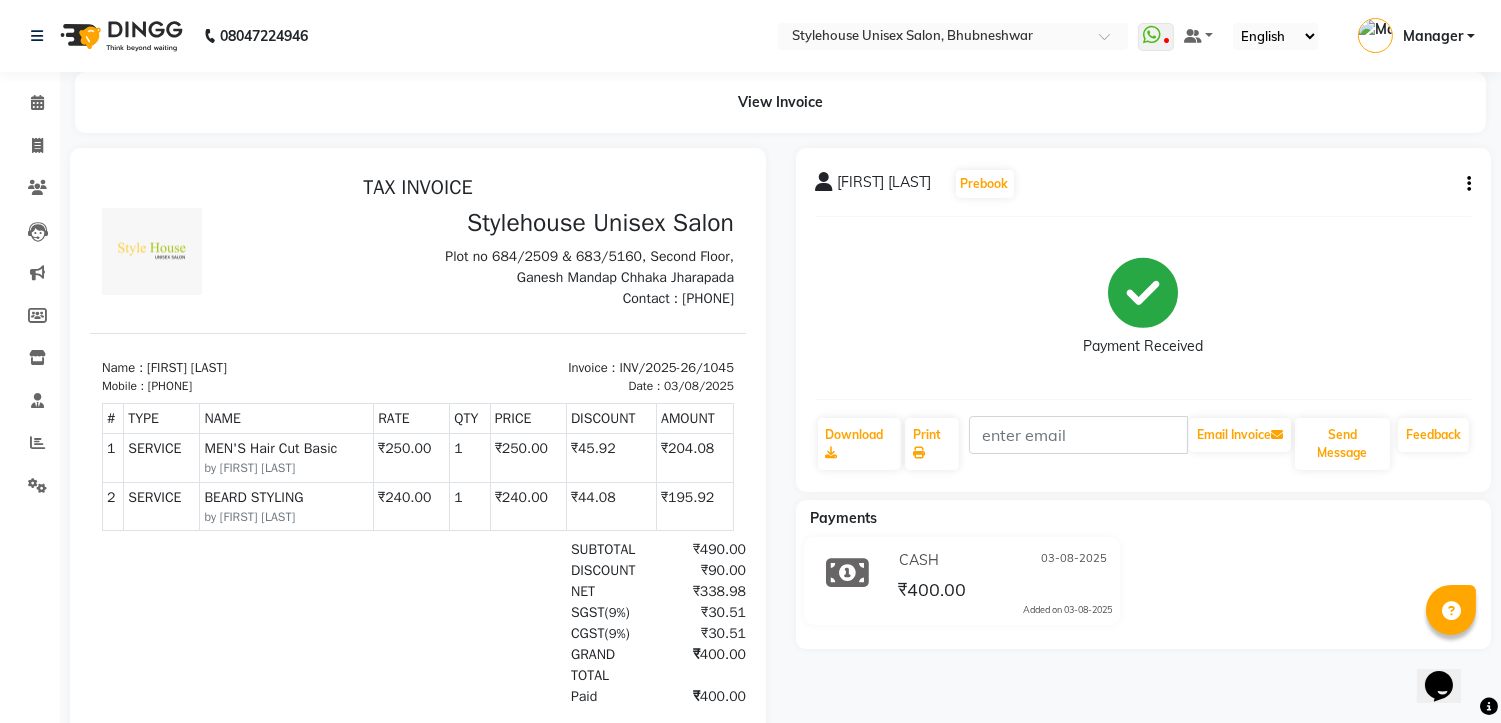 click 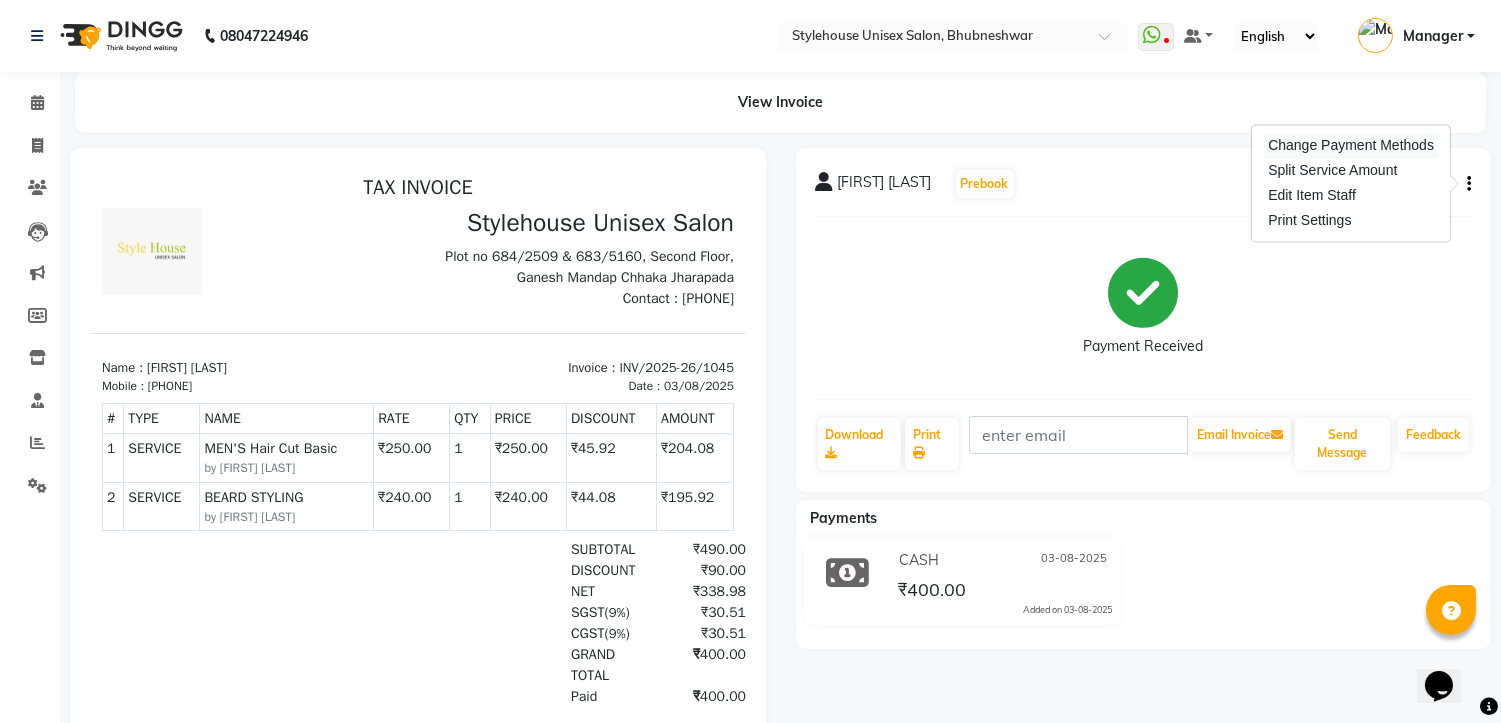 click on "Change Payment Methods" at bounding box center (1351, 145) 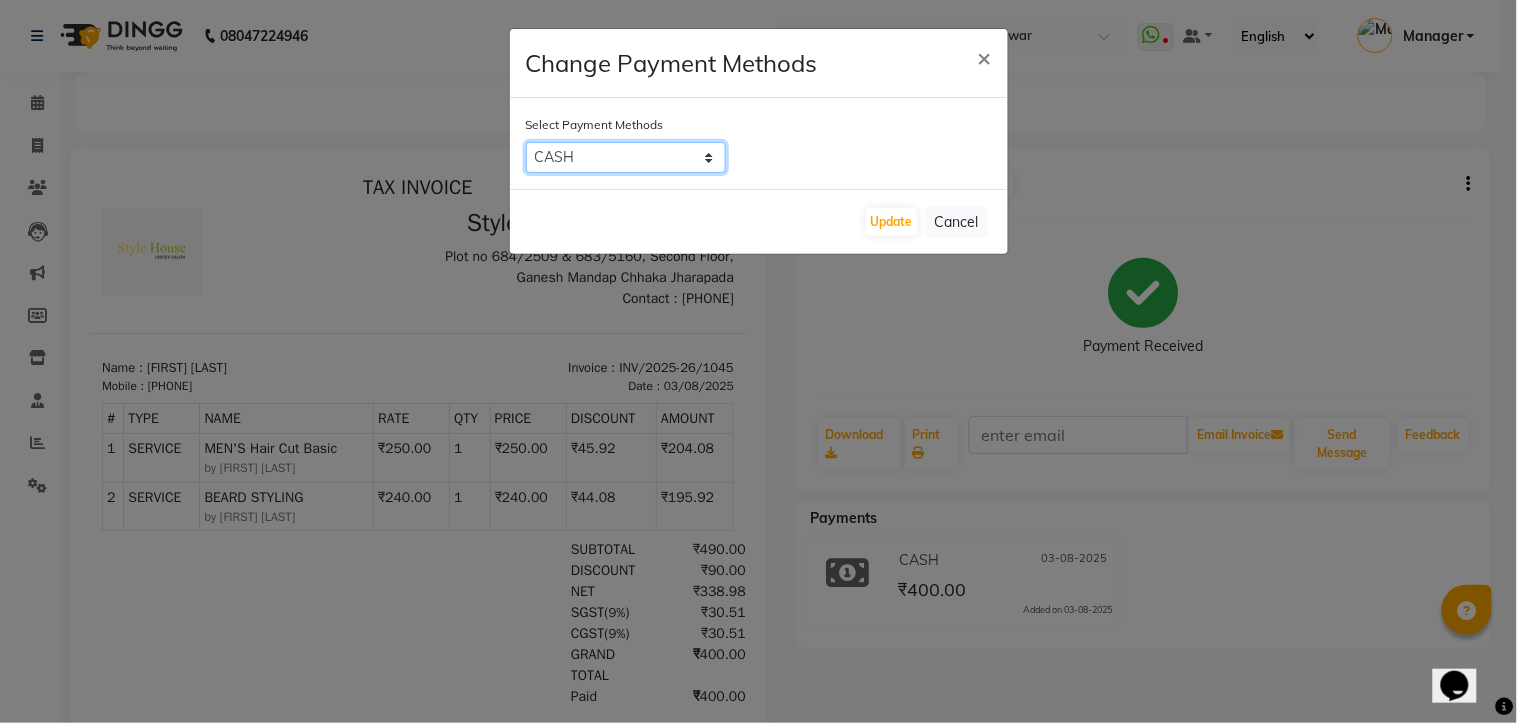 click on "ONLINE   PhonePe   CASH   BharatPay   GPay   CARD" 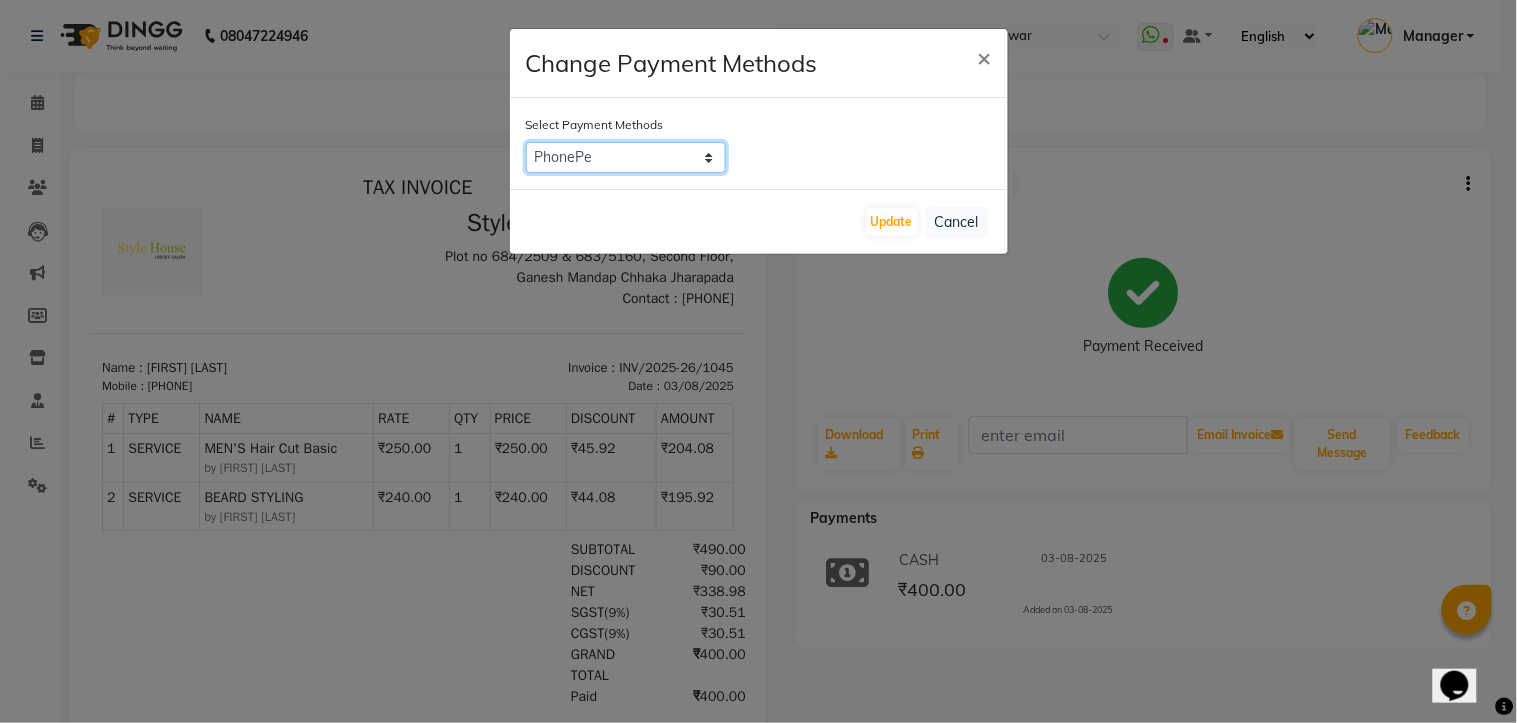 click on "ONLINE   PhonePe   CASH   BharatPay   GPay   CARD" 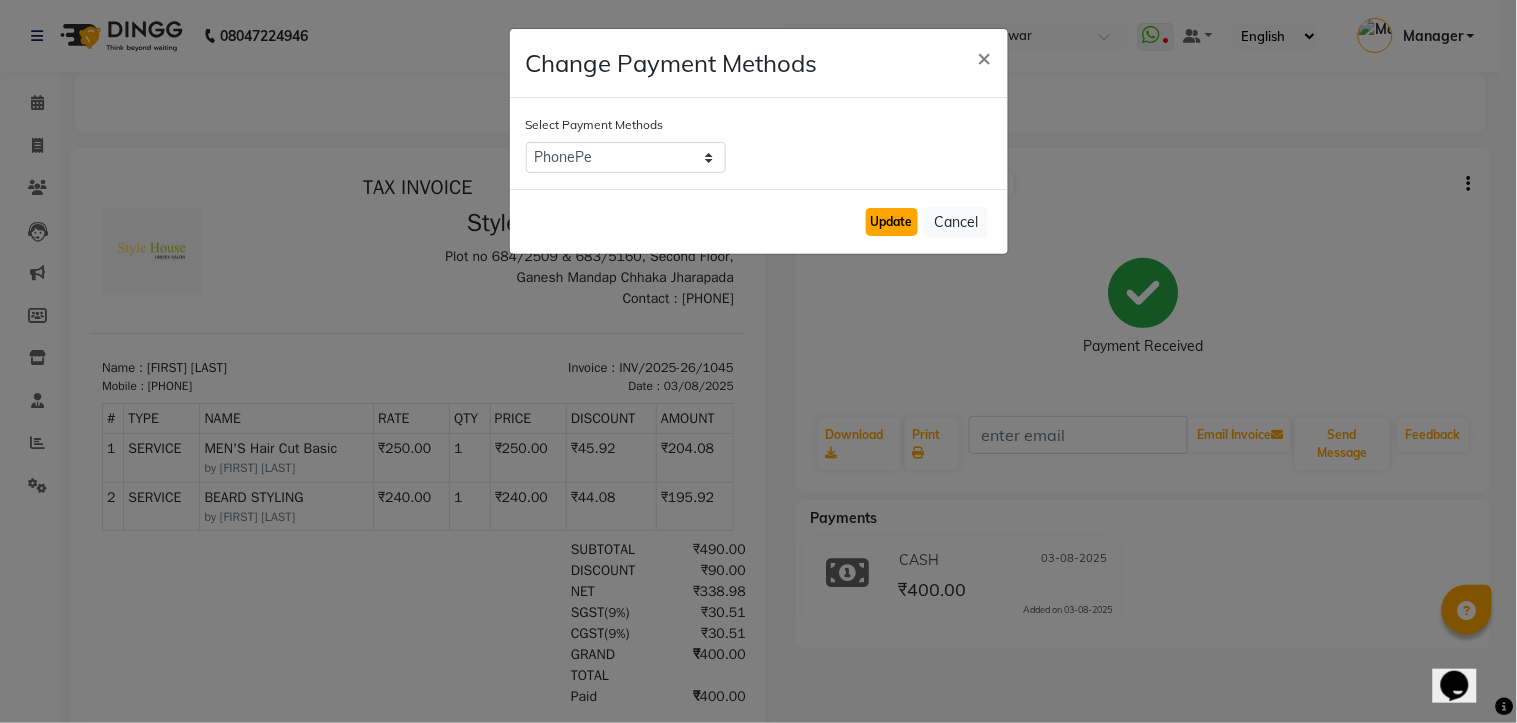 click on "Update" 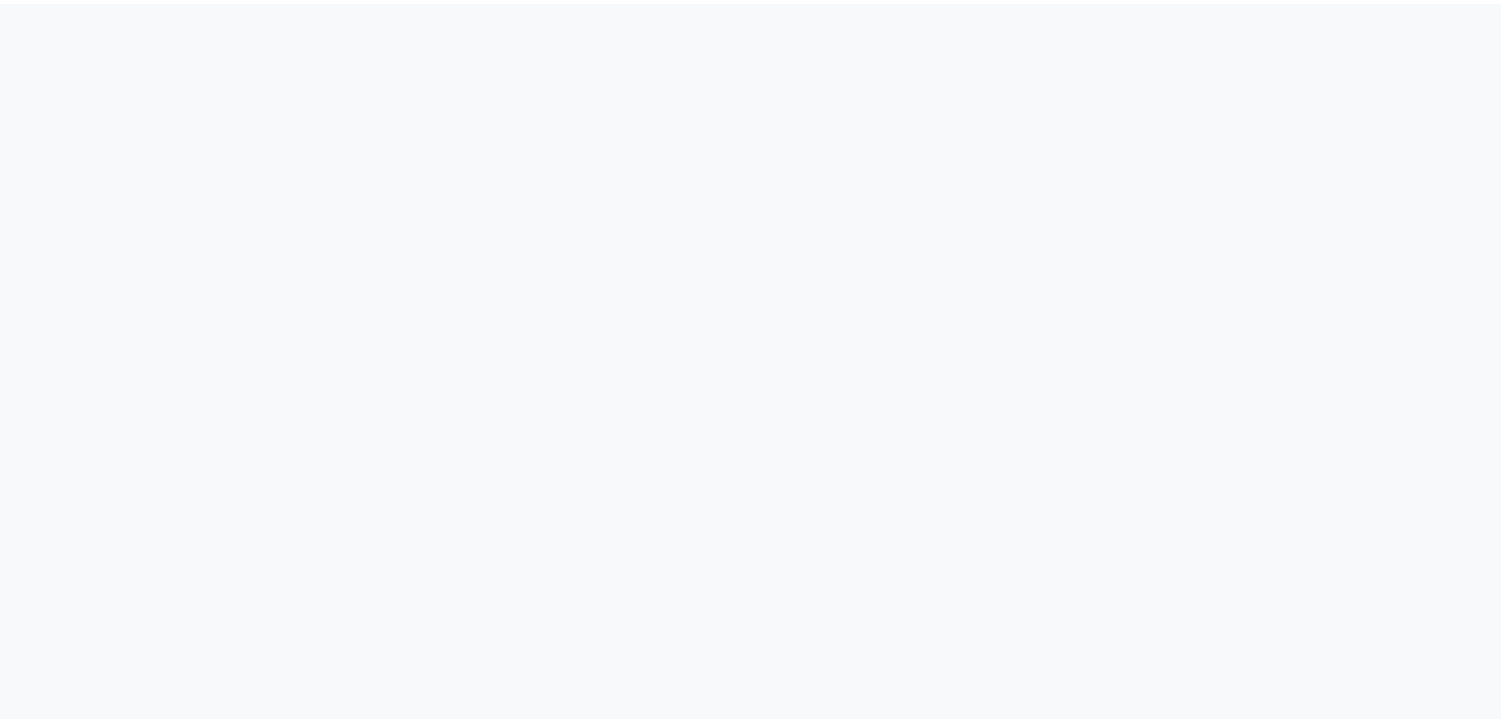 scroll, scrollTop: 0, scrollLeft: 0, axis: both 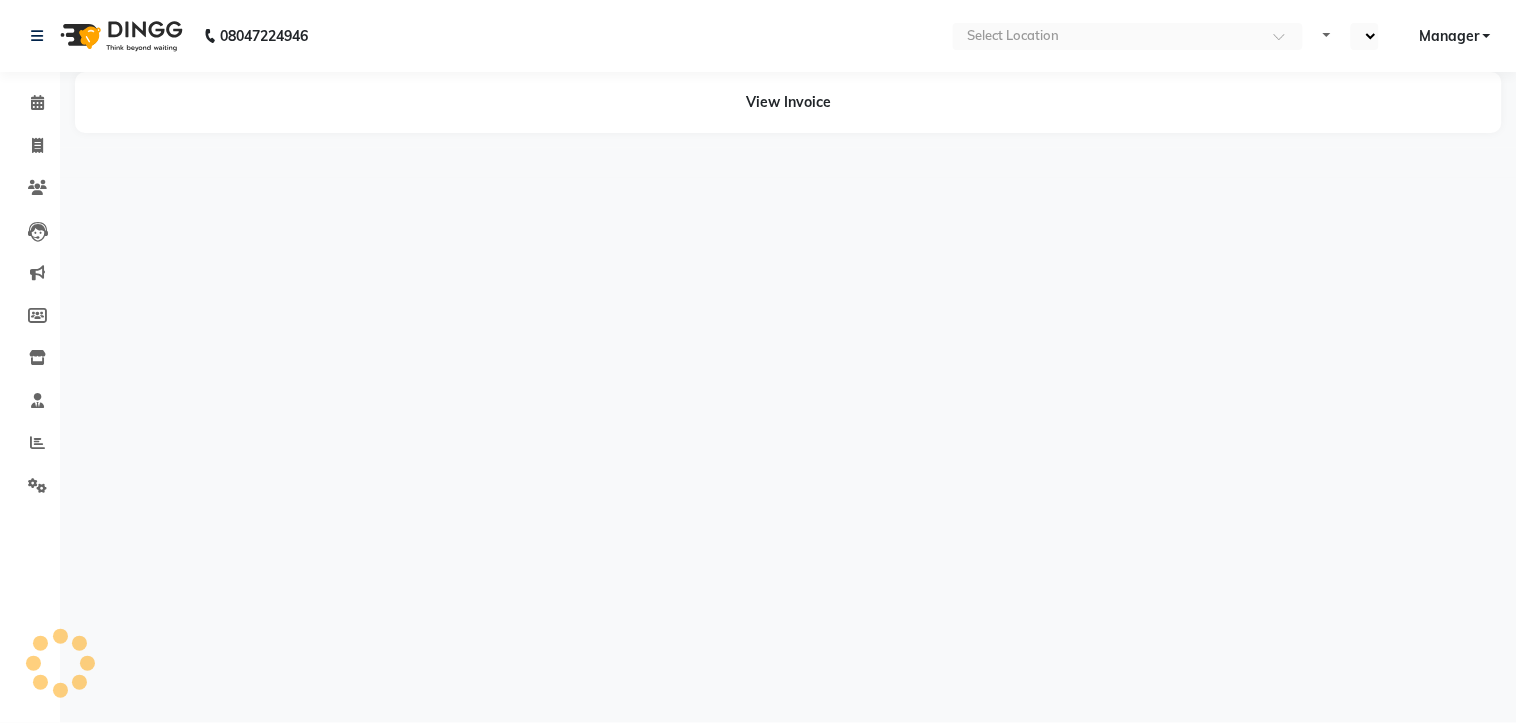 select on "en" 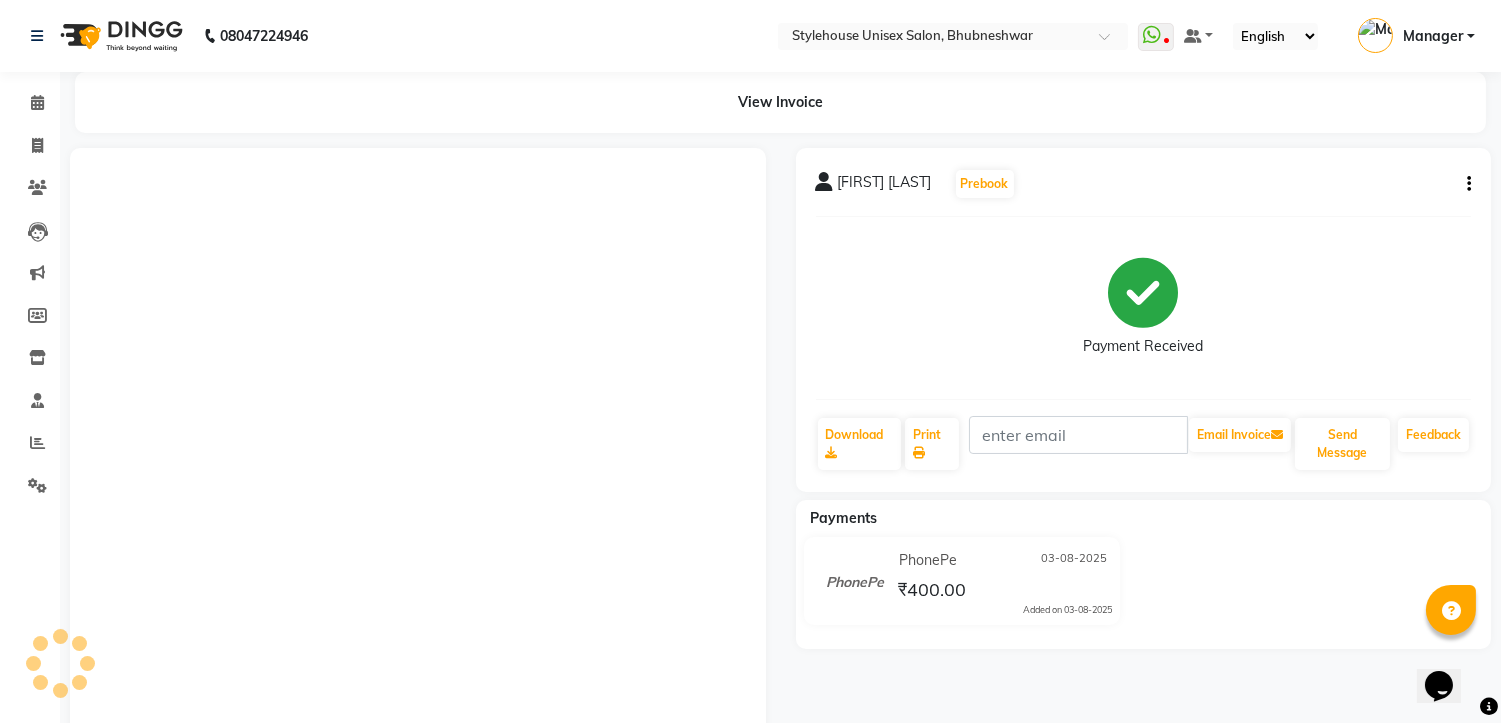 scroll, scrollTop: 0, scrollLeft: 0, axis: both 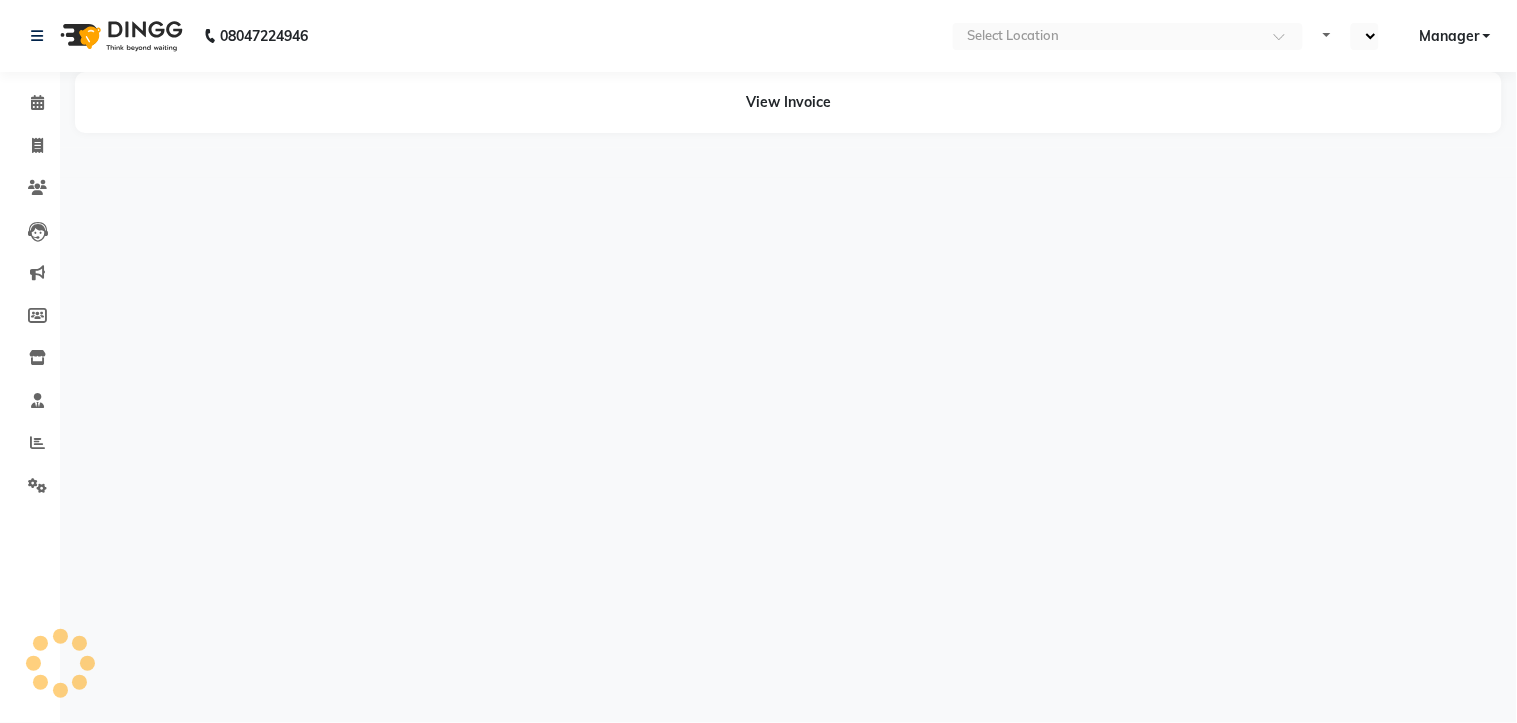 select on "en" 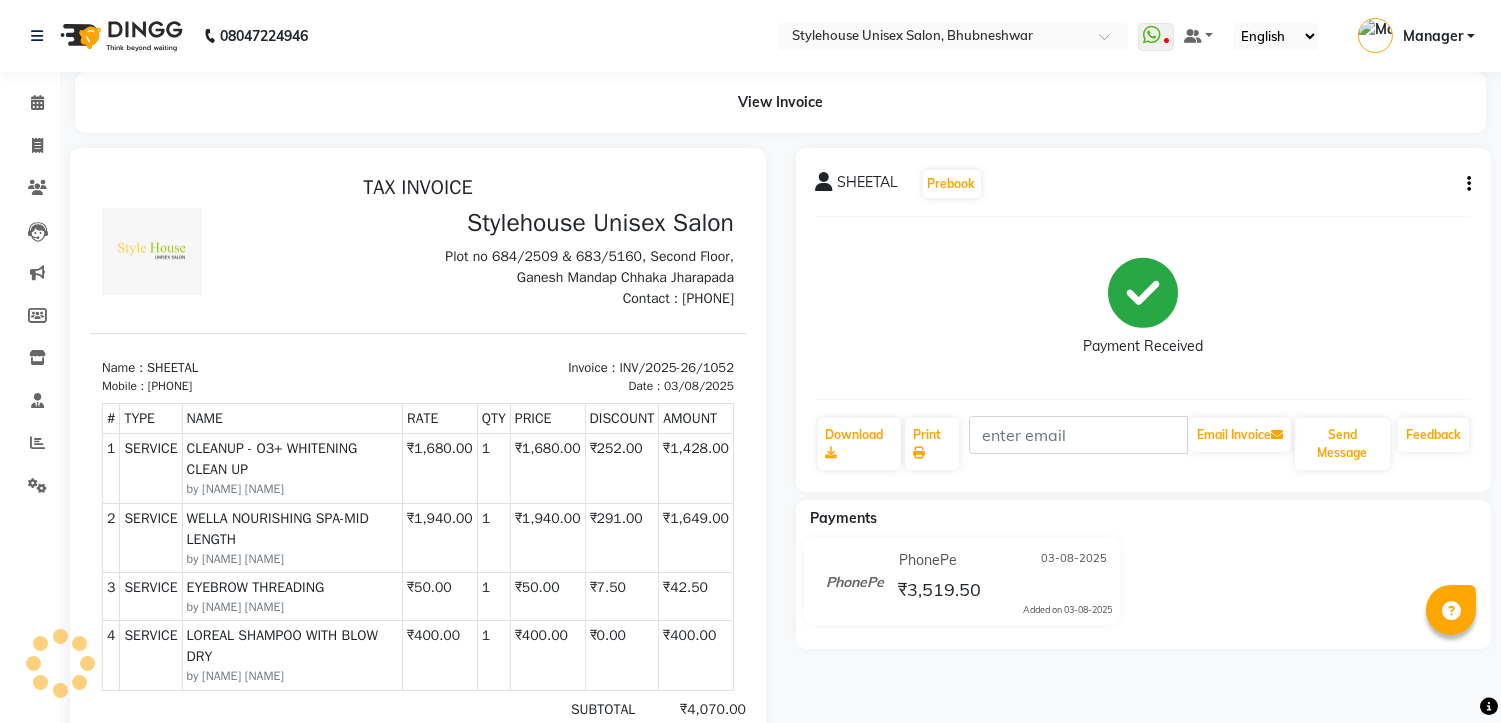 scroll, scrollTop: 0, scrollLeft: 0, axis: both 